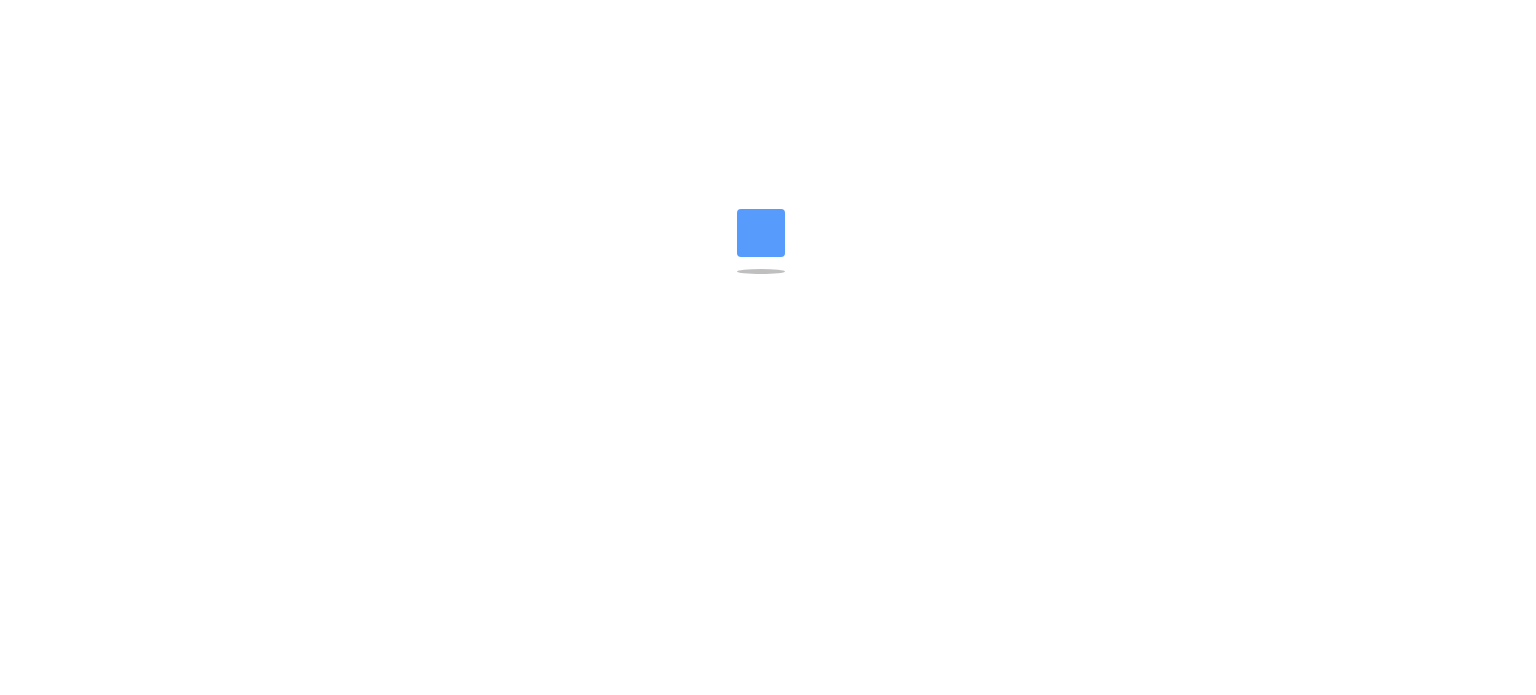 scroll, scrollTop: 0, scrollLeft: 0, axis: both 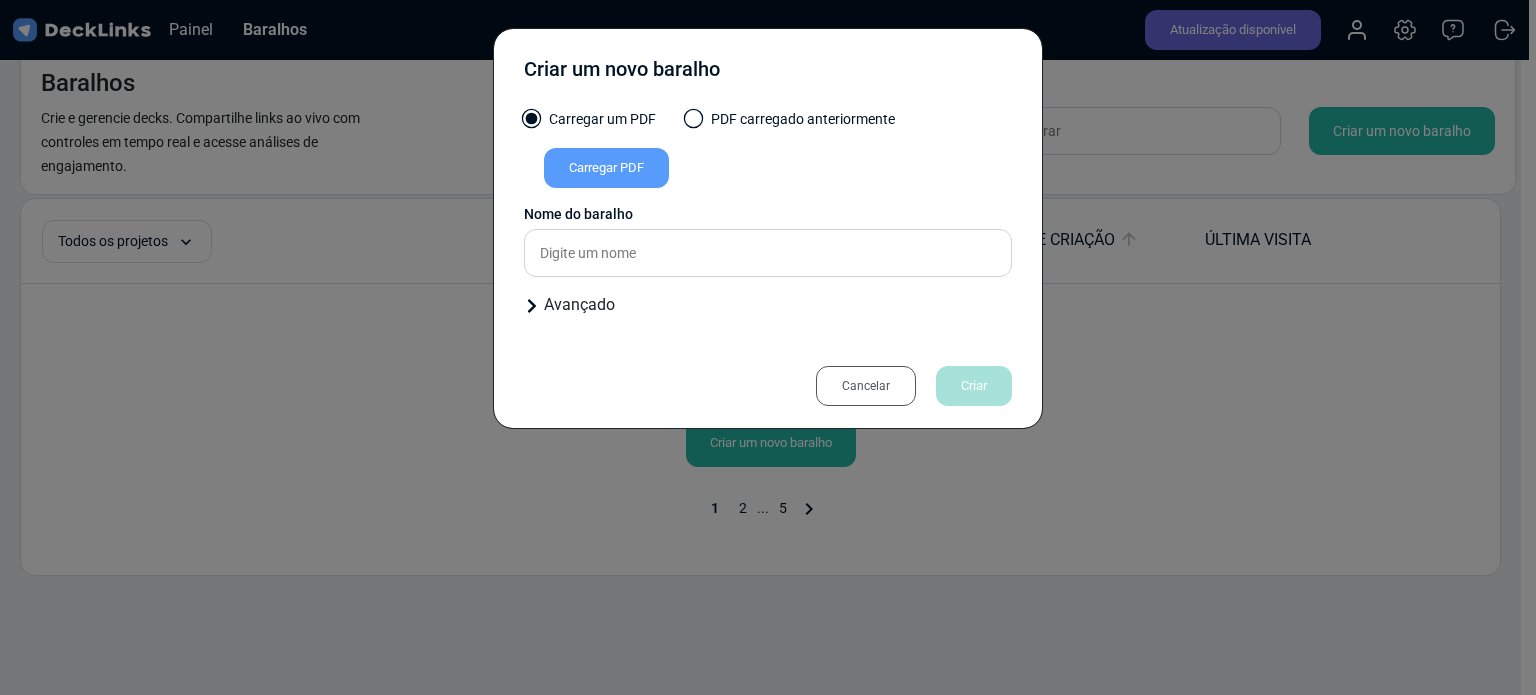 click on "Cancelar" at bounding box center [866, 386] 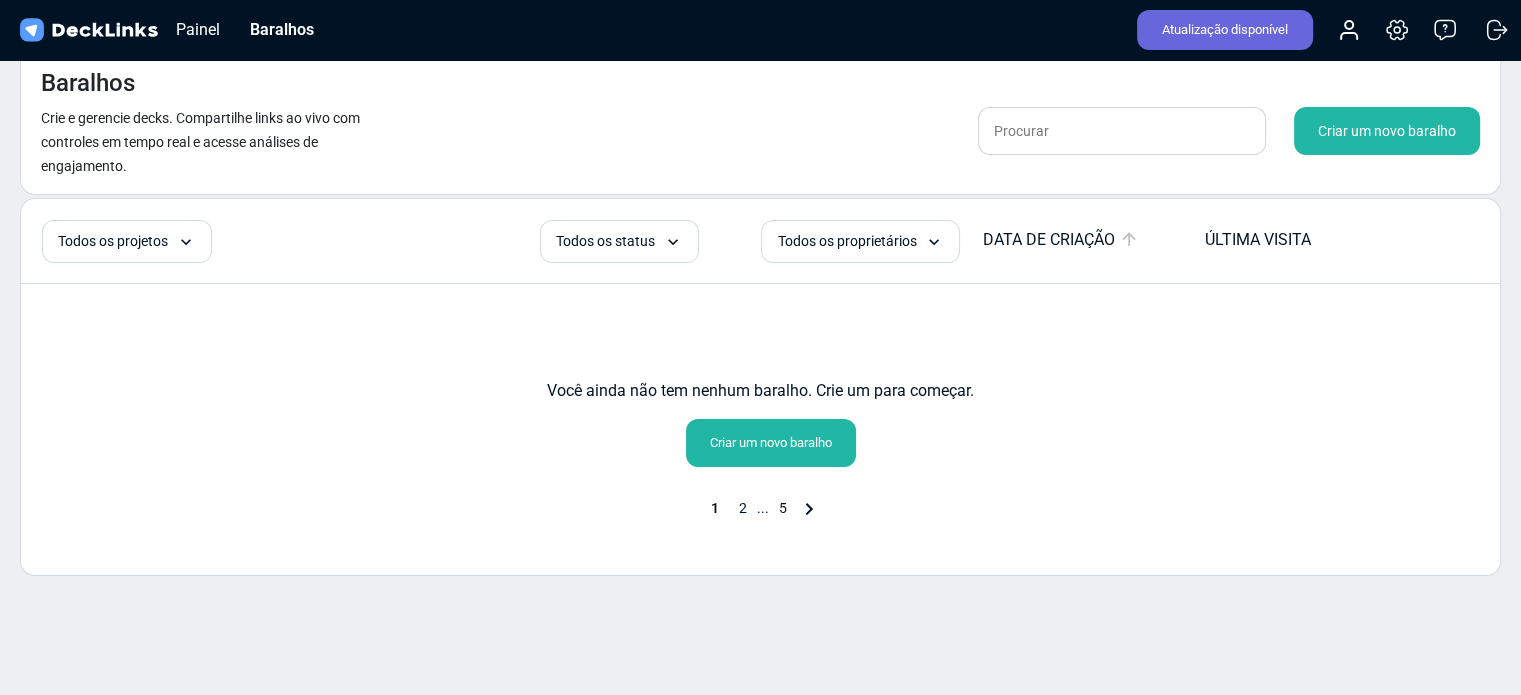 click on "Criar um novo baralho" at bounding box center (771, 442) 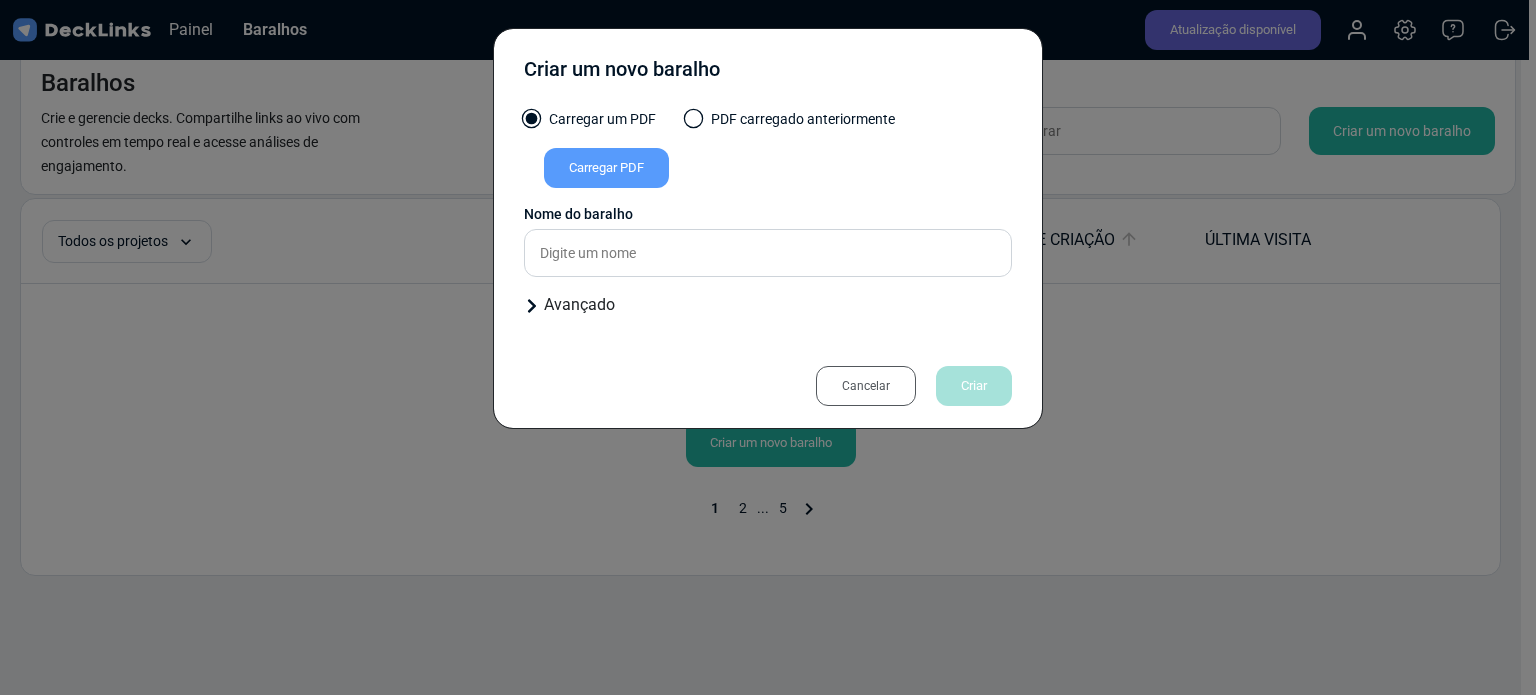 click on "Carregar PDF" at bounding box center (606, 167) 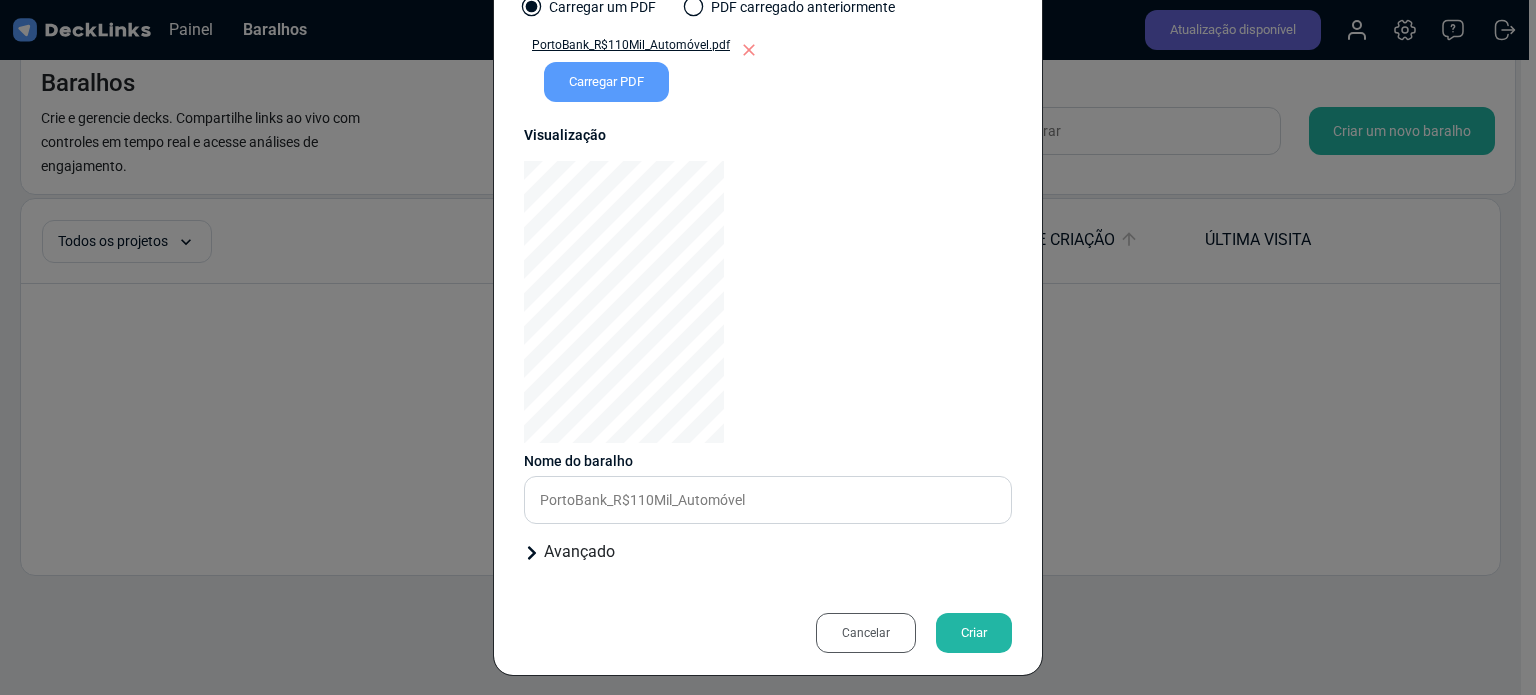 scroll, scrollTop: 120, scrollLeft: 0, axis: vertical 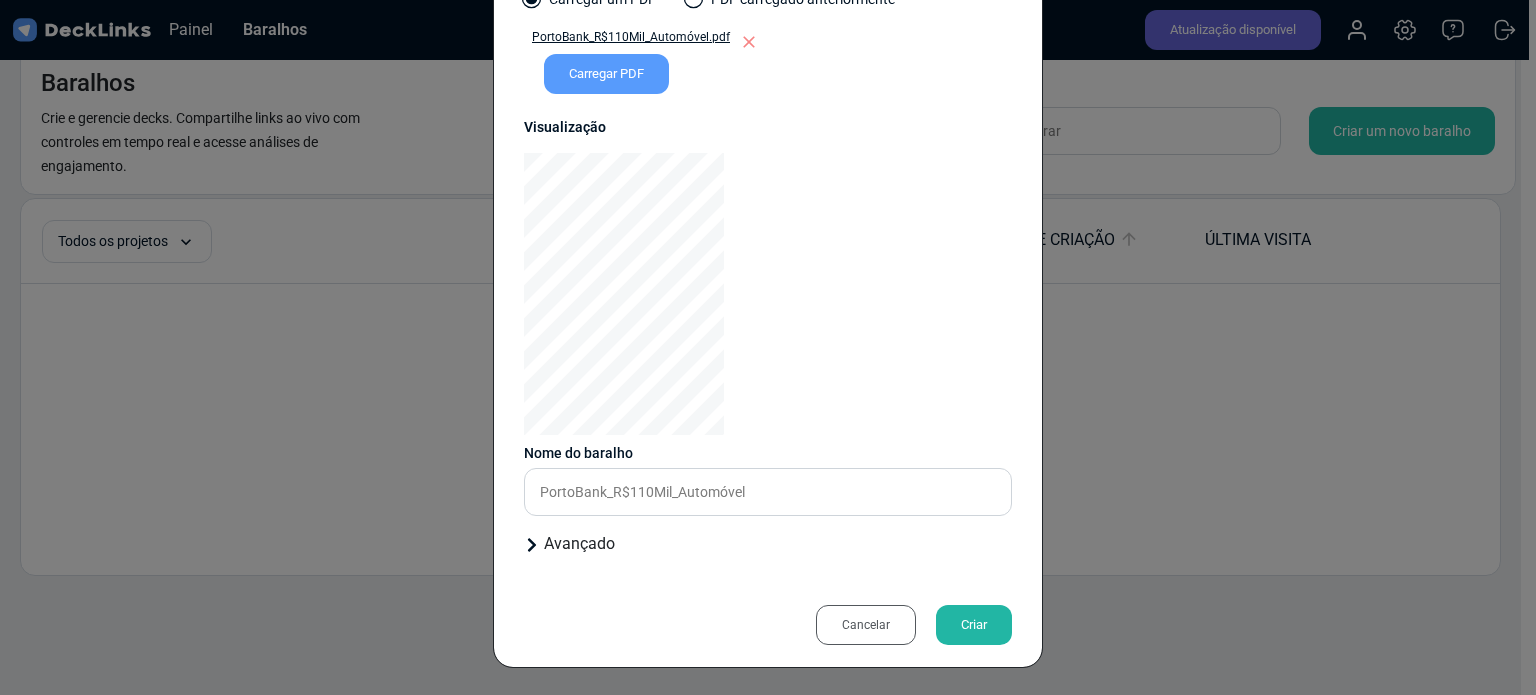 click on "Criar" at bounding box center [974, 624] 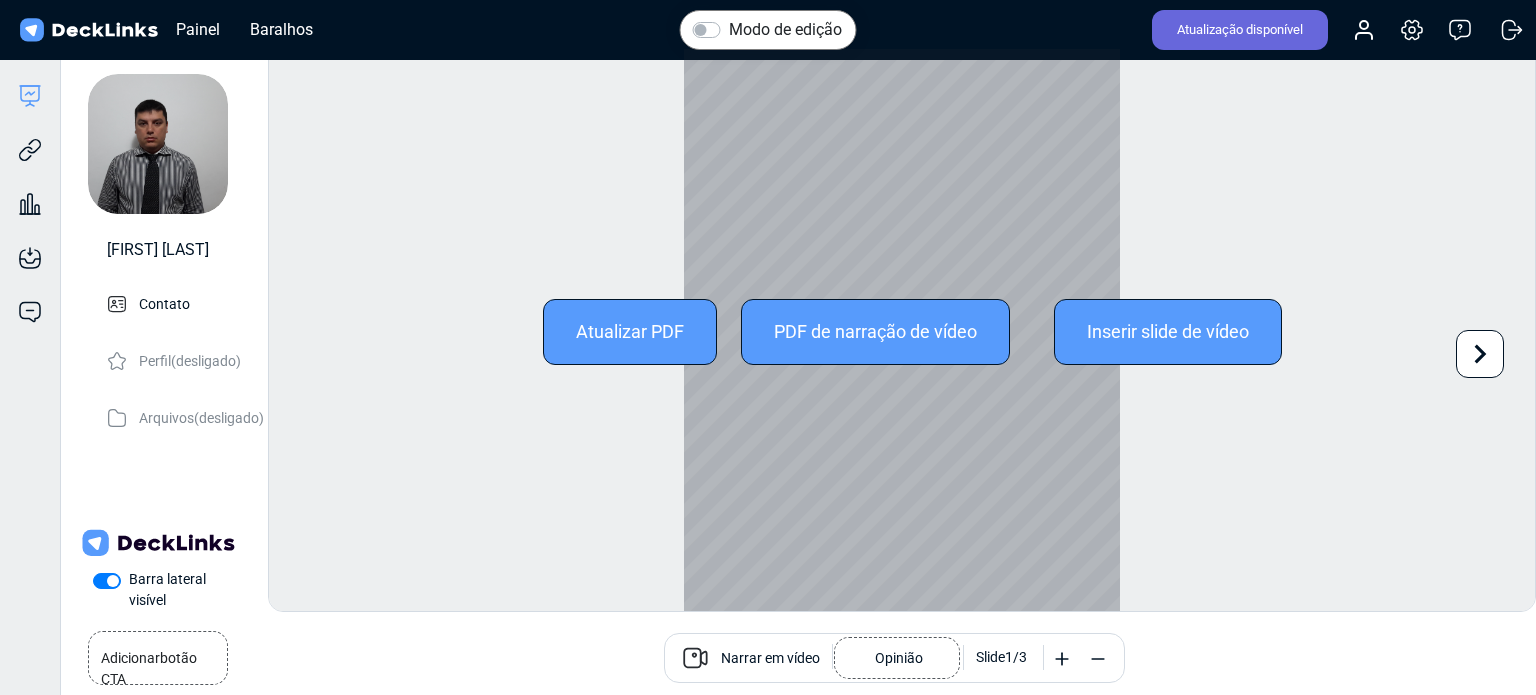 scroll, scrollTop: 0, scrollLeft: 0, axis: both 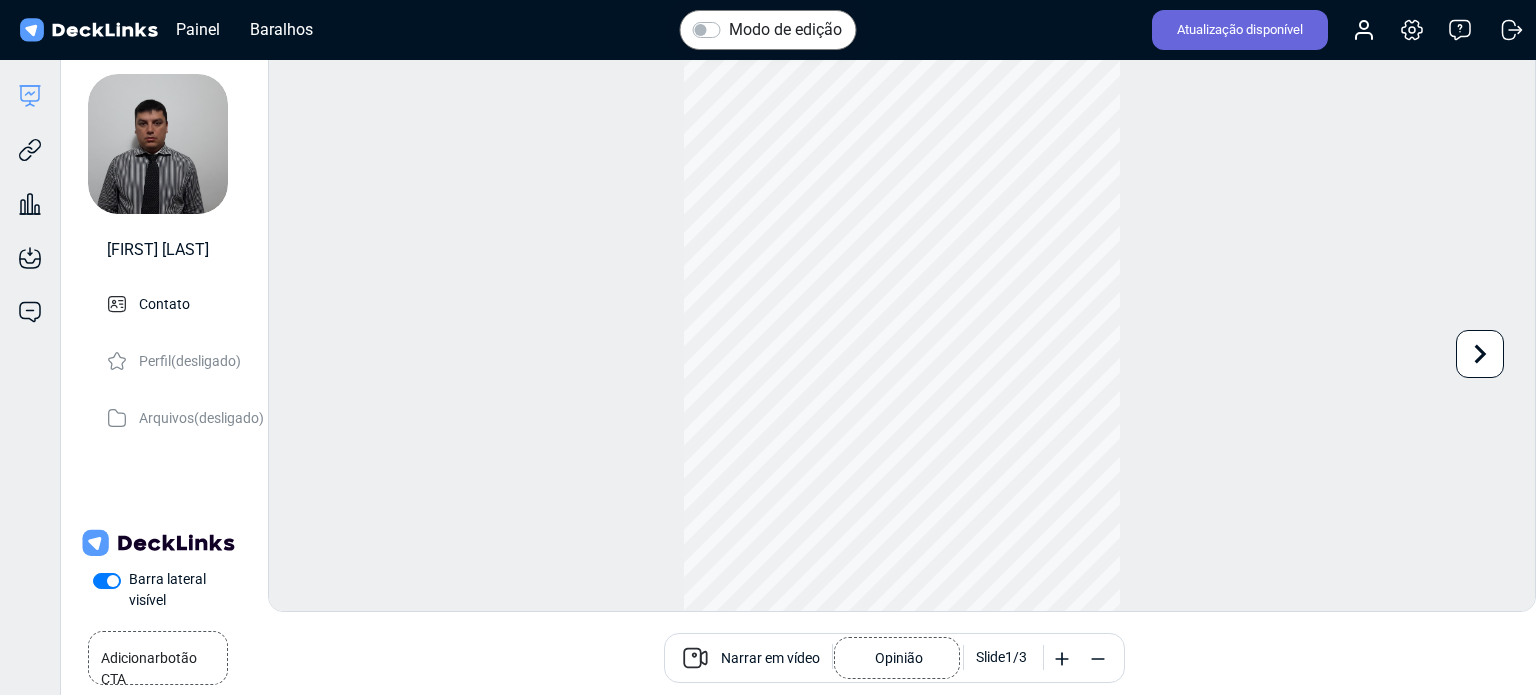 click at bounding box center (1062, 659) 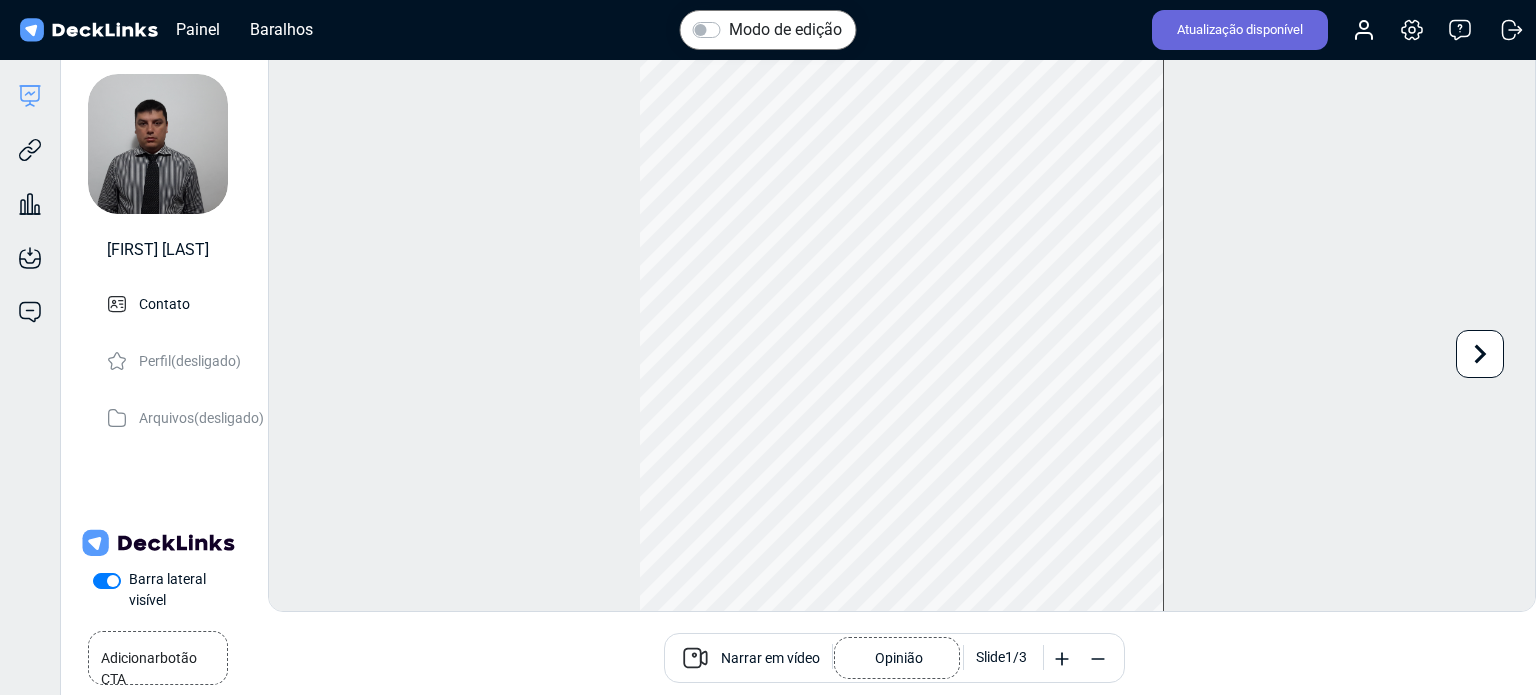 click at bounding box center (1062, 659) 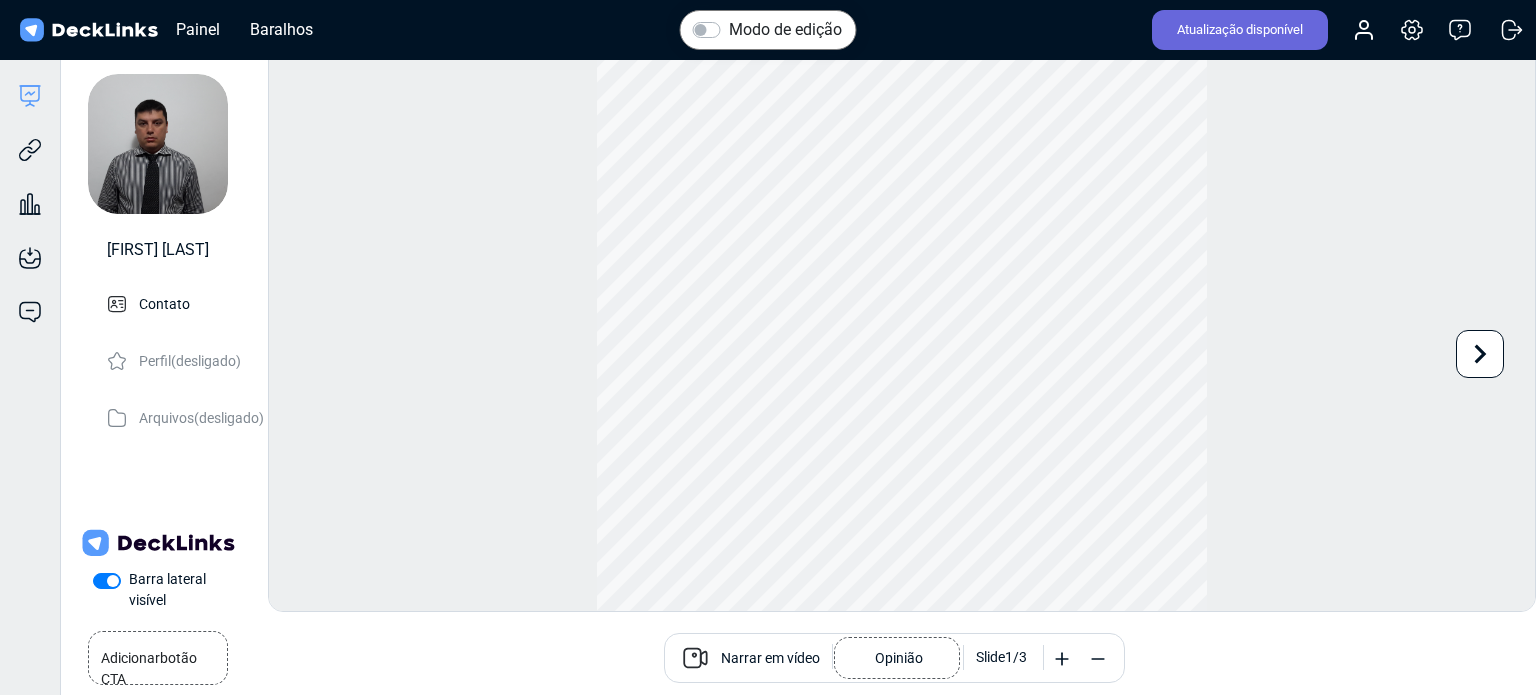 click at bounding box center (1062, 659) 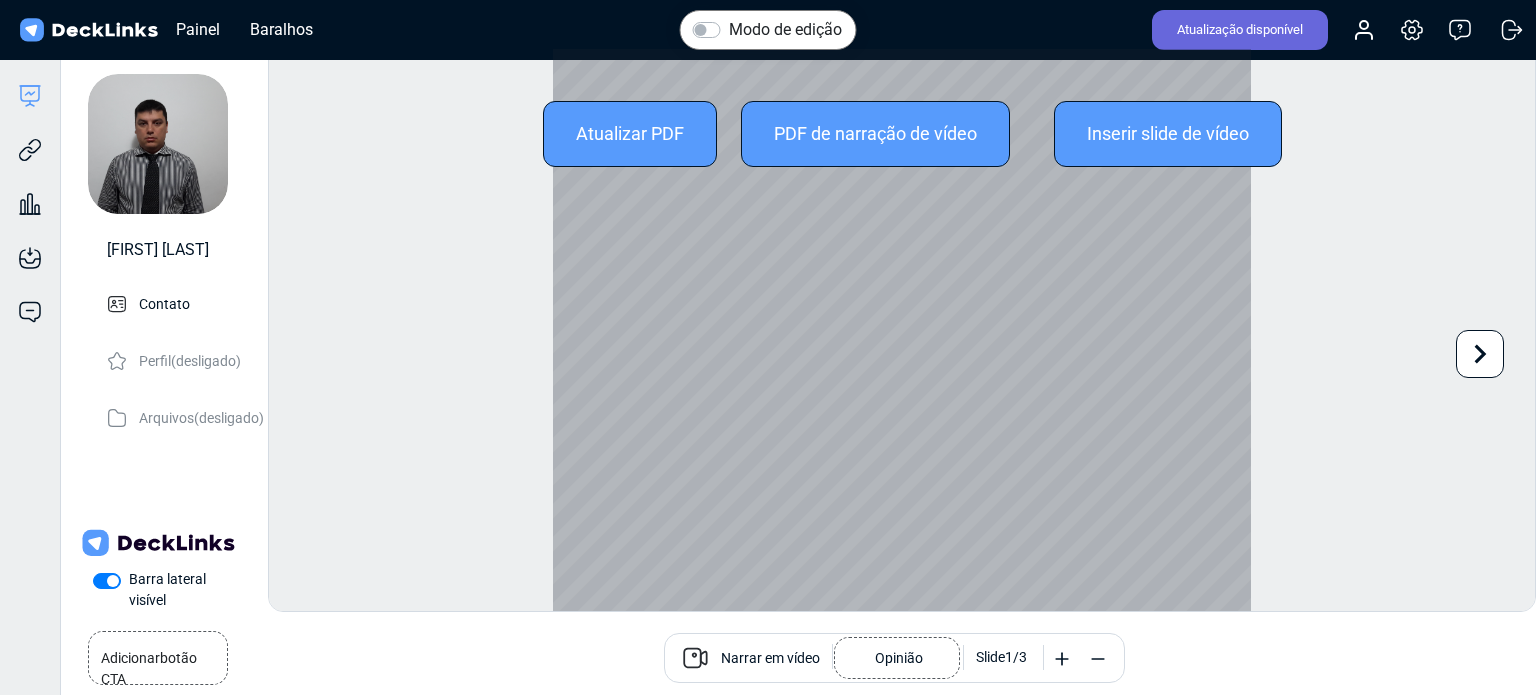scroll, scrollTop: 424, scrollLeft: 0, axis: vertical 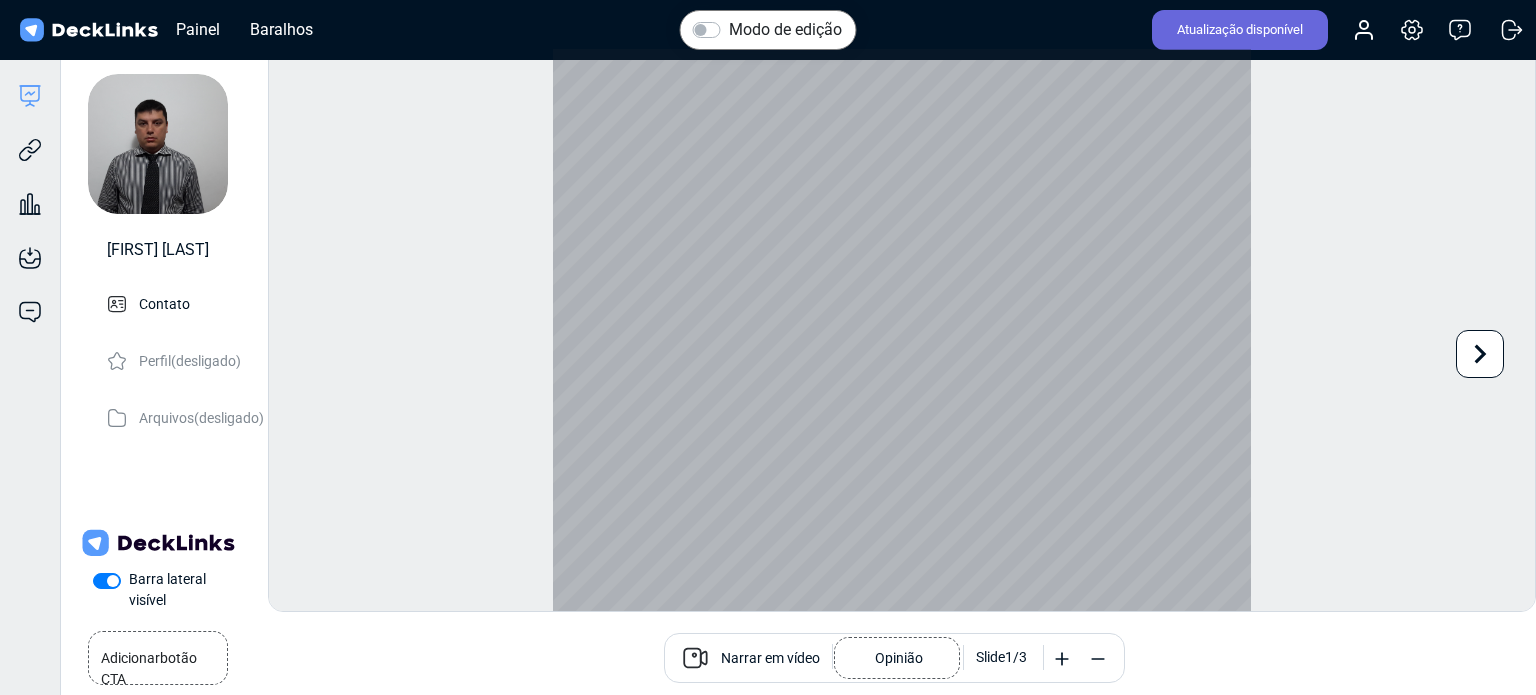 click at bounding box center [1481, 353] 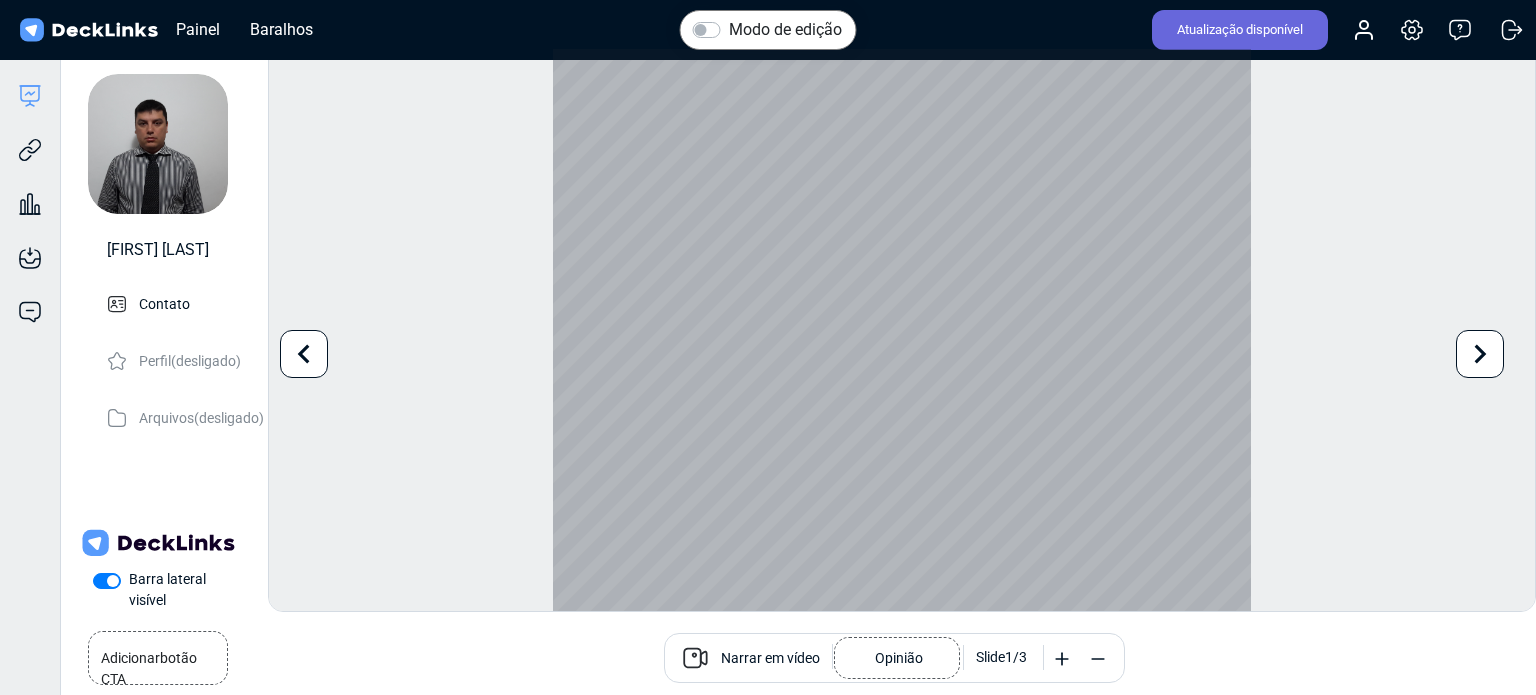 click at bounding box center [1481, 353] 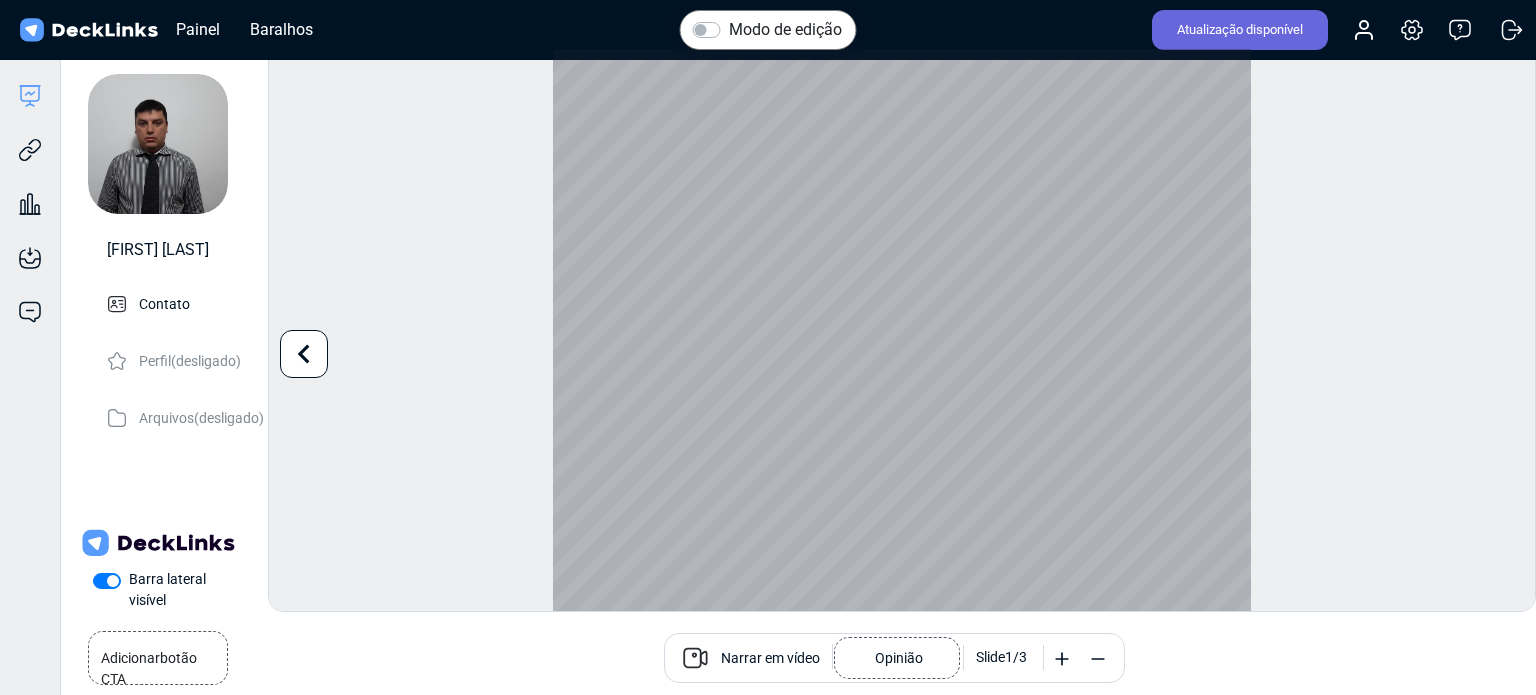 scroll, scrollTop: 324, scrollLeft: 0, axis: vertical 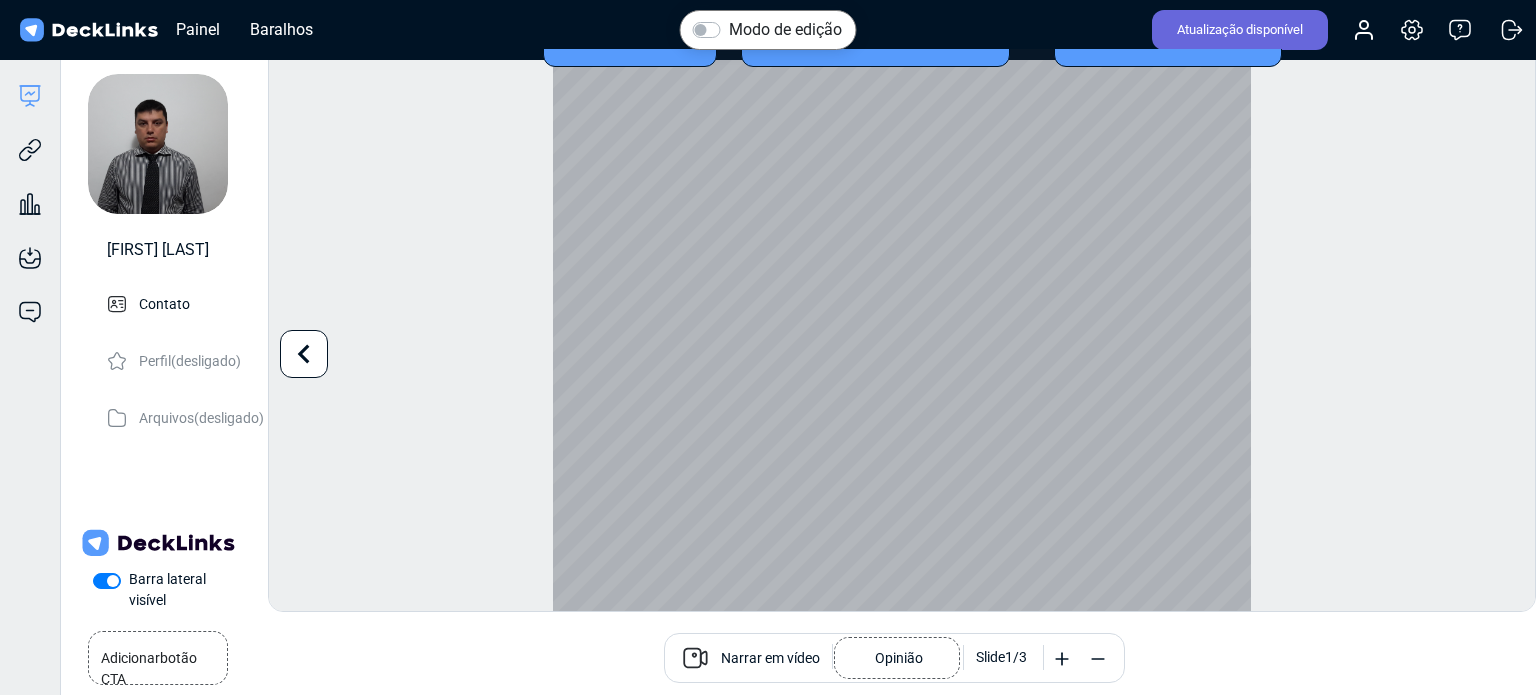 click at bounding box center [304, 354] 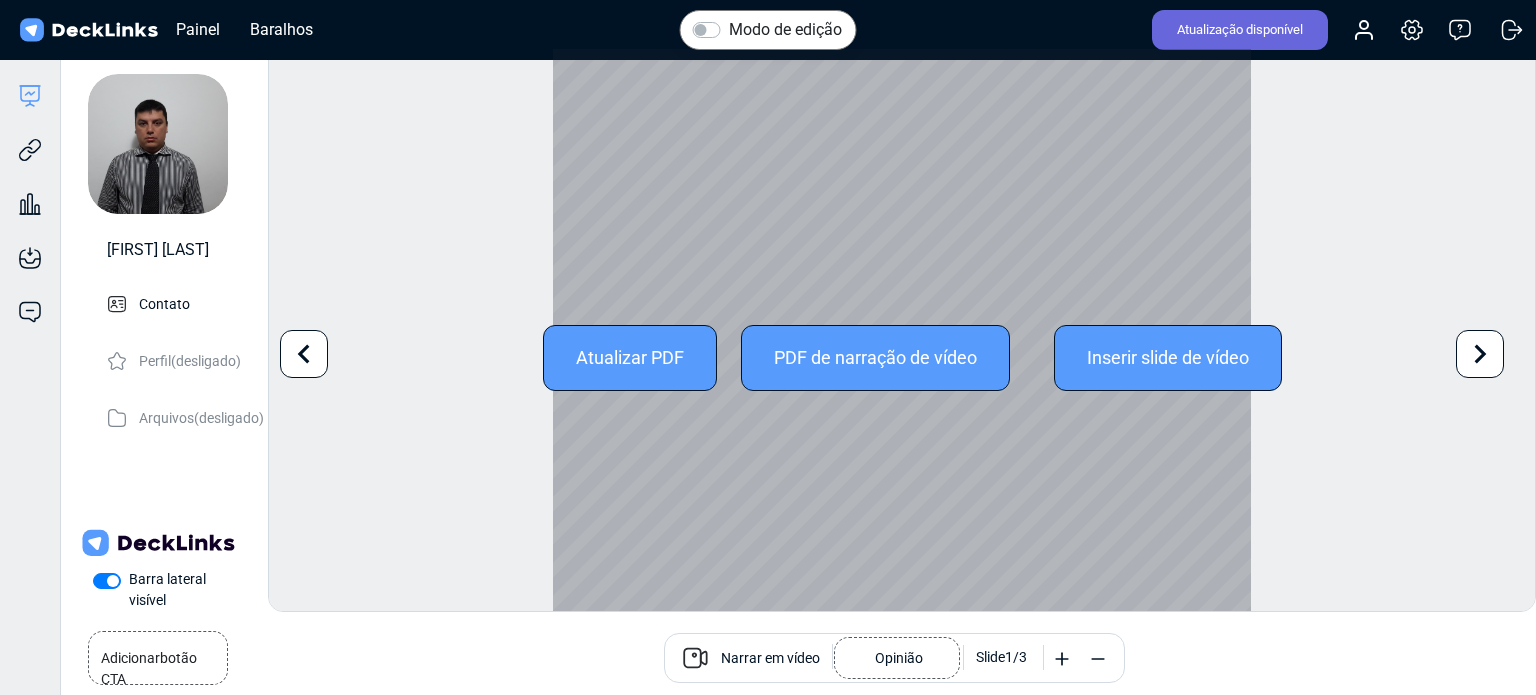 scroll, scrollTop: 200, scrollLeft: 0, axis: vertical 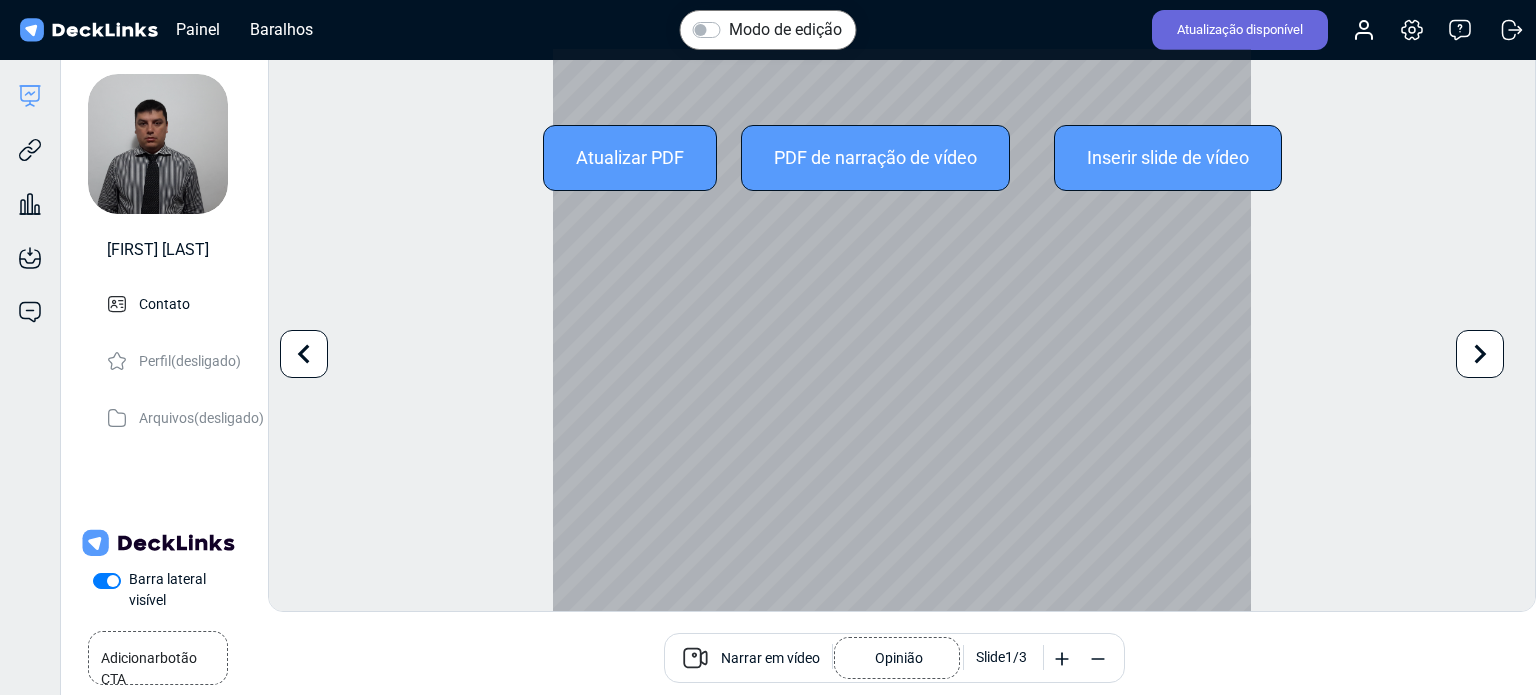click at bounding box center [902, 342] 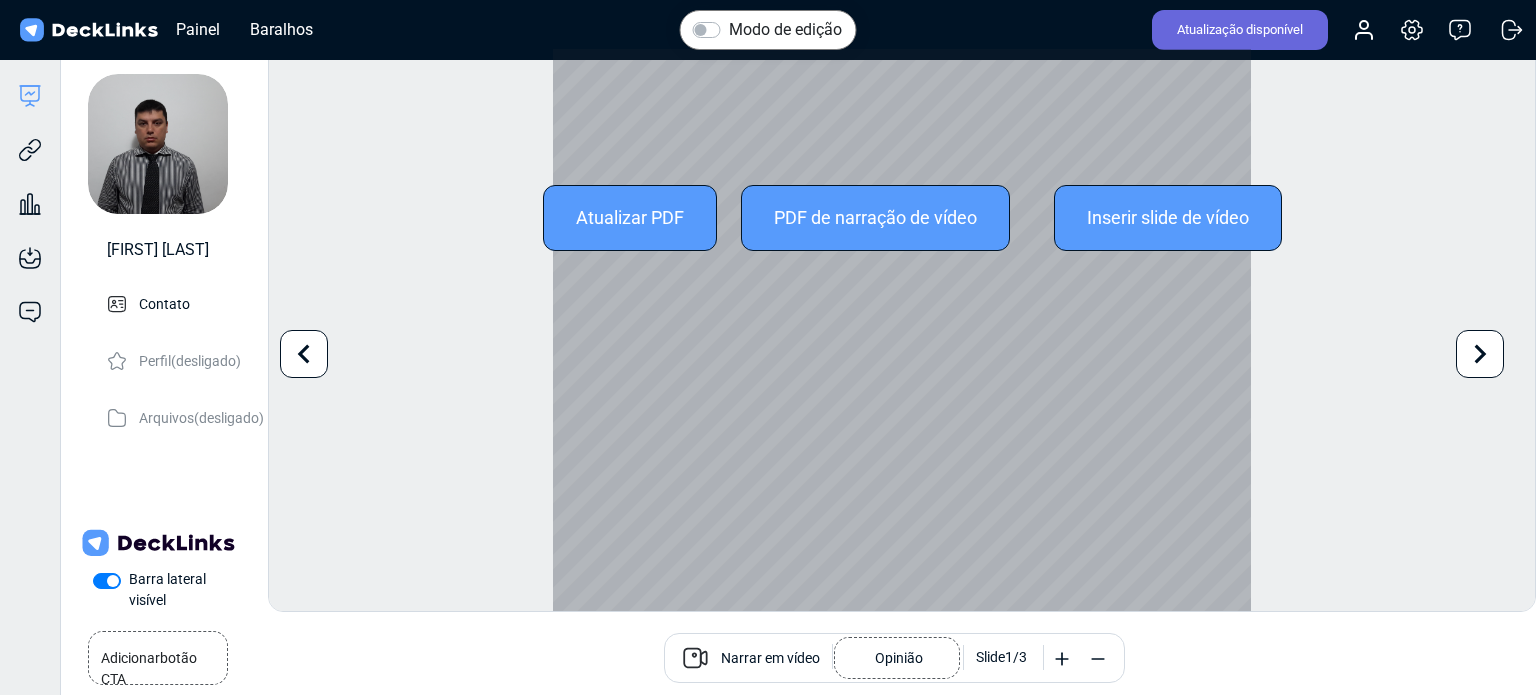 scroll, scrollTop: 0, scrollLeft: 0, axis: both 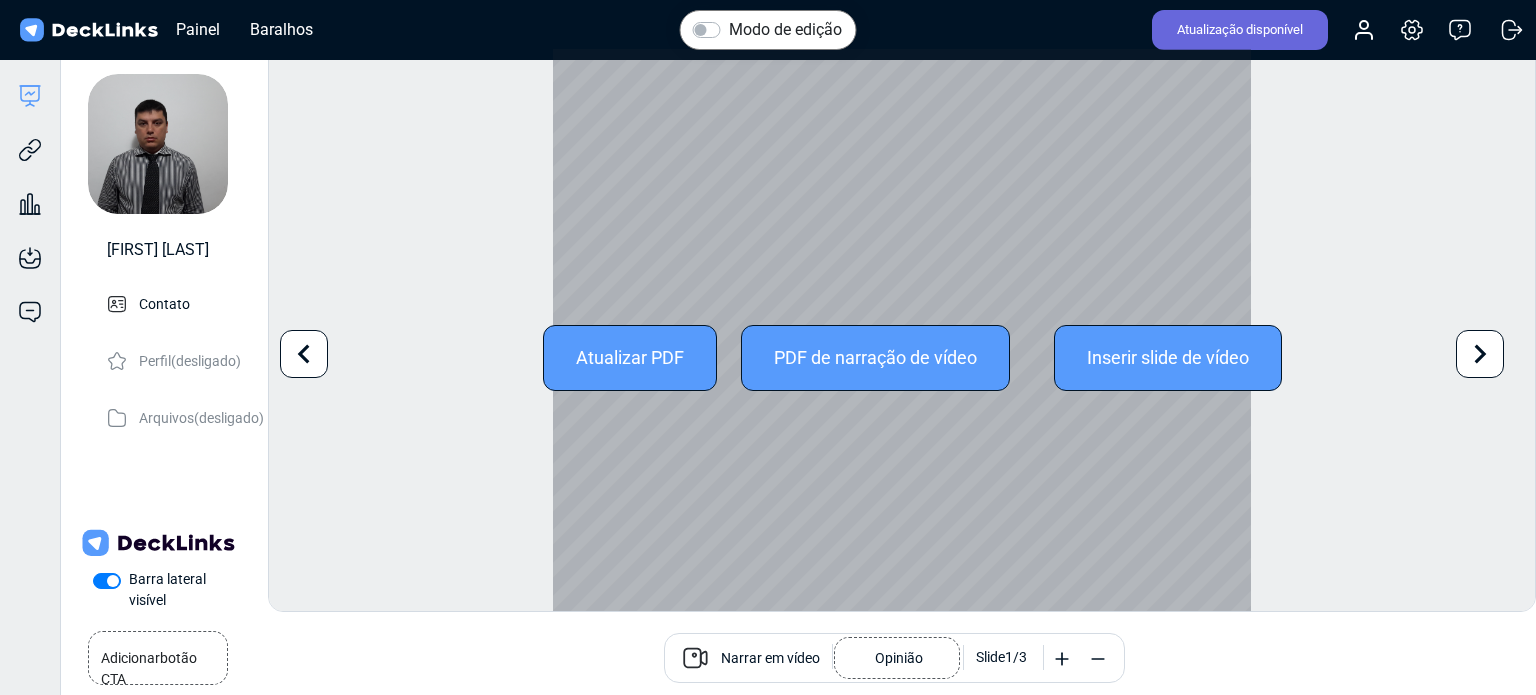 click at bounding box center (902, 542) 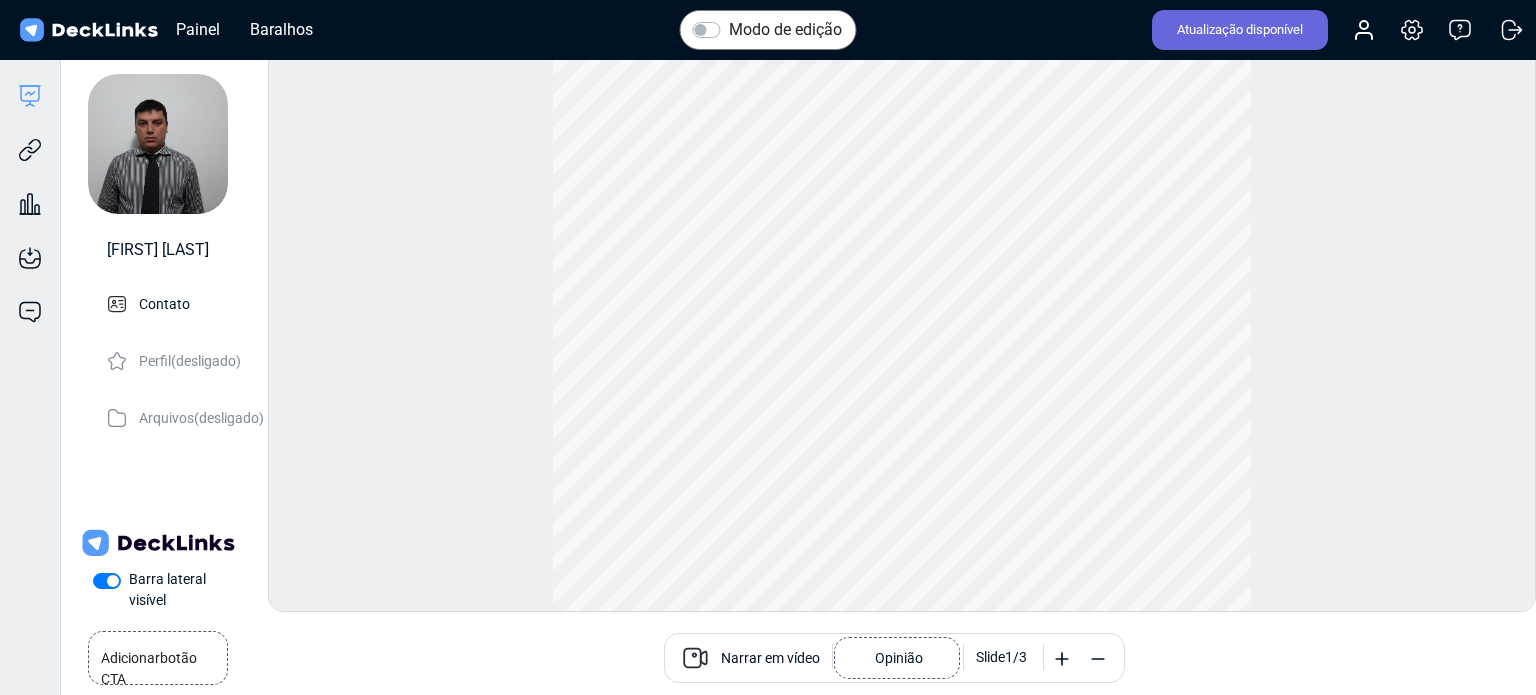scroll, scrollTop: 0, scrollLeft: 0, axis: both 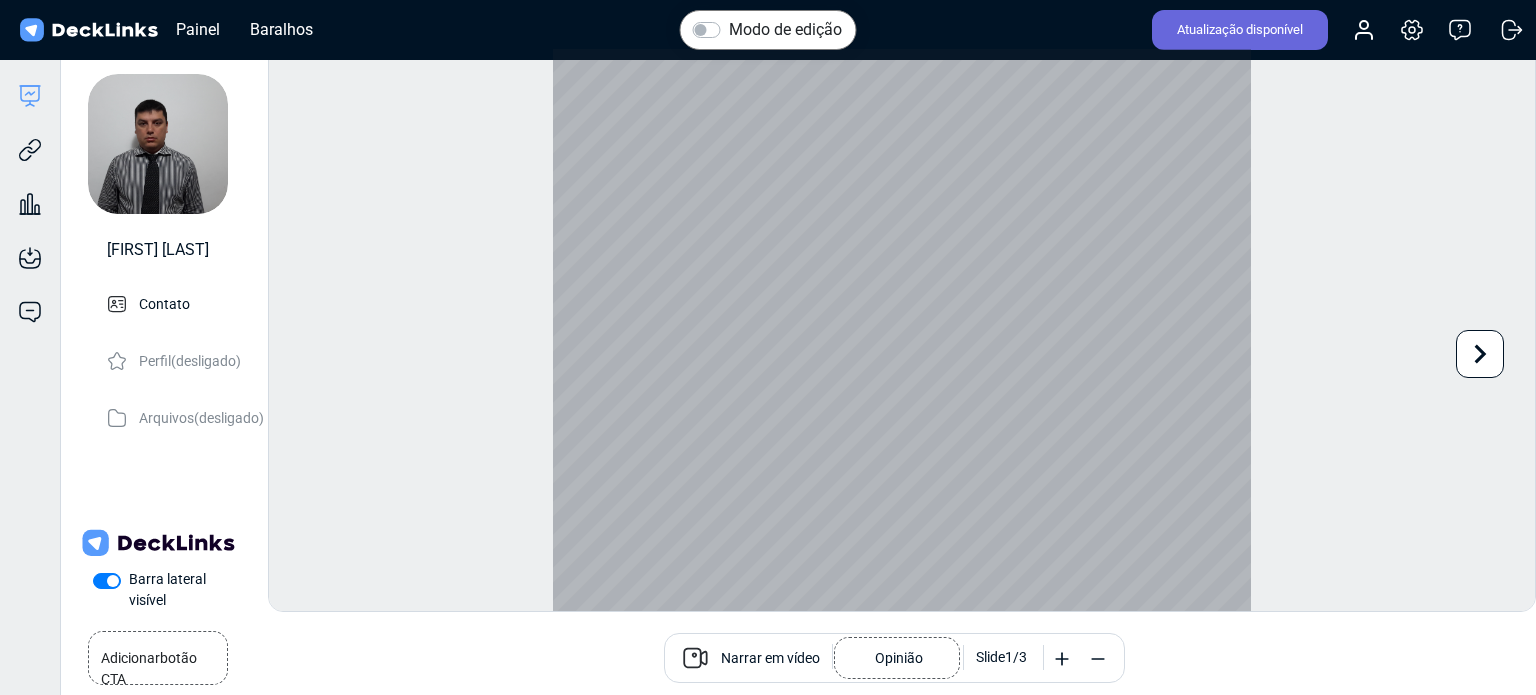click at bounding box center (1480, 354) 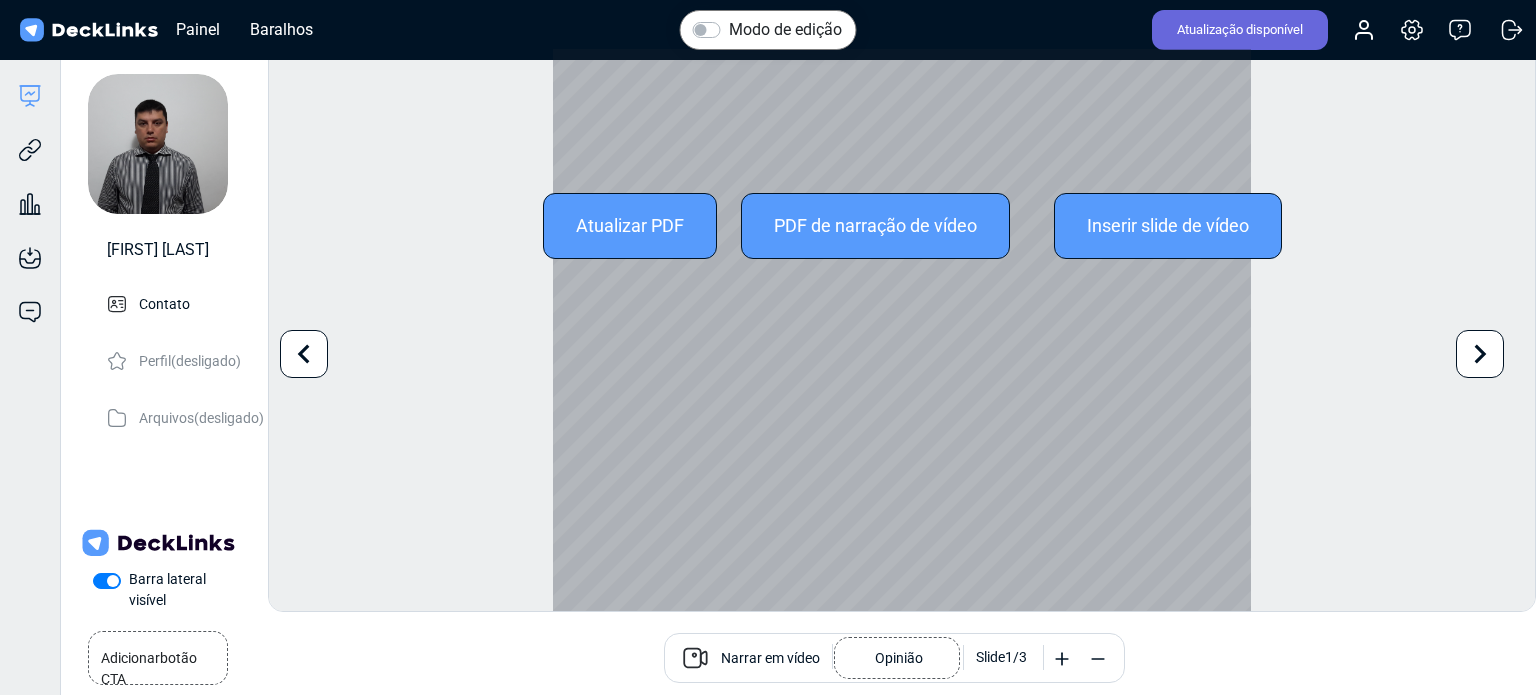 scroll, scrollTop: 0, scrollLeft: 0, axis: both 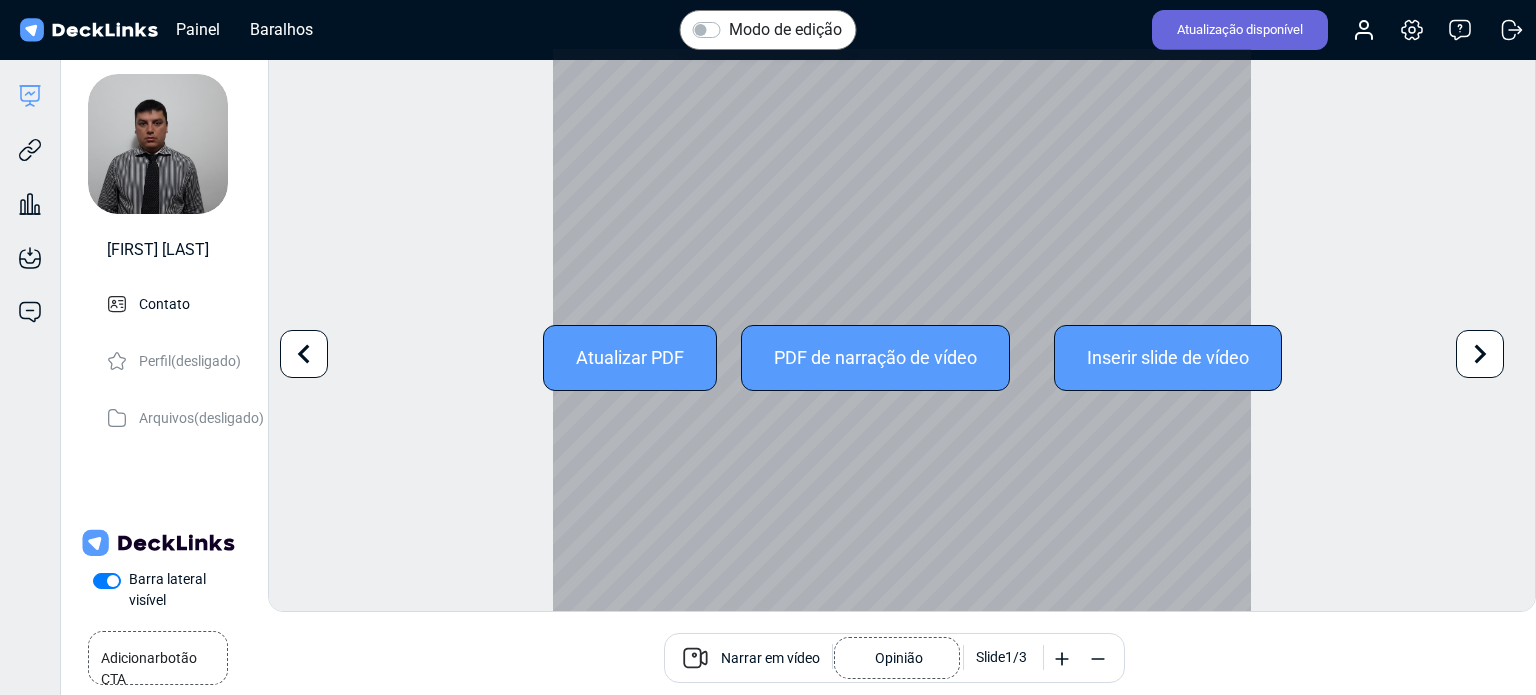 click at bounding box center [1481, 353] 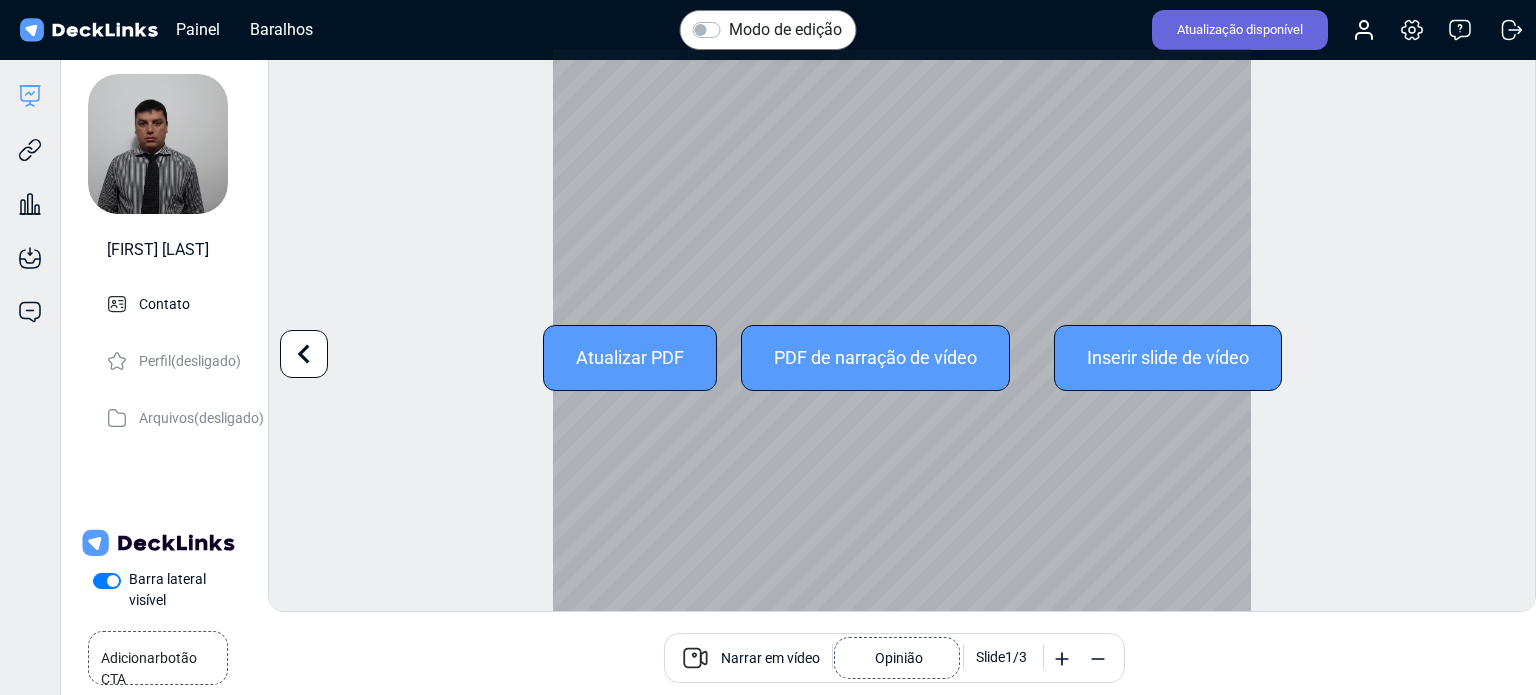 click at bounding box center (304, 354) 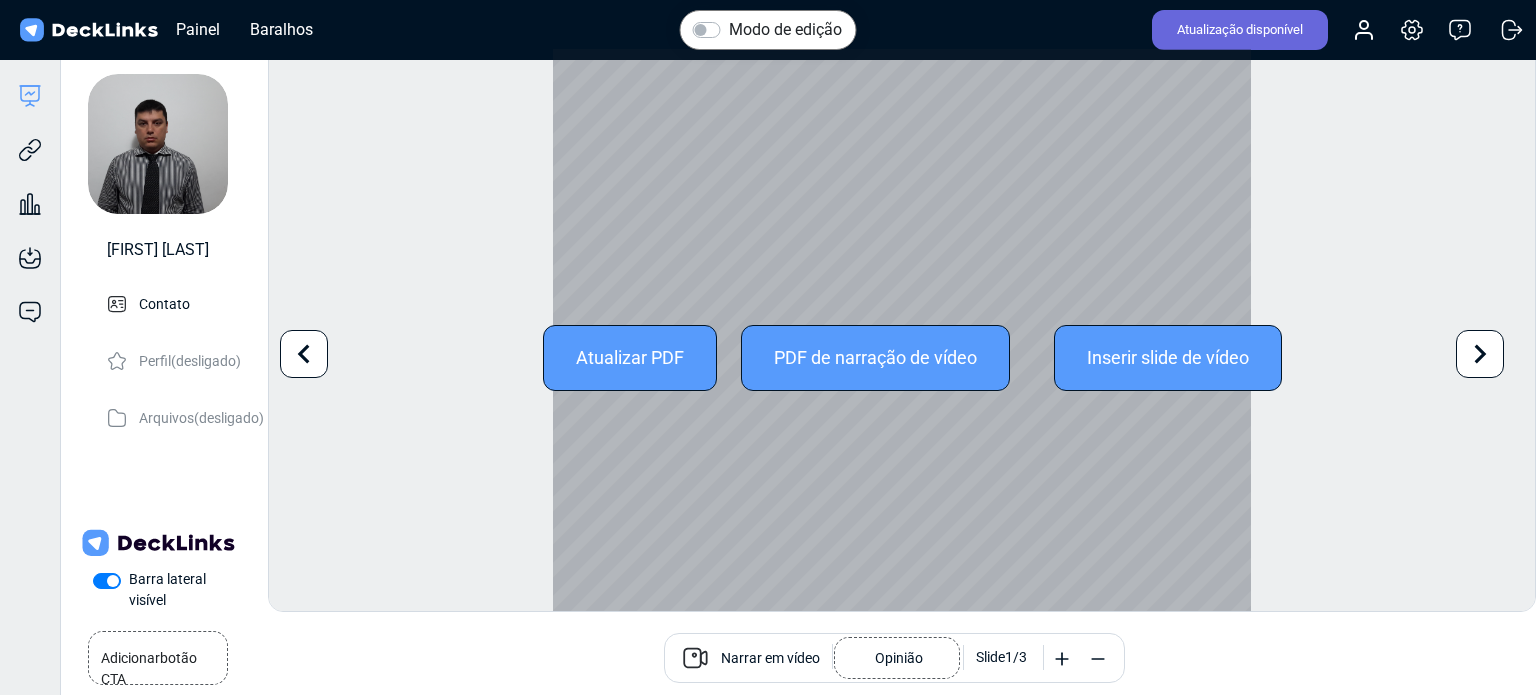 click at bounding box center (304, 354) 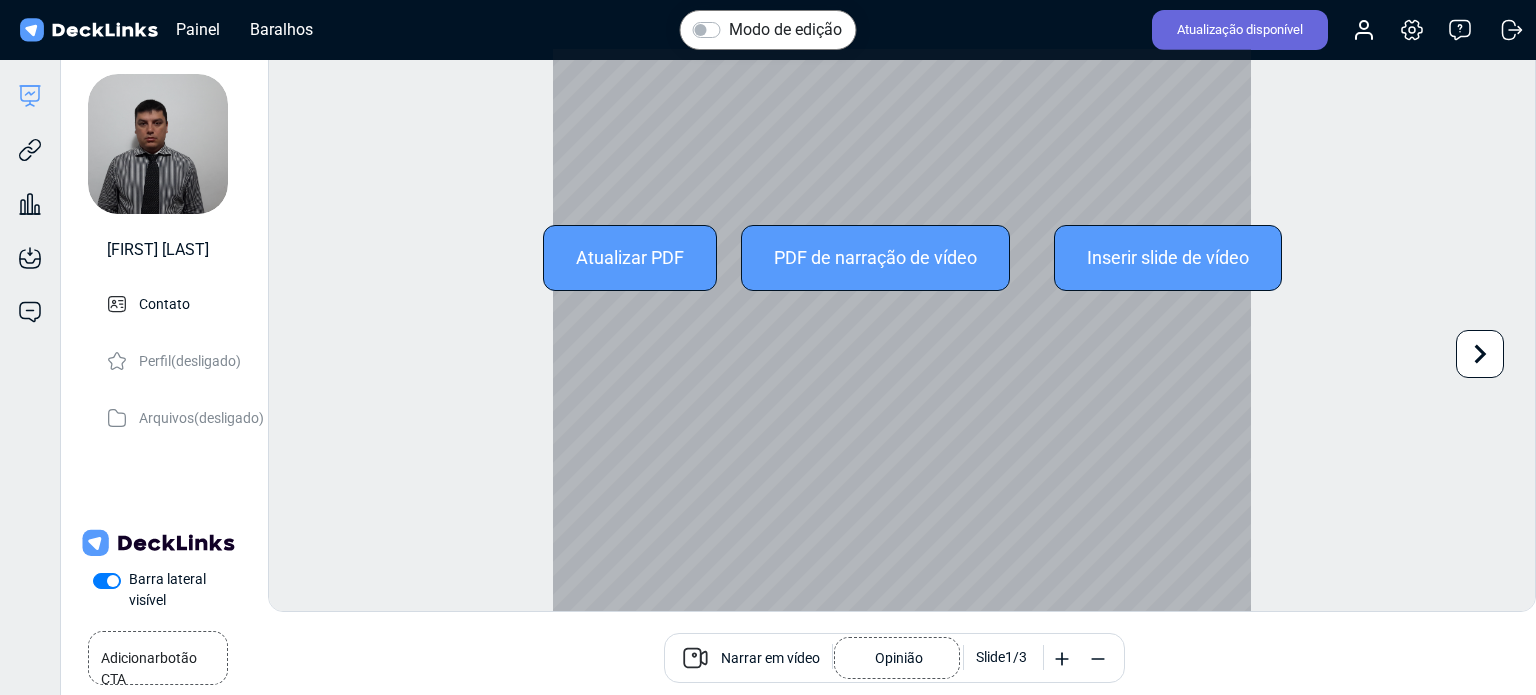 scroll, scrollTop: 0, scrollLeft: 0, axis: both 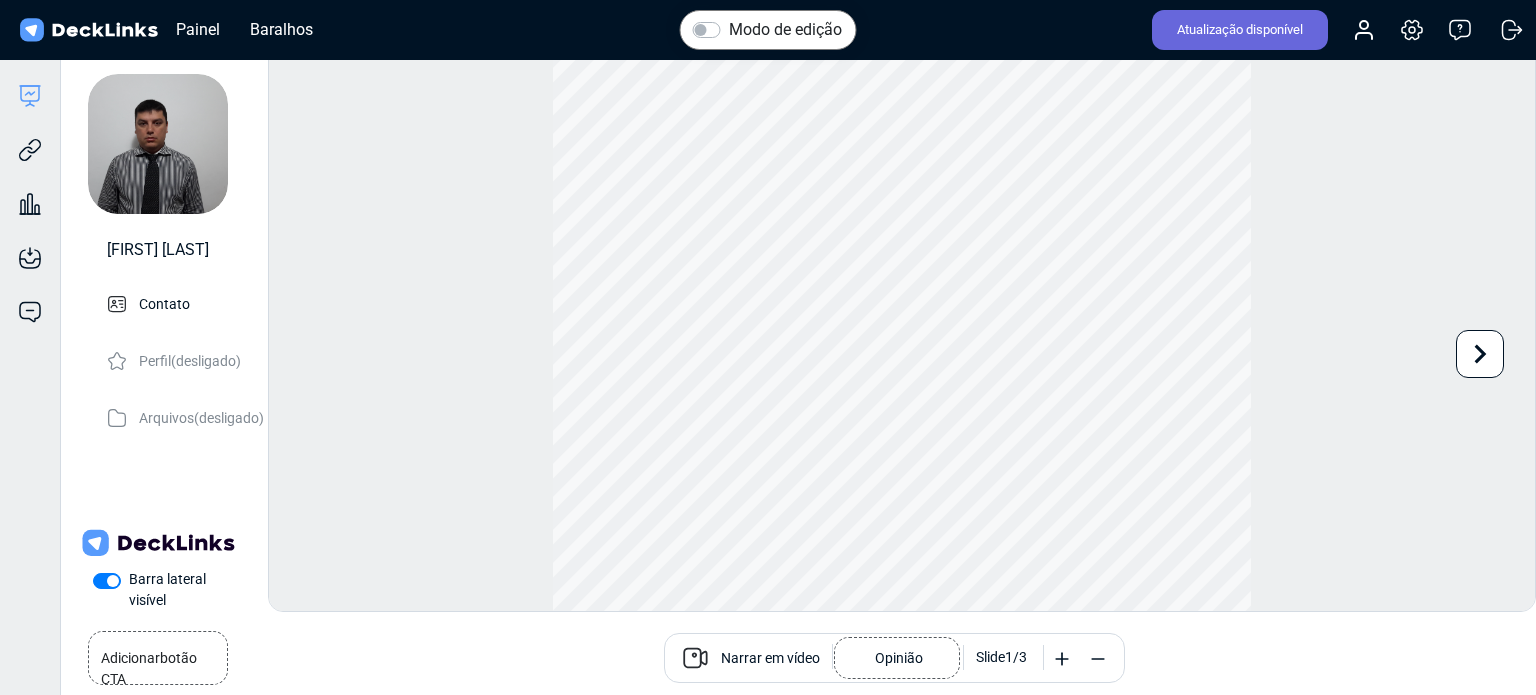 click on "Modo de edição Alterar foto A atualização desta imagem será aplicada imediatamente a todos os seus decks. Tamanho de foto recomendado: 300 x 300. Use as setas esquerda/direita para navegar entre os slides Adicionar  botão CTA Agende uma ligação Narrar em vídeo Opinião Slide  1  /  3" at bounding box center [902, 330] 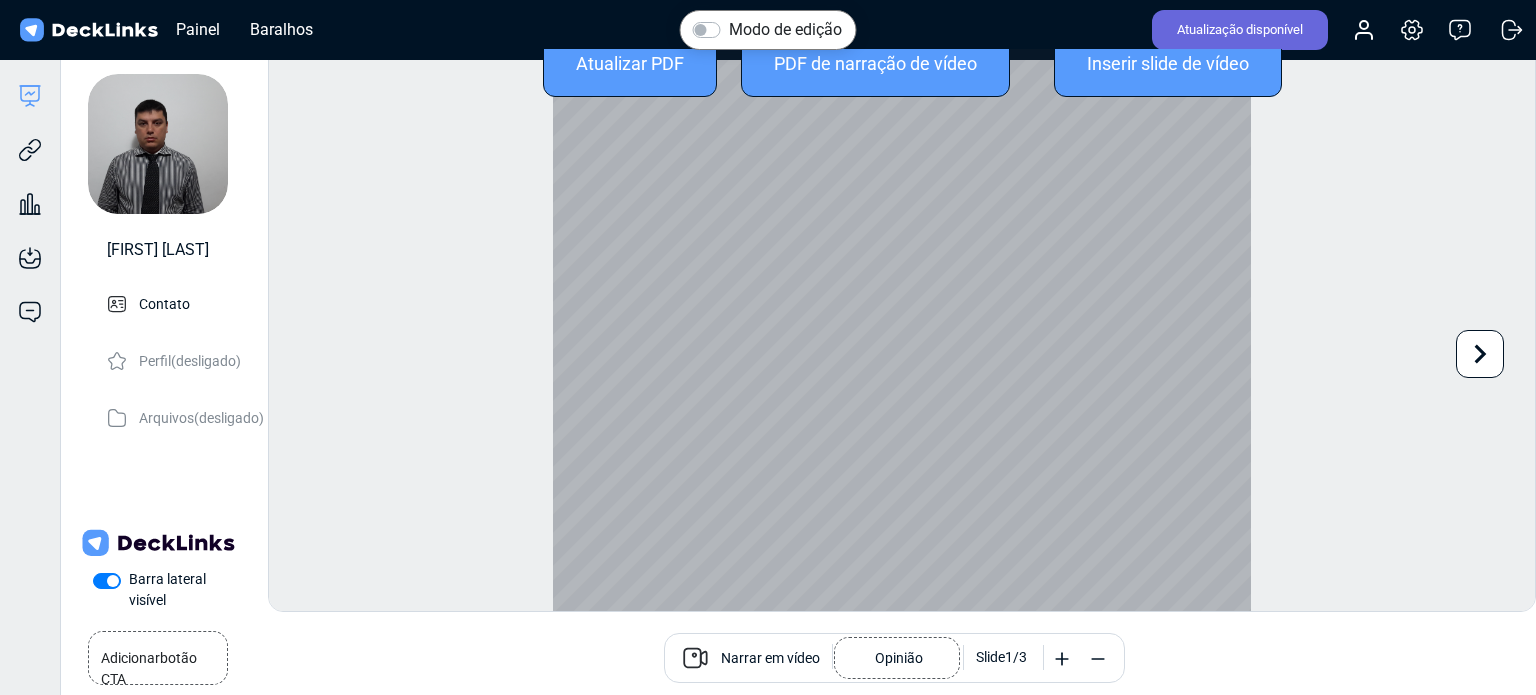scroll, scrollTop: 300, scrollLeft: 0, axis: vertical 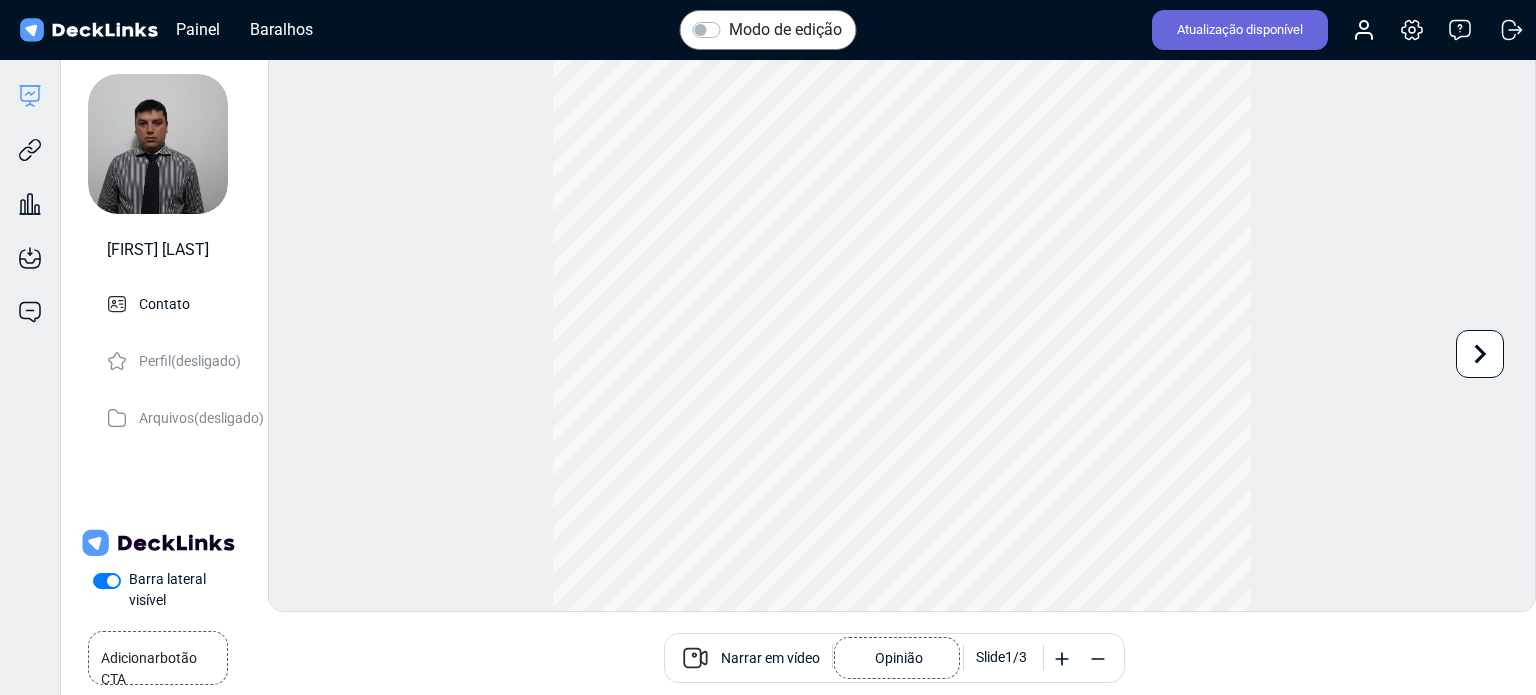 click on "Narrar em vídeo" at bounding box center (770, 658) 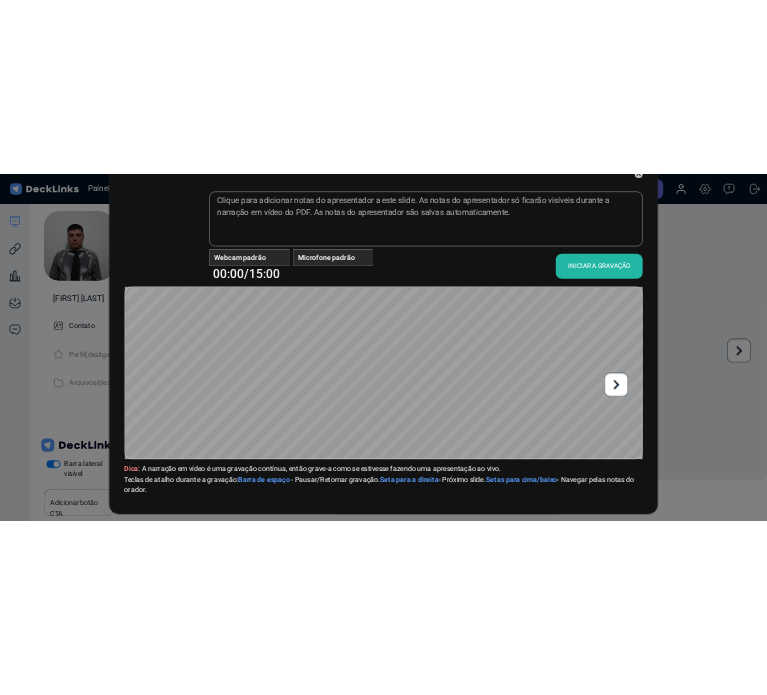 scroll, scrollTop: 59, scrollLeft: 0, axis: vertical 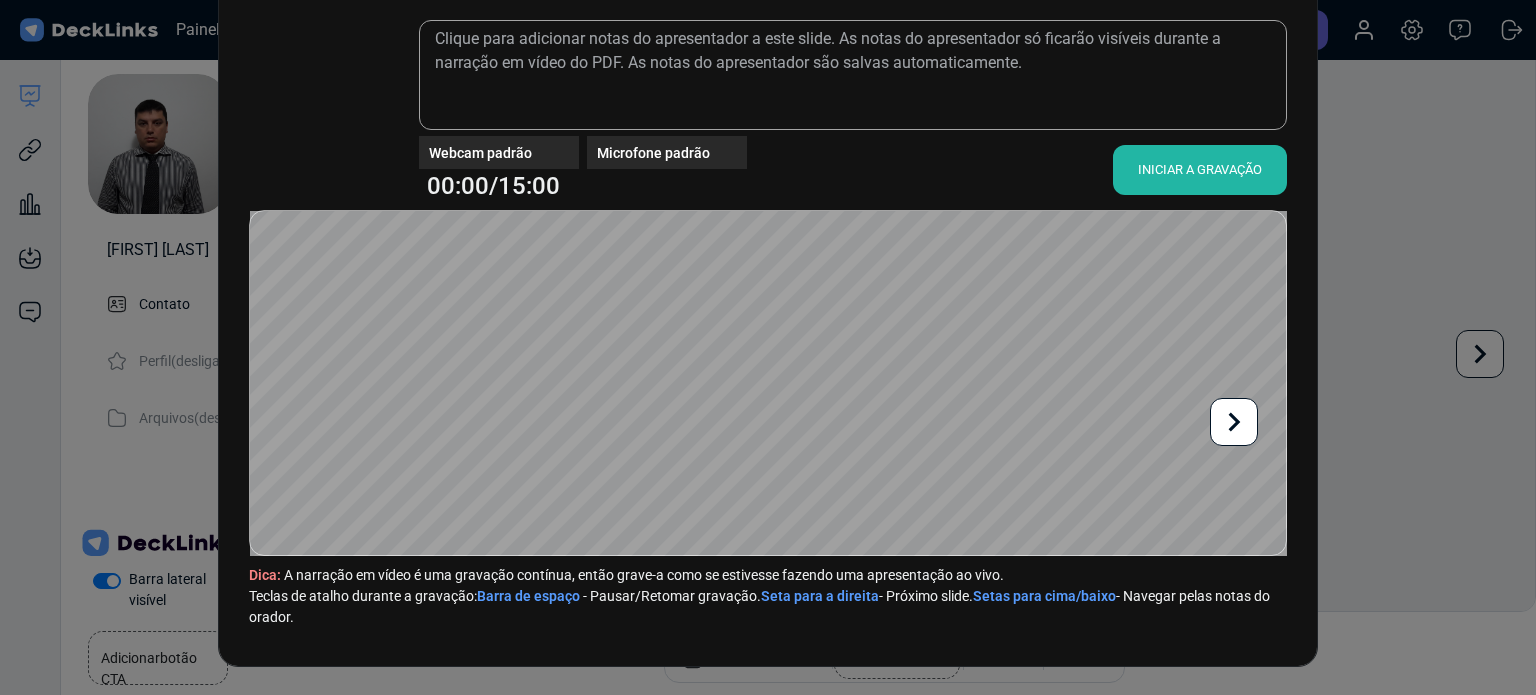 click on "INICIAR A GRAVAÇÃO" at bounding box center (1200, 169) 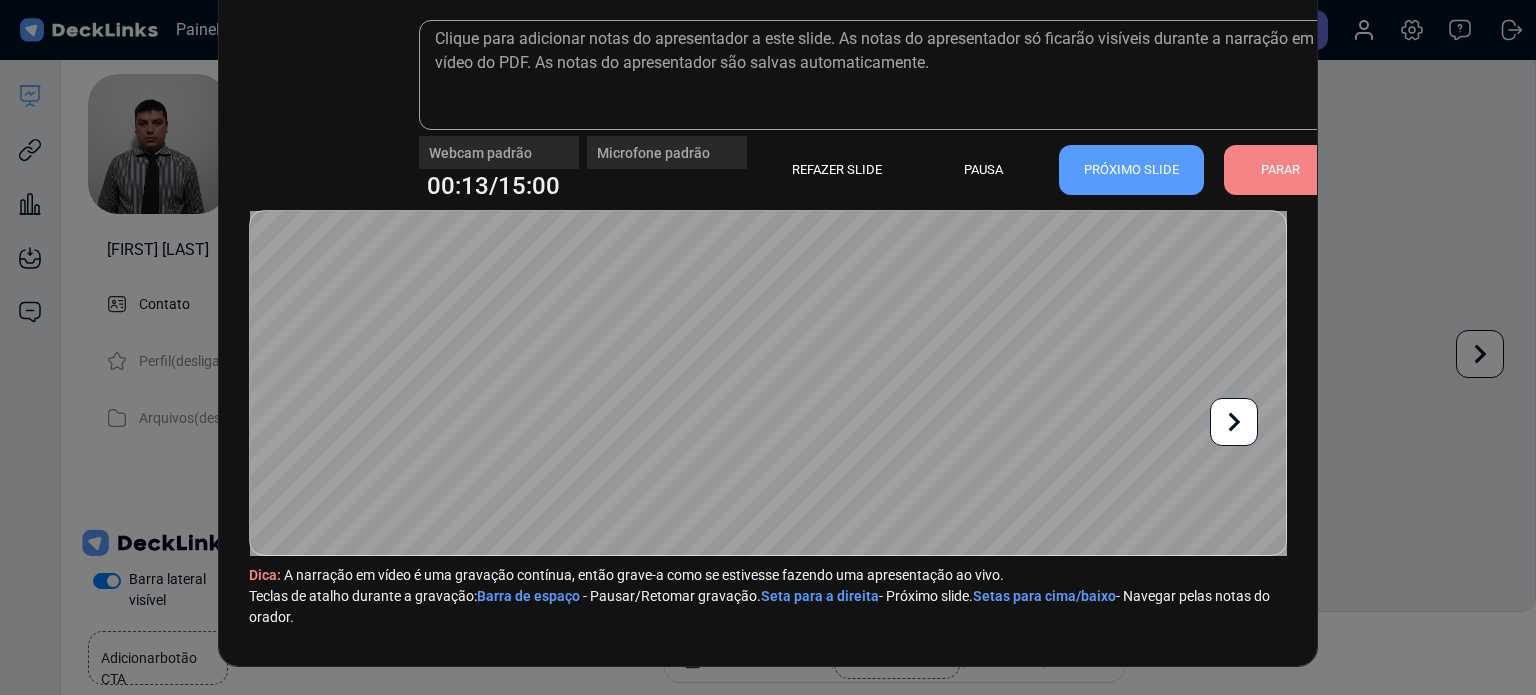 click on "PRÓXIMO SLIDE" at bounding box center (1131, 170) 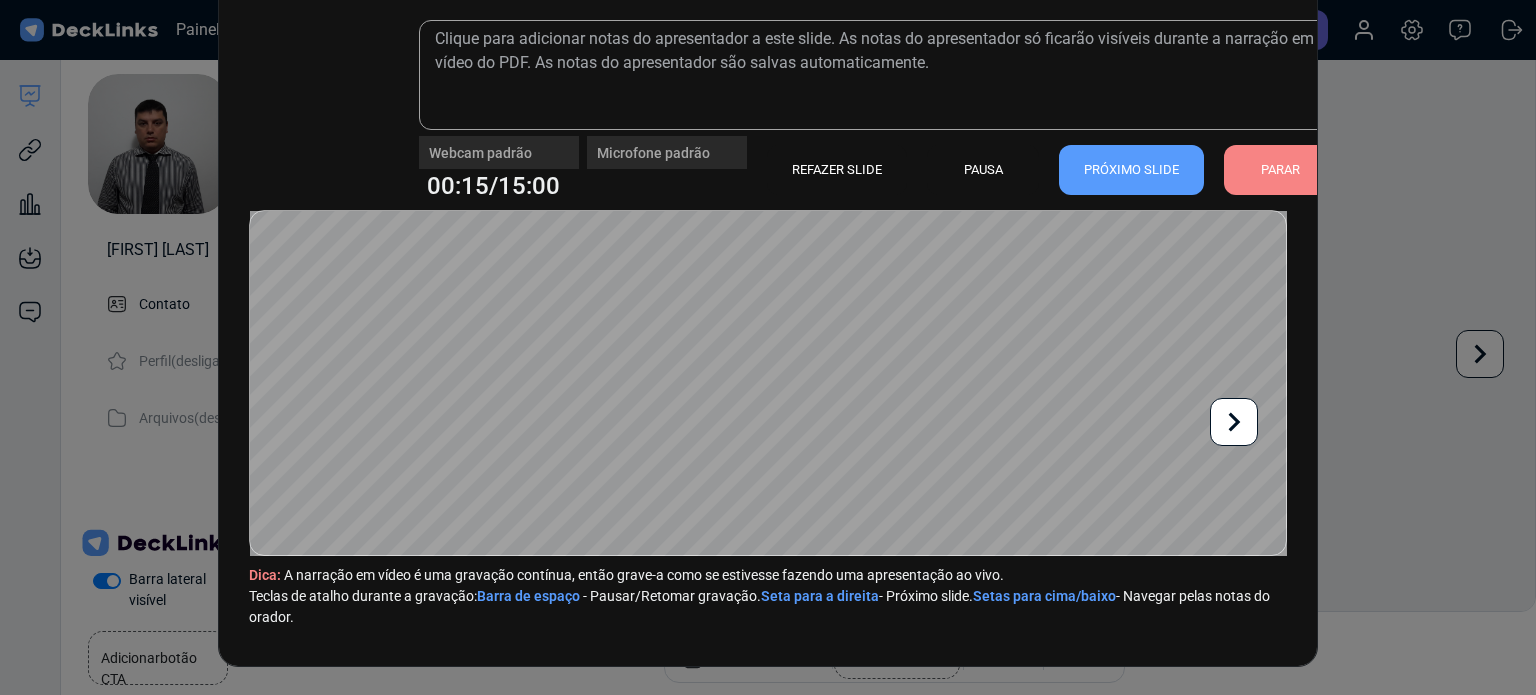 click on "PRÓXIMO SLIDE" at bounding box center [1131, 170] 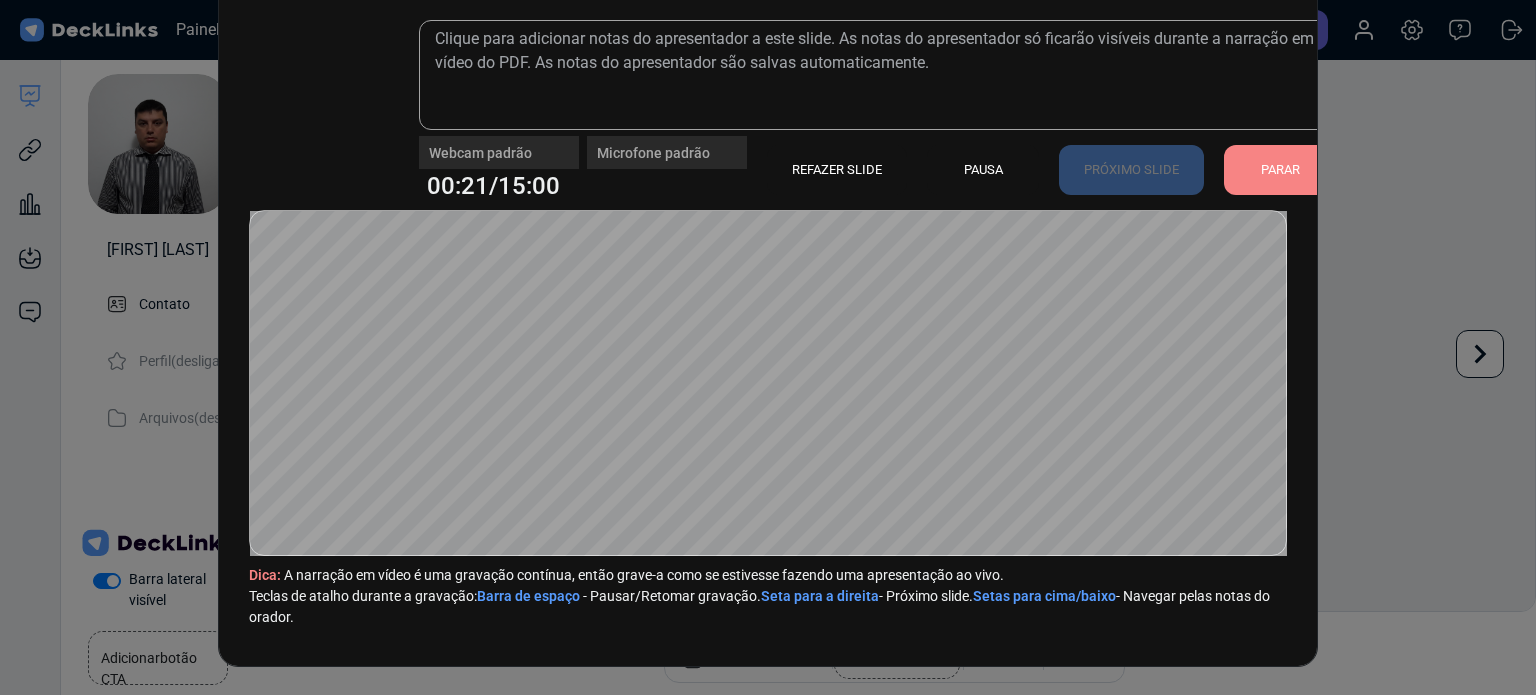 click on "PARAR" at bounding box center [1280, 169] 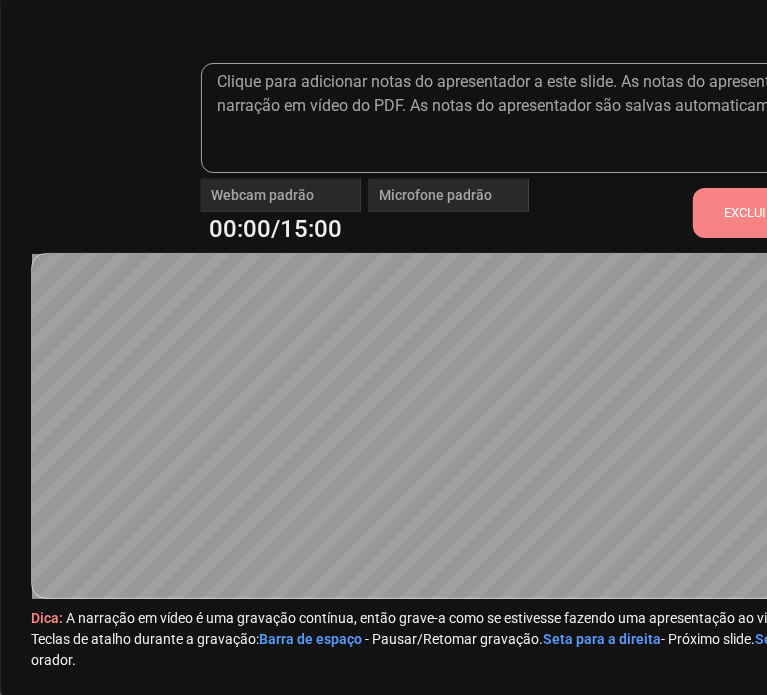 scroll, scrollTop: 0, scrollLeft: 0, axis: both 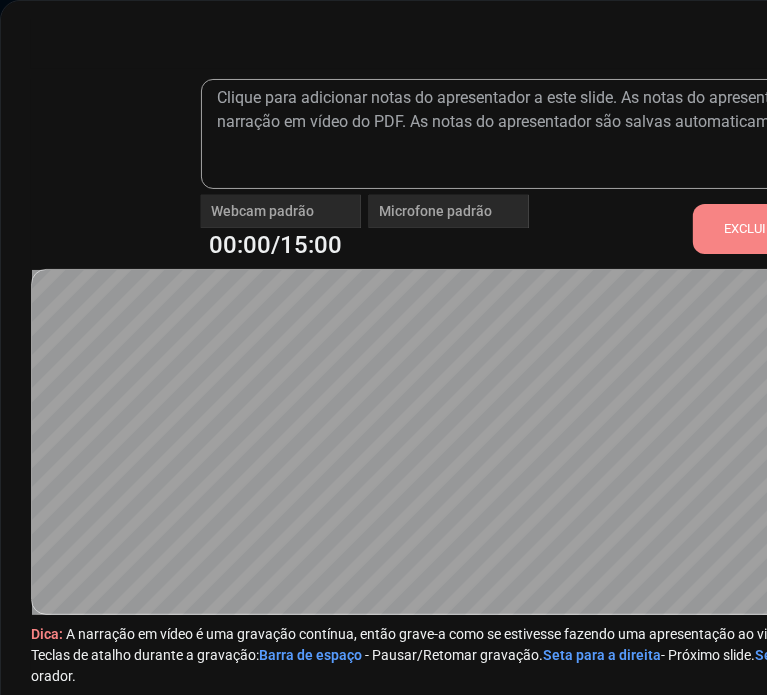 drag, startPoint x: 483, startPoint y: 15, endPoint x: 377, endPoint y: 13, distance: 106.01887 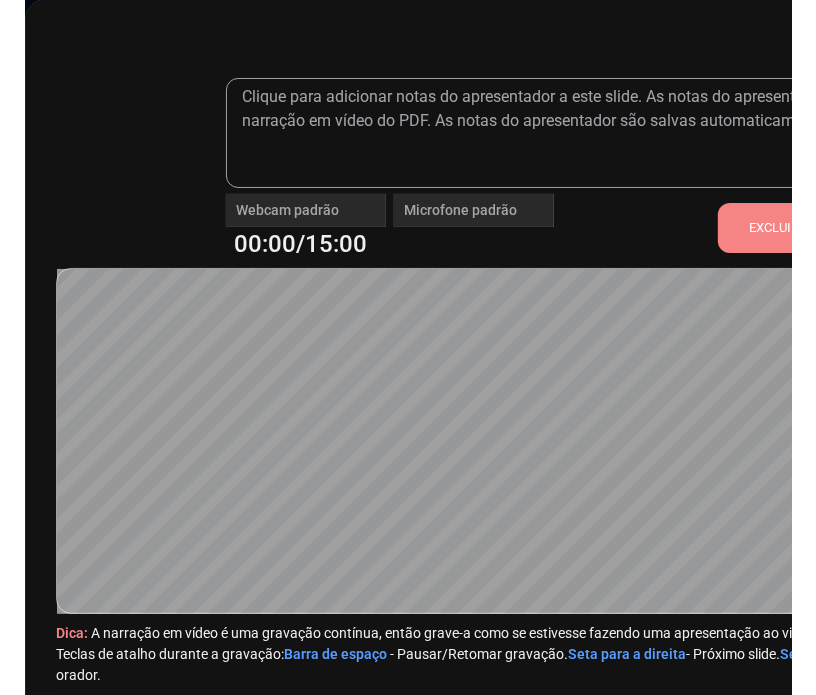 scroll, scrollTop: 0, scrollLeft: 0, axis: both 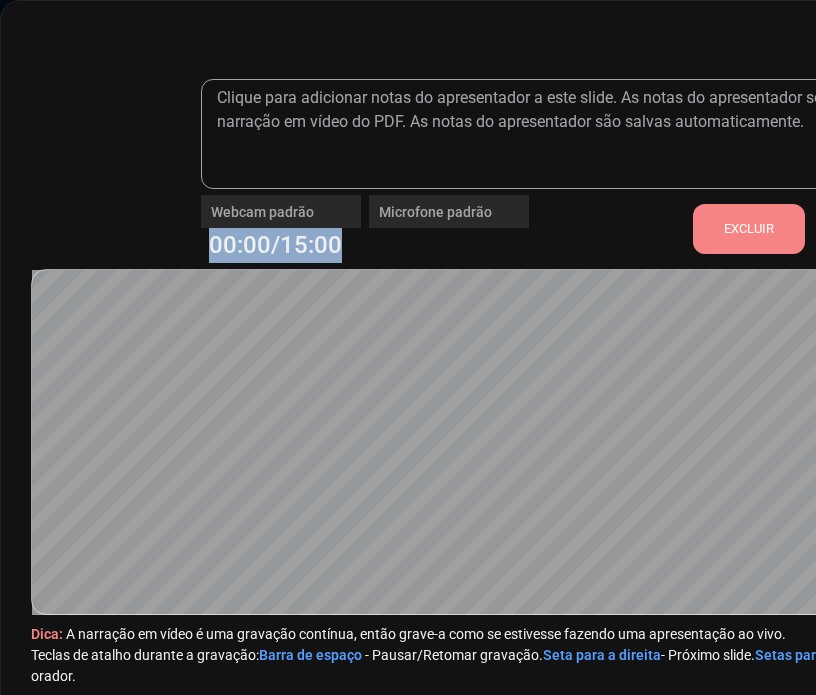 drag, startPoint x: 610, startPoint y: 199, endPoint x: 491, endPoint y: 202, distance: 119.03781 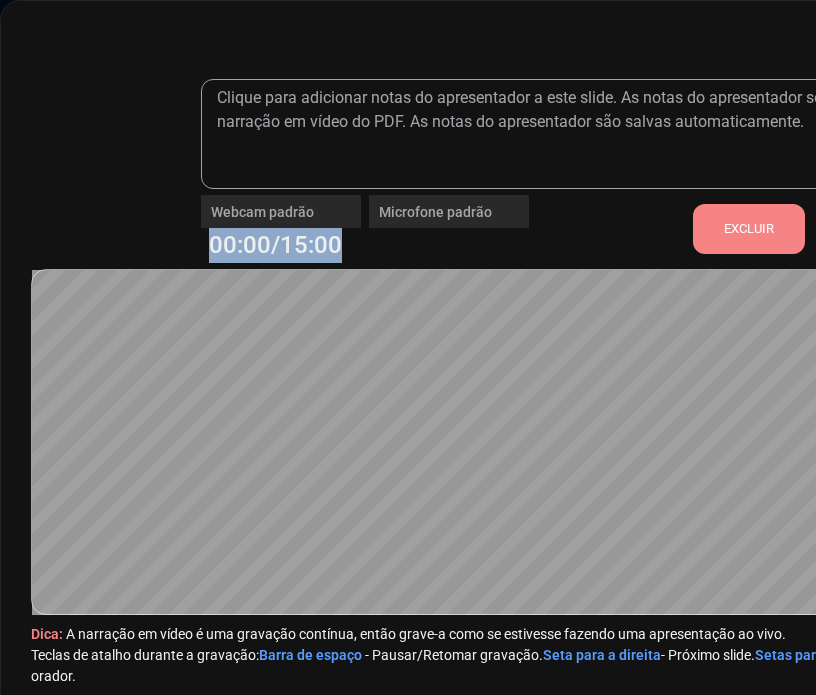 click on "Webcam padrão Microfone padrão 00:00/15:00 EXCLUIR JOGAR SALVAR" at bounding box center [635, 229] 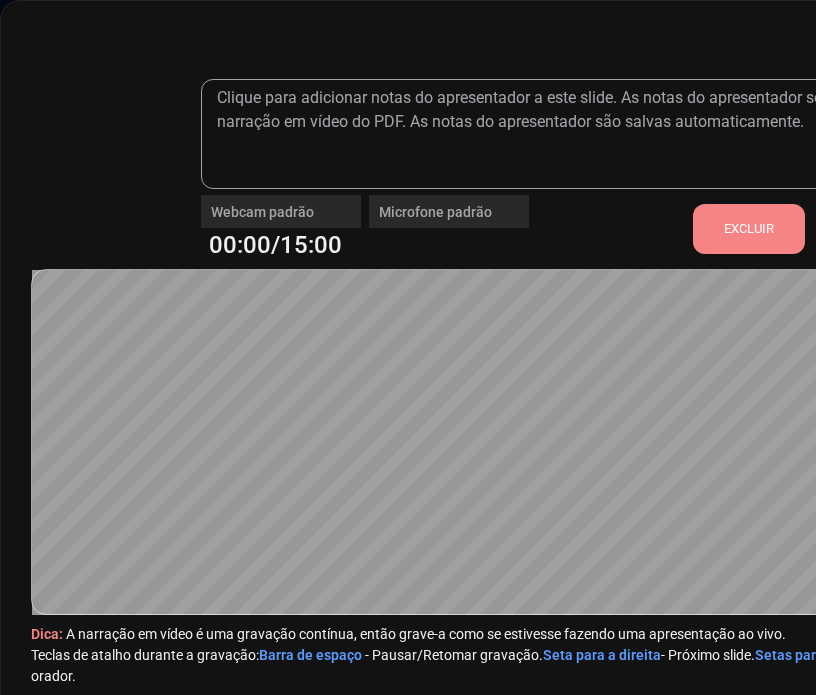 click at bounding box center (550, 44) 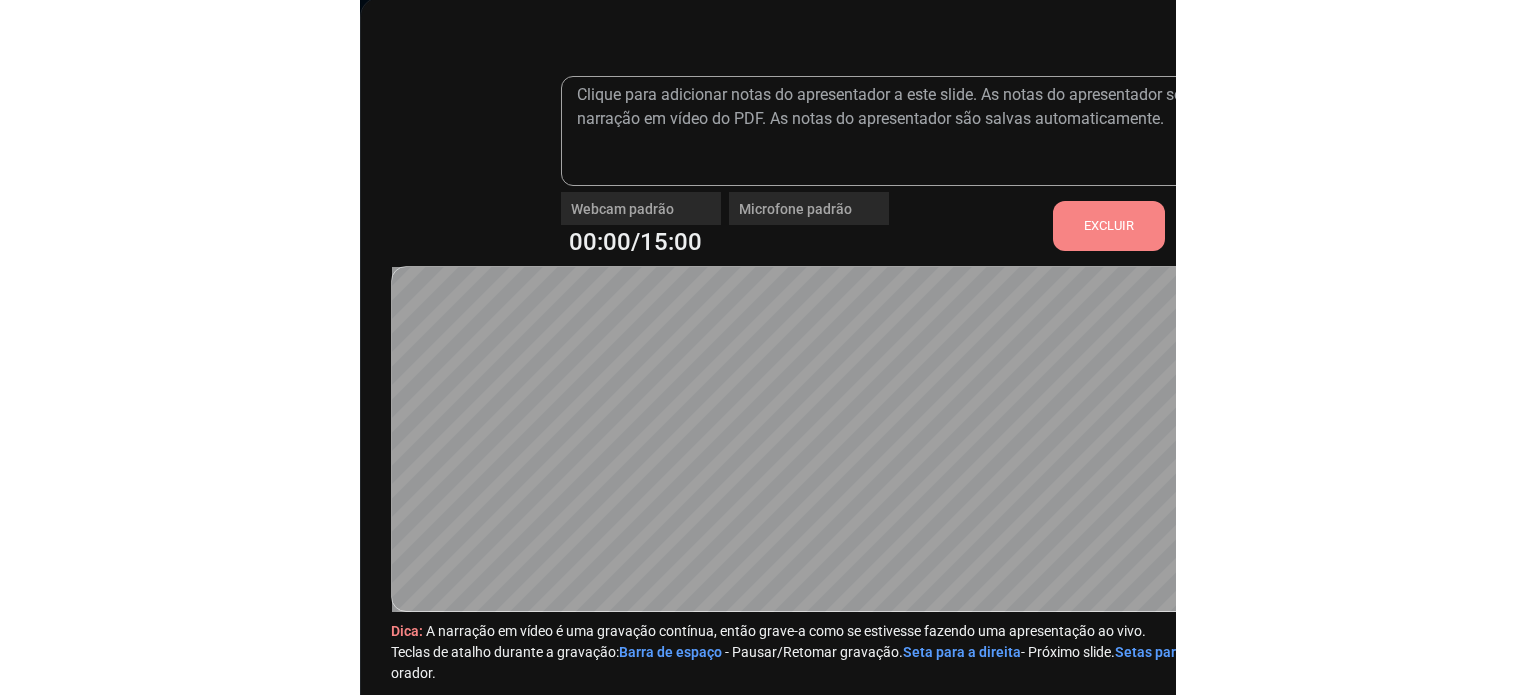 scroll, scrollTop: 0, scrollLeft: 0, axis: both 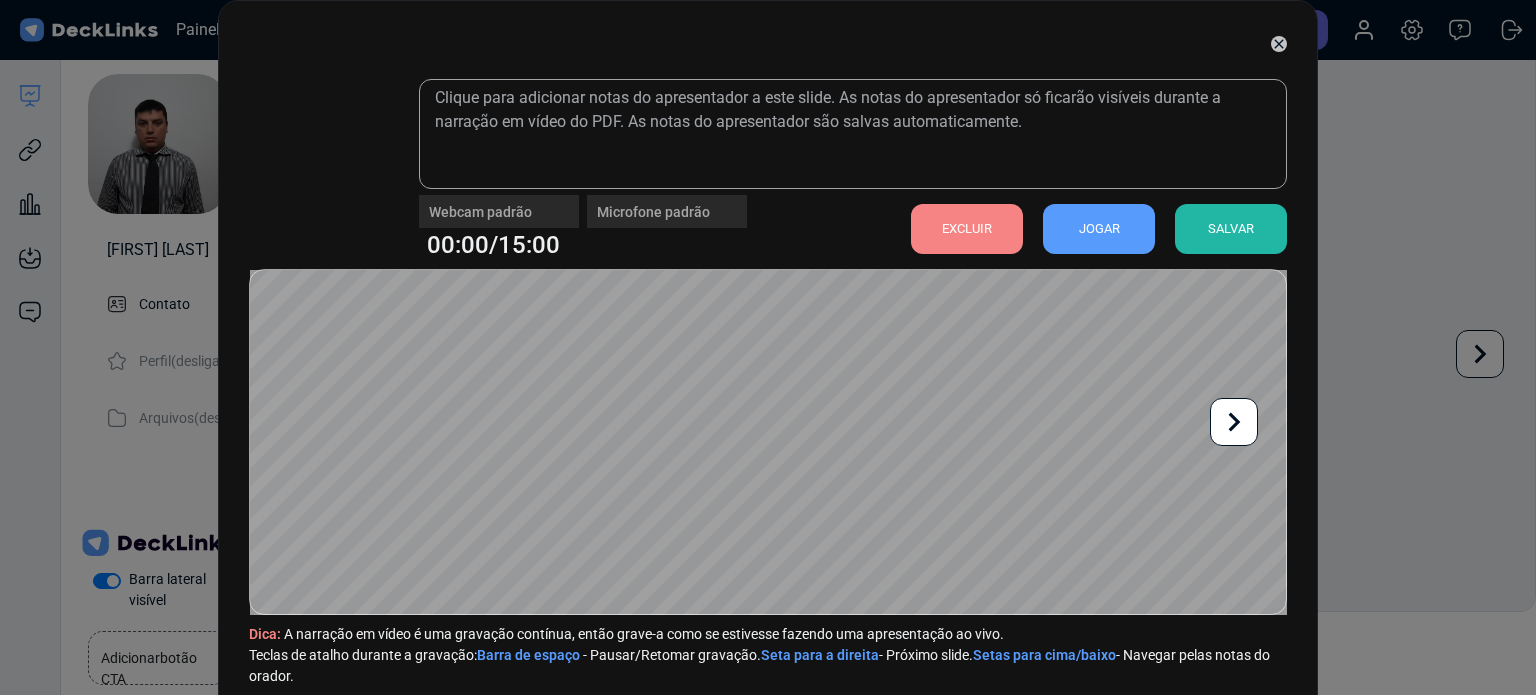 click at bounding box center [1234, 422] 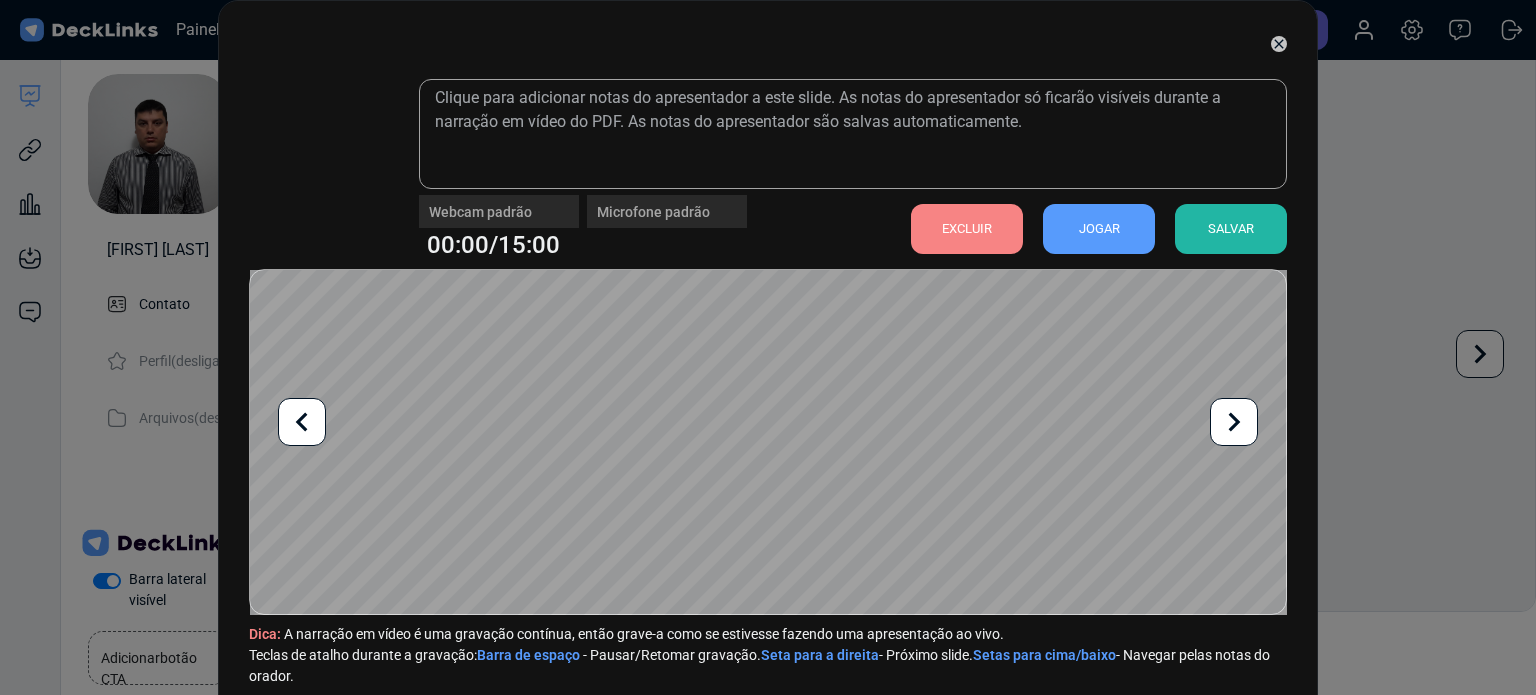 click at bounding box center (302, 422) 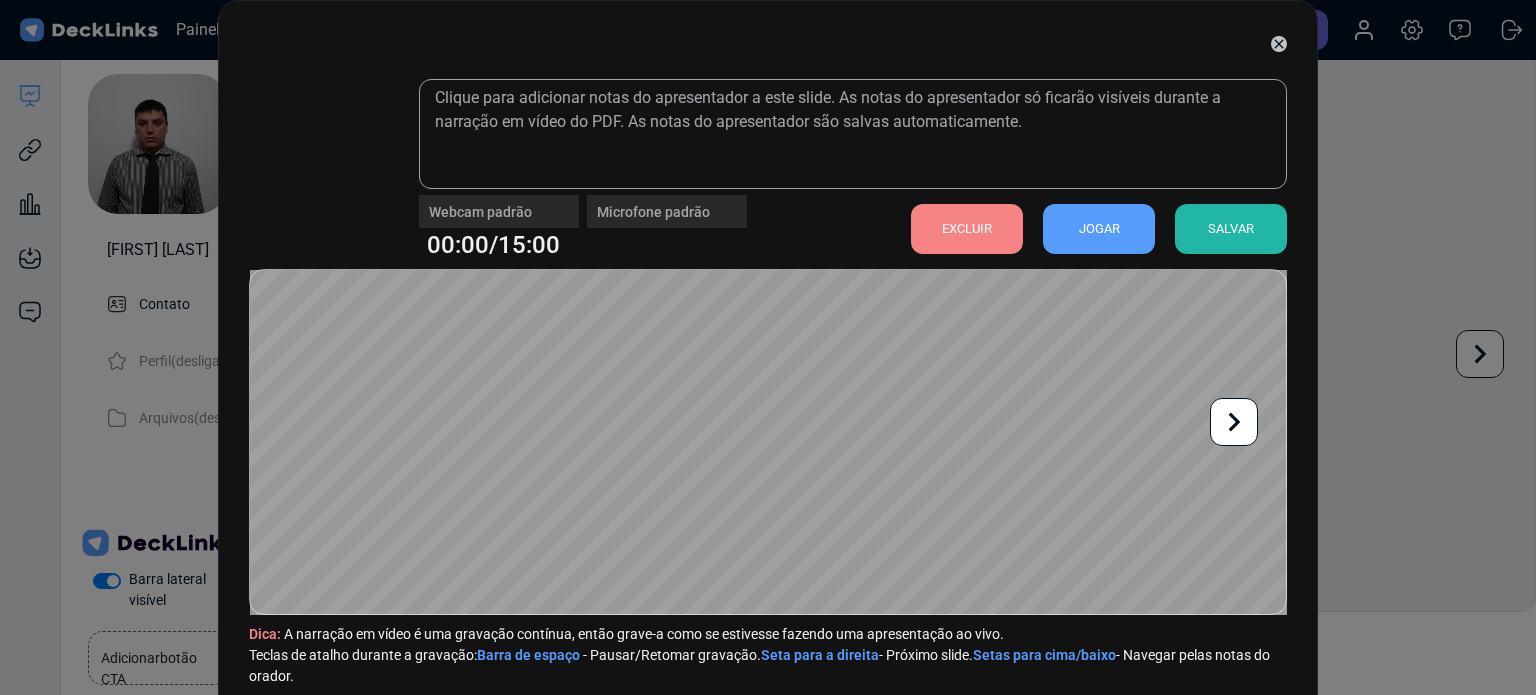 click on "EXCLUIR" at bounding box center (967, 228) 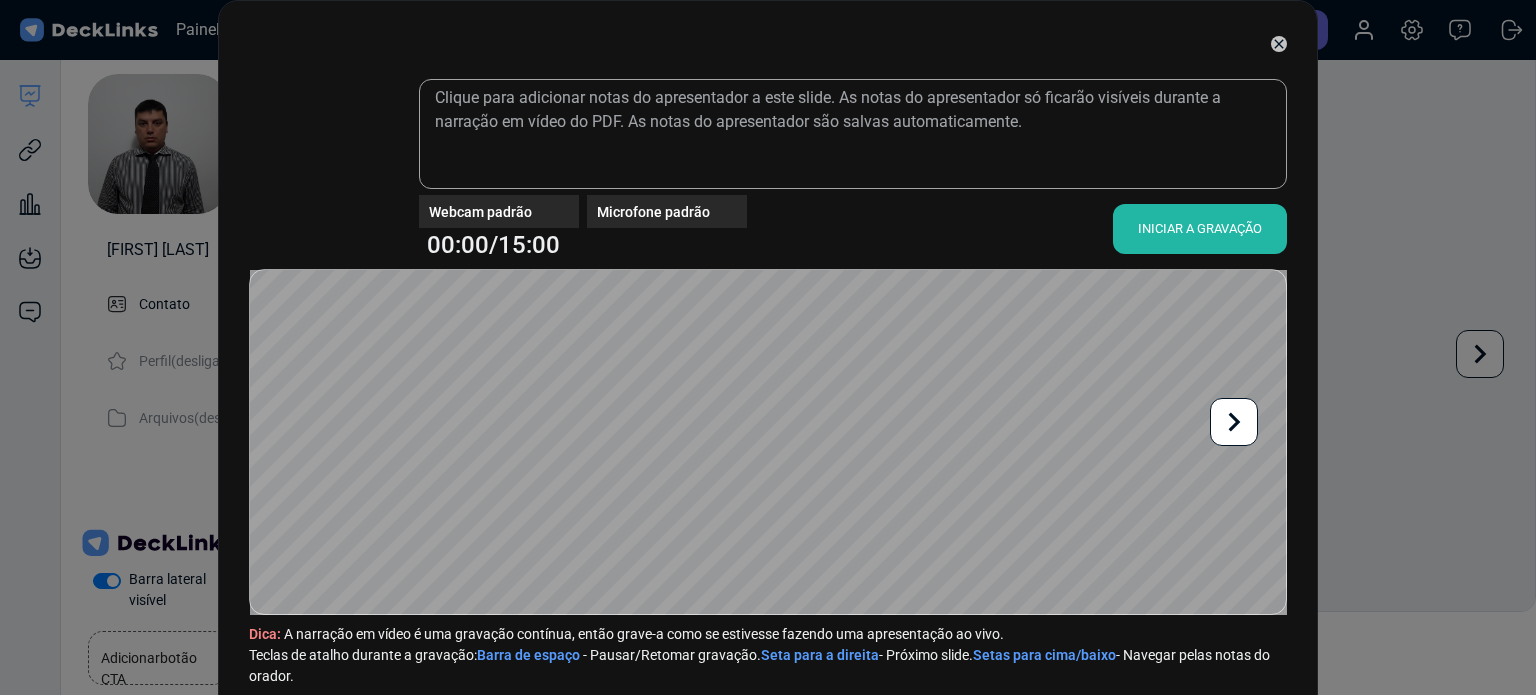 click on "INICIAR A GRAVAÇÃO" at bounding box center (1200, 228) 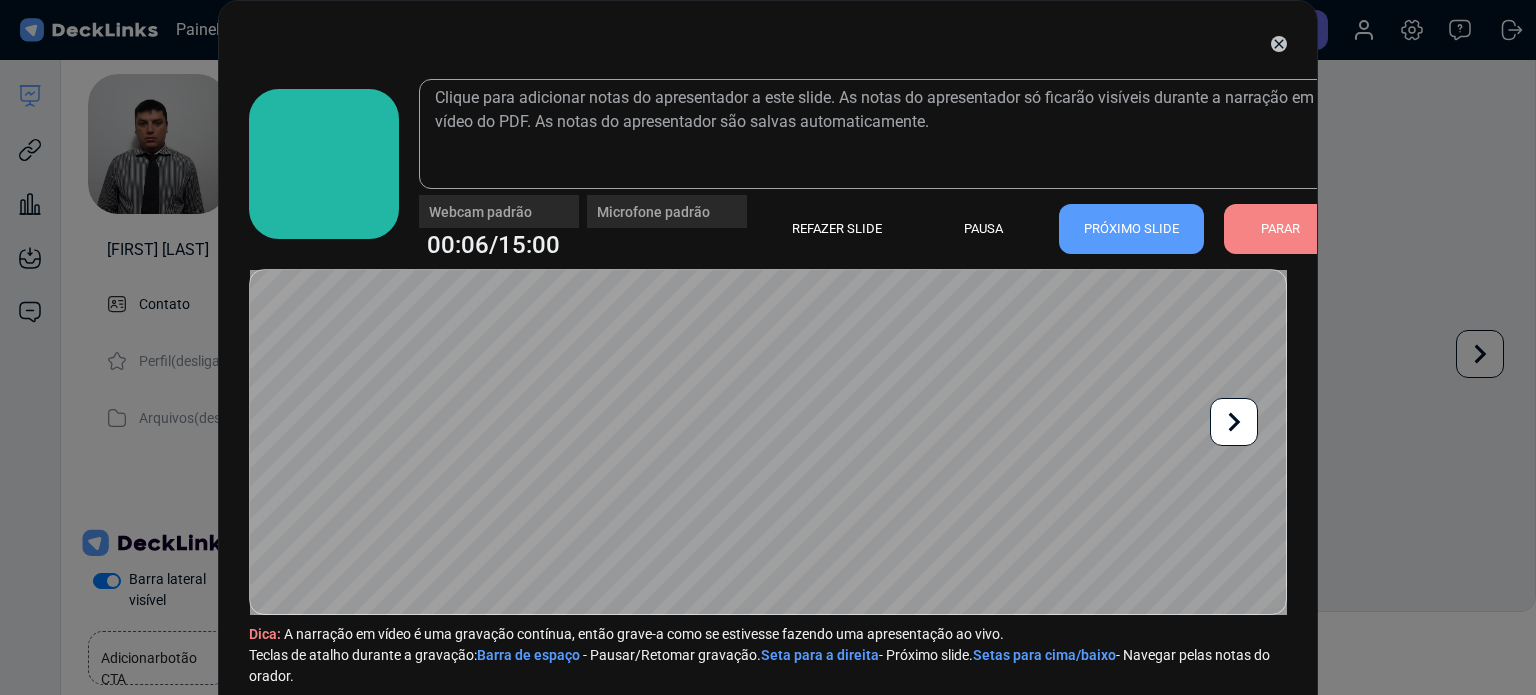 click at bounding box center [1235, 421] 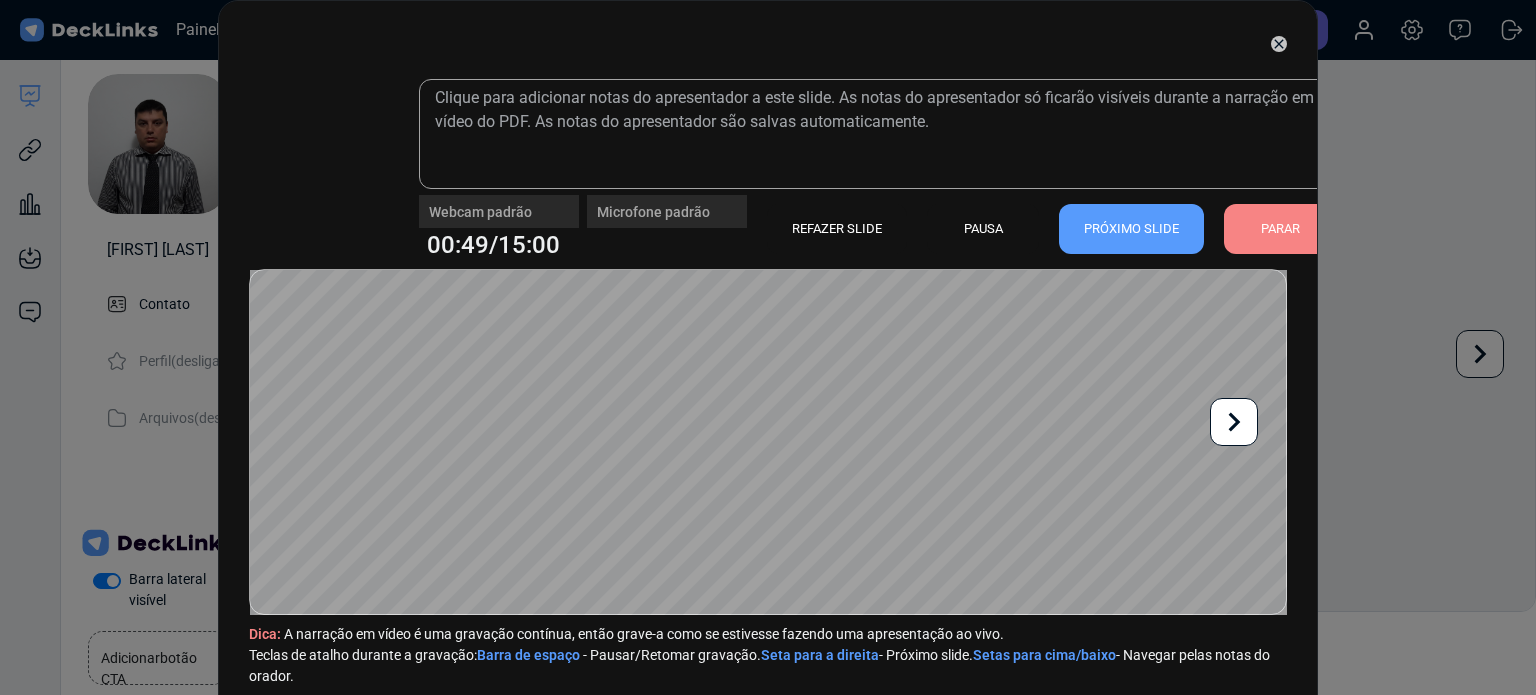 click at bounding box center [1234, 422] 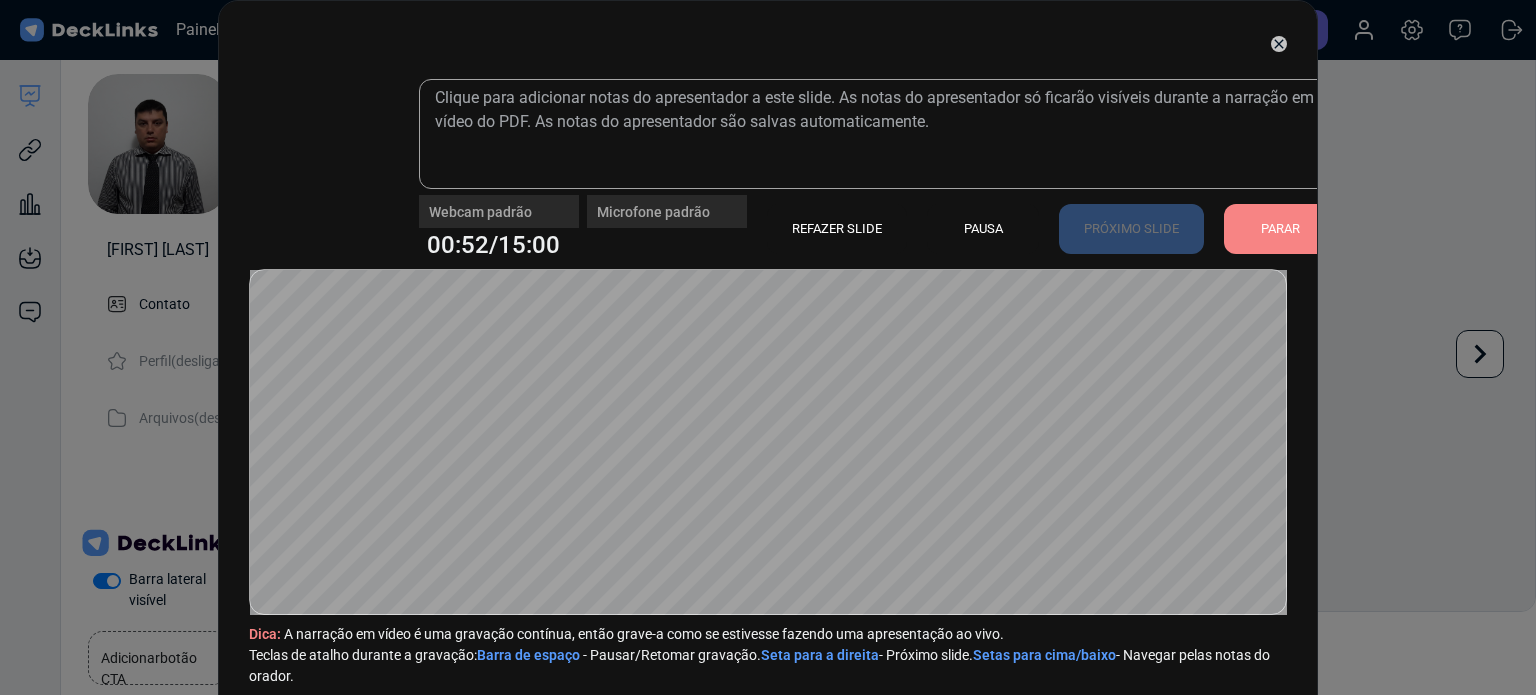 click on "PARAR" at bounding box center (1280, 228) 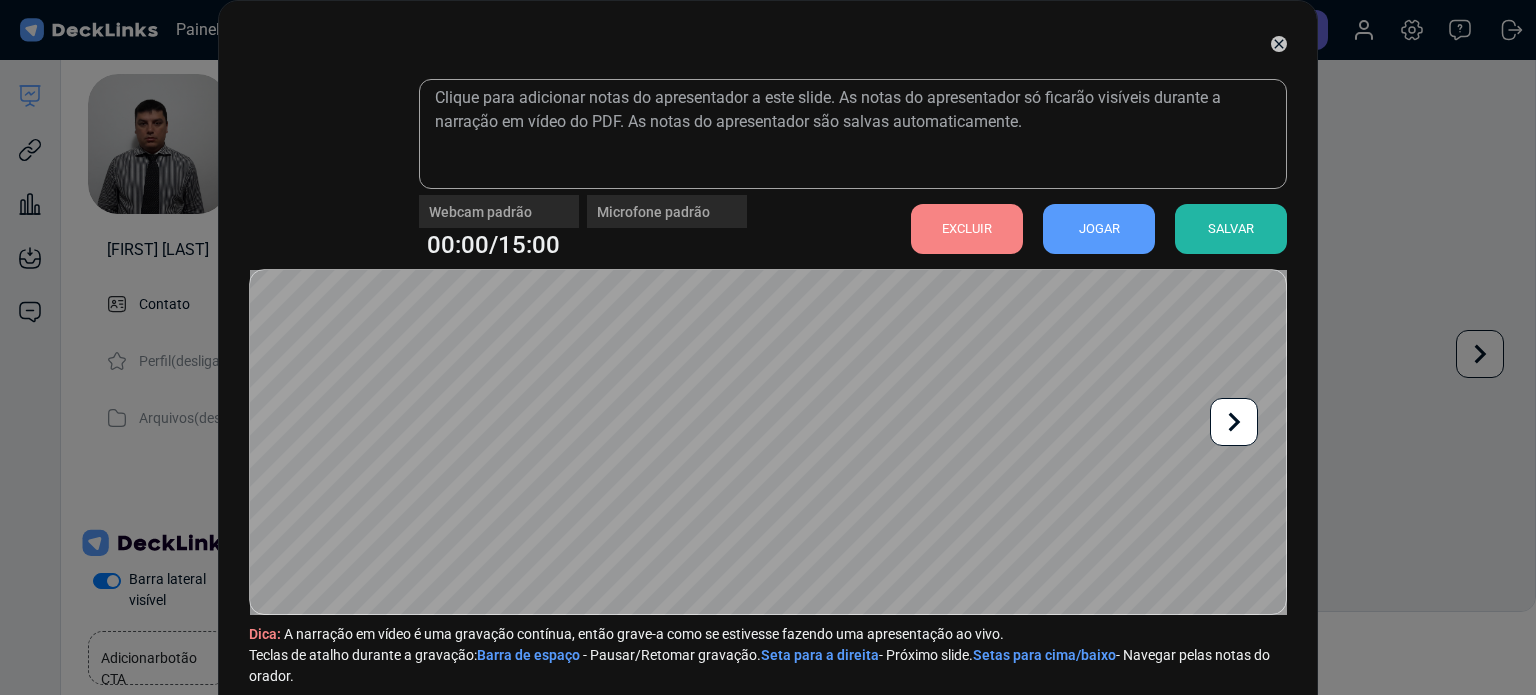 click on "SALVAR" at bounding box center (1231, 229) 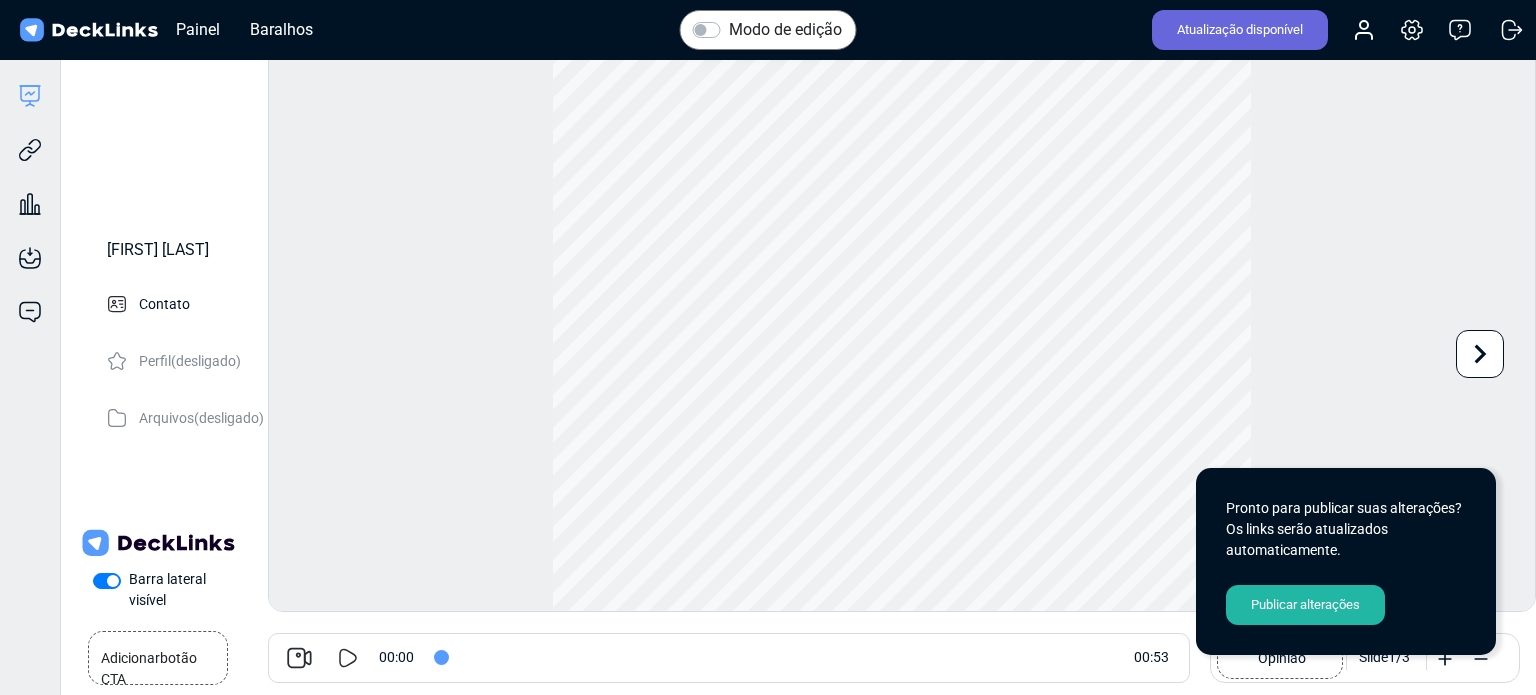 click on "Publicar alterações" at bounding box center (1305, 604) 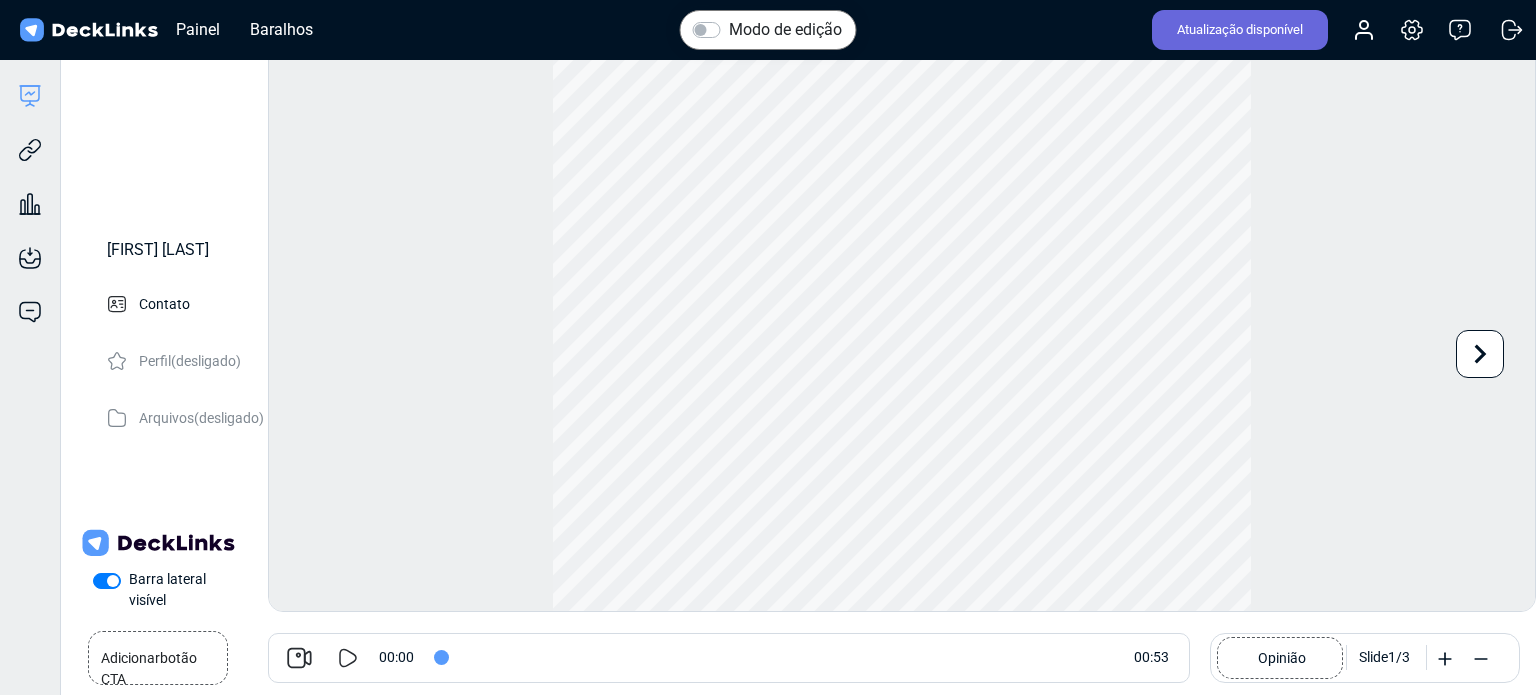 scroll, scrollTop: 0, scrollLeft: 0, axis: both 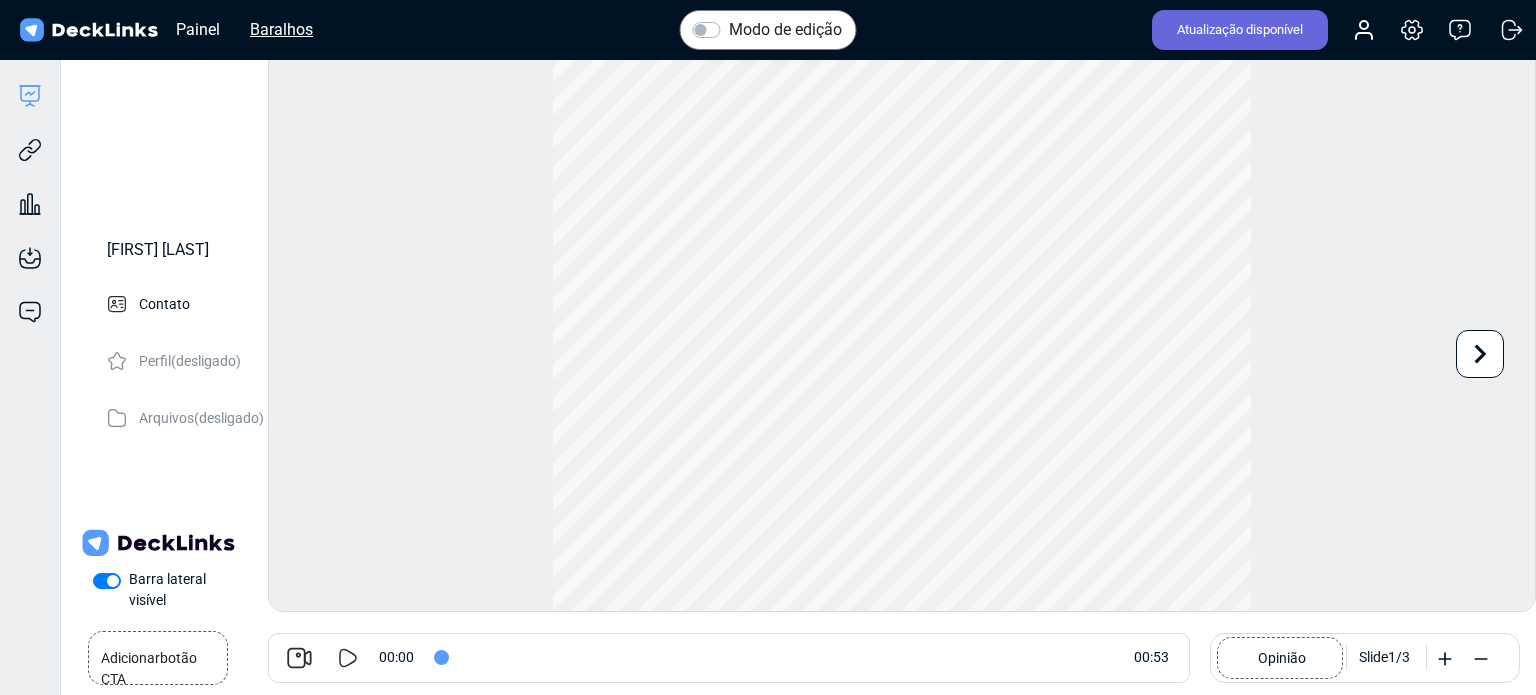 click on "Baralhos" at bounding box center [198, 29] 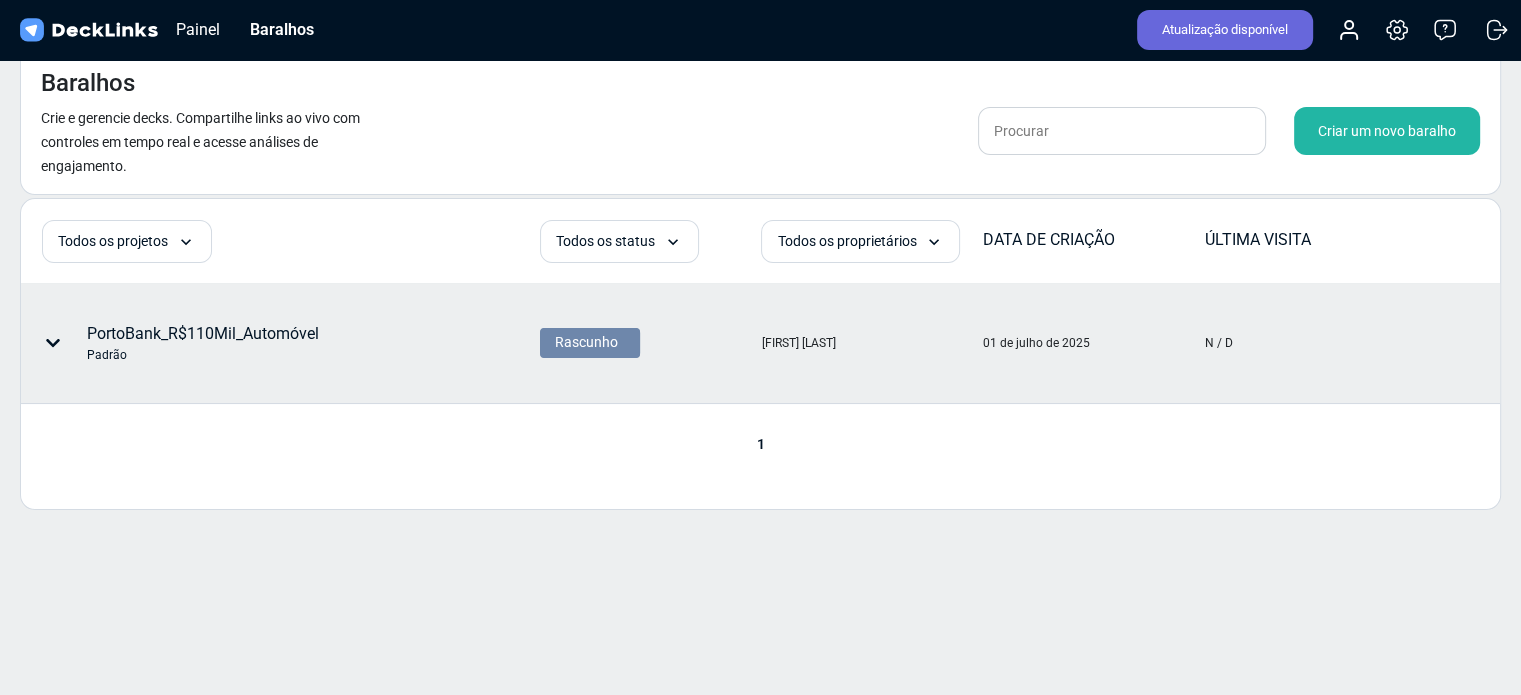 click on "PortoBank_R$110Mil_Automóvel" at bounding box center [203, 333] 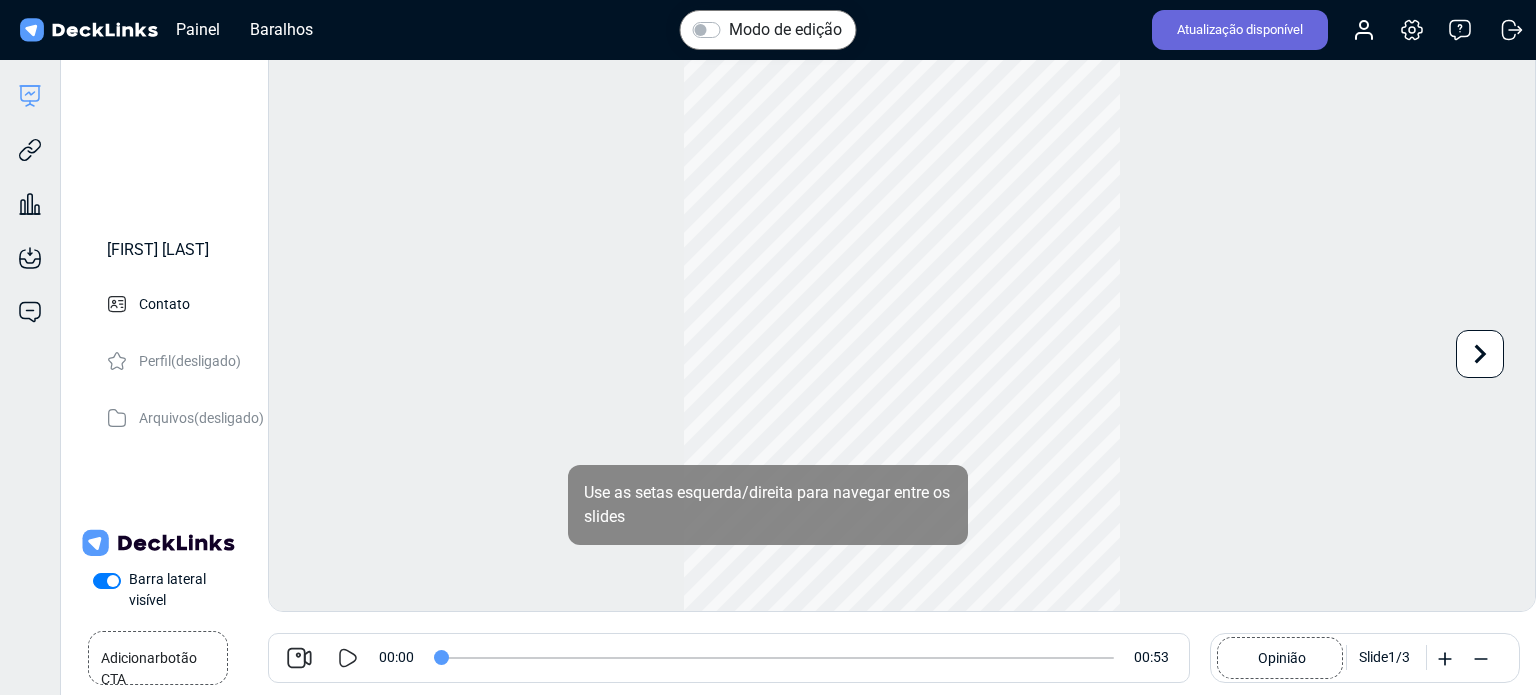 click at bounding box center [348, 658] 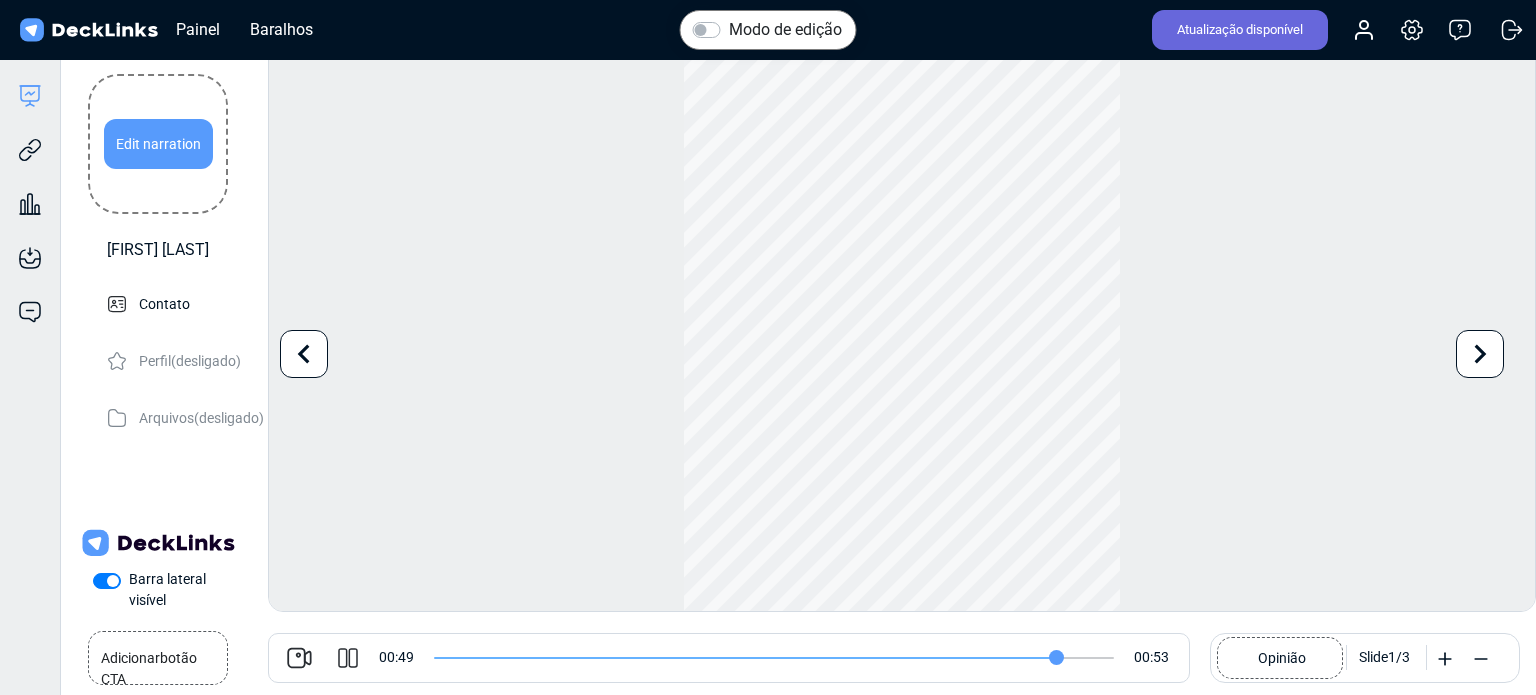 click on "Edit narration" at bounding box center (158, 144) 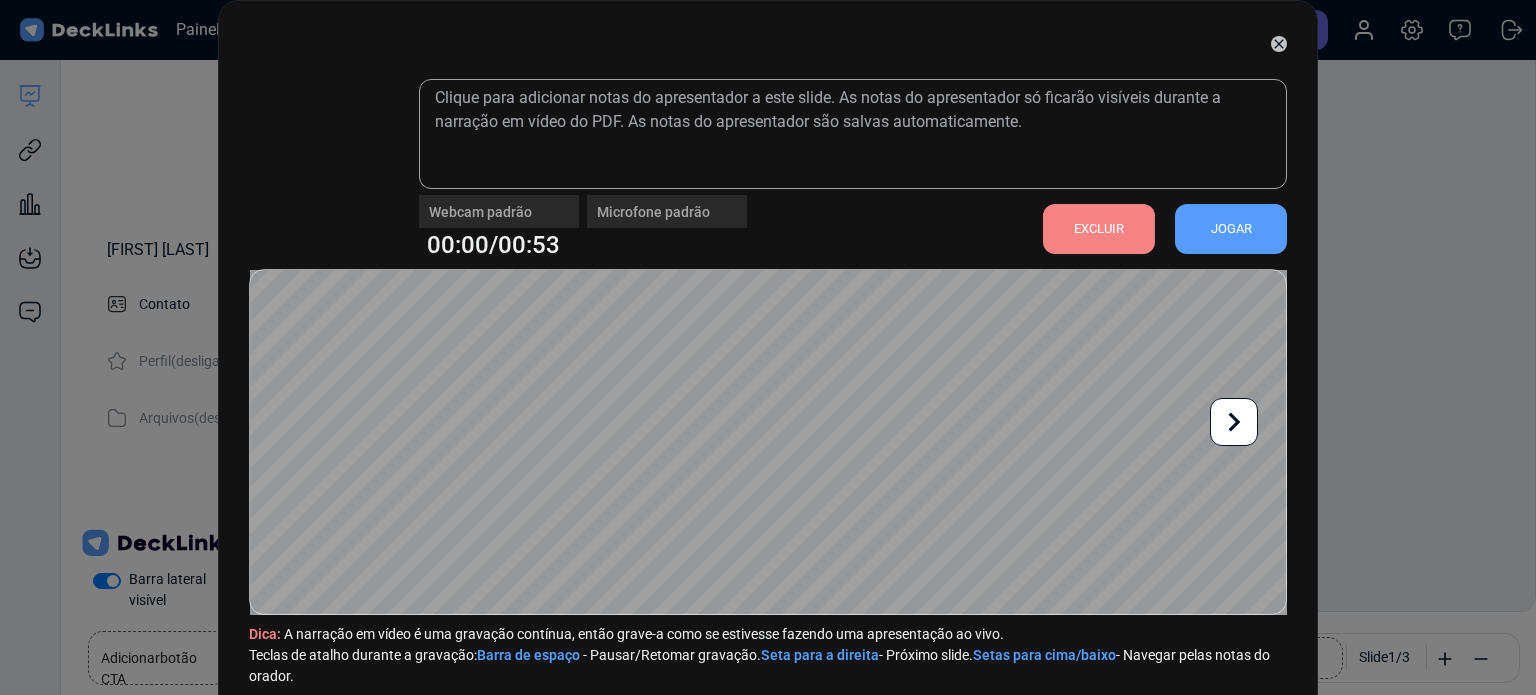 click at bounding box center [324, 164] 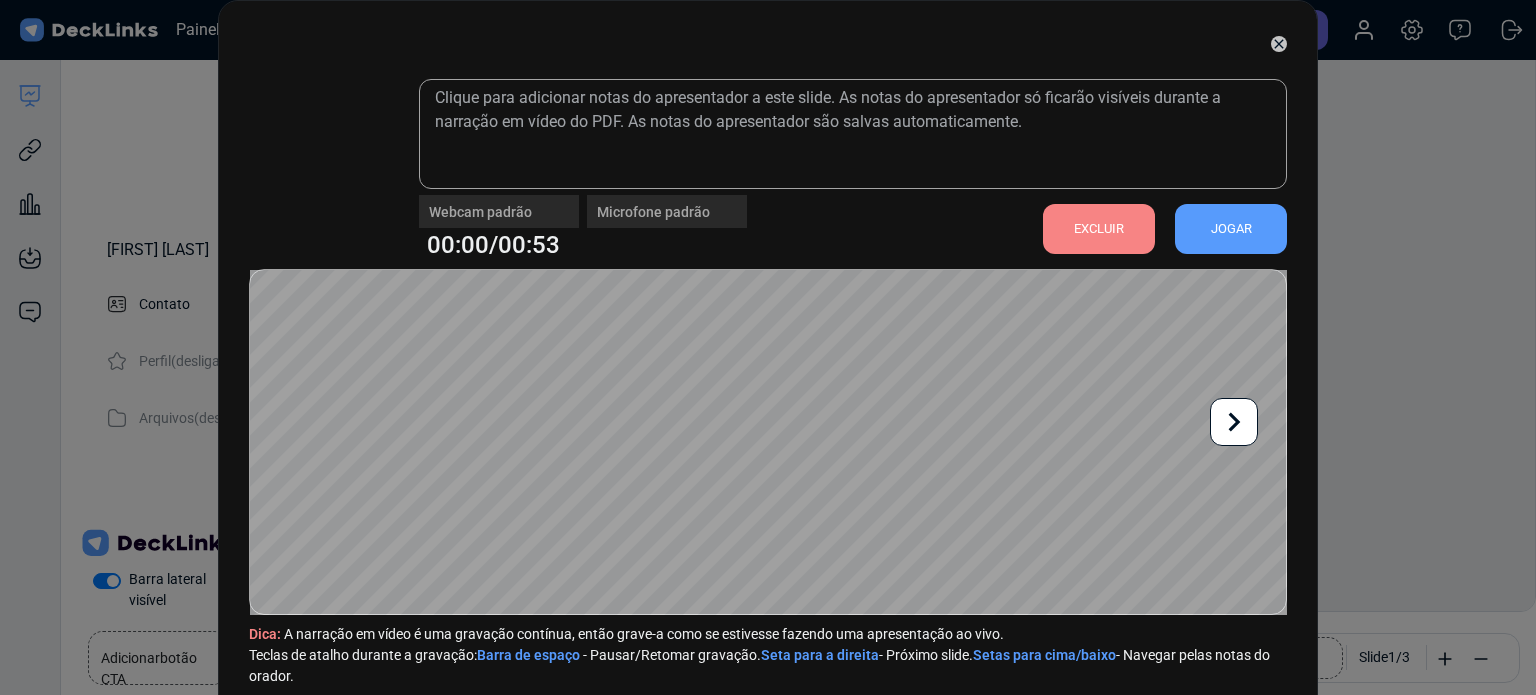 click on "Webcam padrão" at bounding box center [499, 203] 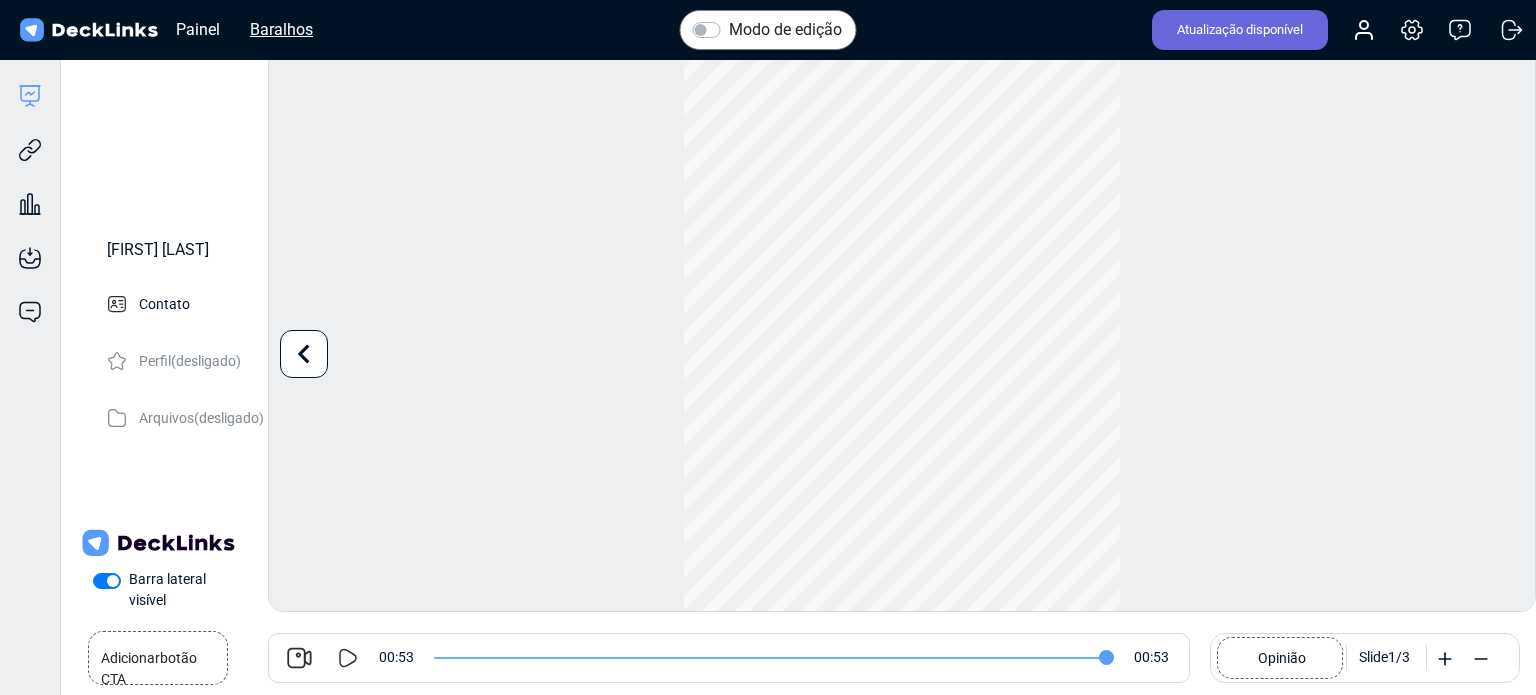 click on "Baralhos" at bounding box center (198, 29) 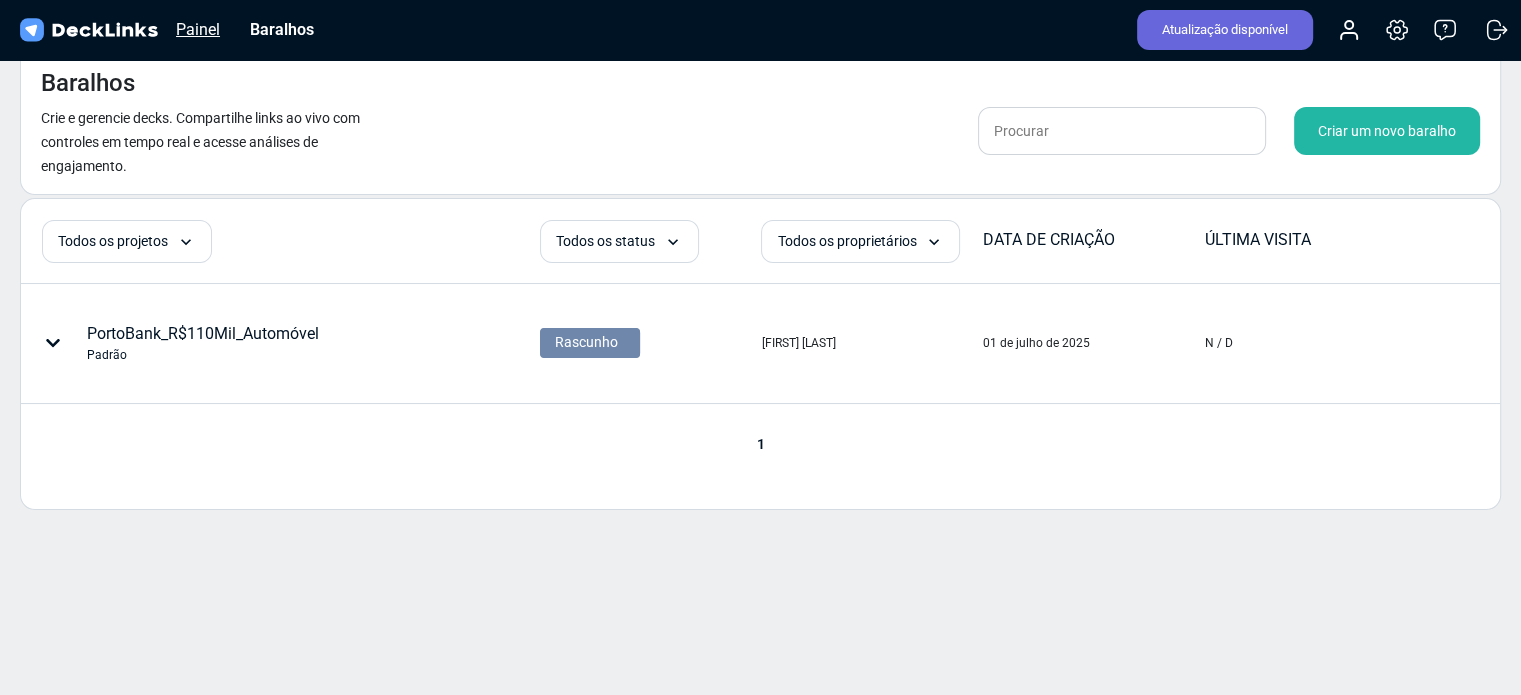 click on "Painel" at bounding box center [198, 29] 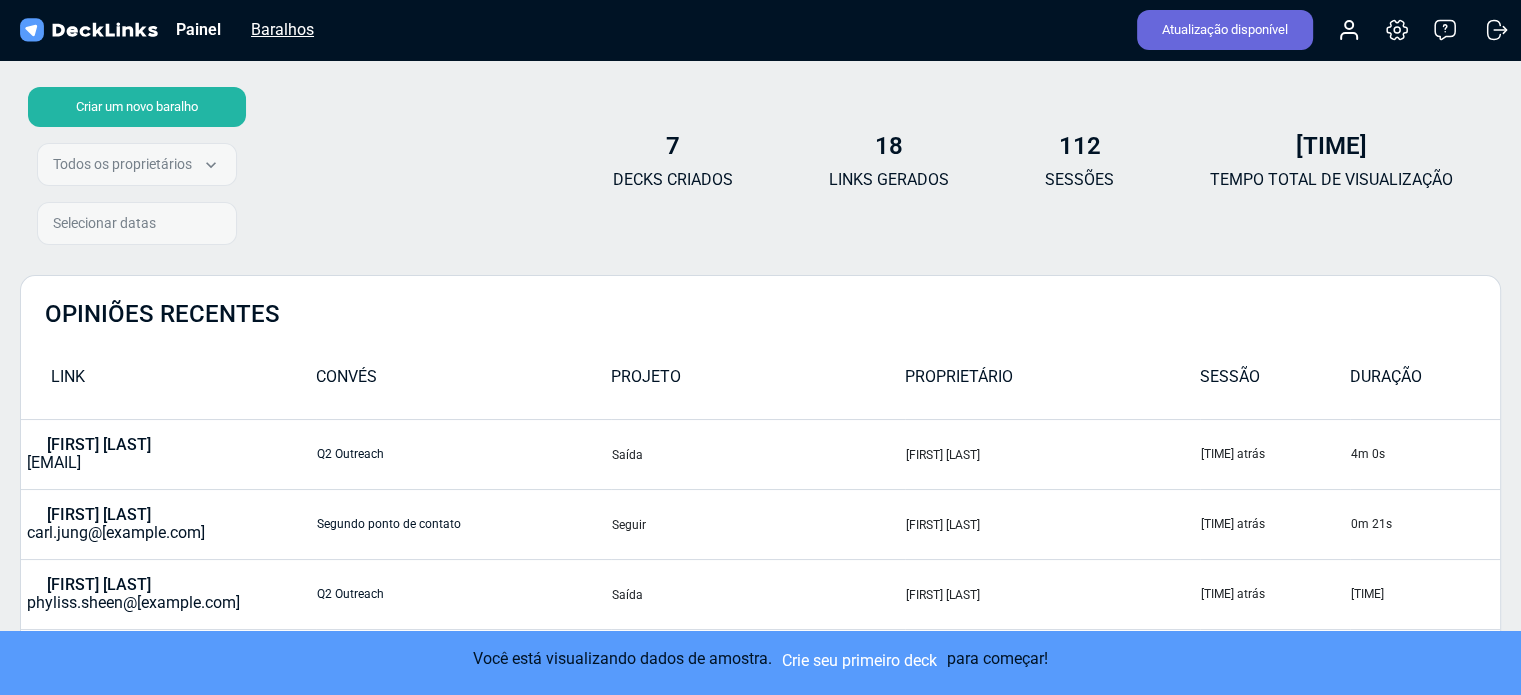 click on "Baralhos" at bounding box center [198, 29] 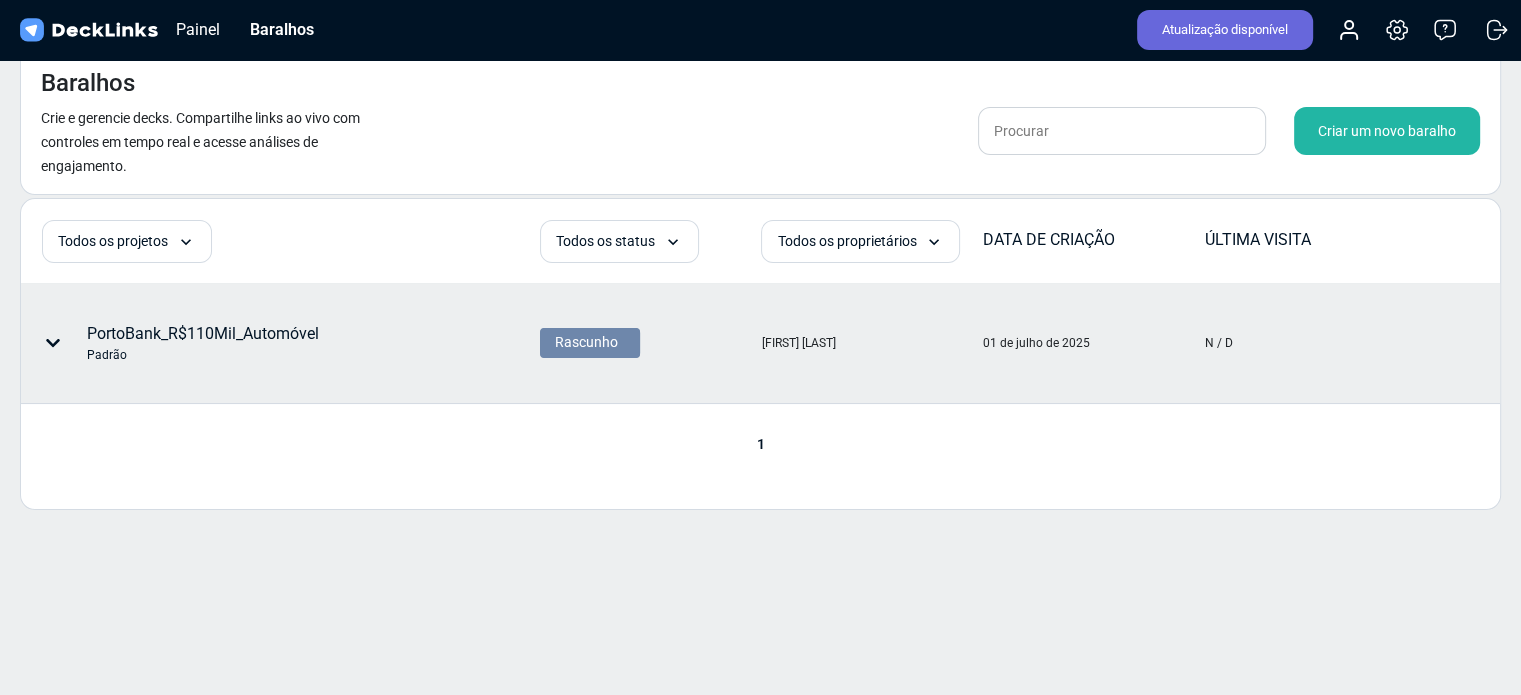 click on "Rascunho" at bounding box center (590, 342) 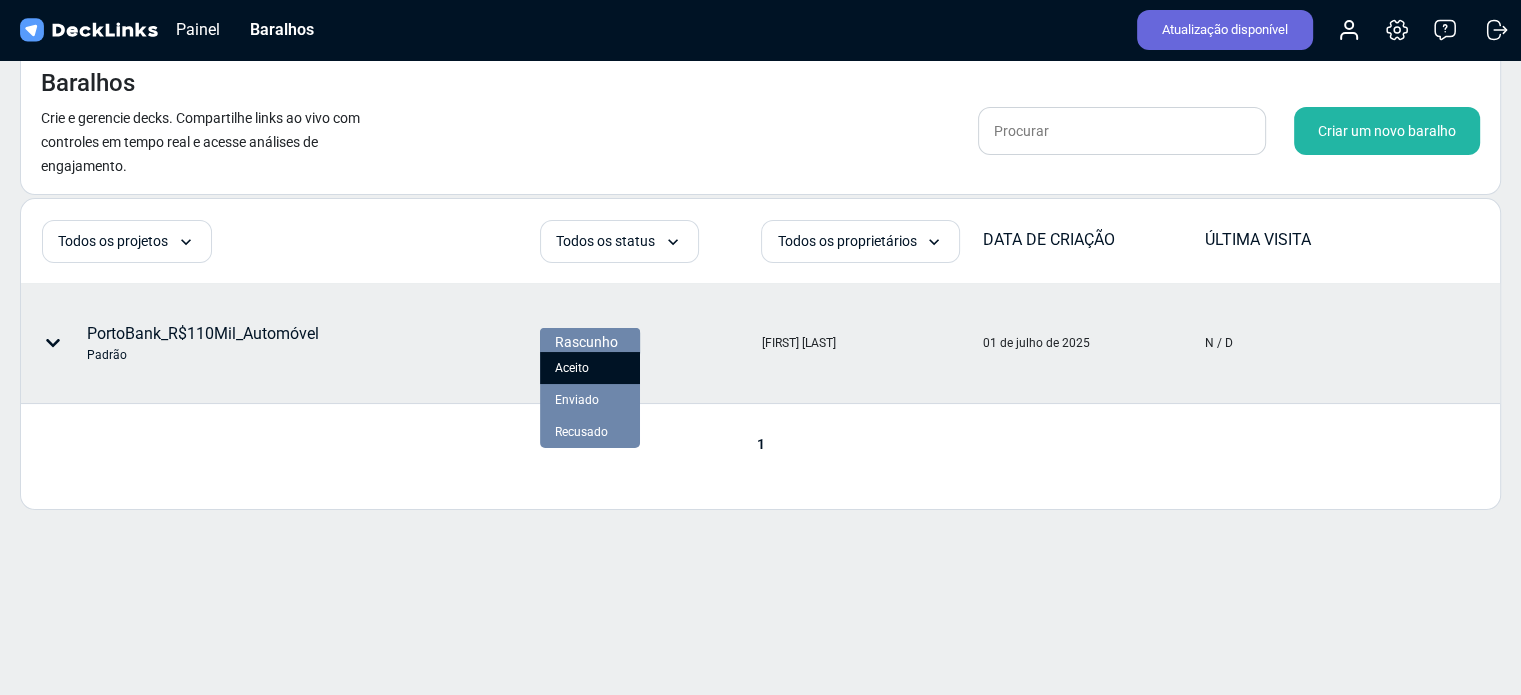 click on "Aceito" at bounding box center (590, 368) 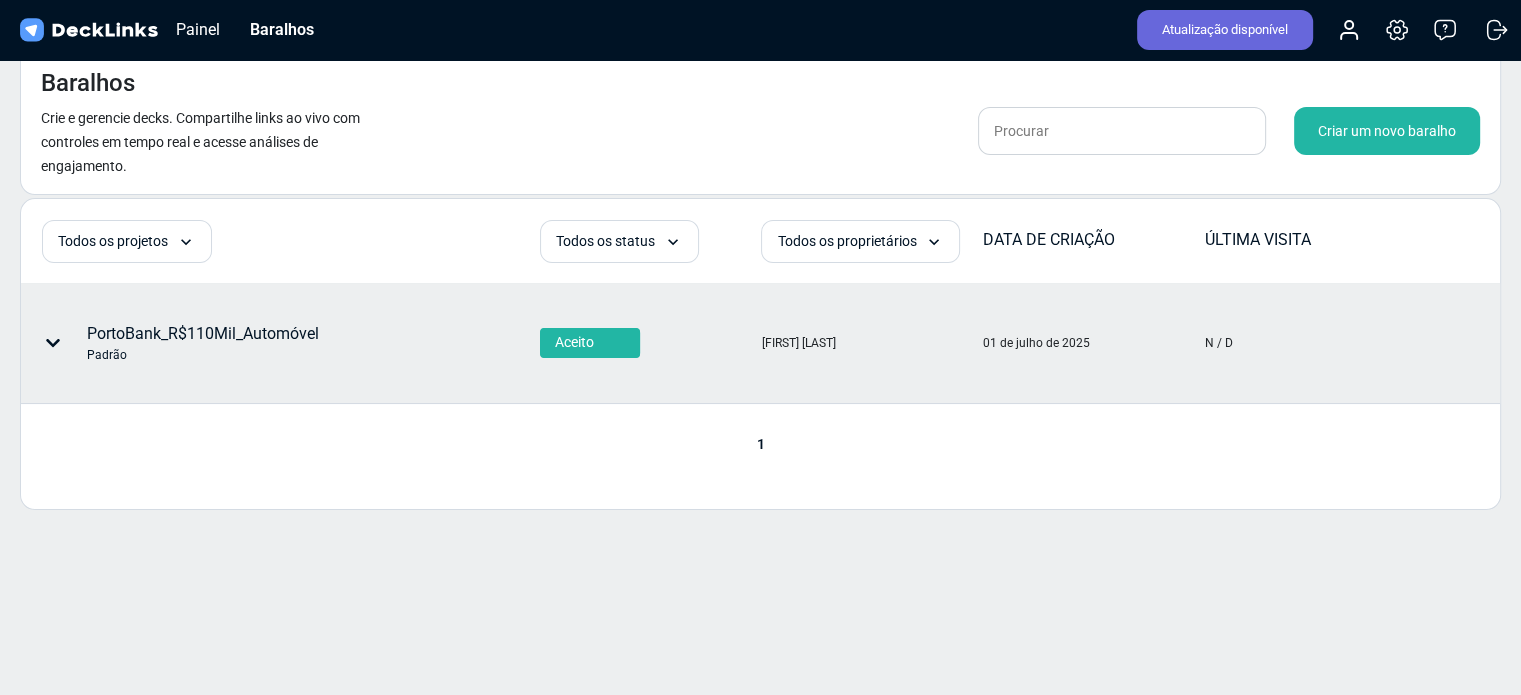click on "PortoBank_R$110Mil_Automóvel" at bounding box center (203, 333) 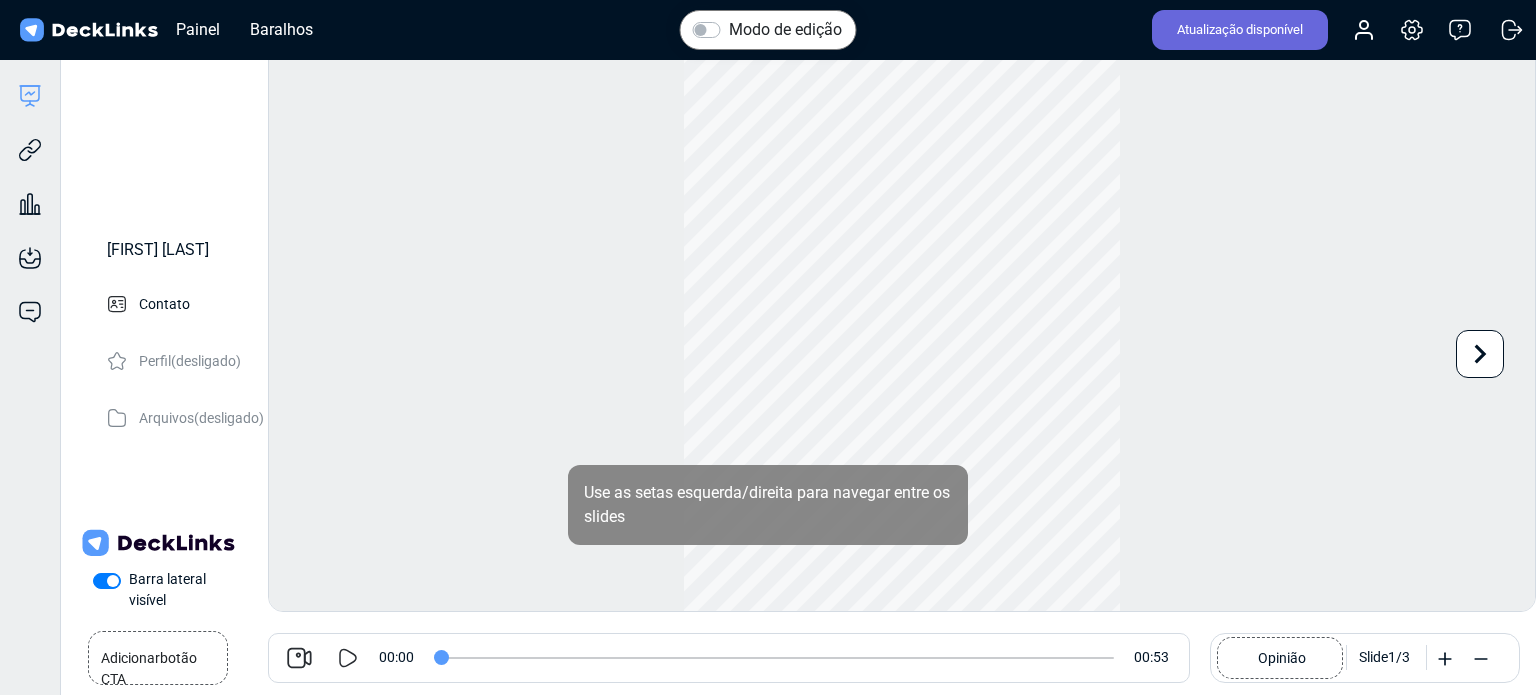 scroll, scrollTop: 54, scrollLeft: 0, axis: vertical 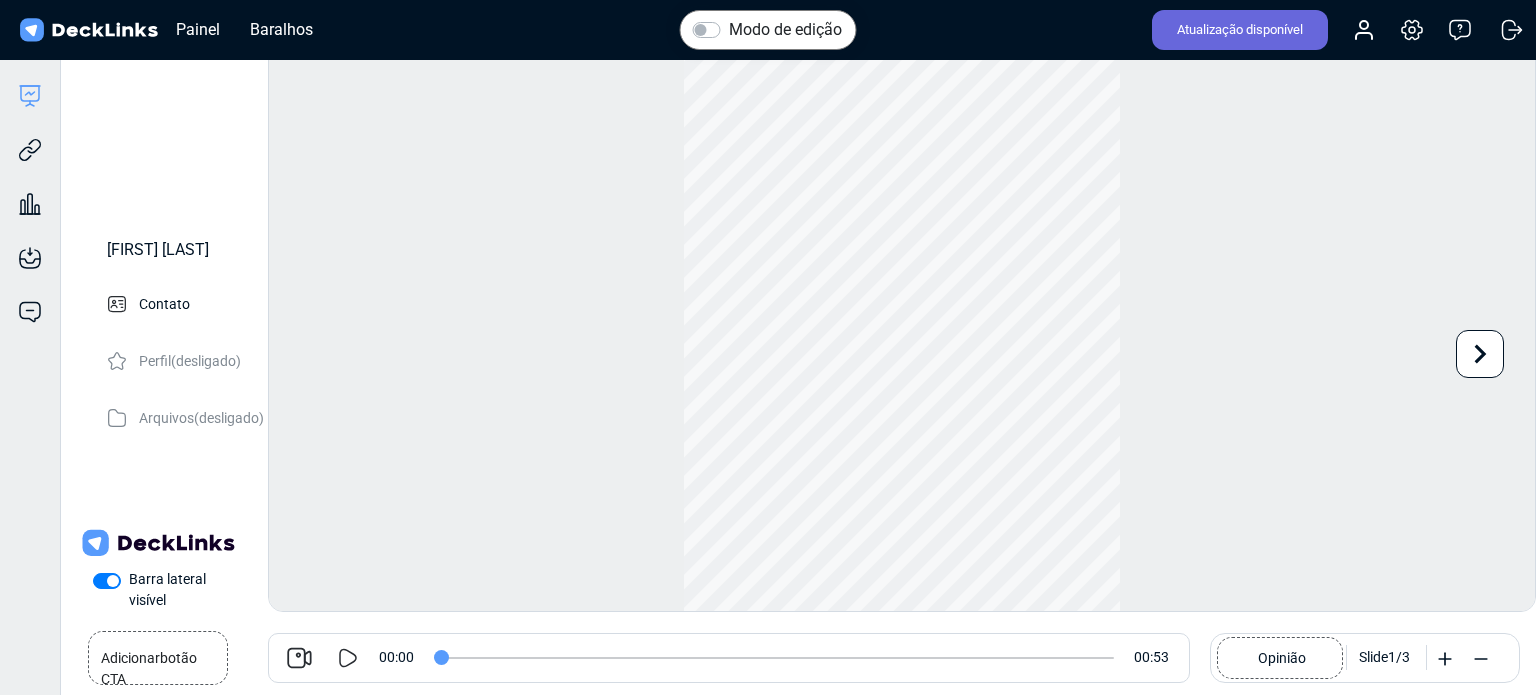 click on "Atualização disponível" at bounding box center (1240, 29) 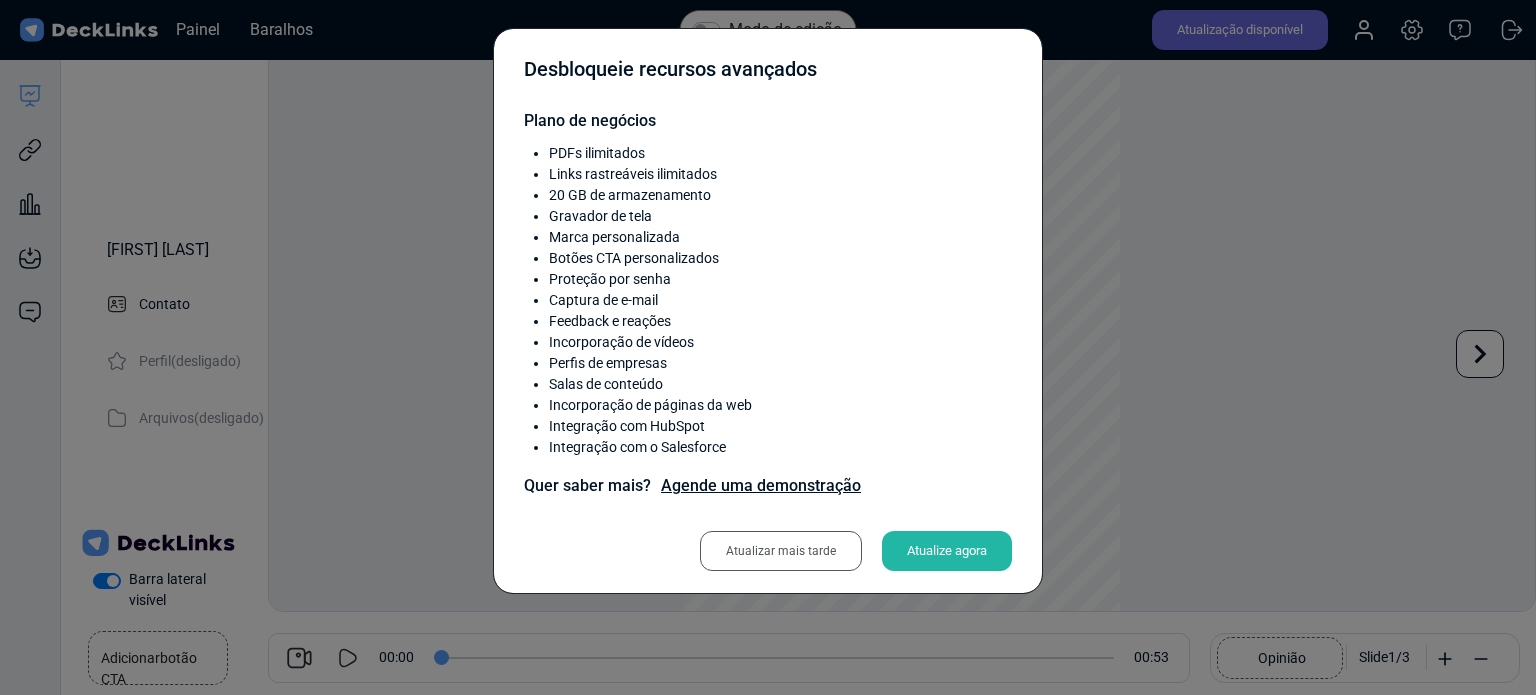 click on "Atualizar mais tarde" at bounding box center [781, 551] 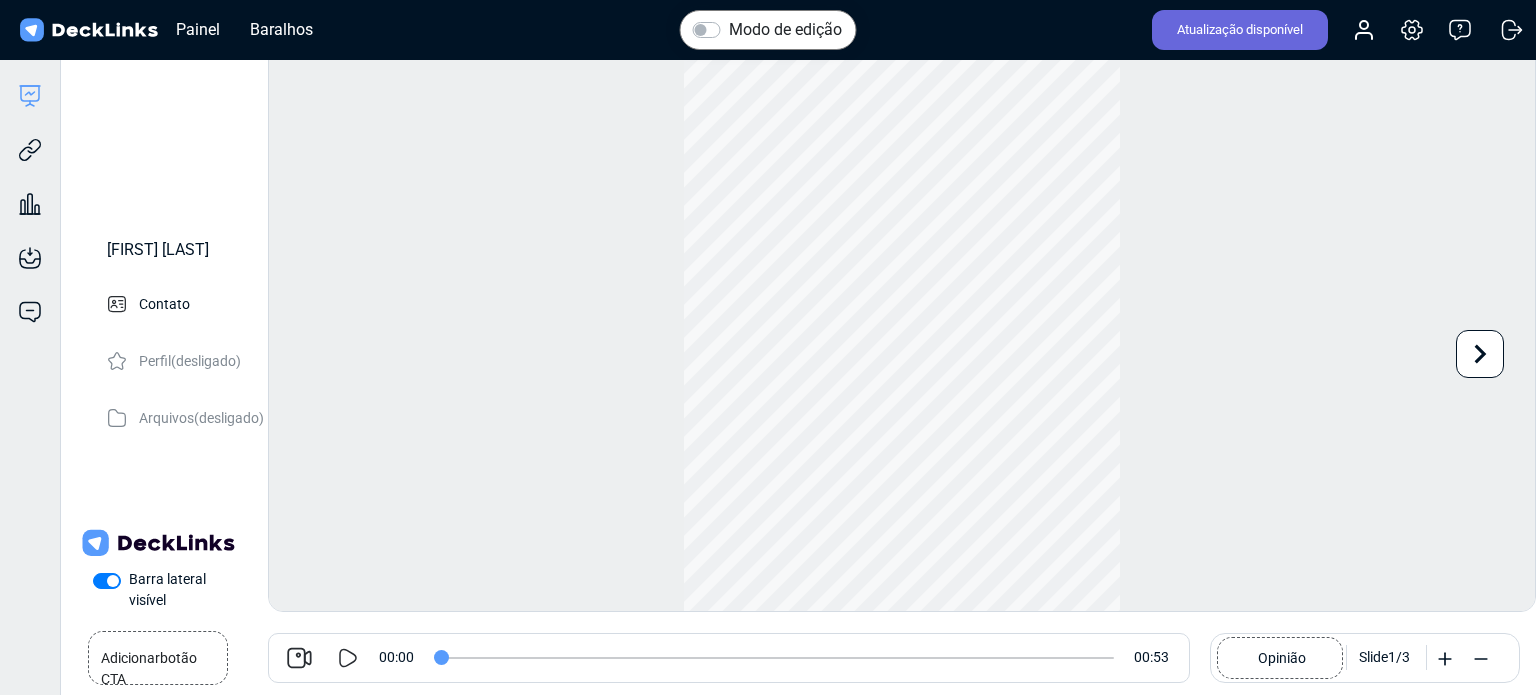 scroll, scrollTop: 0, scrollLeft: 0, axis: both 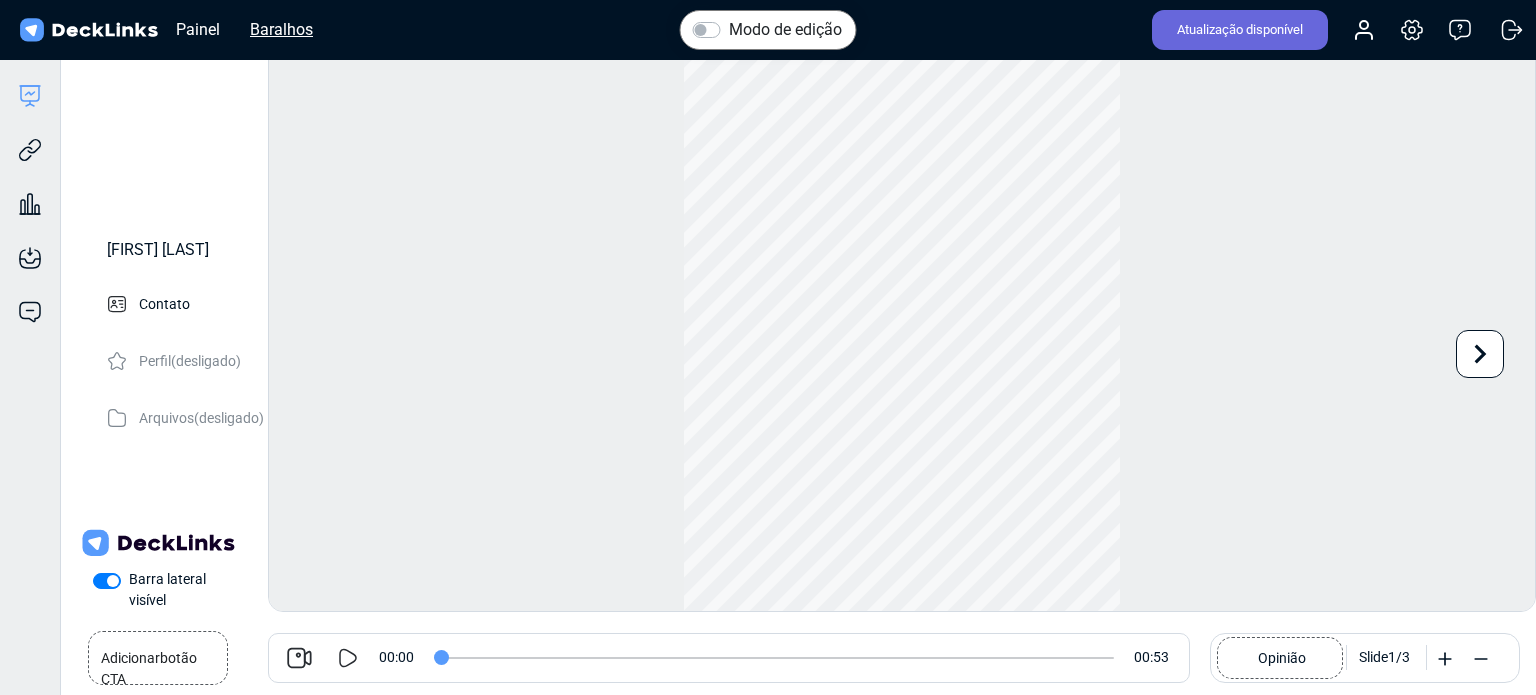 click on "Baralhos" at bounding box center (198, 29) 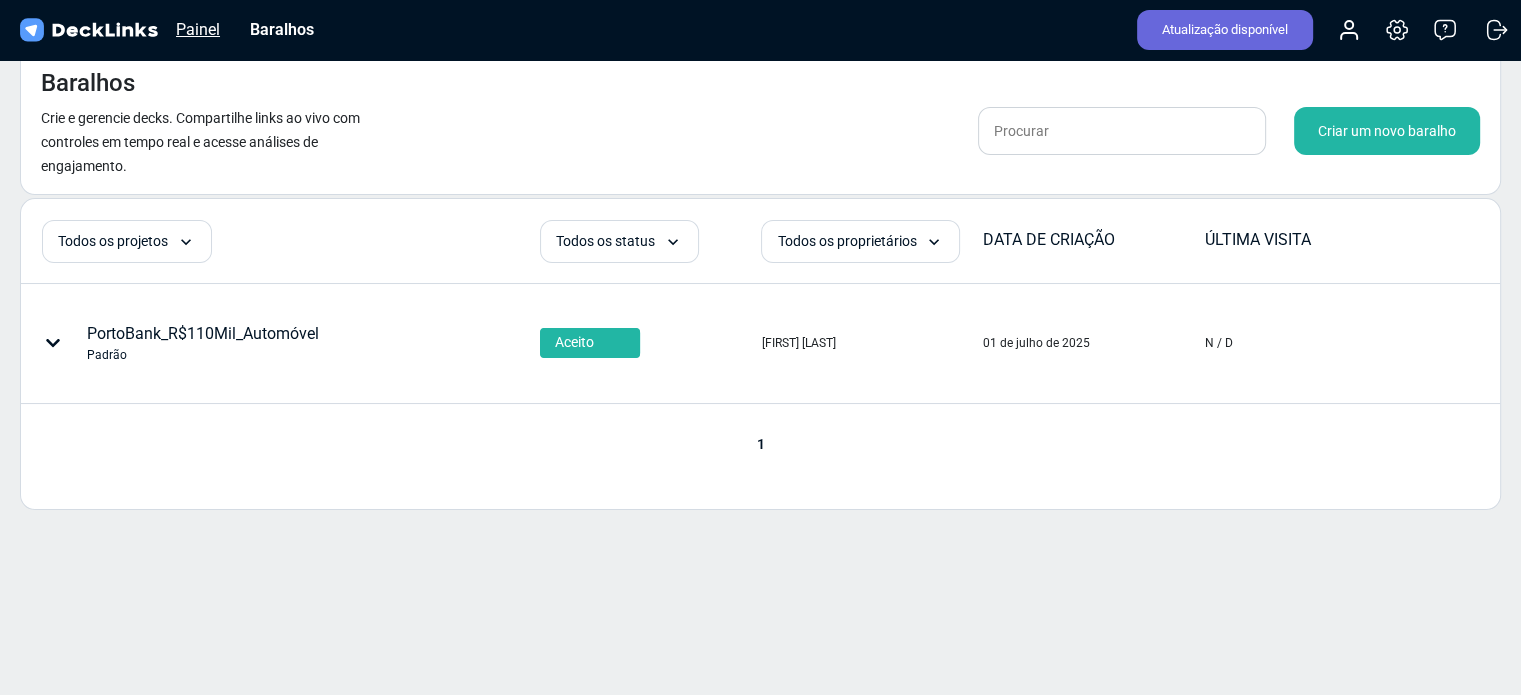 click on "Painel" at bounding box center [198, 29] 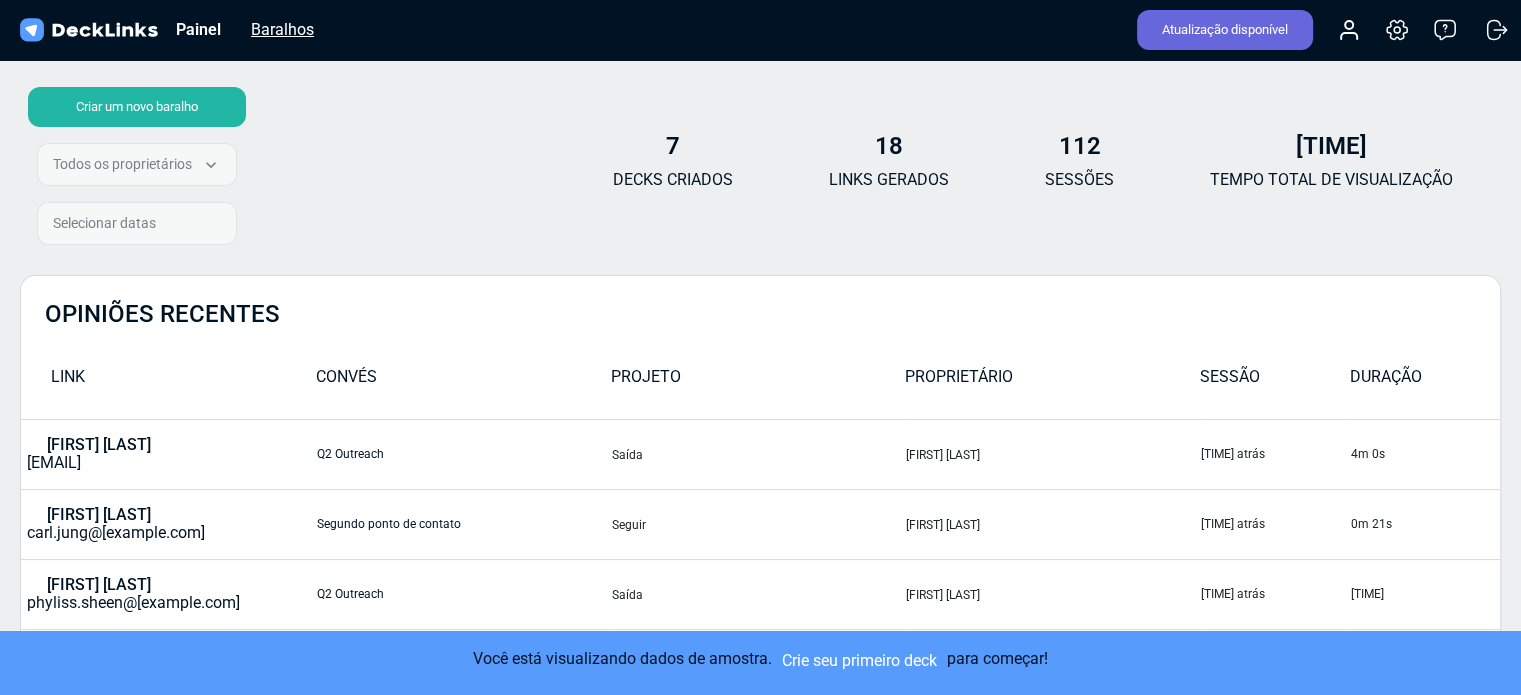 click on "Baralhos" at bounding box center (198, 29) 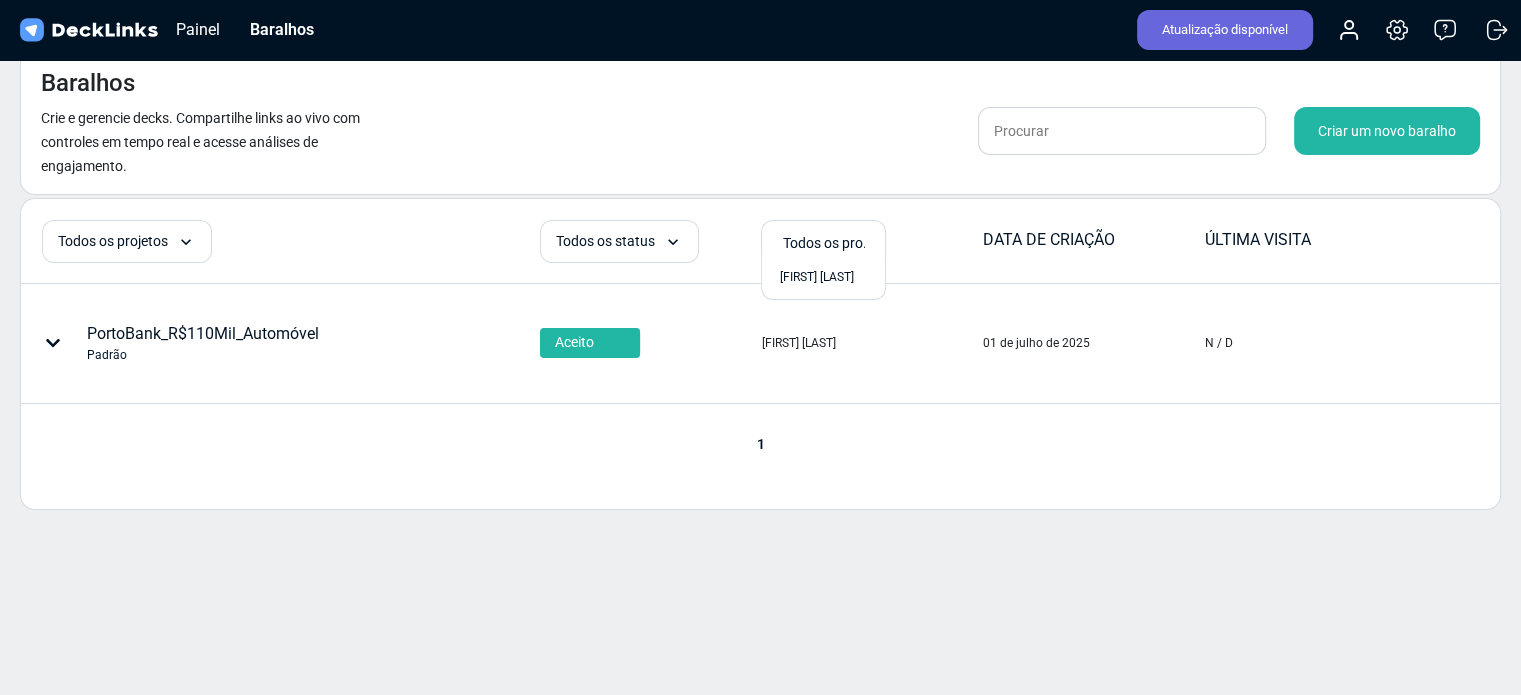 click on "Baralhos Crie e gerencie decks. Compartilhe links ao vivo com controles em tempo real e acesse análises de engajamento. Criar um novo baralho" at bounding box center [760, 121] 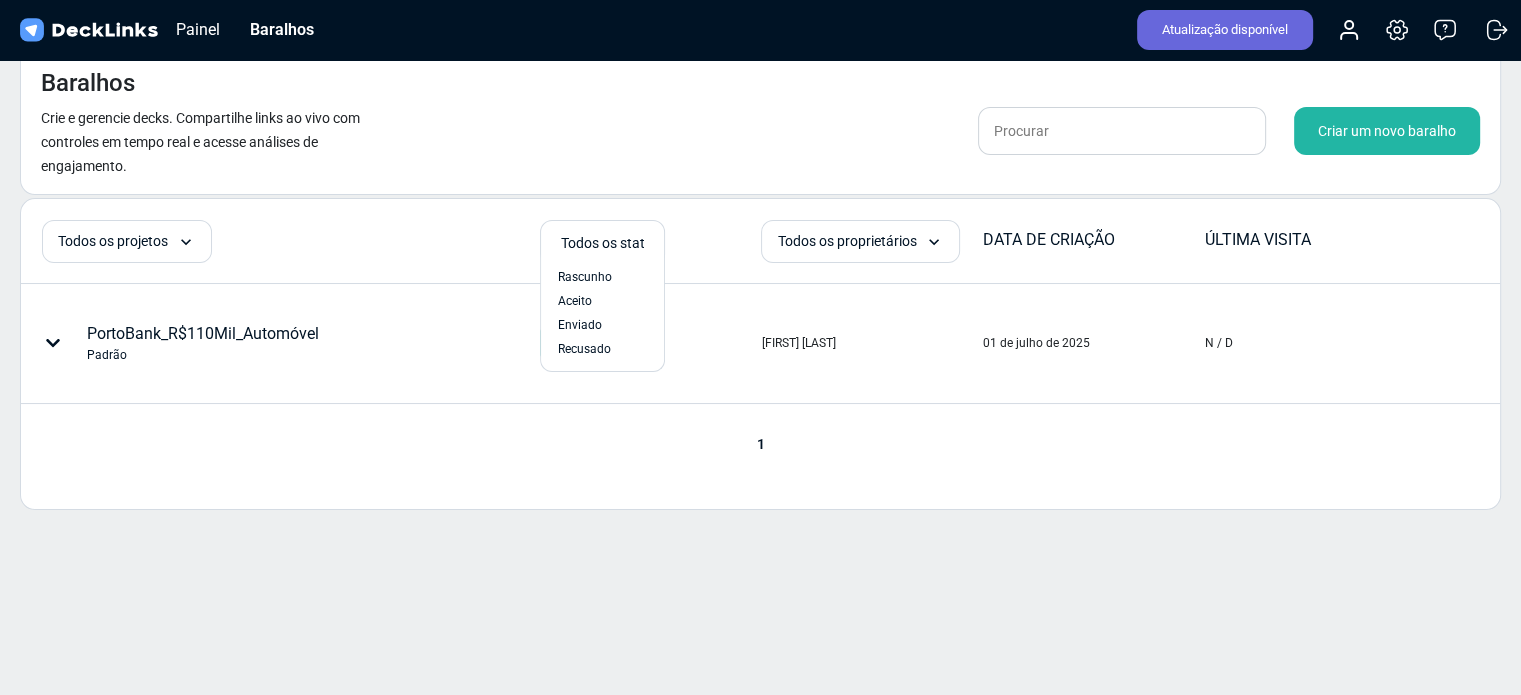 click on "Baralhos Crie e gerencie decks. Compartilhe links ao vivo com controles em tempo real e acesse análises de engajamento. Criar um novo baralho" at bounding box center [760, 121] 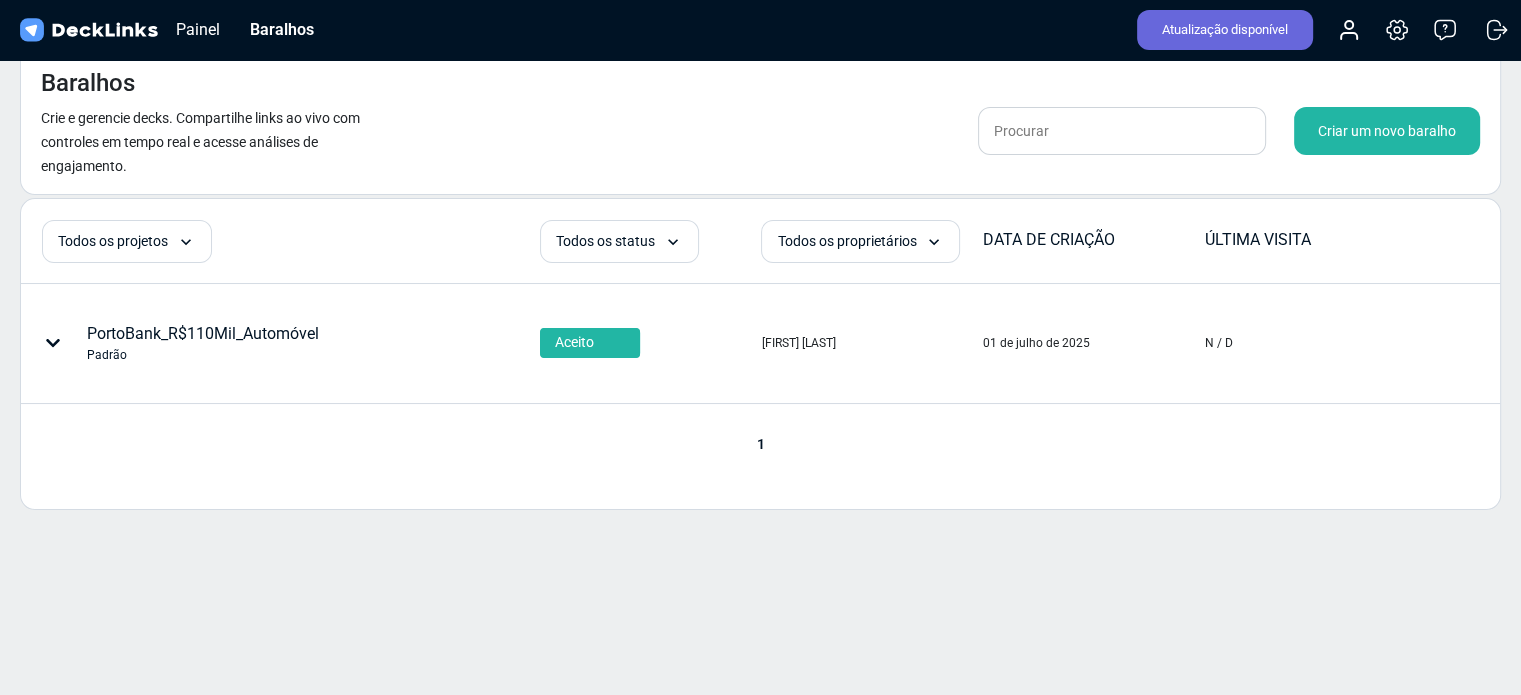 click at bounding box center (186, 242) 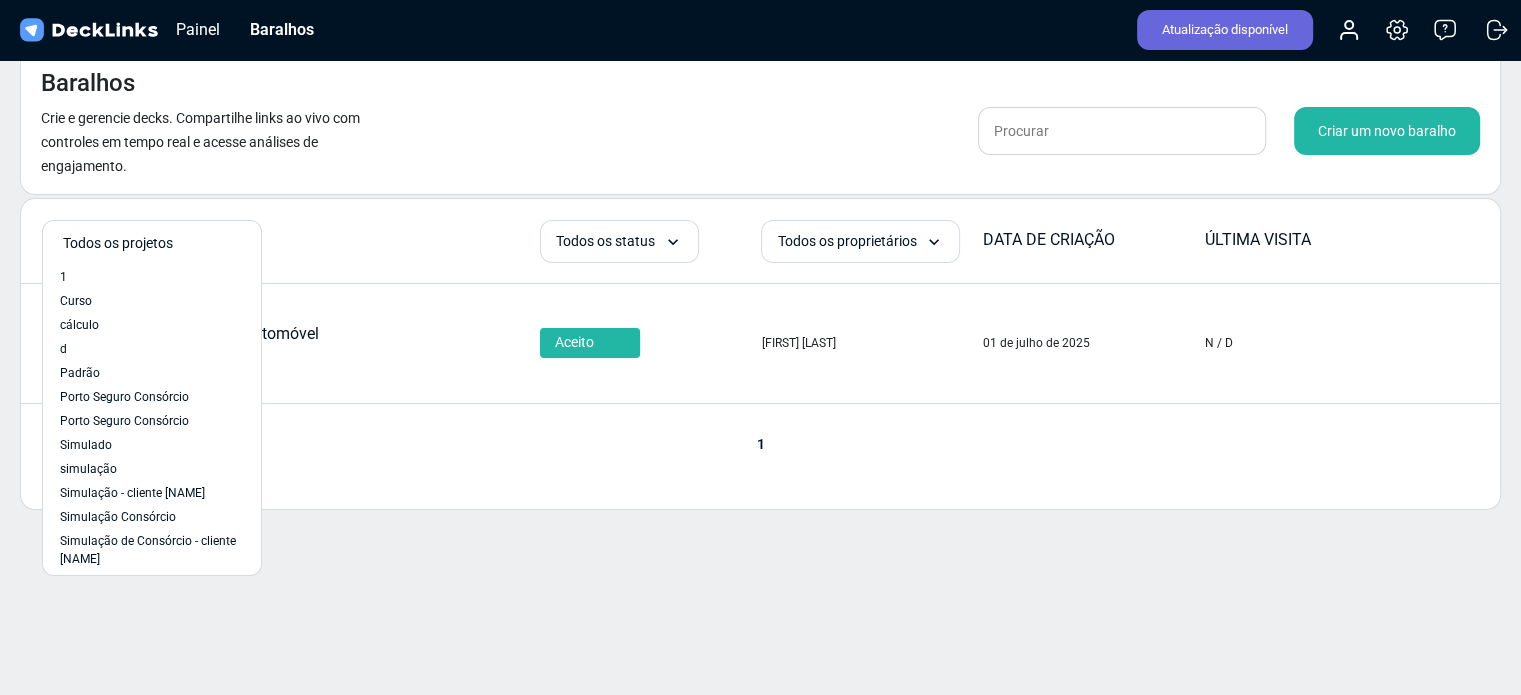 click on "Crie e gerencie decks. Compartilhe links ao vivo com controles em tempo real e acesse análises de engajamento." at bounding box center (200, 142) 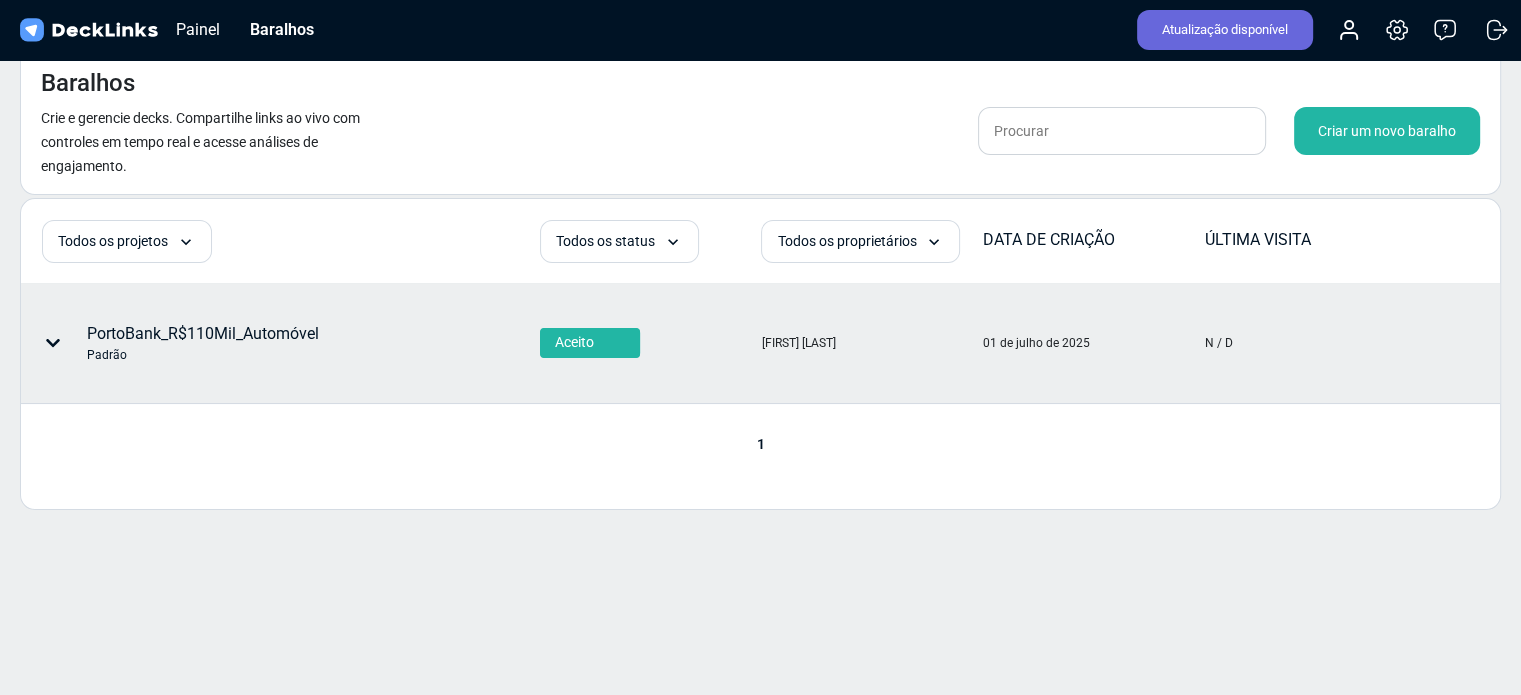 click on "PortoBank_R$110Mil_Automóvel" at bounding box center [203, 333] 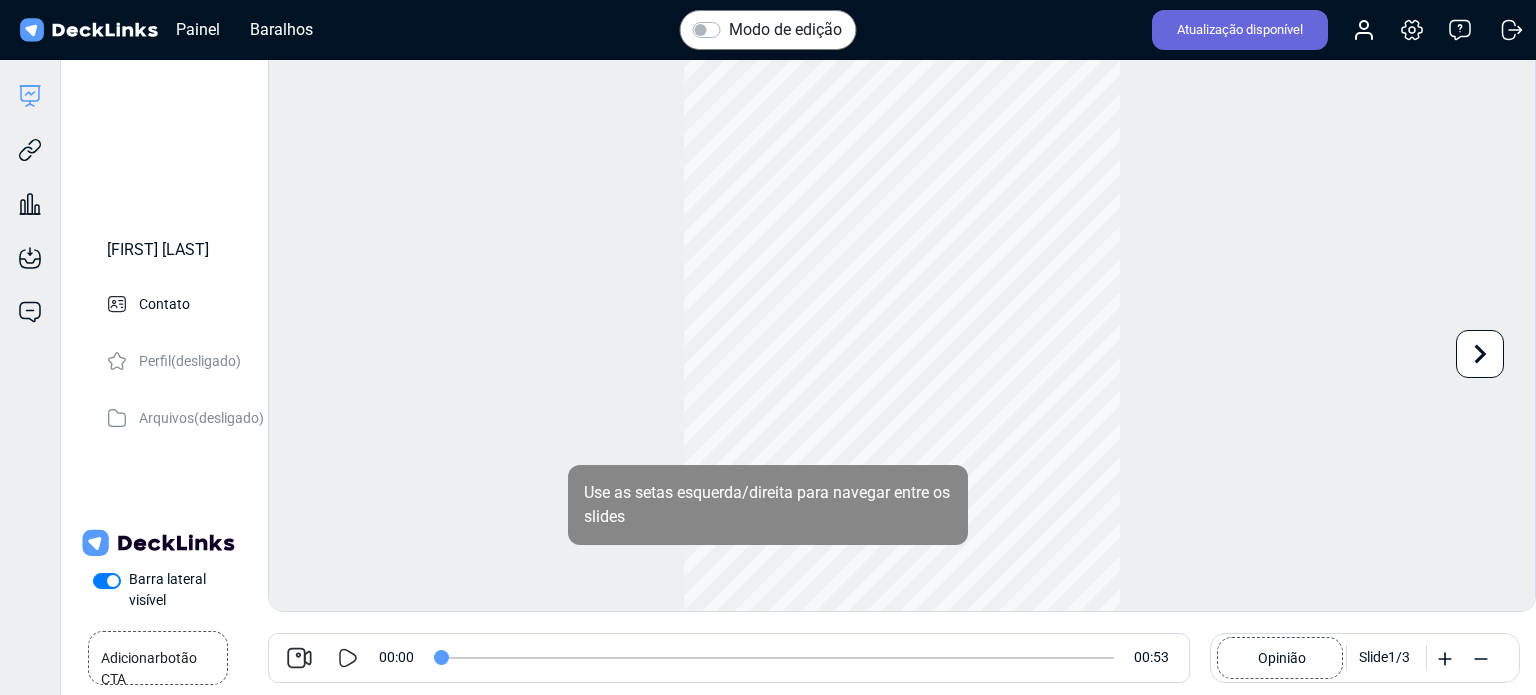 click on "Modo de edição Reproduzir vídeo Jogar Hora atual  0:00 / Tempo de duração  -:- Loaded: 0% Progresso: NaN% Não tela cheia Use as setas esquerda/direita para navegar entre os slides Adicionar  botão CTA Agende uma ligação 00:00 00:53 Opinião Slide  1  /  3" at bounding box center [902, 330] 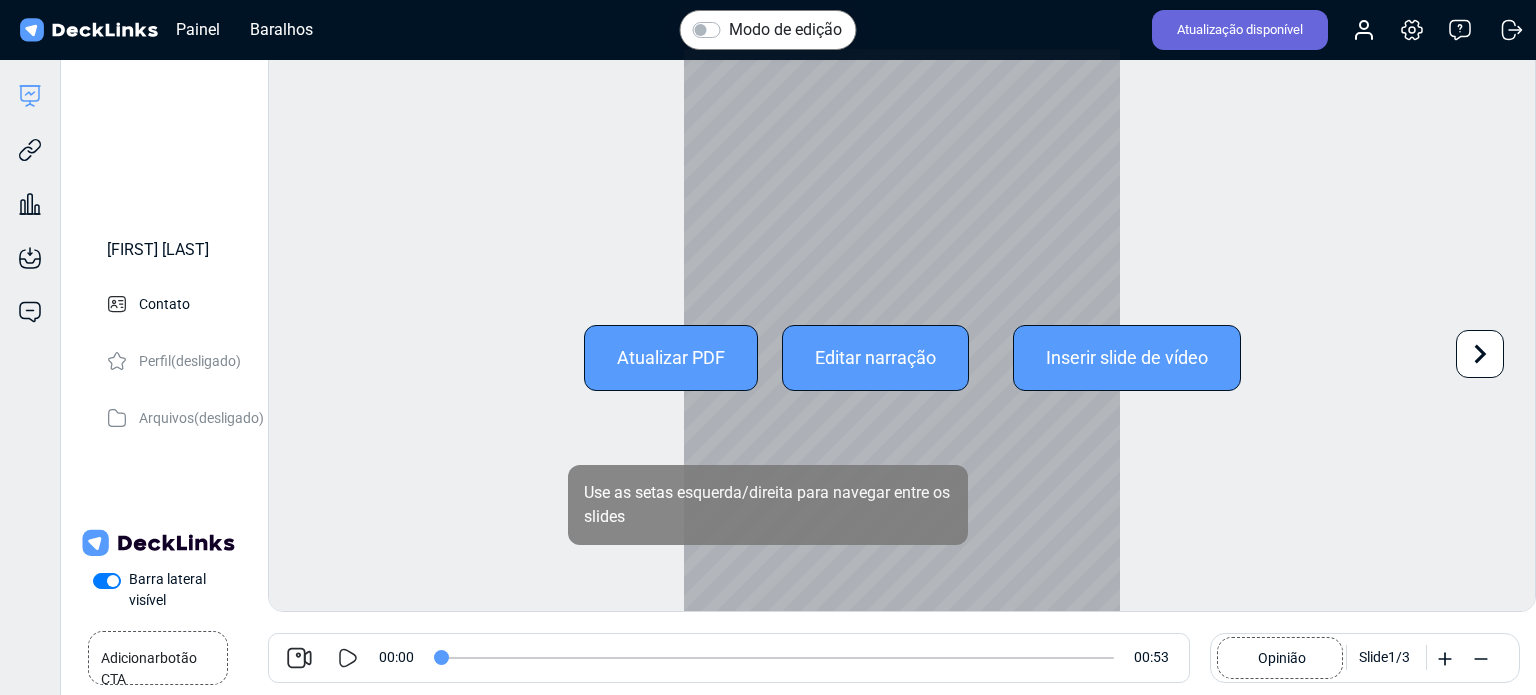click at bounding box center (1480, 354) 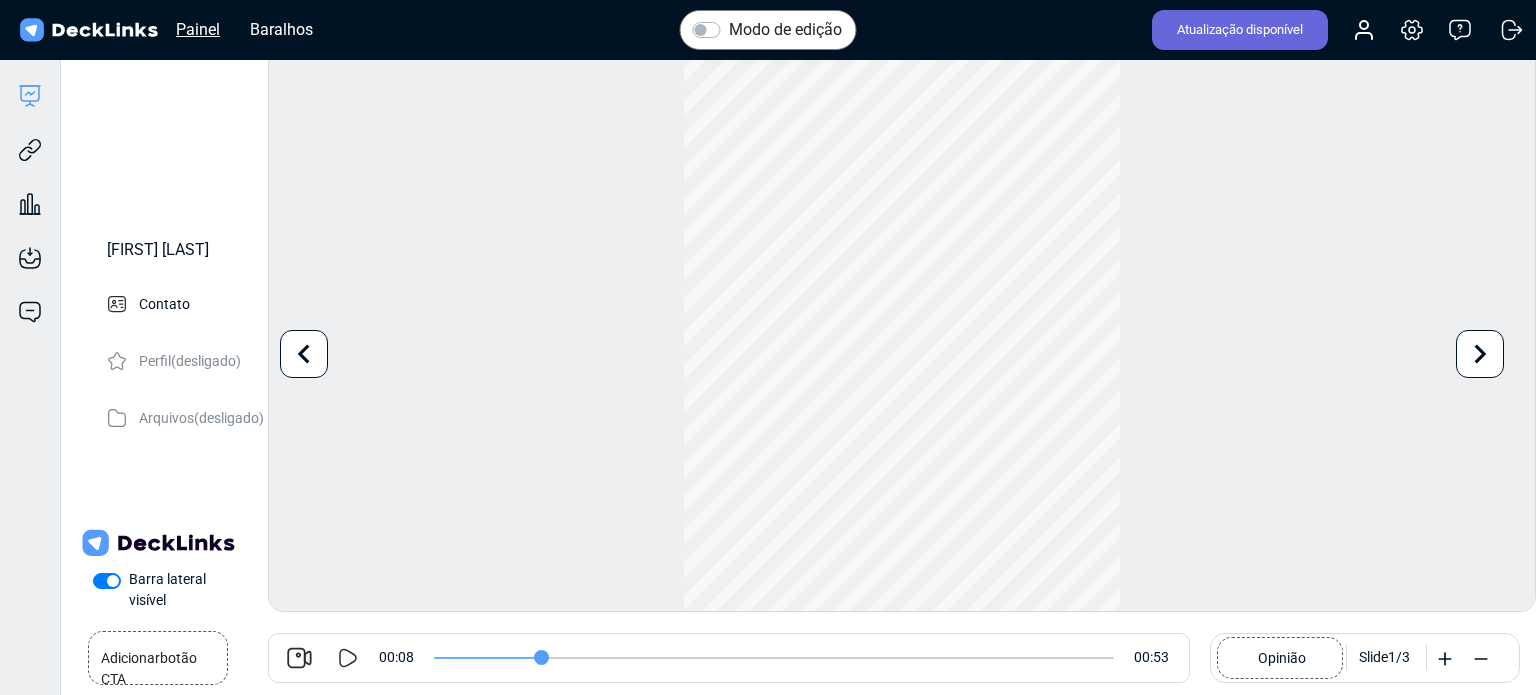 click on "Painel" at bounding box center (198, 29) 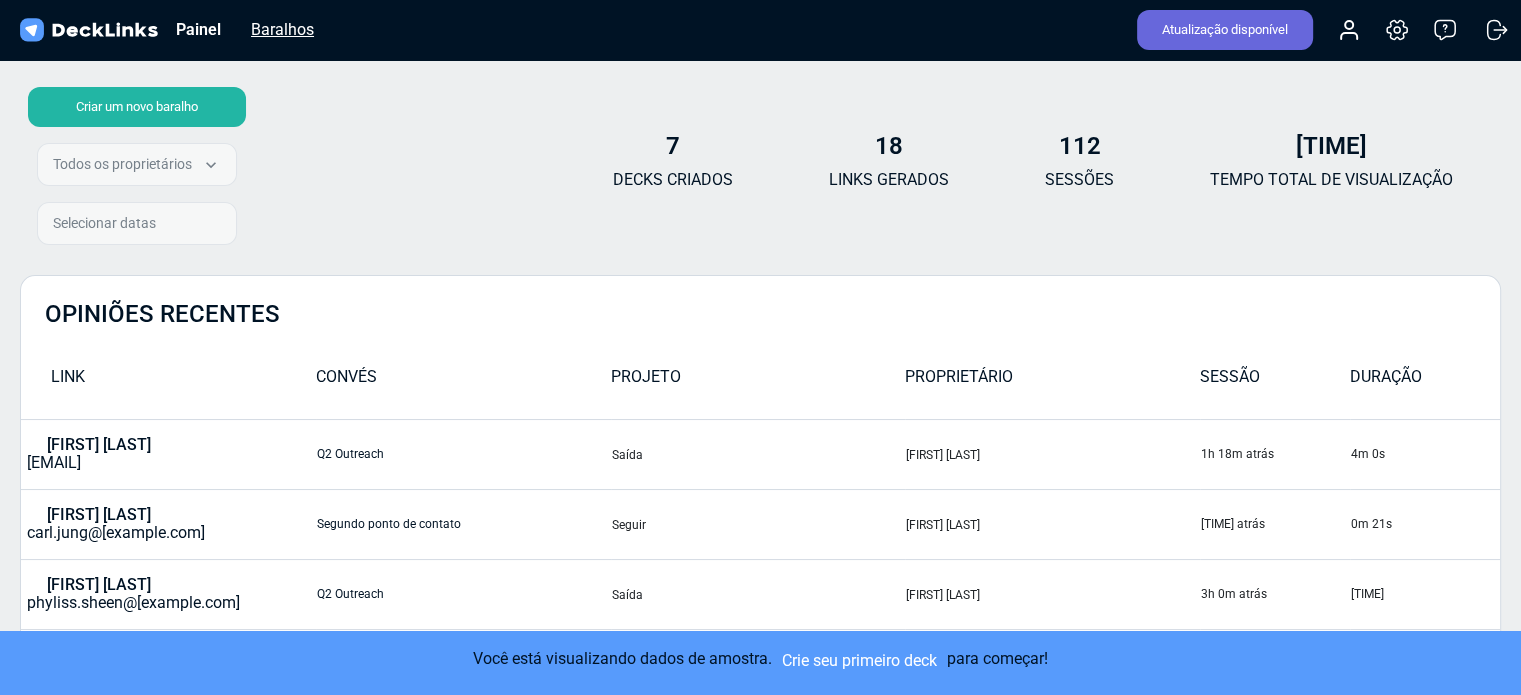 click on "Baralhos" at bounding box center (198, 29) 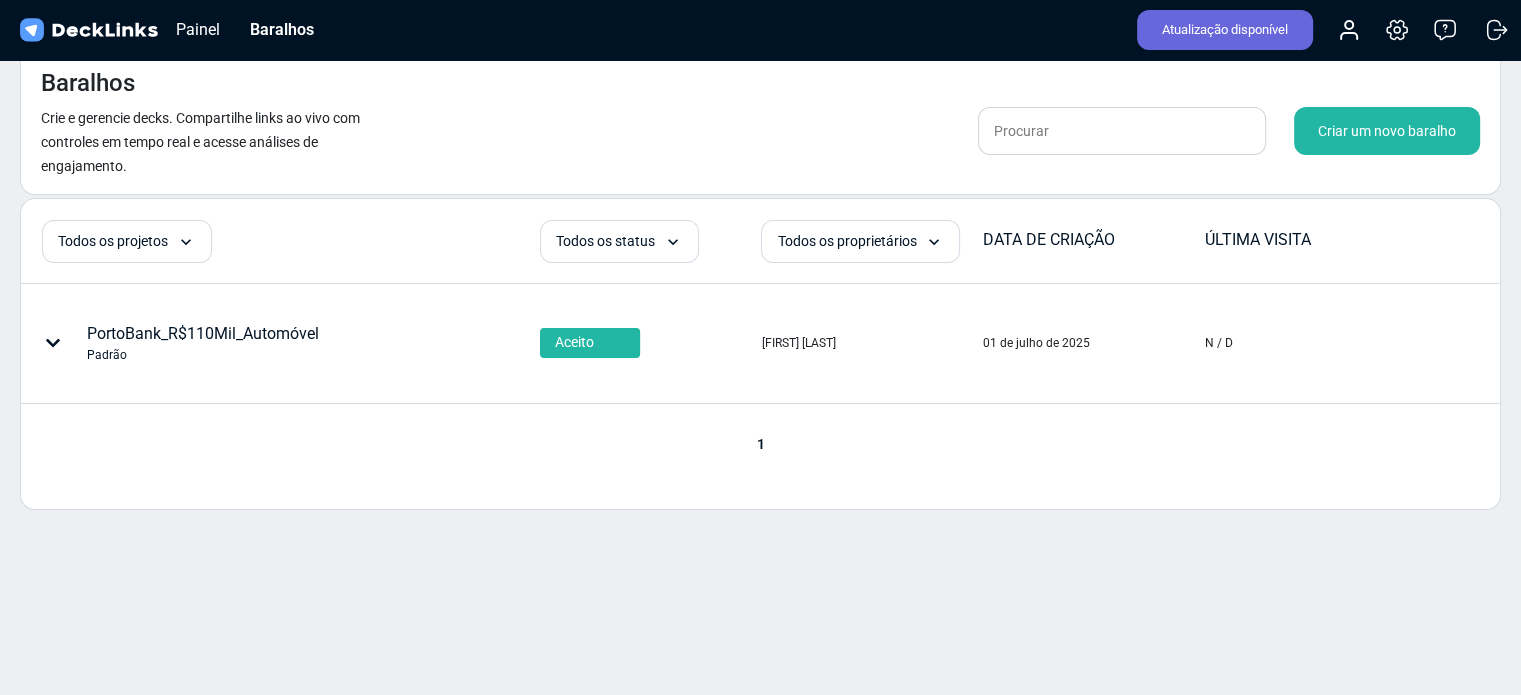 click on "Criar um novo baralho" at bounding box center (1387, 131) 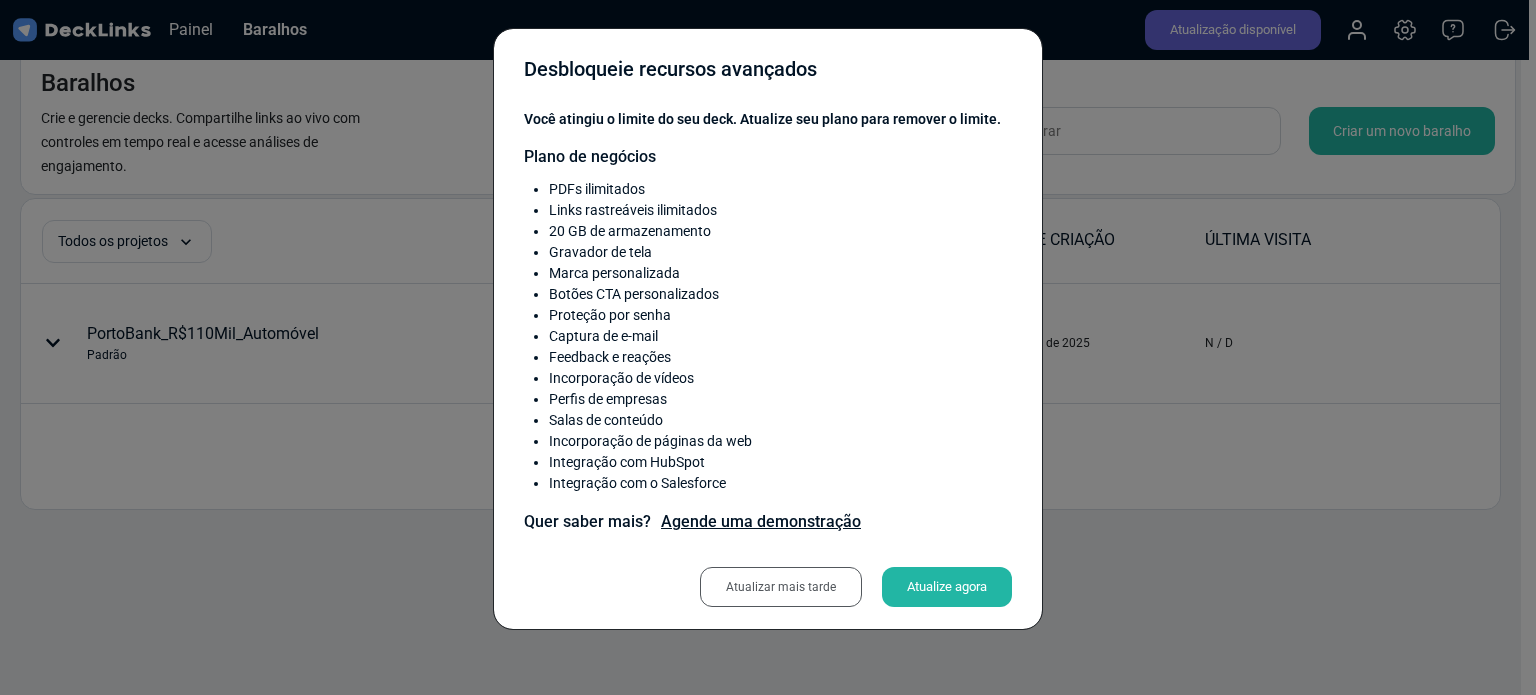 click on "Atualizar mais tarde" at bounding box center [781, 587] 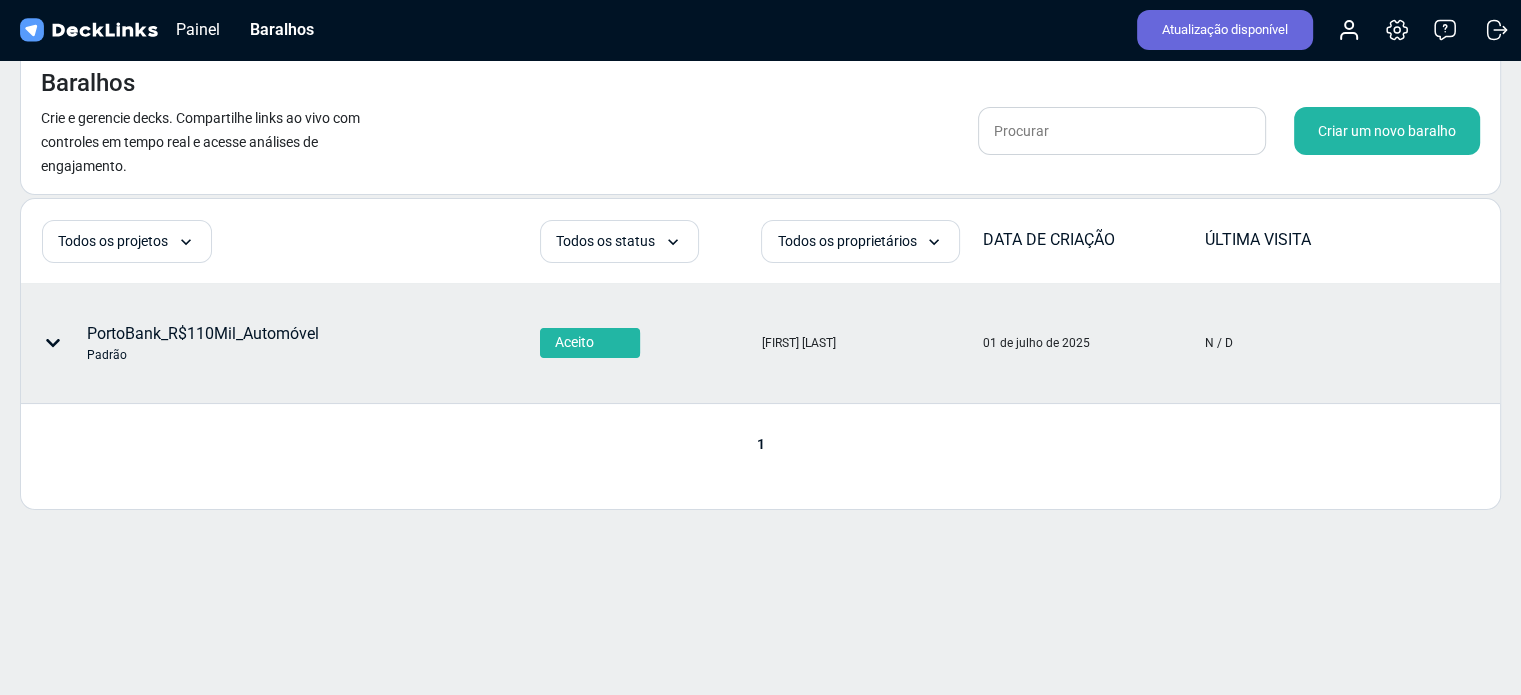 click on "Padrão" at bounding box center (203, 355) 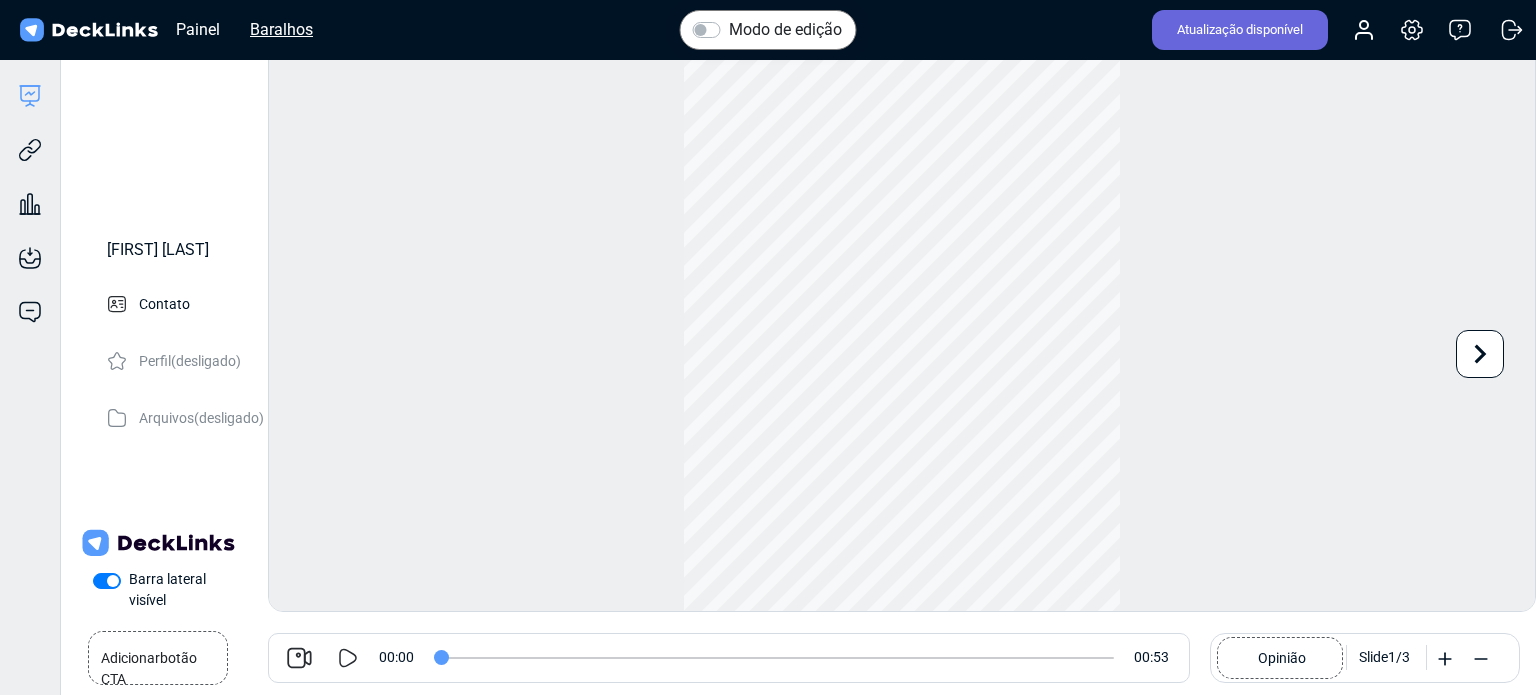 click on "Baralhos" at bounding box center [198, 29] 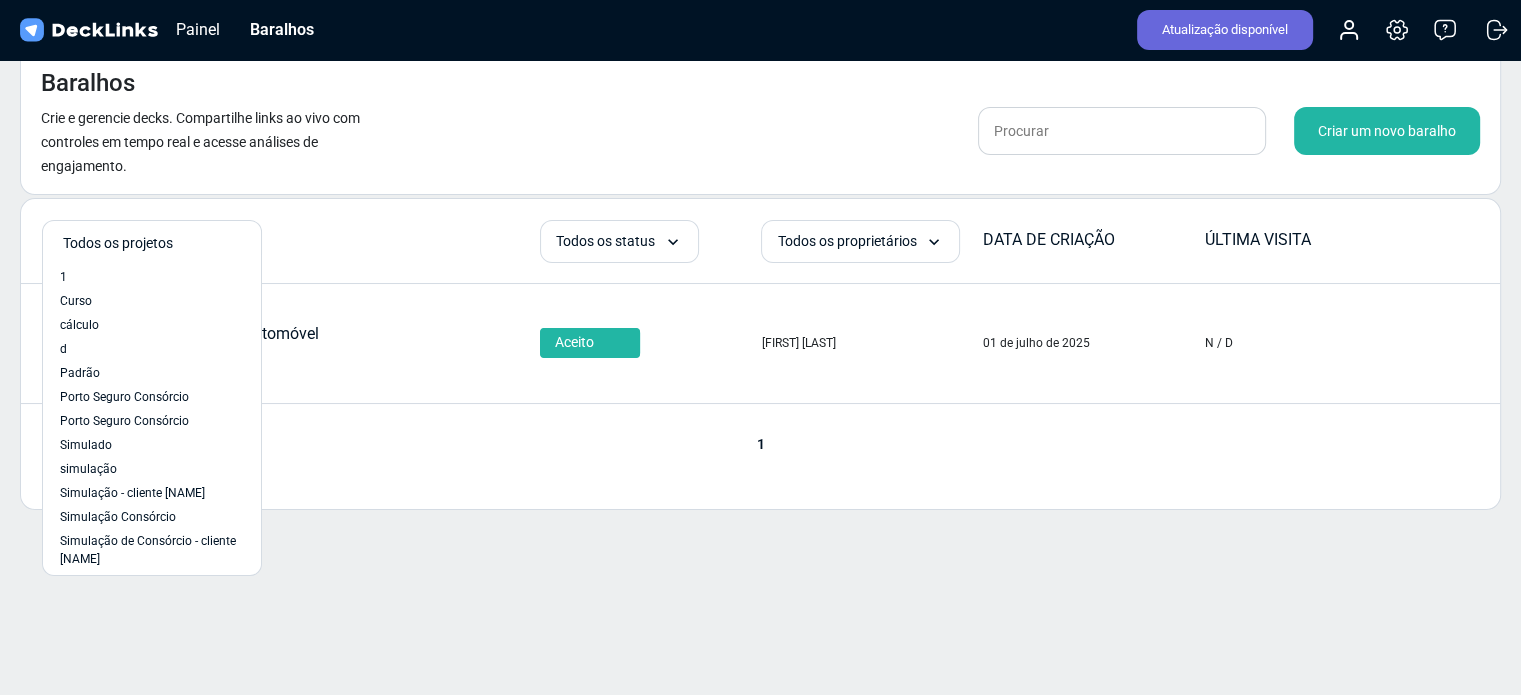 click on "Baralhos Crie e gerencie decks. Compartilhe links ao vivo com controles em tempo real e acesse análises de engajamento. Criar um novo baralho      option 1 focused, 1 of 17. 17 results available. Select is focused , press Down to open the menu,  press left to focus selected values Todos os projetos 1 Curso cálculo d Padrão Porto Seguro Consórcio Porto Seguro Consórcio Simulado simulação Simulação - cliente Marina Simulação Consórcio Simulação de Consórcio - cliente Marina Simulação de Financiamento X Consórcio Simulação Porto Consórcio SimulaçãoFinanciamentoxConsócio SimulaçãoPortoBankFabiane SimulaçãoPortoSeguroFabiane Todos os status Todos os status Rascunho Aceito Enviado Recusado Todos os proprietários Todos os proprietários Douglas Porto Seguro DATA DE CRIAÇÃO ÚLTIMA VISITA PortoBank_R$110Mil_Automóvel Padrão Aceito Douglas Porto Seguro 01 de julho de 2025 N / D 1" at bounding box center [760, 347] 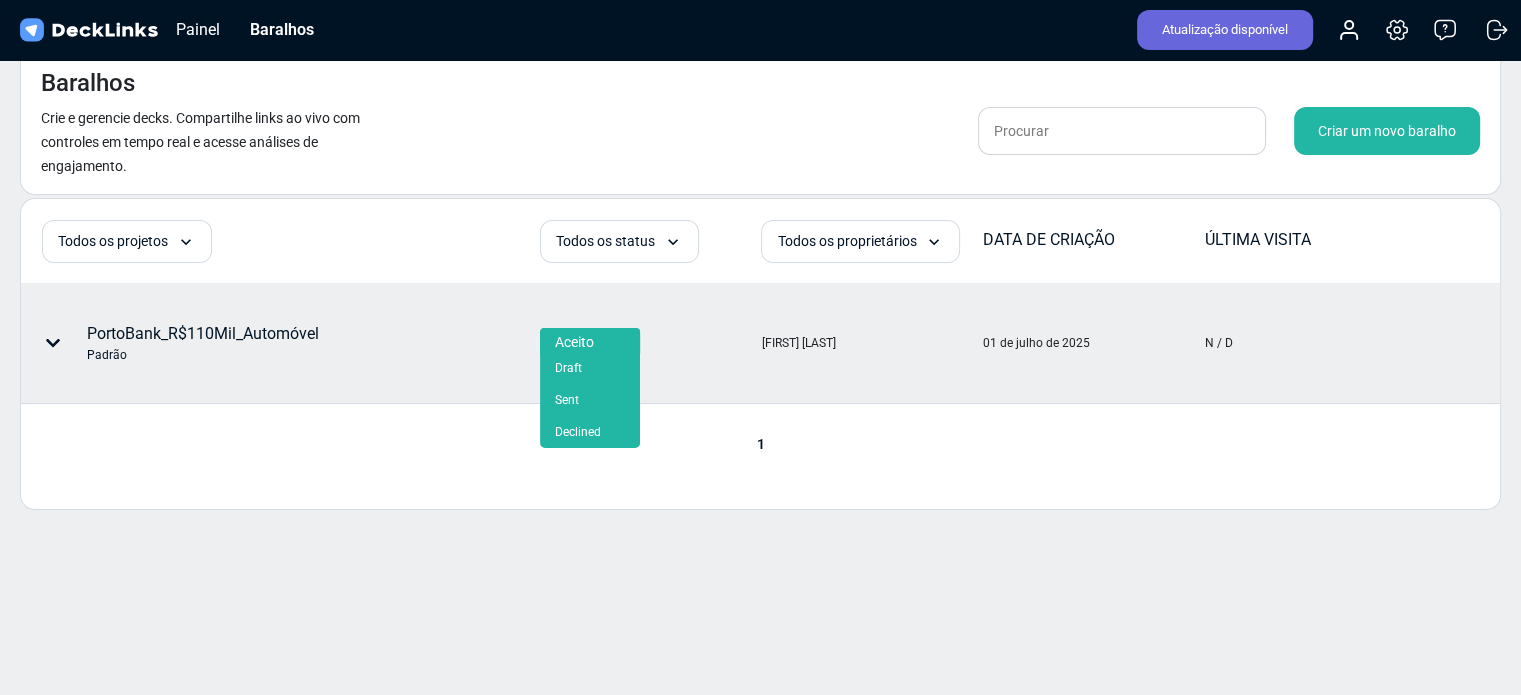 click at bounding box center (631, 343) 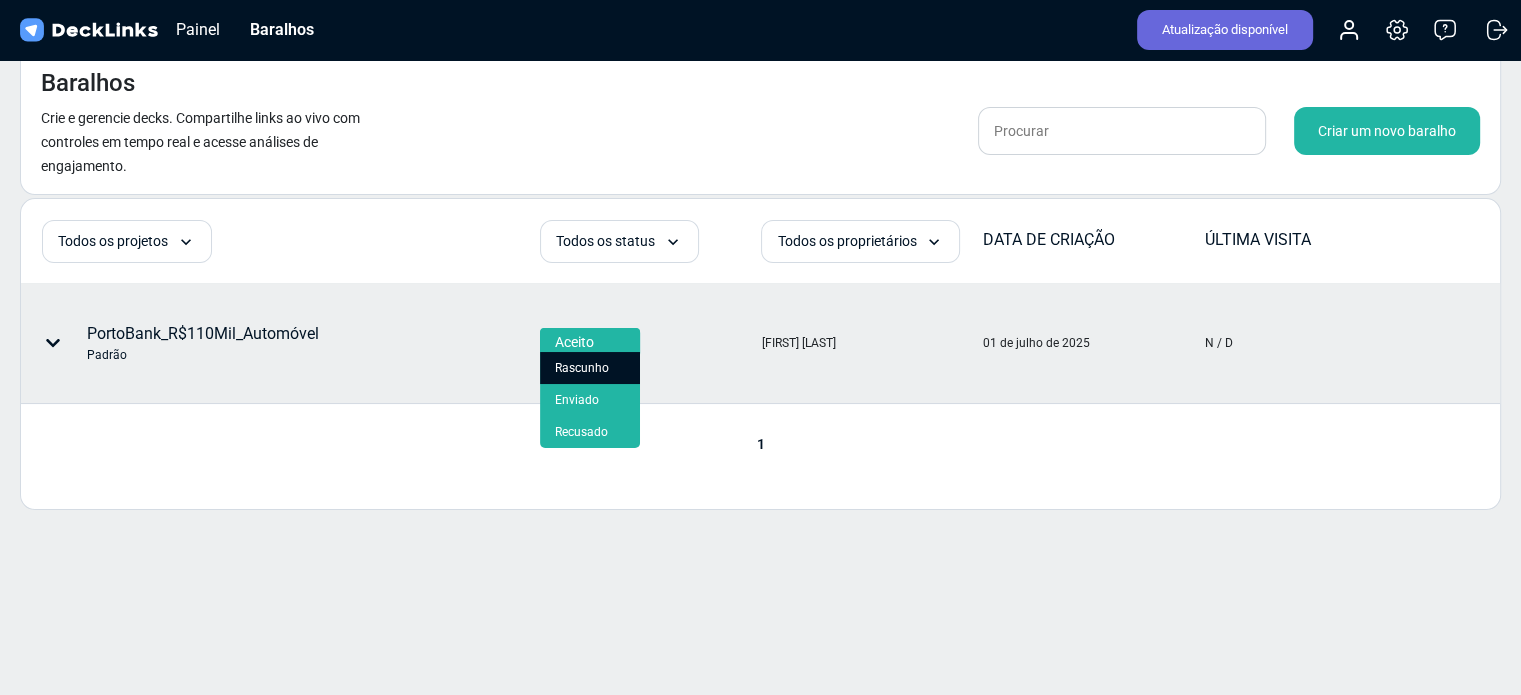 click on "Rascunho" at bounding box center [582, 368] 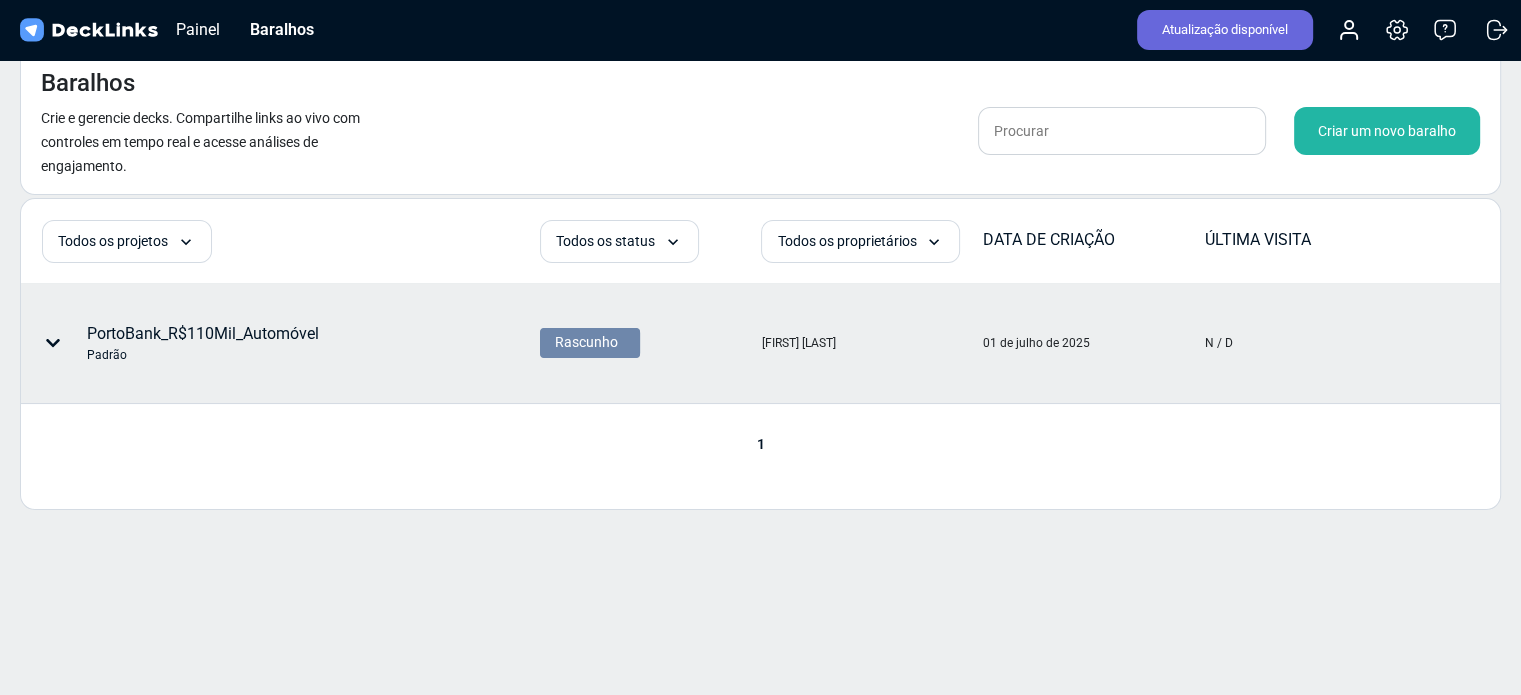 click at bounding box center [53, 343] 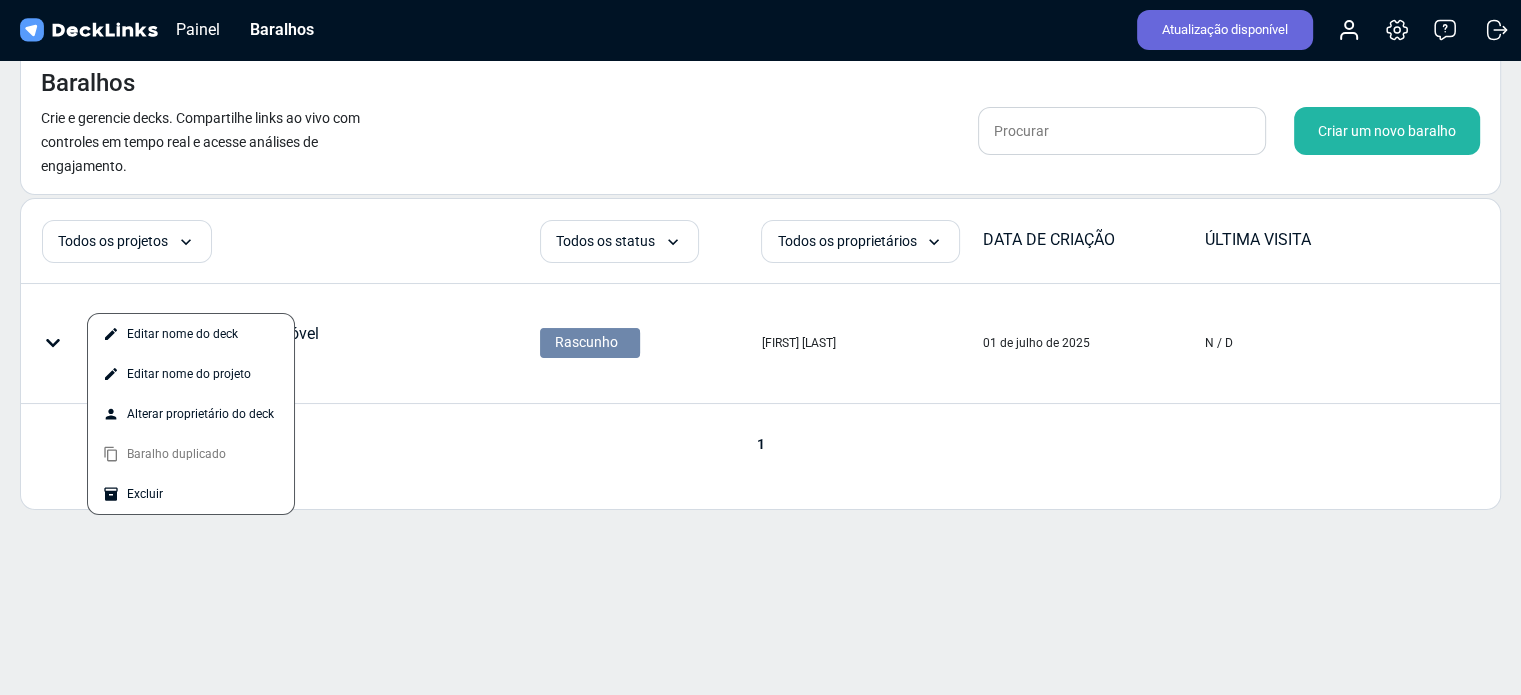 click at bounding box center (760, 347) 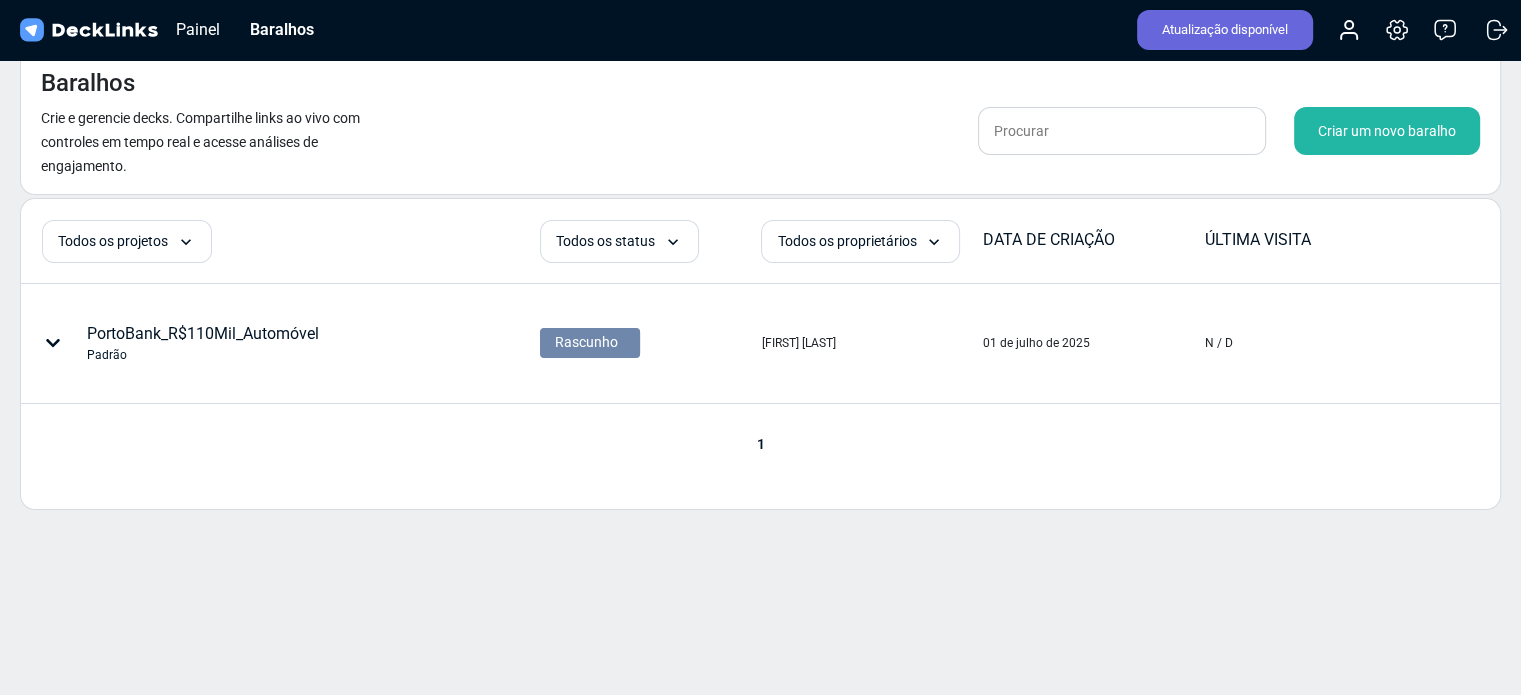 click on "Rascunho" at bounding box center (586, 342) 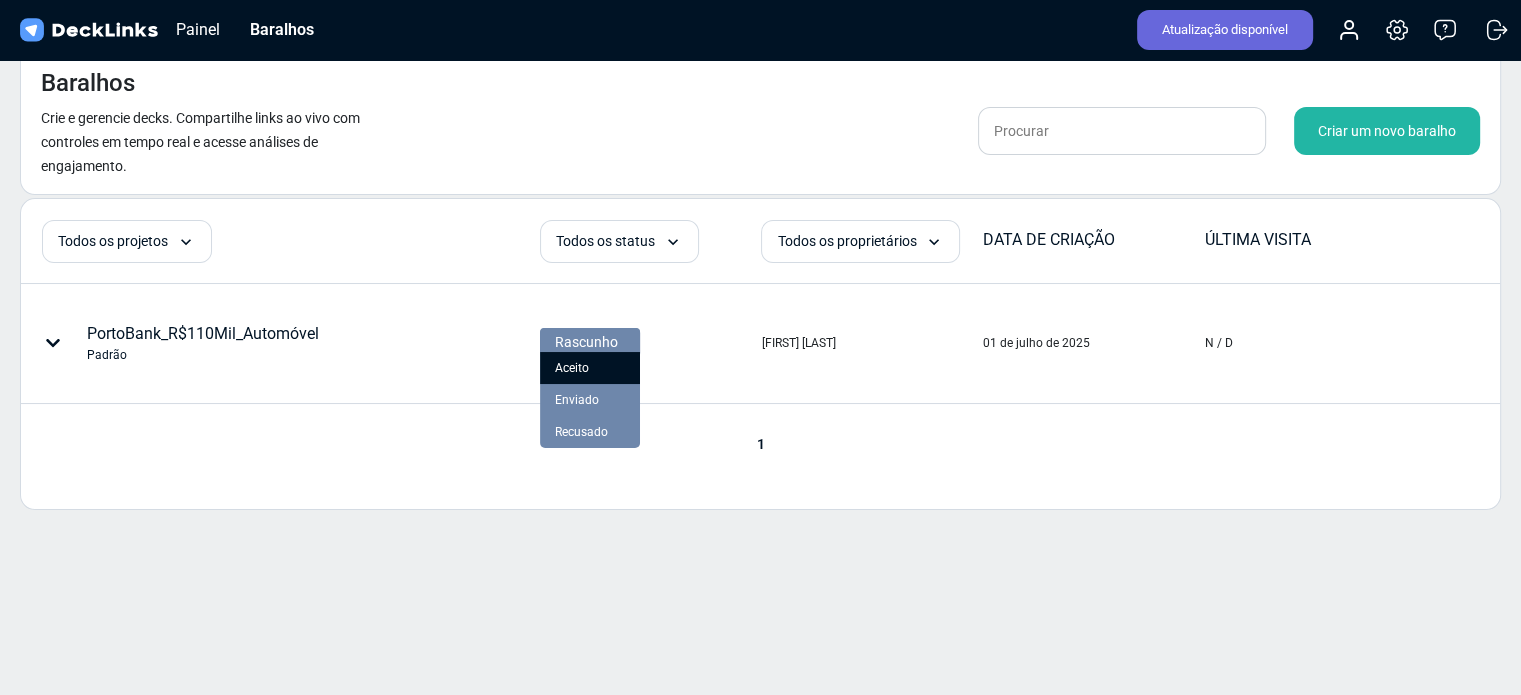 click on "Aceito" at bounding box center (590, 368) 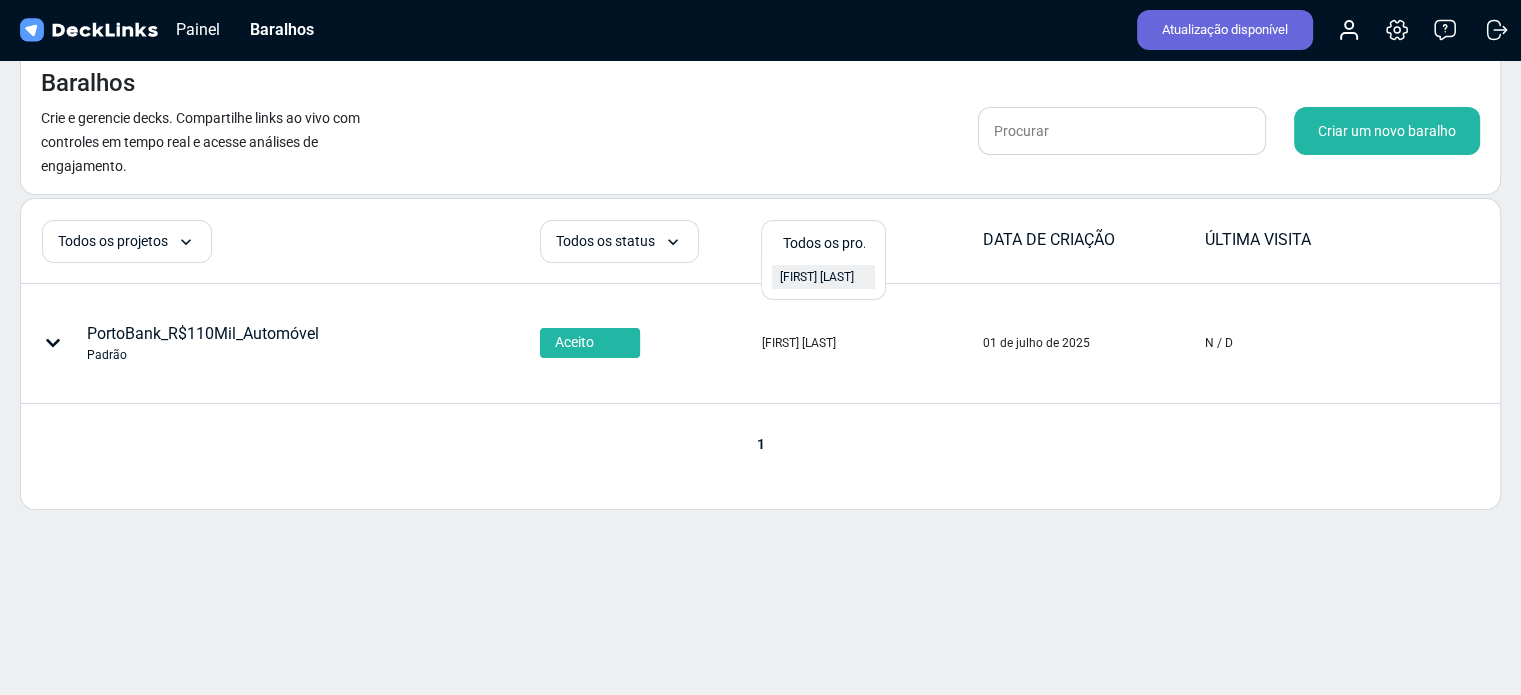 click on "[FIRST_NAME] [LAST_NAME]" at bounding box center [816, 277] 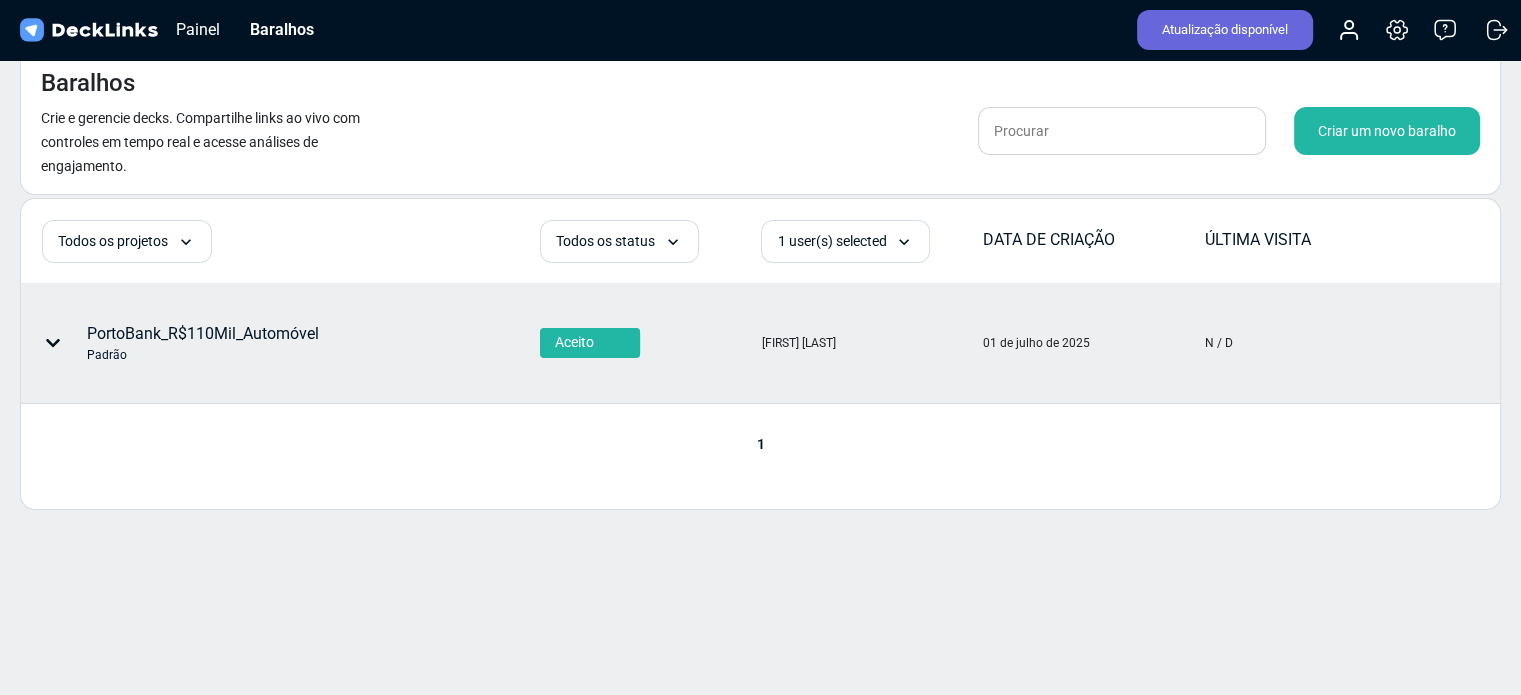 click on "[FIRST_NAME] [LAST_NAME]" at bounding box center [280, 343] 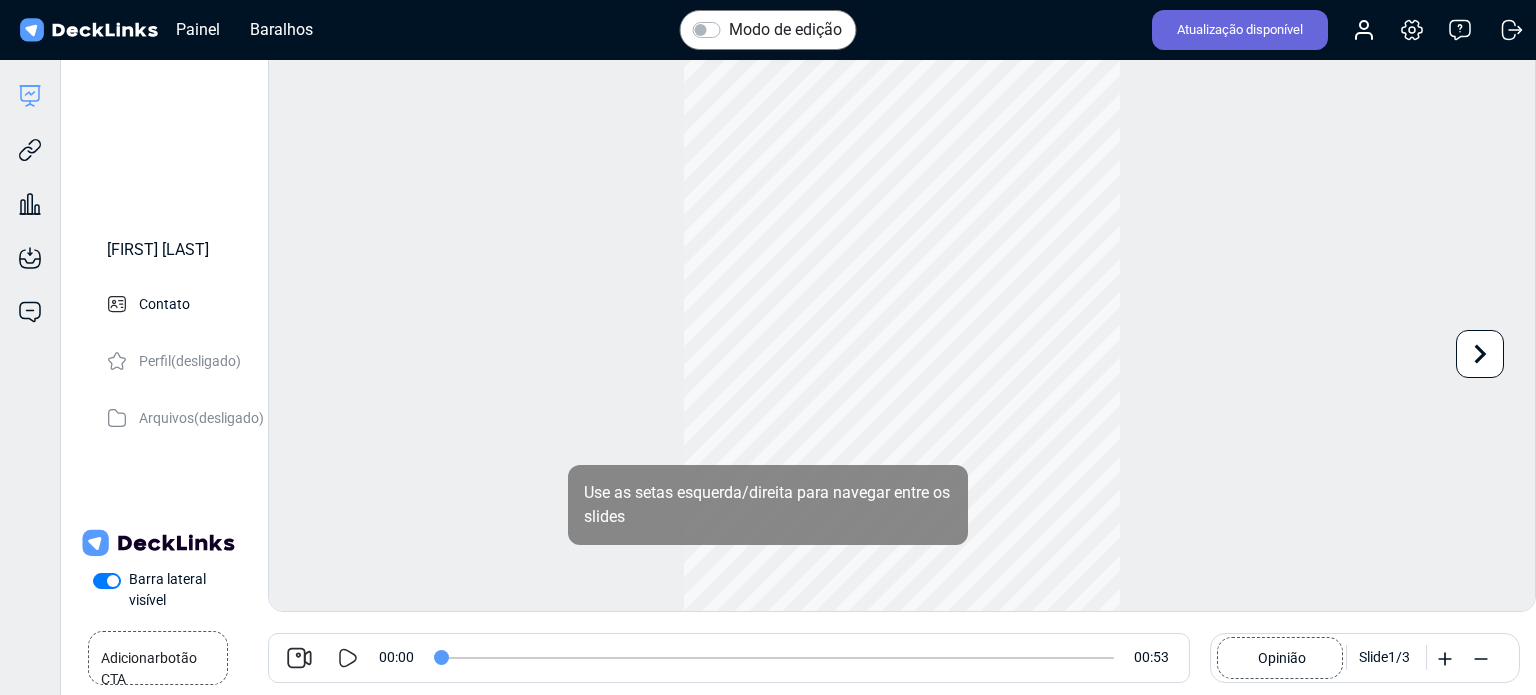 click on "Modo de edição Reproduzir vídeo Jogar Hora atual  0:00 / Tempo de duração  -:- Loaded: 0% Progresso: NaN% Não tela cheia Use as setas esquerda/direita para navegar entre os slides Adicionar  botão CTA Agende uma ligação 00:00 00:53 Opinião Slide  1  /  3" at bounding box center (902, 330) 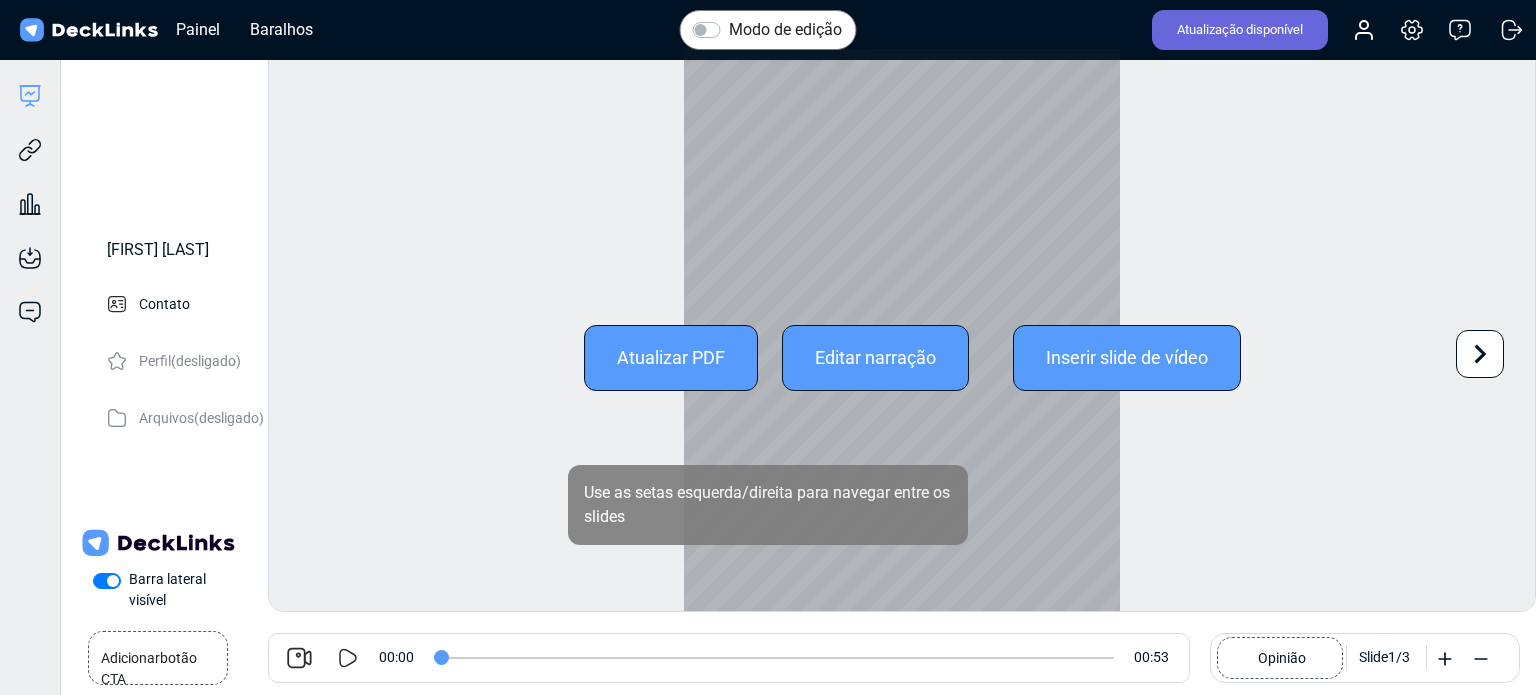 click at bounding box center (1480, 354) 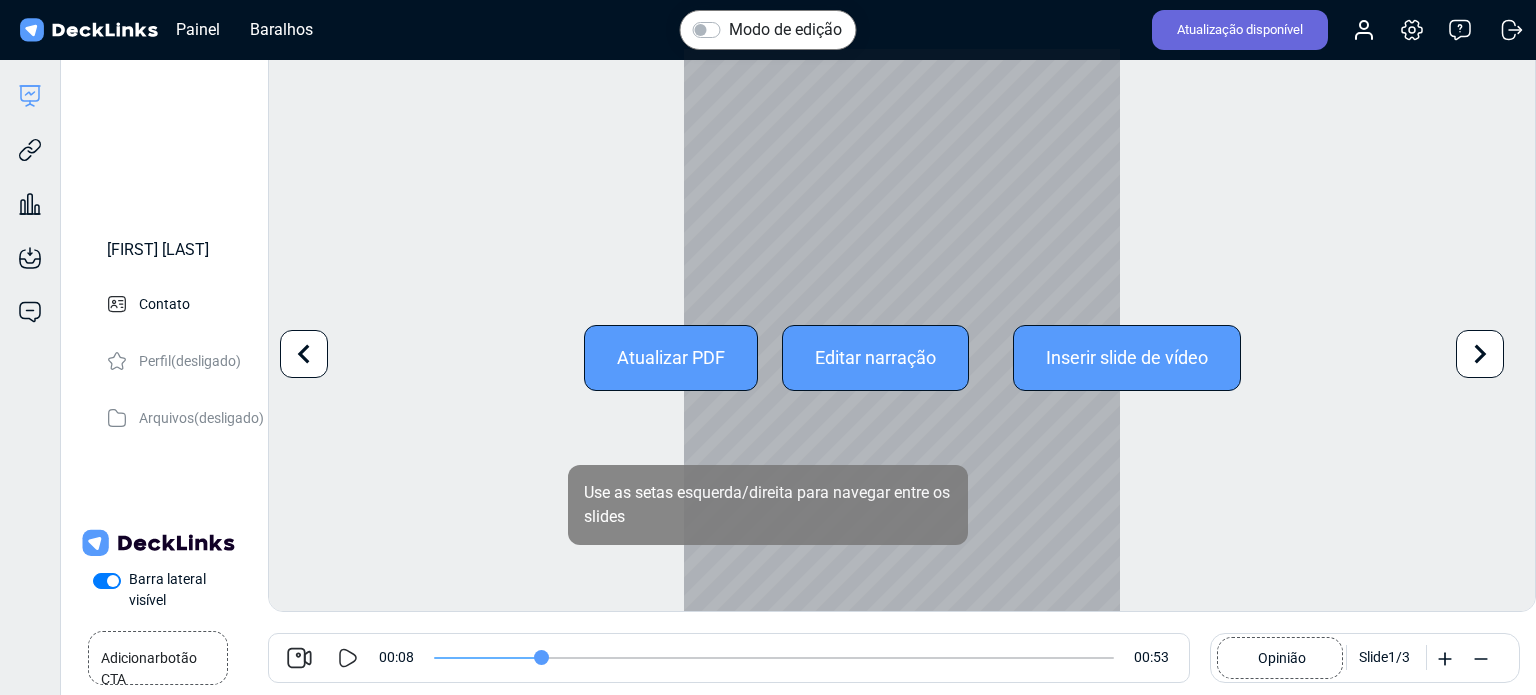click at bounding box center (1480, 354) 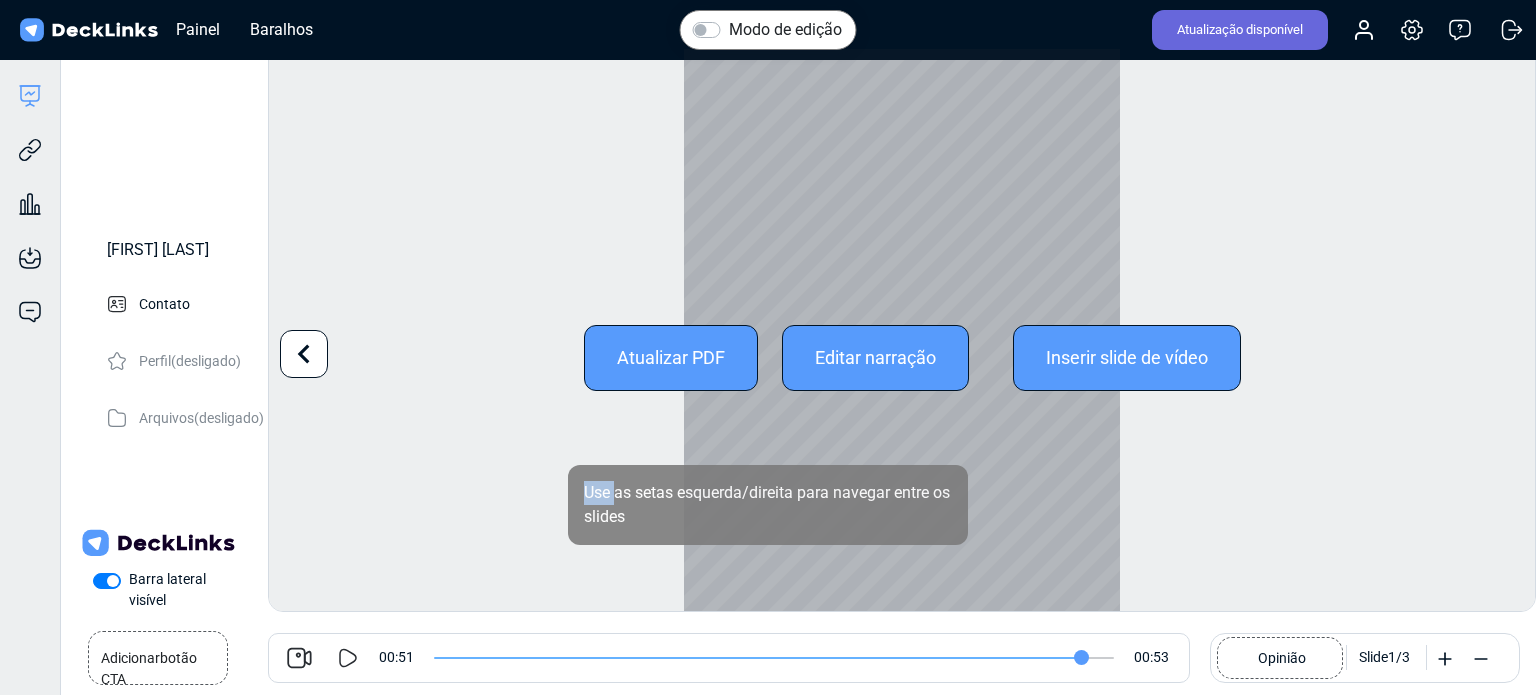 click on "Modo de edição Reproduzir vídeo Jogar Hora atual  0:00 / Tempo de duração  -:- Loaded: 0% Progress: 96.44% Não tela cheia Atualizar PDF Editar narração Inserir slide de vídeo Use as setas esquerda/direita para navegar entre os slides Adicionar  botão CTA Agende uma ligação 00:51 00:53 Opinião Slide  1  /  3" at bounding box center (902, 330) 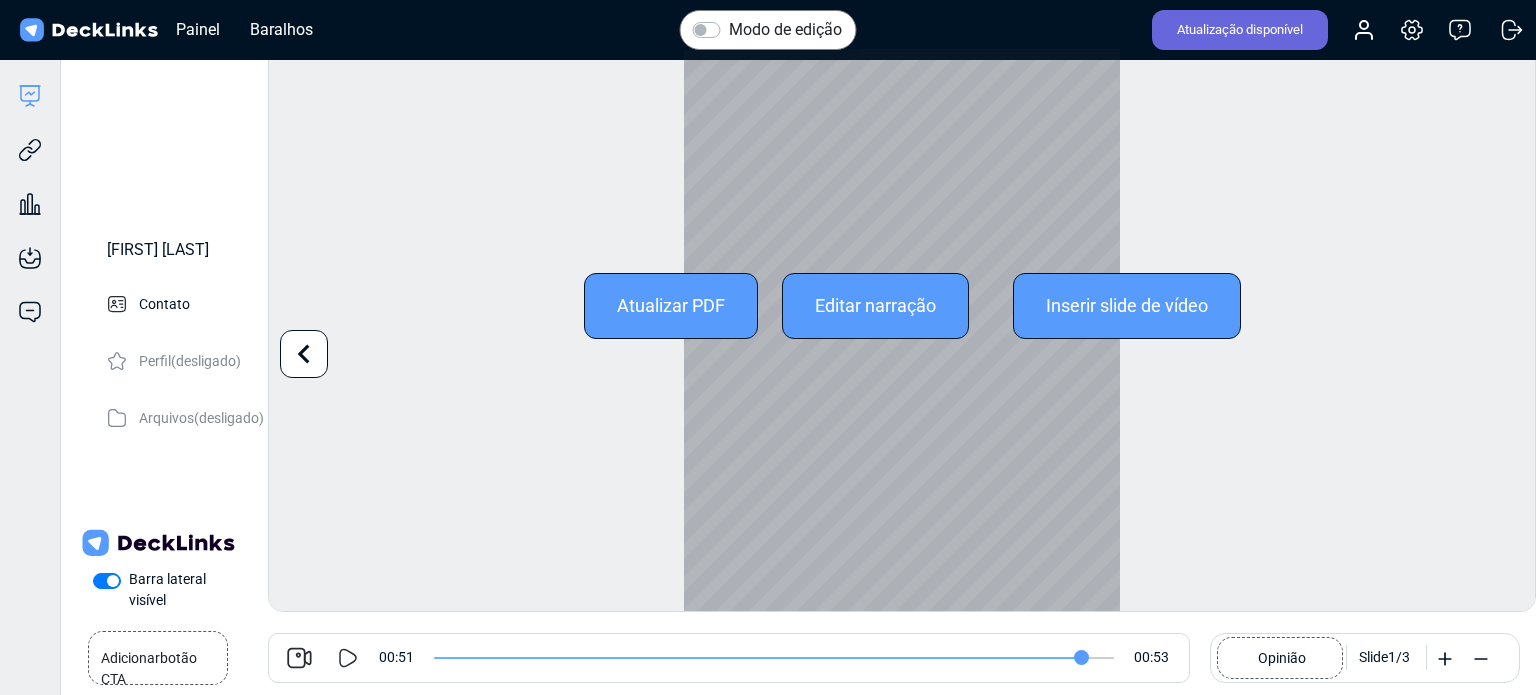 scroll, scrollTop: 54, scrollLeft: 0, axis: vertical 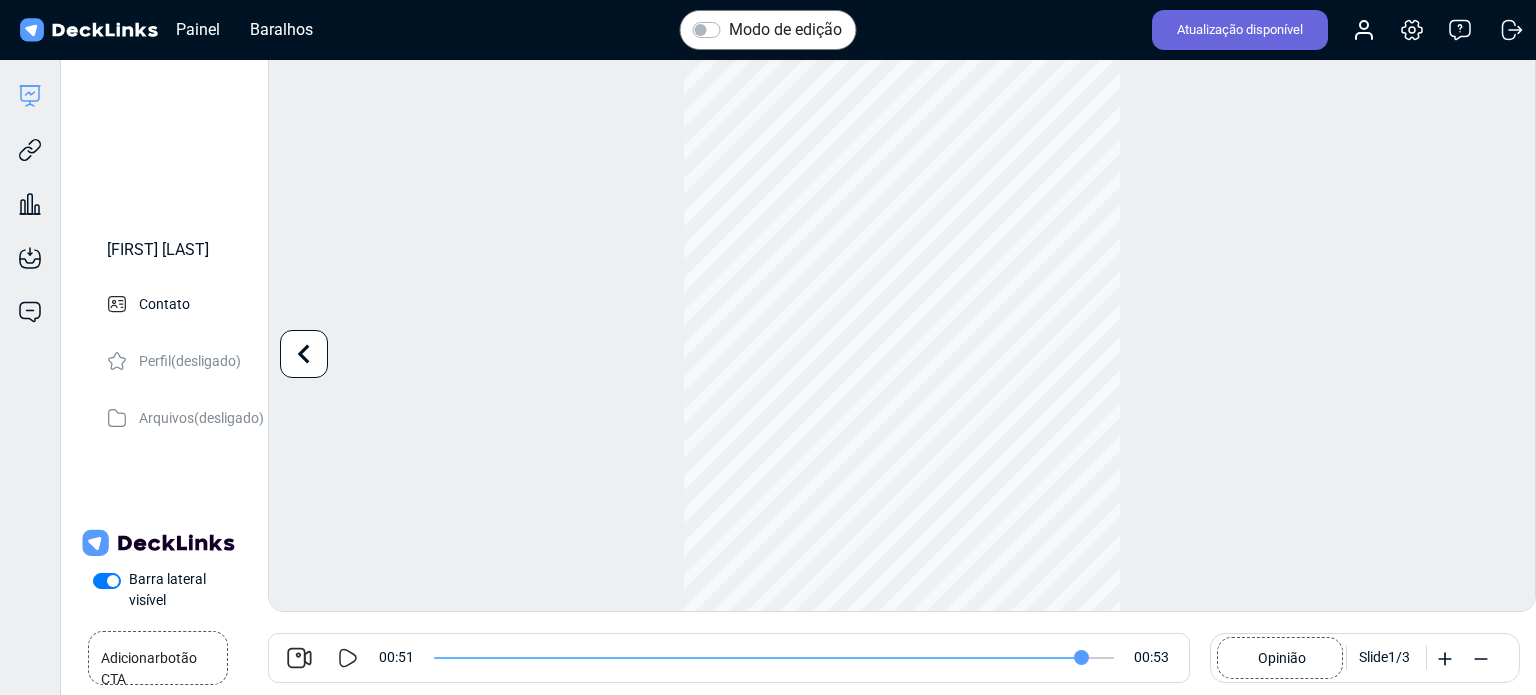 click on "Atualização disponível" at bounding box center (1240, 29) 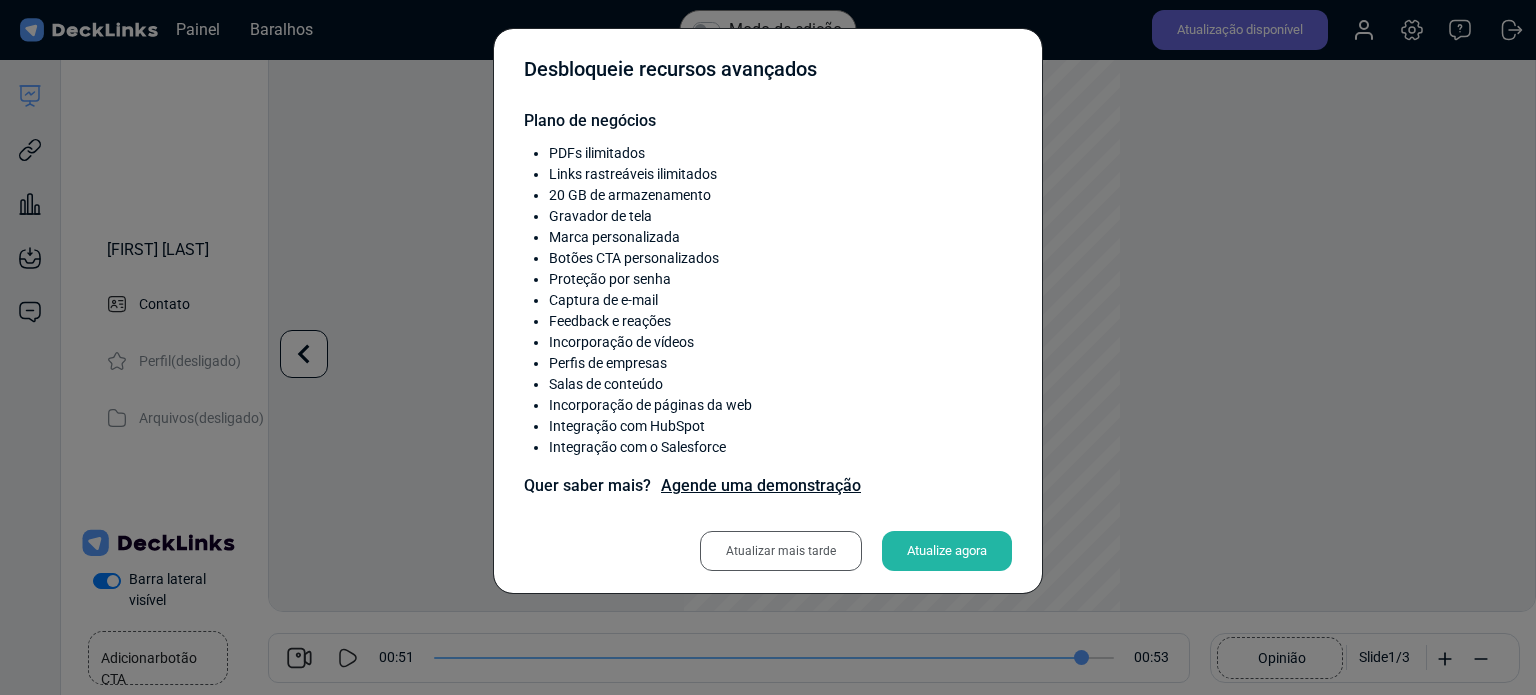 click on "Atualizar mais tarde" at bounding box center [781, 551] 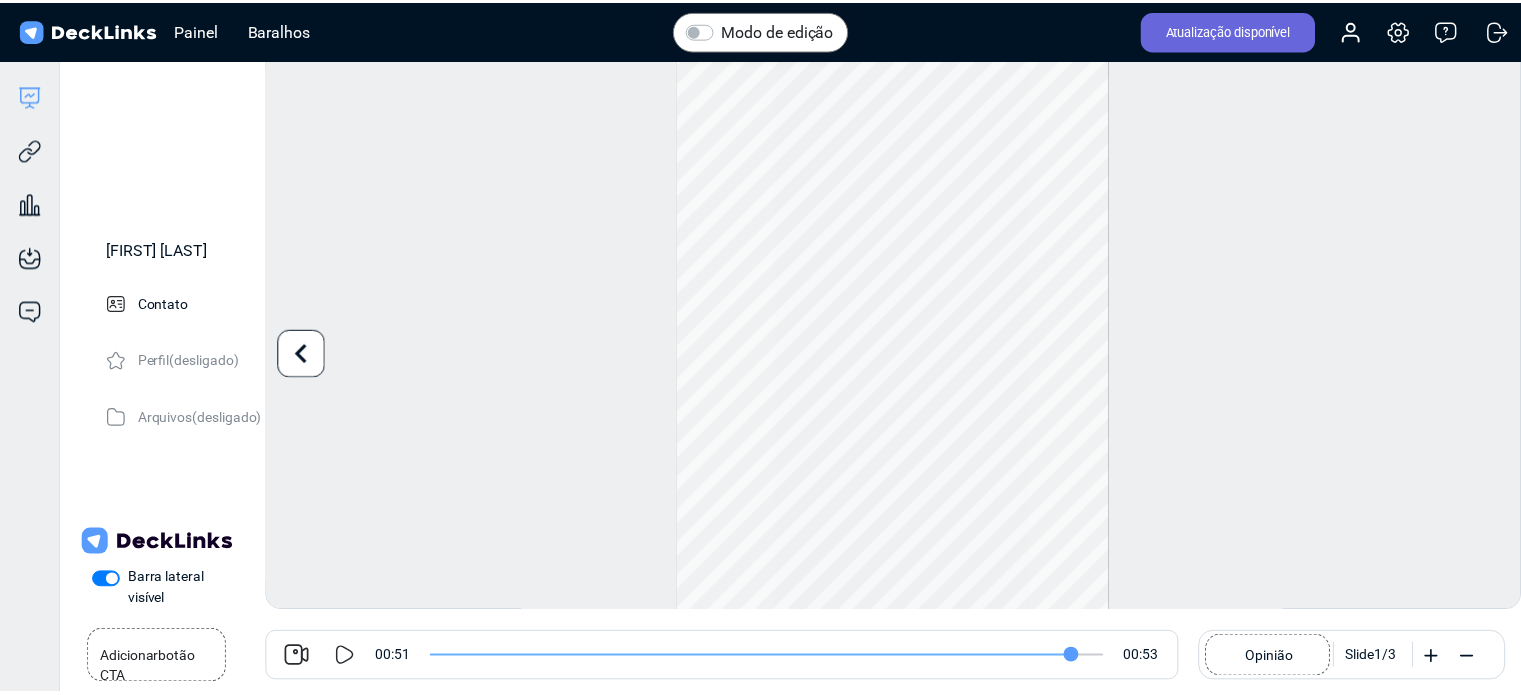 scroll, scrollTop: 54, scrollLeft: 0, axis: vertical 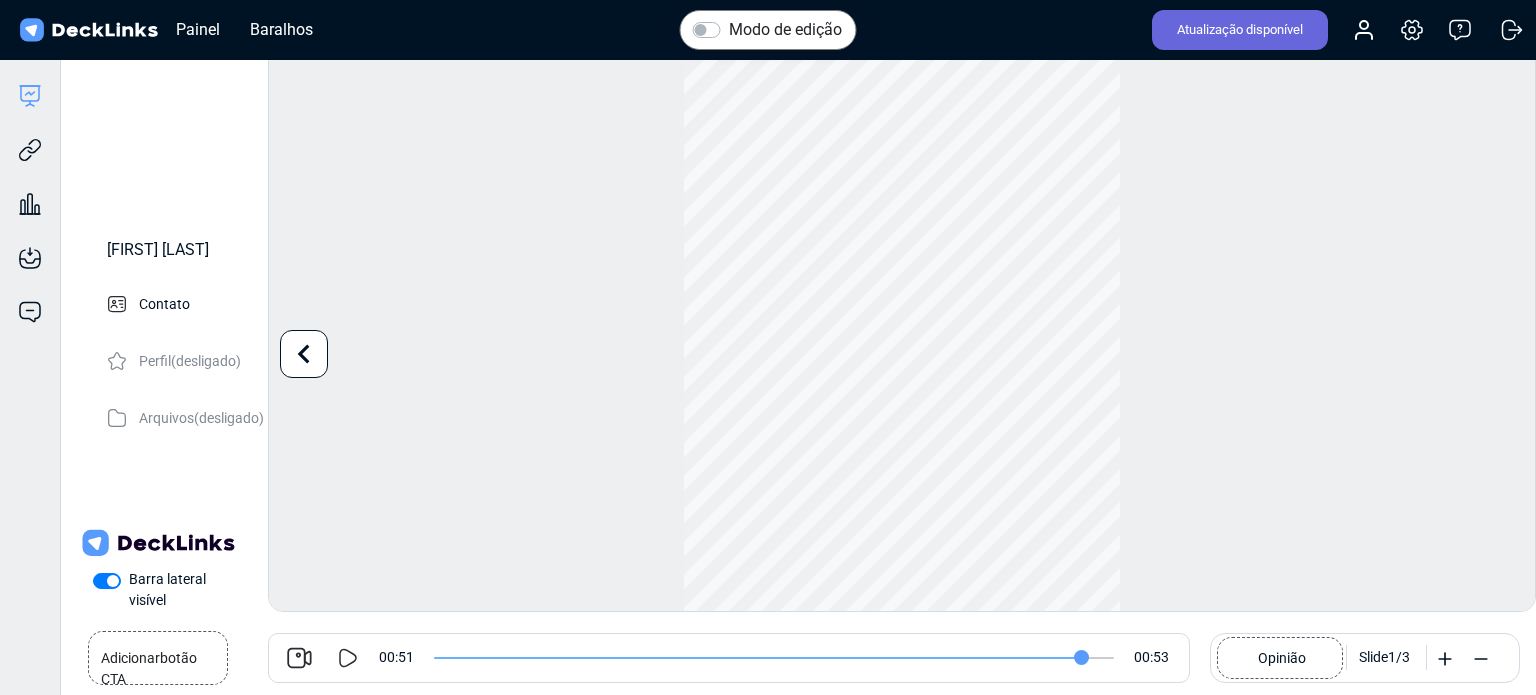 click at bounding box center (348, 658) 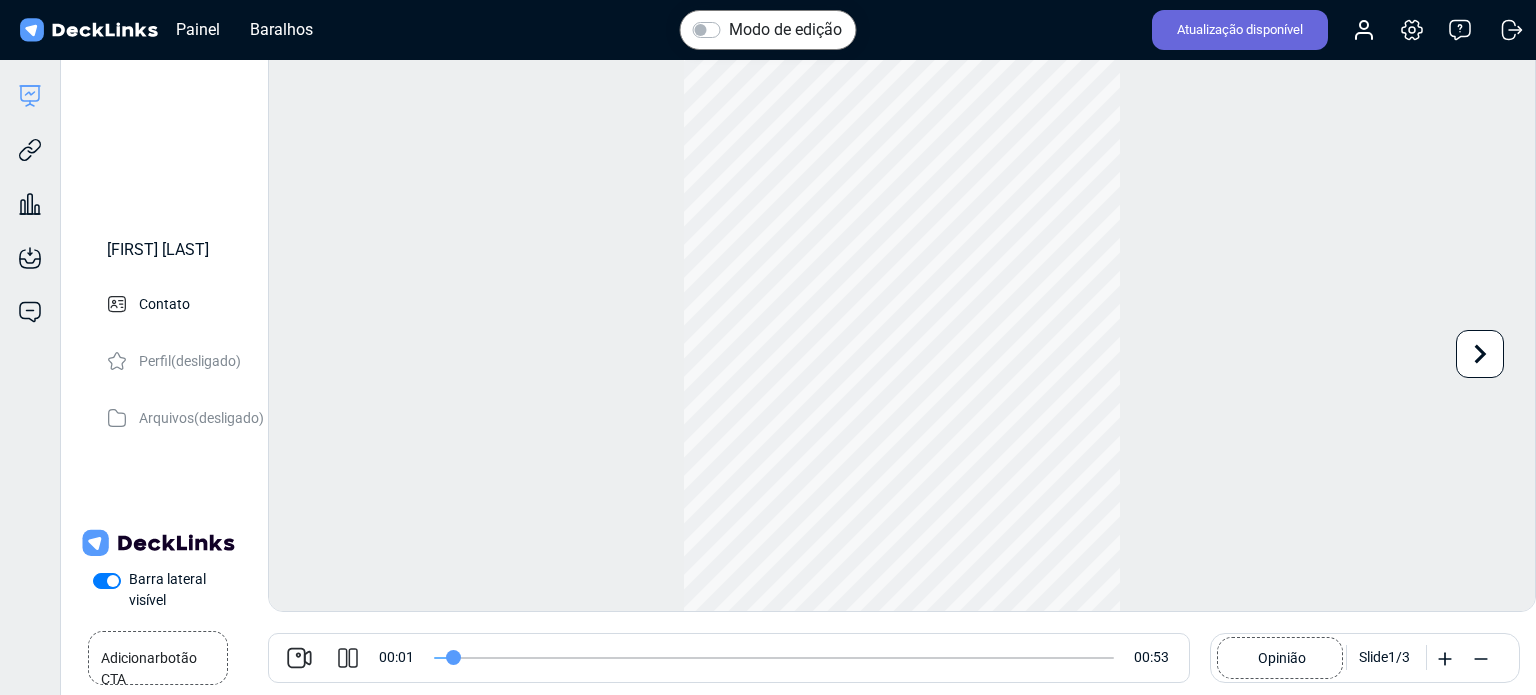 click at bounding box center (299, 658) 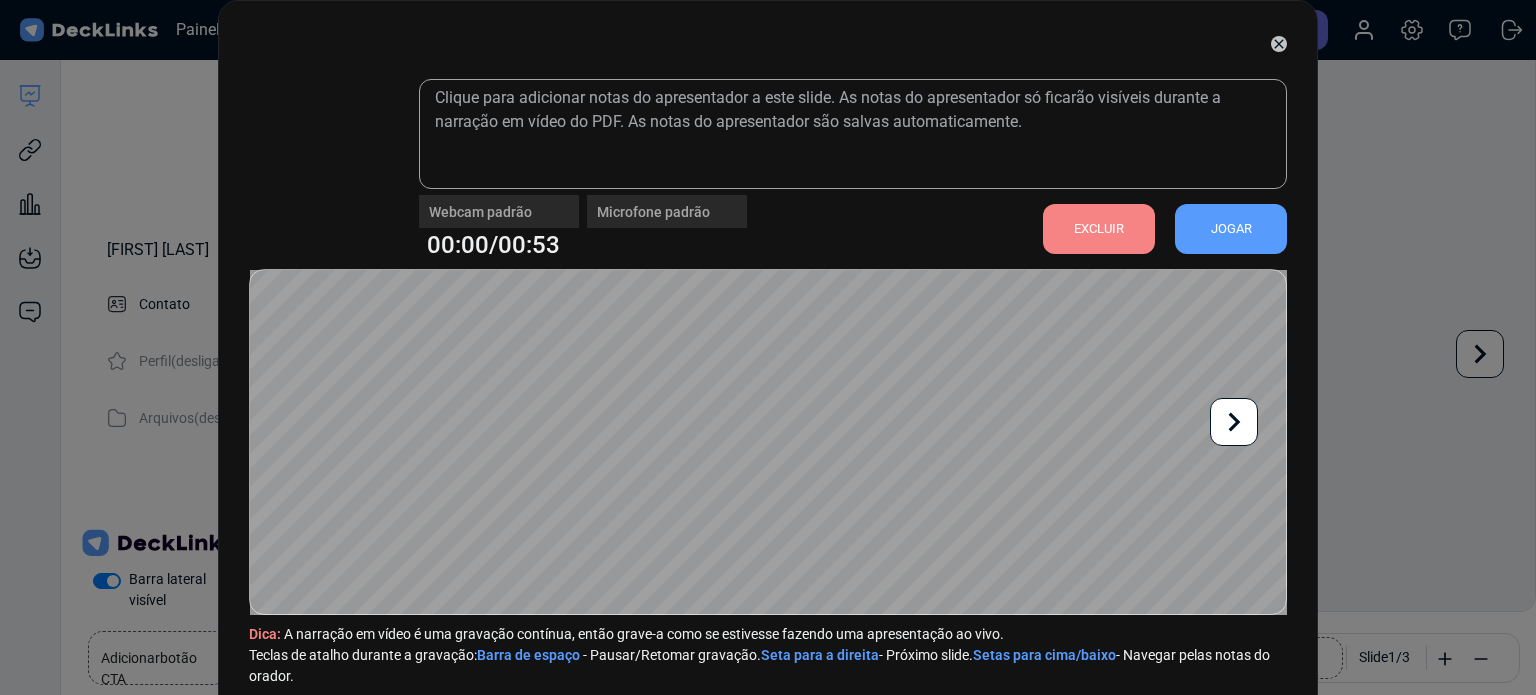 click on "JOGAR" at bounding box center [1231, 228] 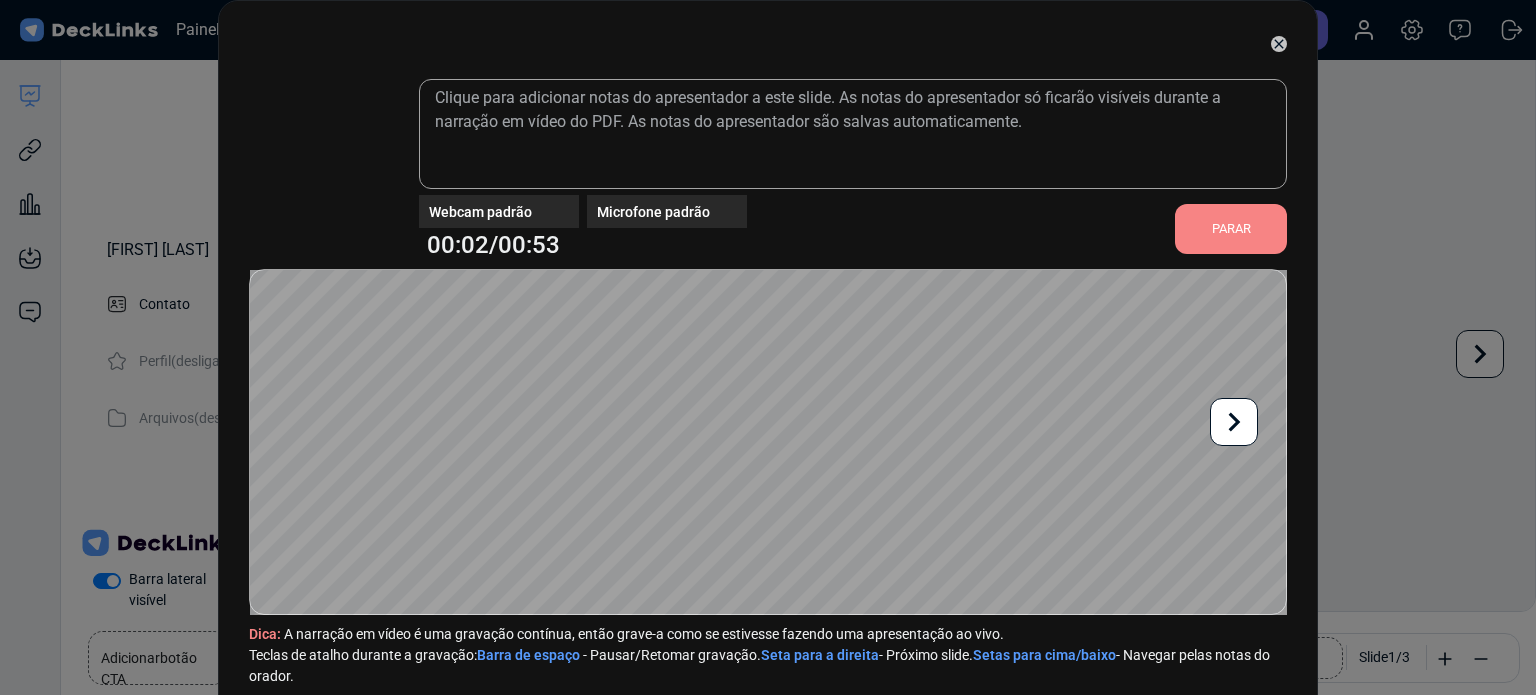 click on "PARAR" at bounding box center [1231, 228] 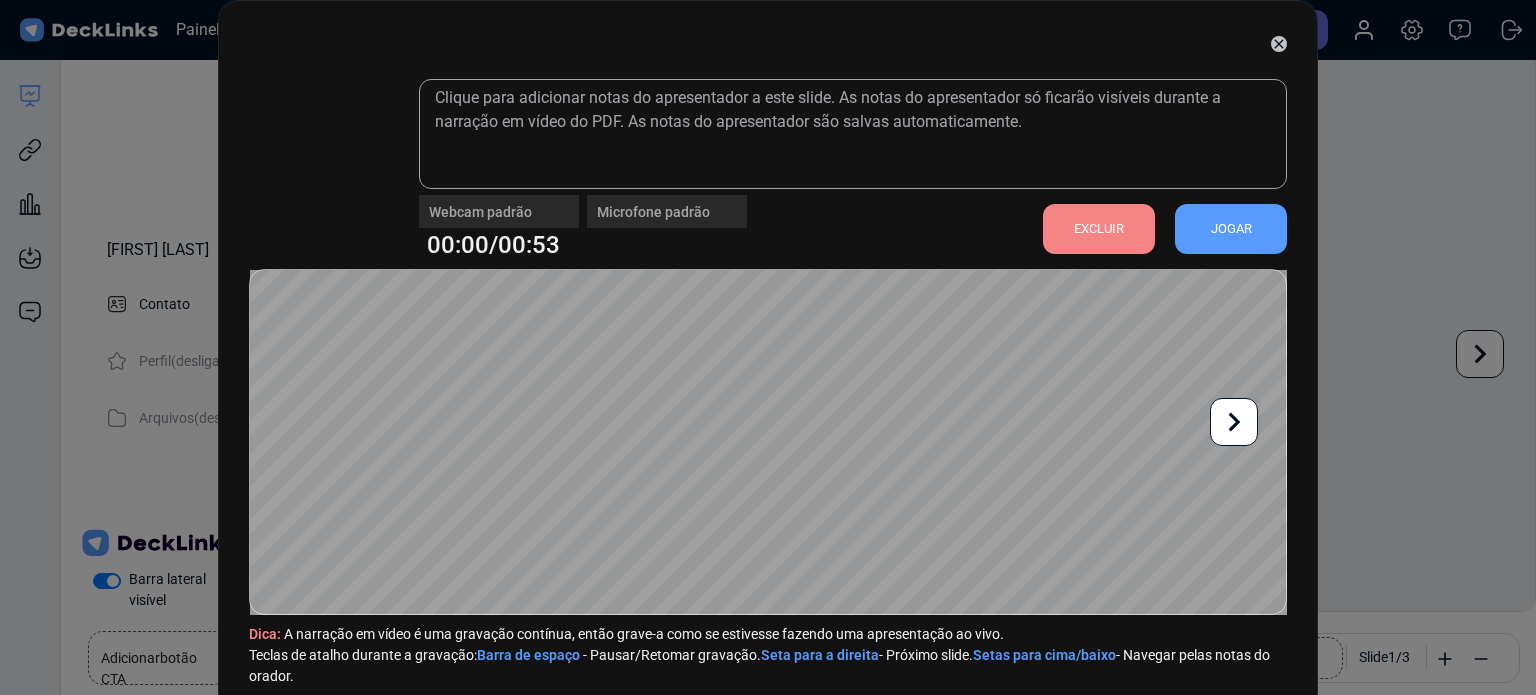 click on "EXCLUIR" at bounding box center (1099, 228) 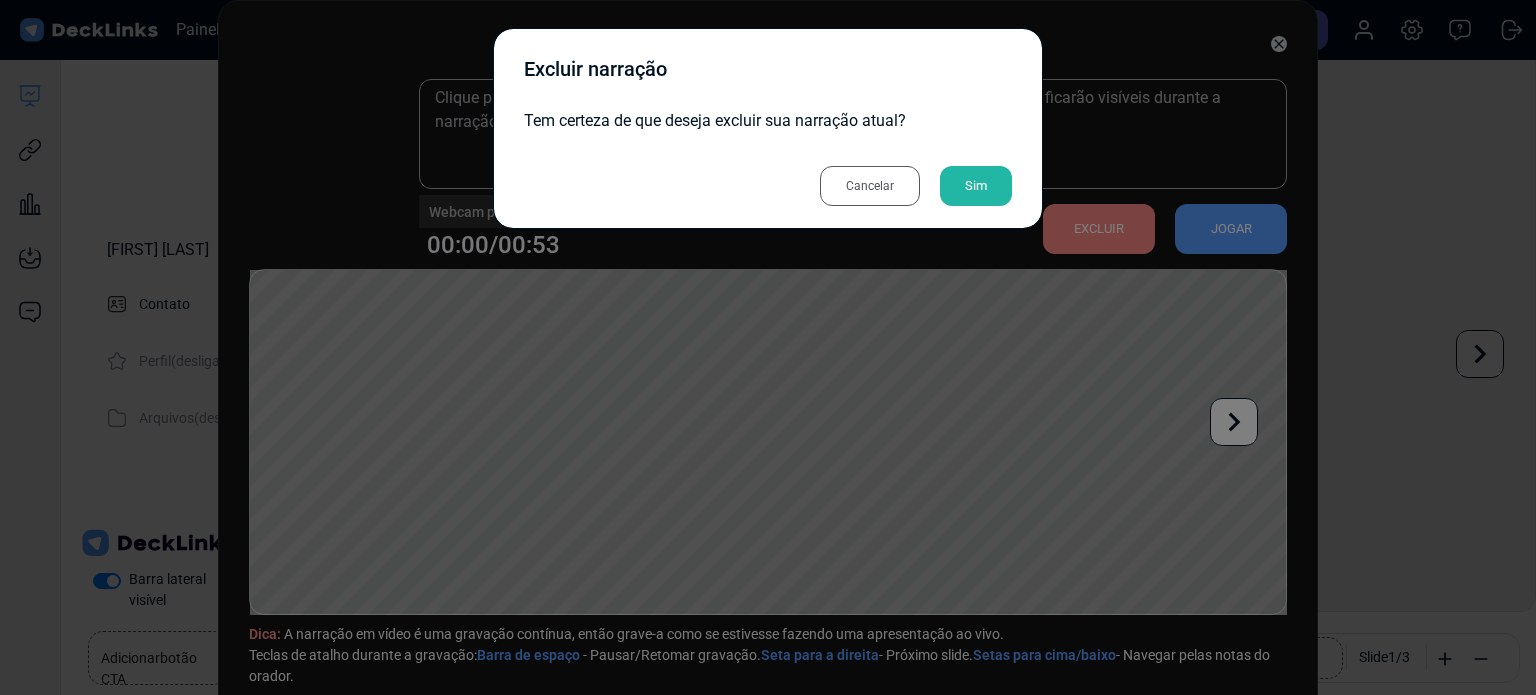 click on "Sim" at bounding box center (976, 185) 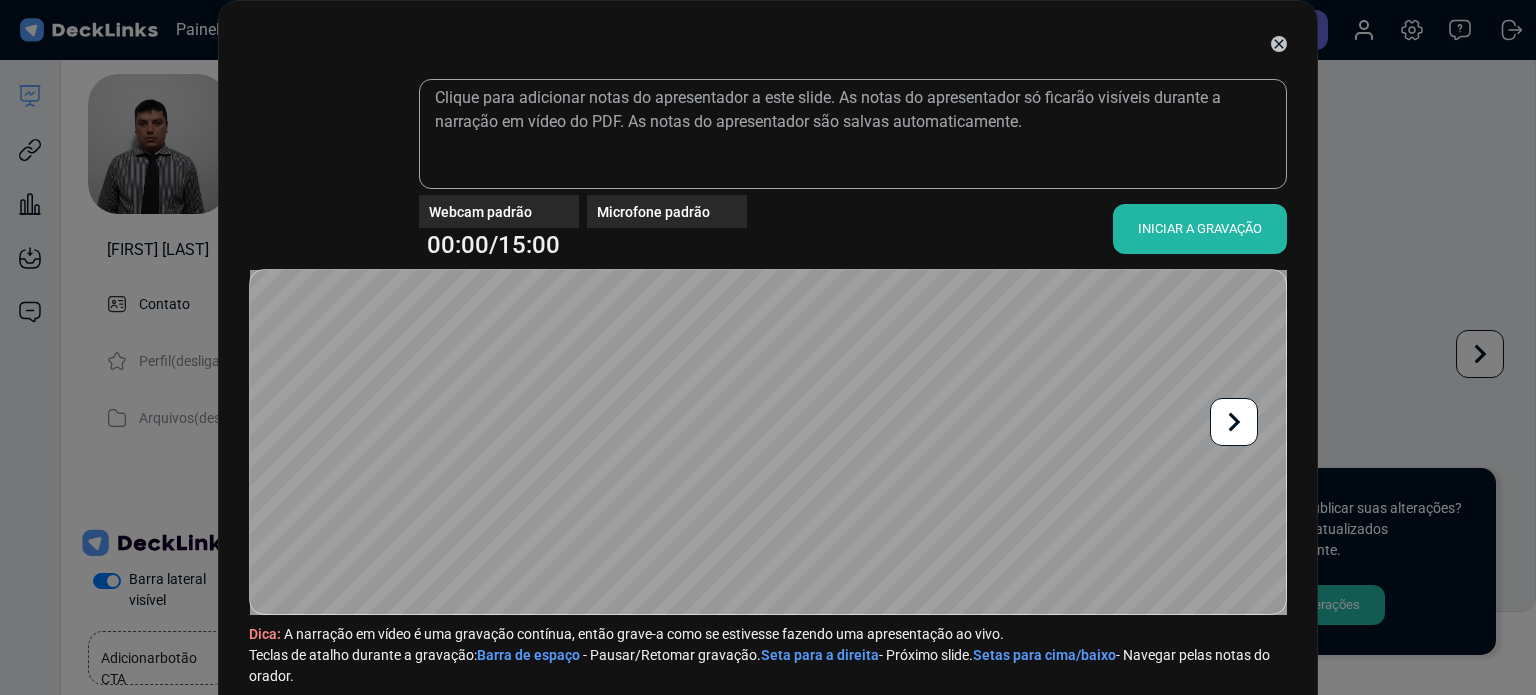 click at bounding box center [324, 164] 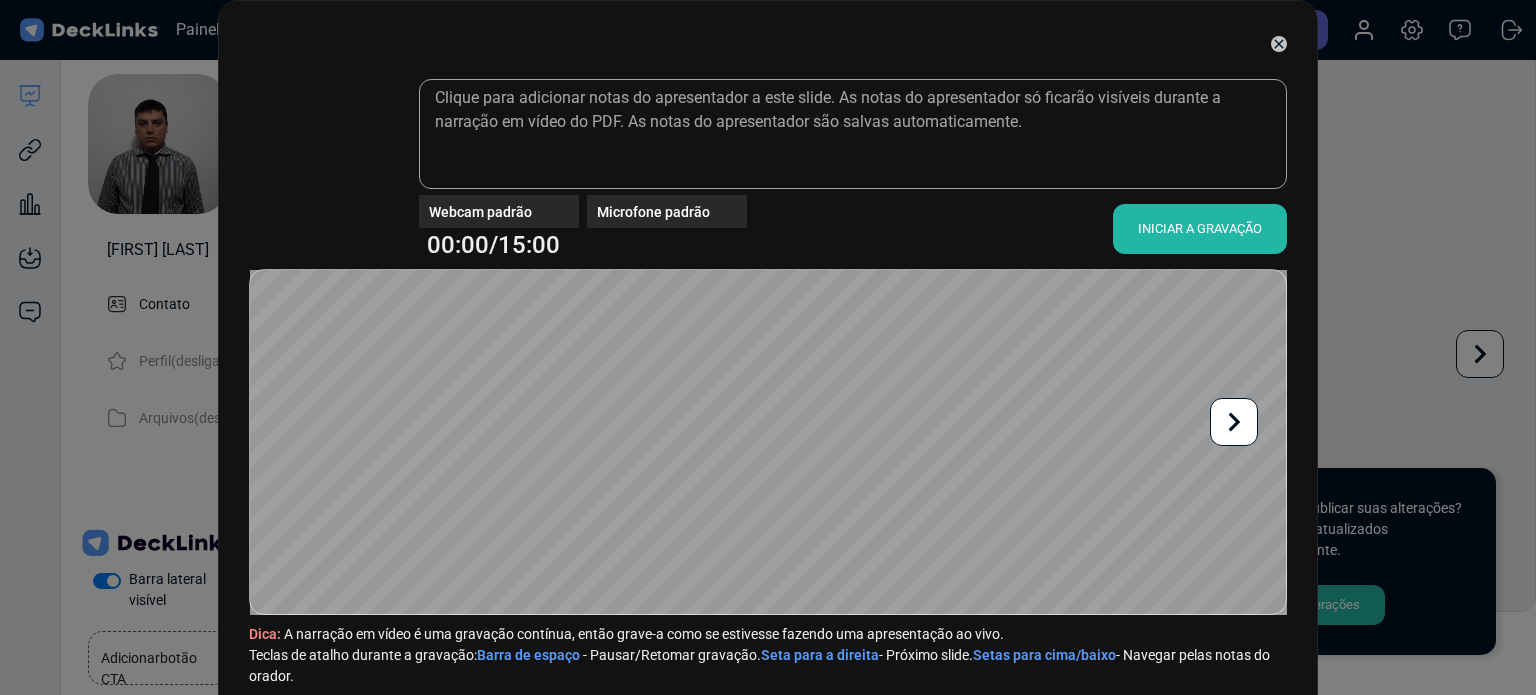 click at bounding box center [768, 442] 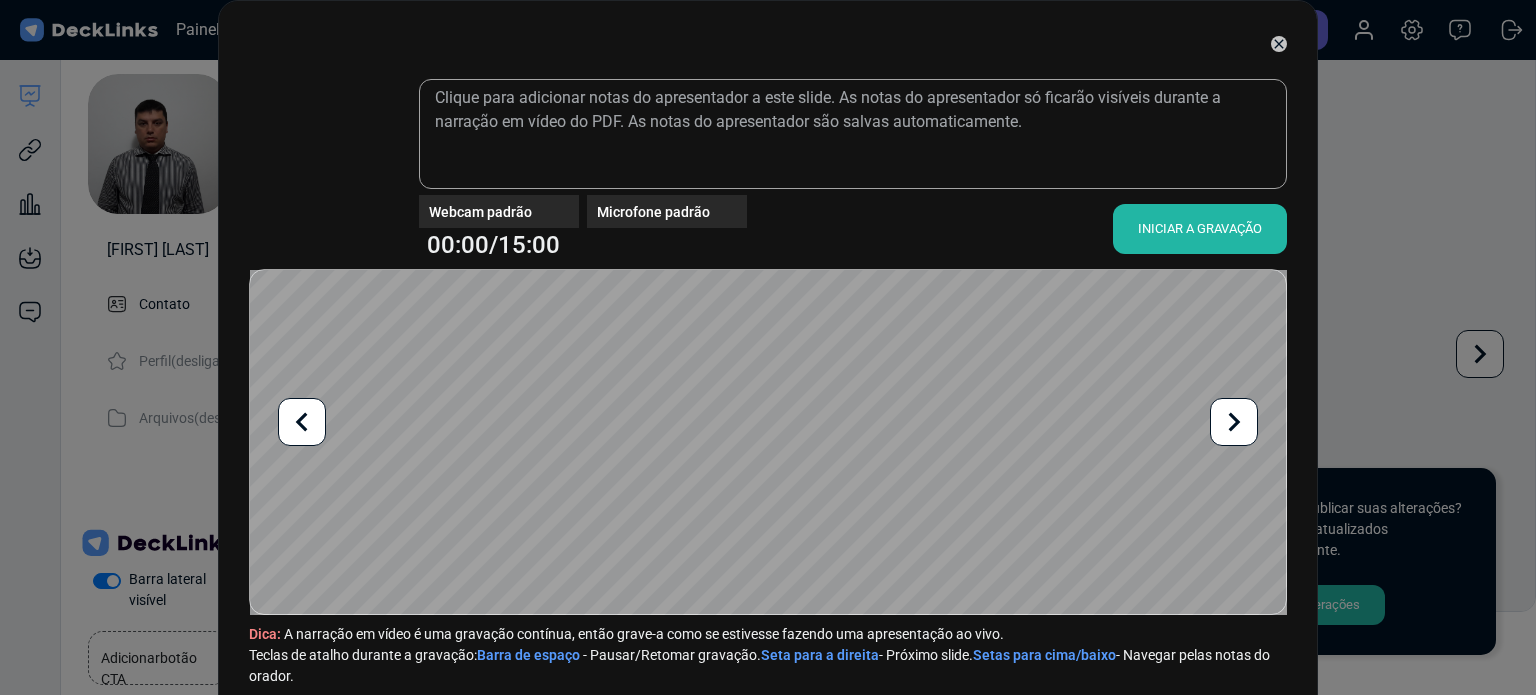 click at bounding box center [1234, 422] 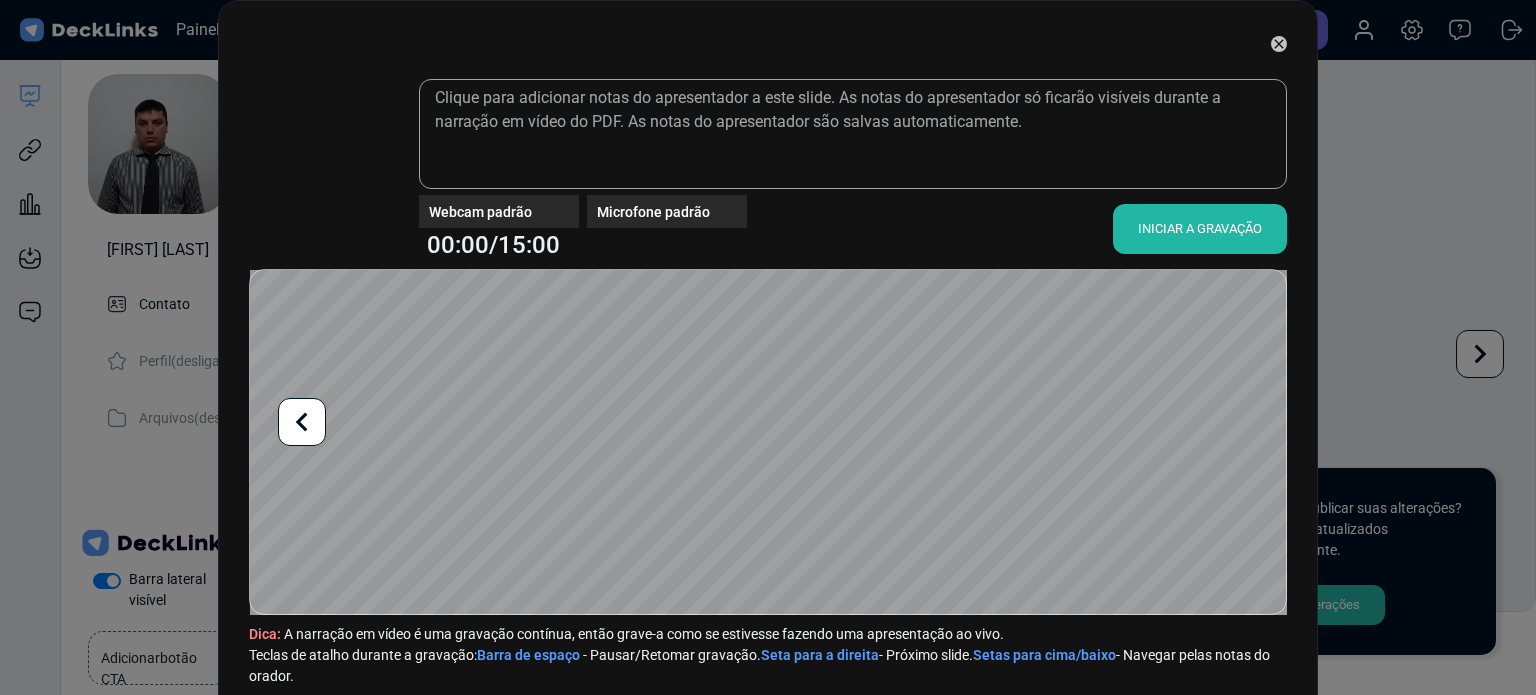 click at bounding box center (302, 421) 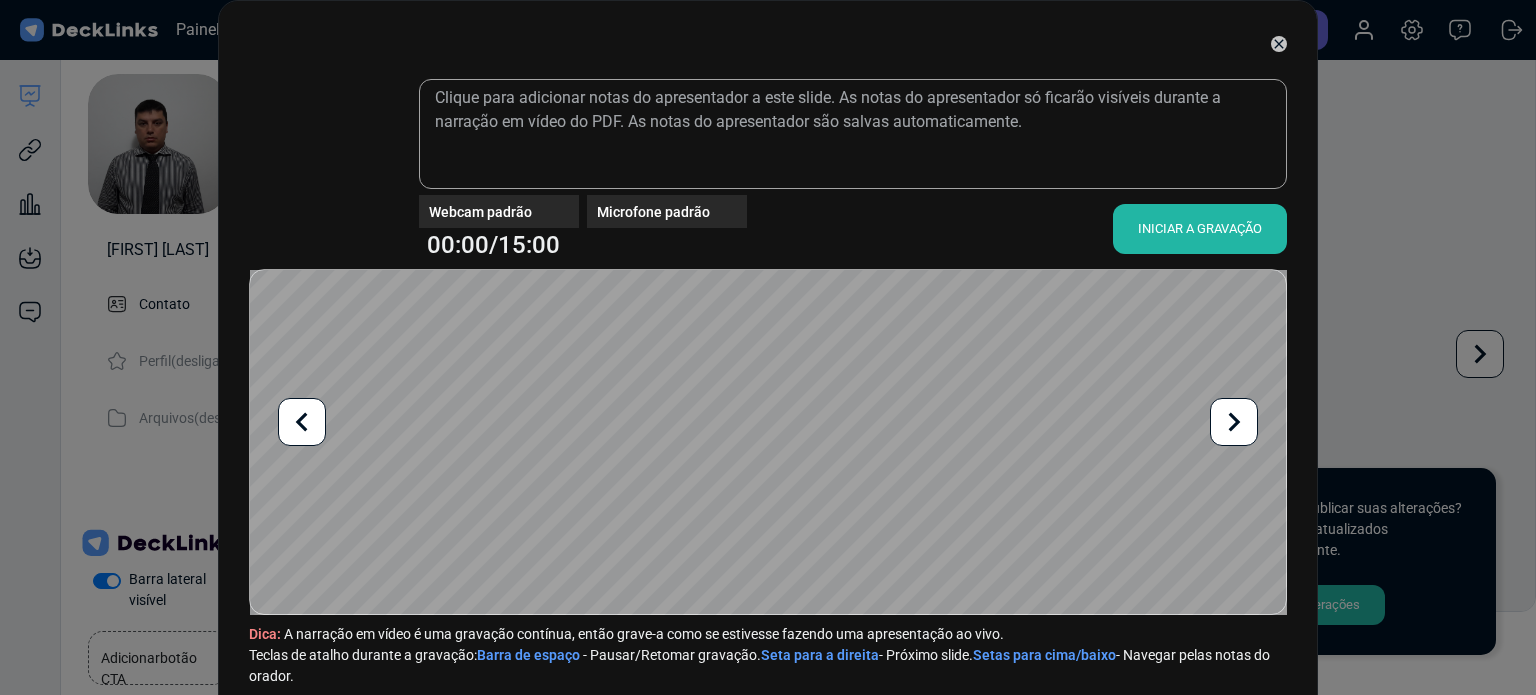 click on "INICIAR A GRAVAÇÃO" at bounding box center [1200, 229] 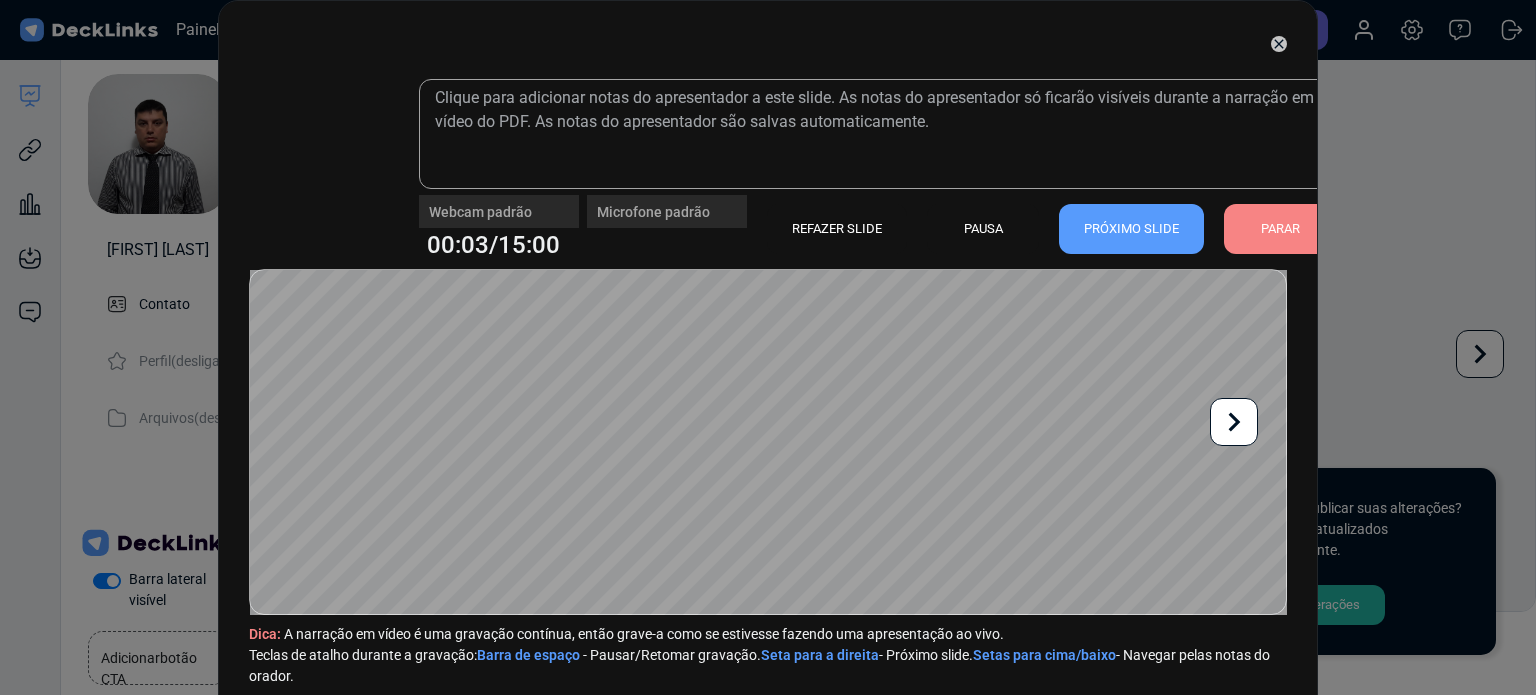 click on "Webcam padrão" at bounding box center [499, 203] 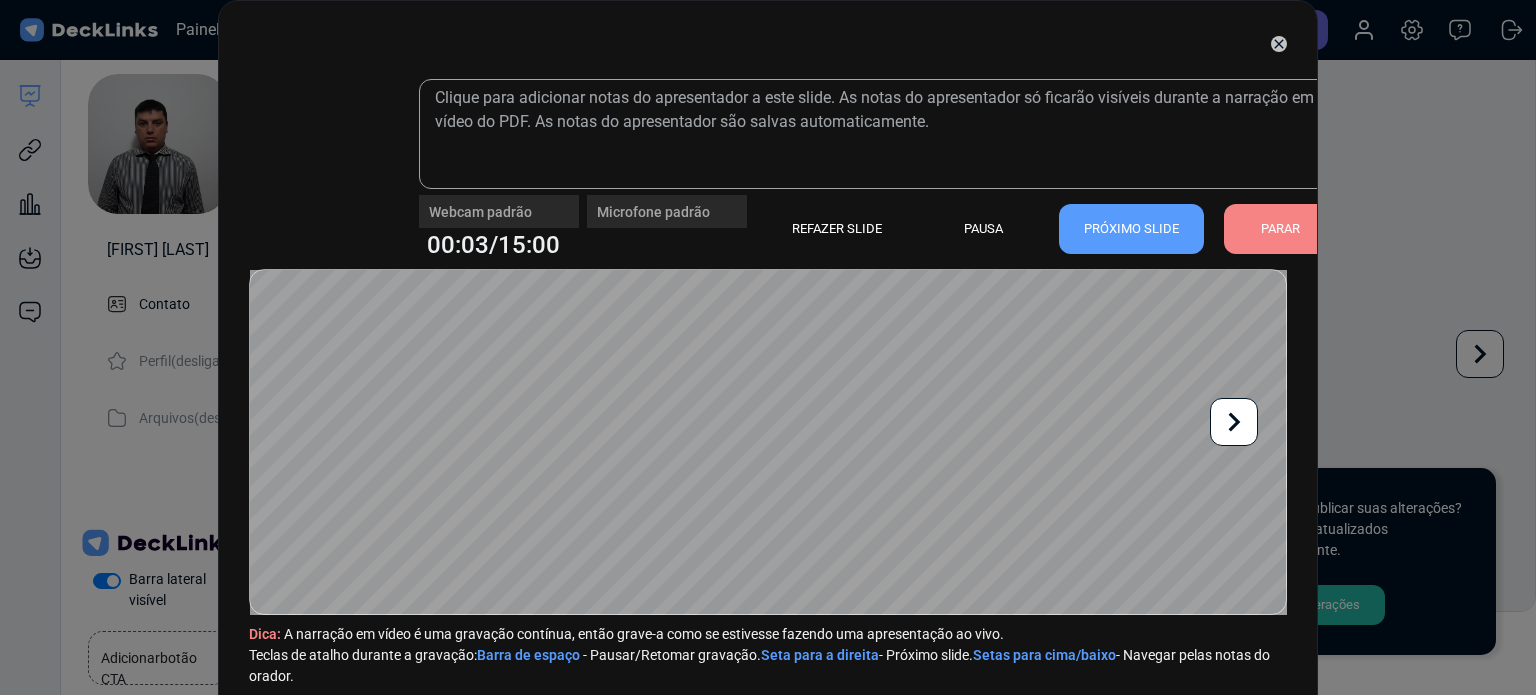 click on "Webcam padrão" at bounding box center [499, 203] 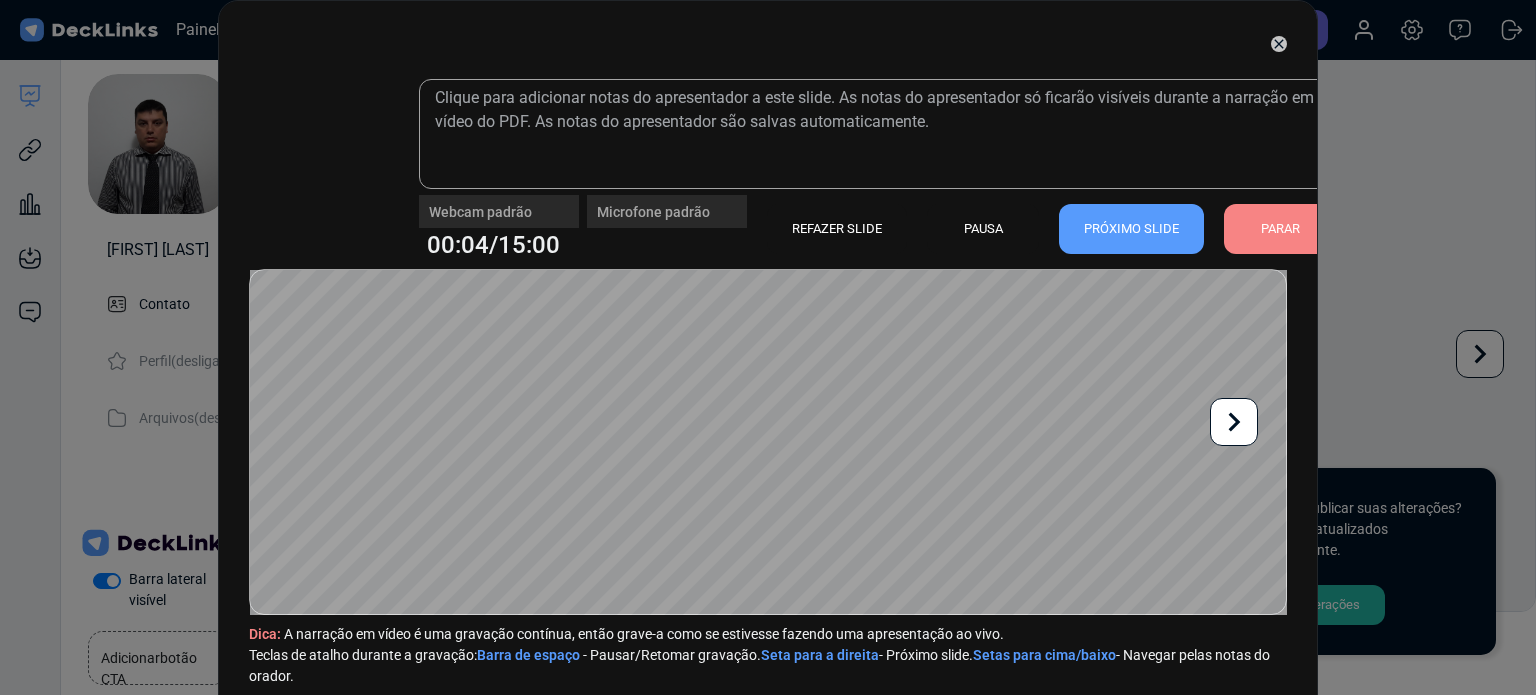drag, startPoint x: 440, startPoint y: 208, endPoint x: 346, endPoint y: 180, distance: 98.0816 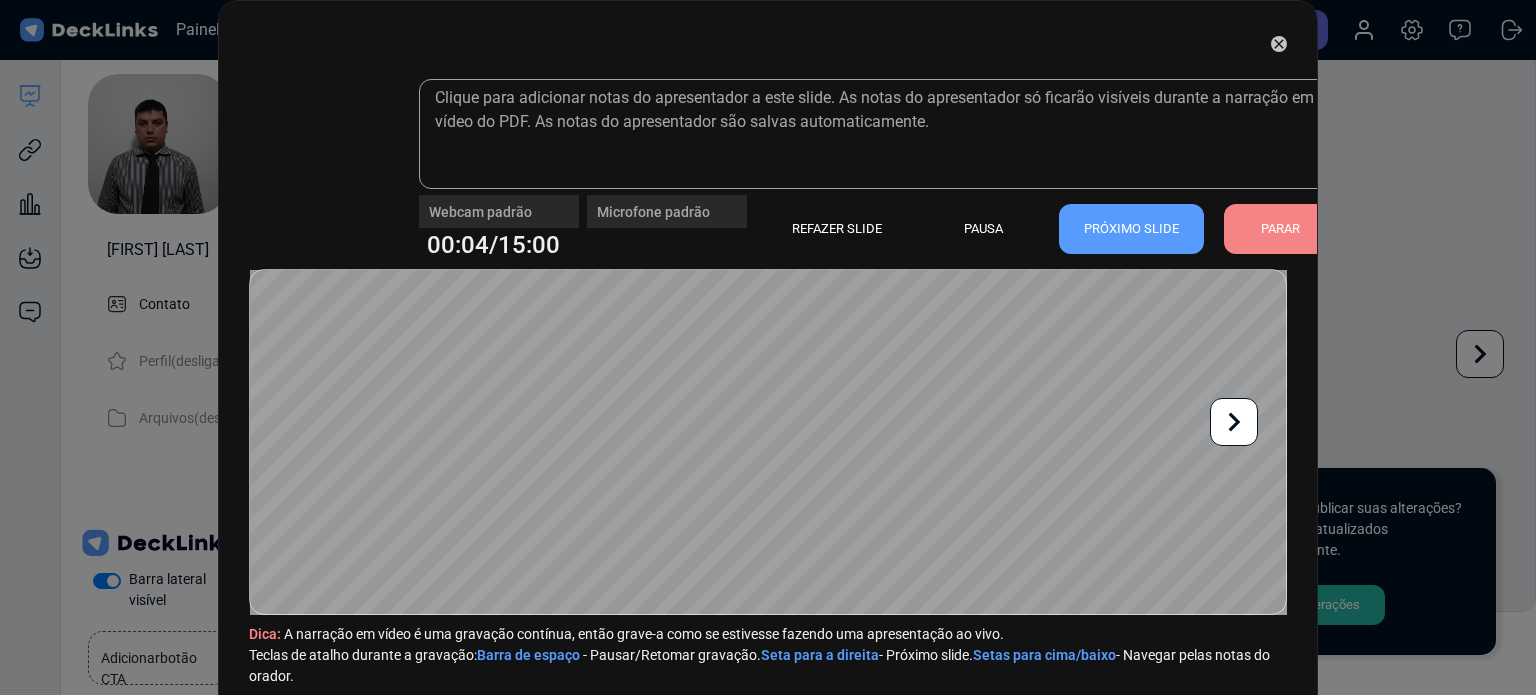click on "Webcam padrão" at bounding box center [499, 203] 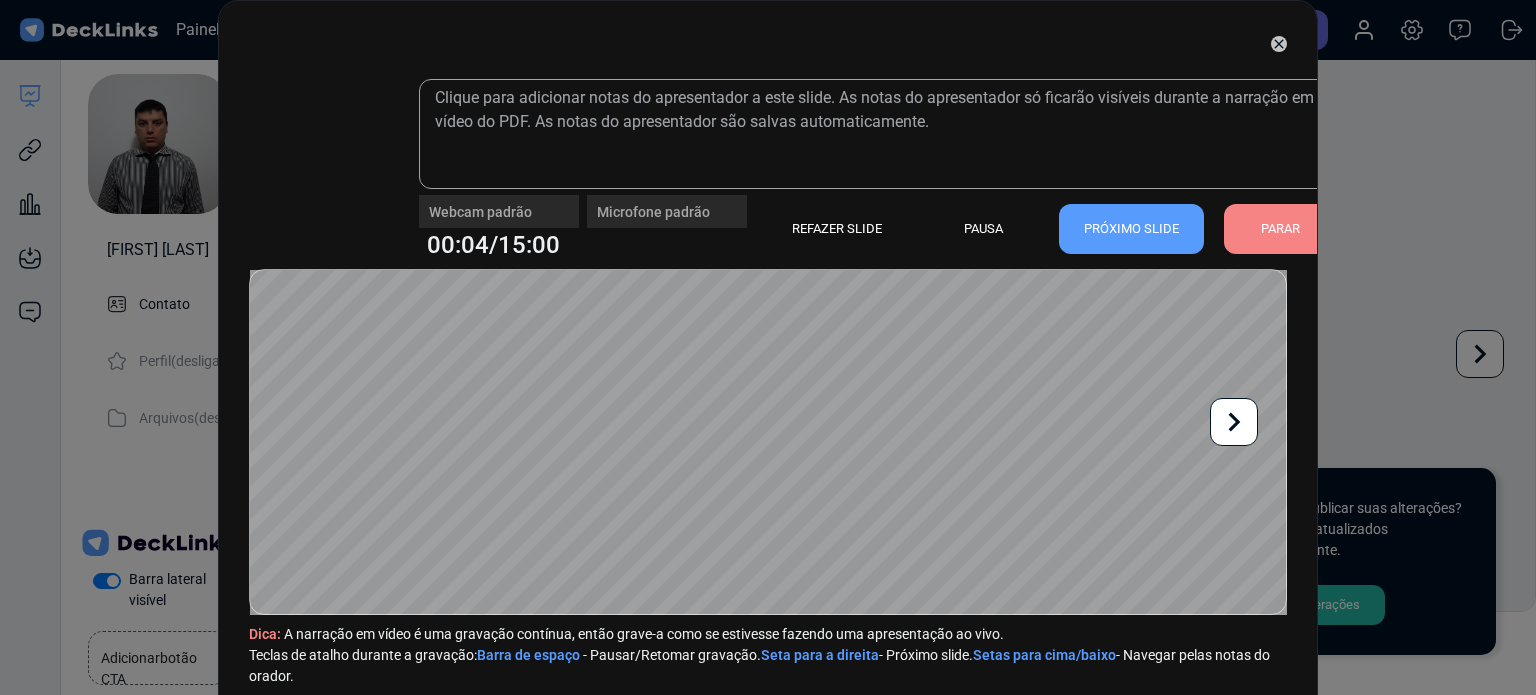 click at bounding box center (324, 164) 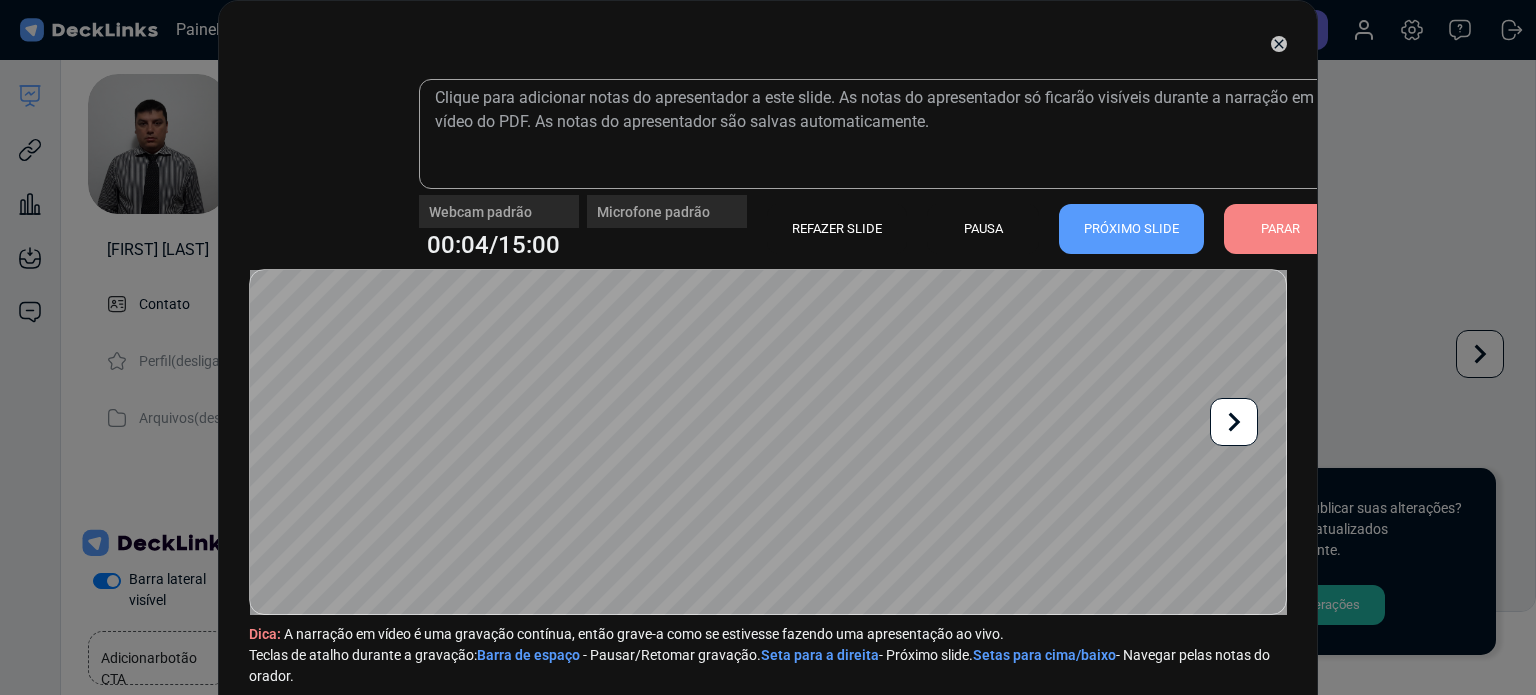 click at bounding box center [324, 164] 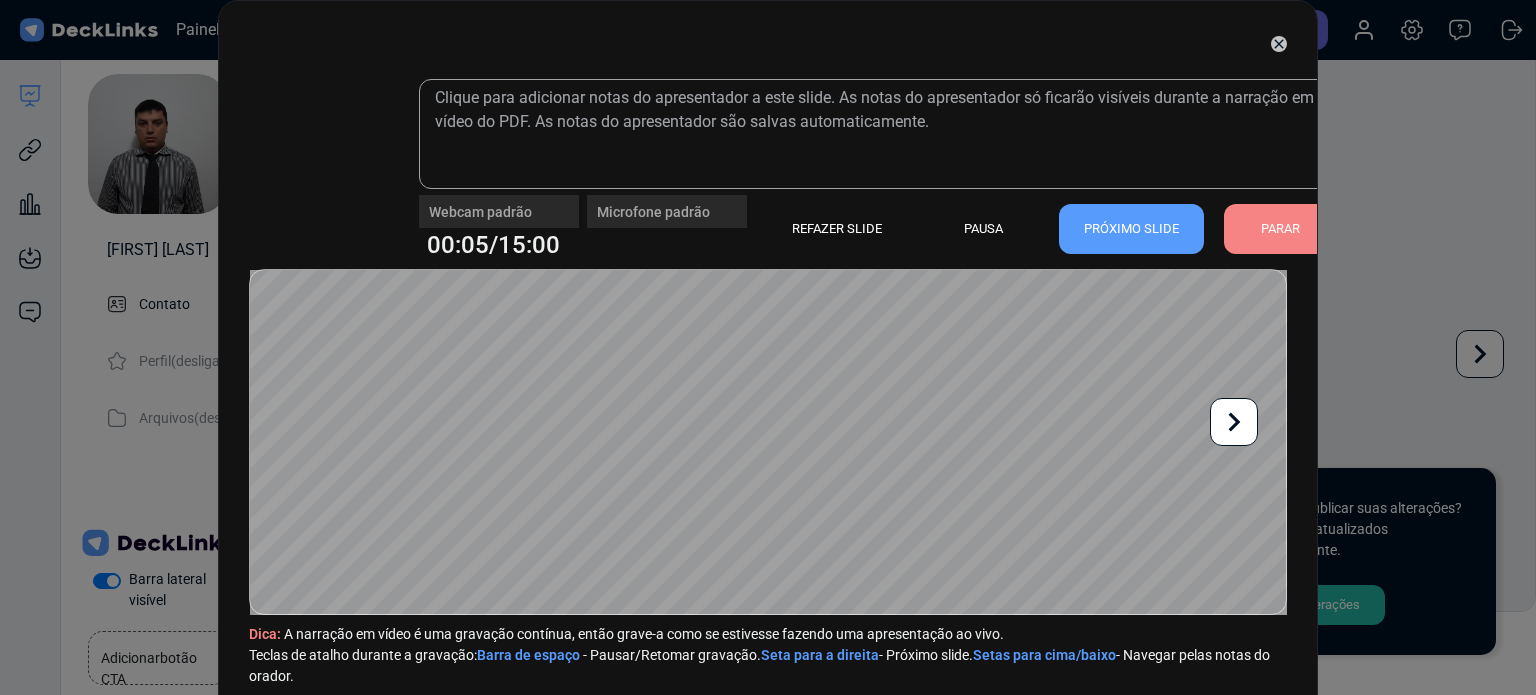 click on "Webcam padrão Microfone padrão 00:05/15:00 REFAZER SLIDE PAUSA PRÓXIMO SLIDE PARAR Dica:    A narração em vídeo é uma gravação contínua, então grave-a como se estivesse fazendo uma apresentação ao vivo. Teclas de atalho durante a gravação:  Barra de espaço    - Pausar/Retomar gravação.  Seta para a direita  - Próximo slide.  Setas para cima/baixo  - Navegar pelas notas do orador." at bounding box center [768, 347] 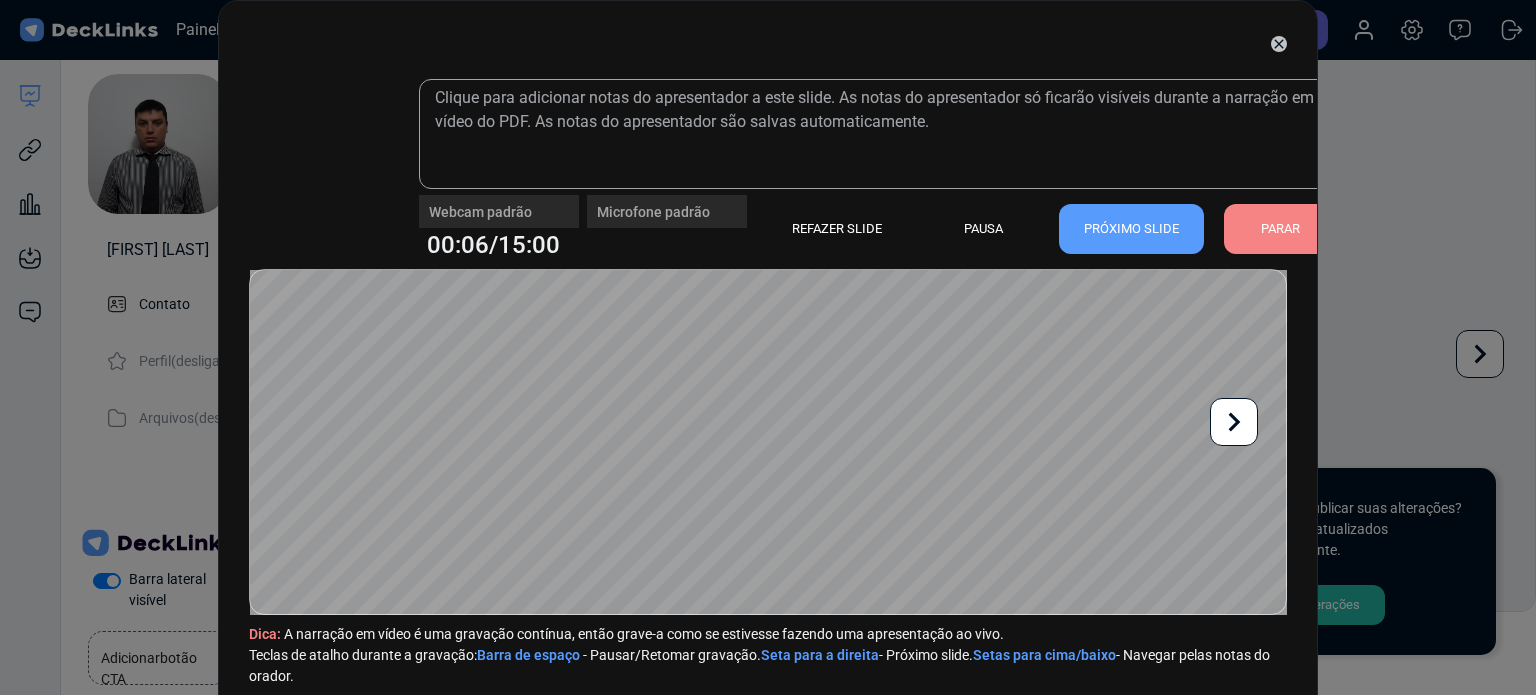 click at bounding box center [1279, 44] 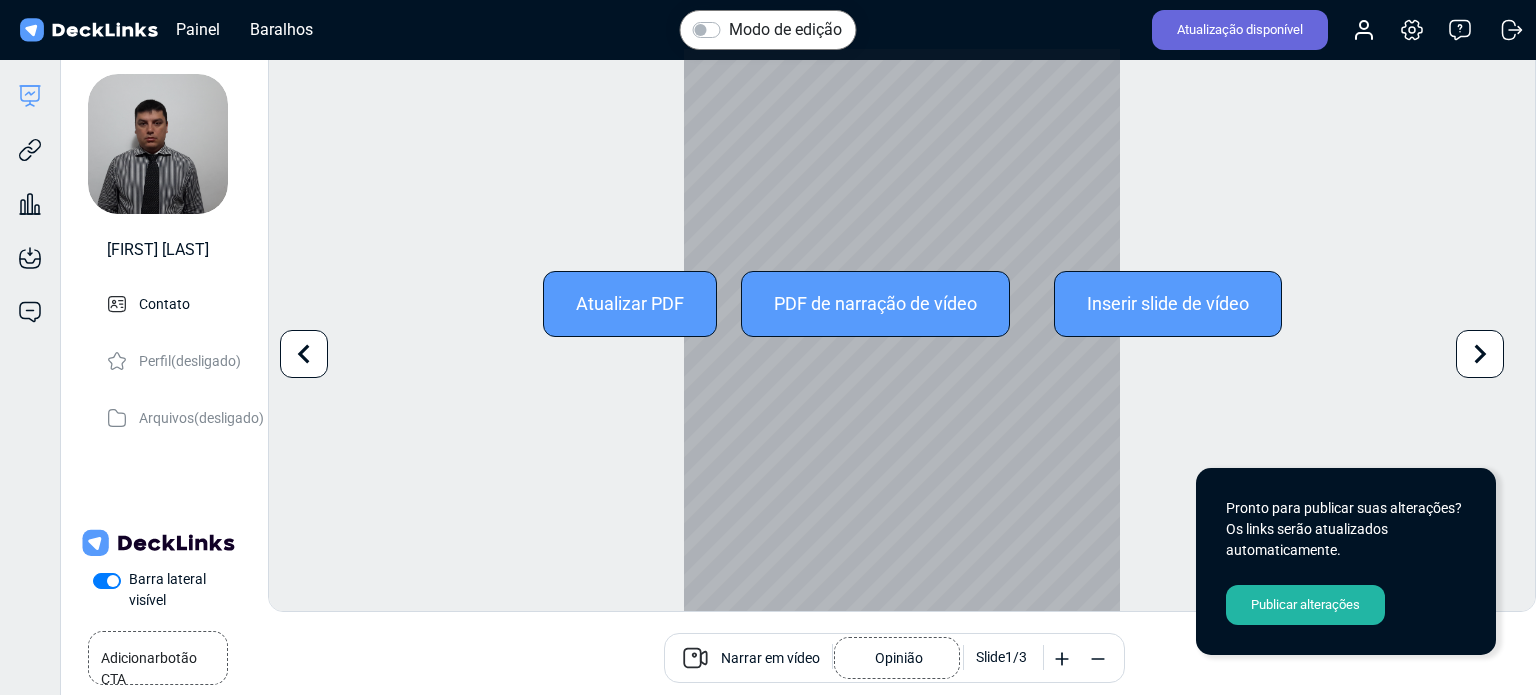 click on "PDF de narração de vídeo" at bounding box center [875, 304] 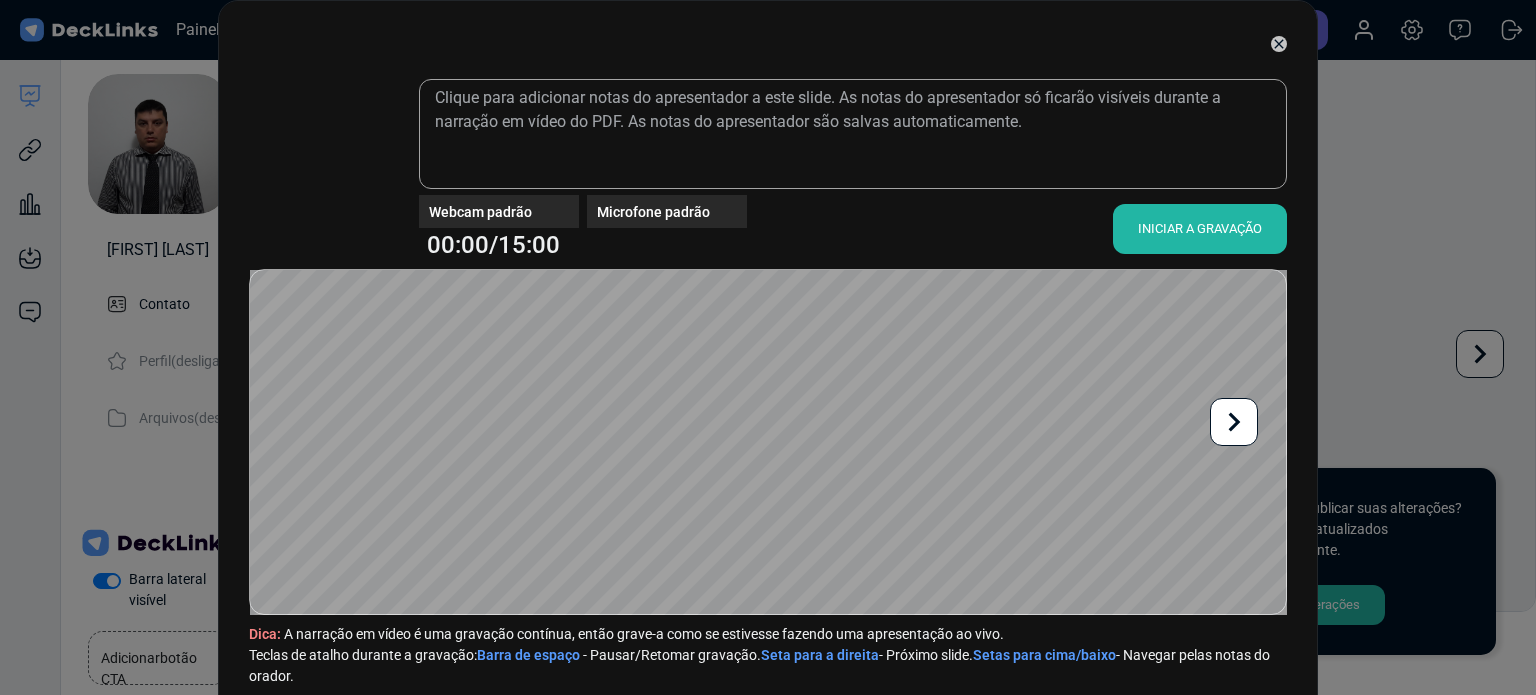 click at bounding box center [1279, 44] 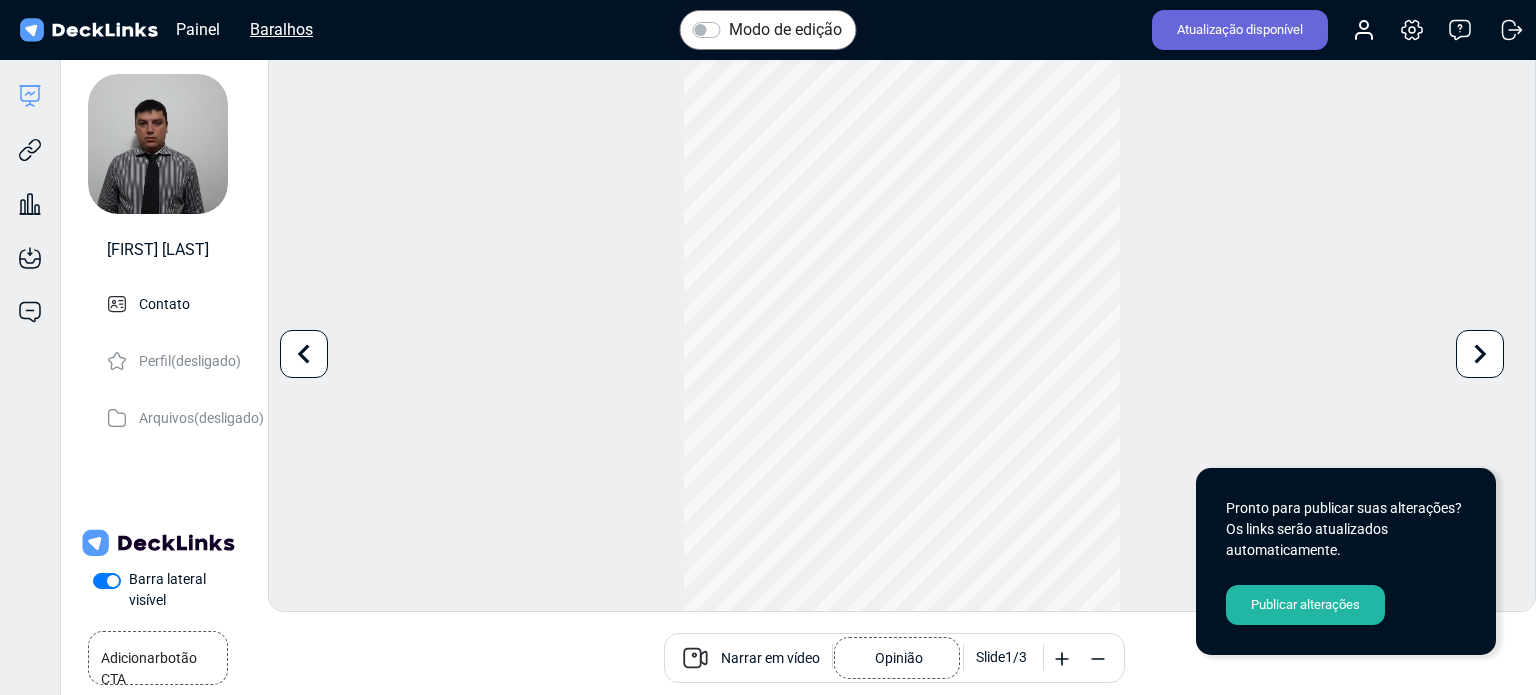click on "Baralhos" at bounding box center [198, 29] 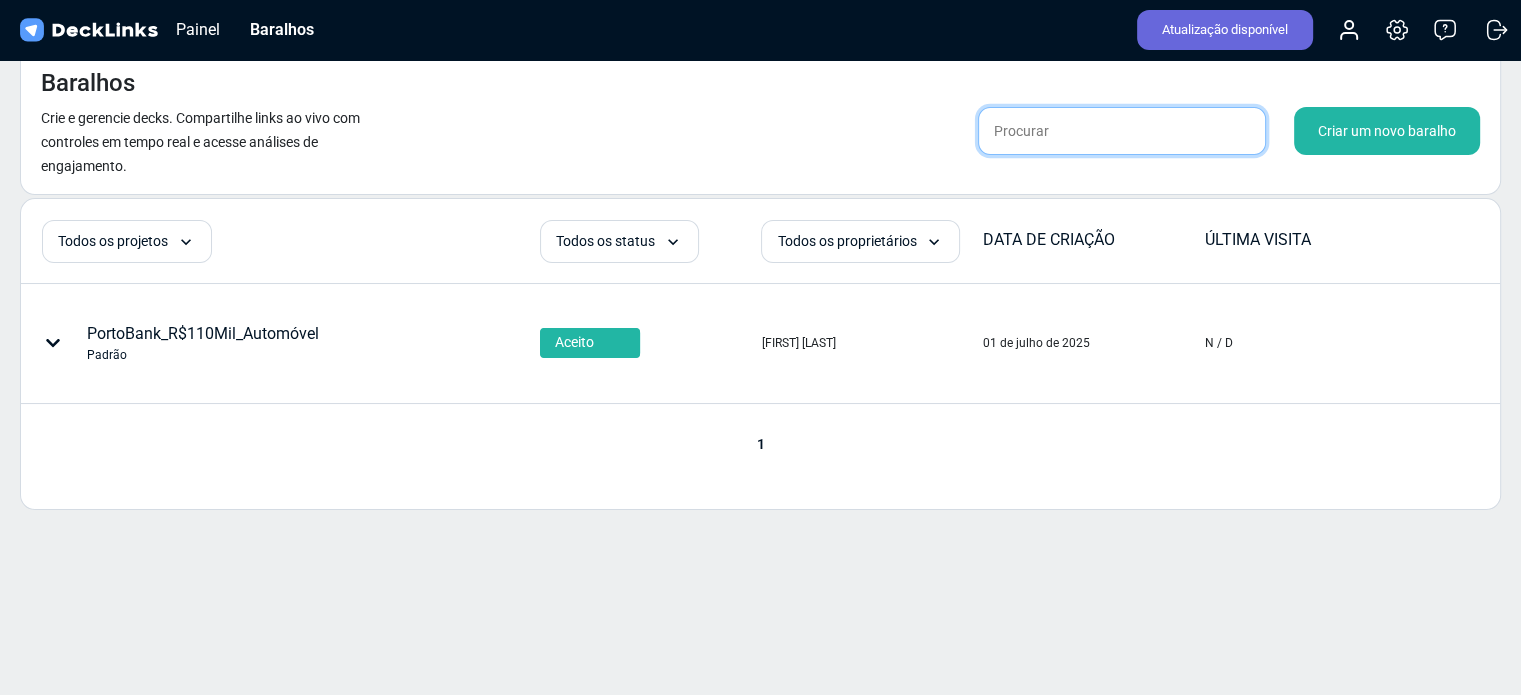 click at bounding box center (1122, 131) 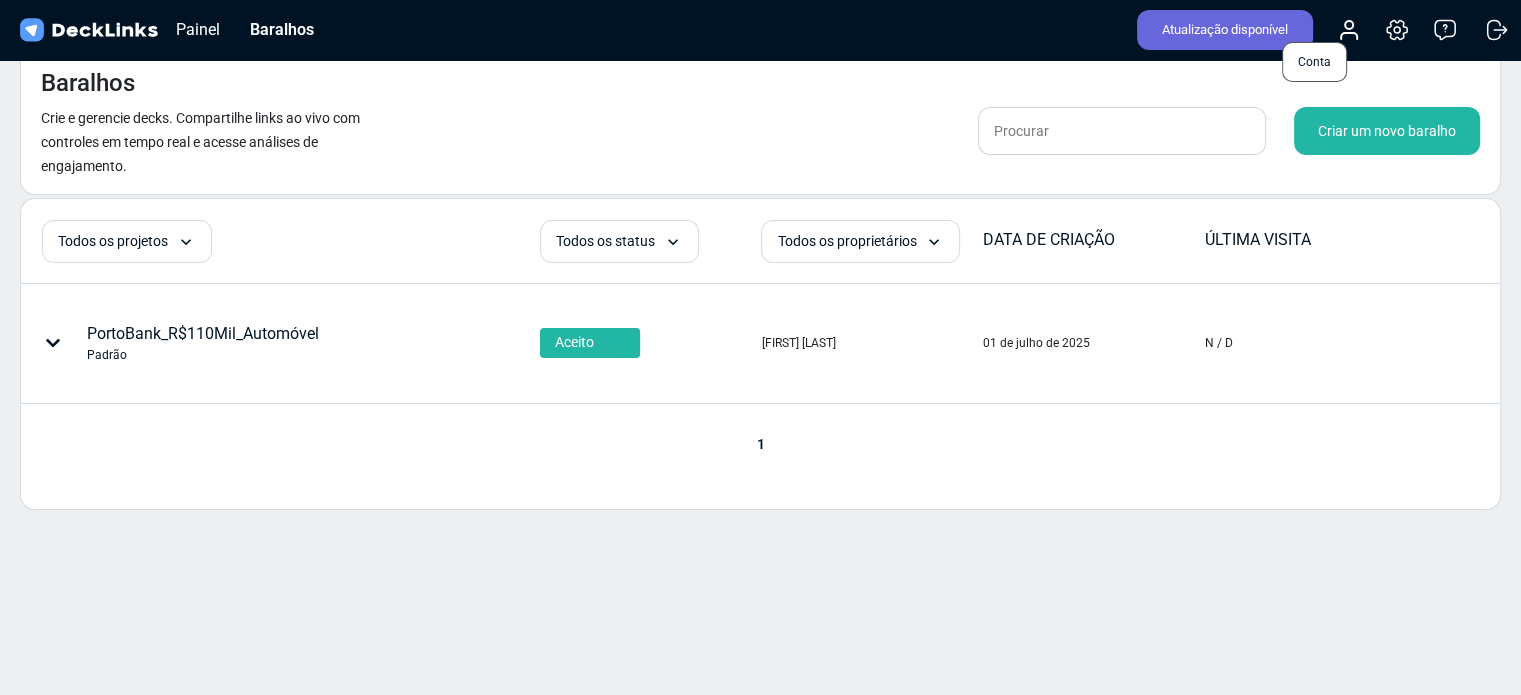 click at bounding box center [1349, 30] 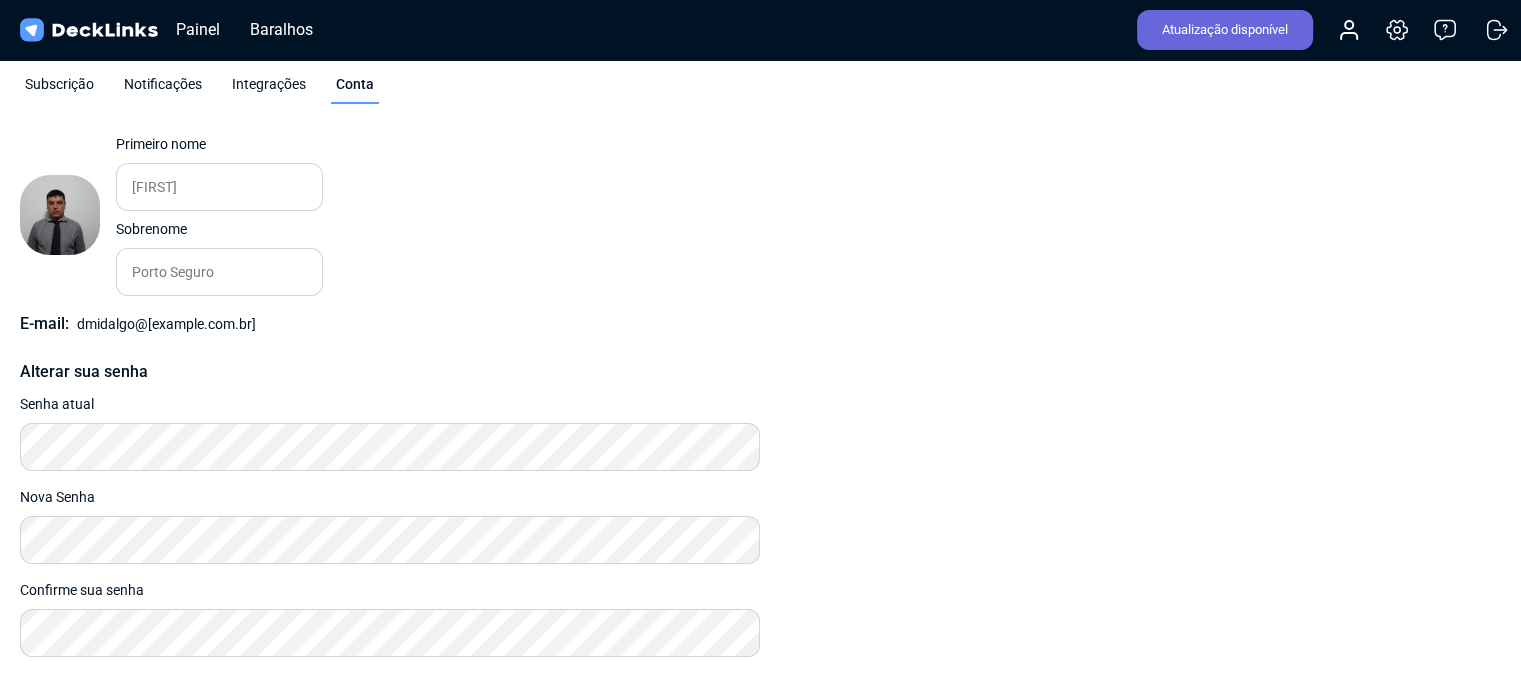 scroll, scrollTop: 0, scrollLeft: 0, axis: both 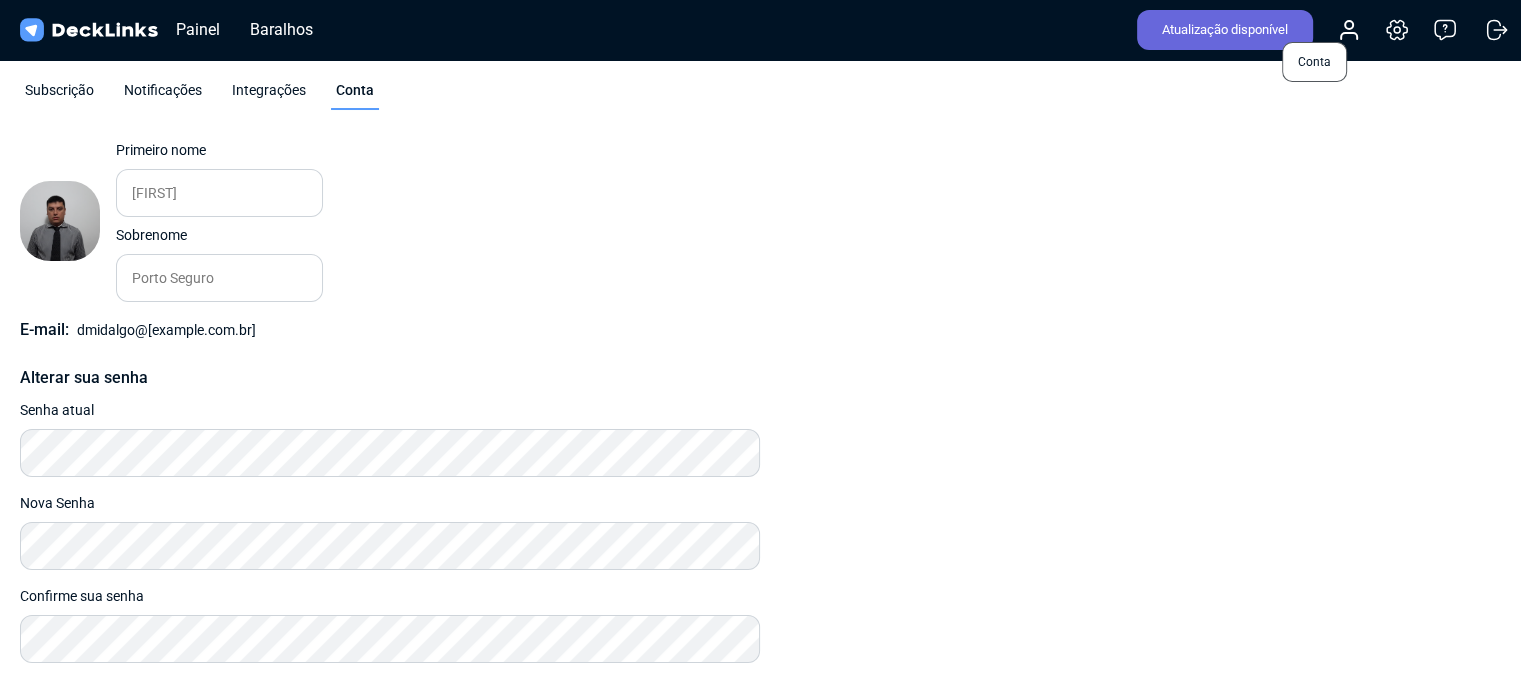 click at bounding box center (1349, 30) 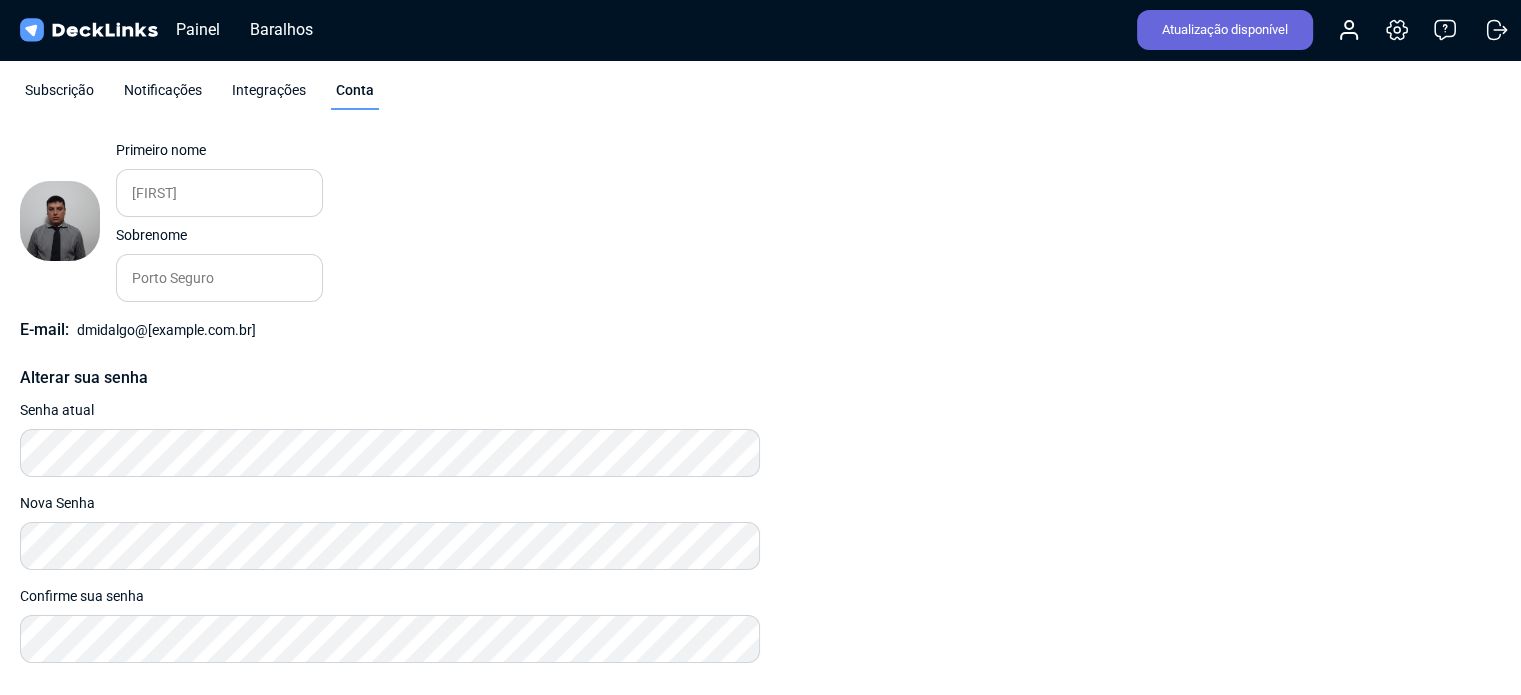 click on "Notificações" at bounding box center (59, 90) 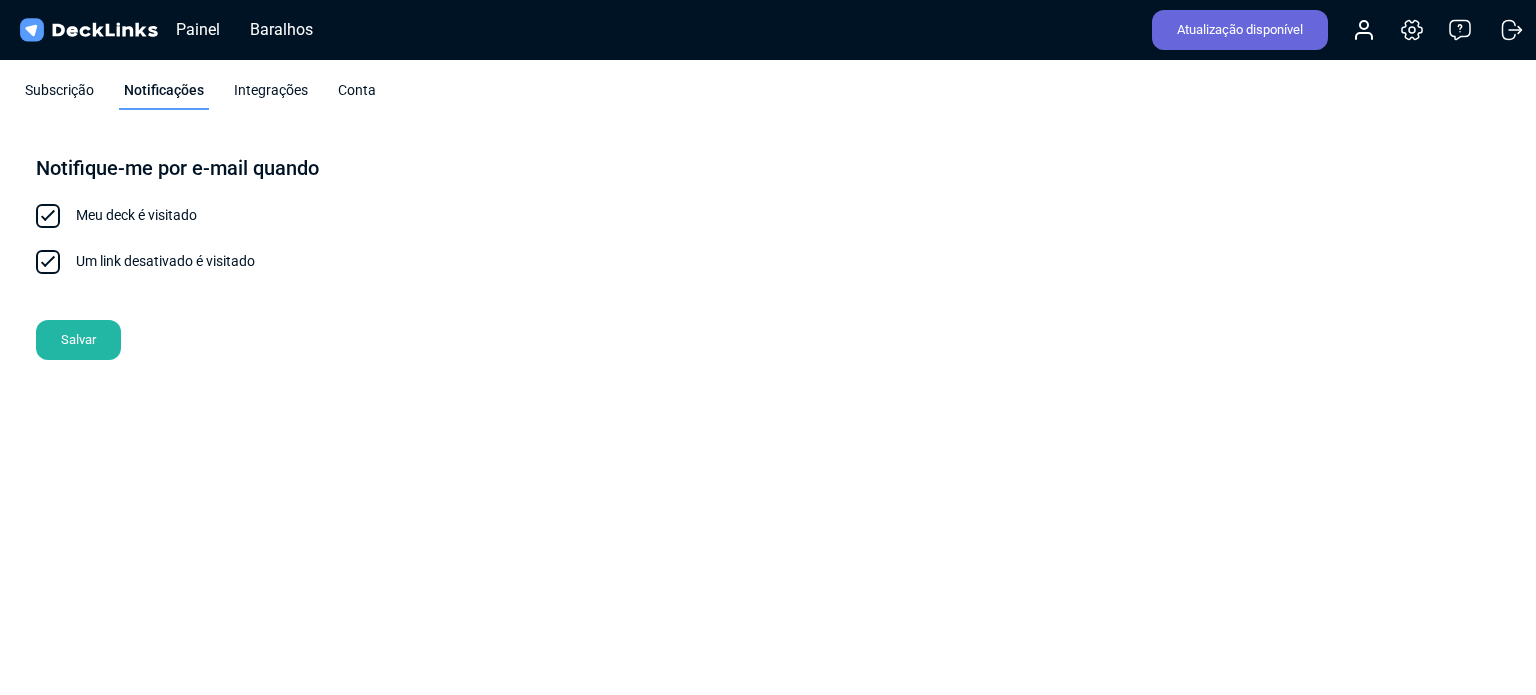 click on "Integrações" at bounding box center (59, 90) 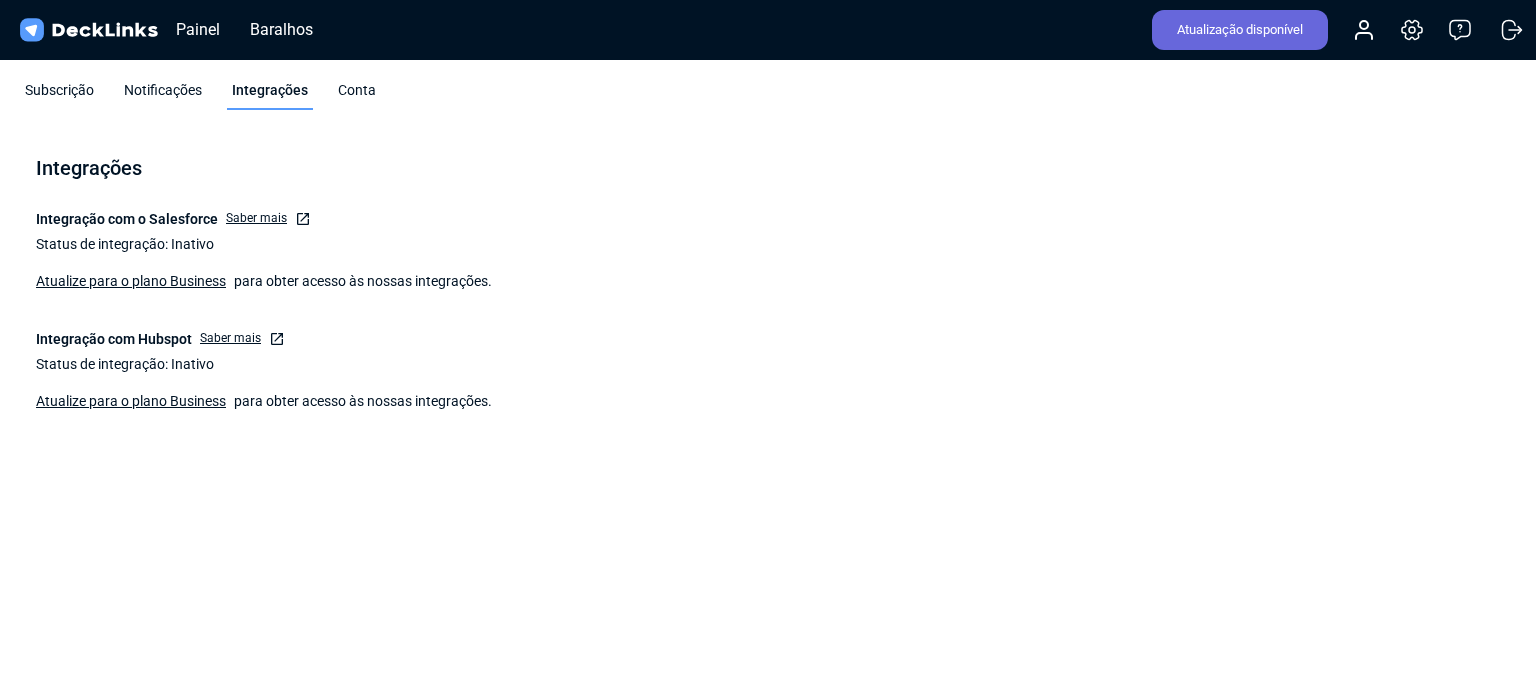 click on "Subscrição Notificações Integrações Conta" at bounding box center (768, 95) 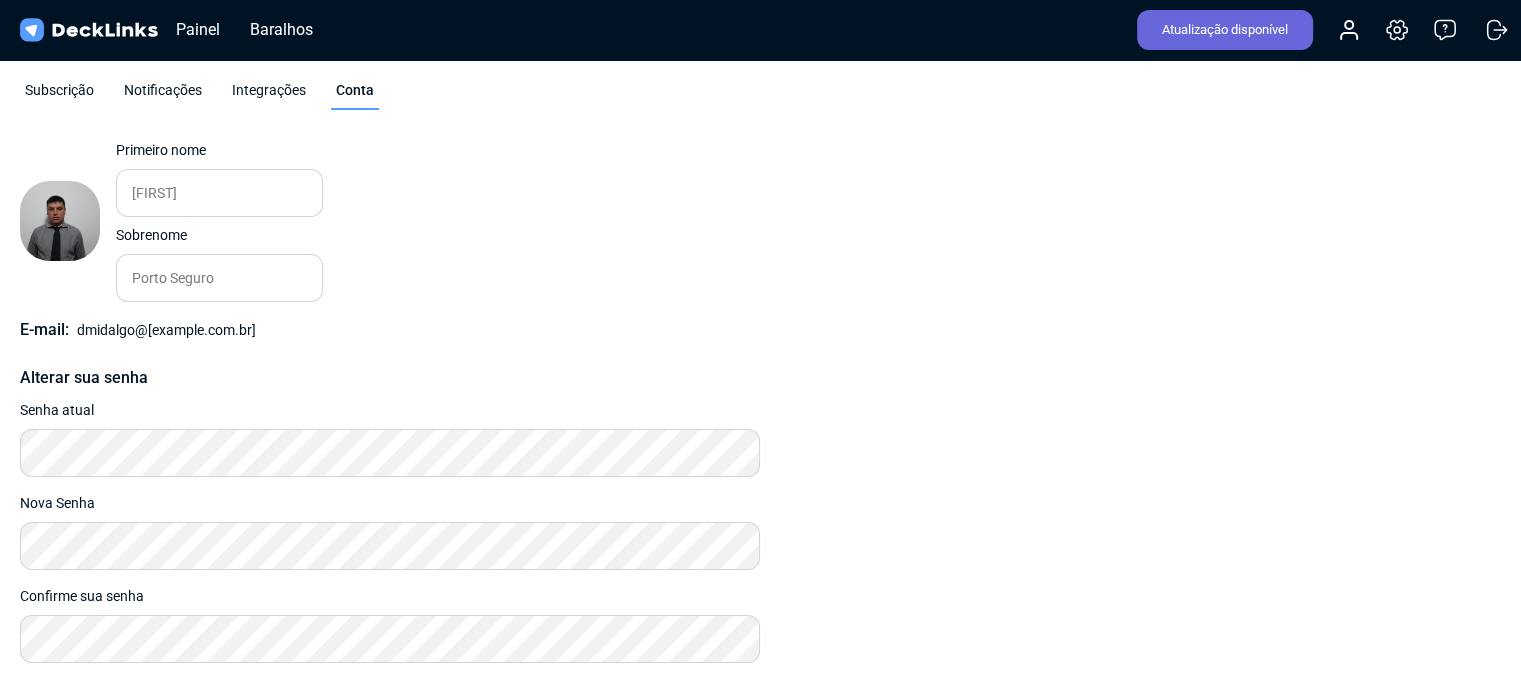 click on "Subscrição" at bounding box center [59, 90] 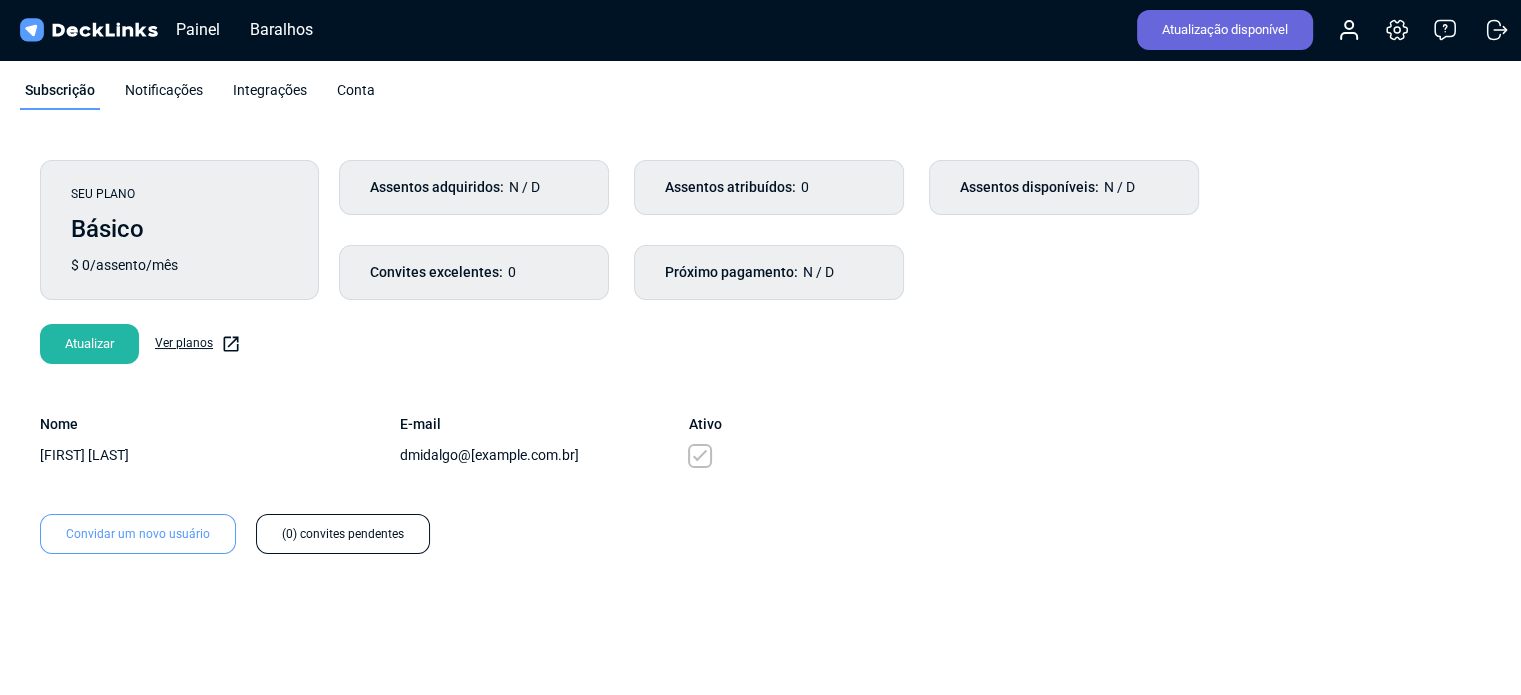 click on "Integrações" at bounding box center [60, 90] 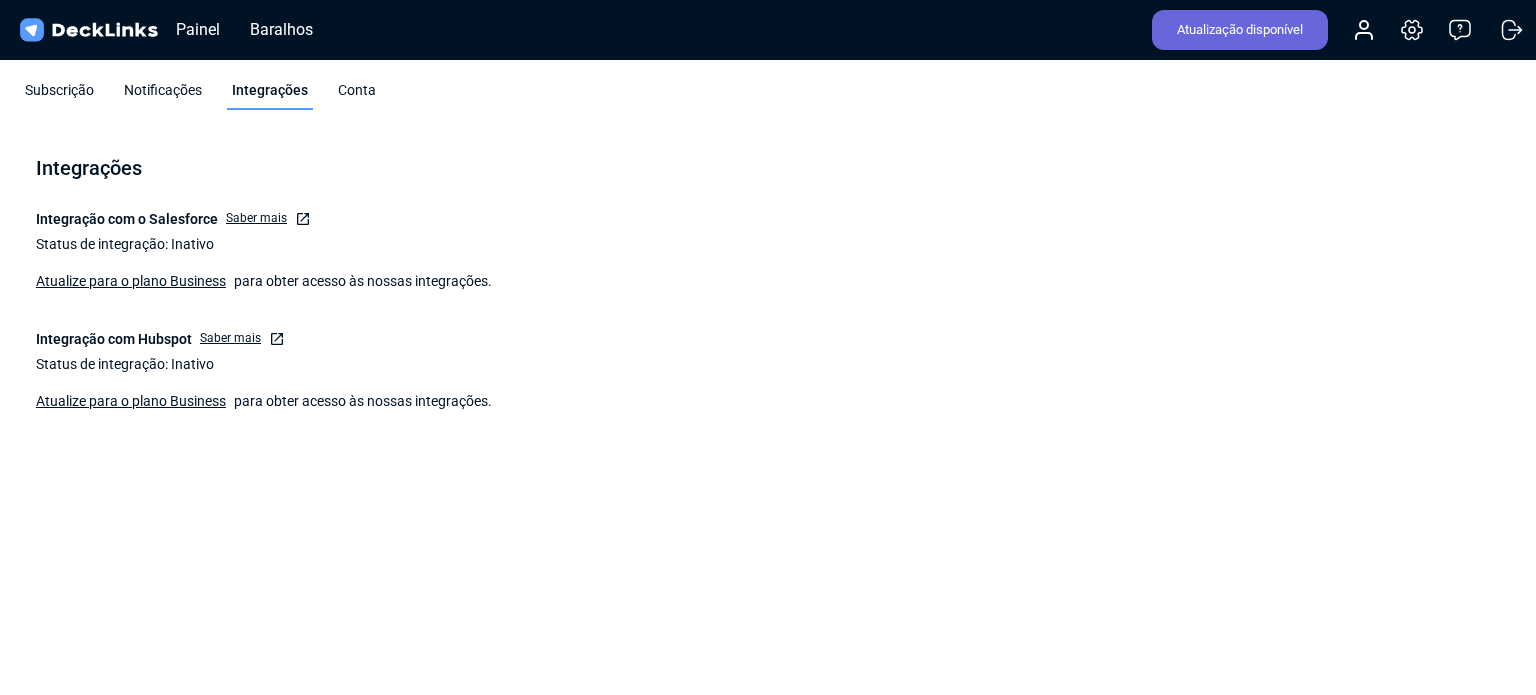click on "Conta" at bounding box center [59, 90] 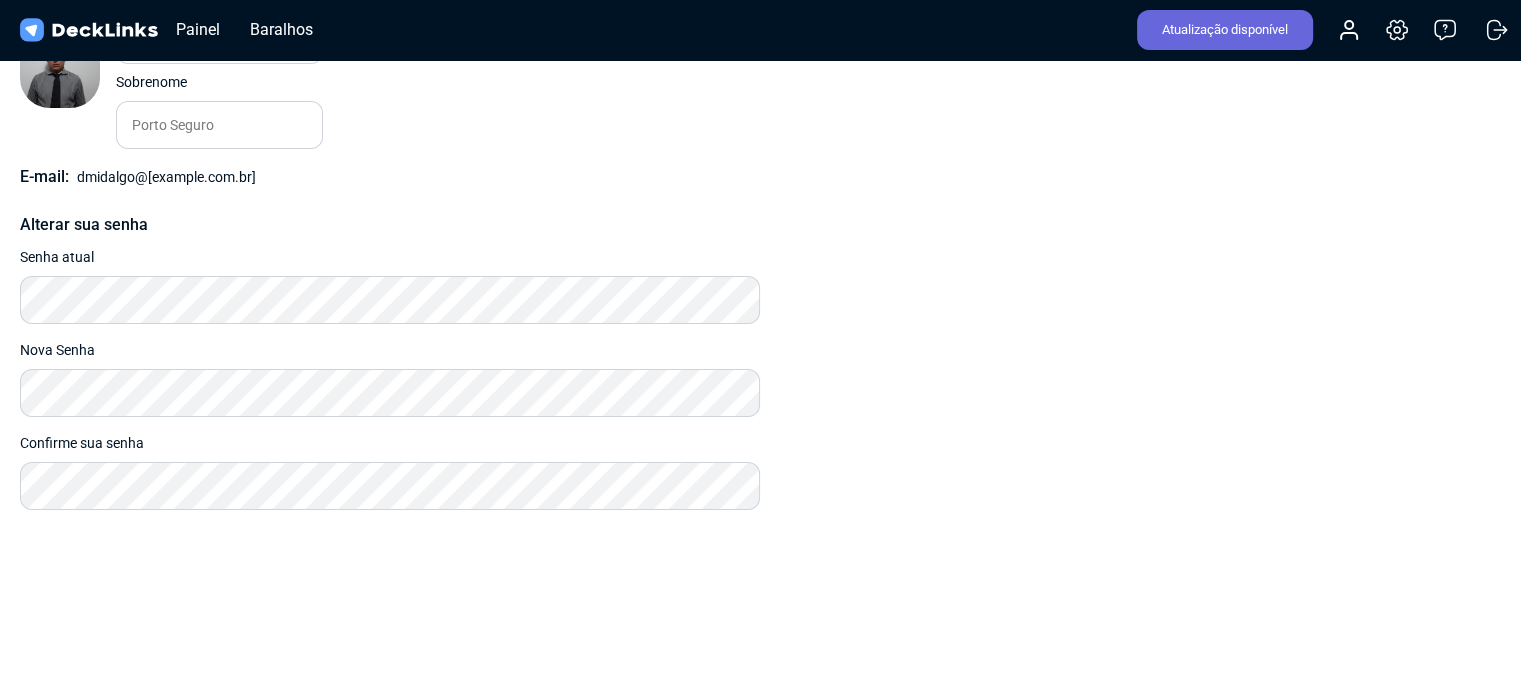 scroll, scrollTop: 157, scrollLeft: 0, axis: vertical 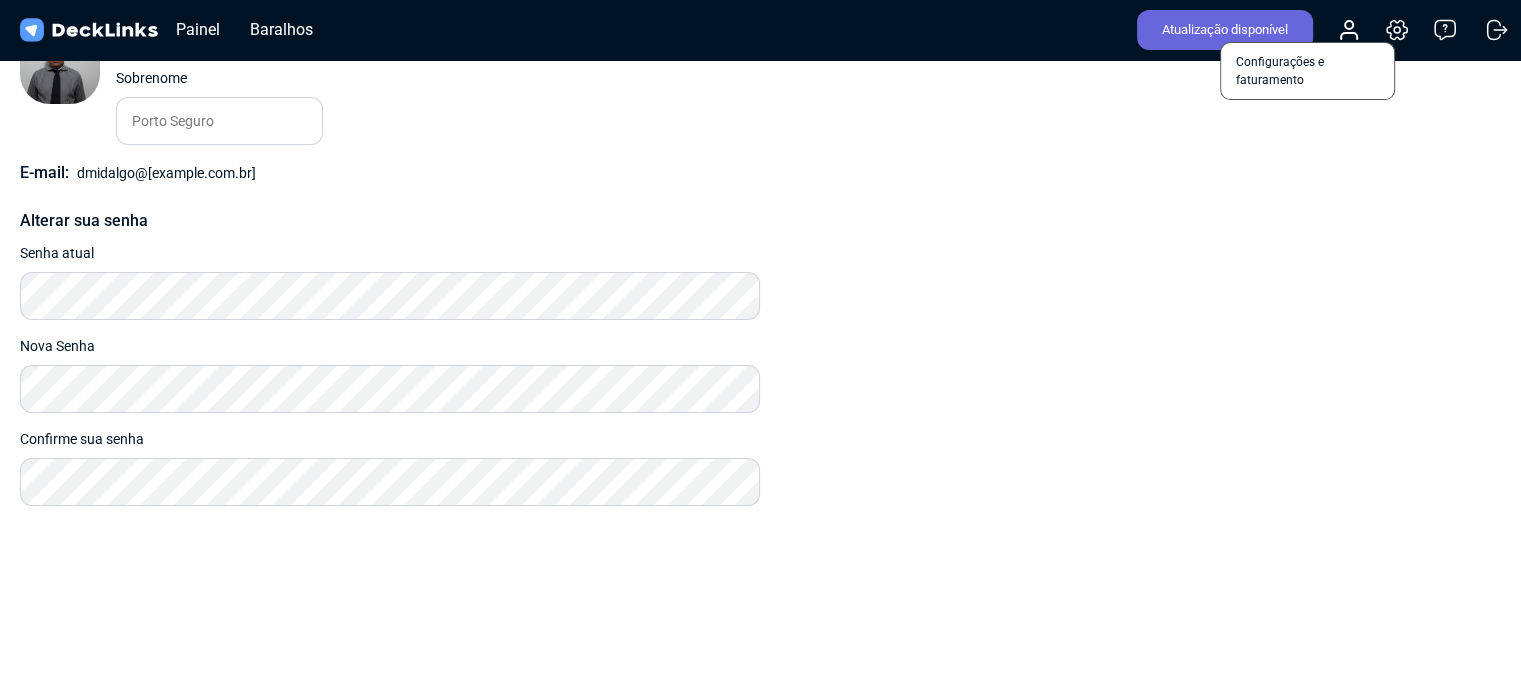 click at bounding box center [1397, 30] 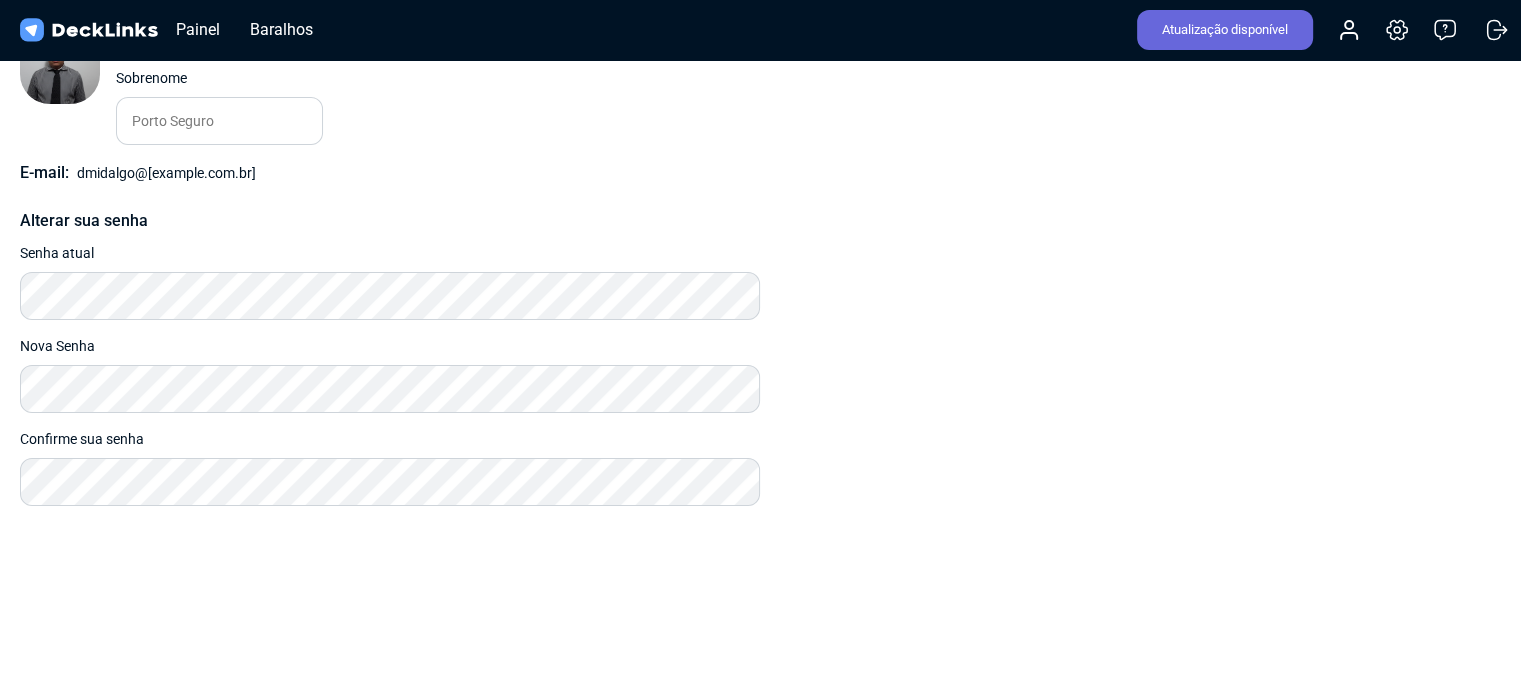 click on "Atualização disponível Conta Configurações e faturamento Ajuda Sair" at bounding box center (1315, 30) 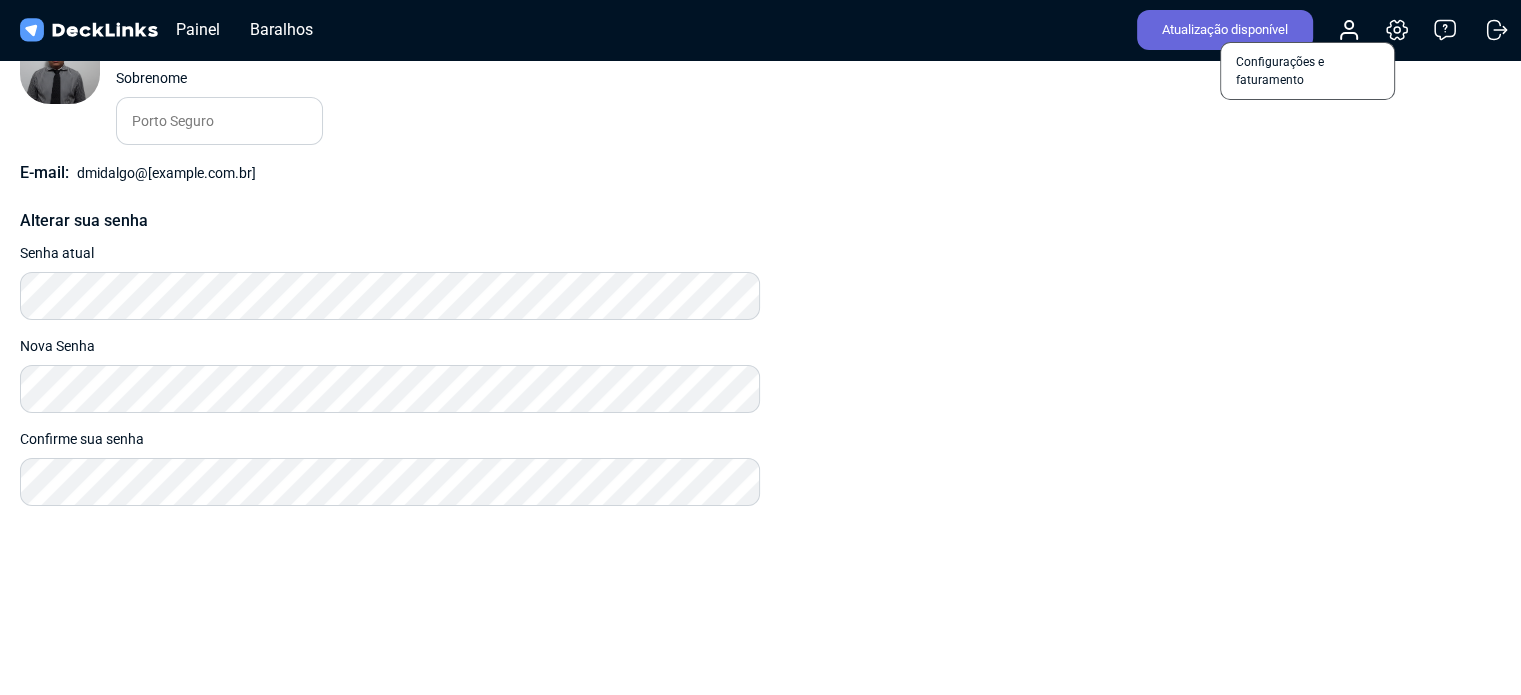 click at bounding box center (1397, 30) 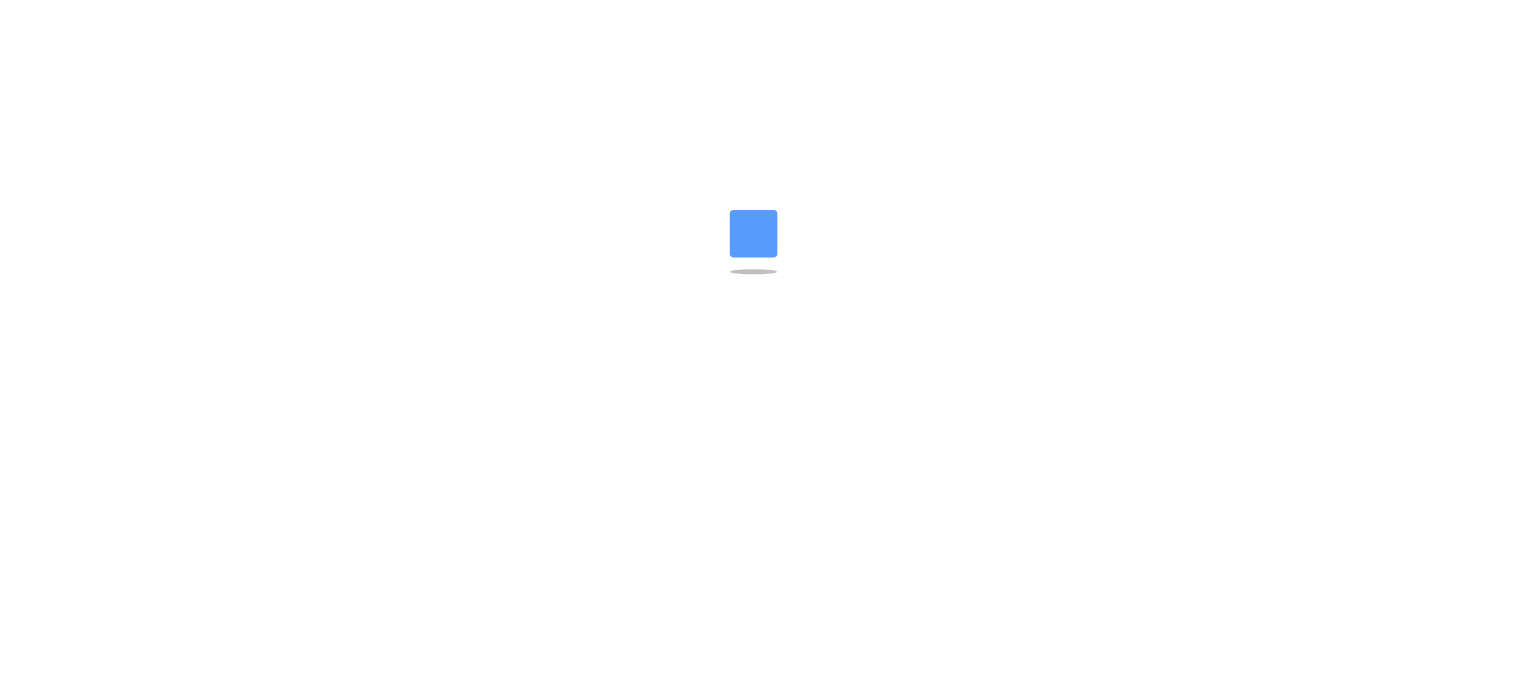 scroll, scrollTop: 0, scrollLeft: 0, axis: both 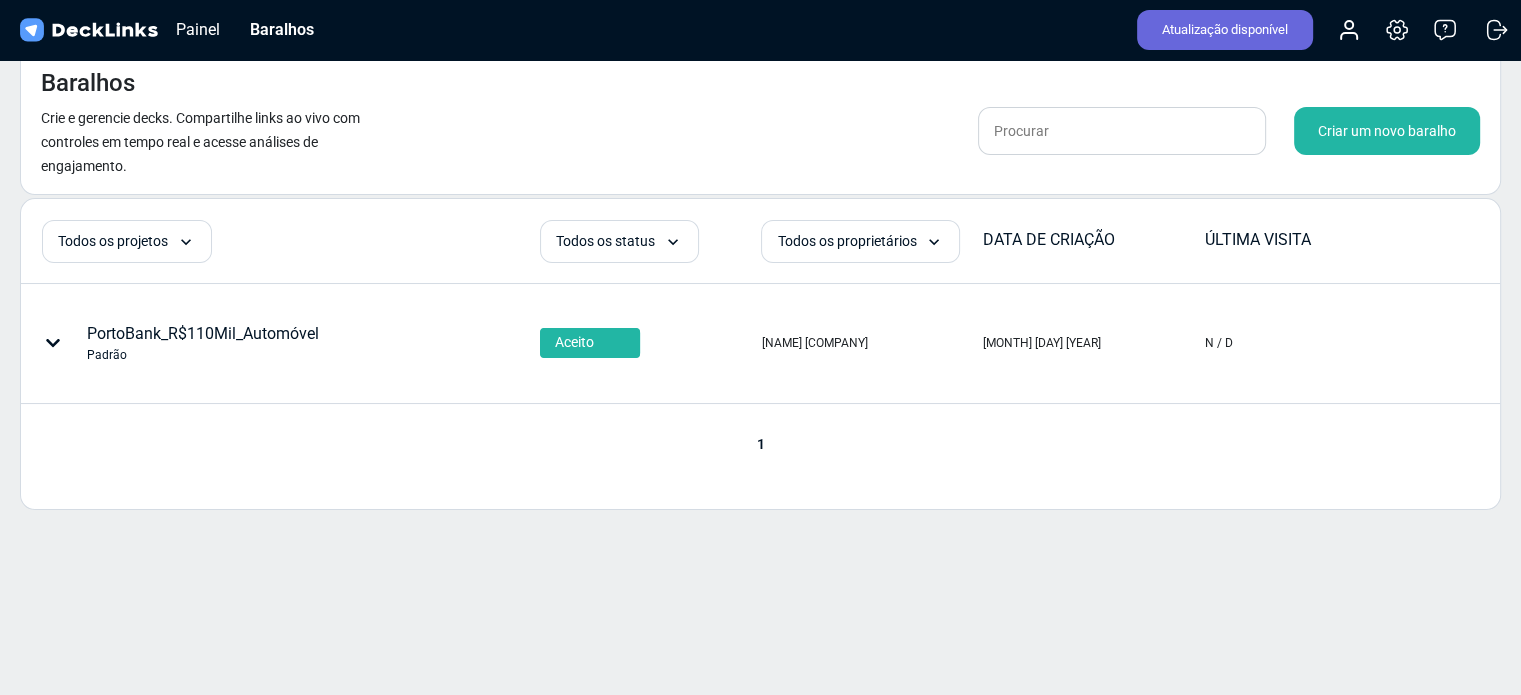click on "1" at bounding box center (761, 444) 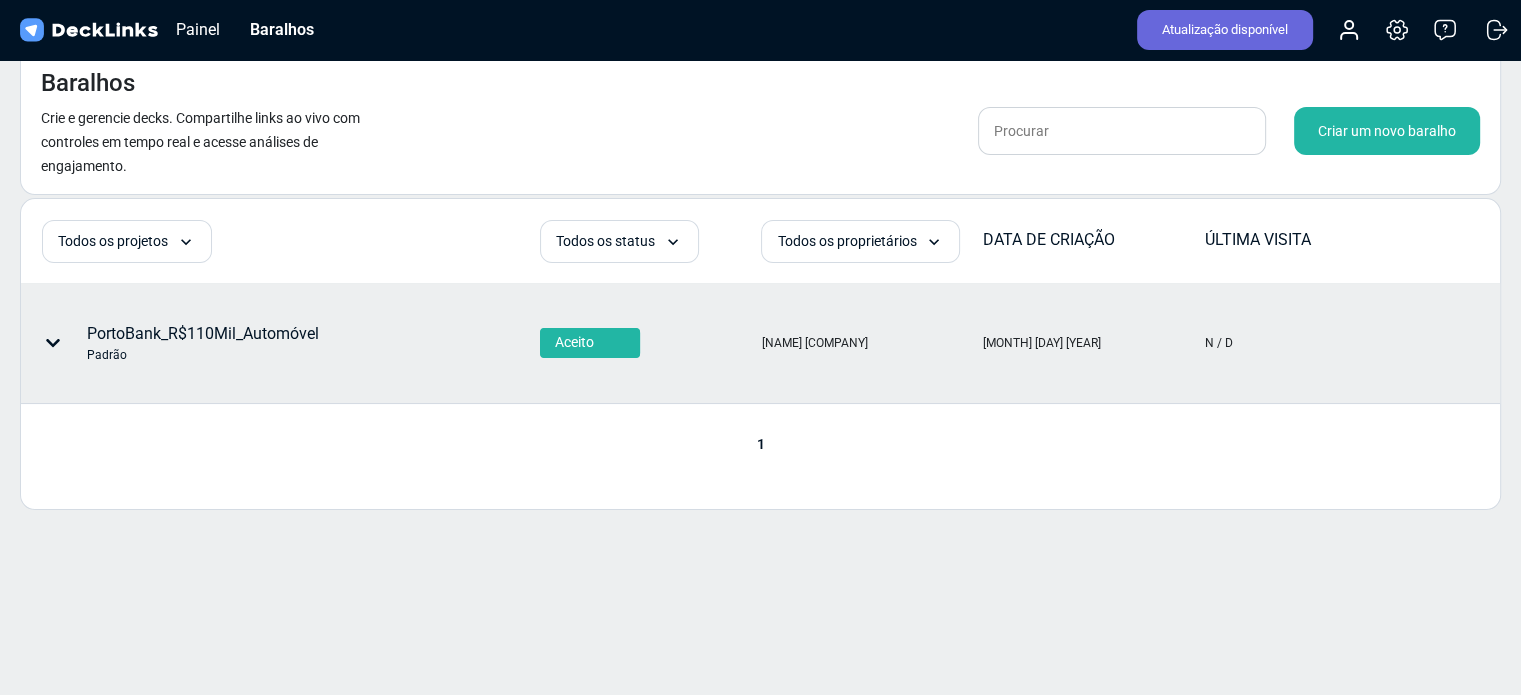 click on "Aceito" at bounding box center (590, 342) 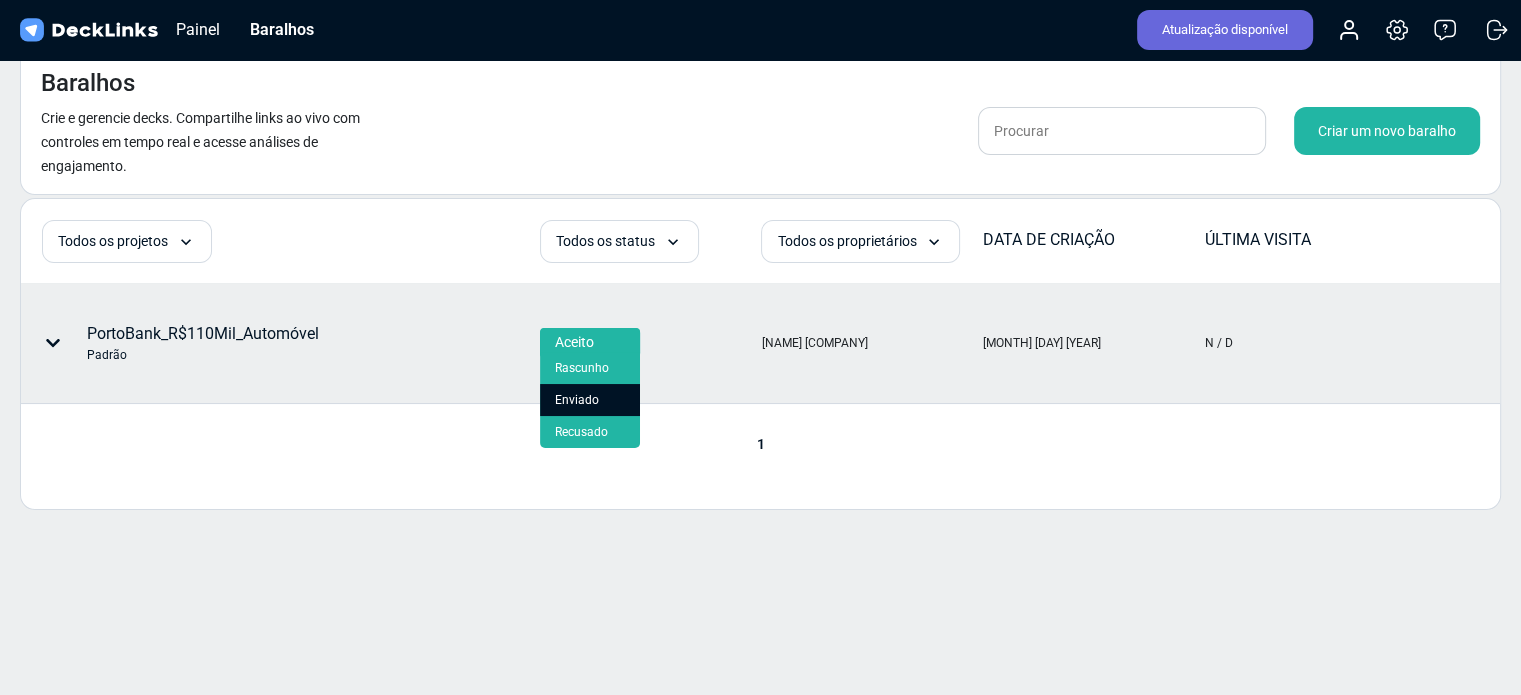click on "Enviado" at bounding box center (577, 400) 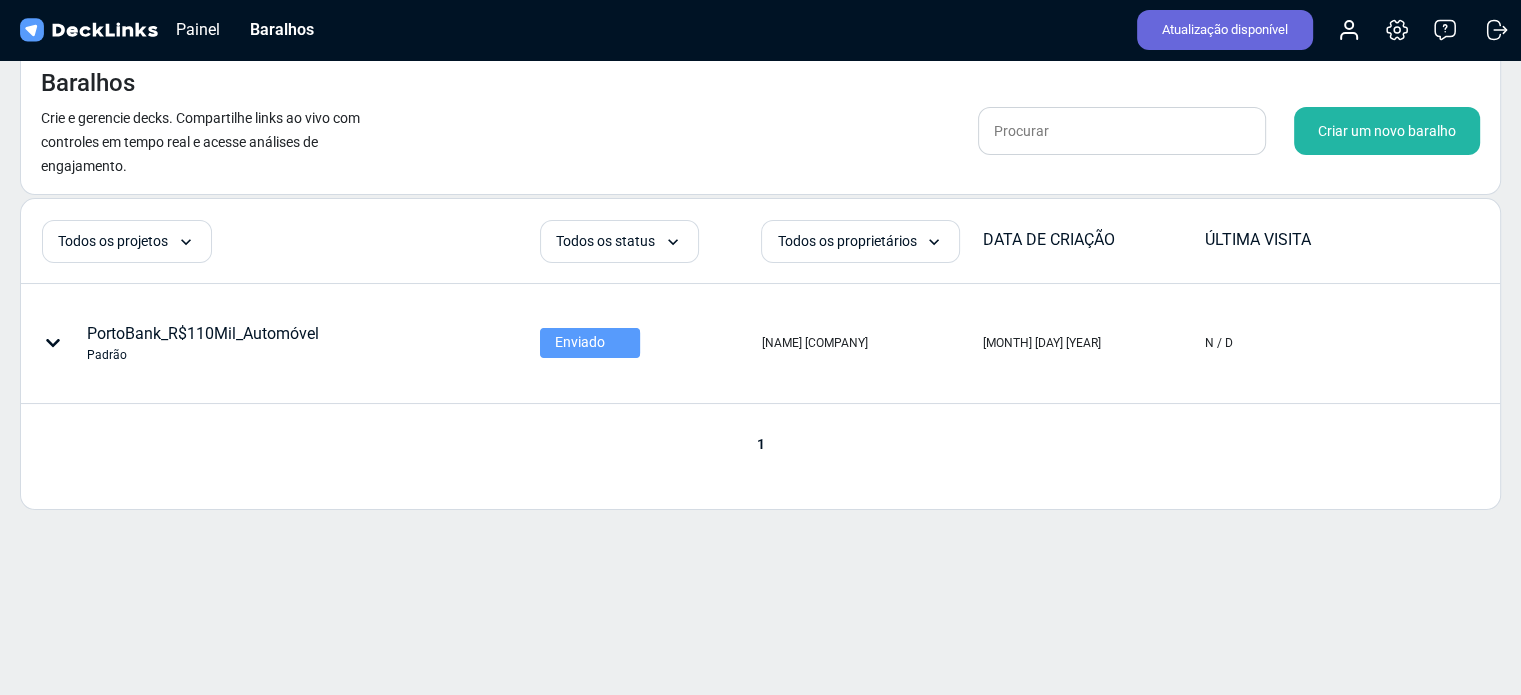 drag, startPoint x: 929, startPoint y: 335, endPoint x: 549, endPoint y: 150, distance: 422.6405 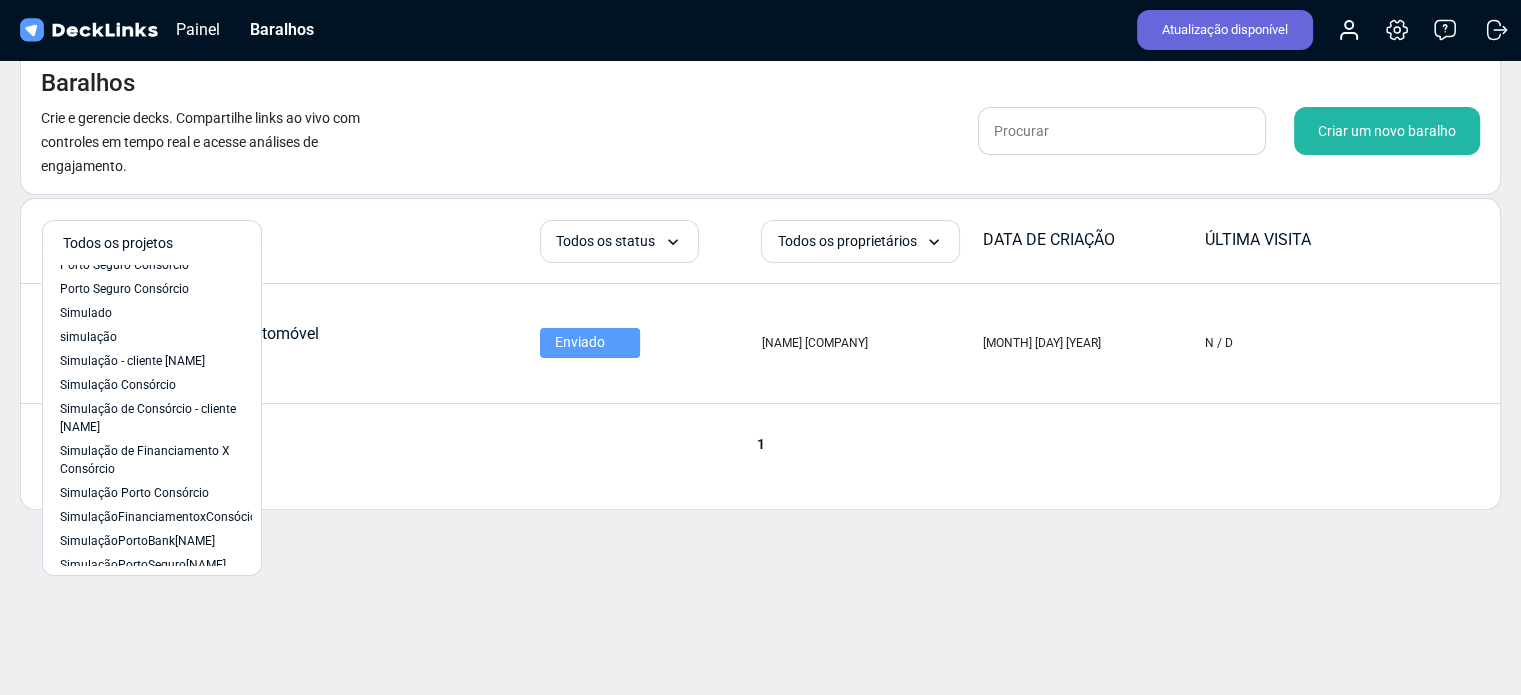 scroll, scrollTop: 159, scrollLeft: 0, axis: vertical 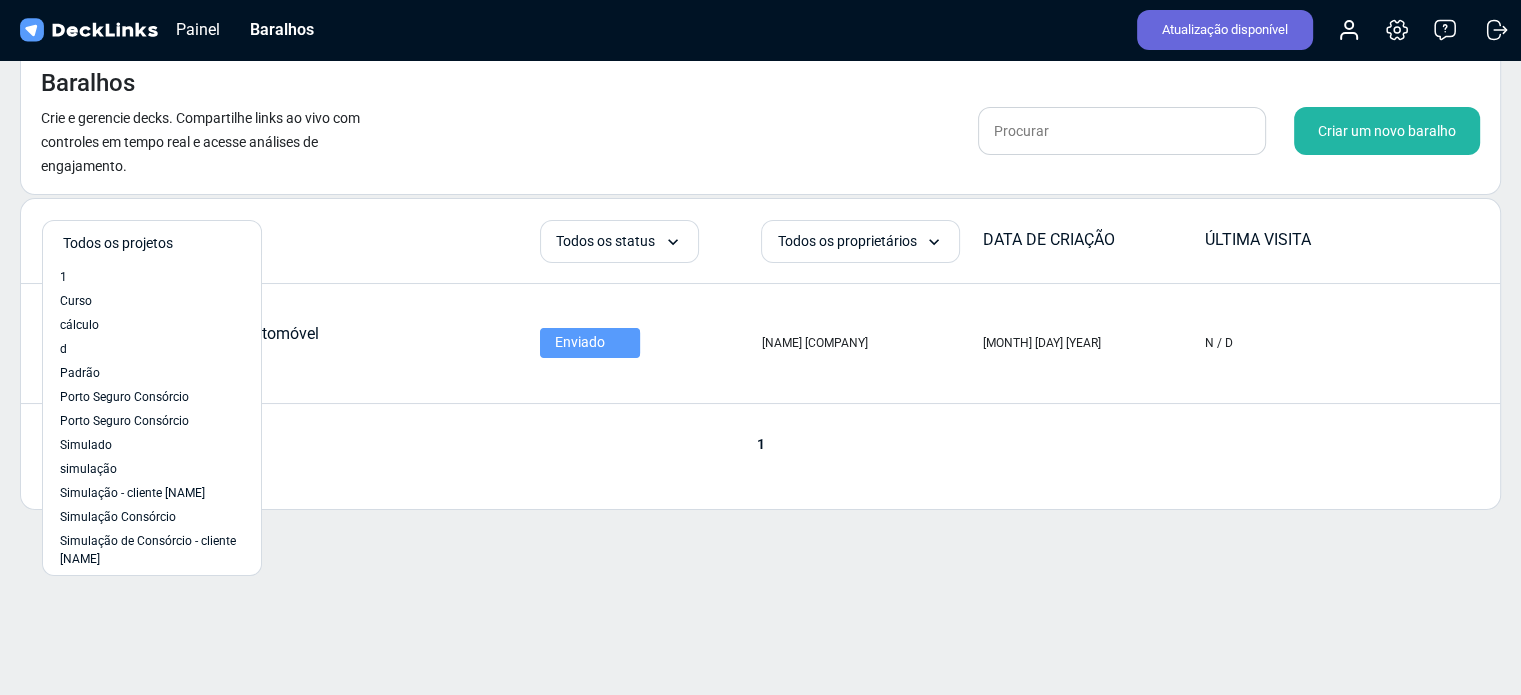 click on "Baralhos Crie e gerencie decks. Compartilhe links ao vivo com controles em tempo real e acesse análises de engajamento. Criar um novo baralho" at bounding box center (760, 121) 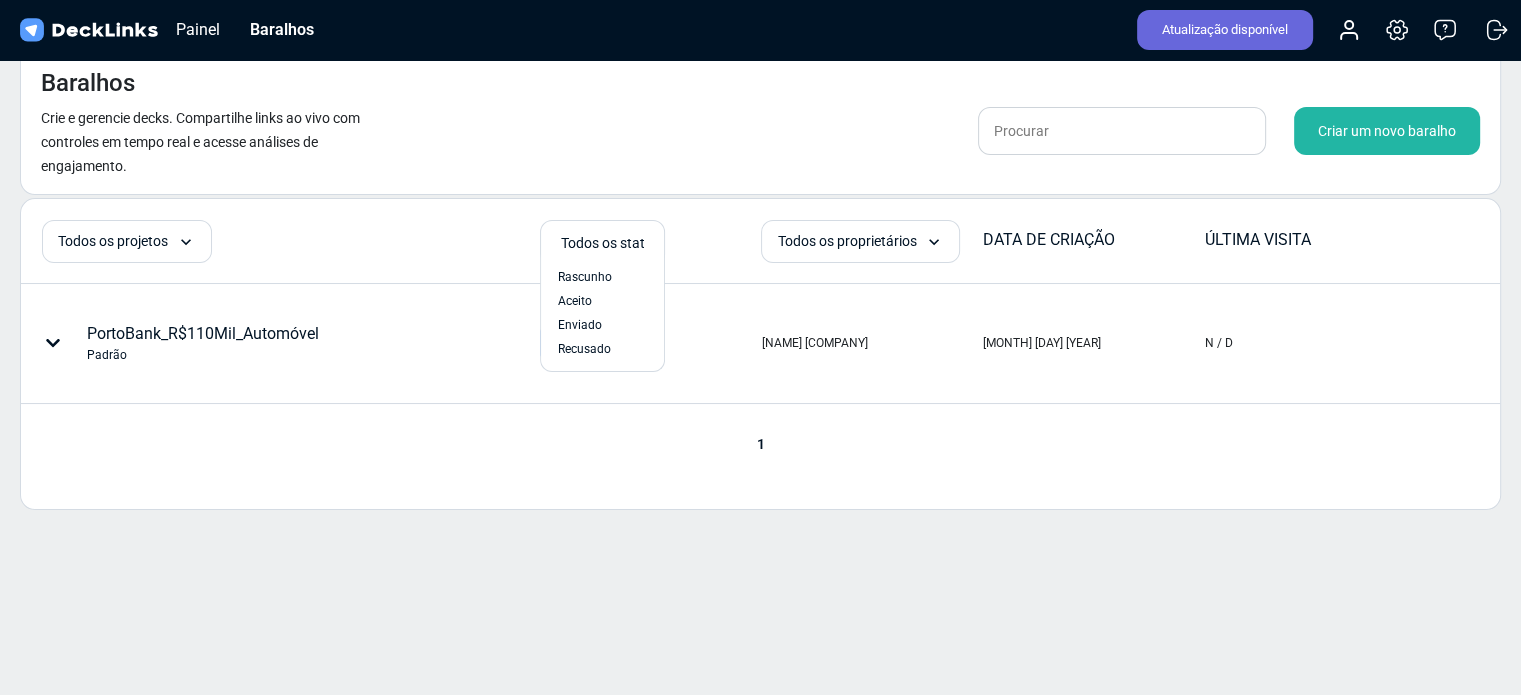 click on "Baralhos Crie e gerencie decks. Compartilhe links ao vivo com controles em tempo real e acesse análises de engajamento. Criar um novo baralho" at bounding box center [760, 121] 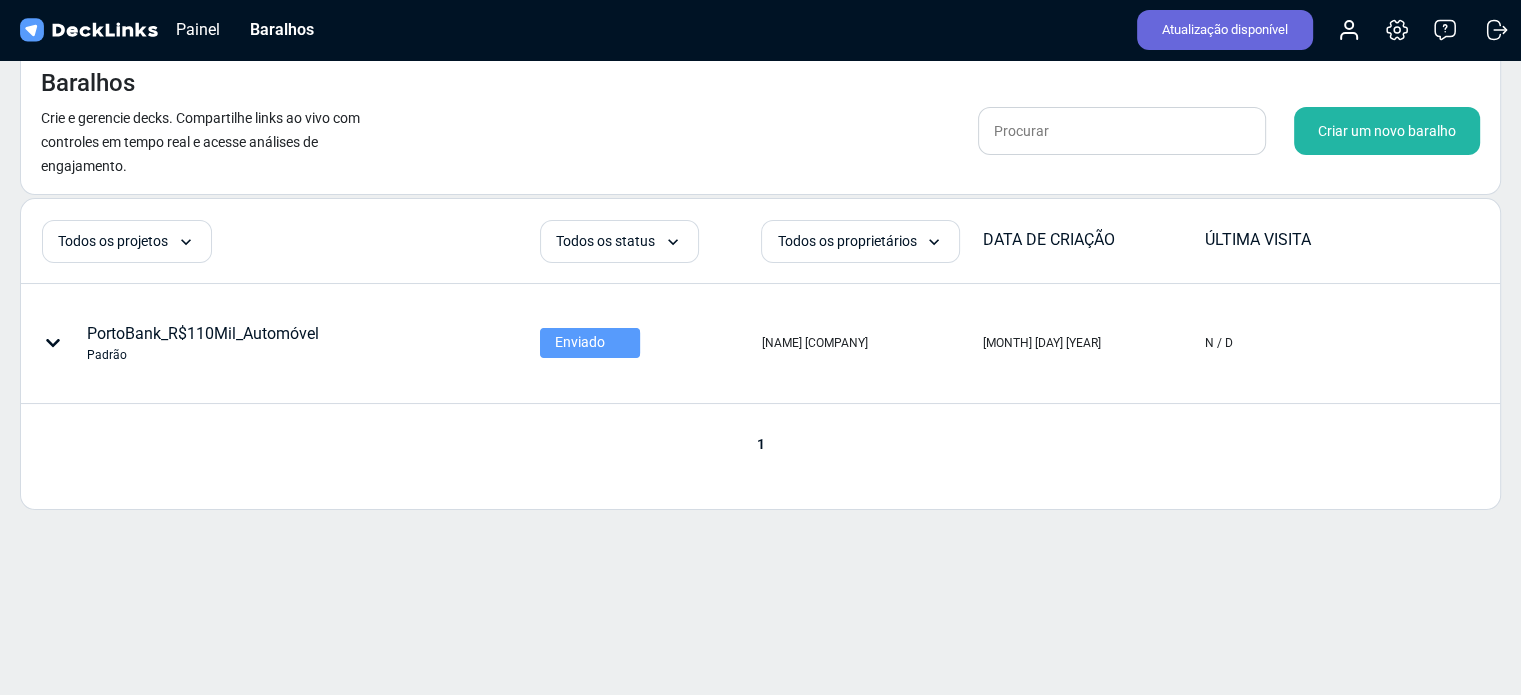 click on "ÚLTIMA VISITA" at bounding box center [1093, 240] 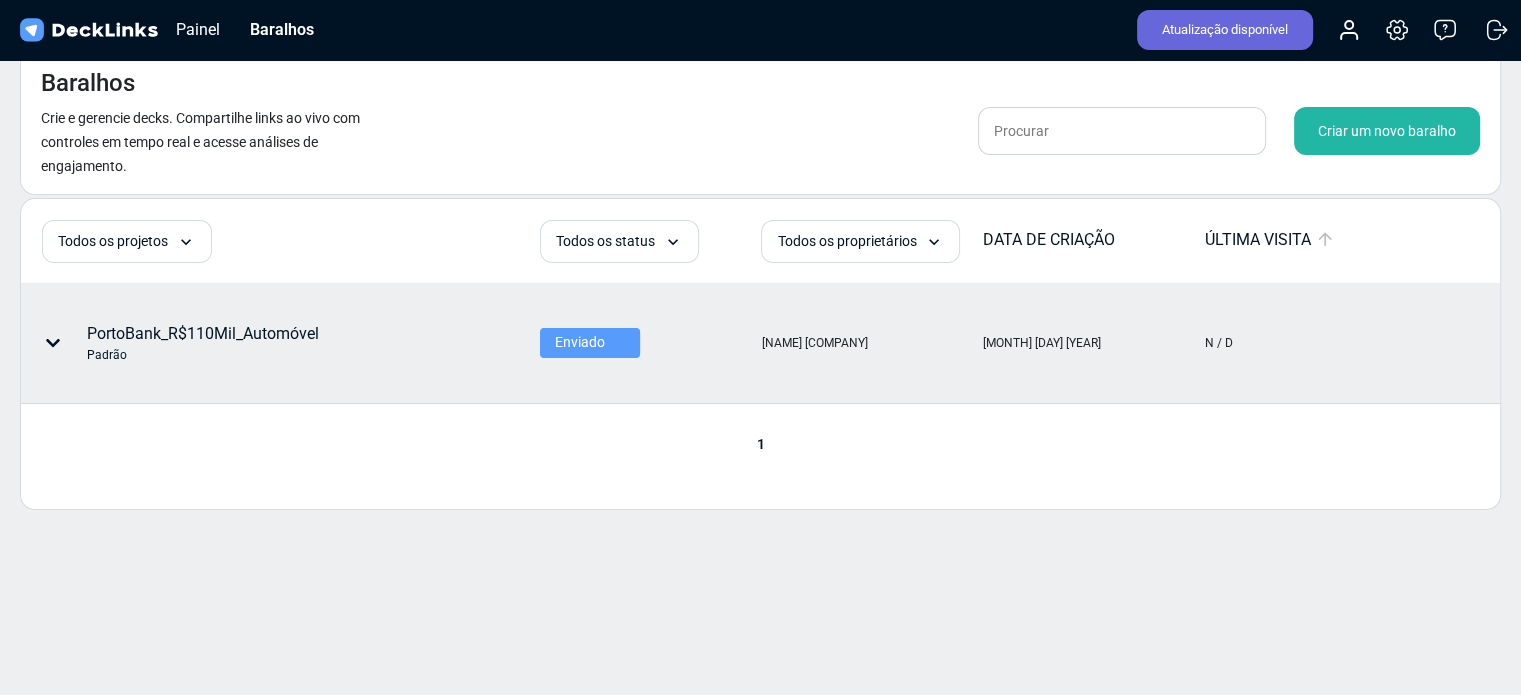 click on "Enviado" at bounding box center (580, 342) 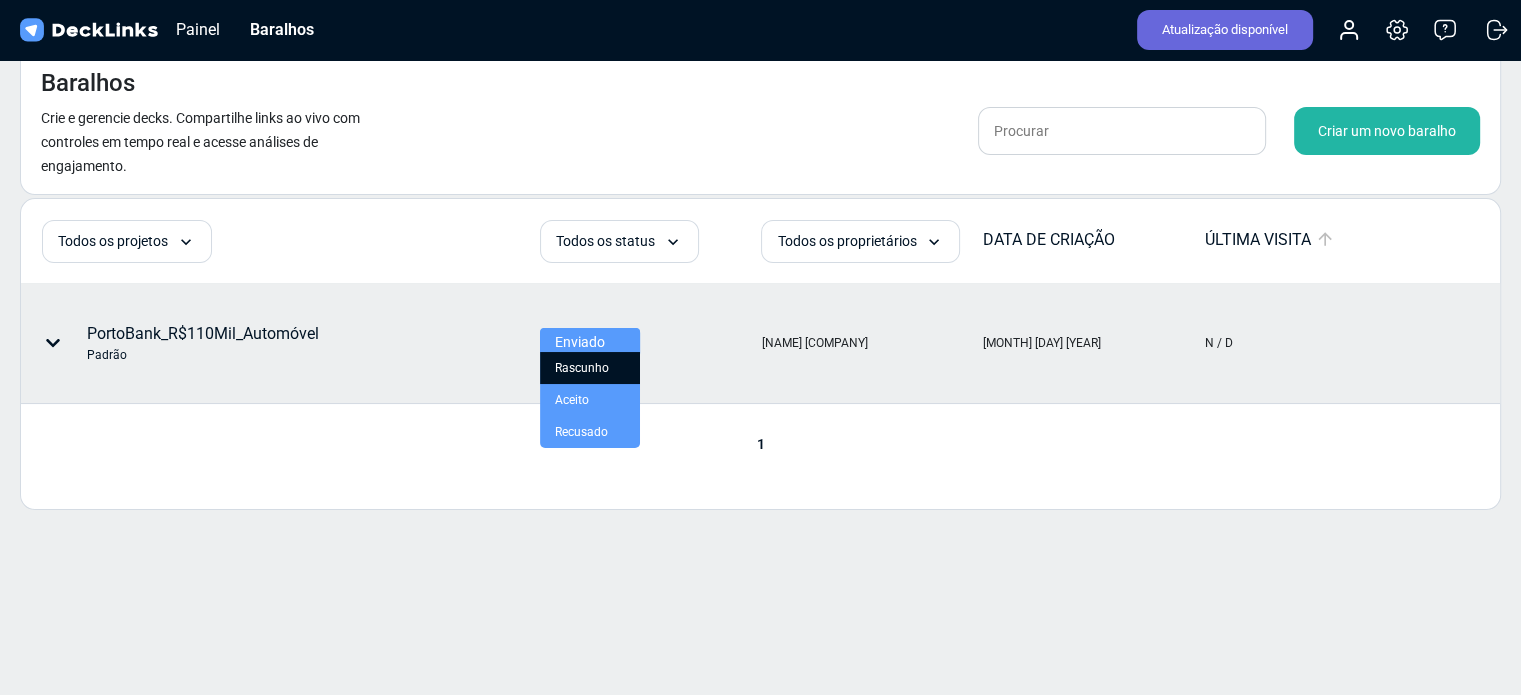 click on "Rascunho" at bounding box center [582, 368] 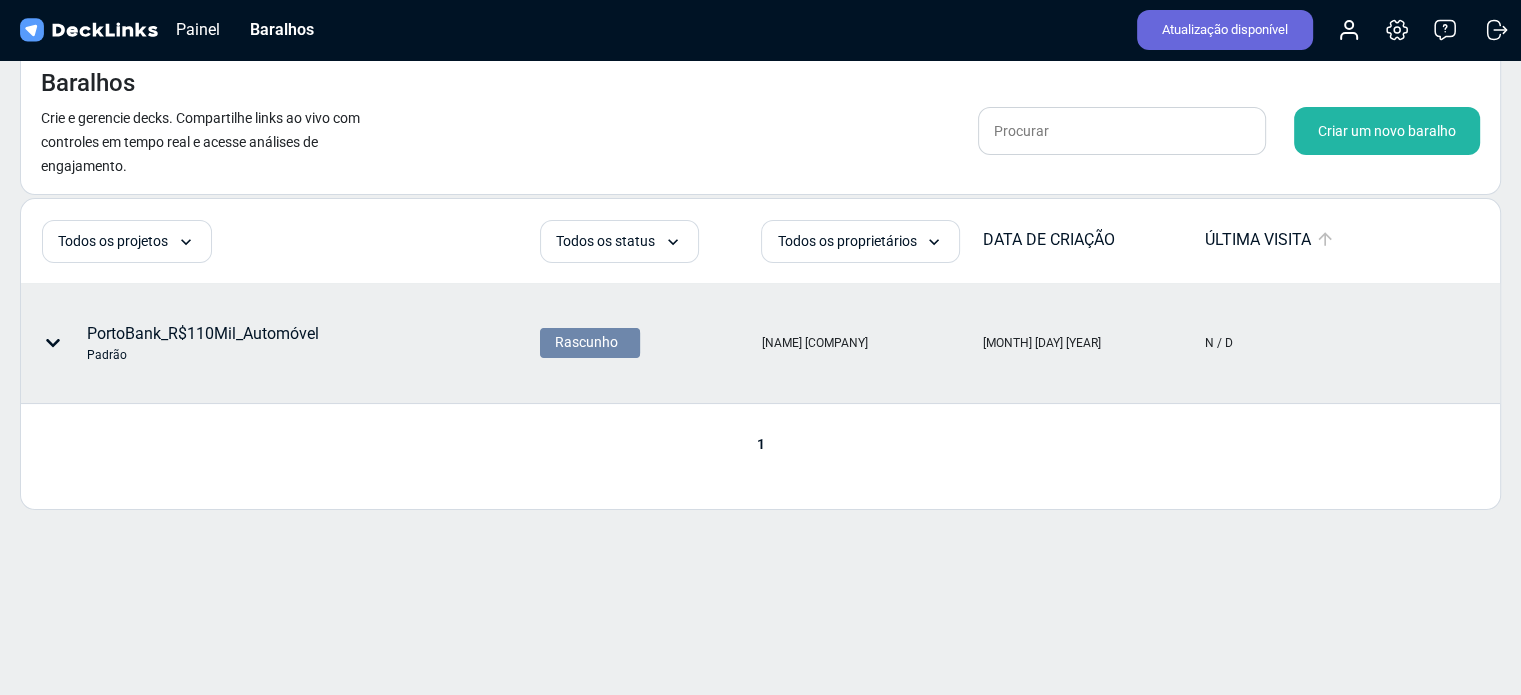 click at bounding box center (1325, 239) 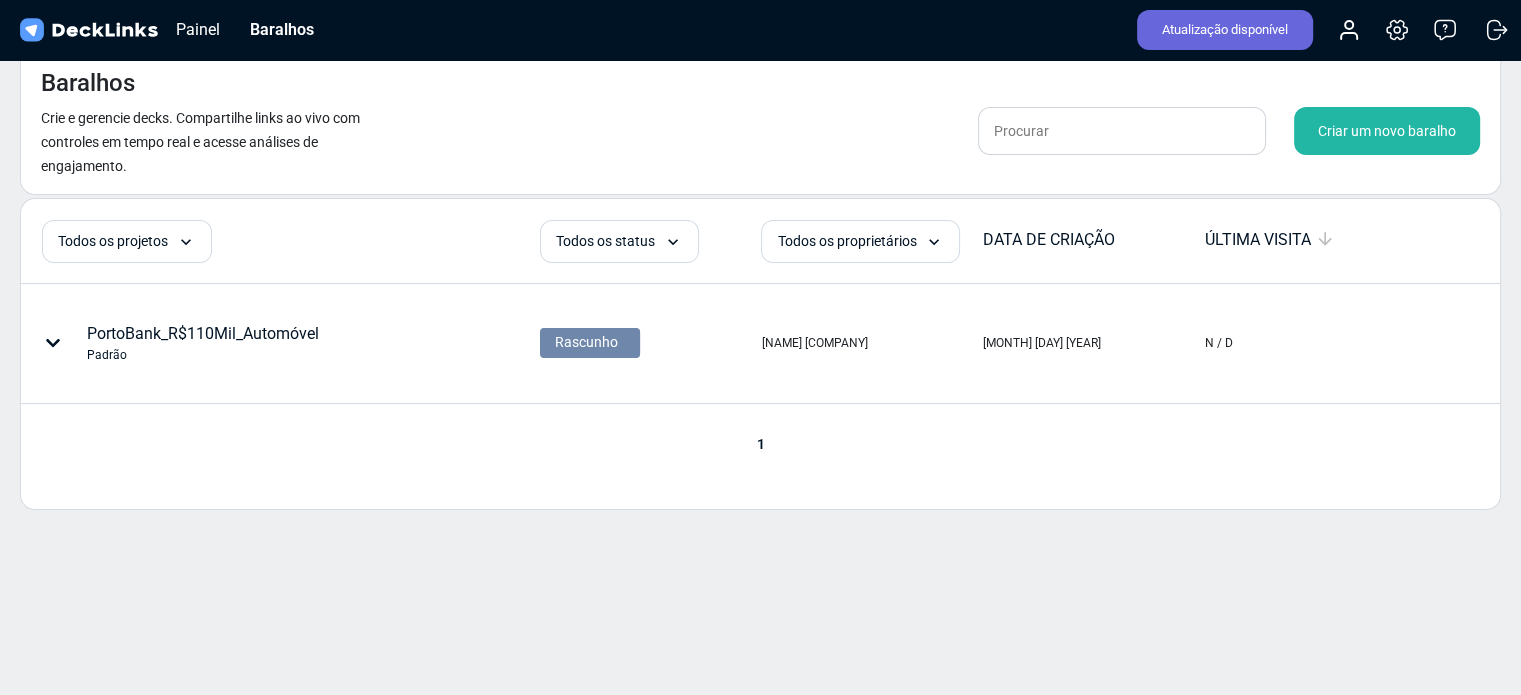 click on "Baralhos Crie e gerencie decks. Compartilhe links ao vivo com controles em tempo real e acesse análises de engajamento. Criar um novo baralho" at bounding box center [760, 121] 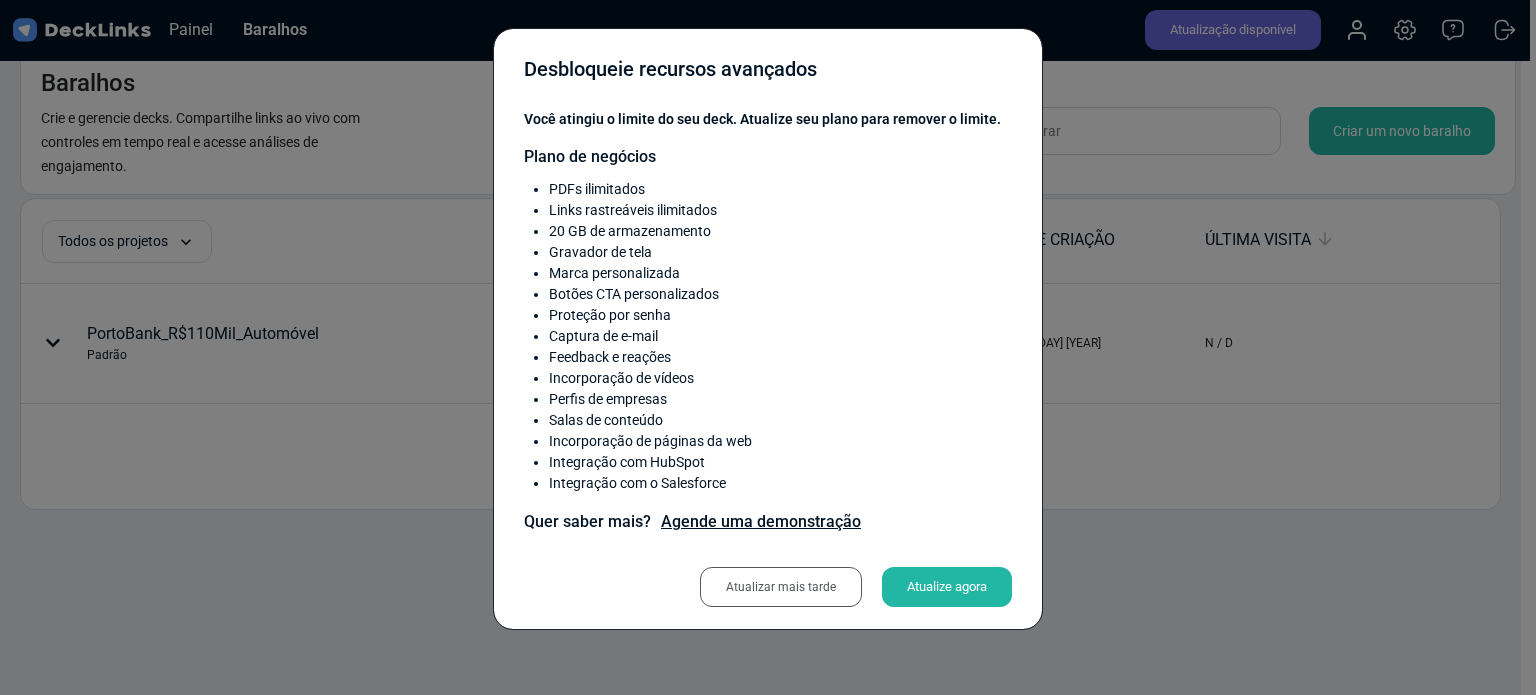 click on "Atualizar mais tarde" at bounding box center [781, 587] 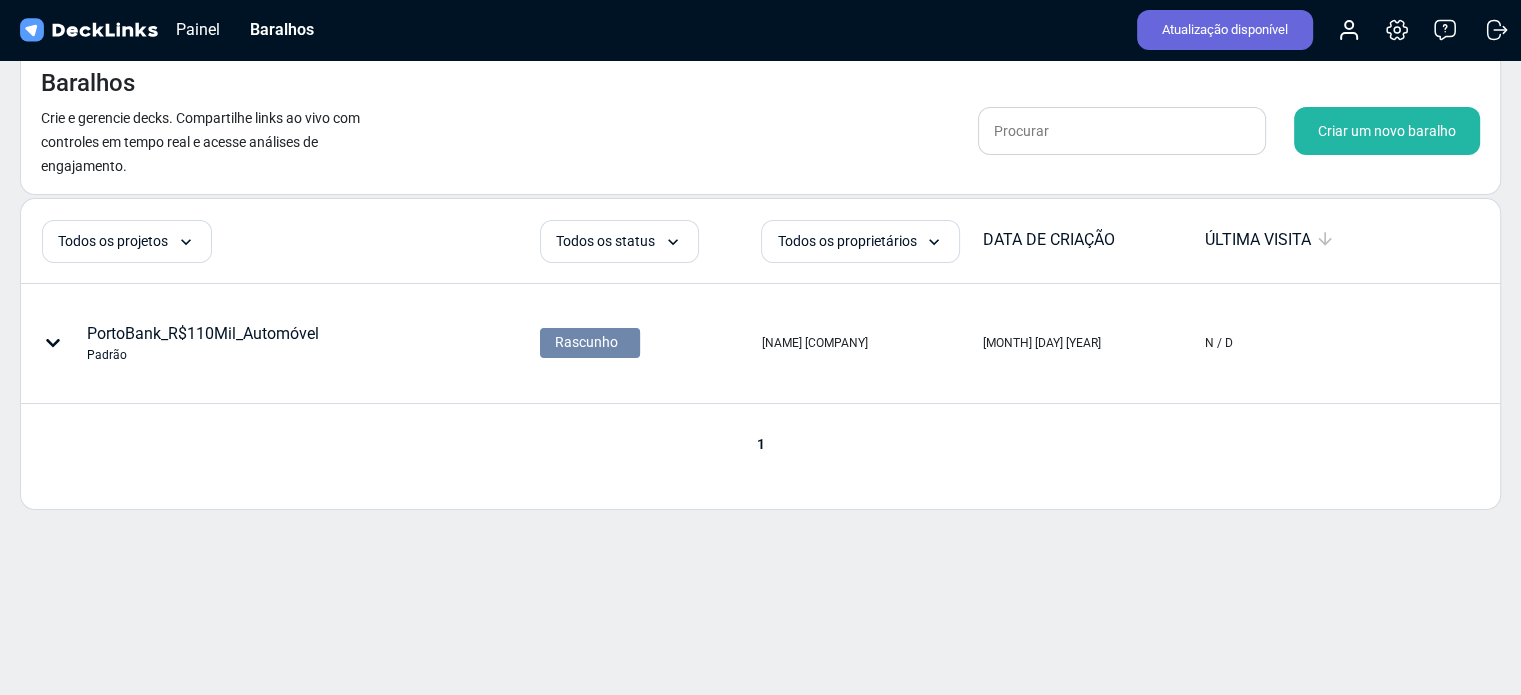 drag, startPoint x: 189, startPoint y: 151, endPoint x: 183, endPoint y: 125, distance: 26.683329 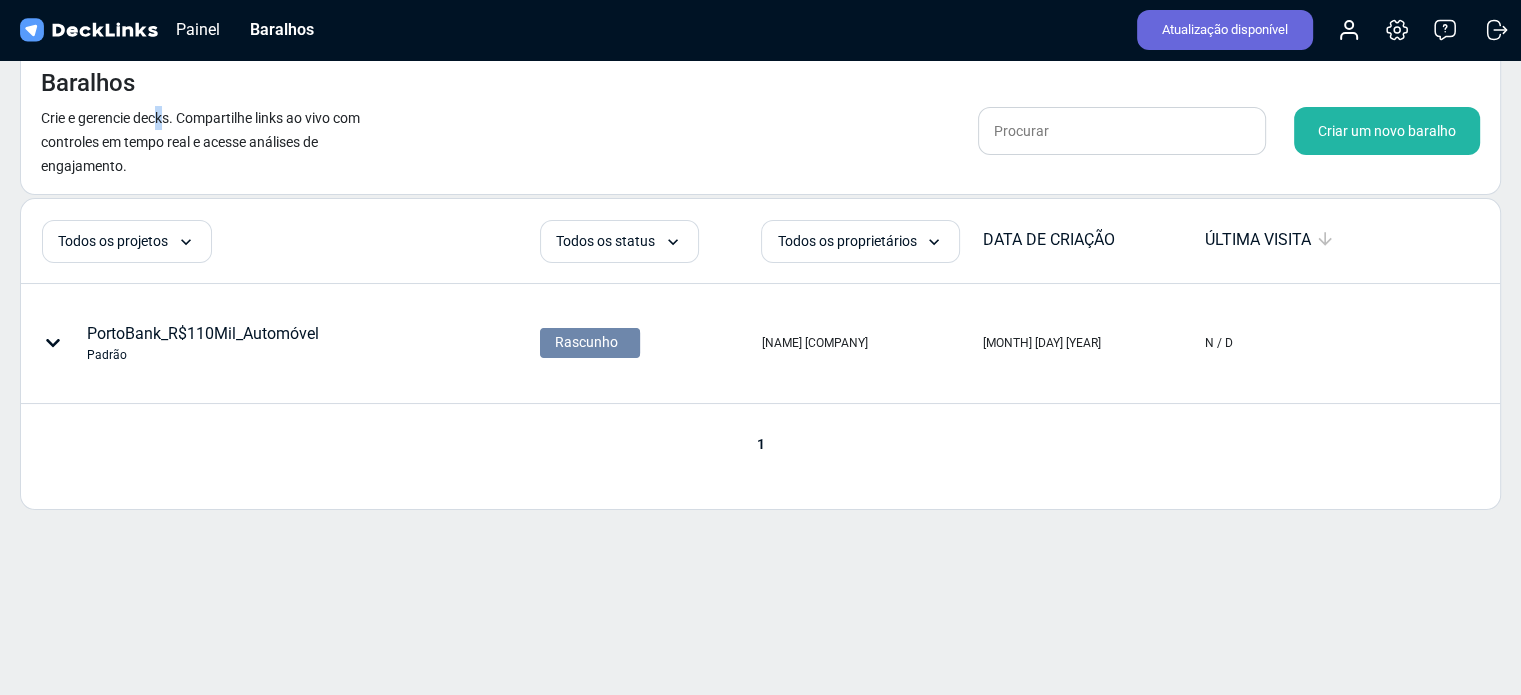 click on "Crie e gerencie decks. Compartilhe links ao vivo com controles em tempo real e acesse análises de engajamento." at bounding box center (203, 142) 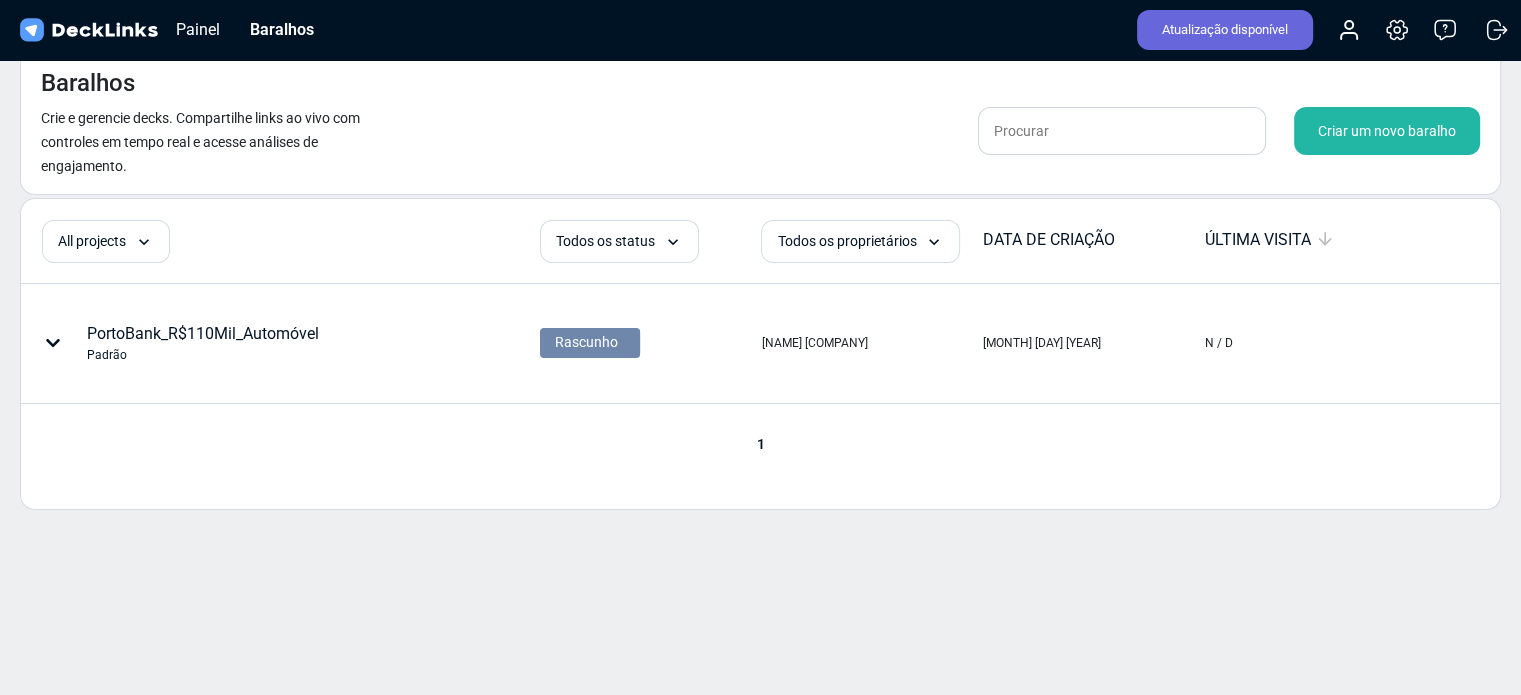 drag, startPoint x: 425, startPoint y: 291, endPoint x: 202, endPoint y: 316, distance: 224.39697 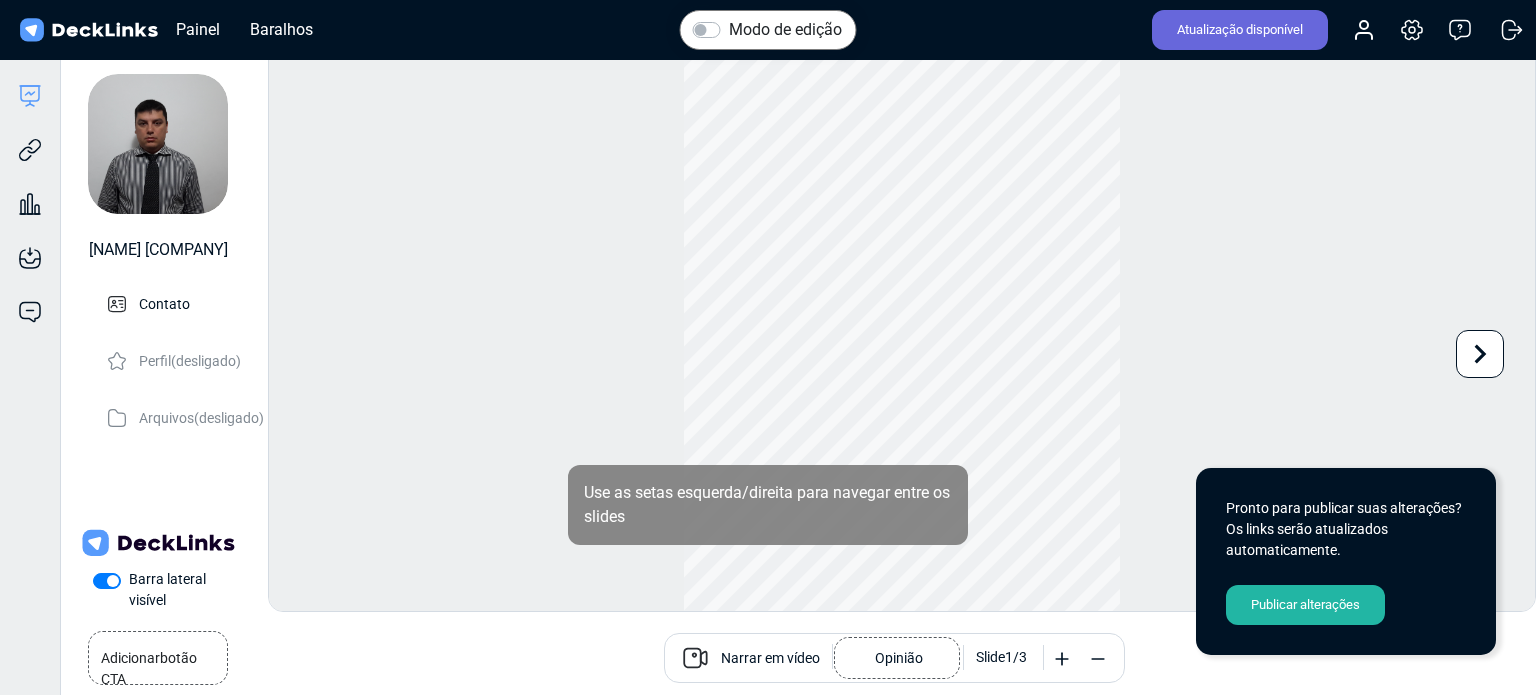 click on "Publicar alterações" at bounding box center (1305, 604) 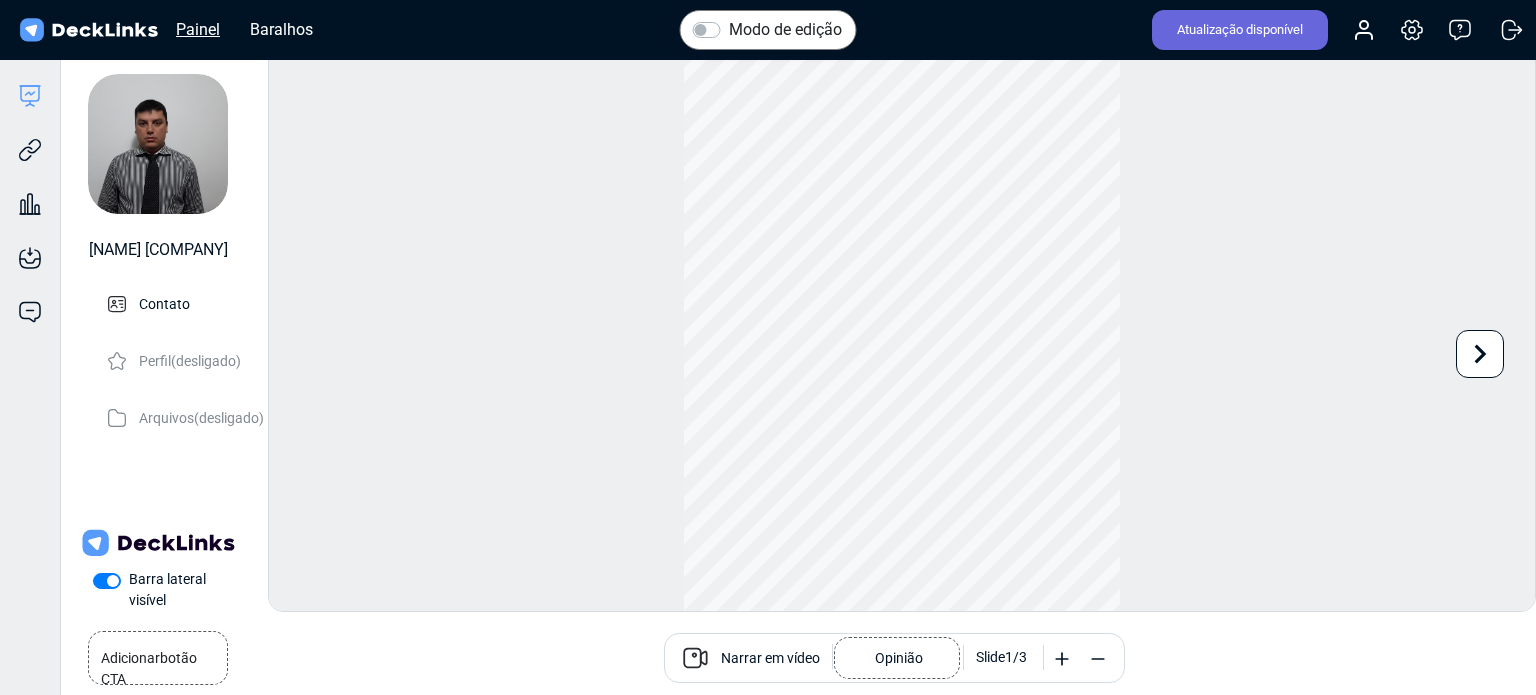 click on "Painel" at bounding box center (198, 29) 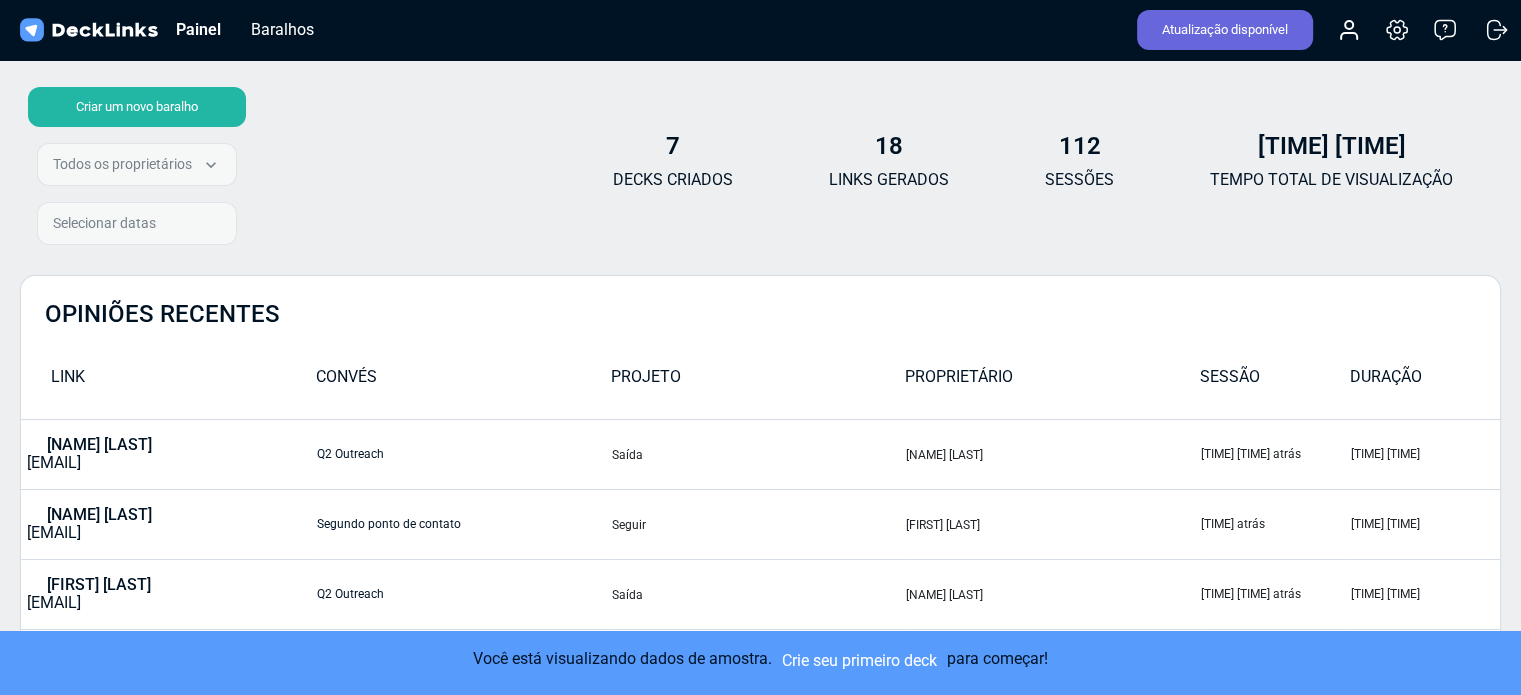 click on "Painel Baralhos" at bounding box center (172, 30) 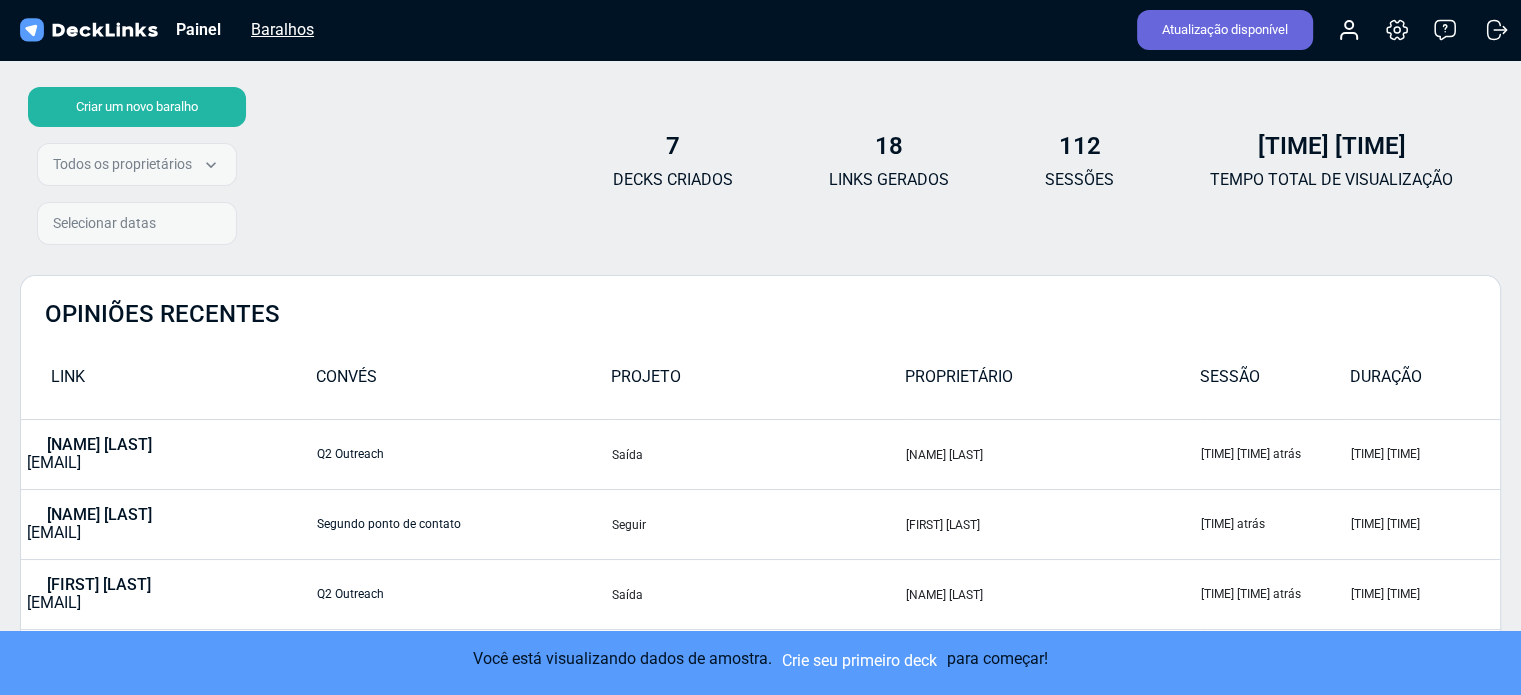 click on "Baralhos" at bounding box center (198, 29) 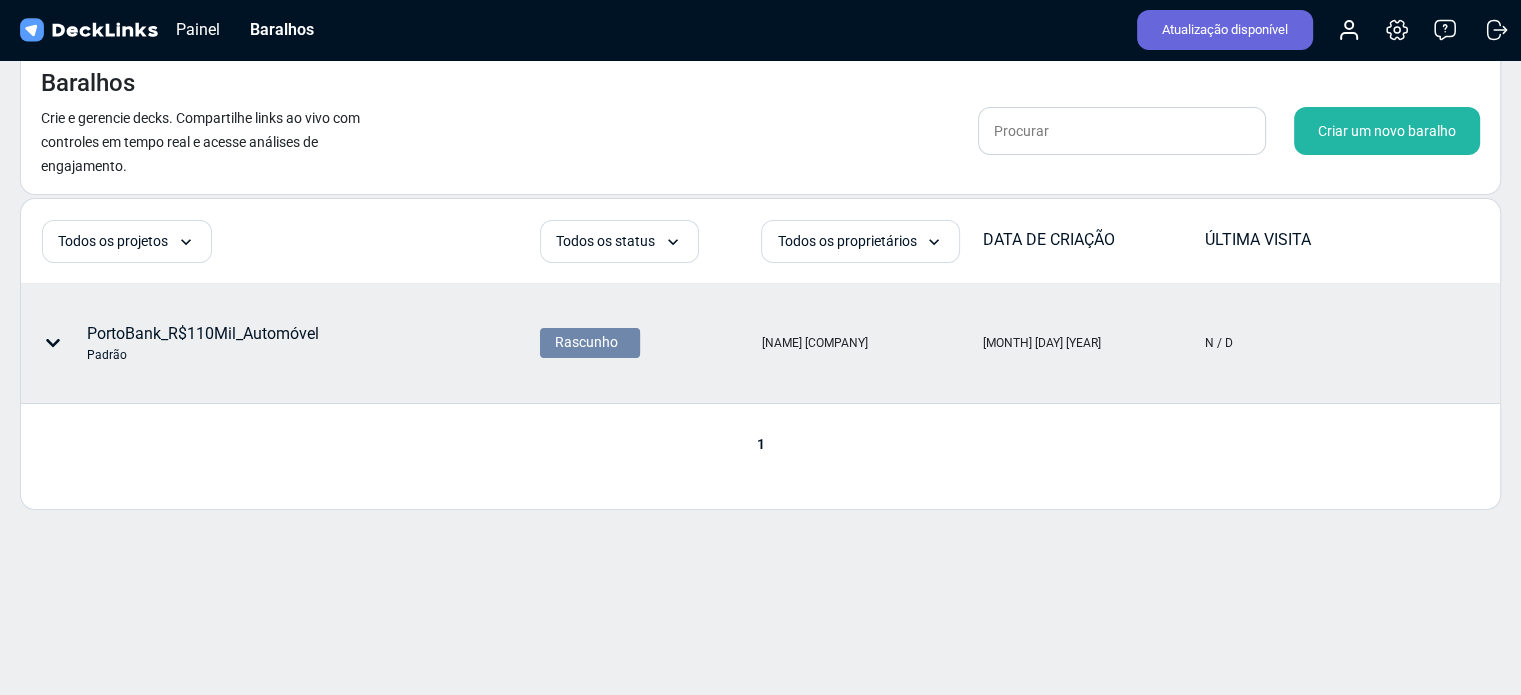 click on "PortoBank_R$110Mil_Automóvel Padrão" at bounding box center [203, 343] 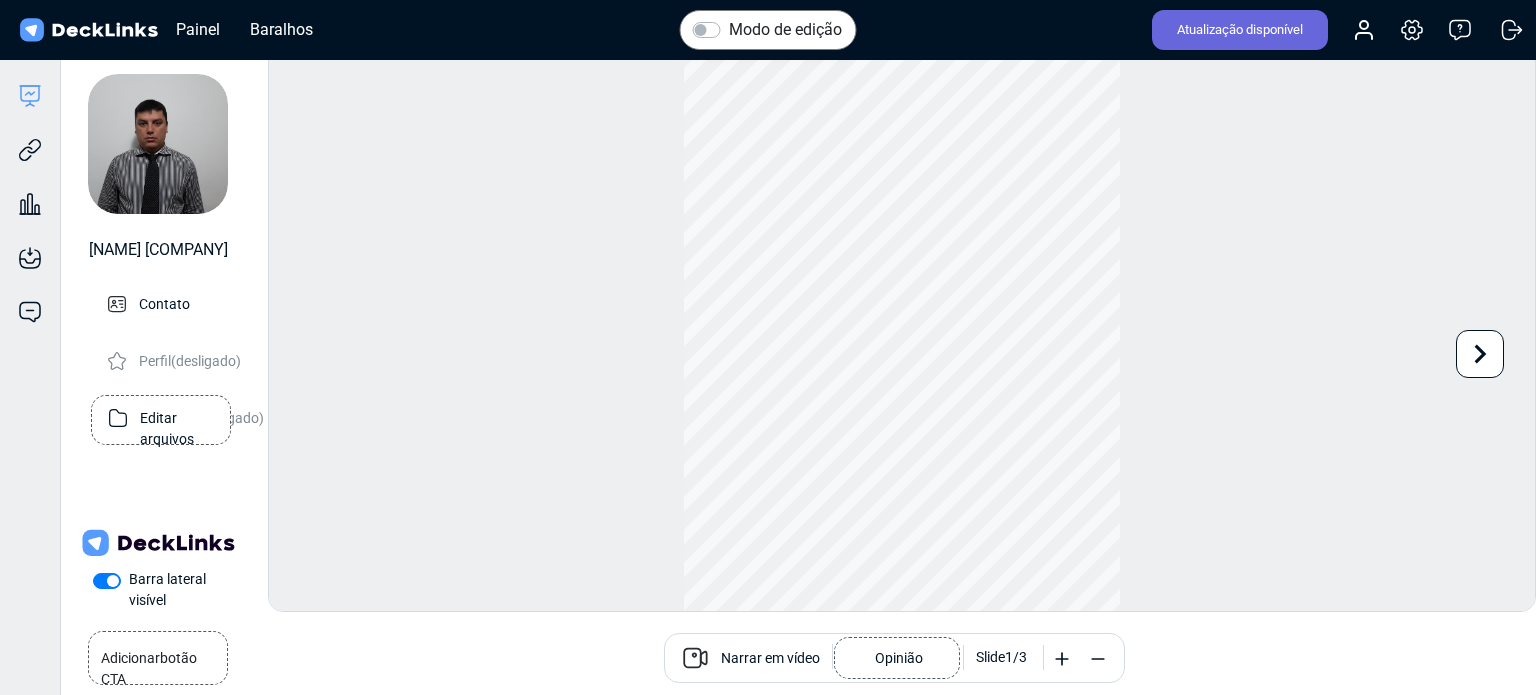 click on "Editar arquivos" at bounding box center (167, 428) 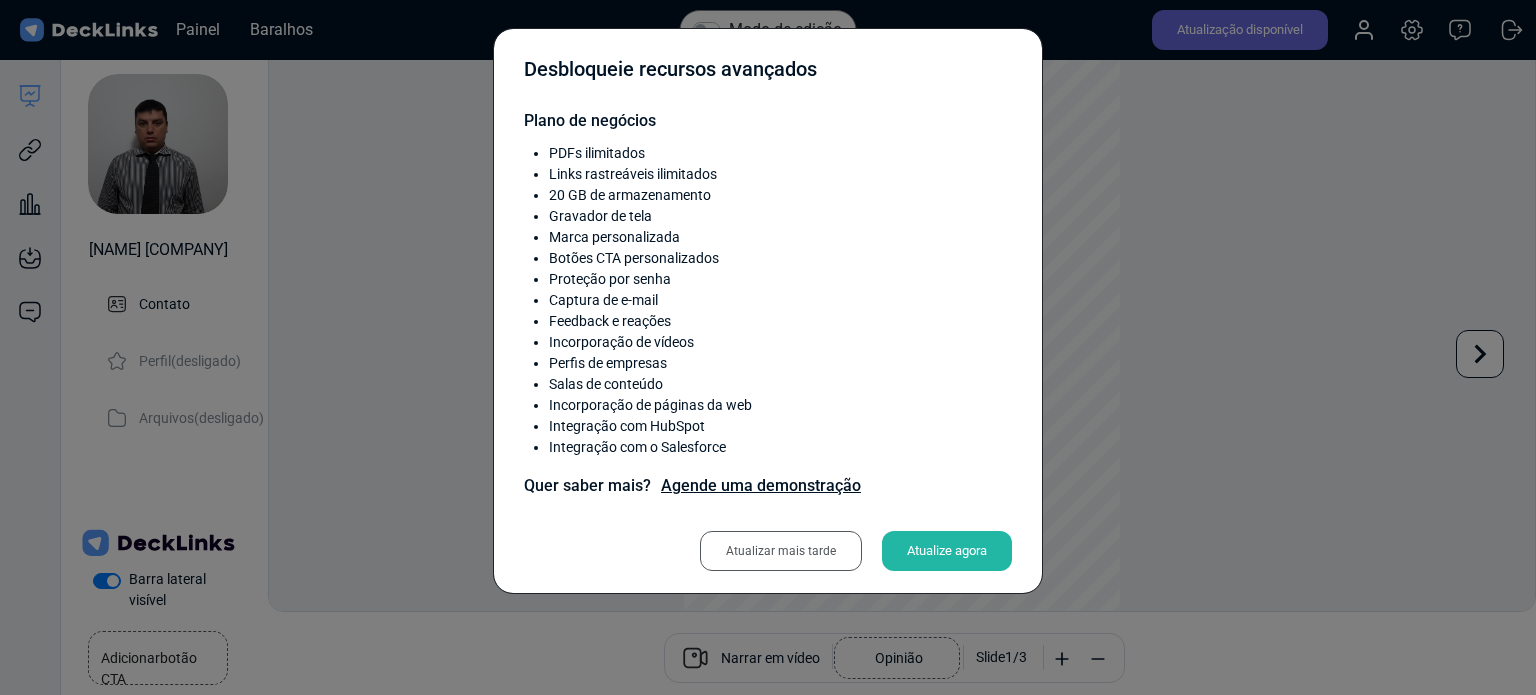 click on "Atualizar mais tarde" at bounding box center [781, 551] 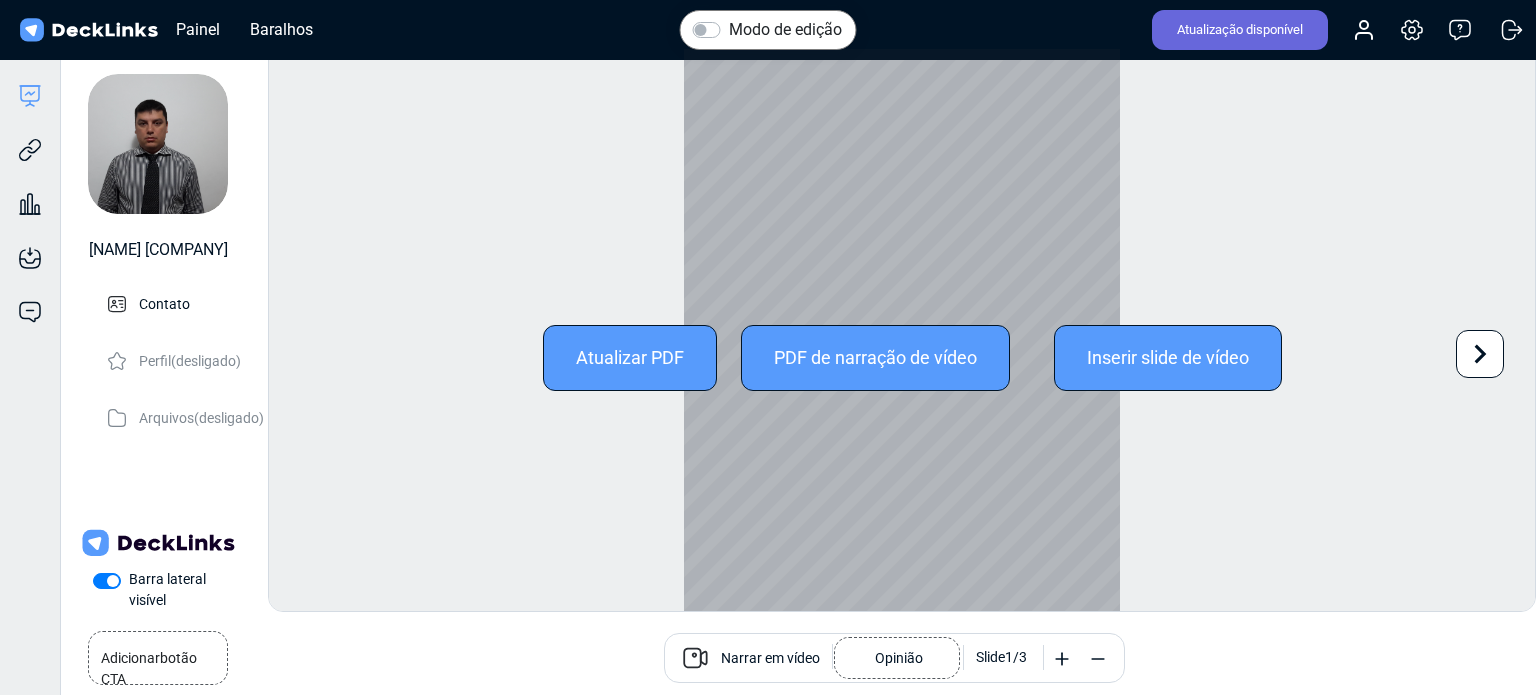 click at bounding box center (1480, 354) 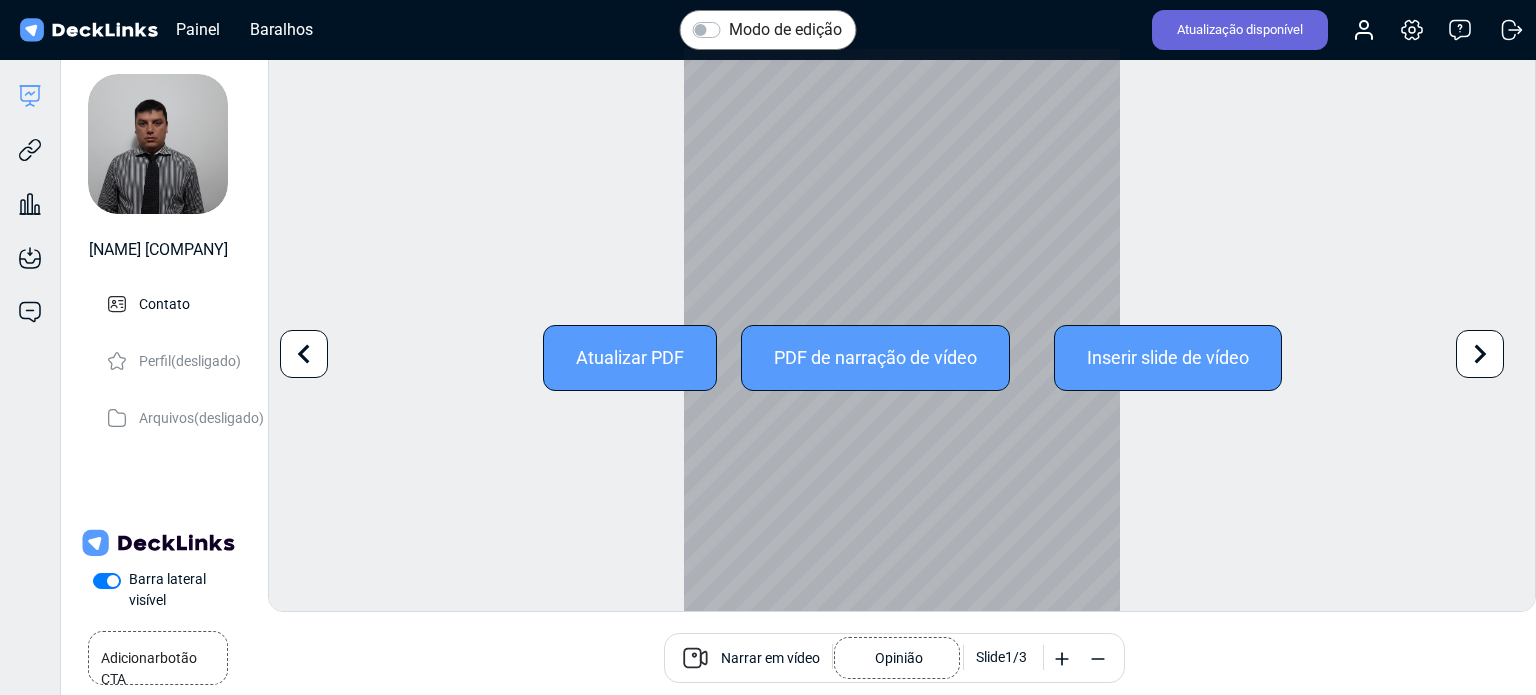 click at bounding box center (1480, 354) 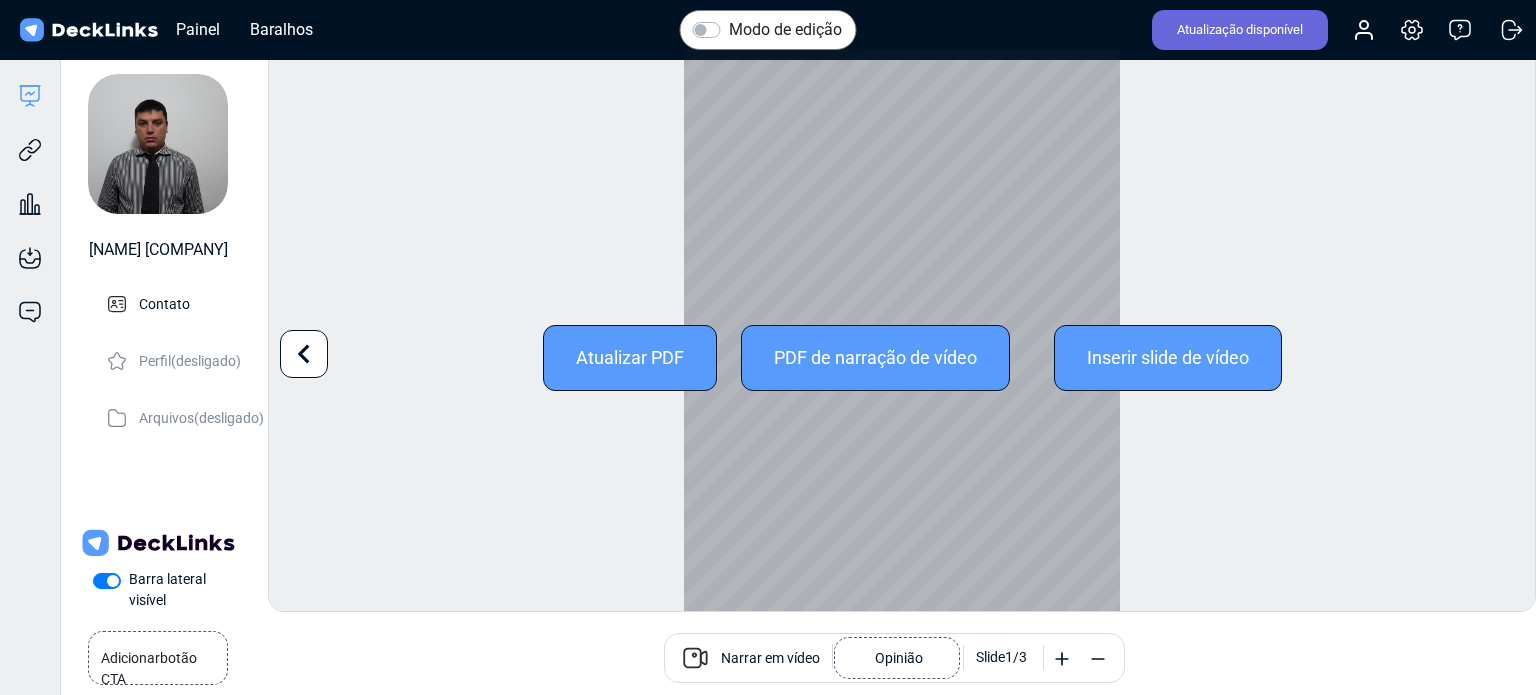 click on "Modo de edição Alterar foto A atualização desta imagem será aplicada imediatamente a todos os seus decks. Tamanho de foto recomendado: 300 x 300. Atualizar PDF PDF de narração de vídeo Inserir slide de vídeo Use as setas esquerda/direita para navegar entre os slides Adicionar  botão CTA Agende uma ligação Narrar em vídeo Opinião Slide  1  /  3" at bounding box center (902, 330) 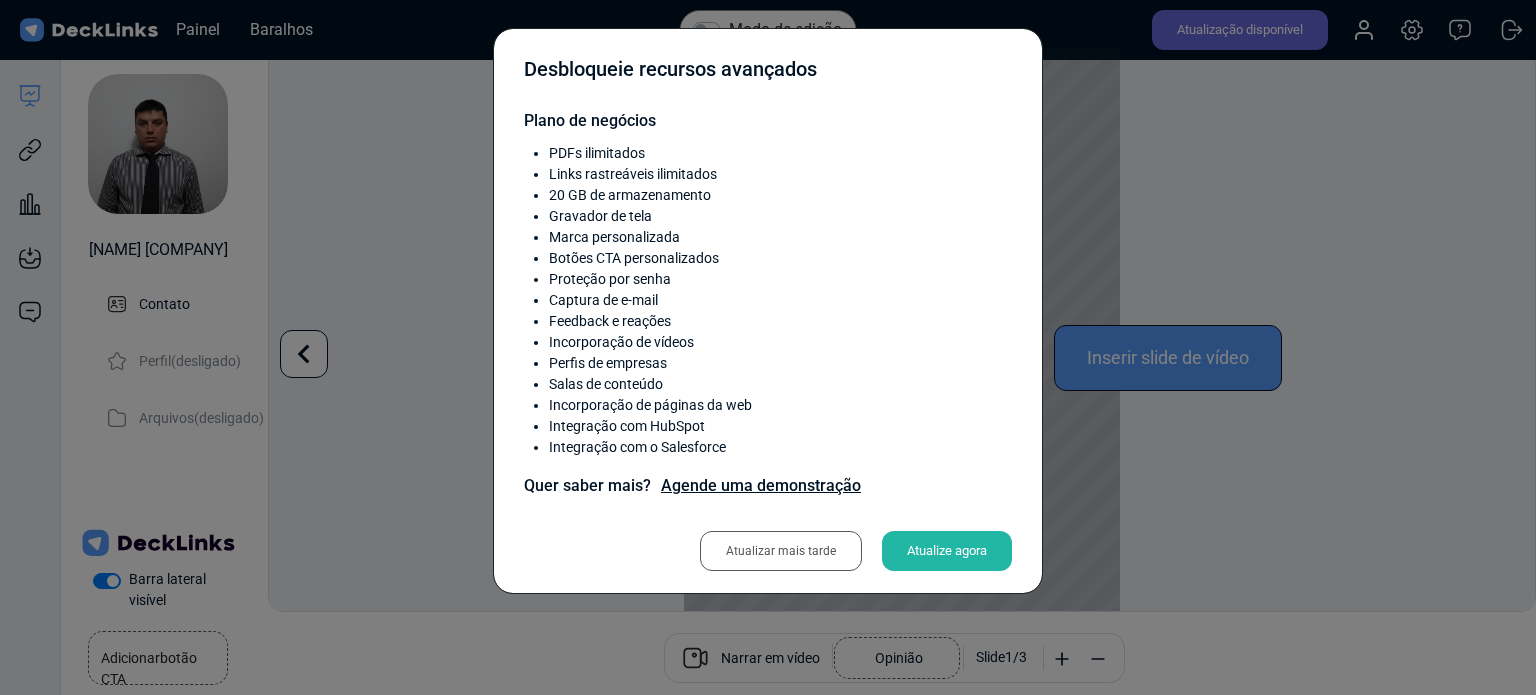 click on "Atualizar mais tarde" at bounding box center [781, 551] 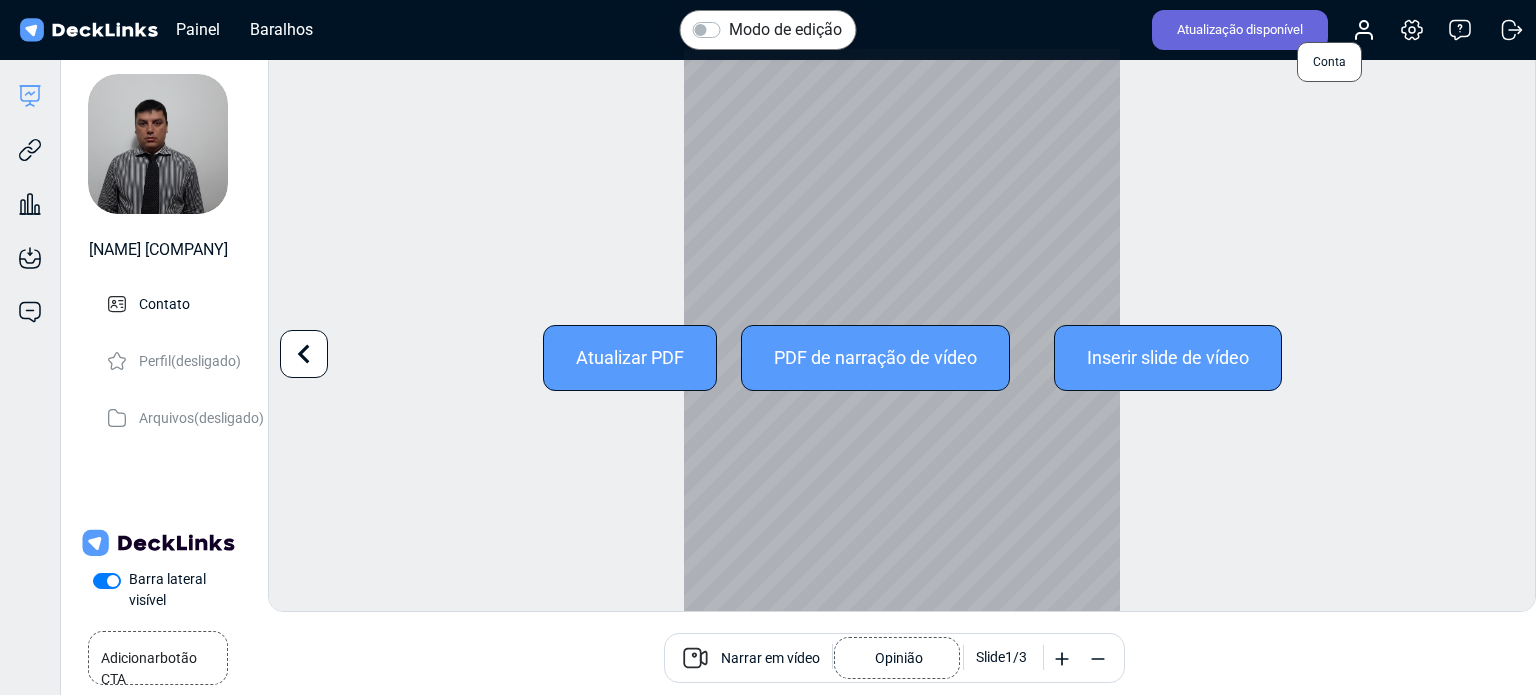 click at bounding box center (1364, 36) 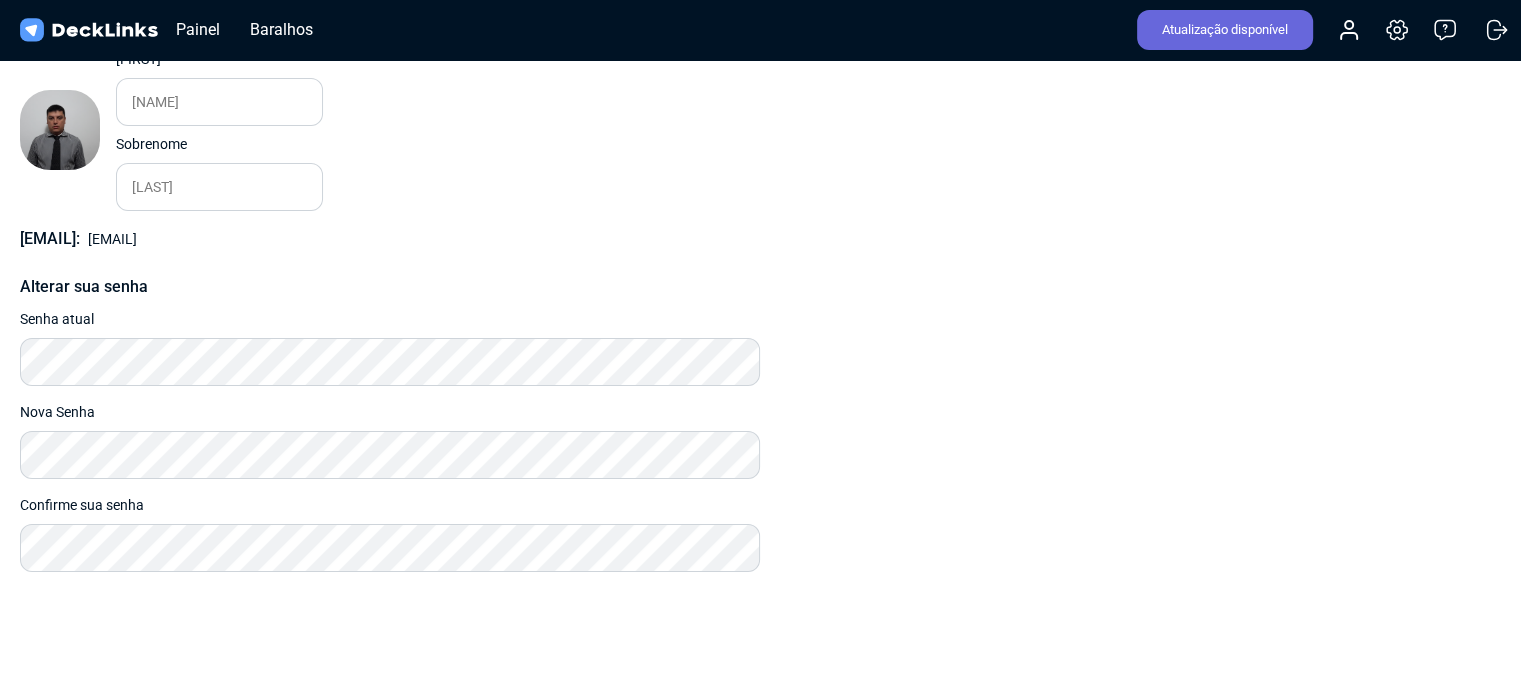 scroll, scrollTop: 0, scrollLeft: 0, axis: both 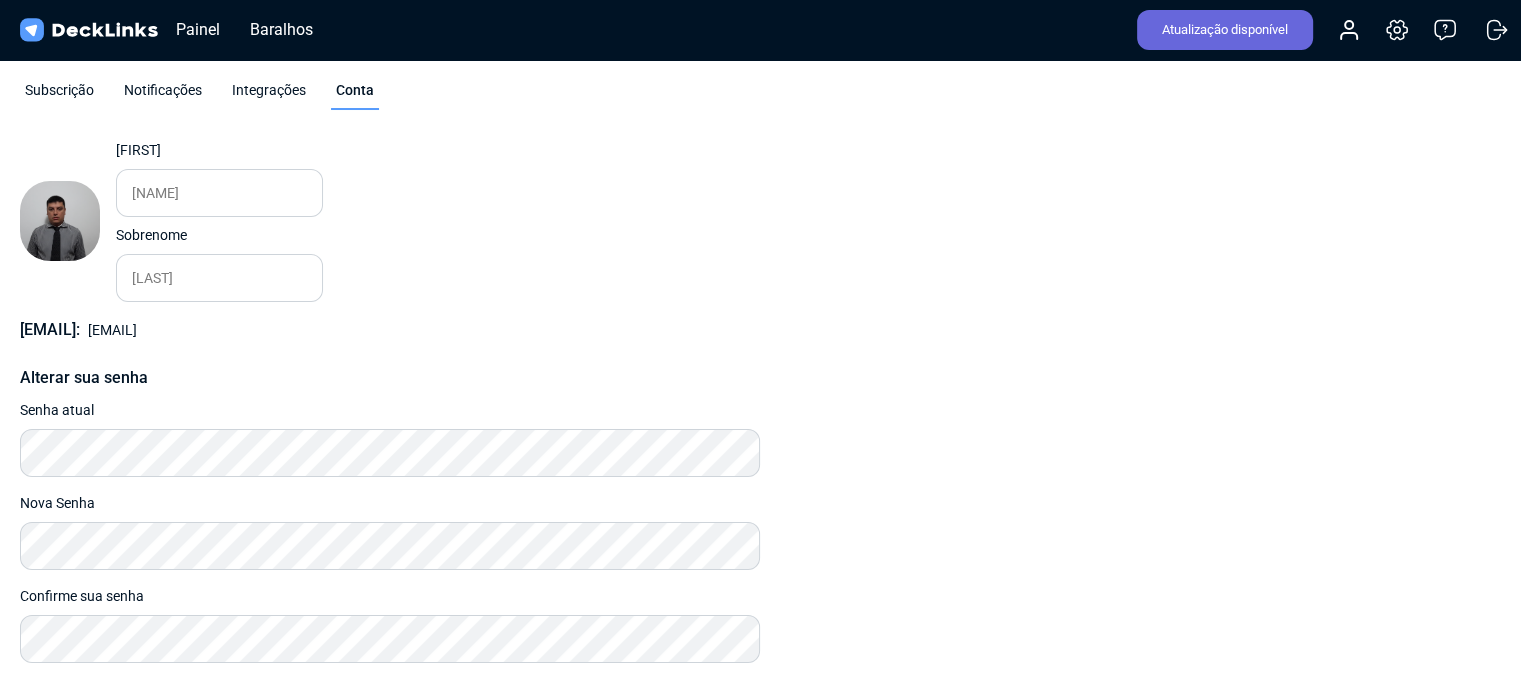 click on "Subscrição Notificações Integrações Conta" at bounding box center [760, 95] 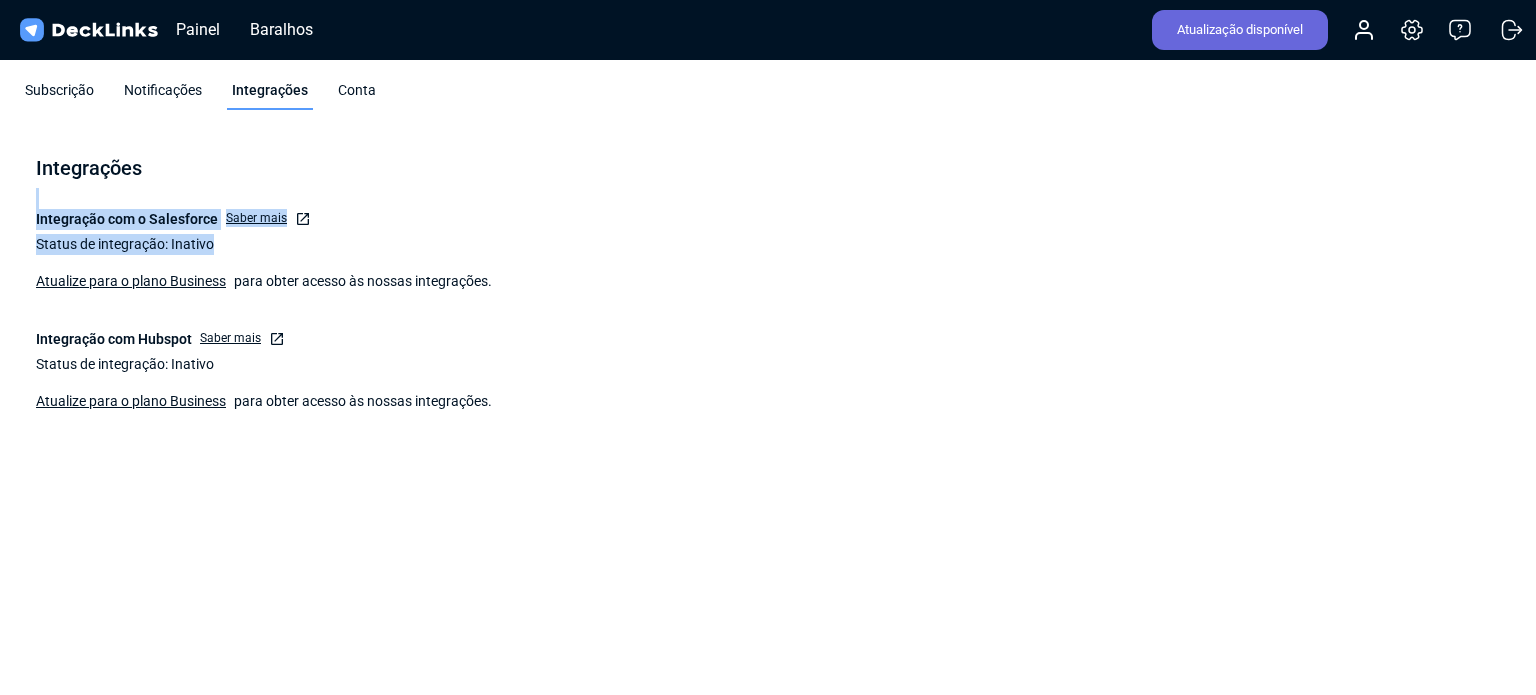 drag, startPoint x: 212, startPoint y: 208, endPoint x: 220, endPoint y: 230, distance: 23.409399 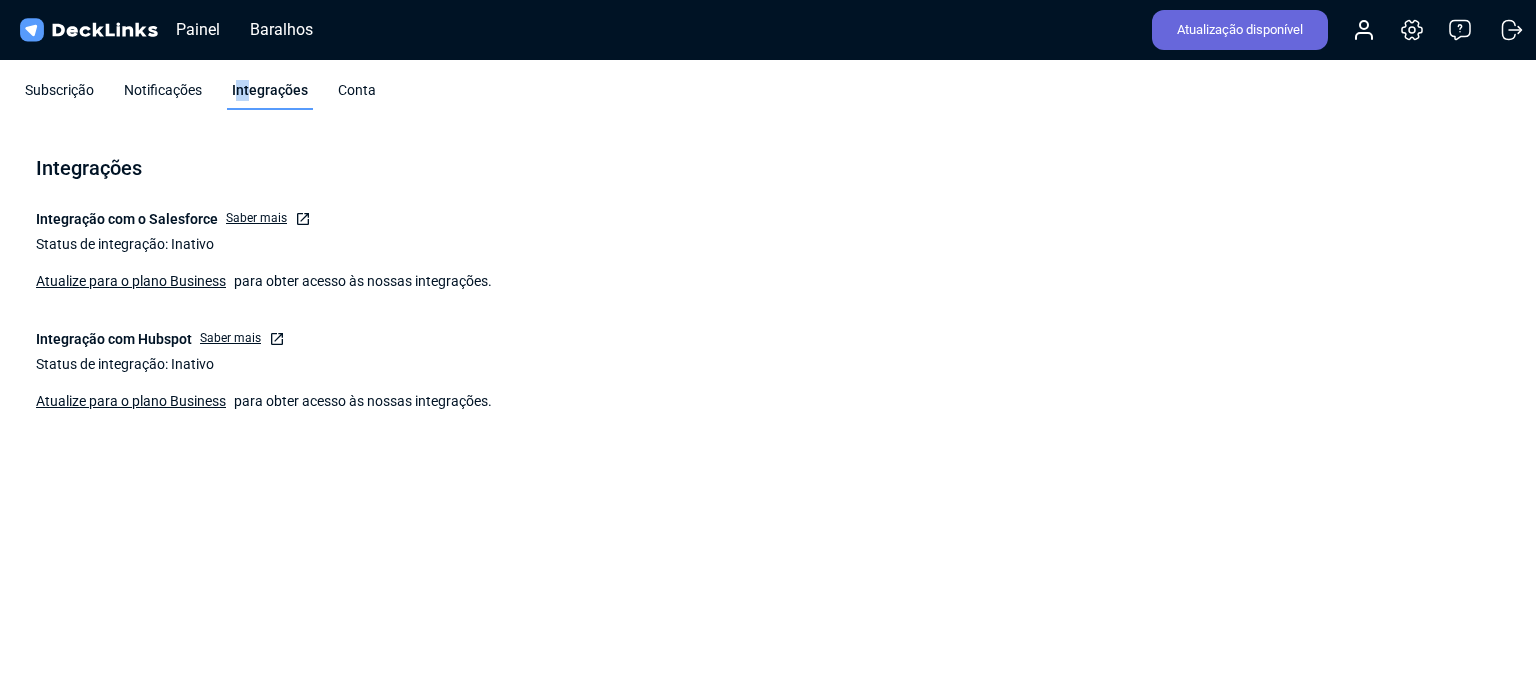 click on "Subscrição Notificações Integrações Conta" at bounding box center [768, 95] 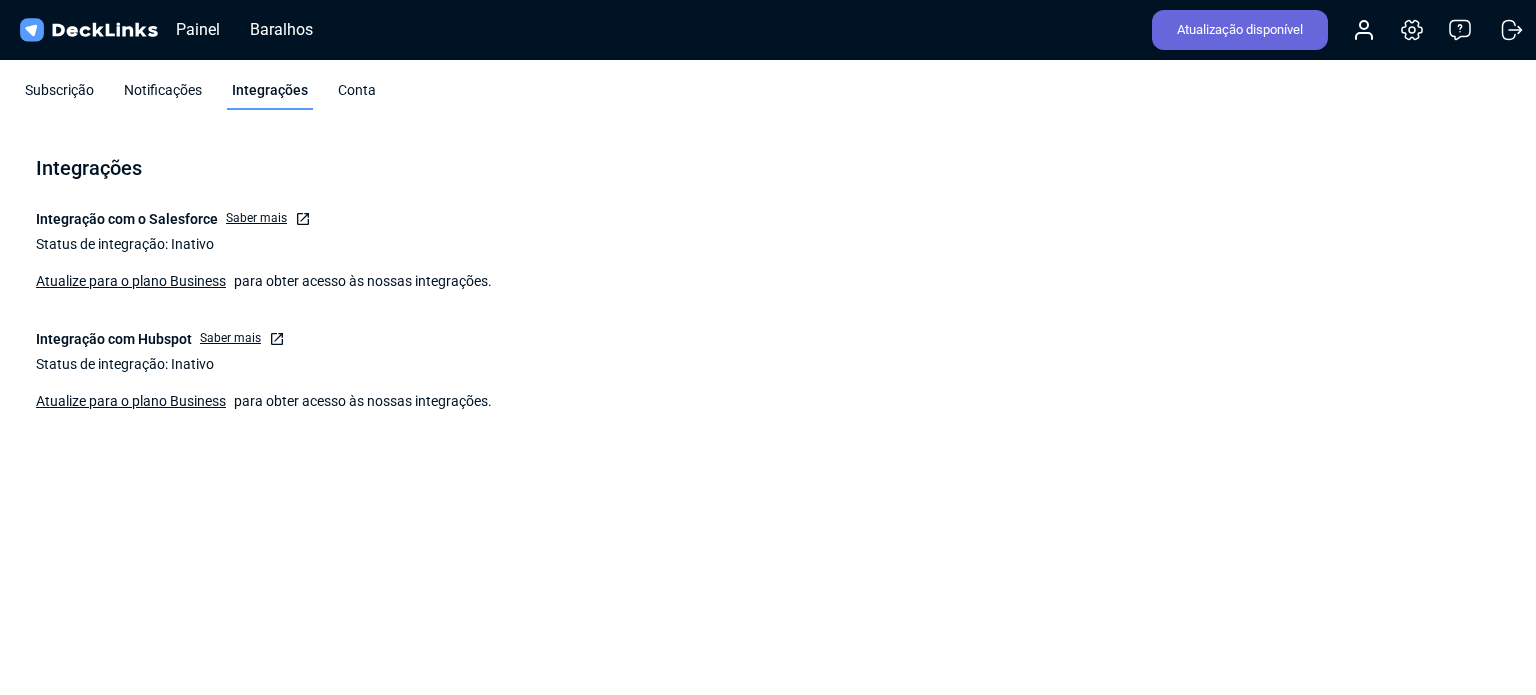click on "Notificações" at bounding box center [163, 95] 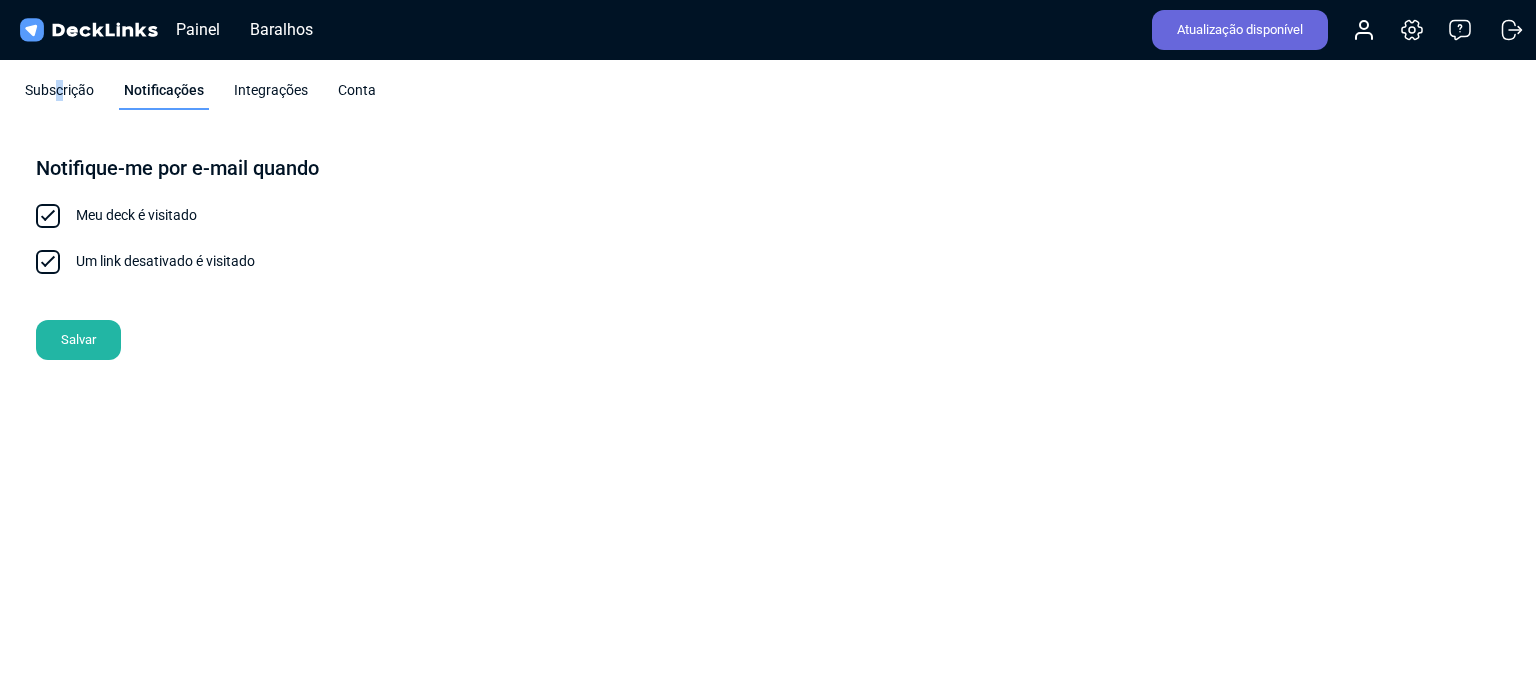 drag, startPoint x: 58, startPoint y: 83, endPoint x: 60, endPoint y: 96, distance: 13.152946 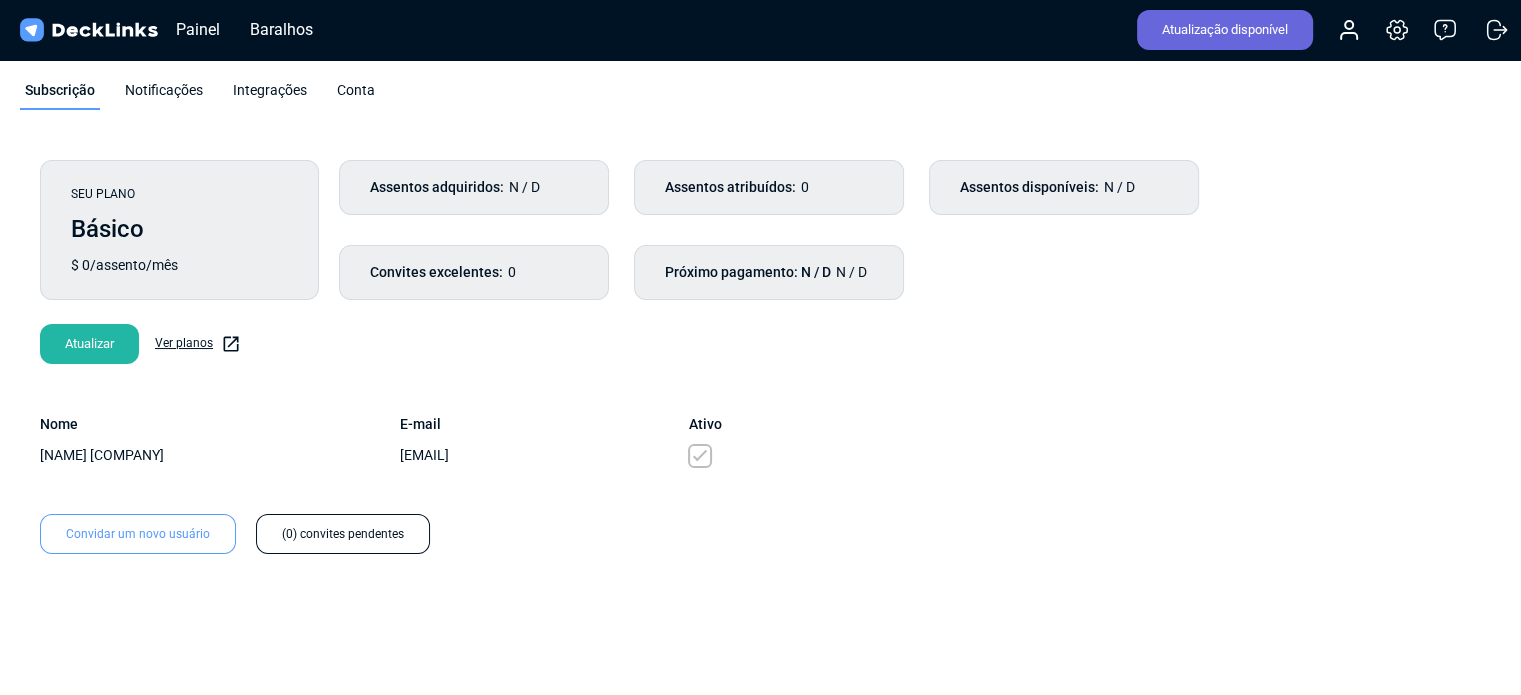 click on "Subscrição Notificações Integrações Conta" at bounding box center [760, 95] 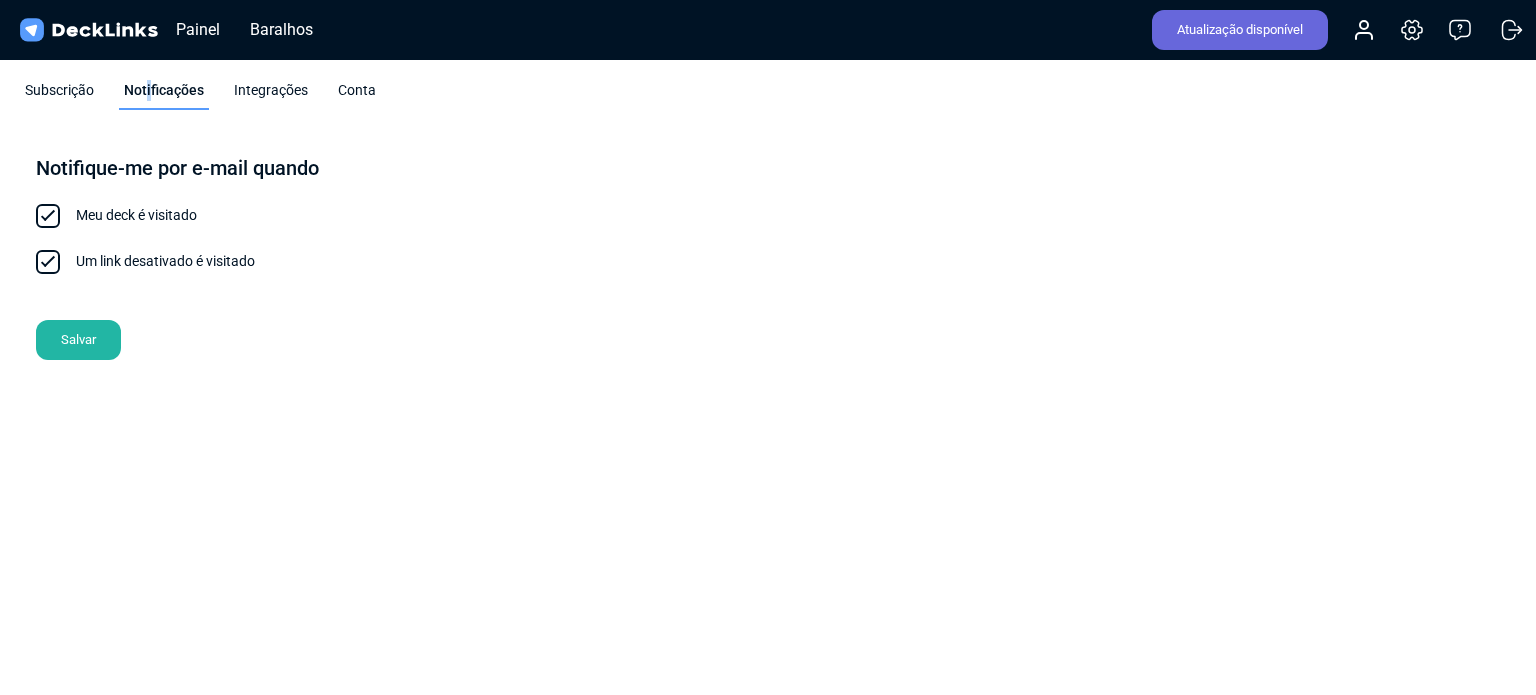 click at bounding box center (48, 262) 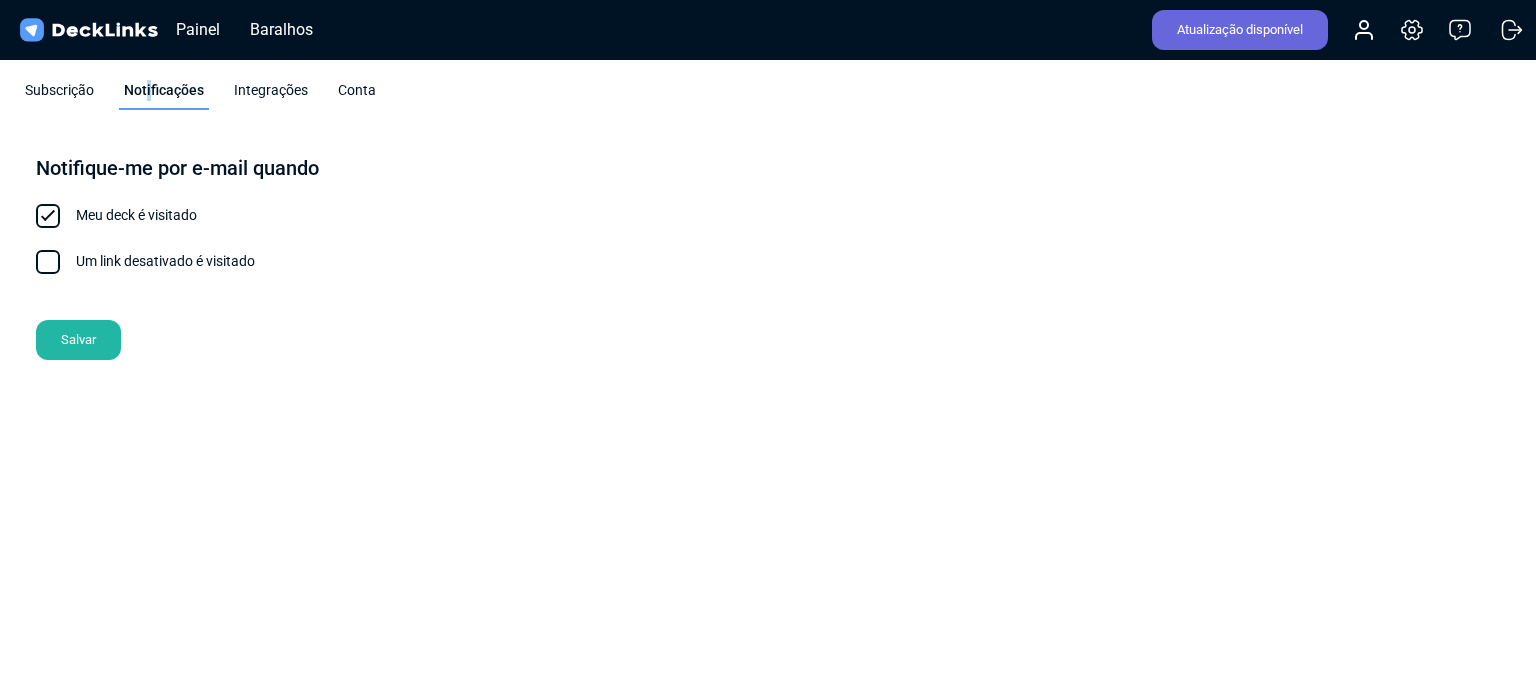 click at bounding box center (48, 262) 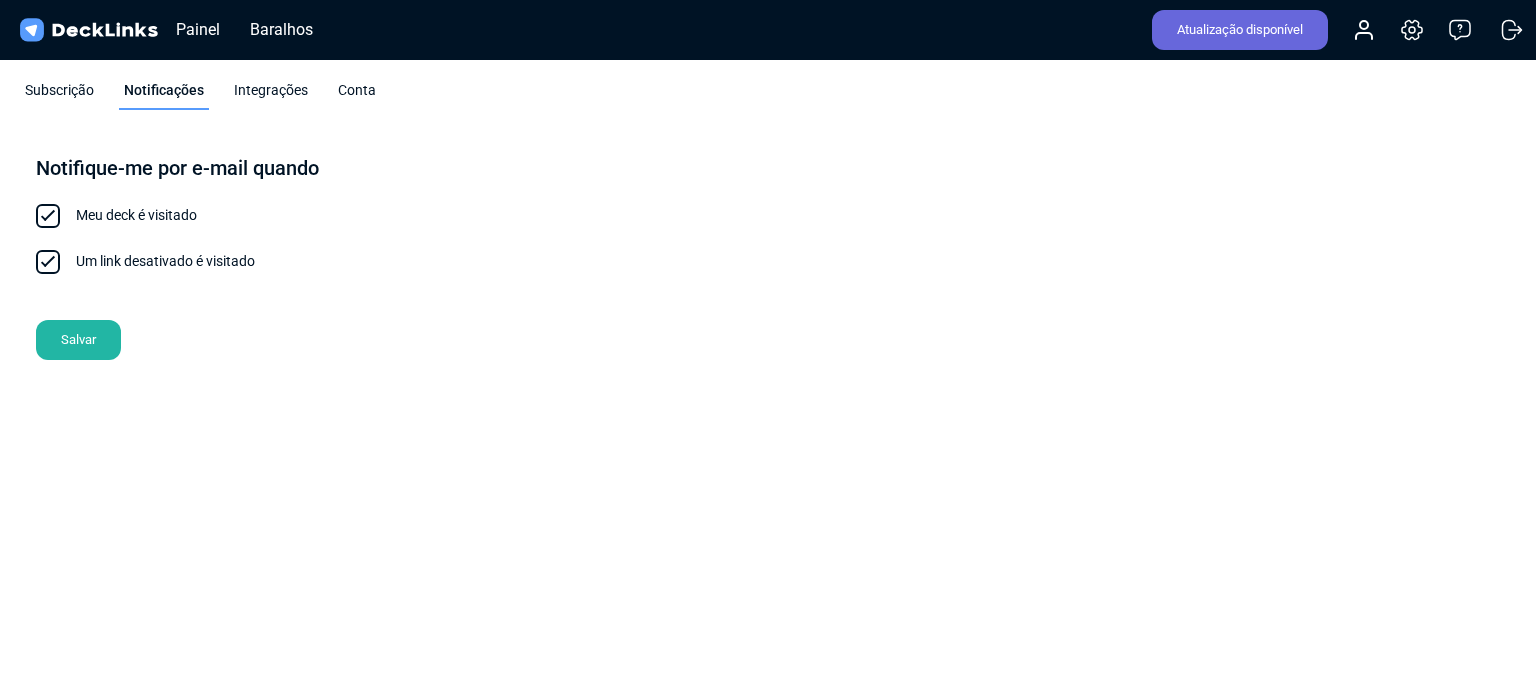 click on "Salvar" at bounding box center (78, 339) 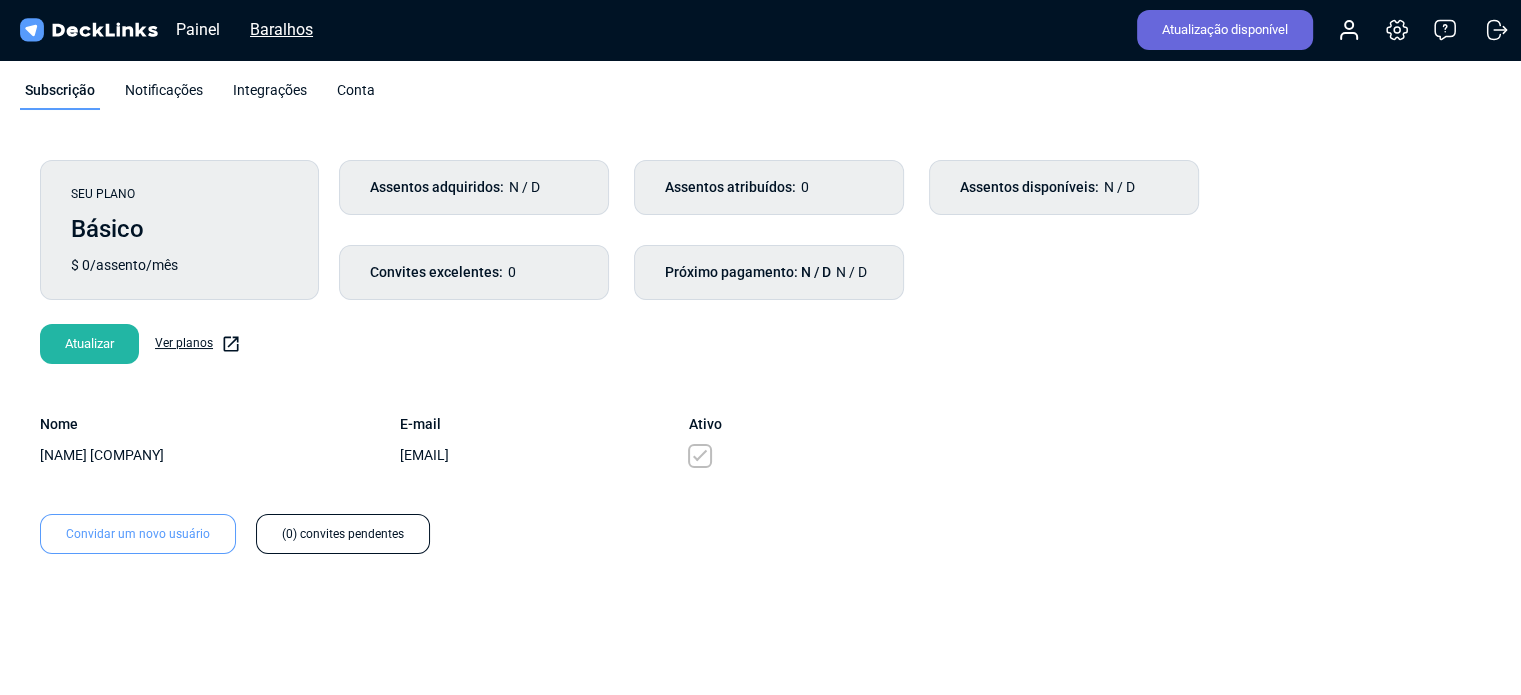 click on "Baralhos" at bounding box center (198, 29) 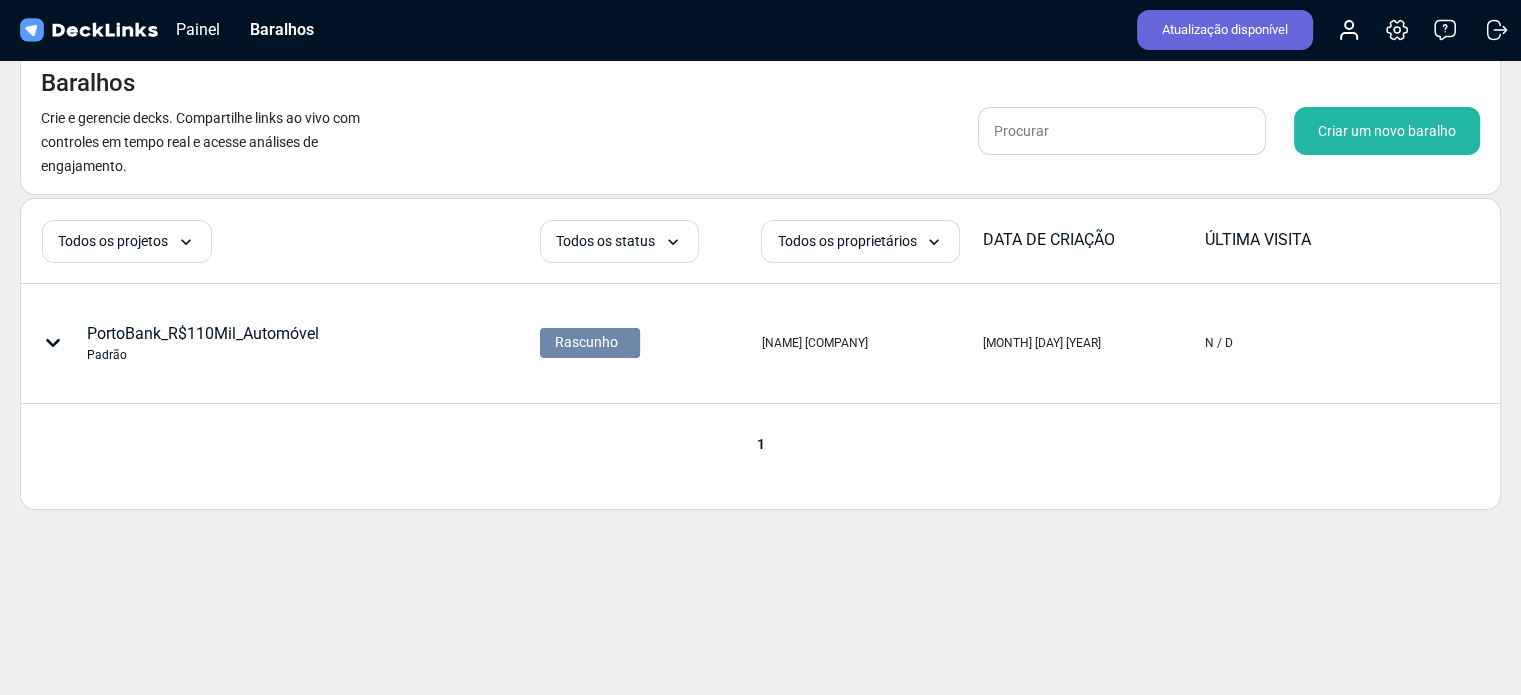 click on "Criar um novo baralho" at bounding box center (1387, 131) 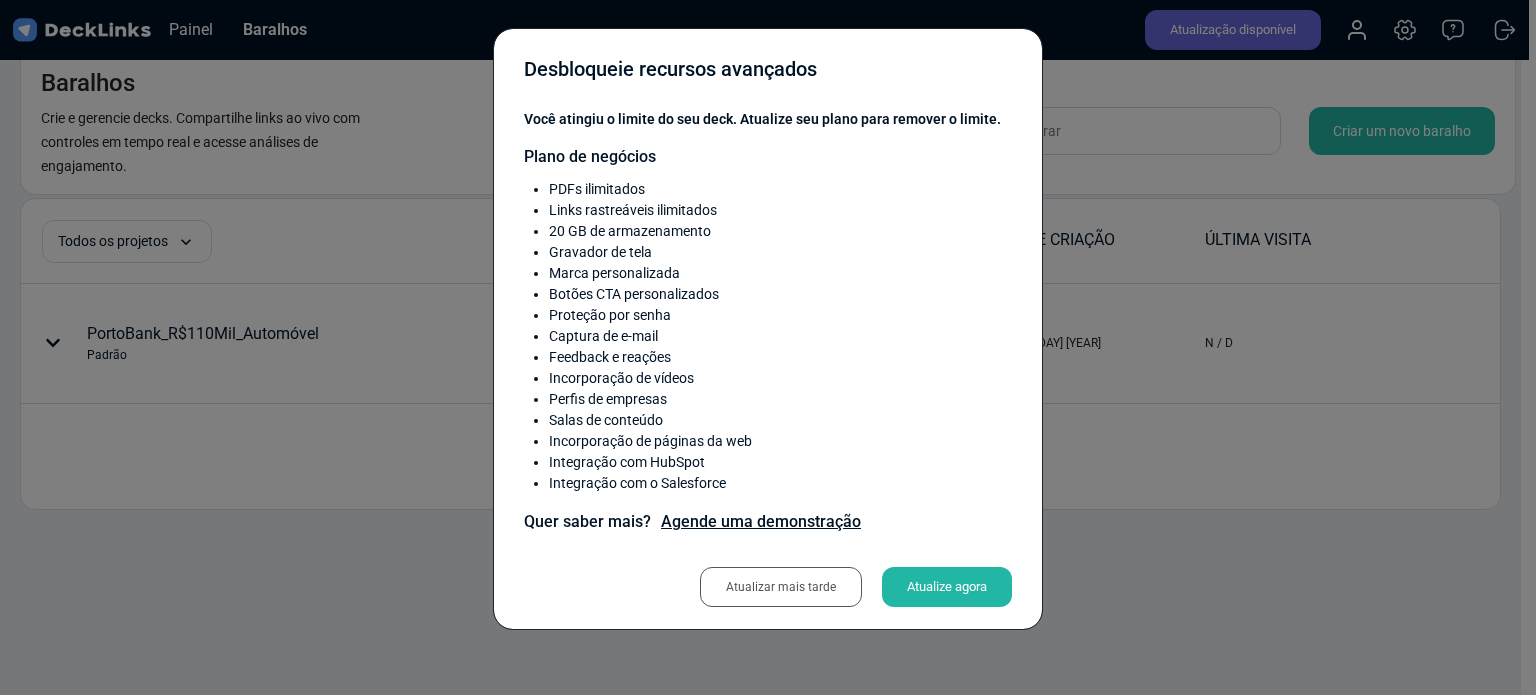 drag, startPoint x: 792, startPoint y: 602, endPoint x: 806, endPoint y: 583, distance: 23.600847 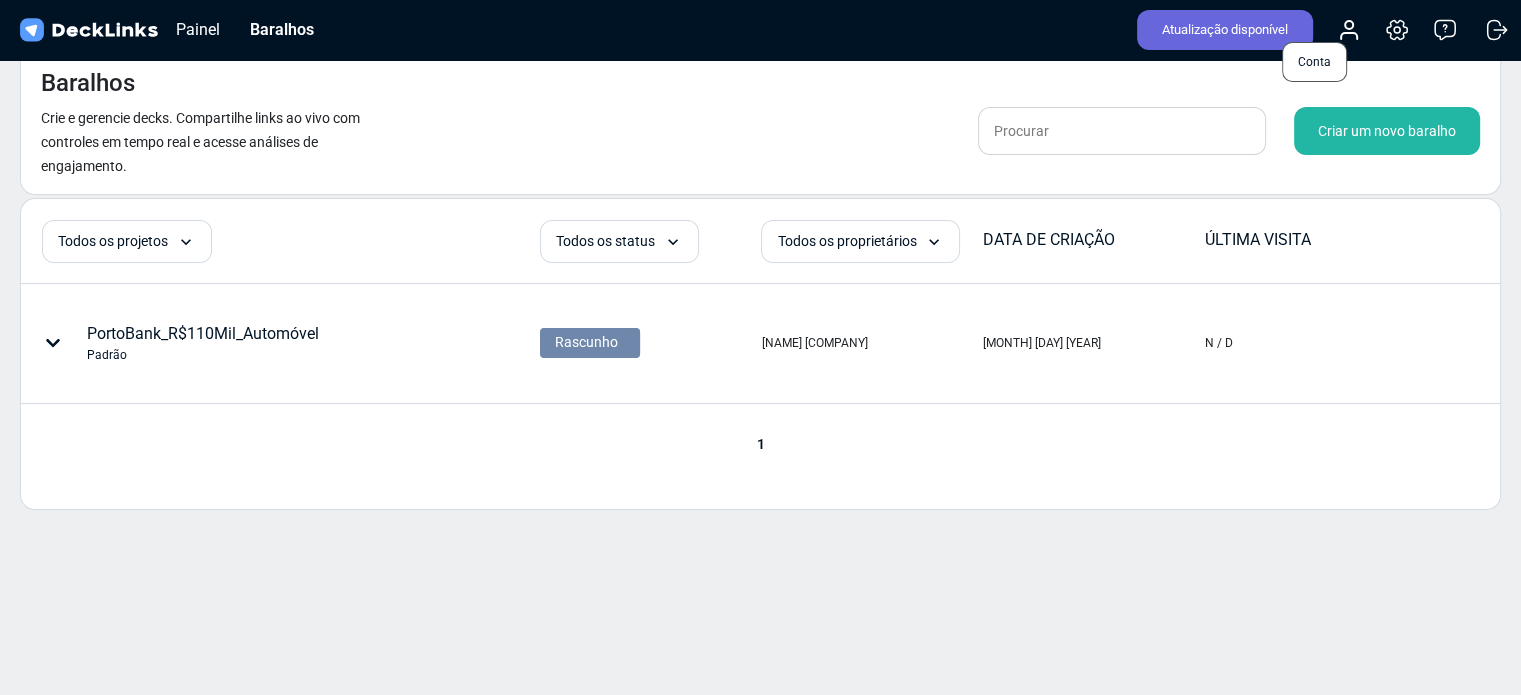 click at bounding box center (1349, 30) 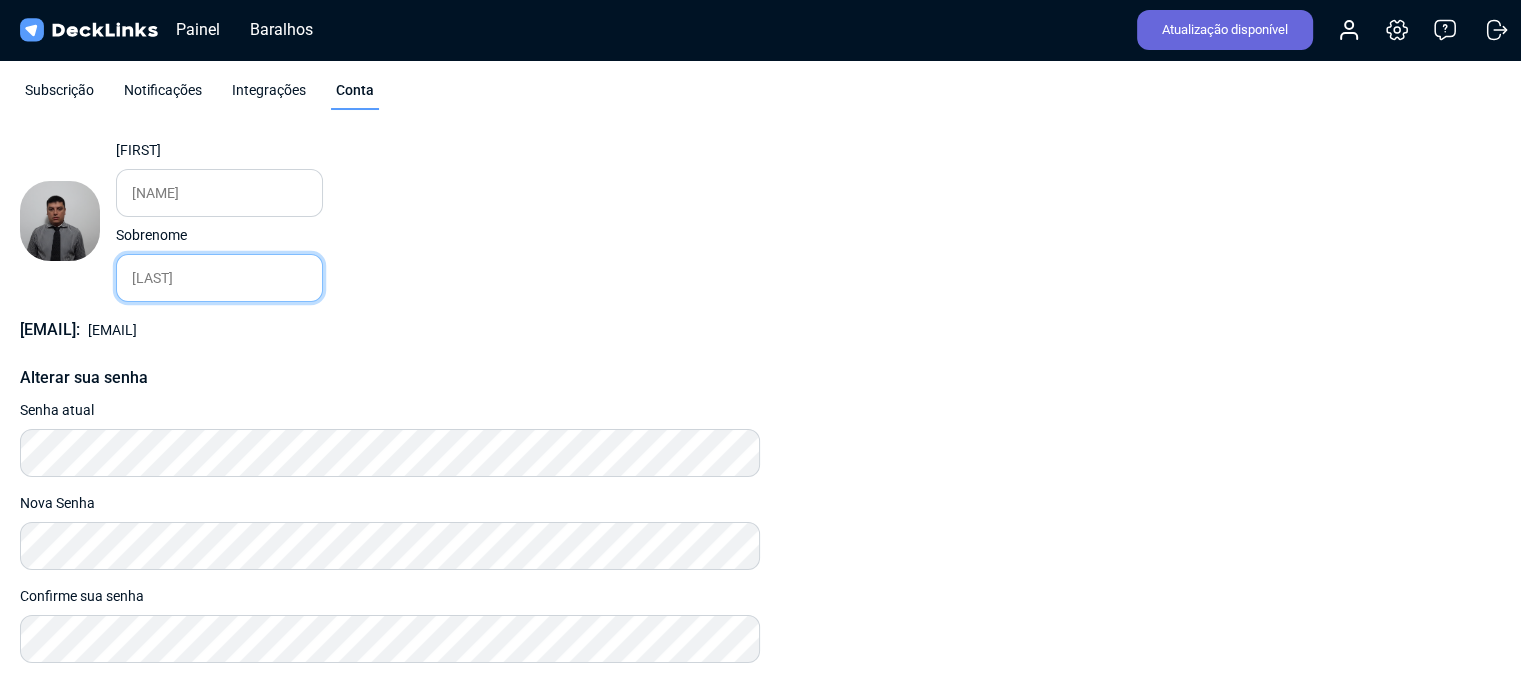 click on "Porto Seguro" at bounding box center [219, 193] 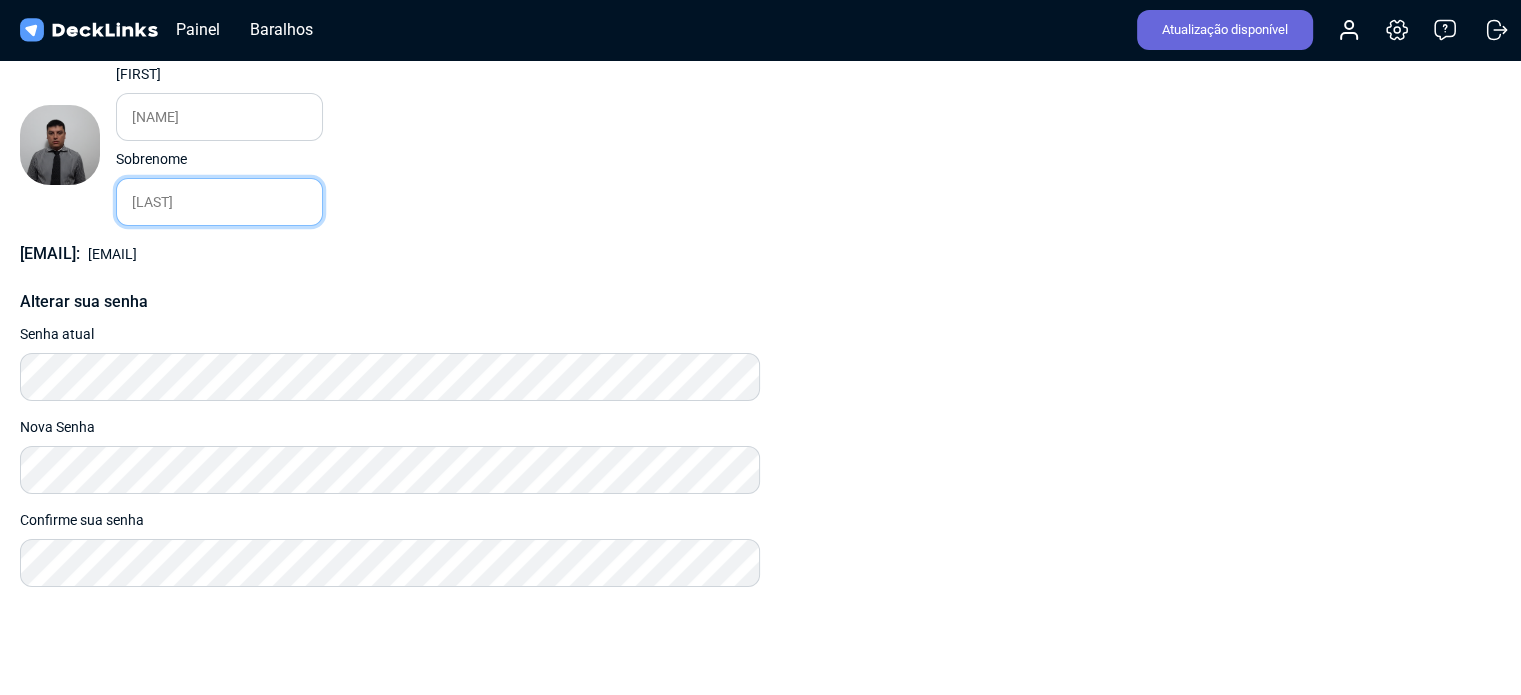 scroll, scrollTop: 157, scrollLeft: 0, axis: vertical 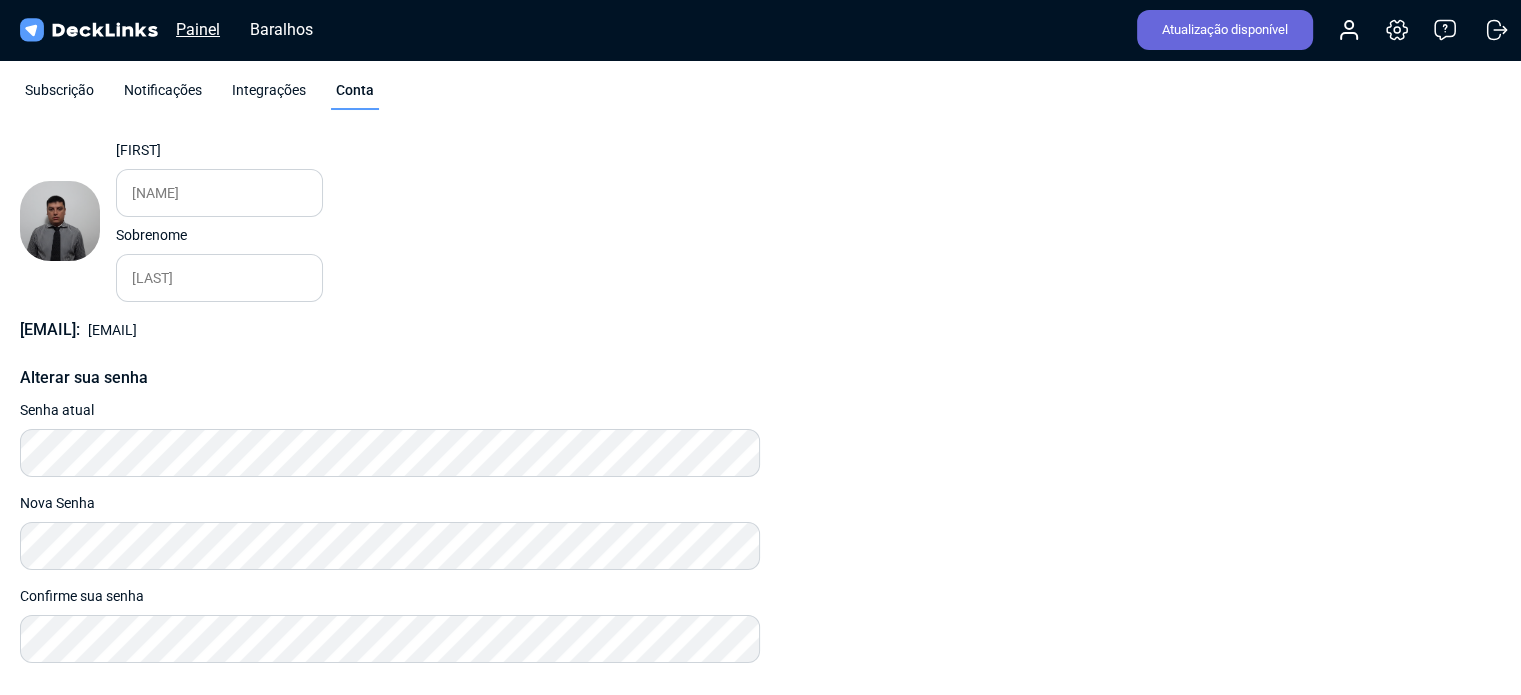 click on "Painel" at bounding box center [198, 29] 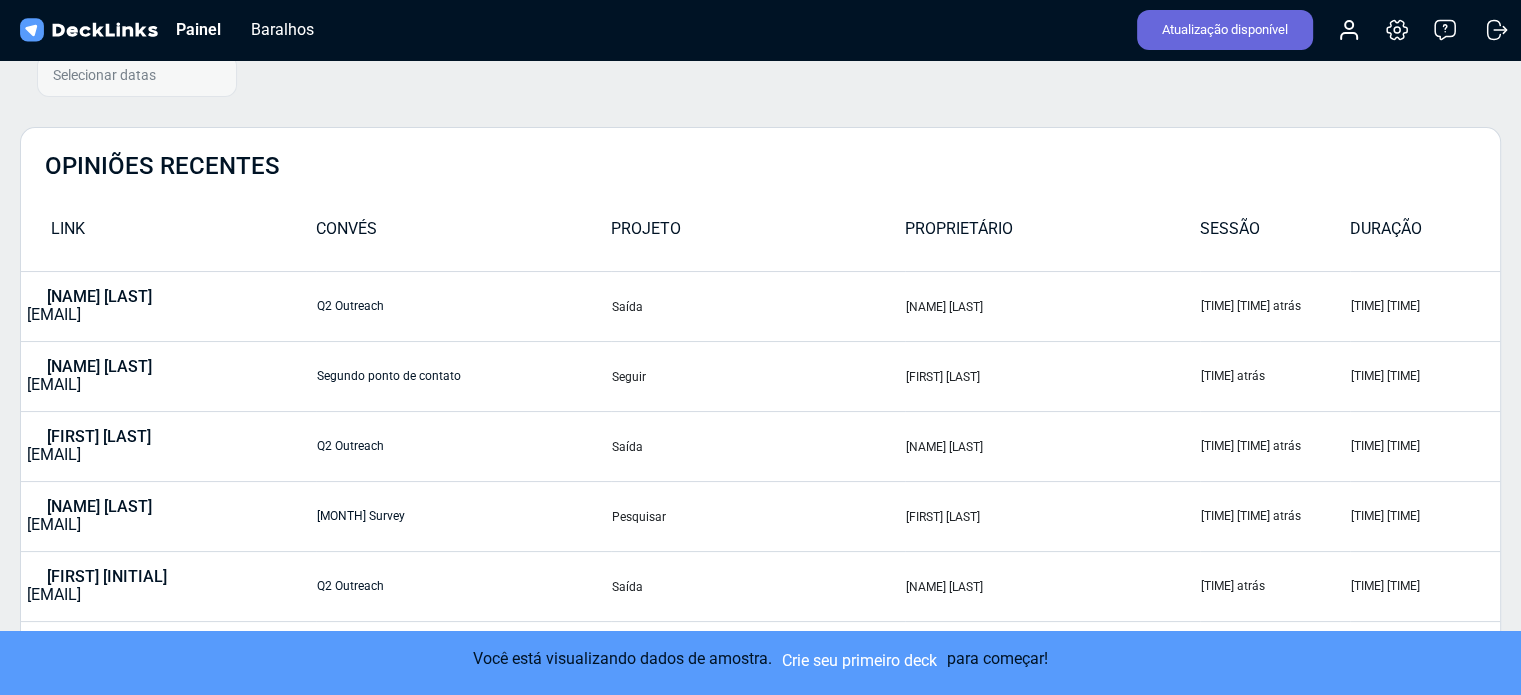 scroll, scrollTop: 200, scrollLeft: 0, axis: vertical 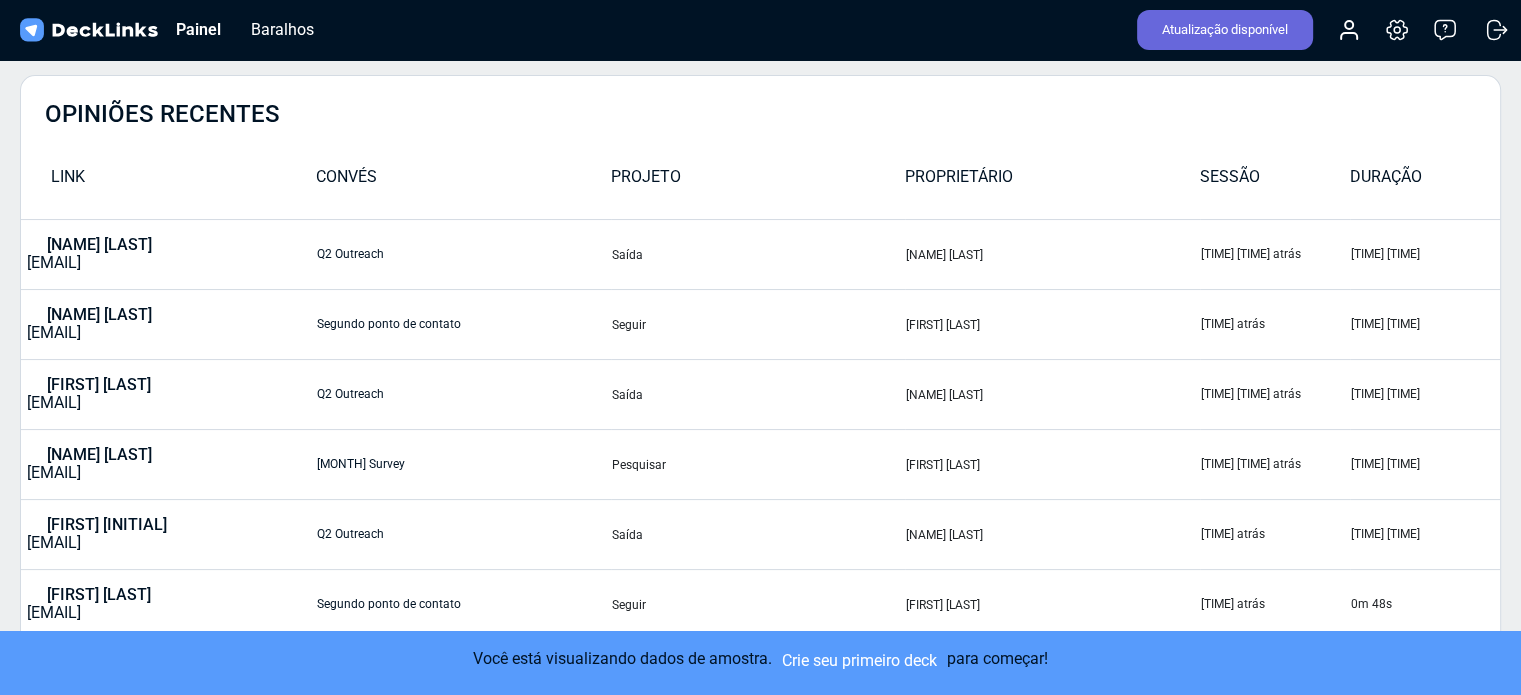 click on "LINK" at bounding box center (68, 176) 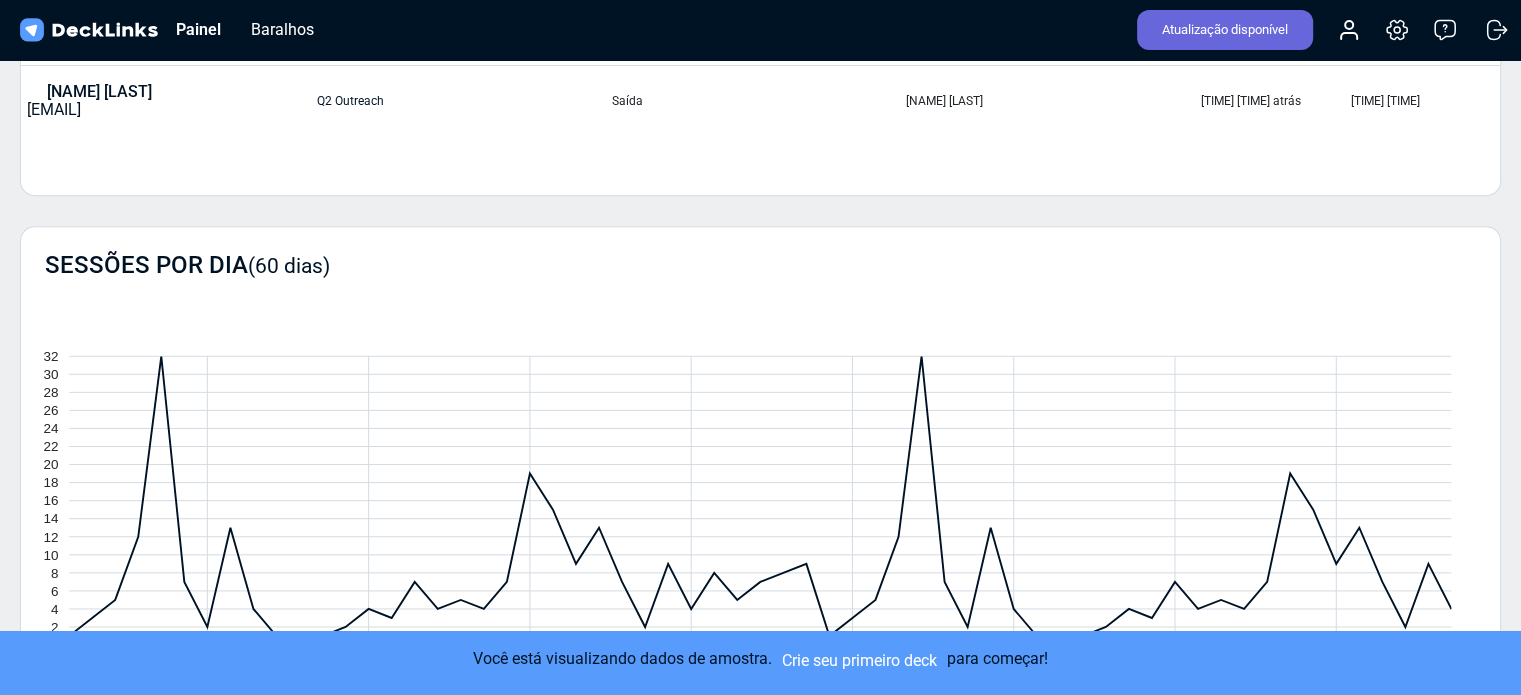 scroll, scrollTop: 1042, scrollLeft: 0, axis: vertical 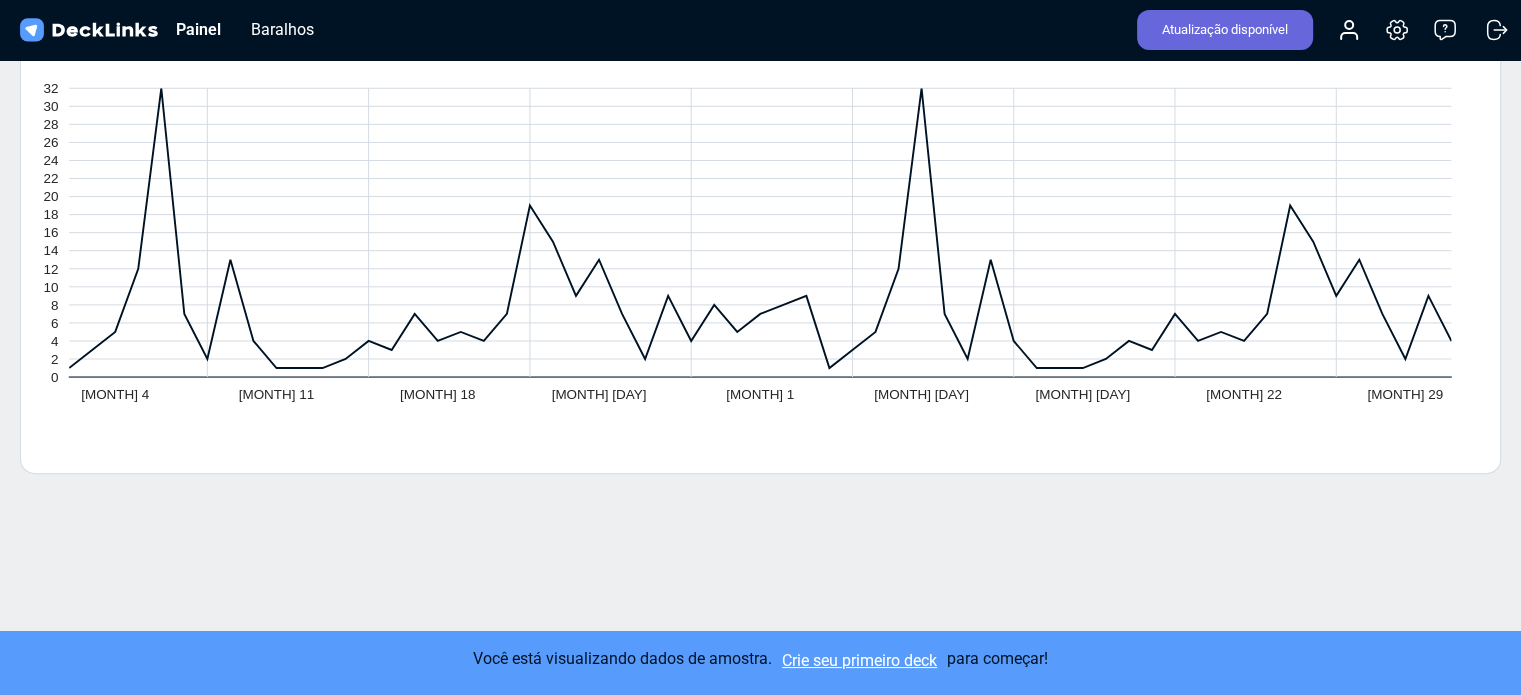click on "Crie seu primeiro deck" at bounding box center [859, 660] 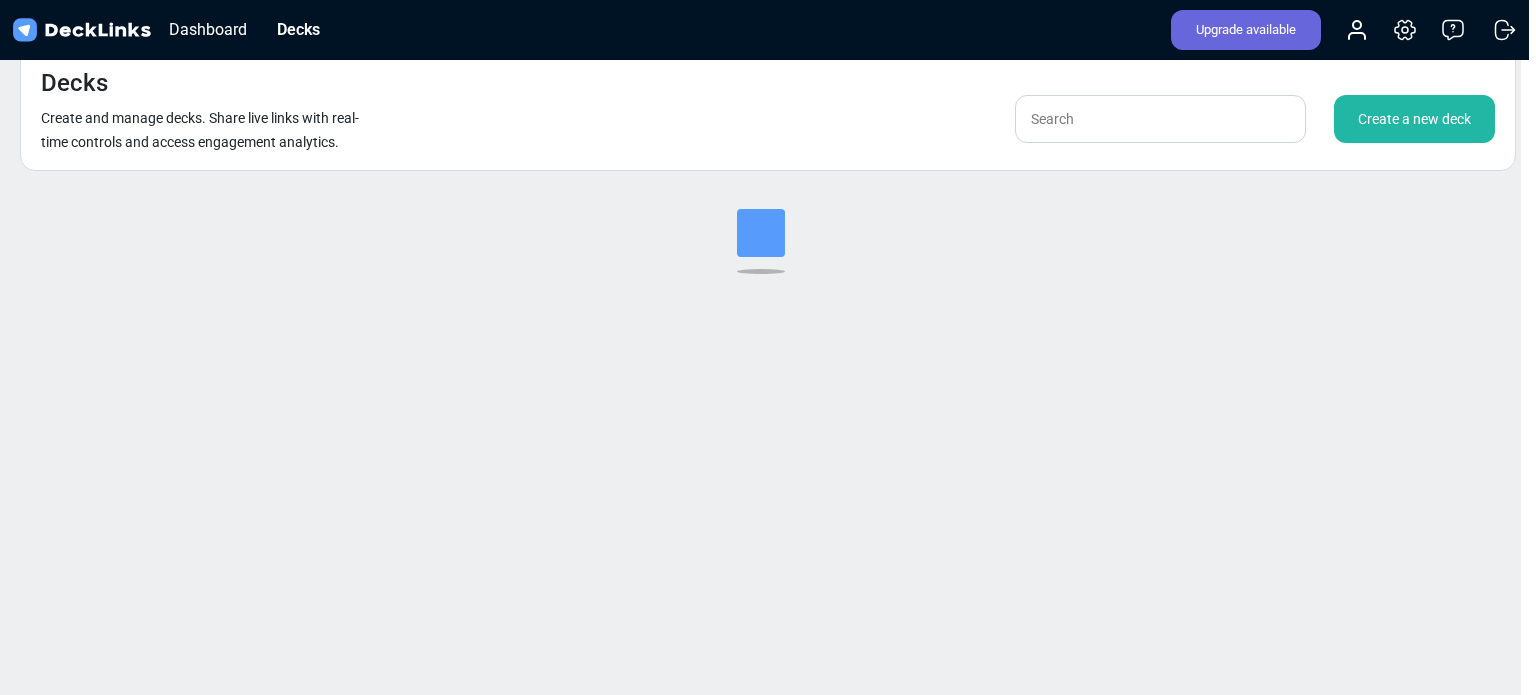 scroll, scrollTop: 0, scrollLeft: 0, axis: both 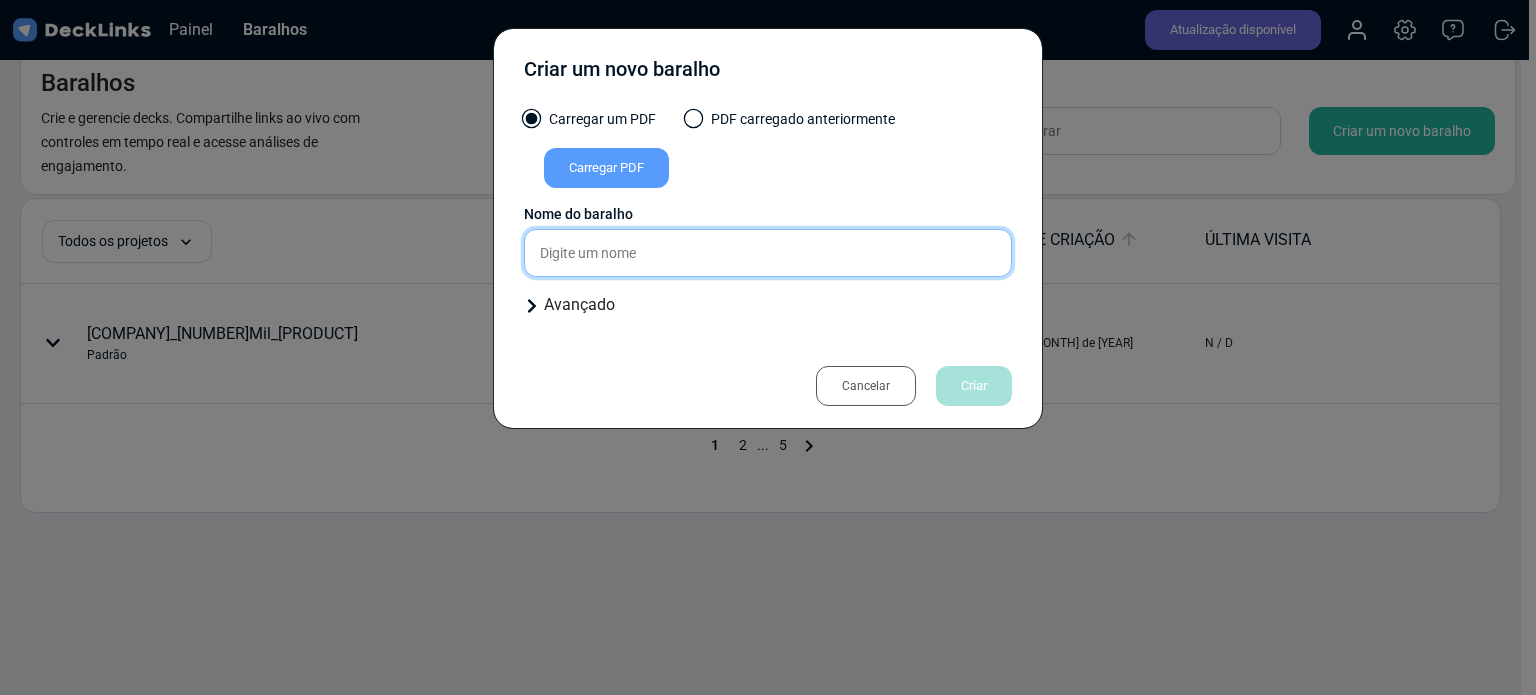click at bounding box center [768, 253] 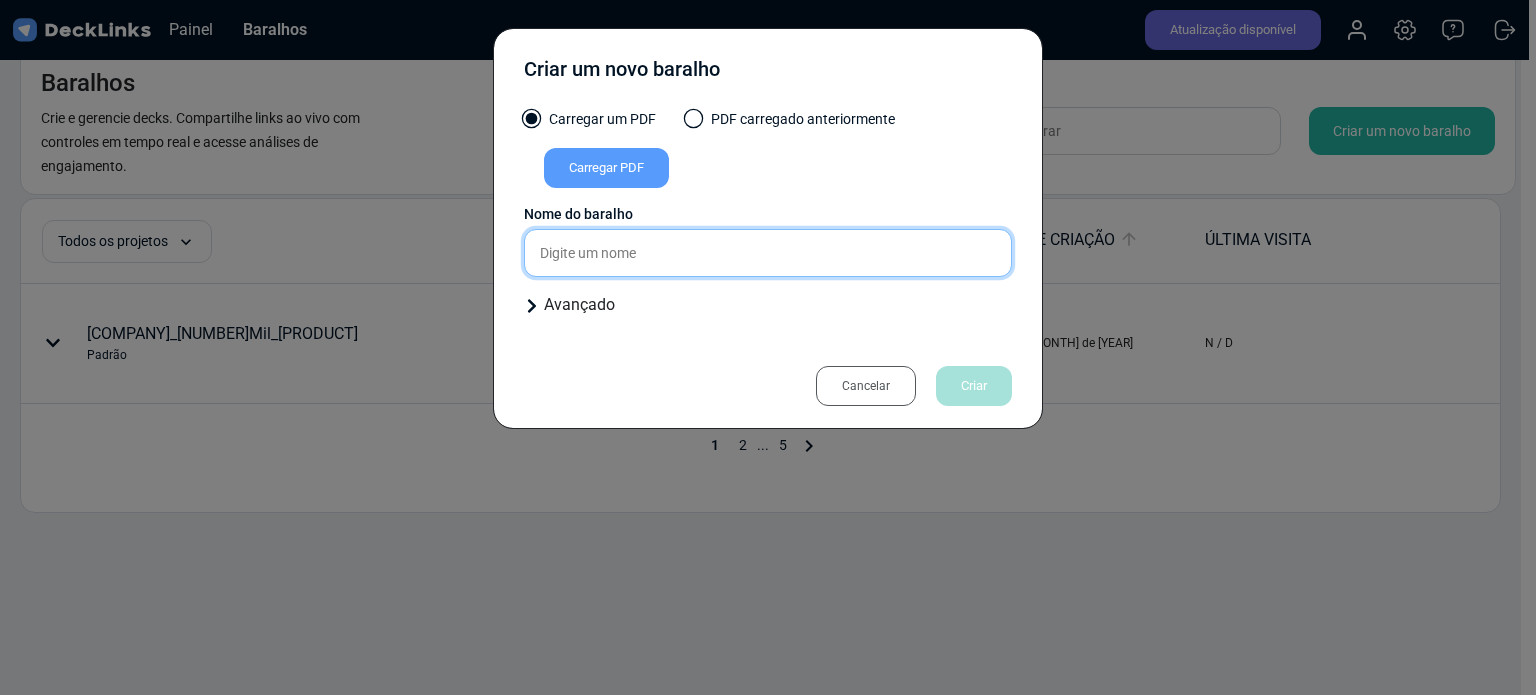 click at bounding box center [768, 253] 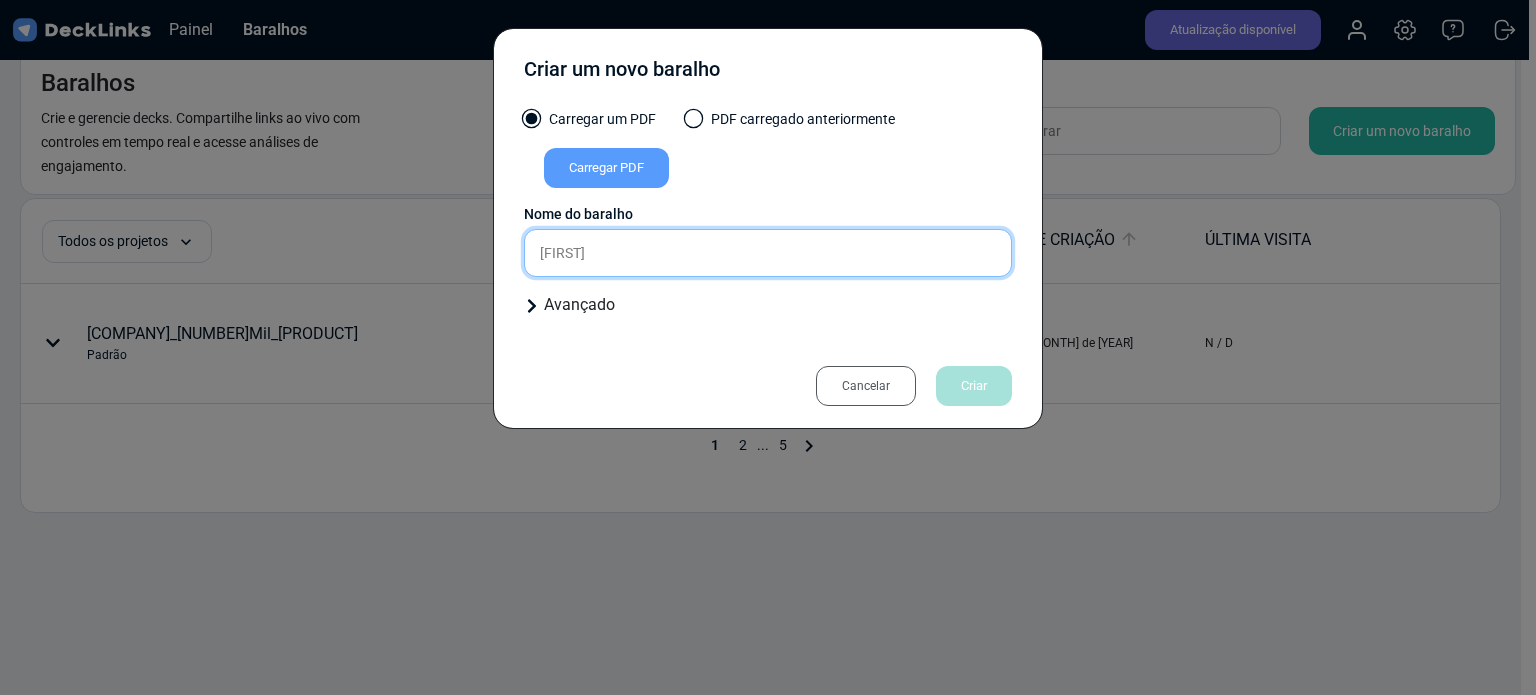 type on "[FIRST]" 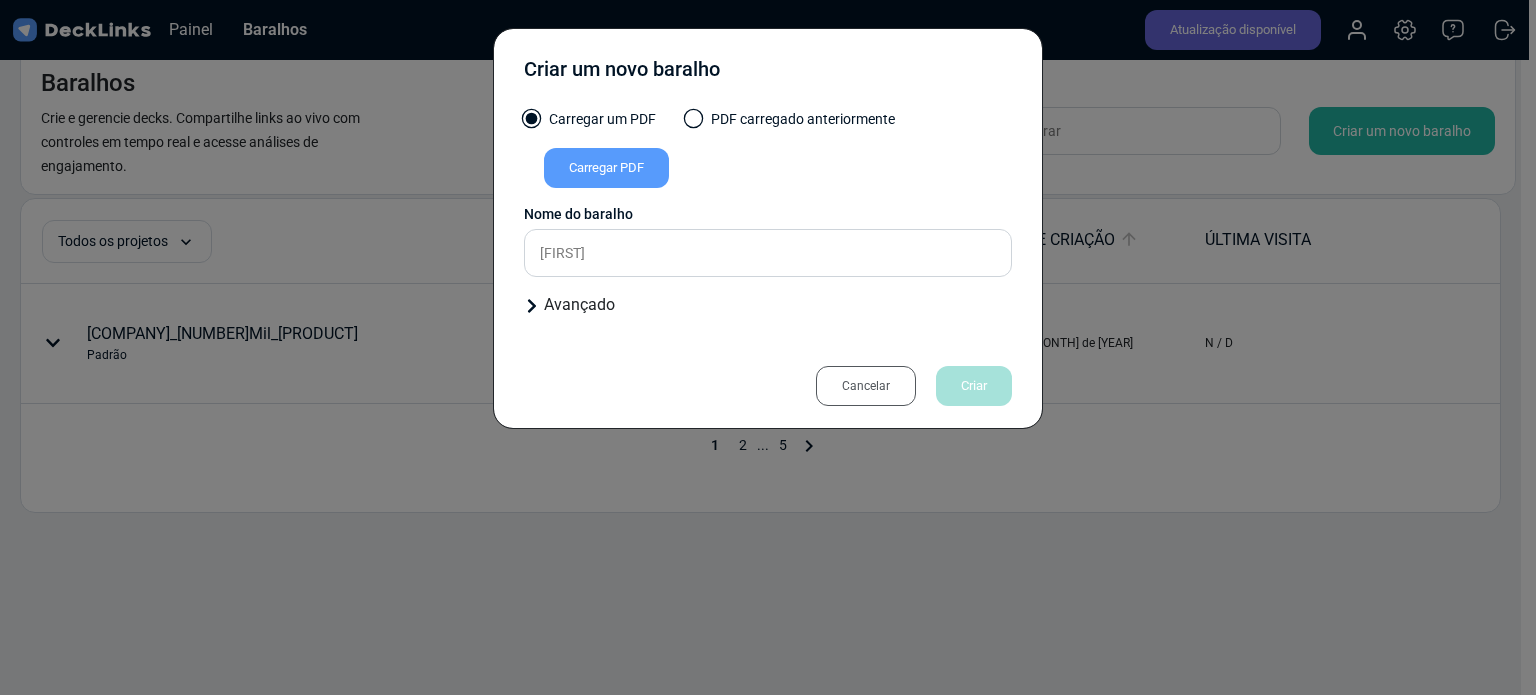 click on "Cancelar Criar" at bounding box center (904, 386) 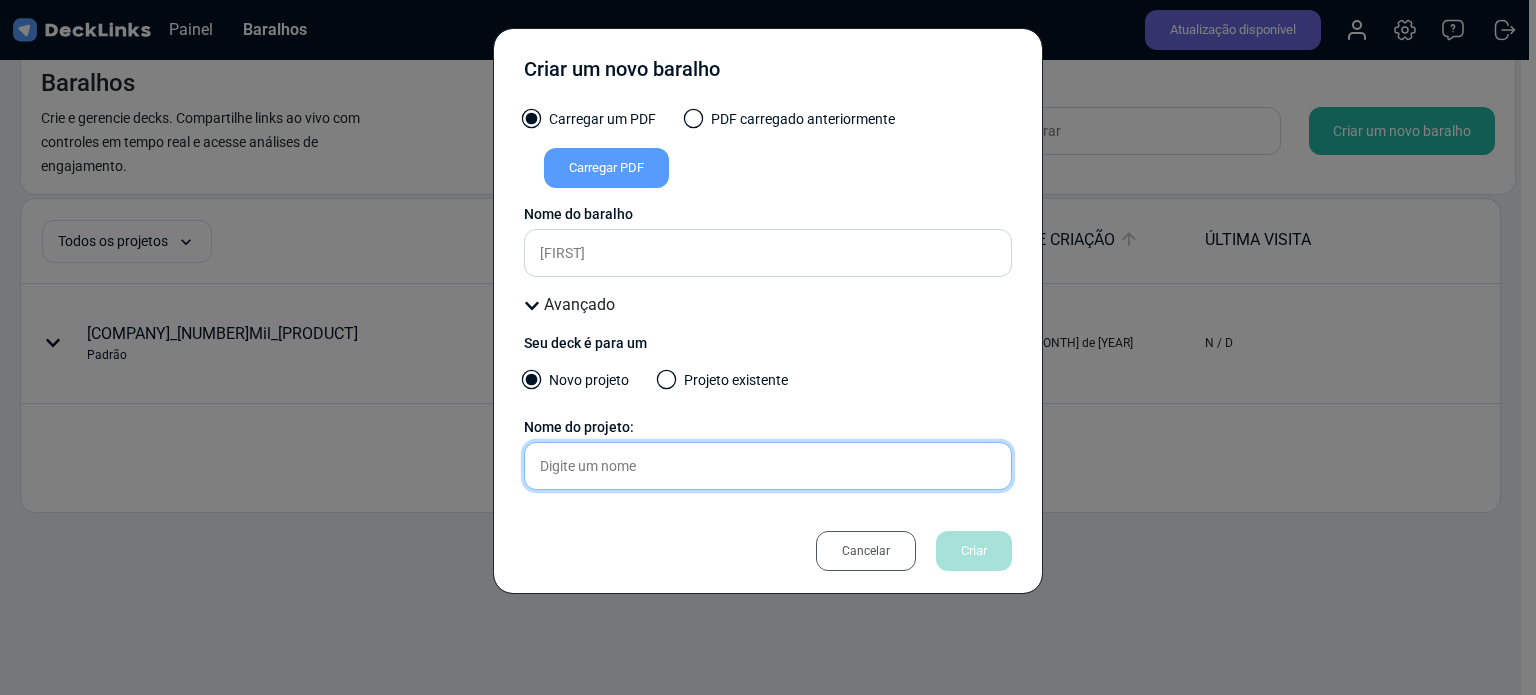 click at bounding box center [768, 466] 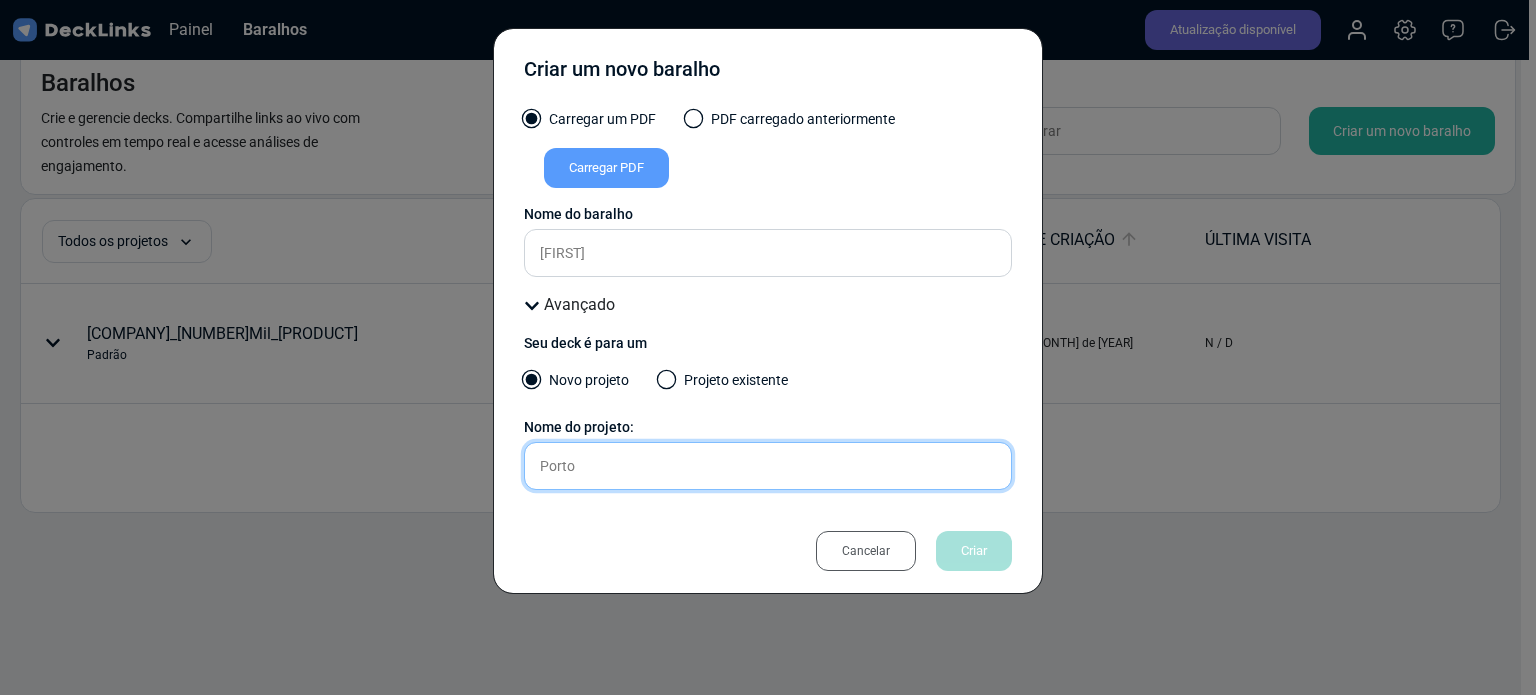 type on "Porto" 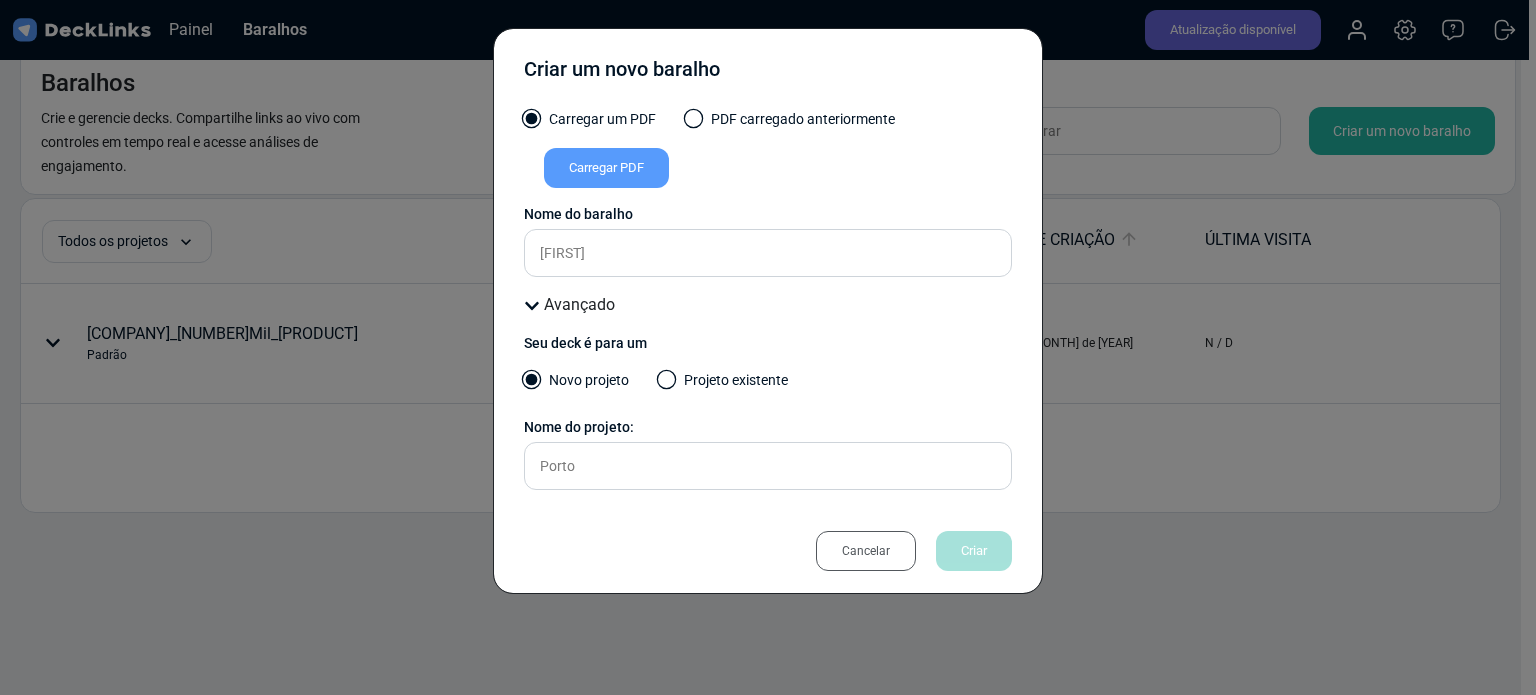 click on "Cancelar Criar" at bounding box center (904, 551) 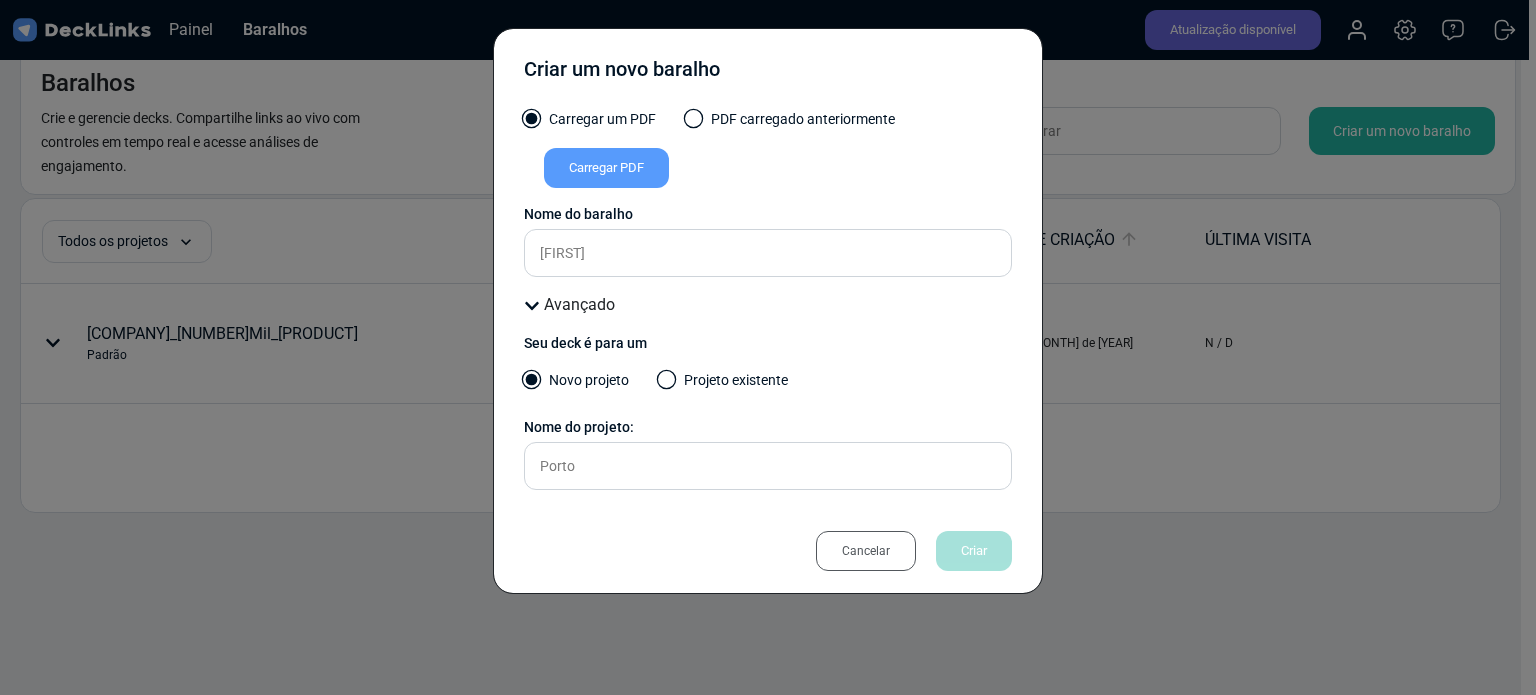 click at bounding box center (694, 119) 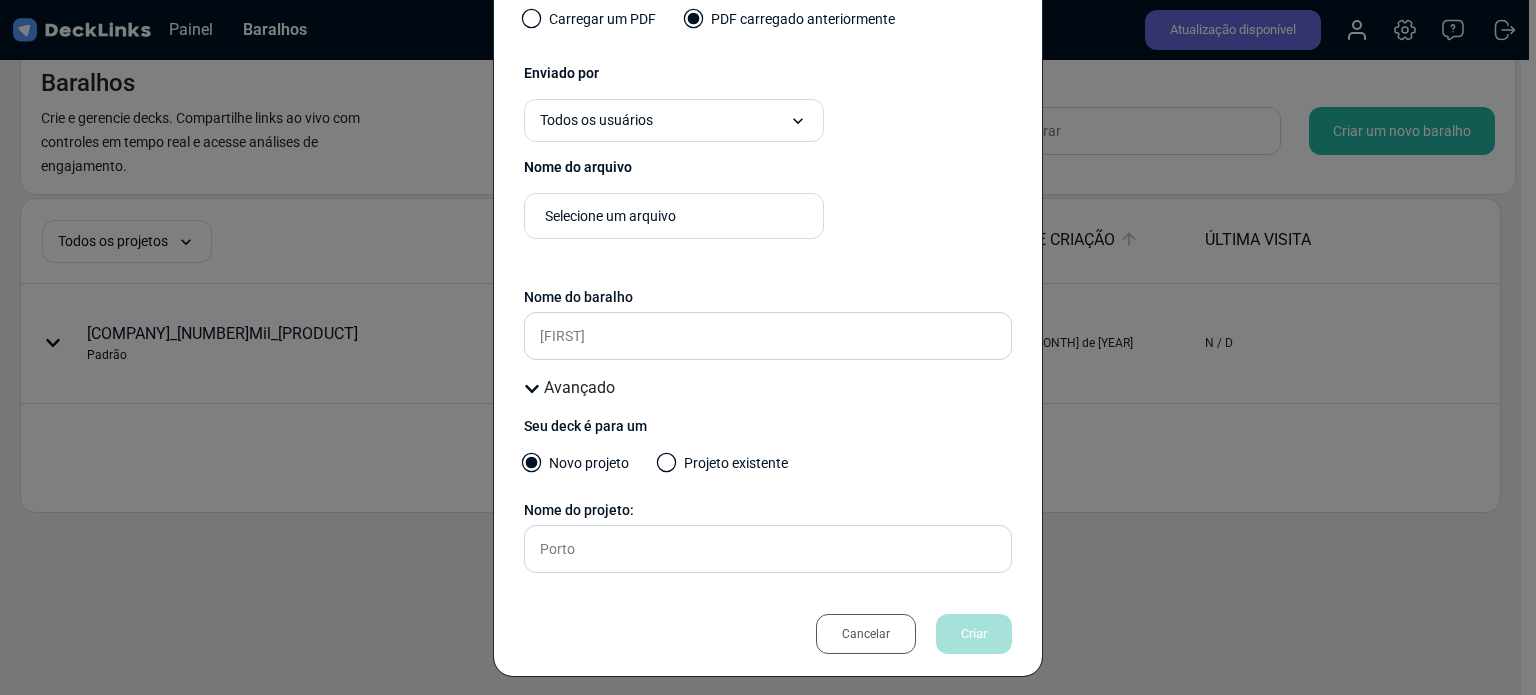 scroll, scrollTop: 108, scrollLeft: 0, axis: vertical 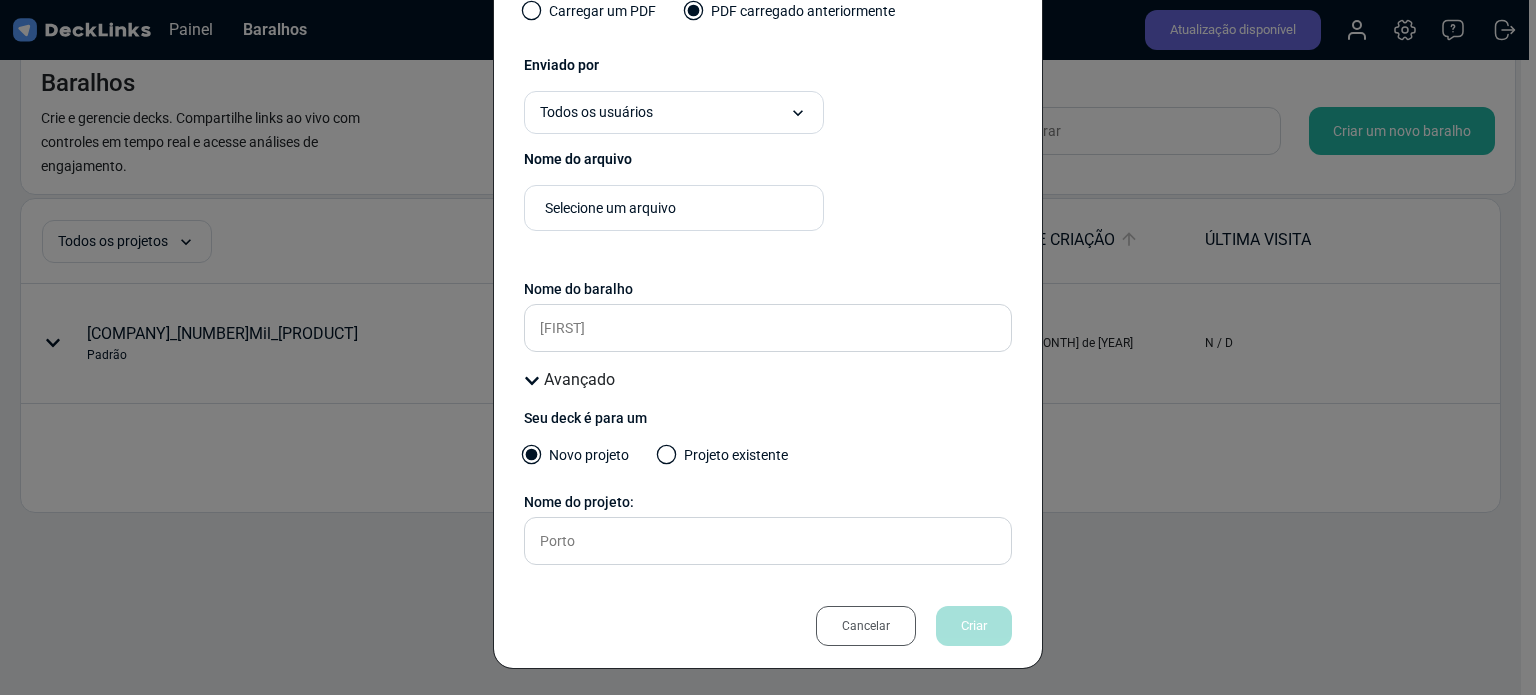 click on "Cancelar Criar" at bounding box center [904, 626] 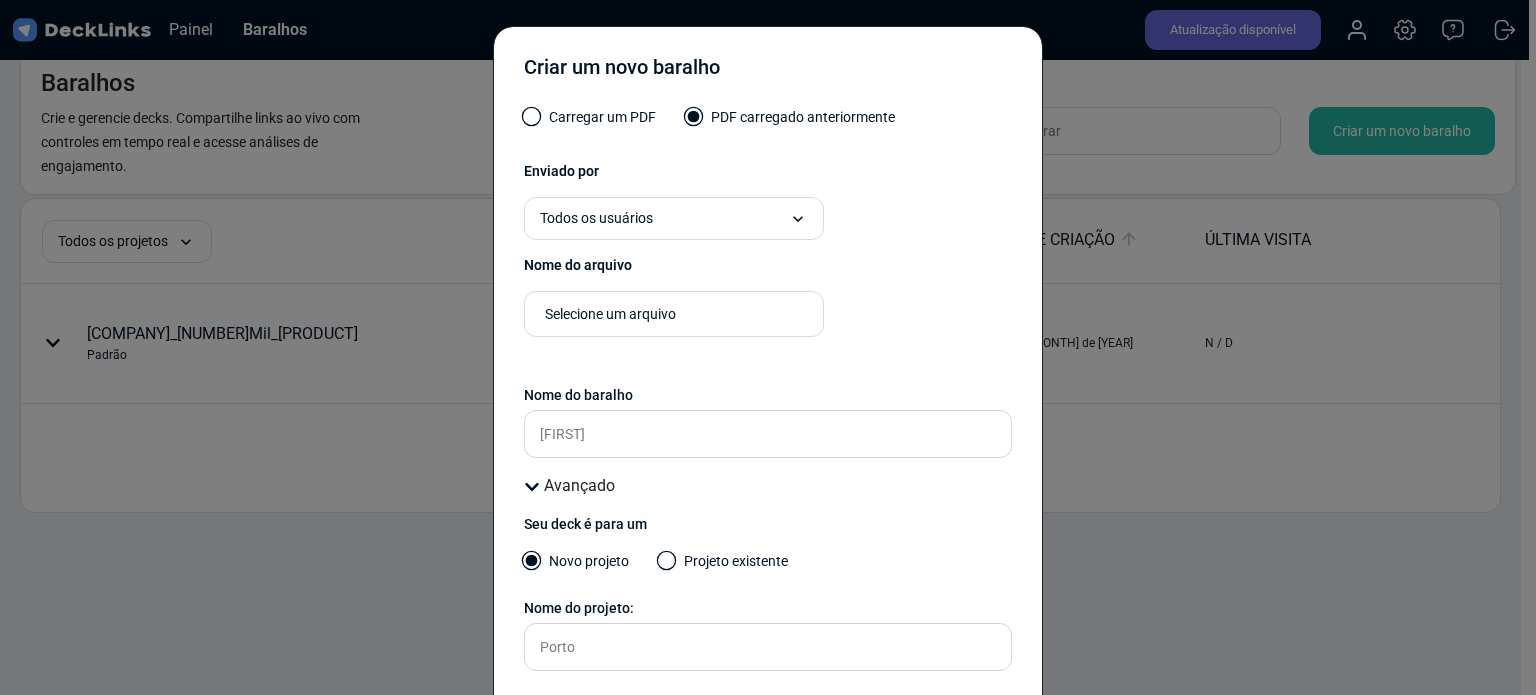 scroll, scrollTop: 0, scrollLeft: 0, axis: both 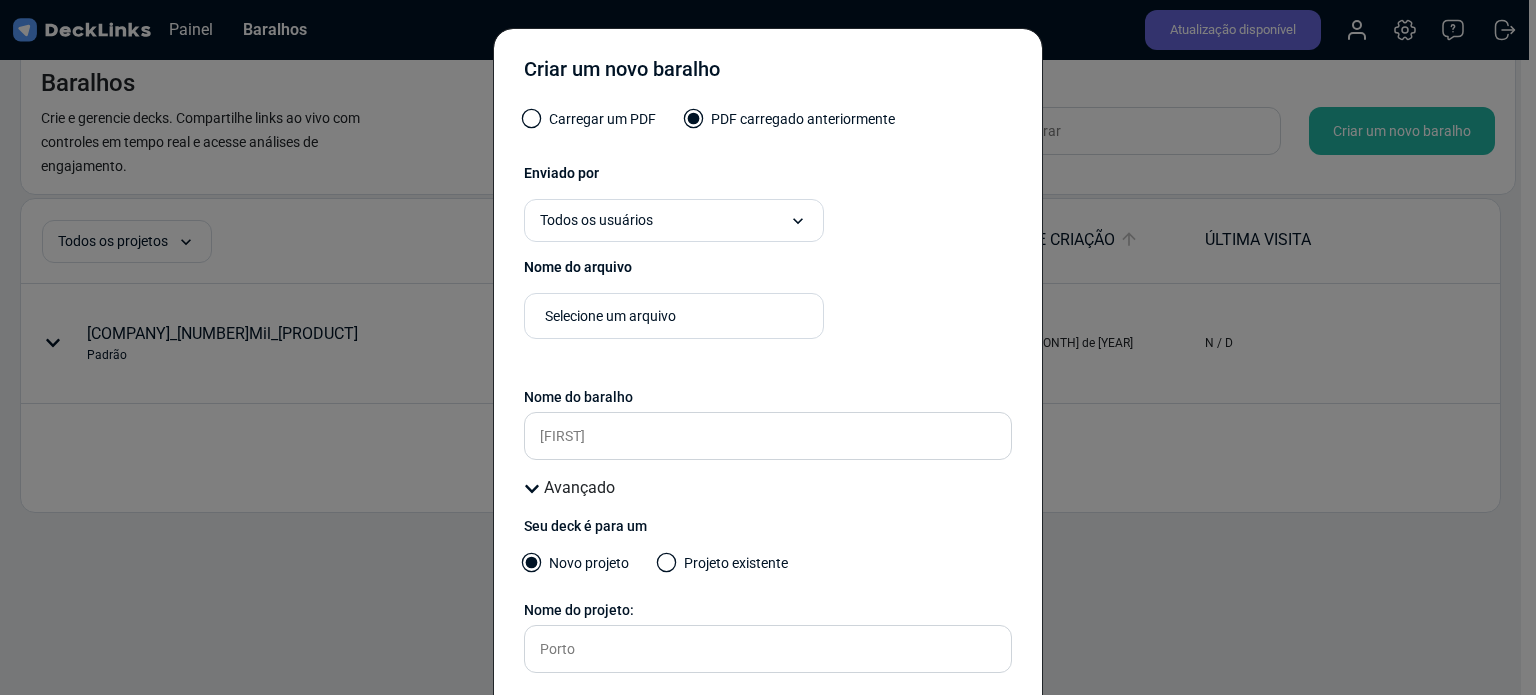 click on "Criar um novo baralho   Carregar um PDF   PDF carregado anteriormente Enviado por Todos os usuários Todos os usuários Douglas  Porto Seguro Nome do arquivo Selecione um arquivo Os arquivos de apresentação devem estar no formato PDF. Nome do baralho Douglas   Avançado Seu deck é para um   Novo projeto   Projeto existente Nome do projeto: Porto Por favor, insira um nome. Cancelar Criar" at bounding box center (768, 347) 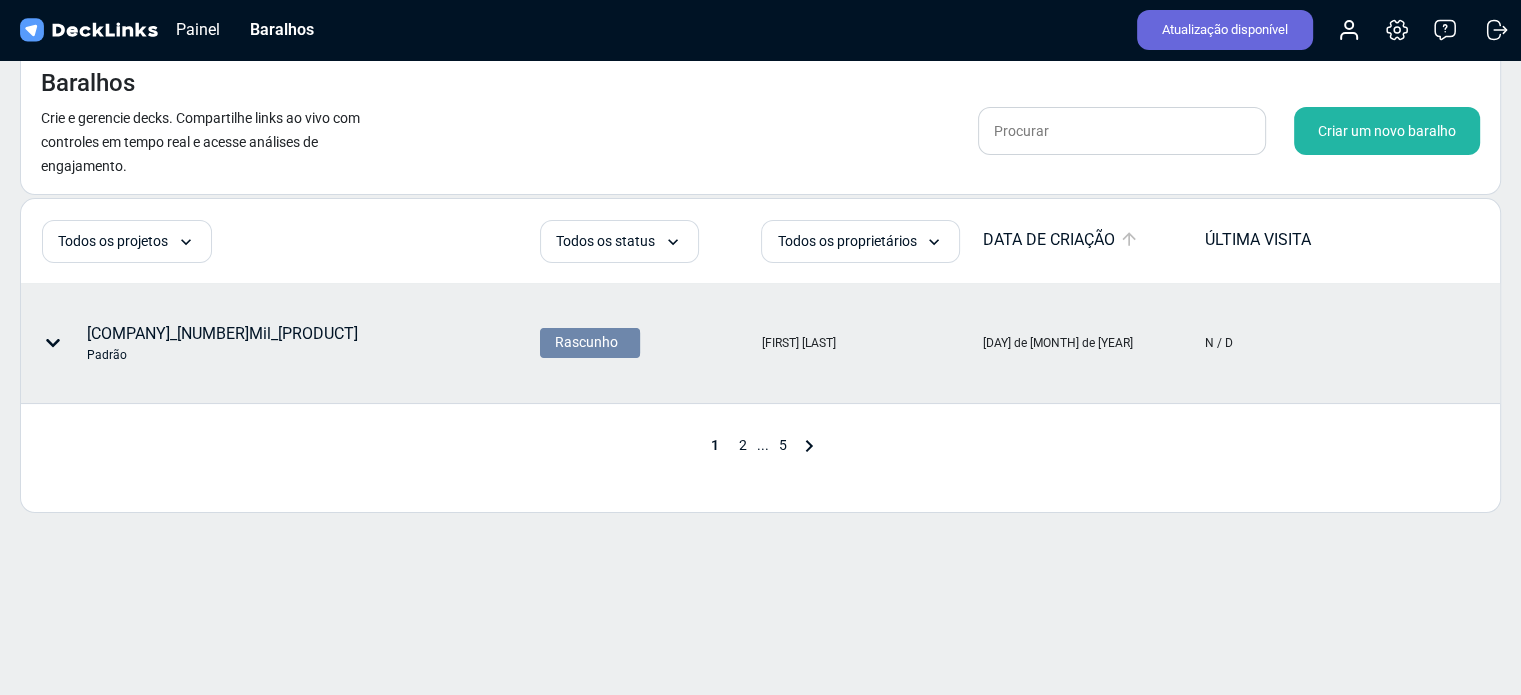 click at bounding box center (57, 343) 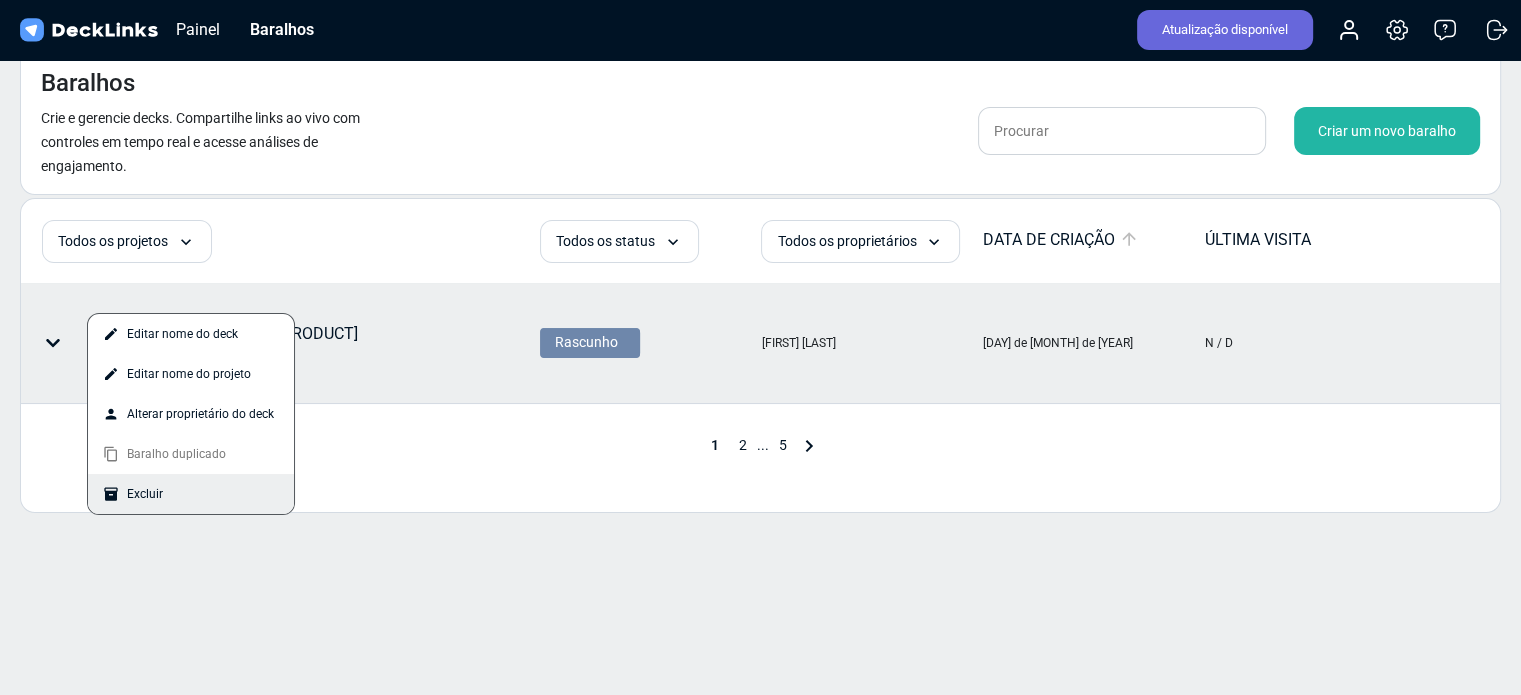 click on "Excluir" at bounding box center [191, 494] 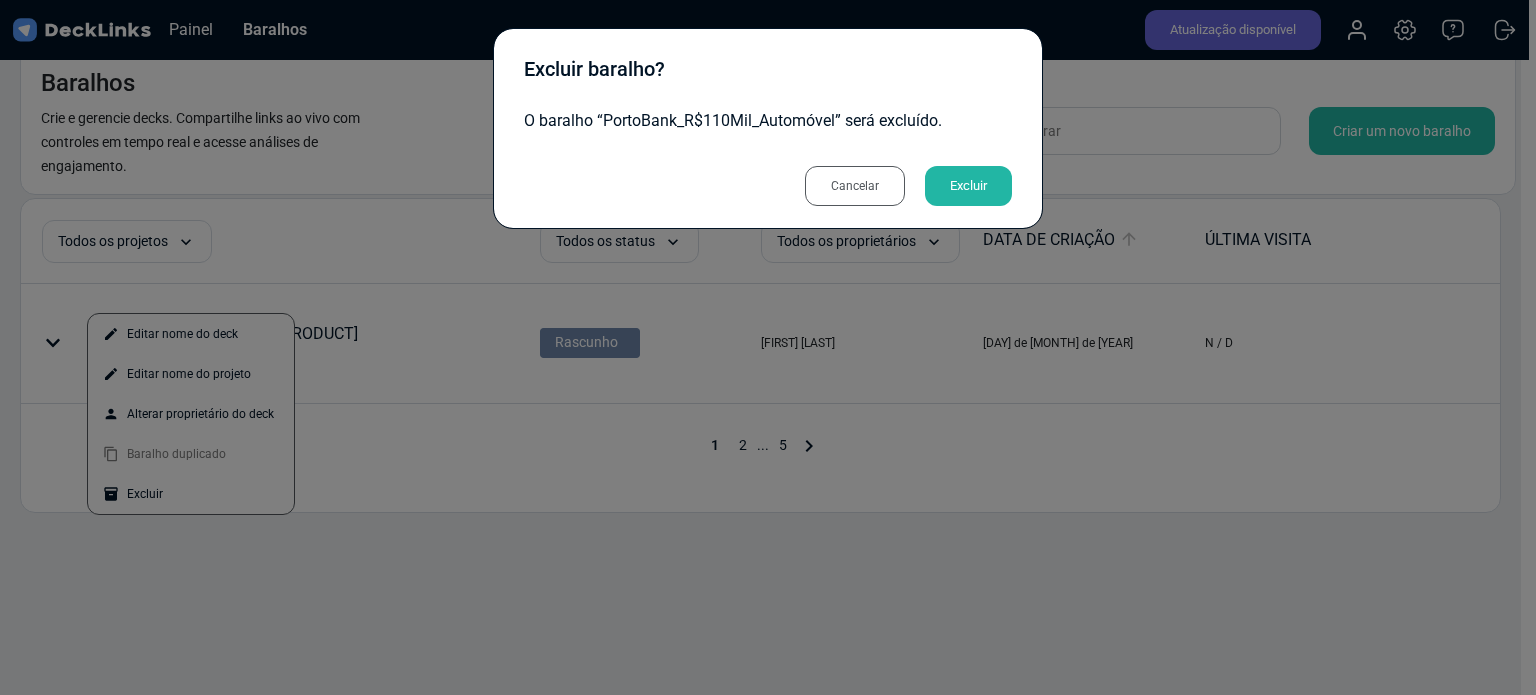 click on "Excluir" at bounding box center (968, 185) 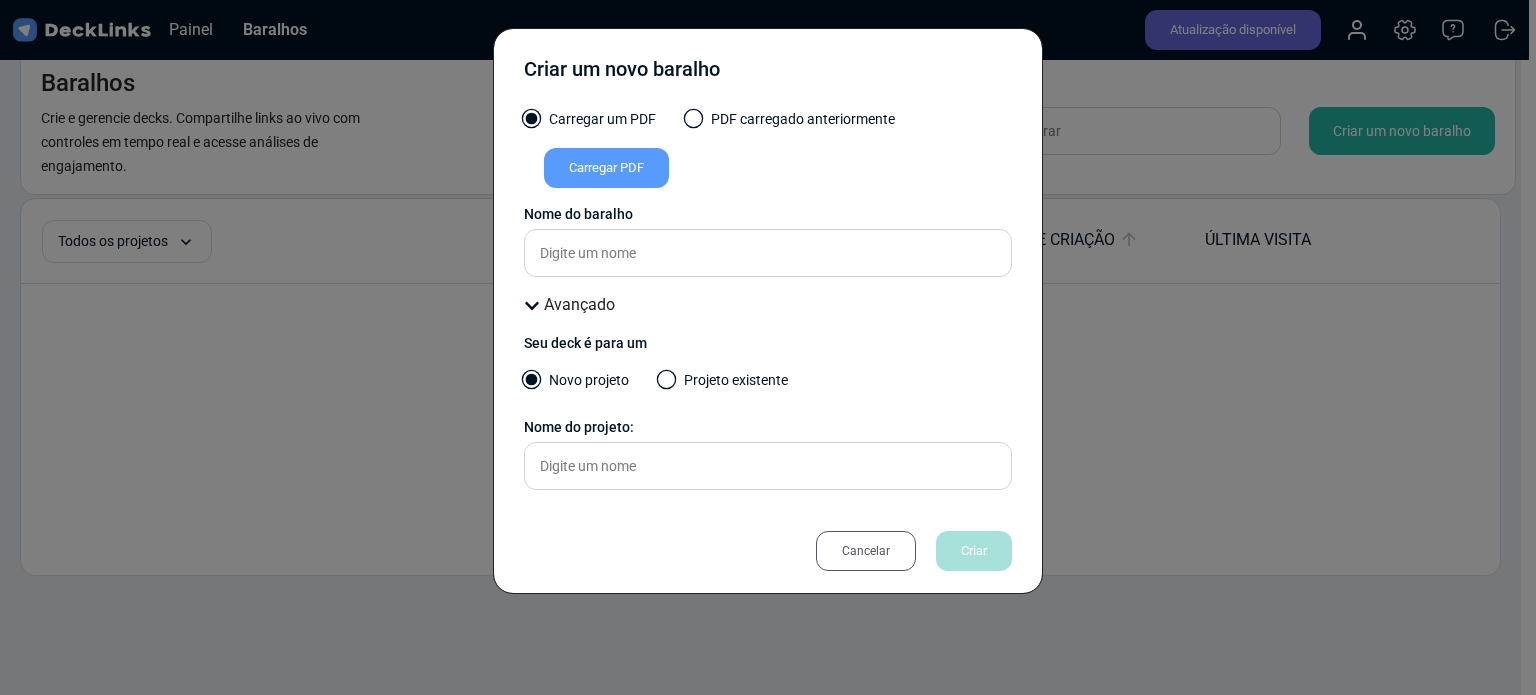 click on "Carregar PDF" at bounding box center (606, 167) 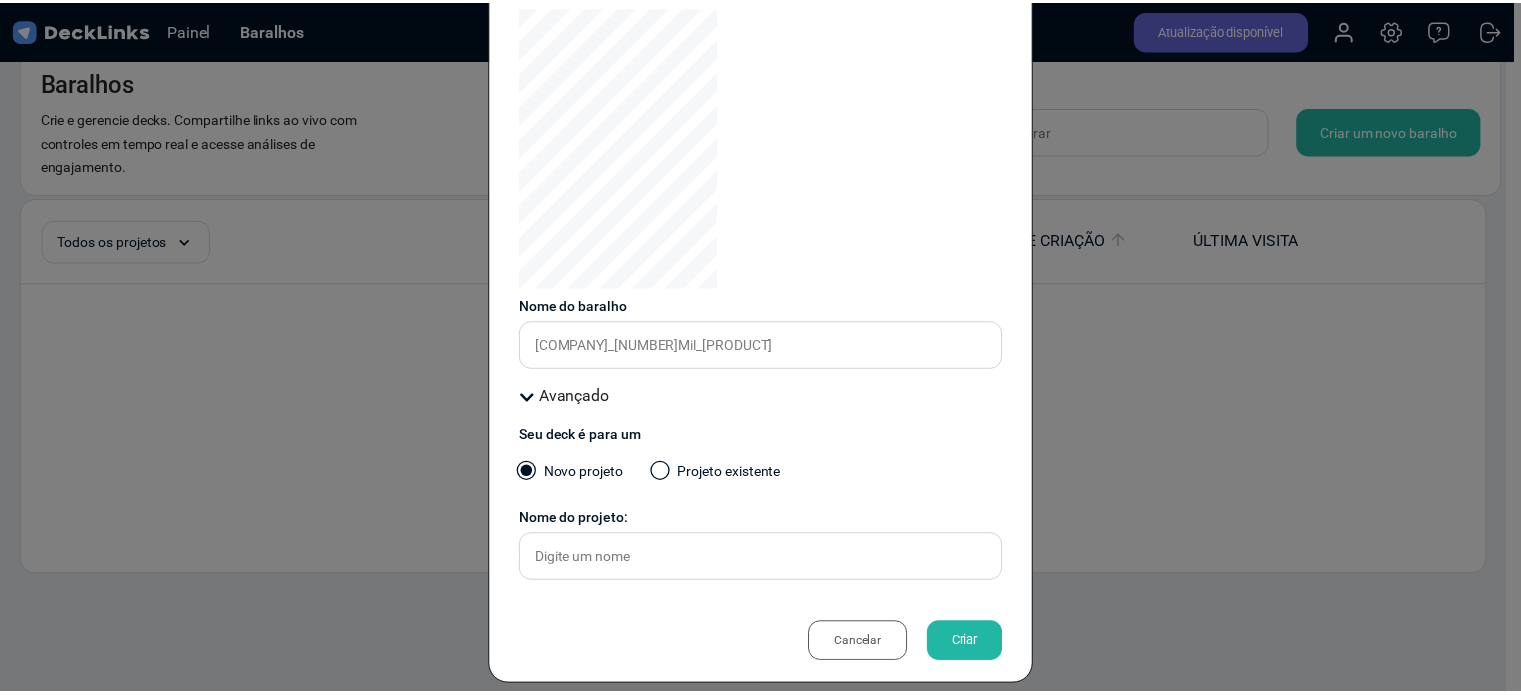 scroll, scrollTop: 285, scrollLeft: 0, axis: vertical 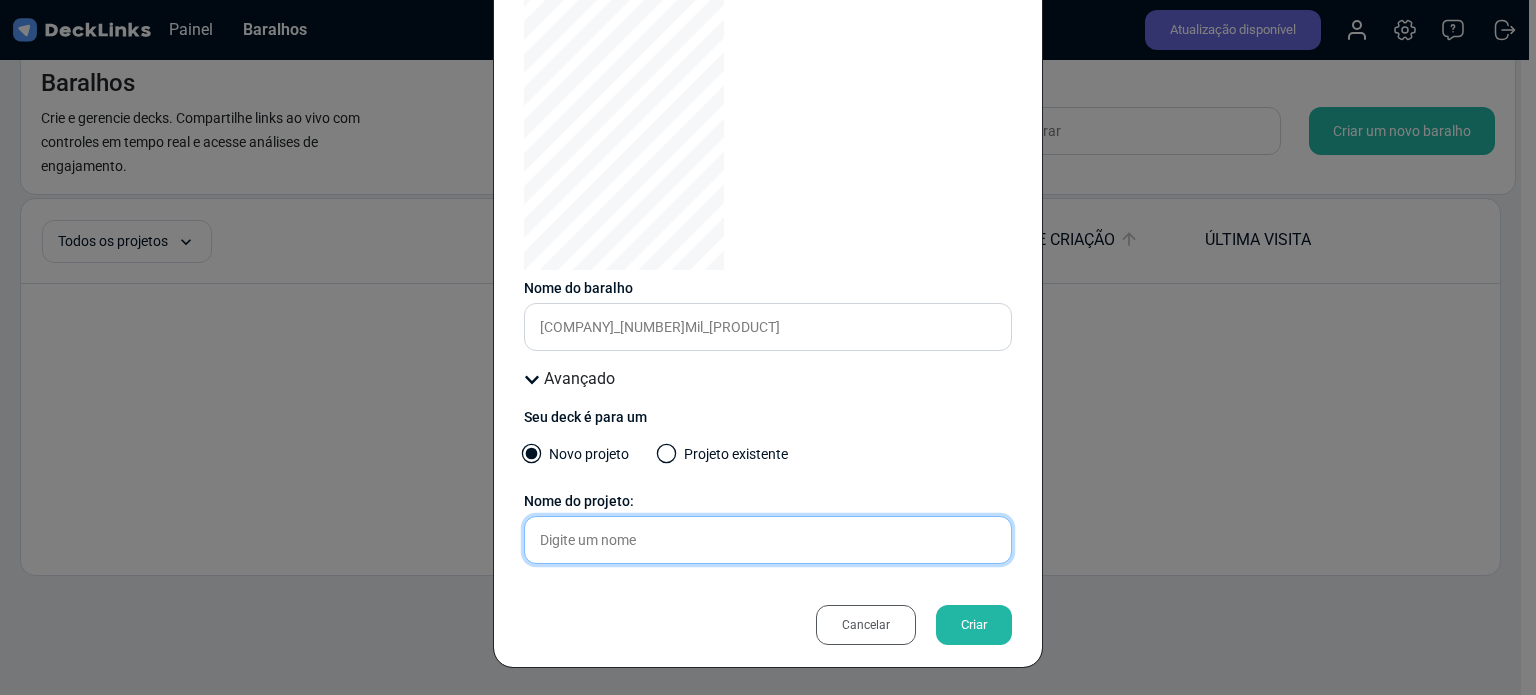 click at bounding box center (768, 540) 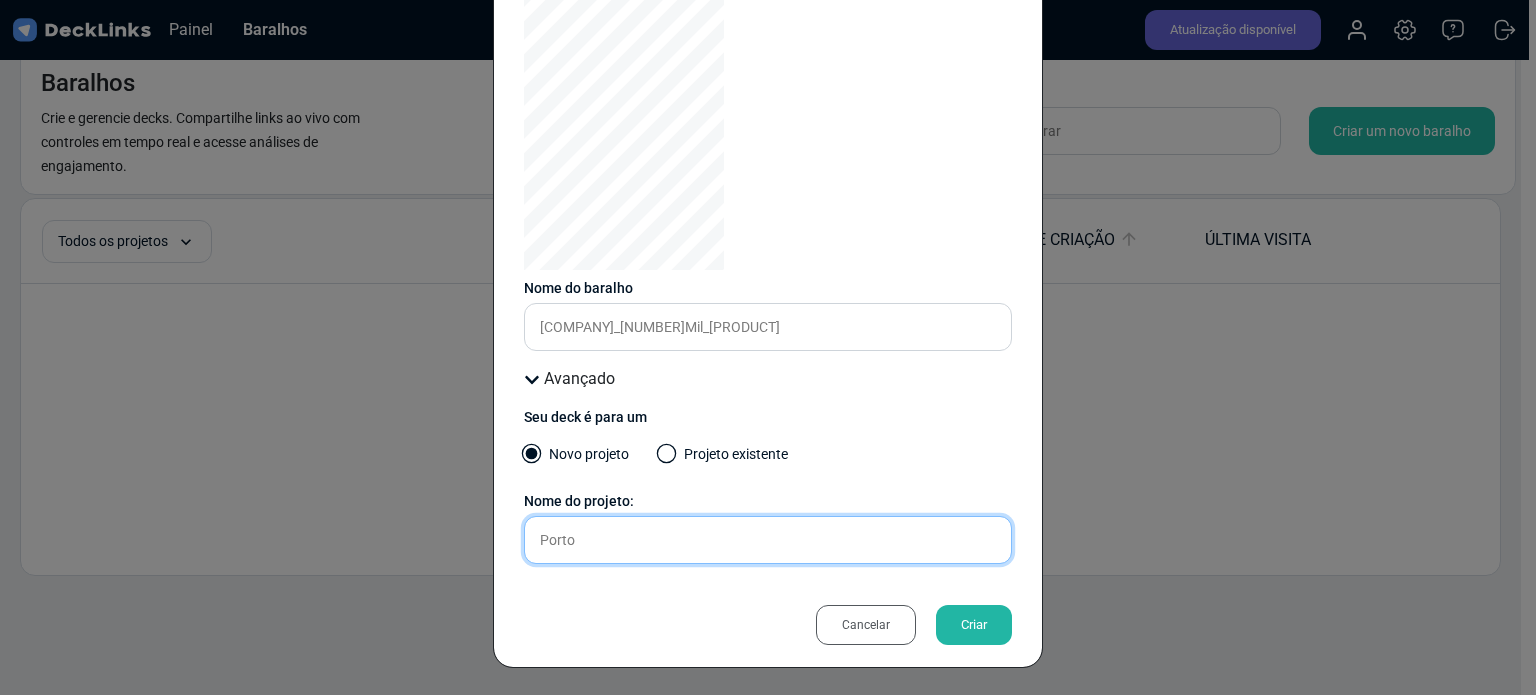 type on "Porto" 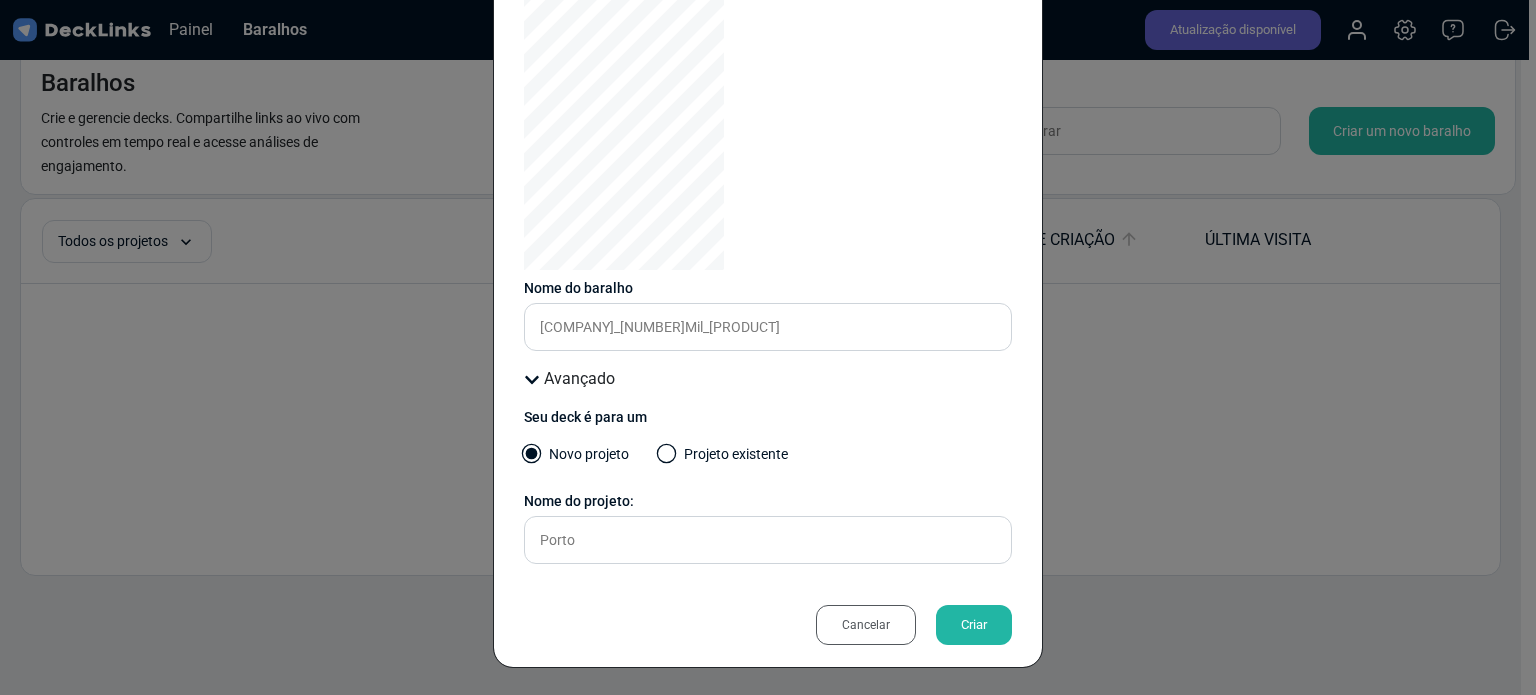 click on "Criar" at bounding box center (974, 625) 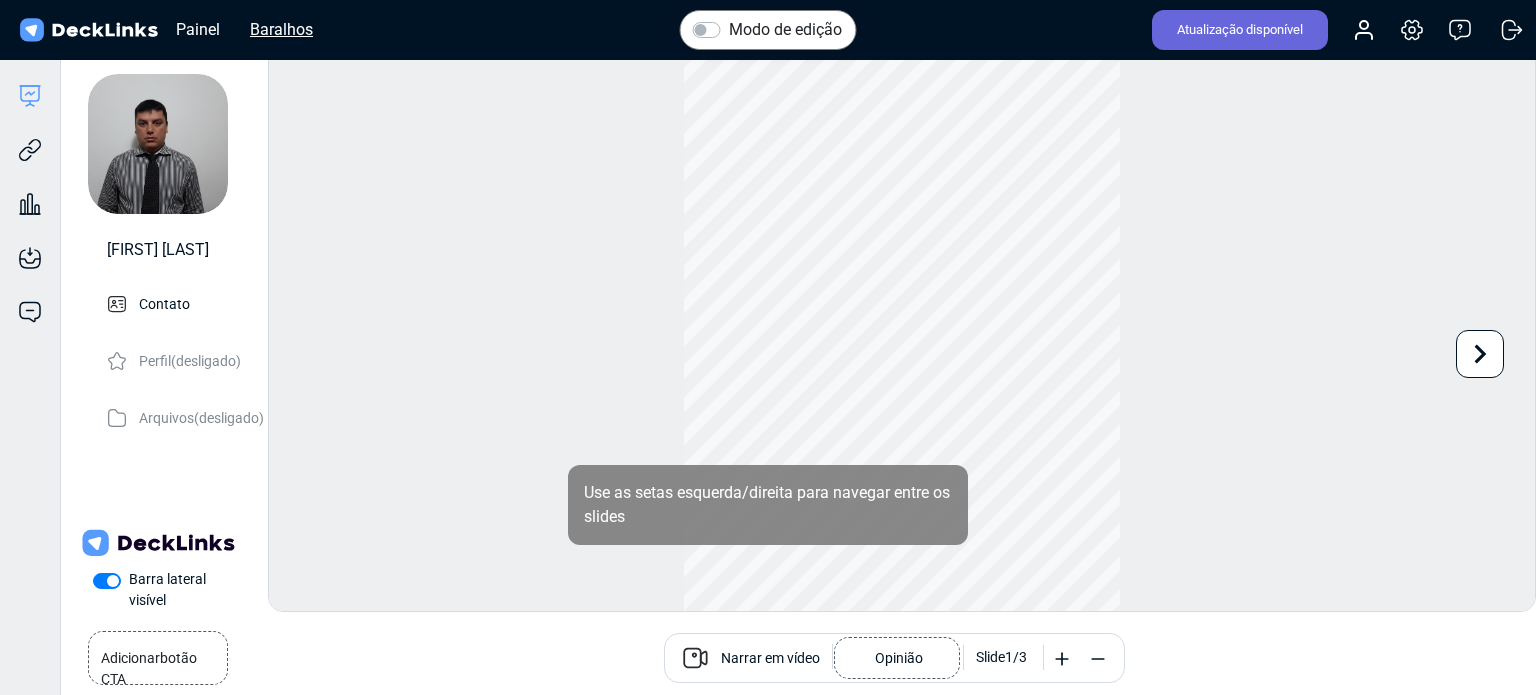 click on "Baralhos" at bounding box center [198, 29] 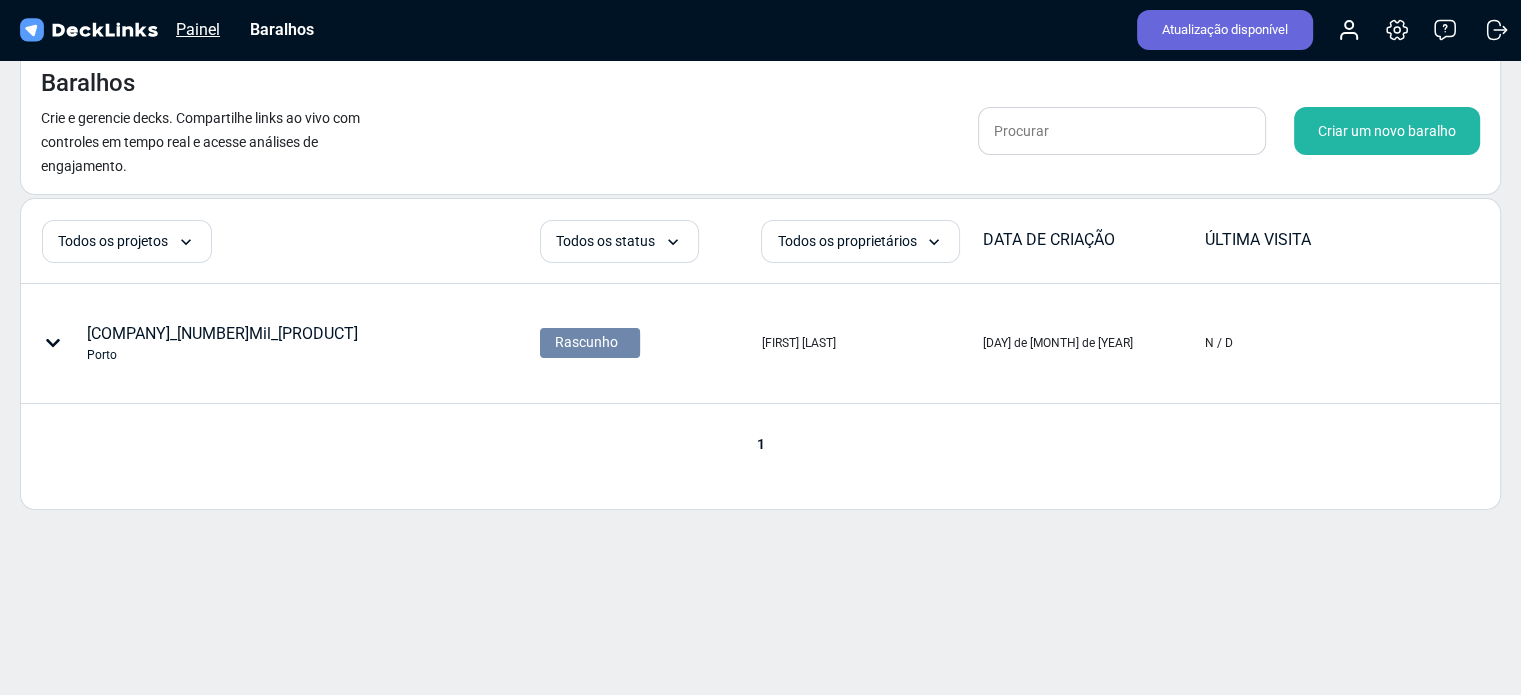 click on "Painel" at bounding box center (198, 29) 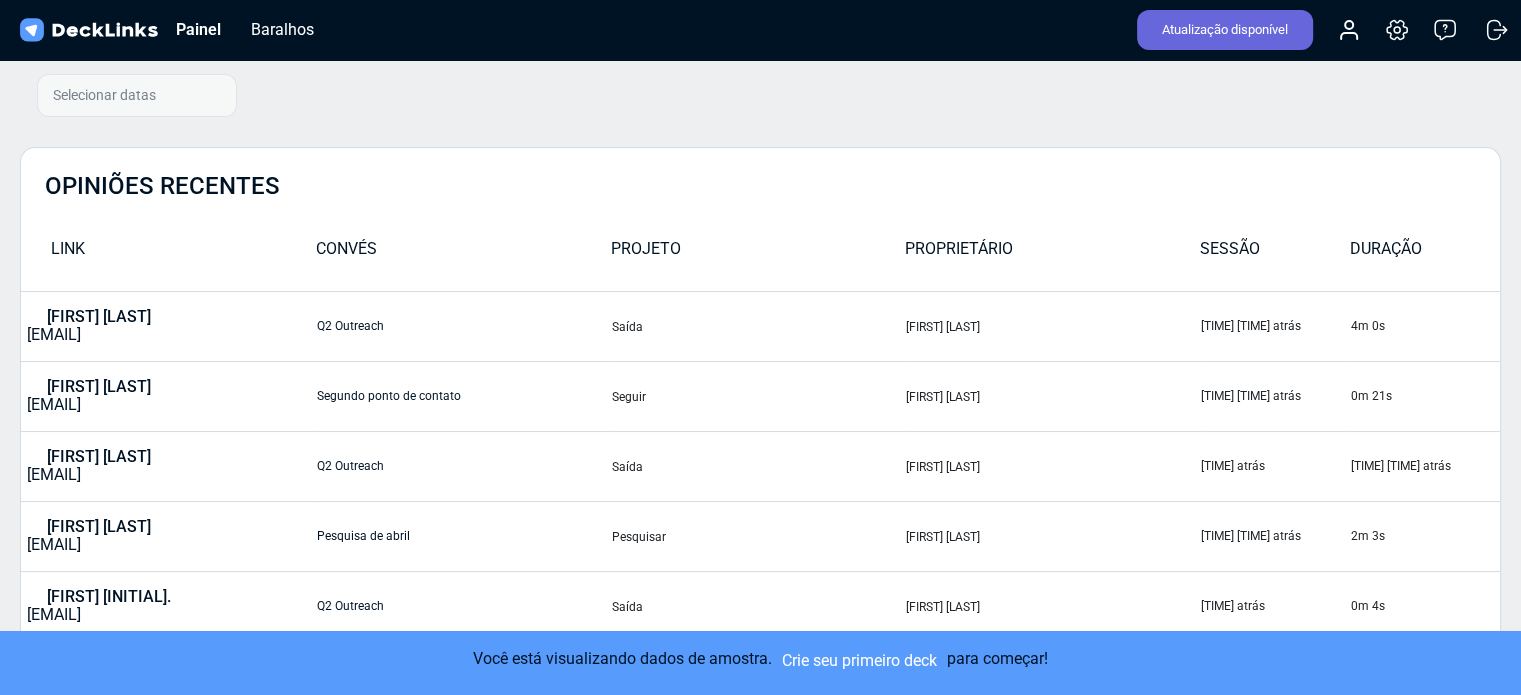scroll, scrollTop: 0, scrollLeft: 0, axis: both 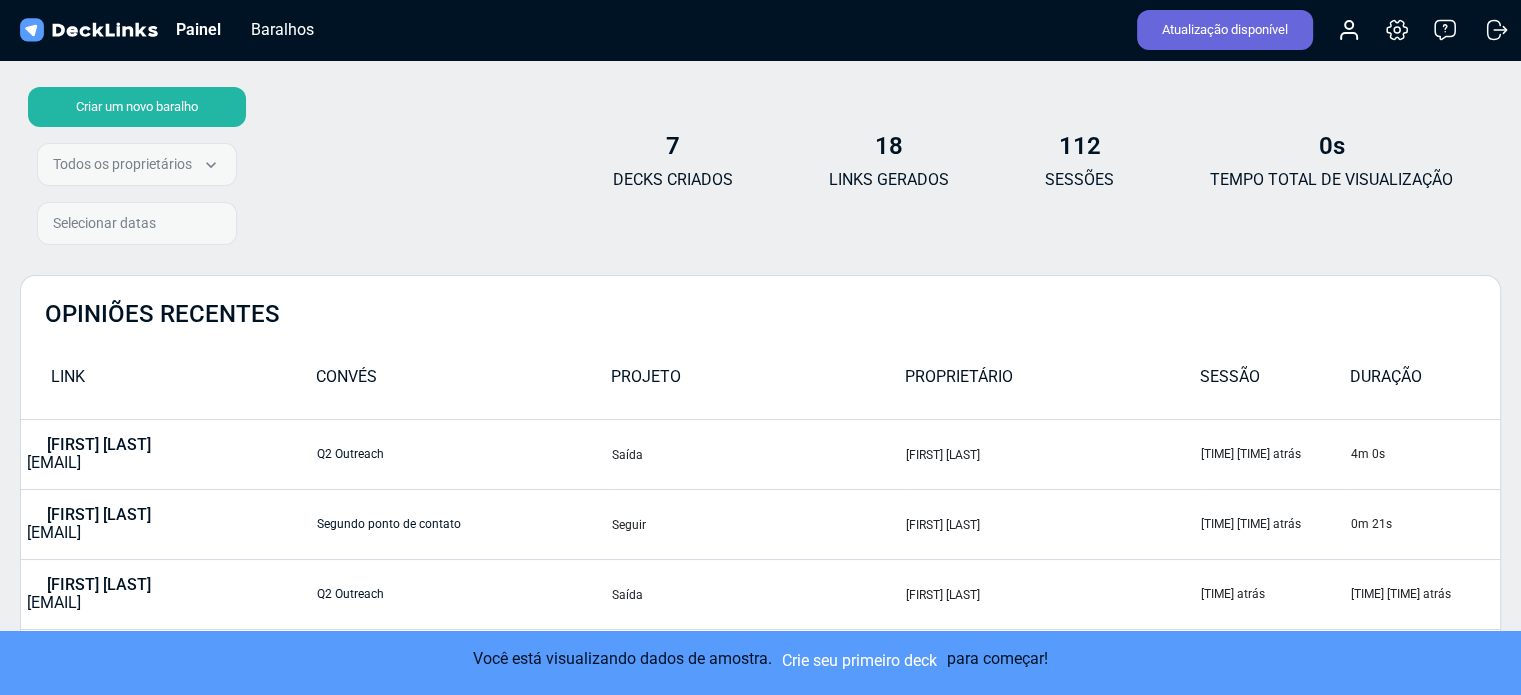 click on "LINK" at bounding box center (68, 376) 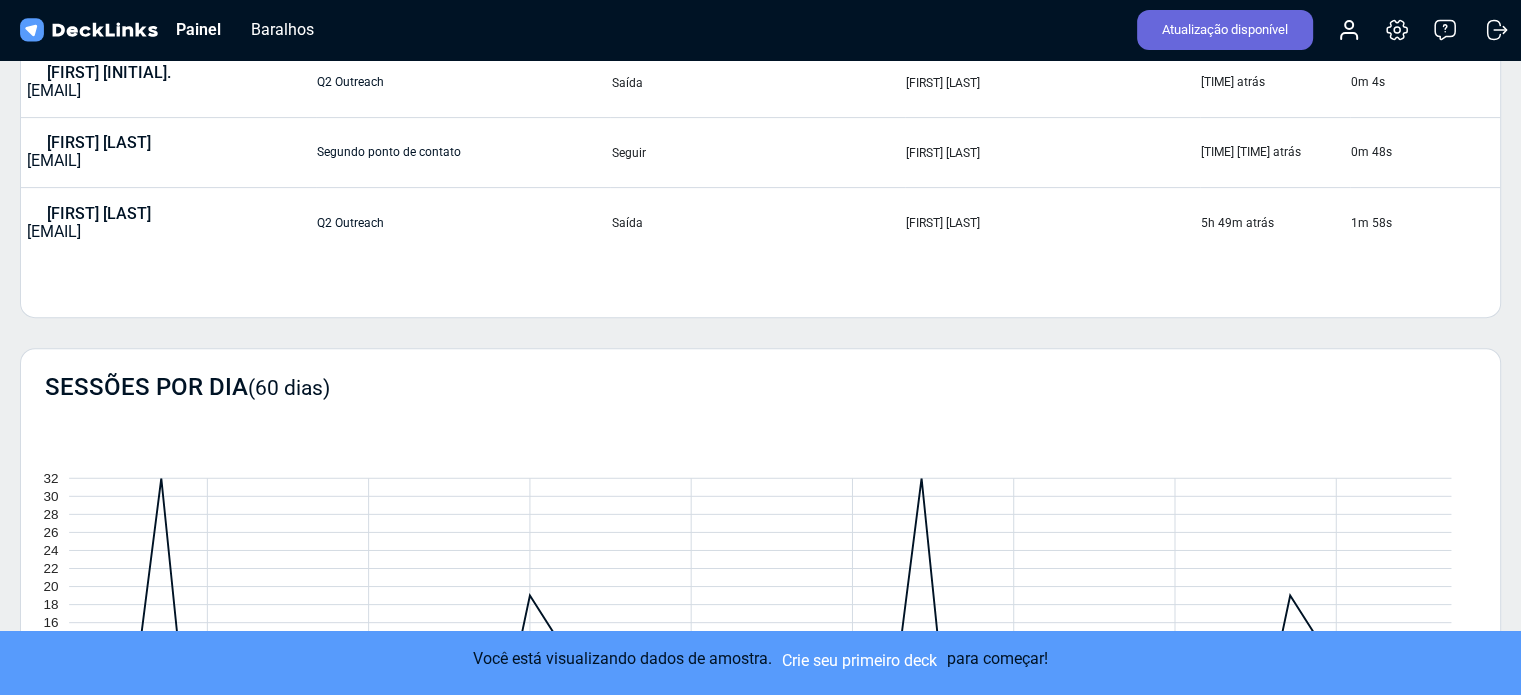scroll, scrollTop: 0, scrollLeft: 0, axis: both 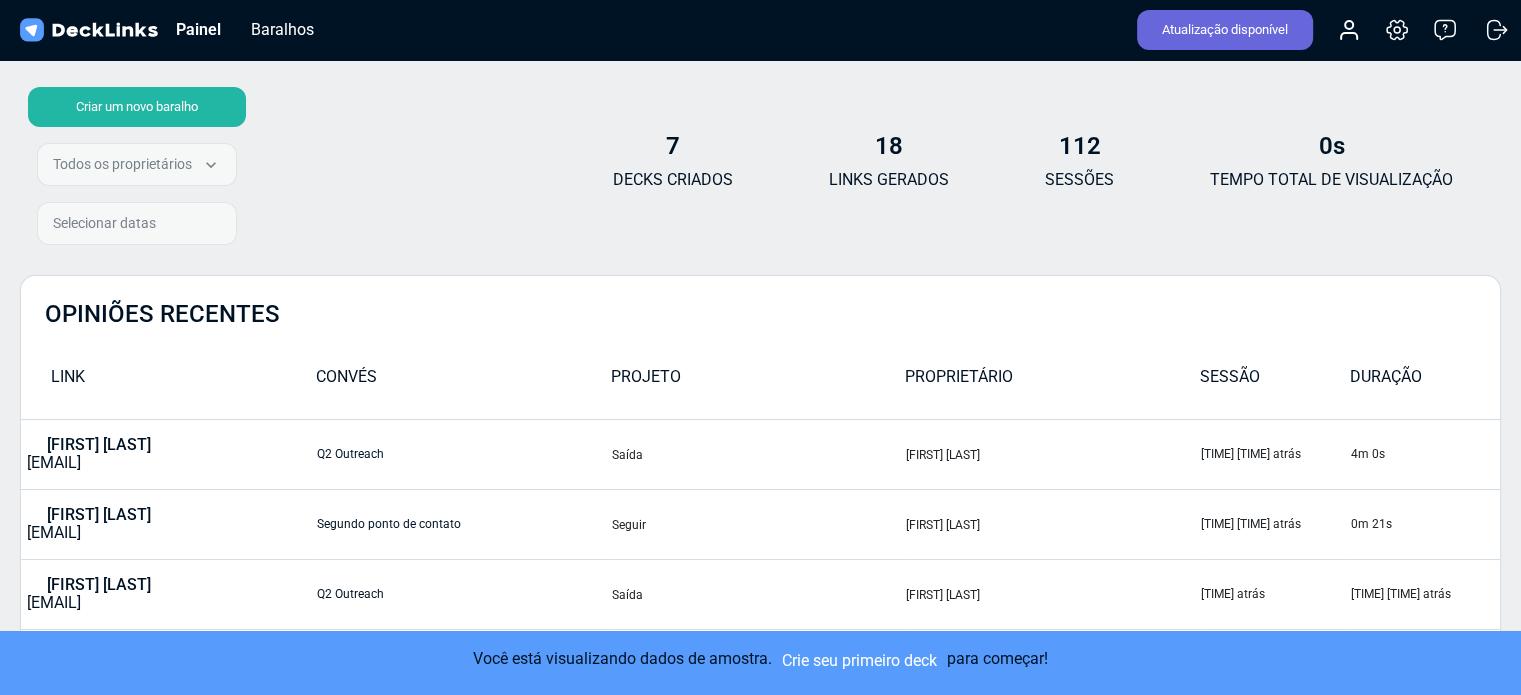 click on "7 DECKS CRIADOS" at bounding box center (673, 170) 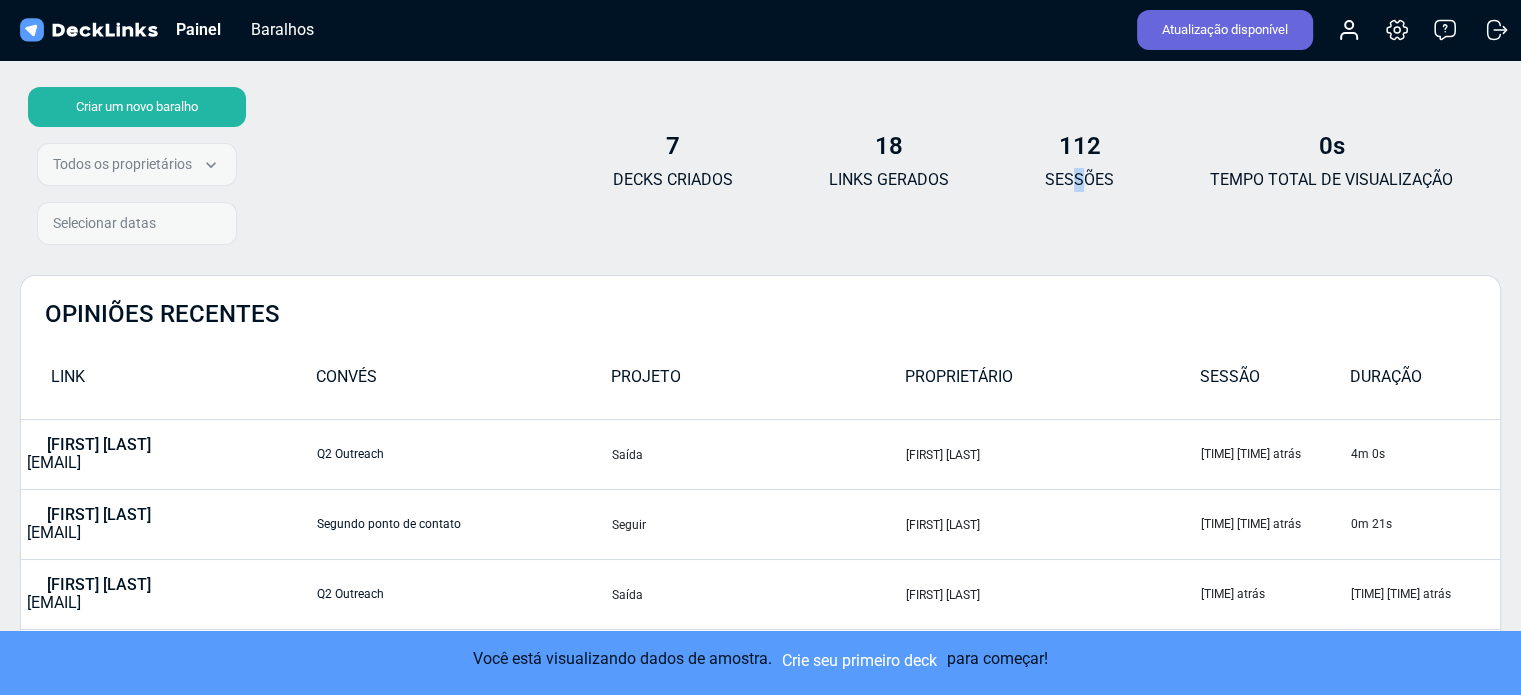 click on "SESSÕES" at bounding box center (673, 179) 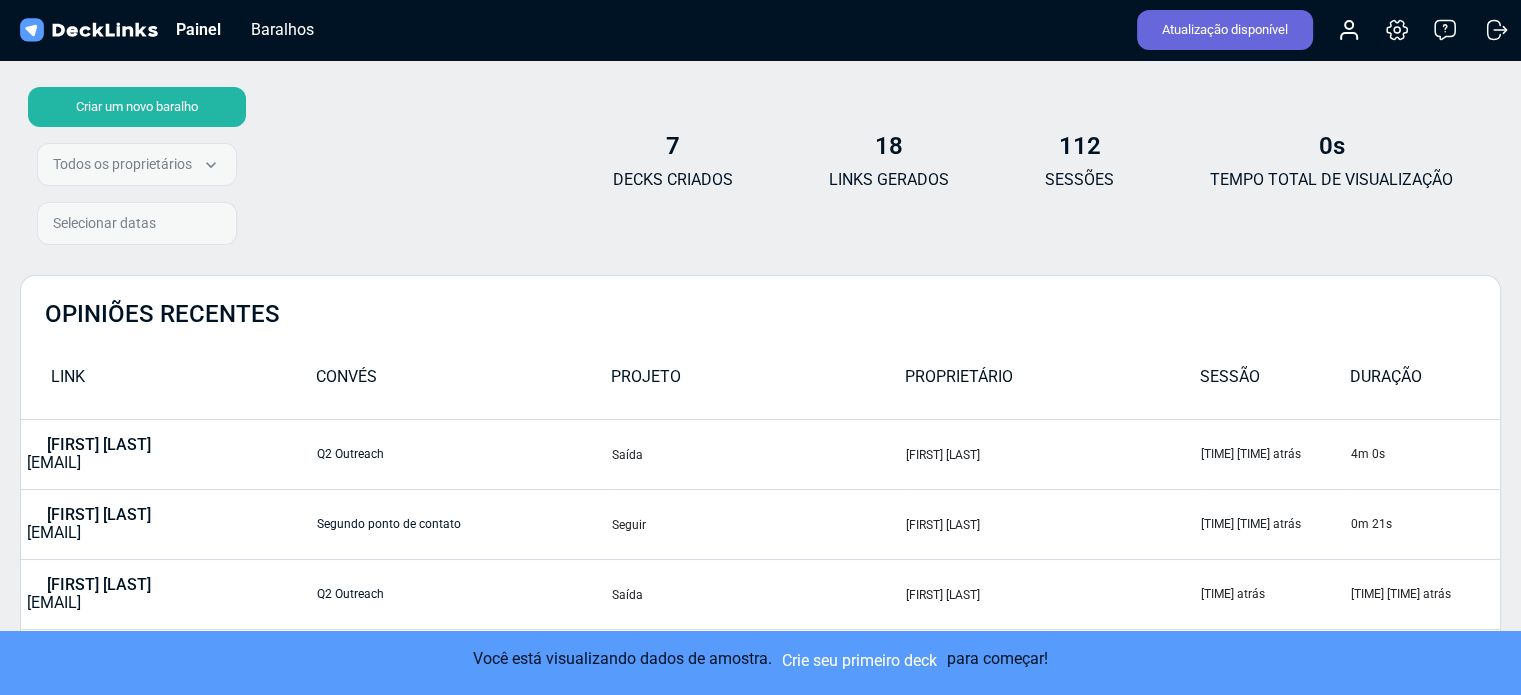 drag, startPoint x: 1302, startPoint y: 182, endPoint x: 1343, endPoint y: 180, distance: 41.04875 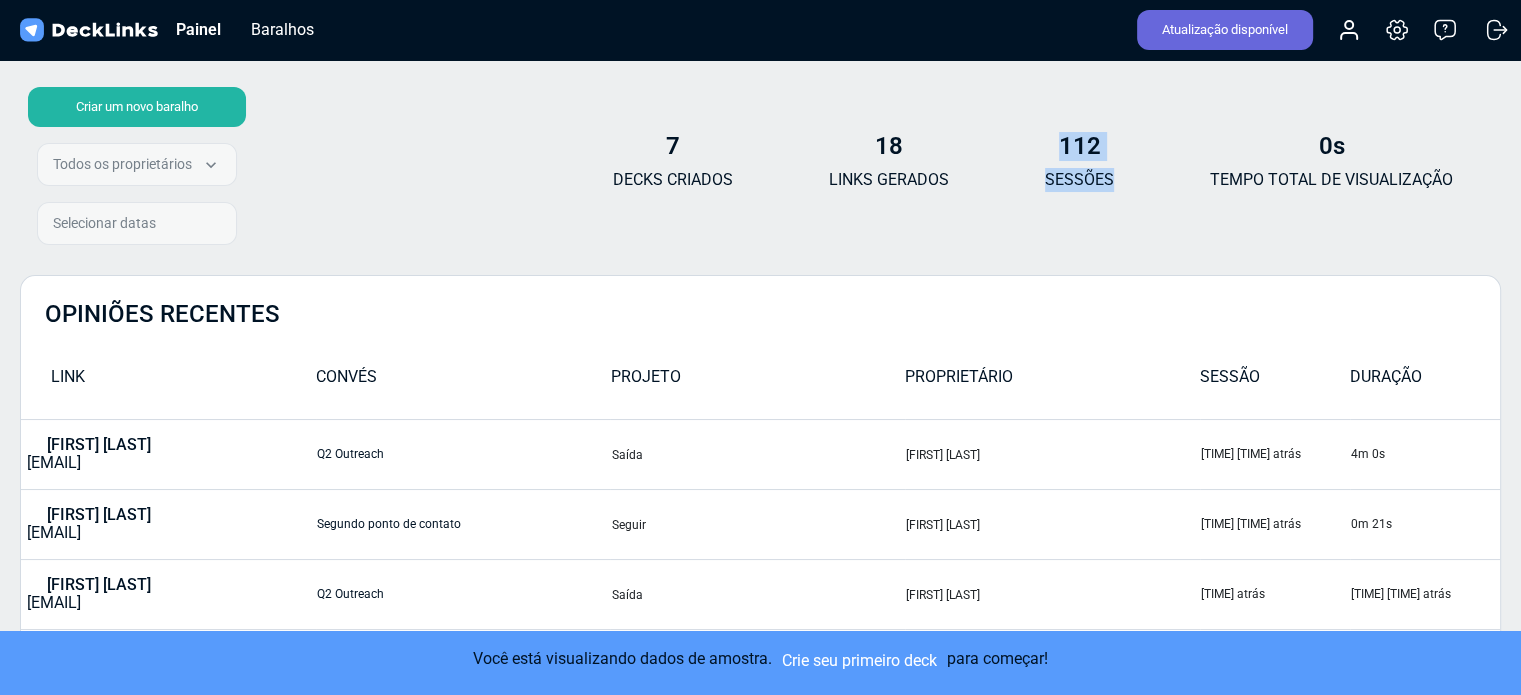 drag, startPoint x: 1049, startPoint y: 84, endPoint x: 1011, endPoint y: 98, distance: 40.496914 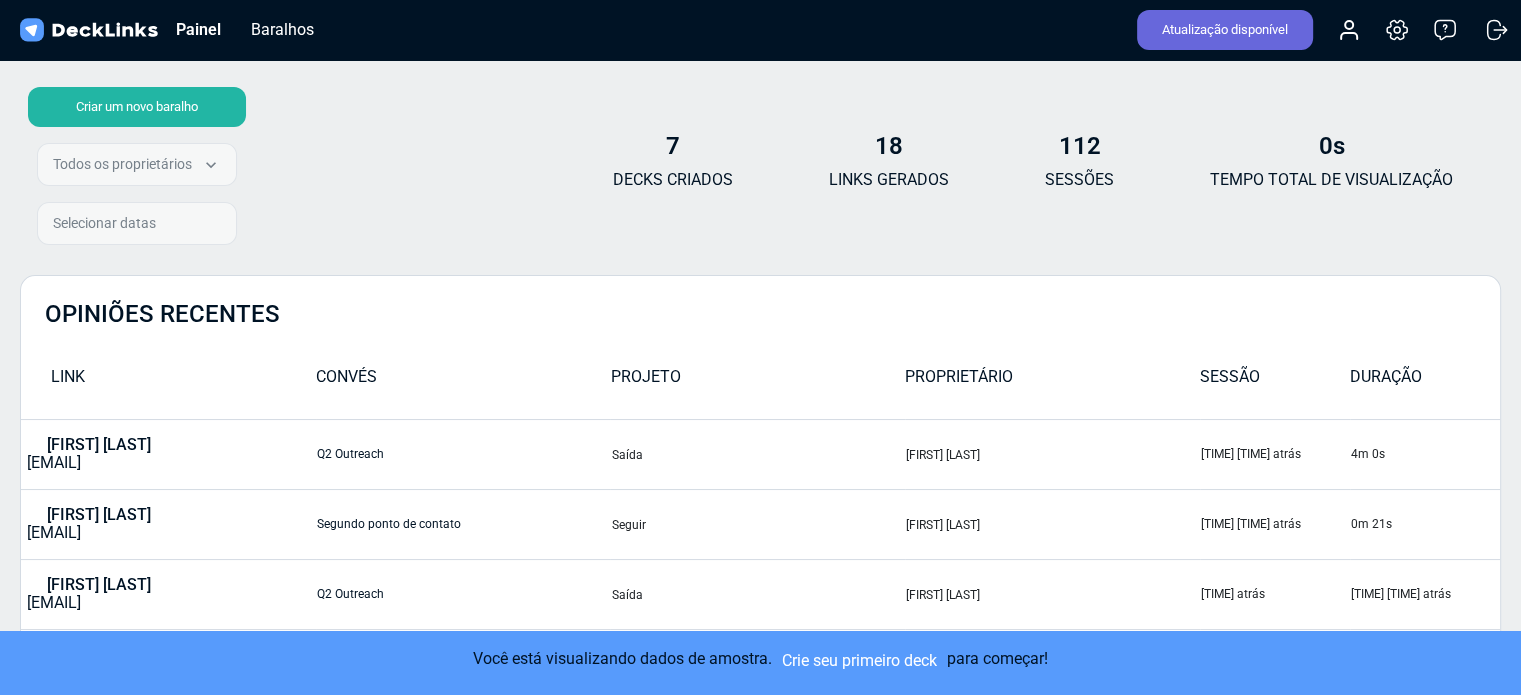 click on "Criar um novo baralho Todos os proprietários Todos os proprietários Douglas Porto Seguro Selecionar datas 7 DECKS CRIADOS 18 LINKS GERADOS 112 SESSÕES 0s TEMPO TOTAL DE VISUALIZAÇÃO" at bounding box center (760, 170) 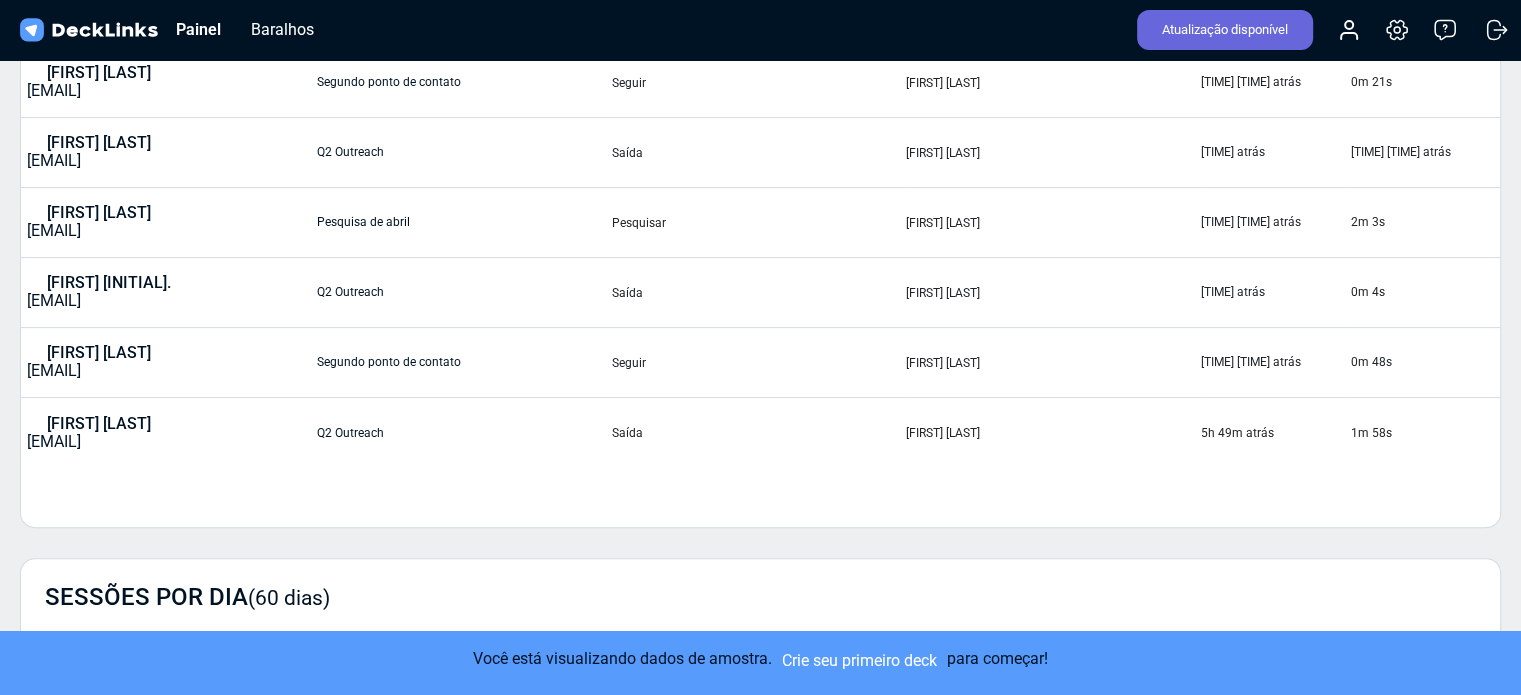 scroll, scrollTop: 0, scrollLeft: 0, axis: both 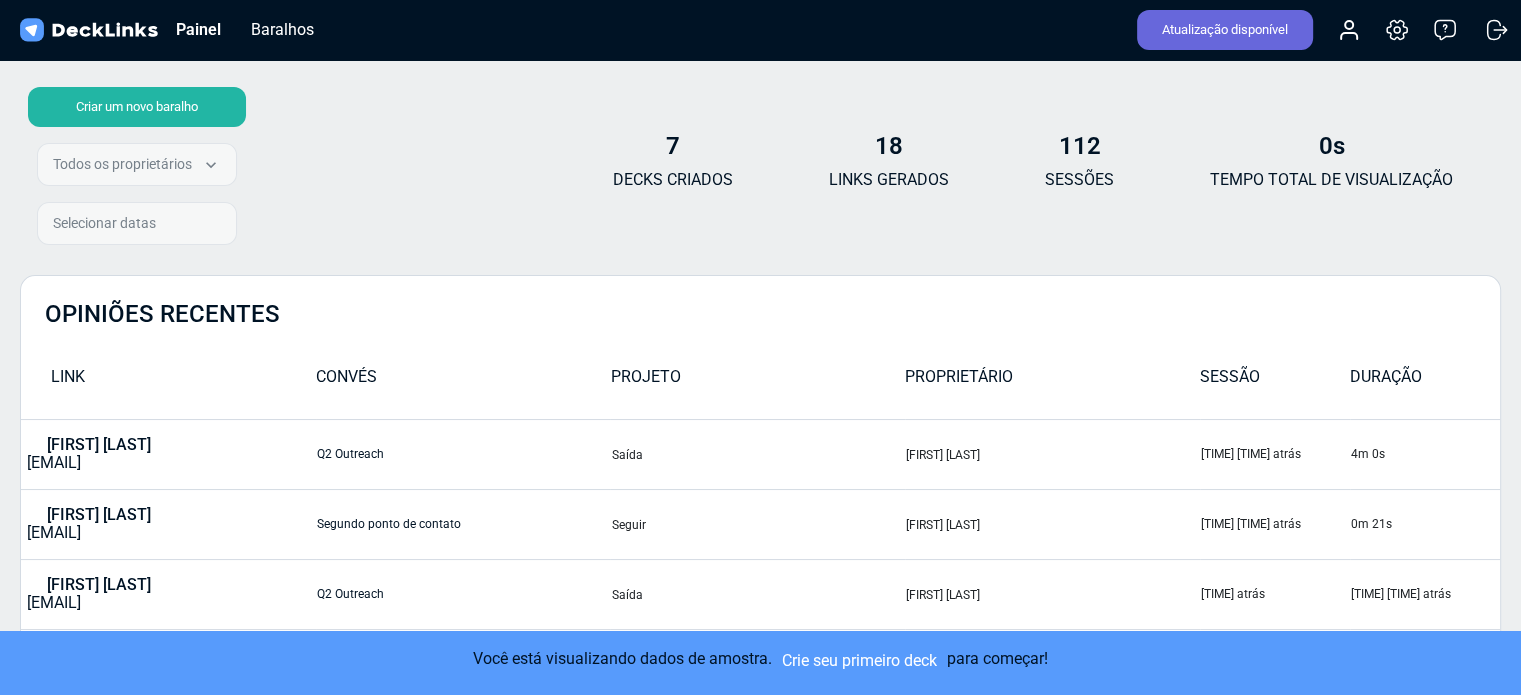 click on "Criar um novo baralho" at bounding box center [137, 107] 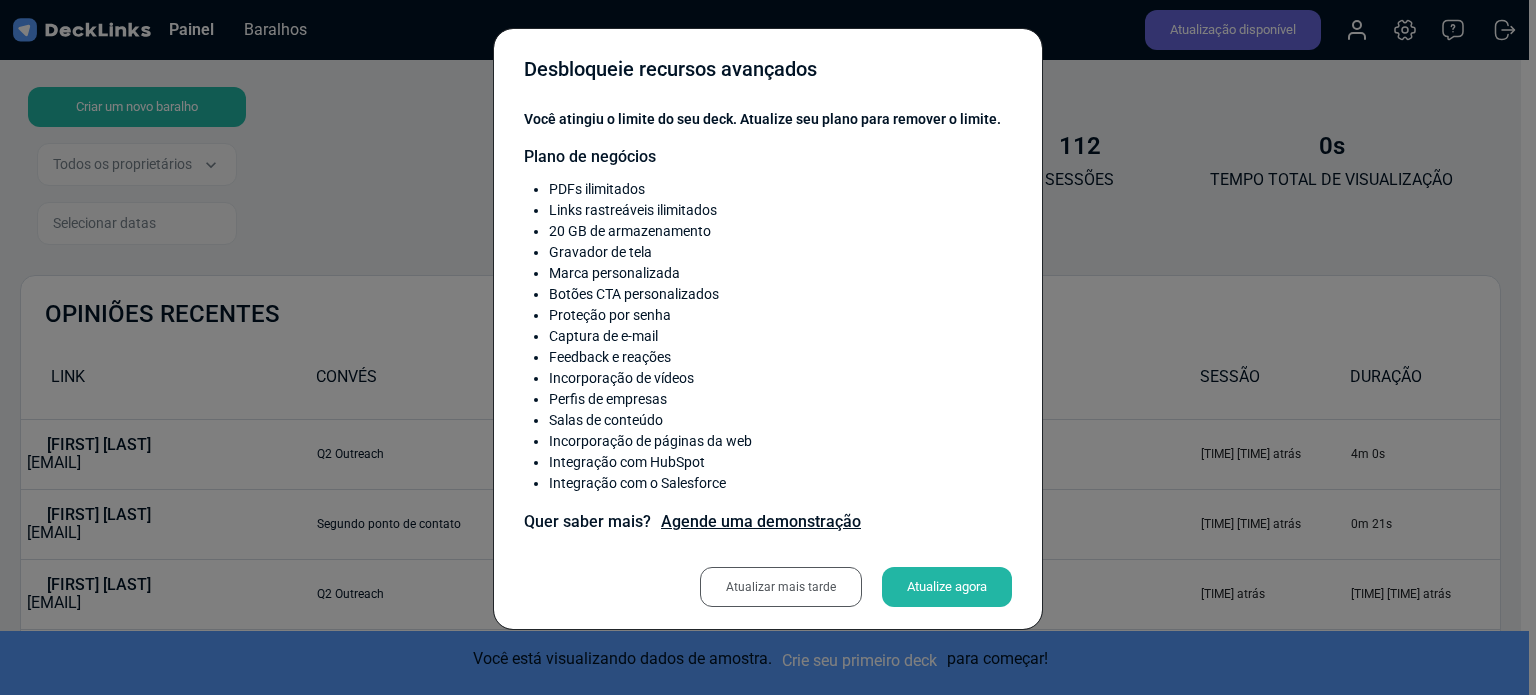 click on "Atualizar mais tarde" at bounding box center (781, 587) 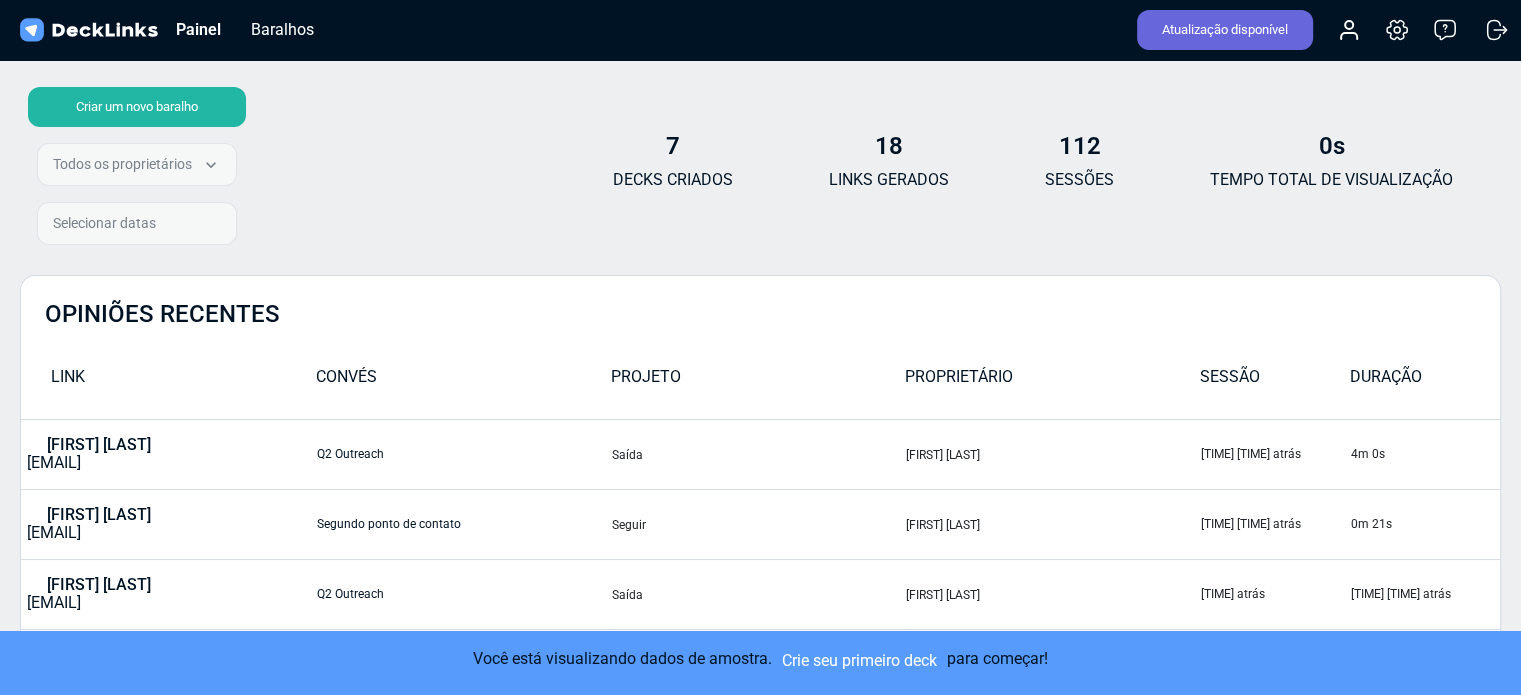 click on "Selecionar datas" at bounding box center (137, 227) 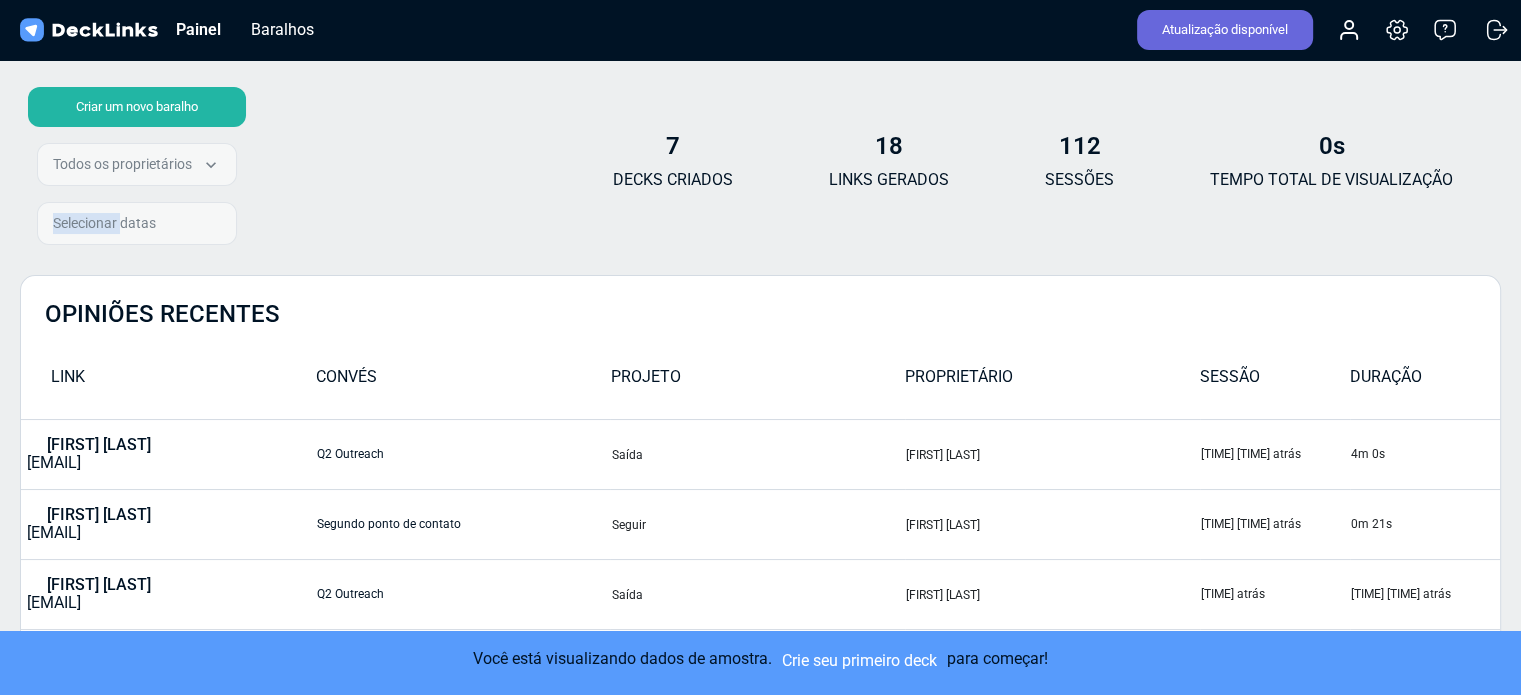 click on "Criar um novo baralho Todos os proprietários Todos os proprietários Douglas Porto Seguro Selecionar datas" at bounding box center (133, 170) 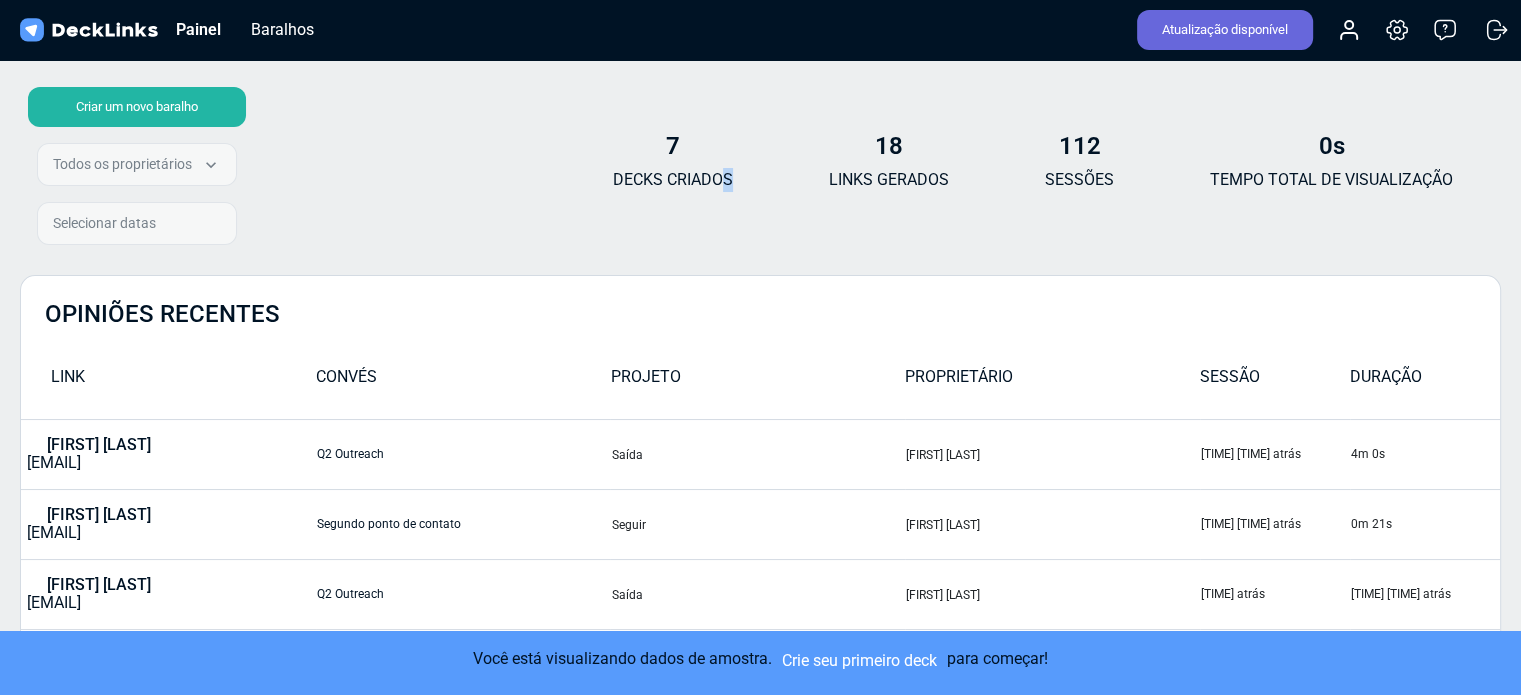 click on "DECKS CRIADOS" at bounding box center [673, 179] 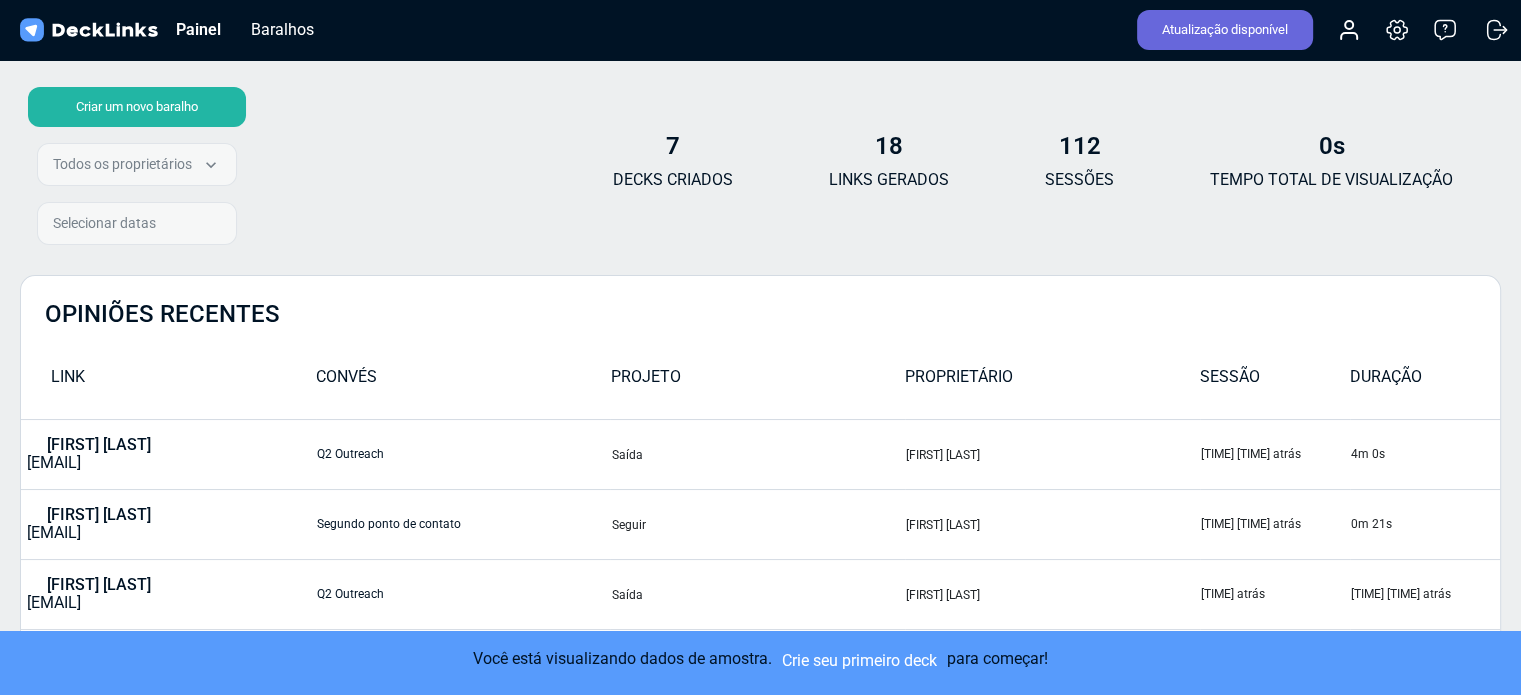 click on "7" at bounding box center [673, 146] 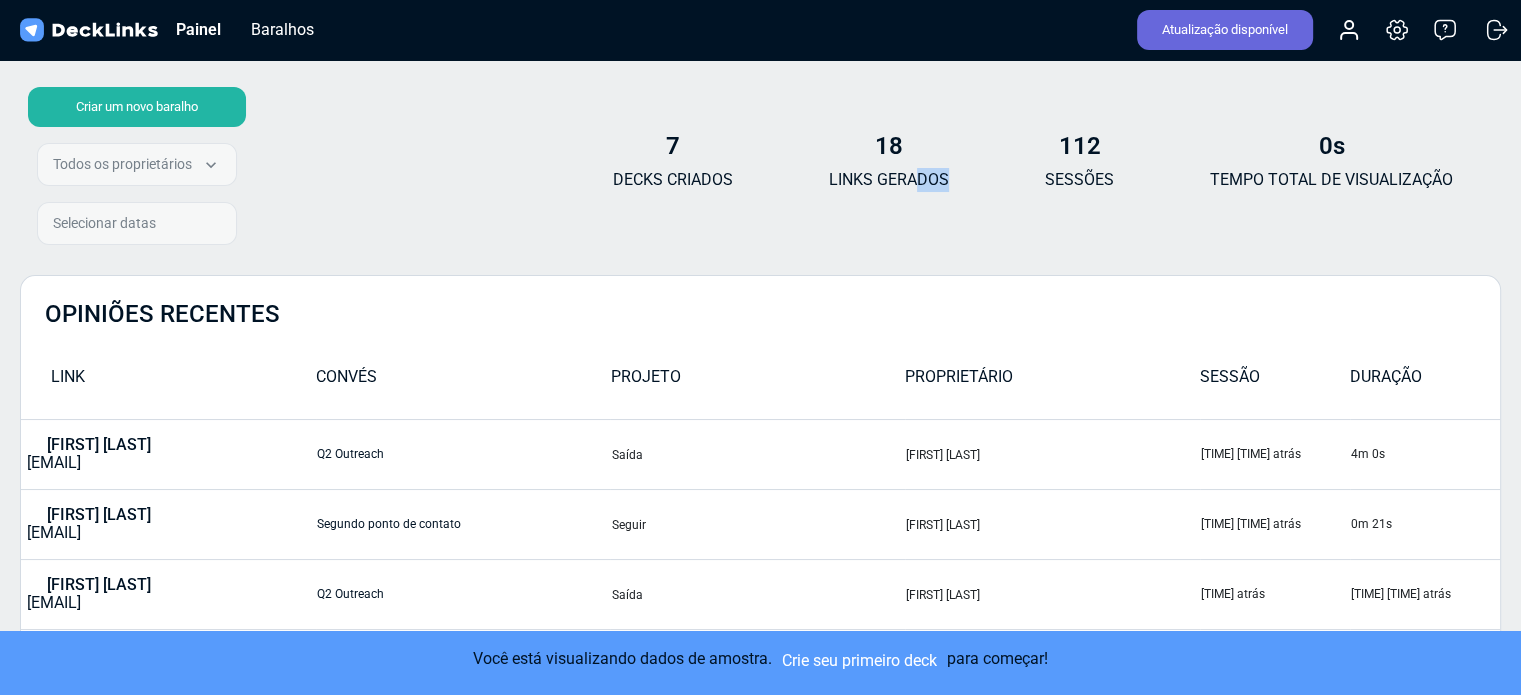 drag, startPoint x: 931, startPoint y: 177, endPoint x: 1070, endPoint y: 187, distance: 139.35925 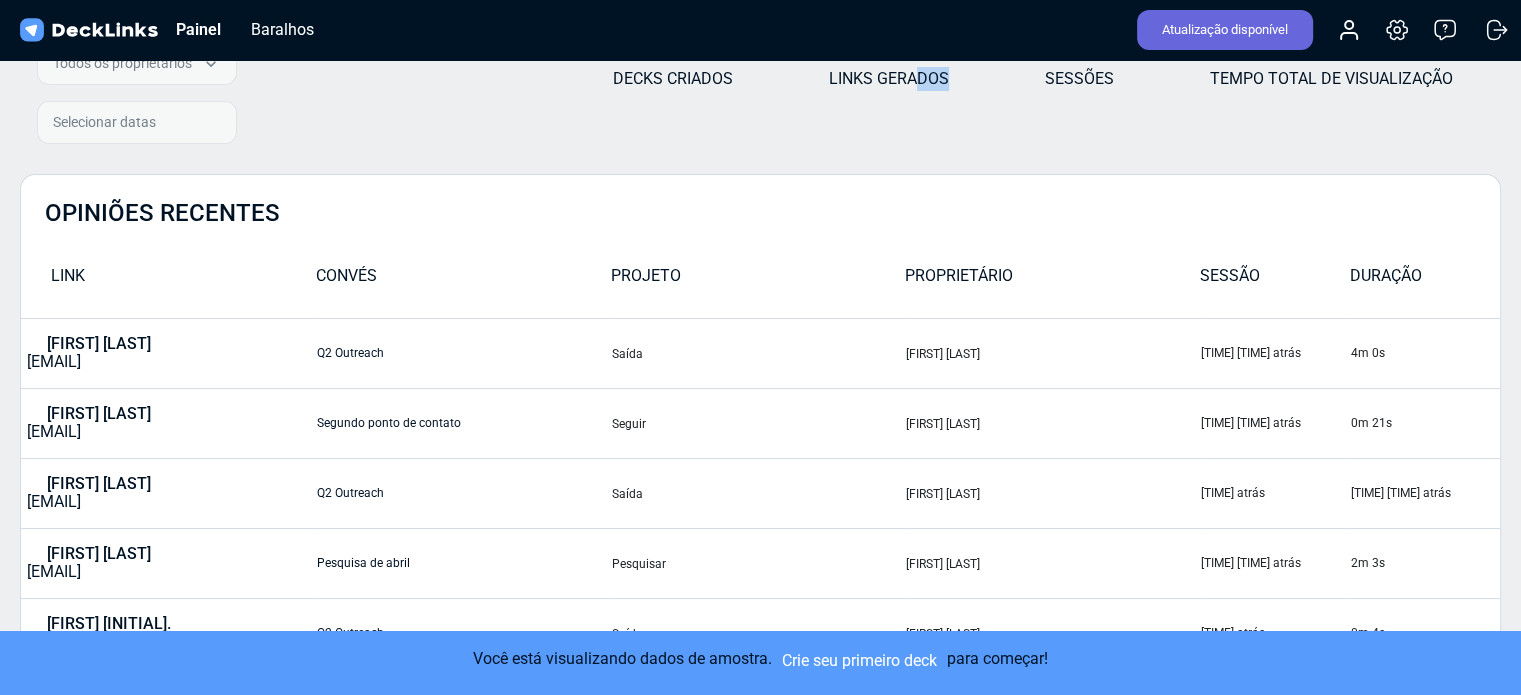 scroll, scrollTop: 0, scrollLeft: 0, axis: both 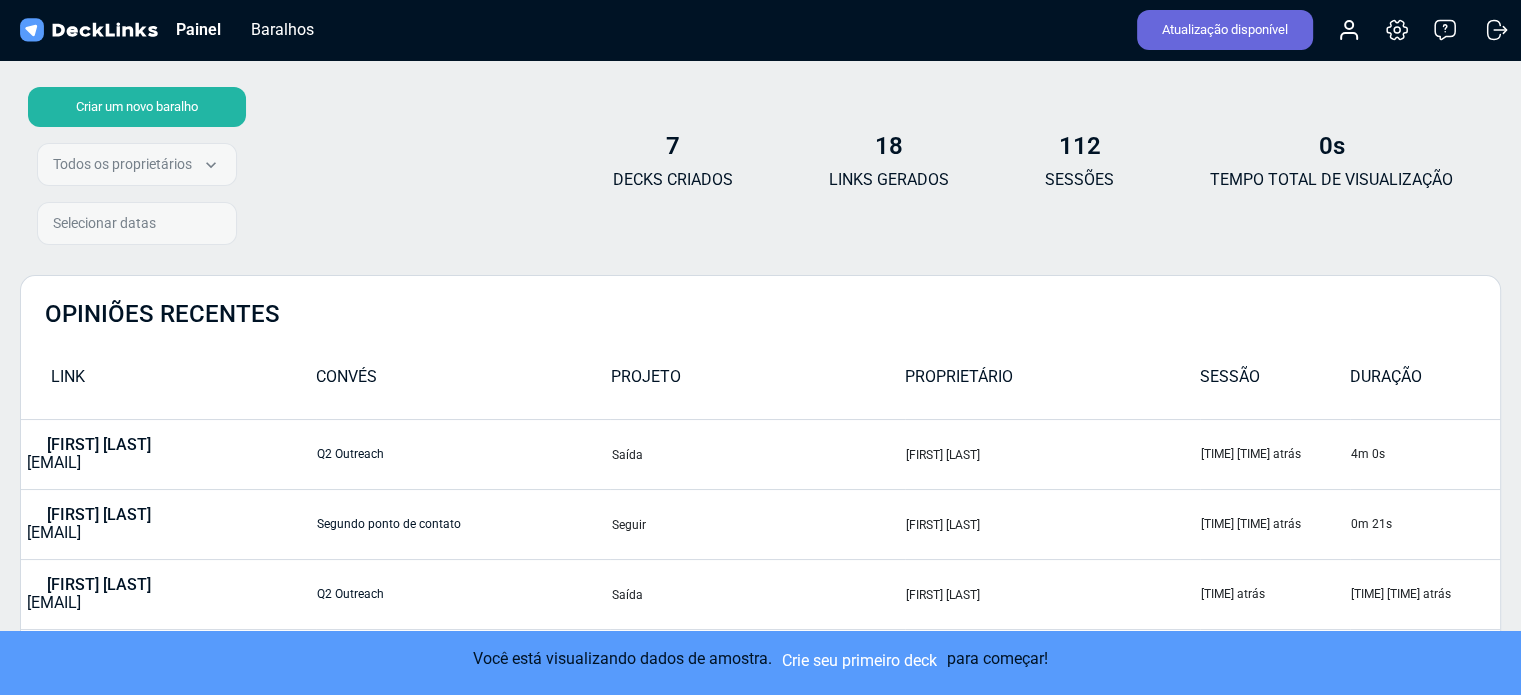 click on "Atualização disponível" at bounding box center [1225, 30] 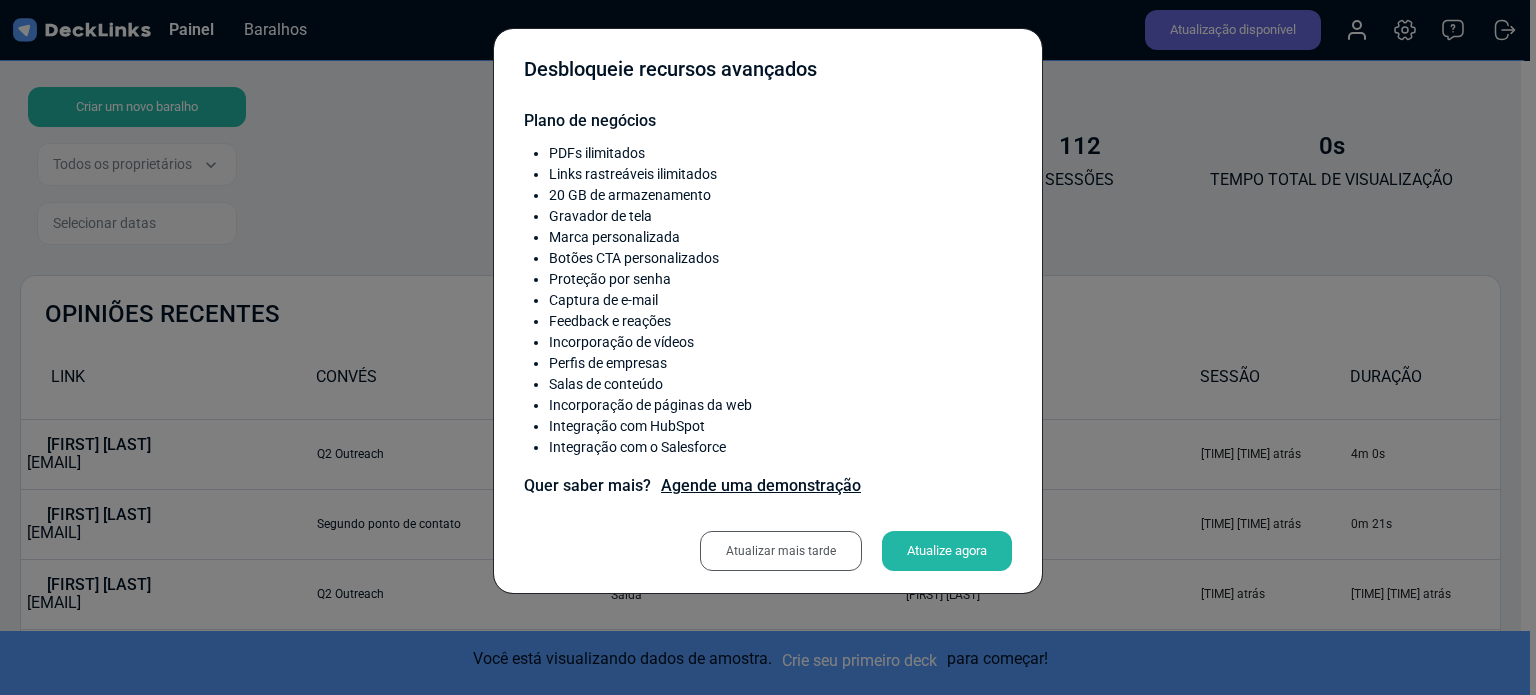 click on "Atualizar mais tarde" at bounding box center (781, 551) 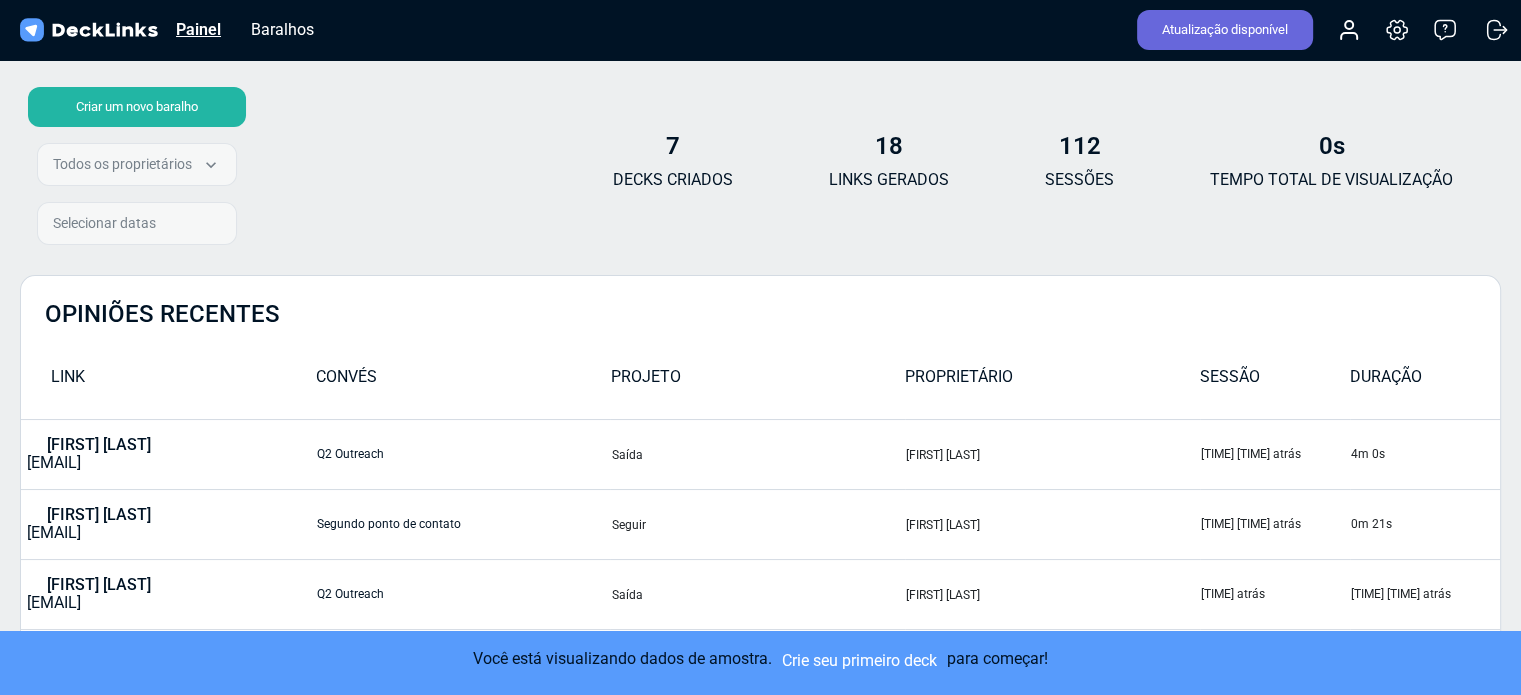 click on "Painel" at bounding box center (198, 29) 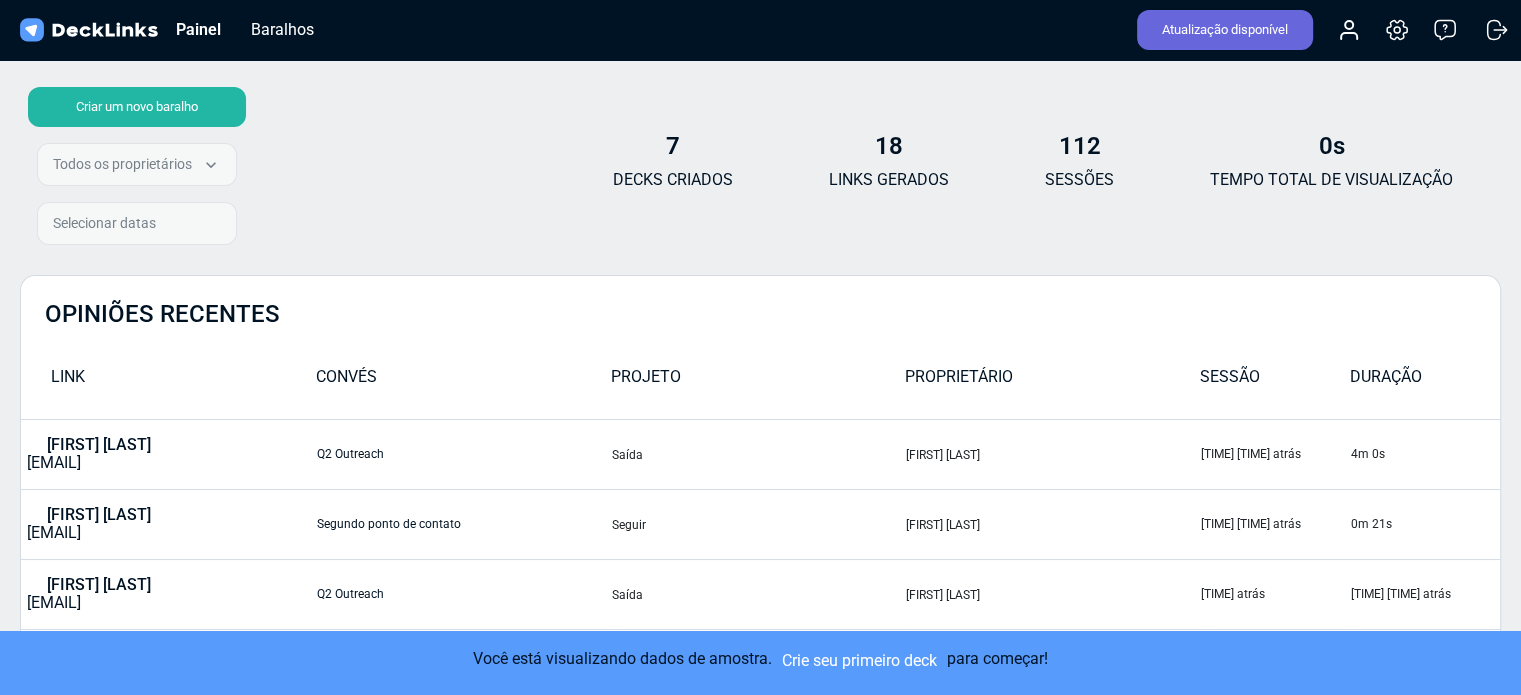 click on "7" at bounding box center (673, 146) 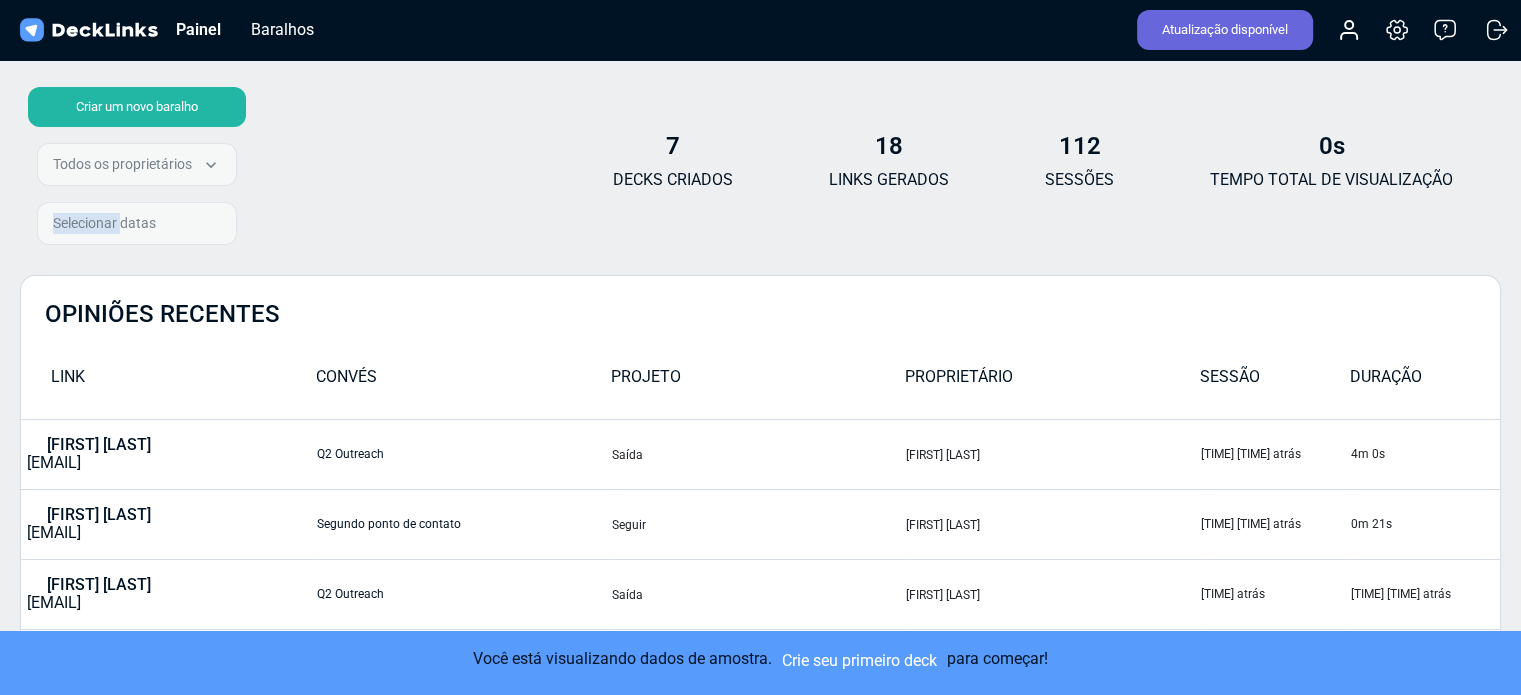 drag, startPoint x: 127, startPoint y: 195, endPoint x: 144, endPoint y: 504, distance: 309.4673 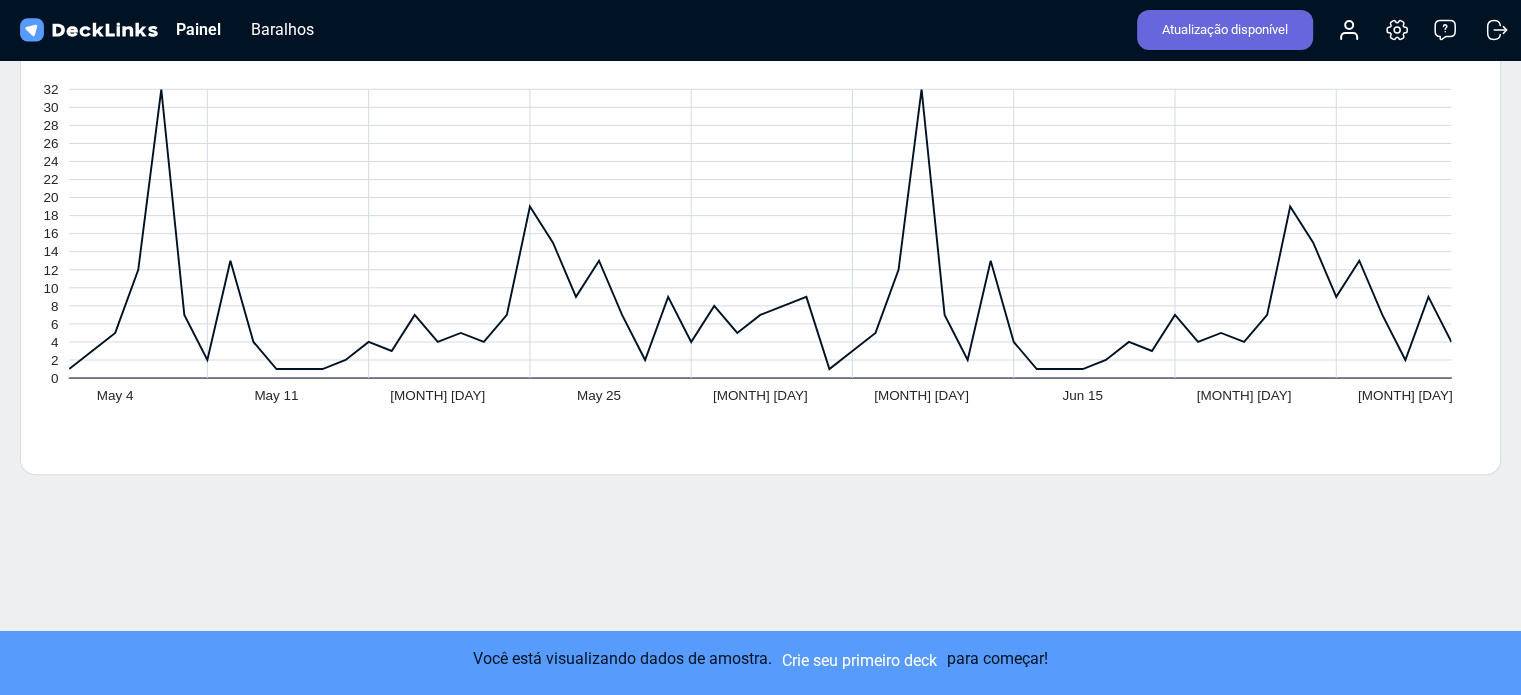 scroll, scrollTop: 1042, scrollLeft: 0, axis: vertical 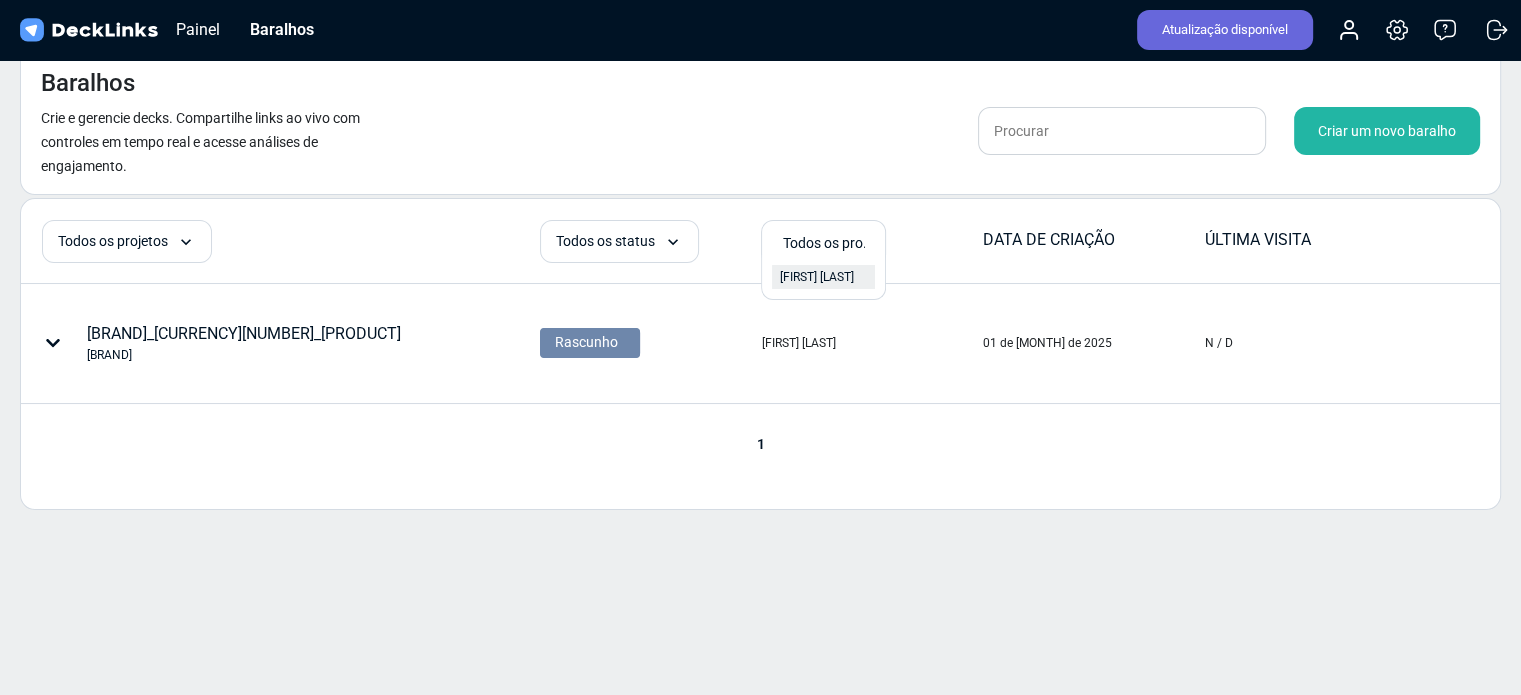 click on "[PERSON_NAME]" at bounding box center (816, 277) 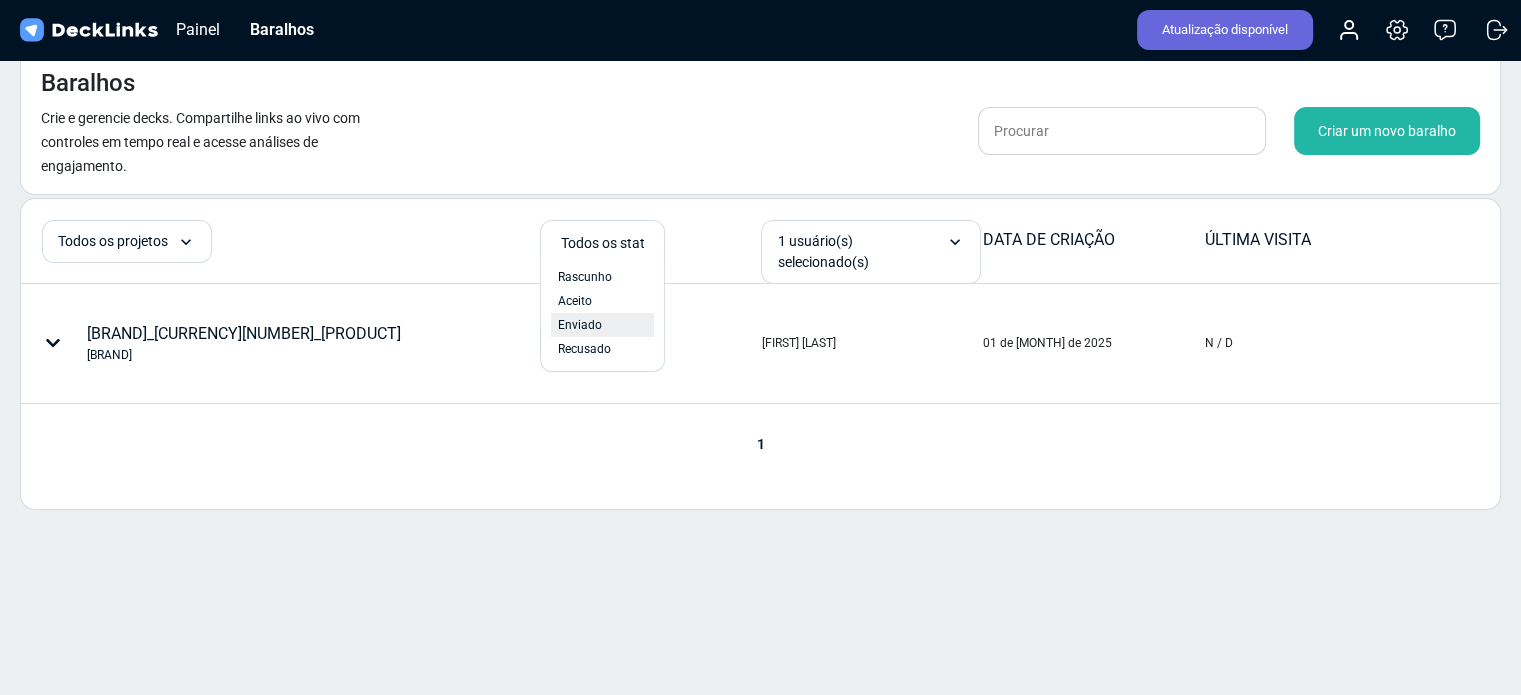 click on "Enviado" at bounding box center (602, 325) 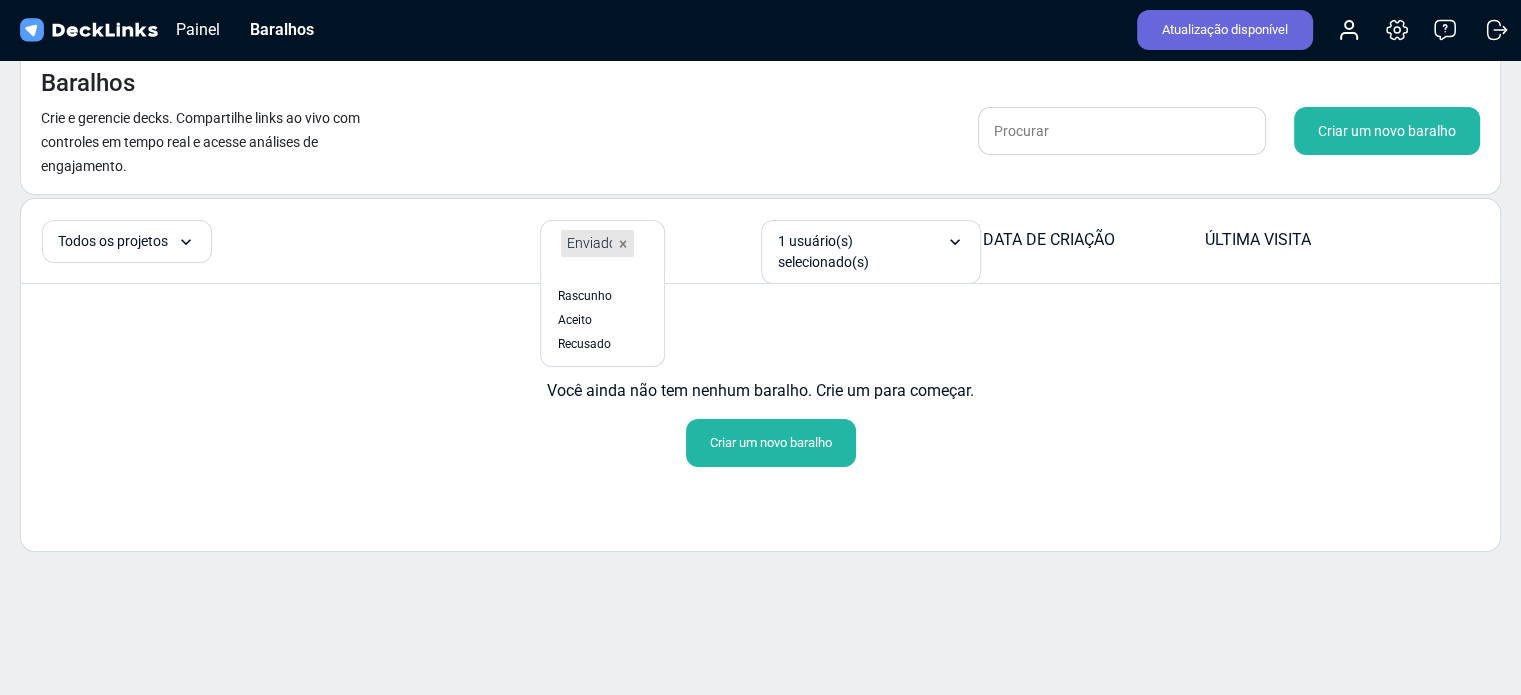 click on "Você ainda não tem nenhum baralho. Crie um para começar. Criar um novo baralho" at bounding box center (760, 399) 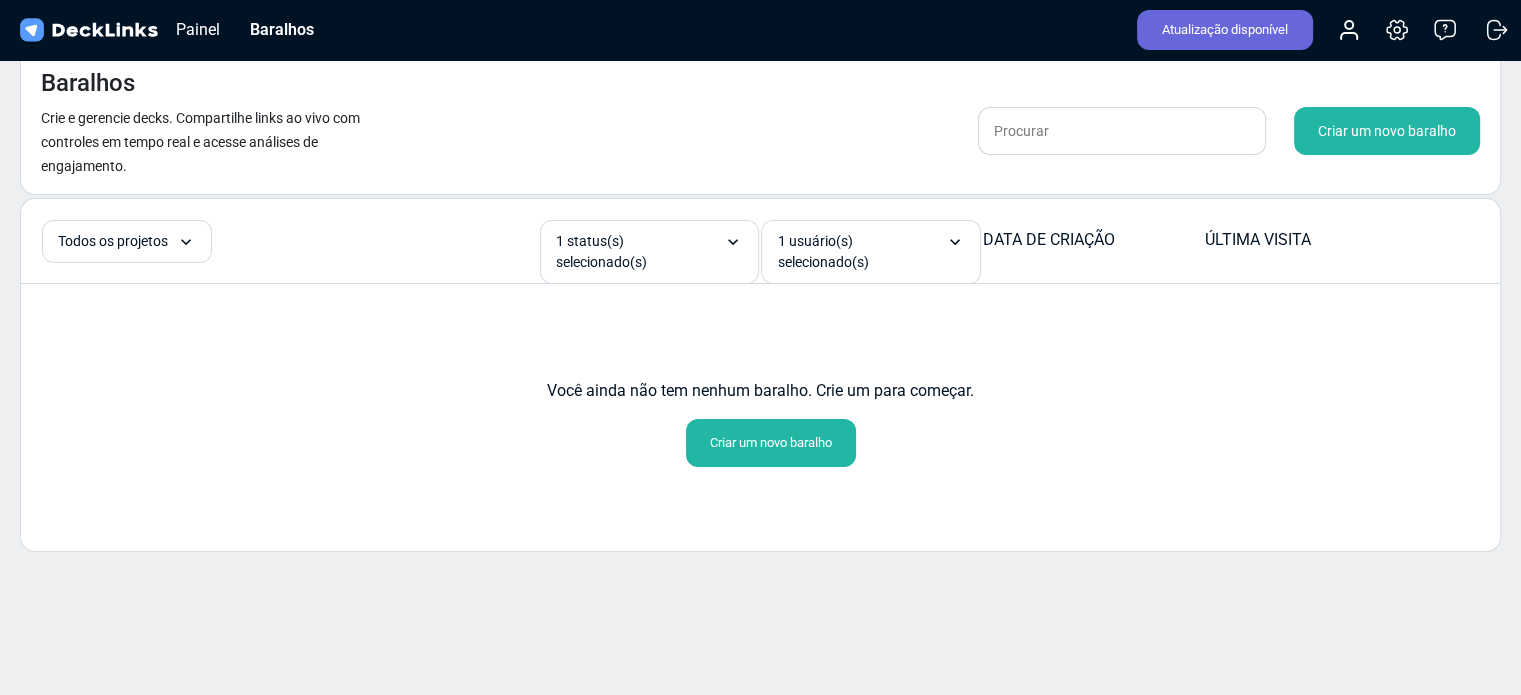 click on "Criar um novo baralho" at bounding box center (771, 442) 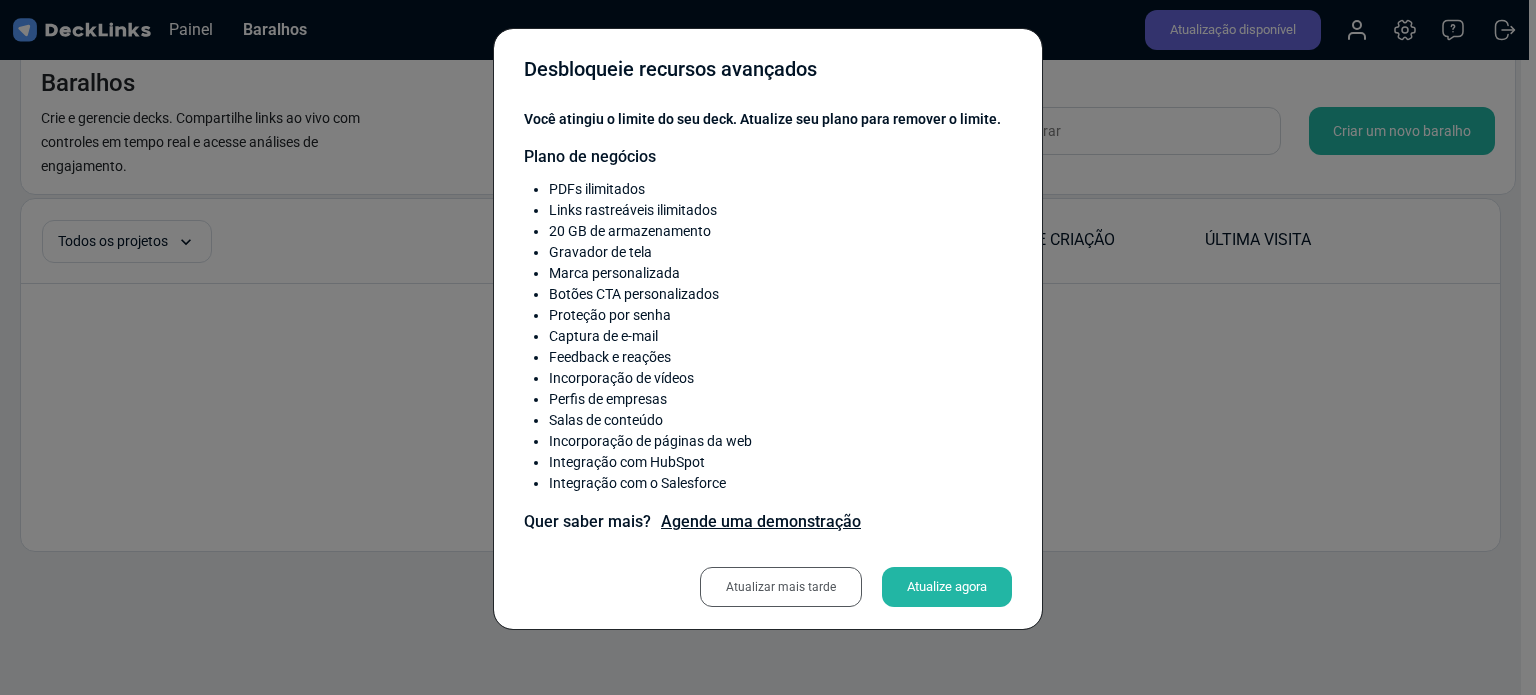 click on "Atualize agora" at bounding box center [947, 586] 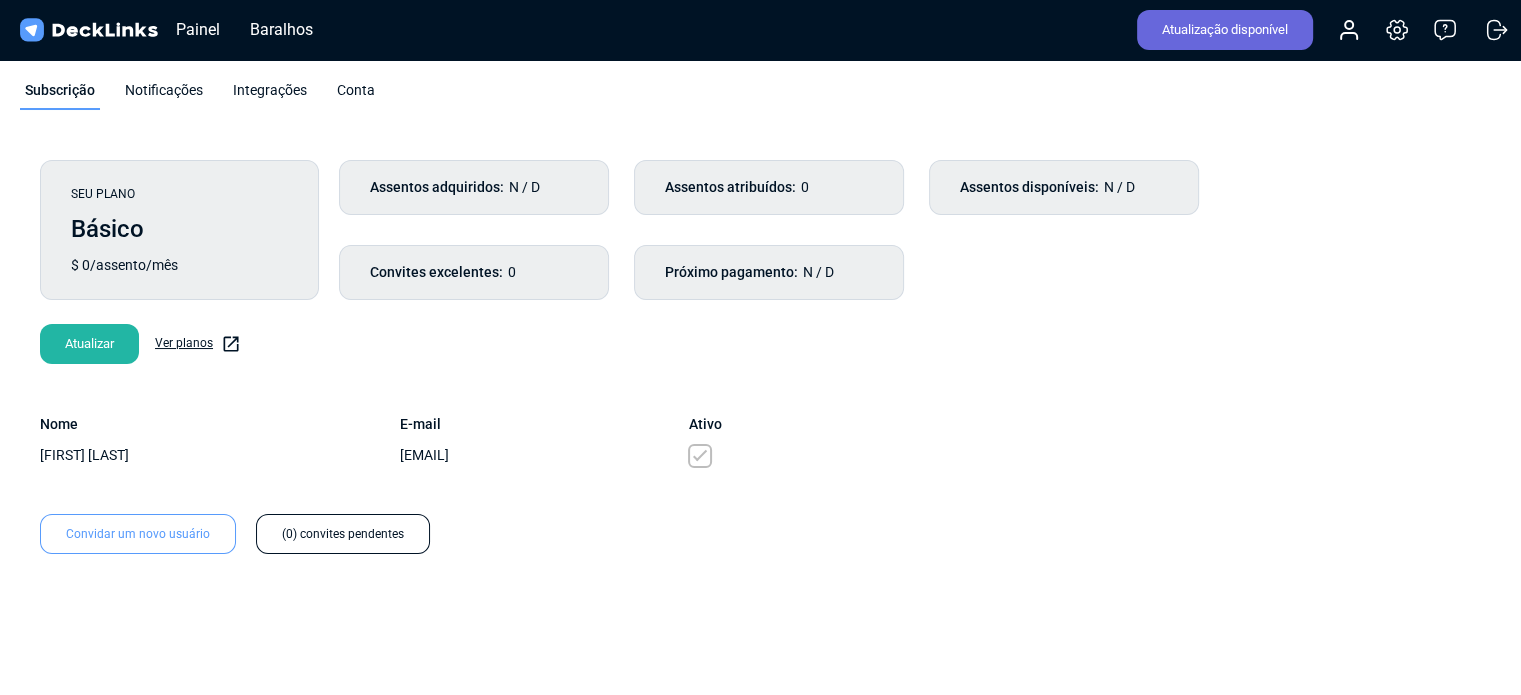 click on "Atualizar" at bounding box center [89, 344] 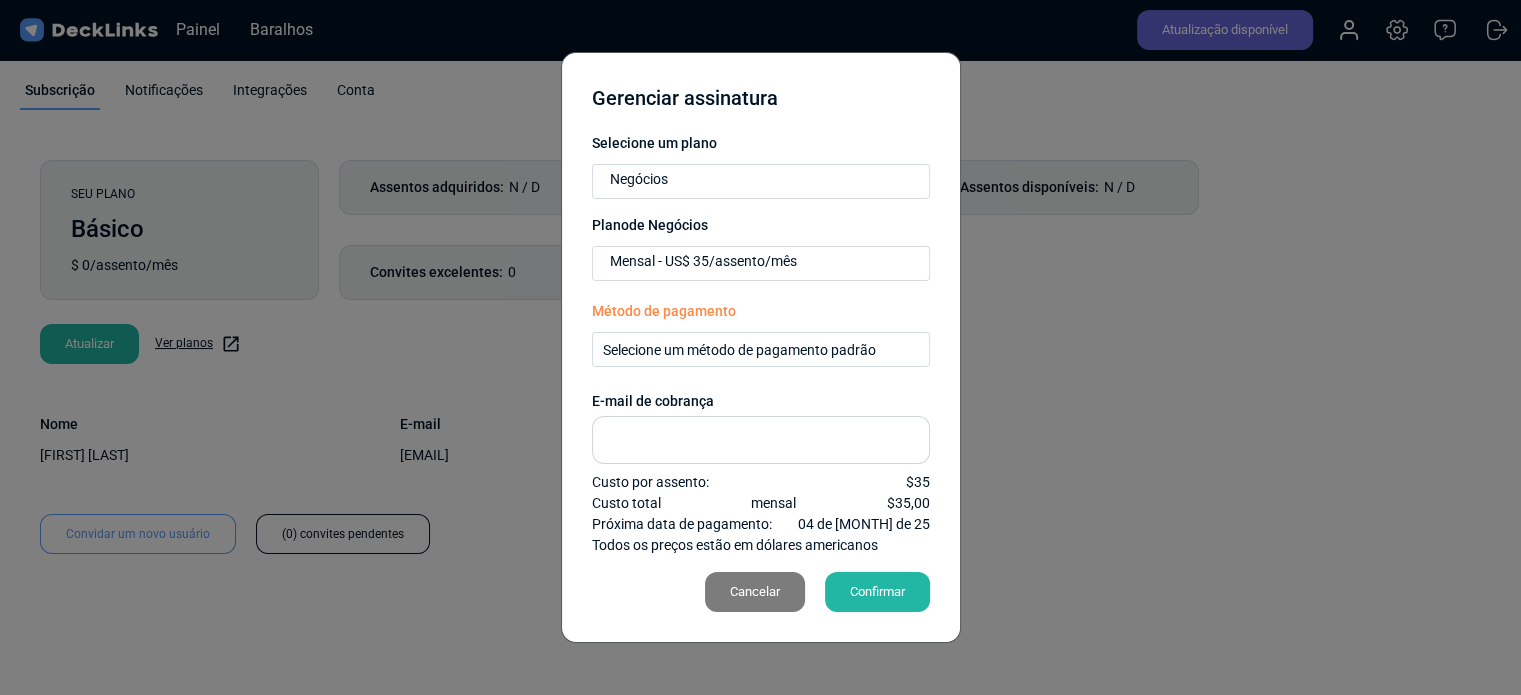 click on "Cancelar" at bounding box center [755, 591] 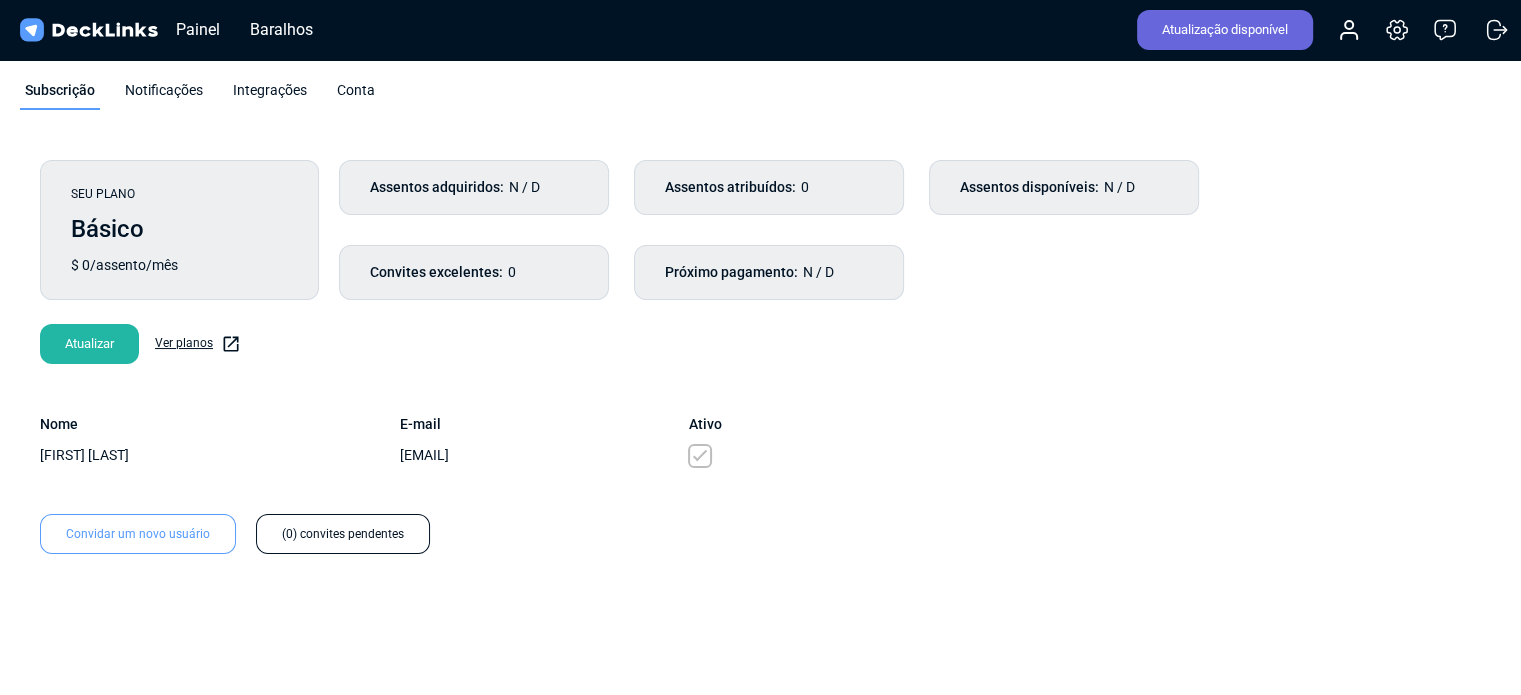 click at bounding box center (231, 344) 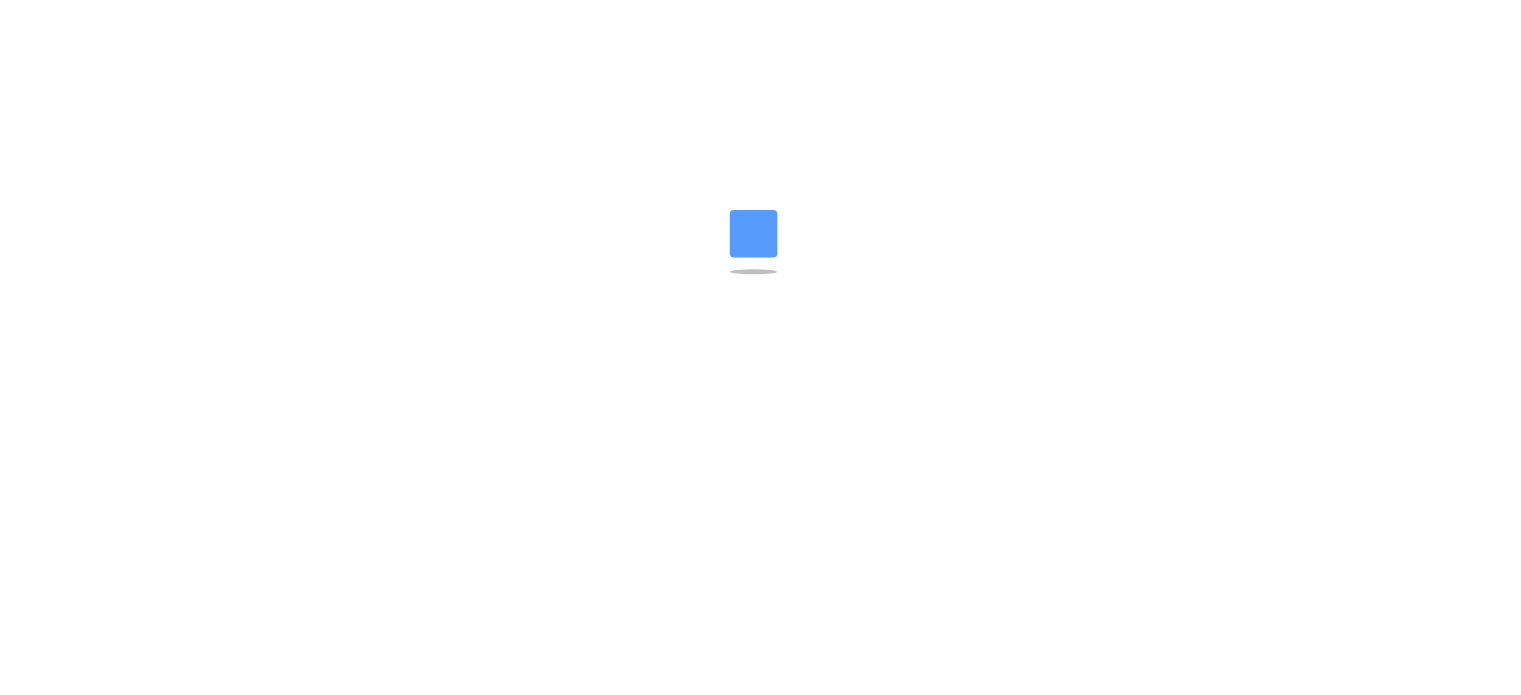scroll, scrollTop: 0, scrollLeft: 0, axis: both 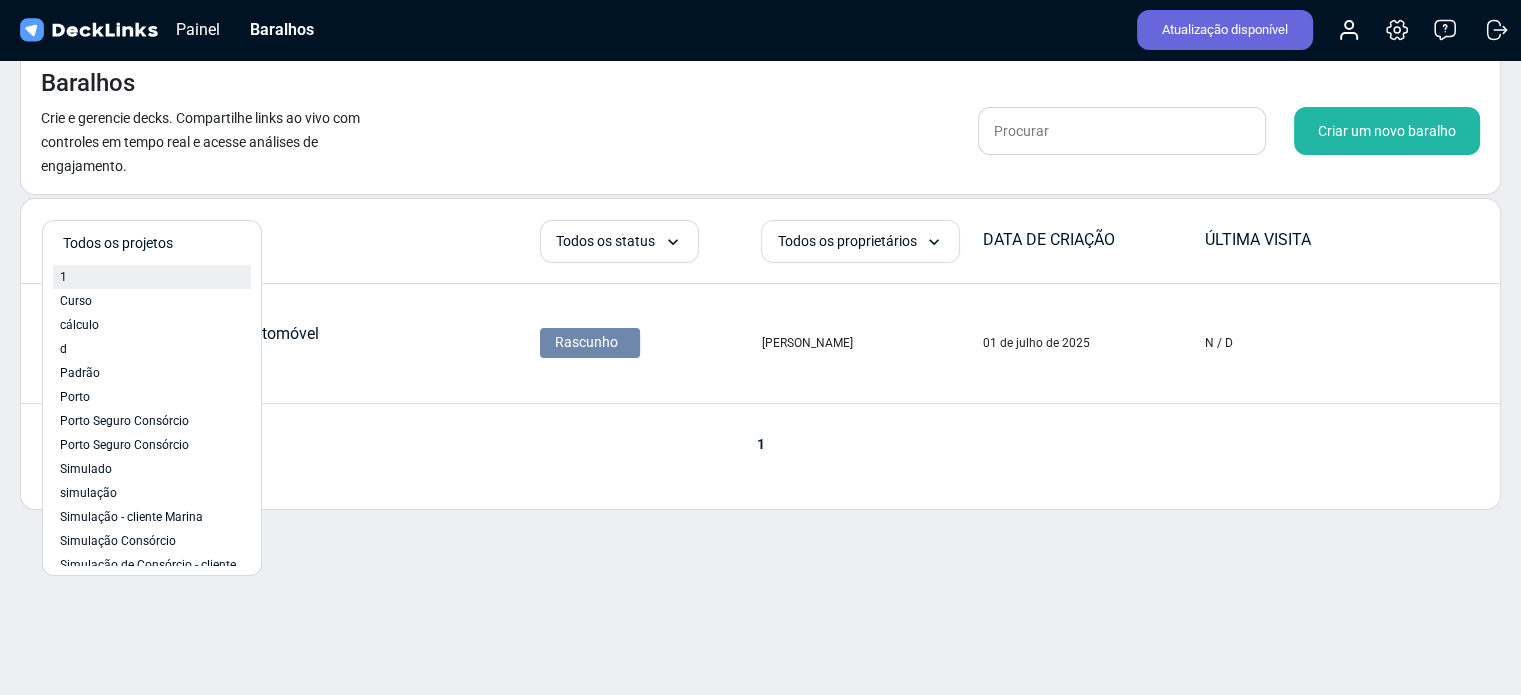 click on "1" at bounding box center (152, 277) 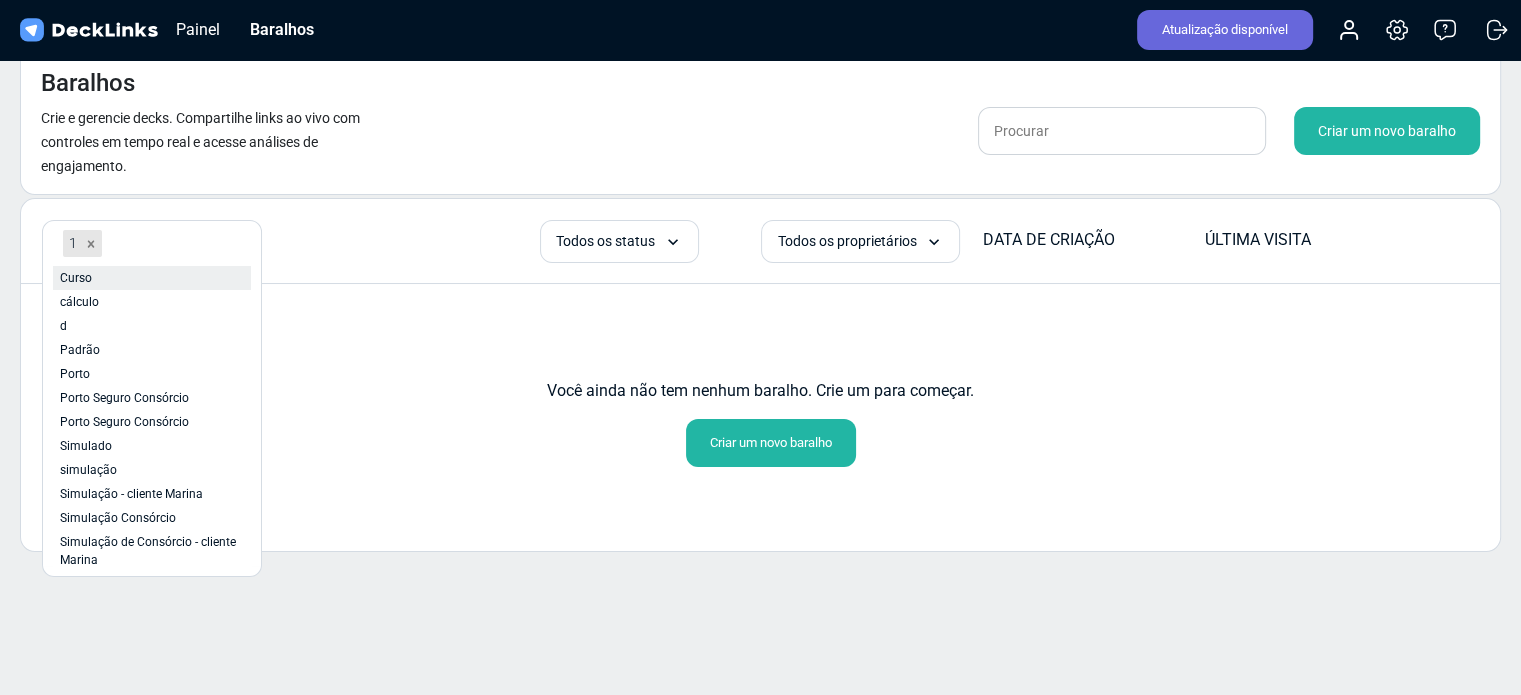 click on "Curso" at bounding box center (152, 278) 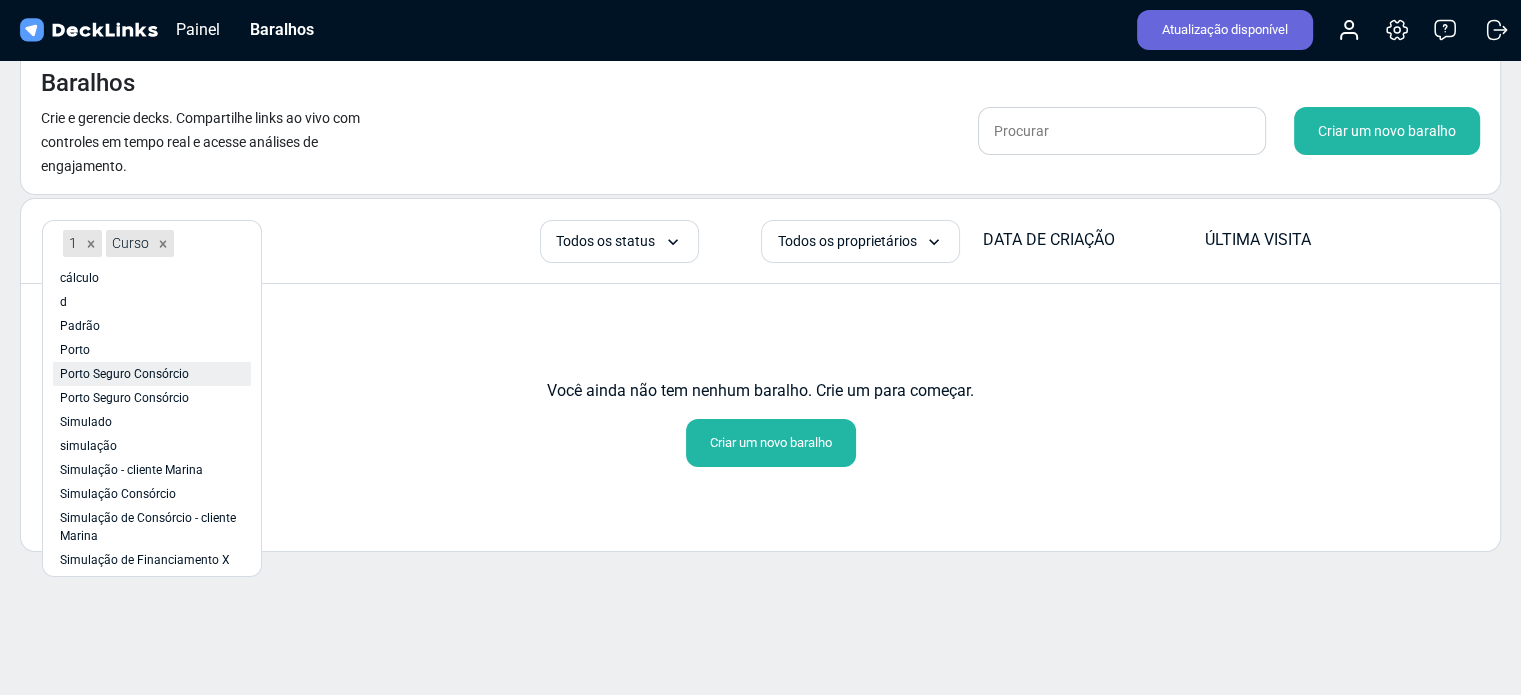 click on "Porto Seguro Consórcio" at bounding box center [124, 374] 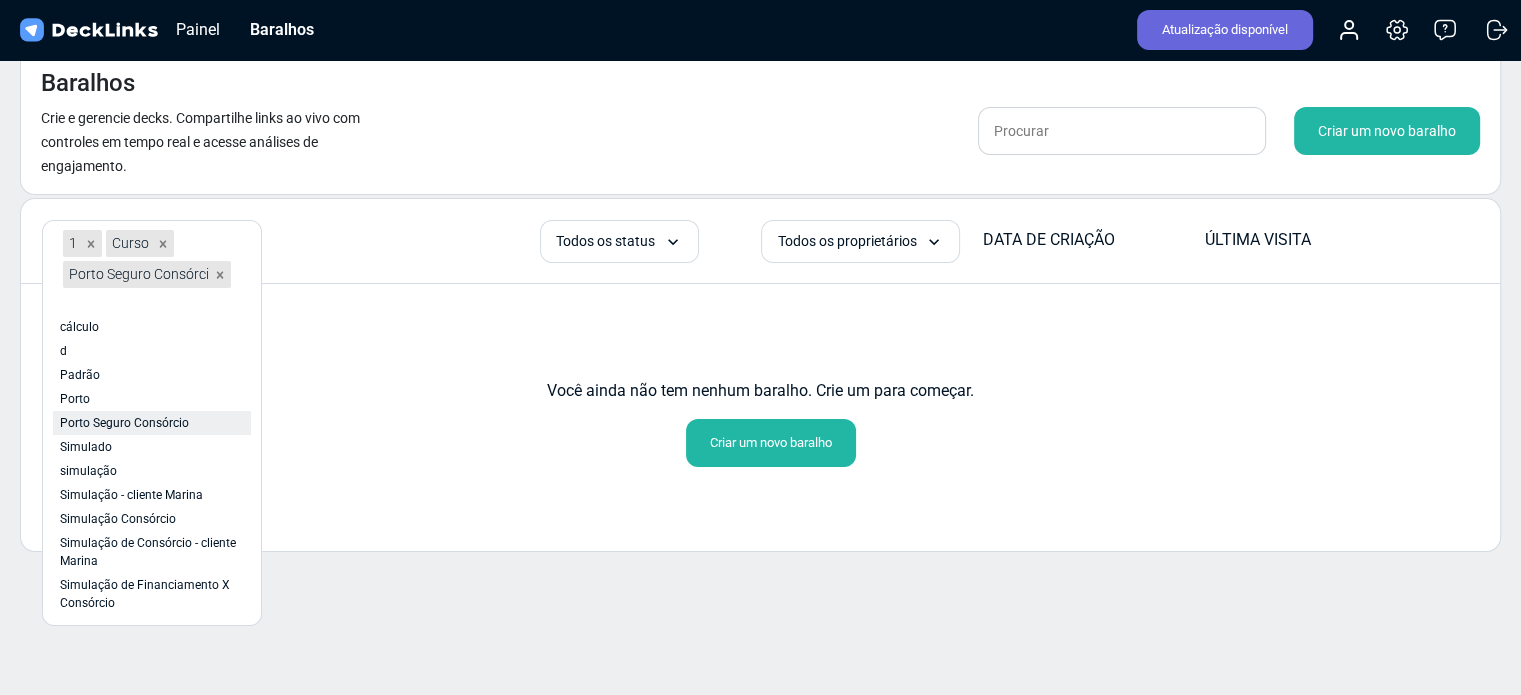 click on "Porto Seguro Consórcio" at bounding box center (124, 423) 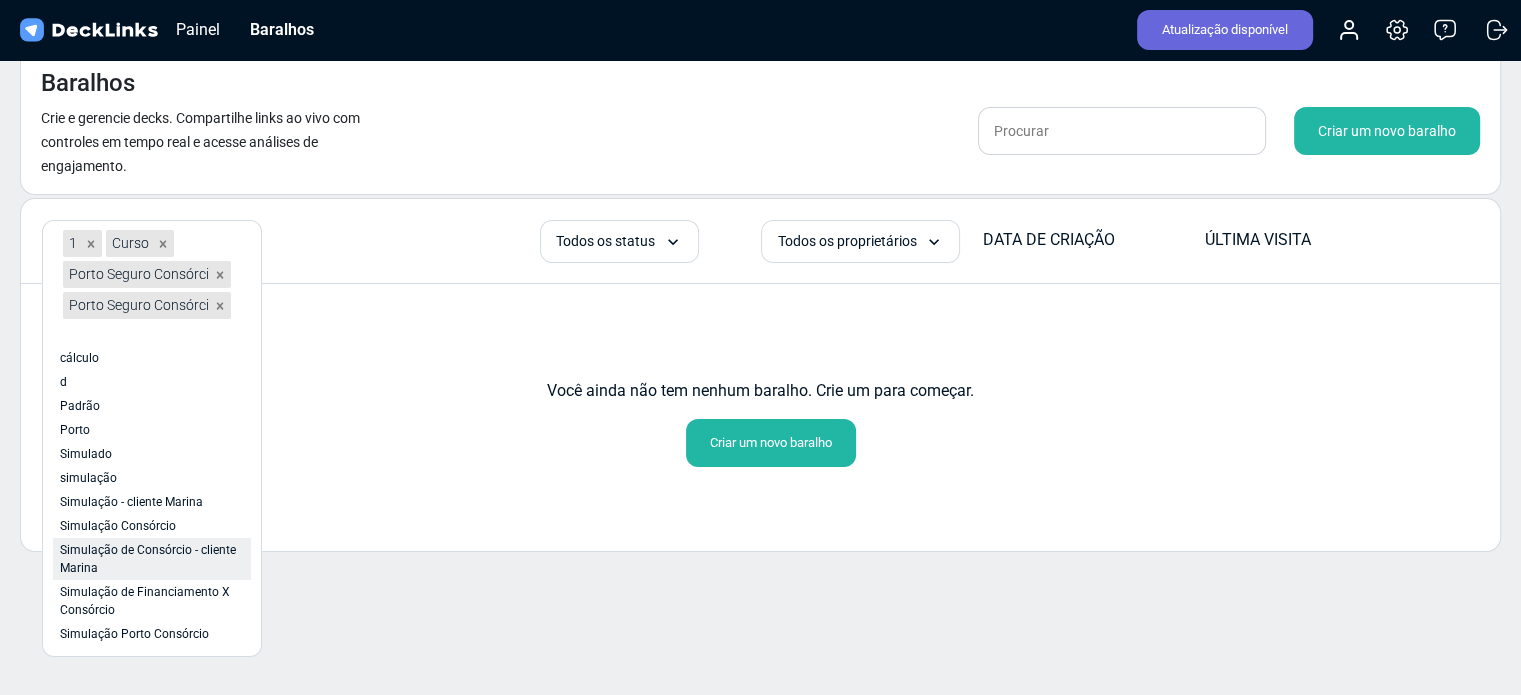 click on "Simulação de Consórcio - cliente [NAME]" at bounding box center (152, 559) 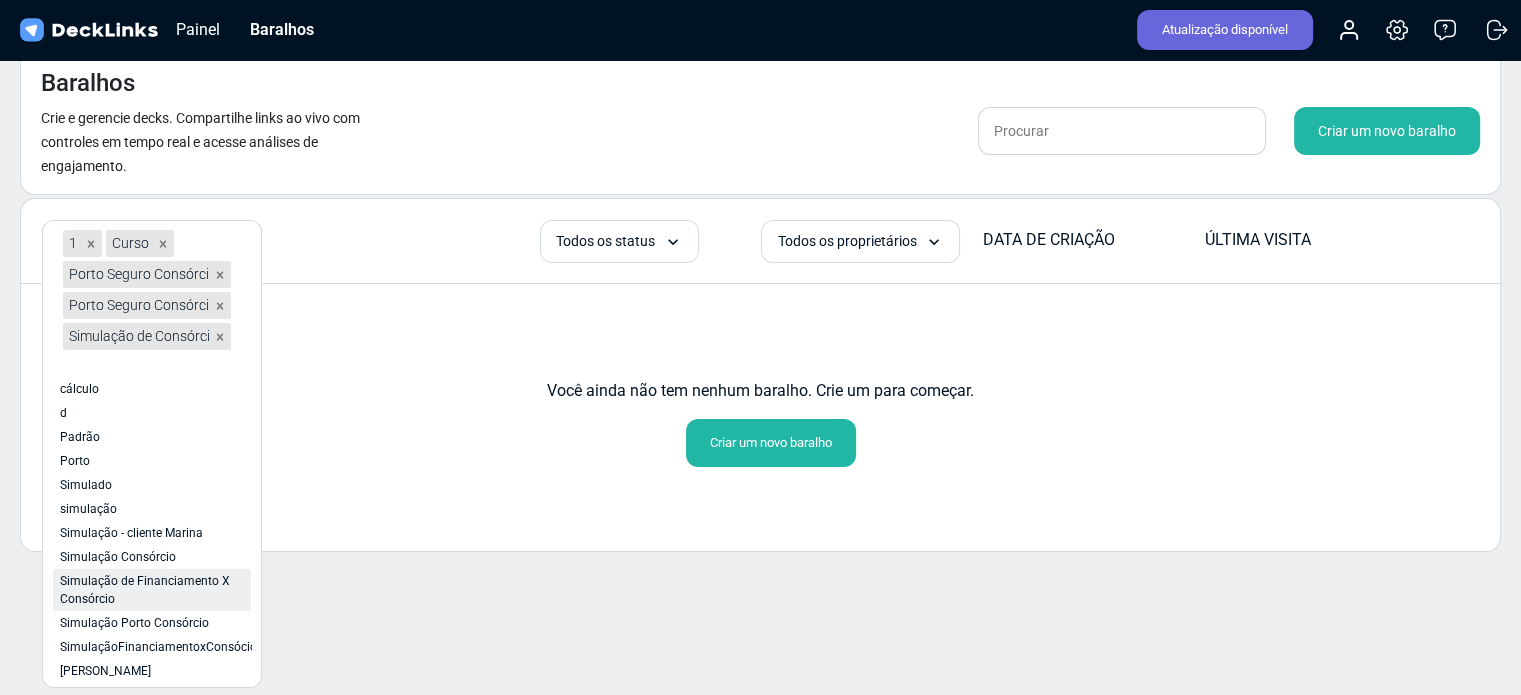 click on "Simulação de Financiamento X Consórcio" at bounding box center (152, 590) 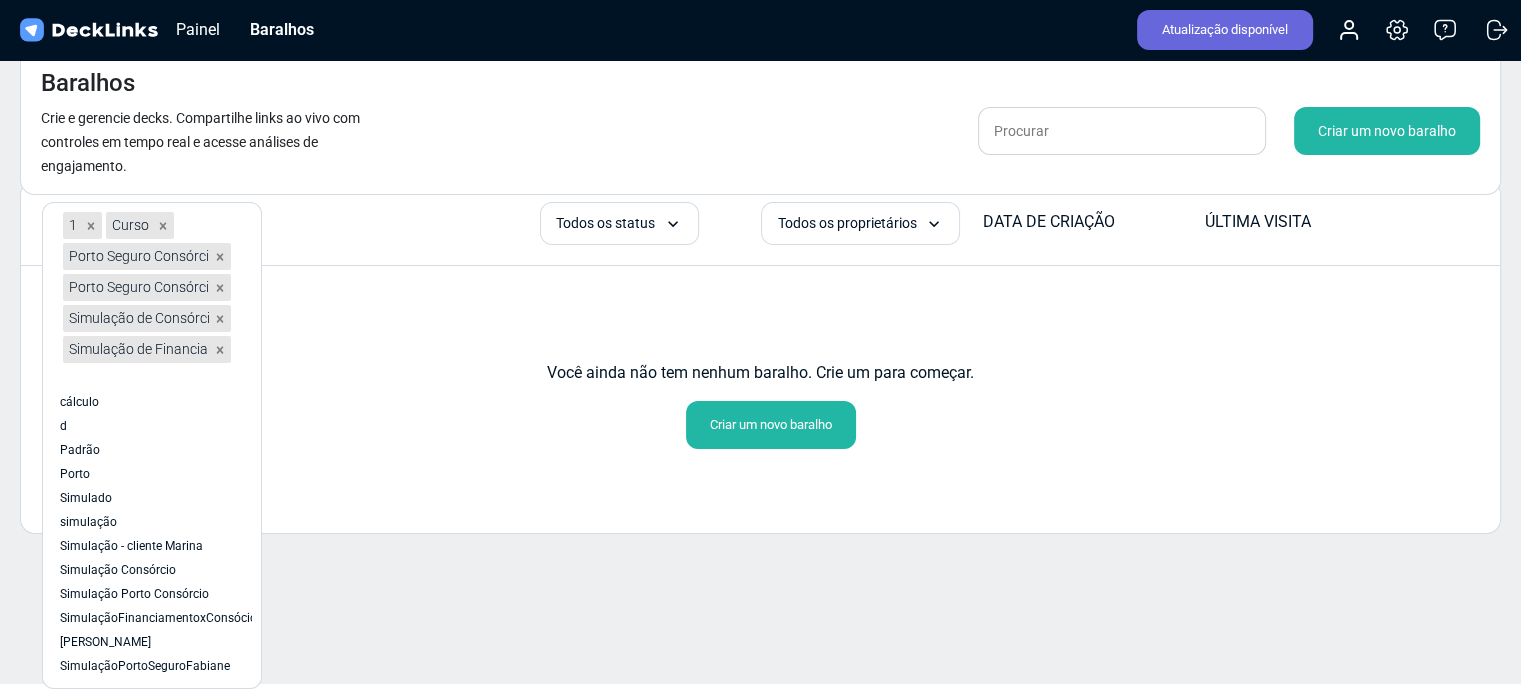scroll, scrollTop: 30, scrollLeft: 0, axis: vertical 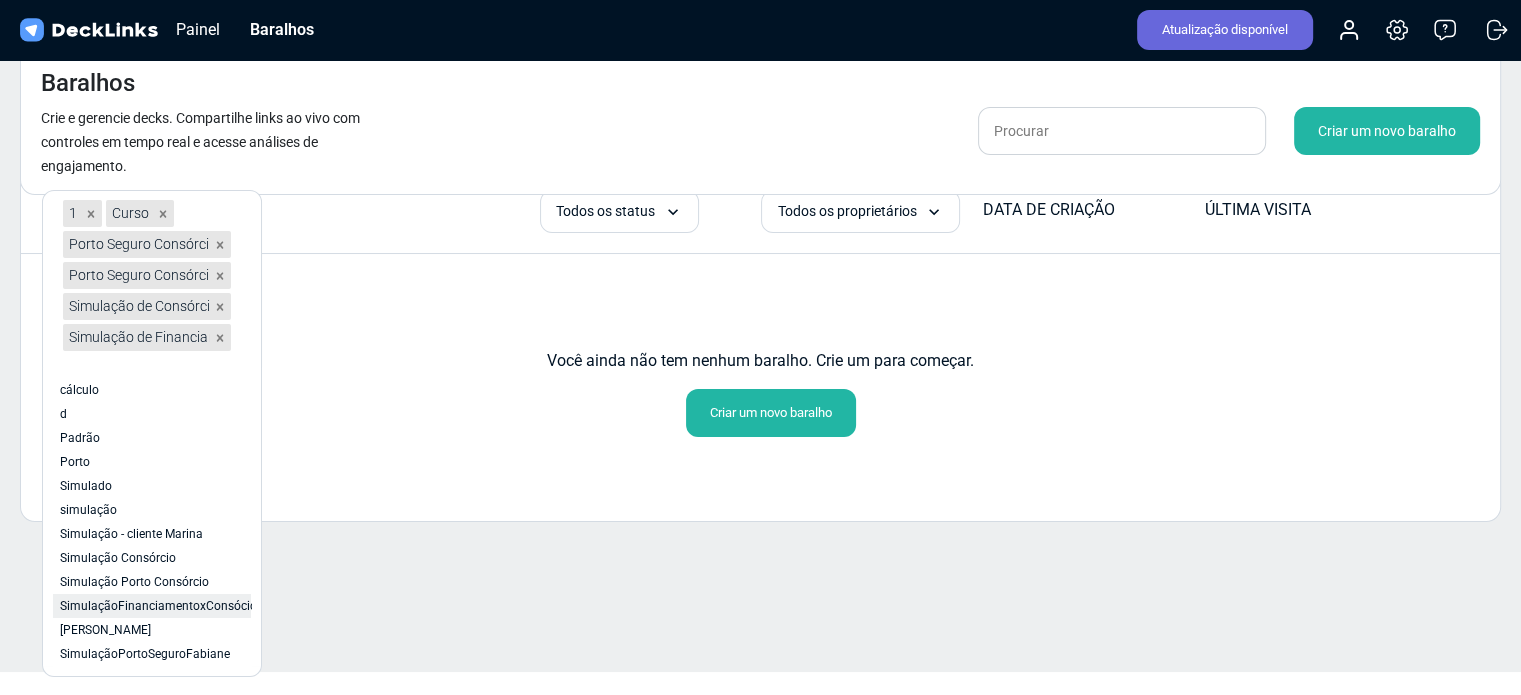 click on "SimulaçãoFinanciamentoxConsórcio" at bounding box center (158, 606) 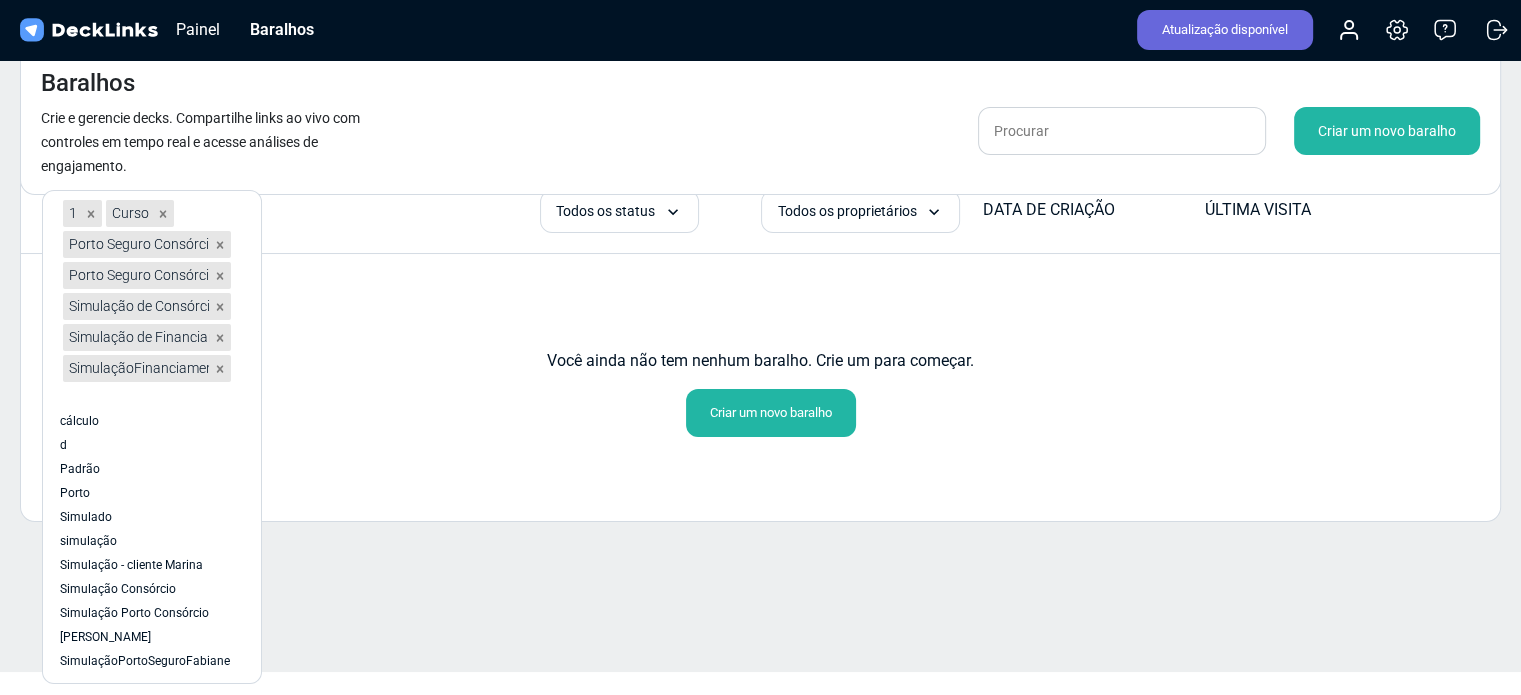 click on "Você ainda não tem nenhum baralho. Crie um para começar. Criar um novo baralho" at bounding box center [760, 369] 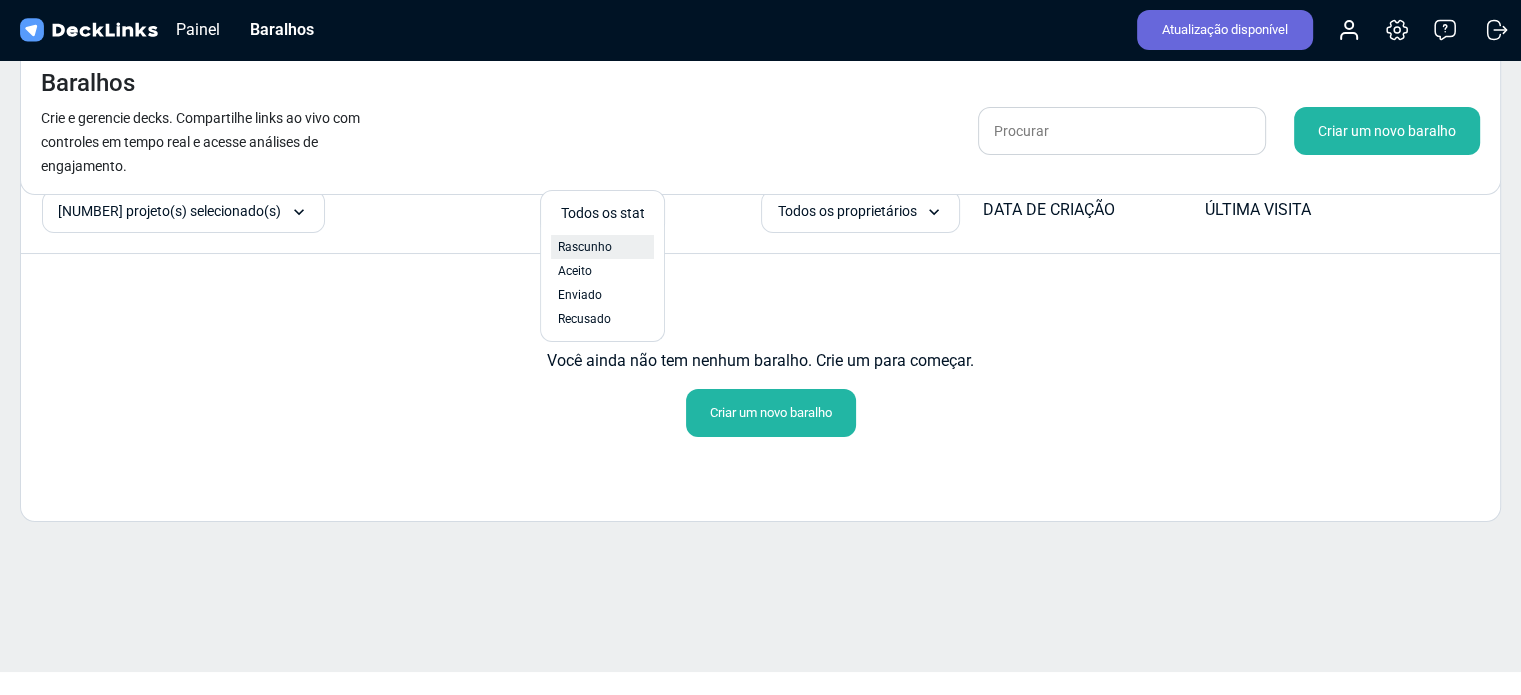 click on "Rascunho" at bounding box center [602, 247] 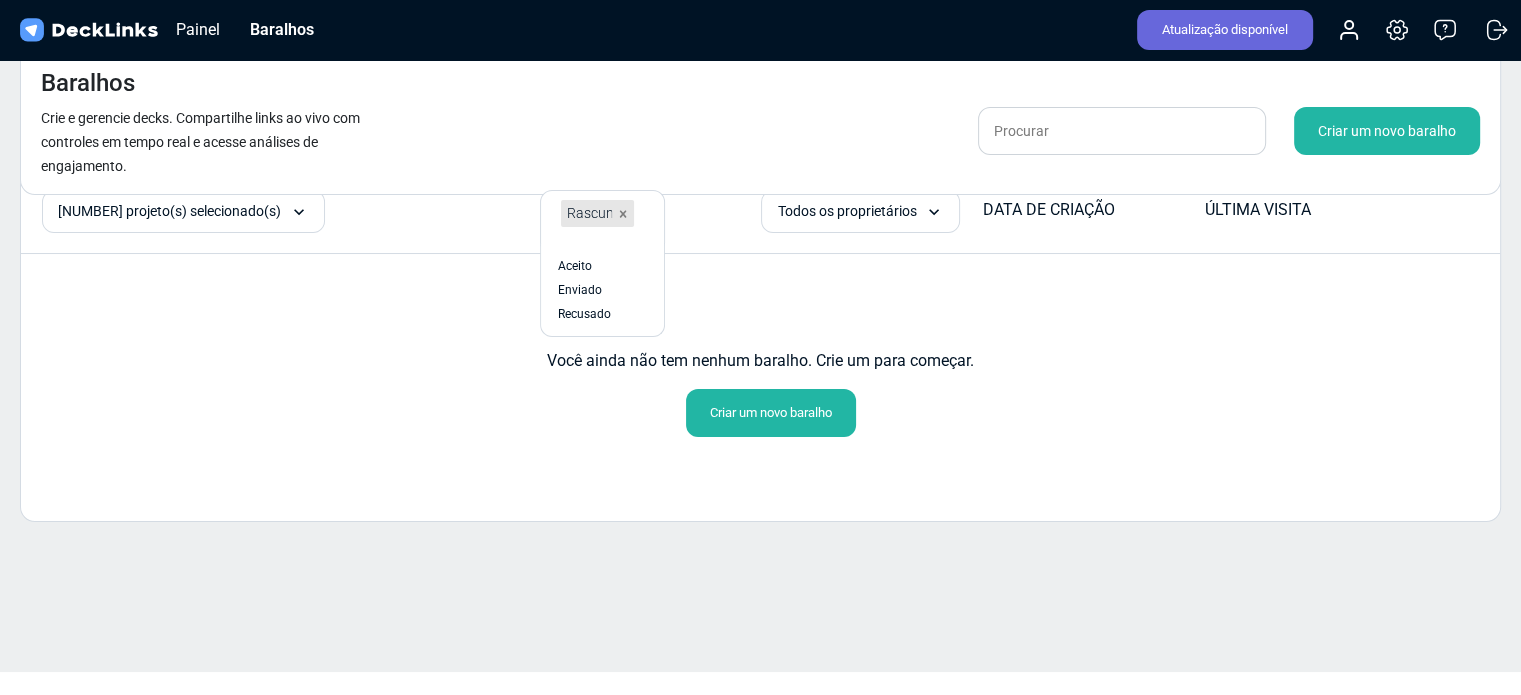 click on "7 projeto(s) selecionado(s)   opção 1, selecionada.    option cálculo focused, 3 of 18. 11 results available. Select is focused , press Down to open the menu,  press left to focus selected values 1 Curso Porto Seguro Consórcio Porto Seguro Consórcio Simulação de Consórcio - cliente Marina Simulação de Financiamento X Consórcio SimulaçãoFinanciamentoxConsócio cálculo d Padrão Porto Simulado simulação Simulação - cliente Marina Simulação Consórcio Simulação Porto Consórcio SimulaçãoPortoBankFabiane SimulaçãoPortoSeguroFabiane" at bounding box center (280, 211) 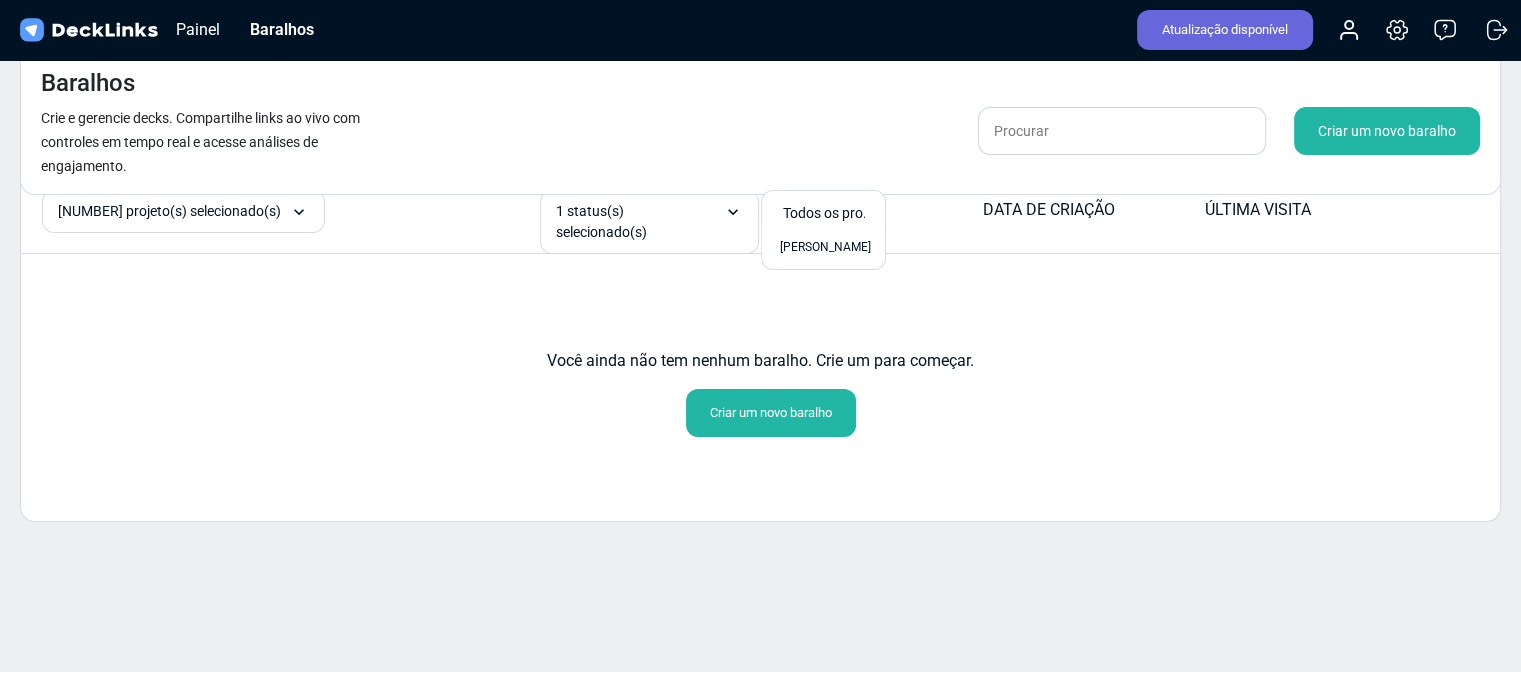 click on "Todos os proprietários" at bounding box center (851, 213) 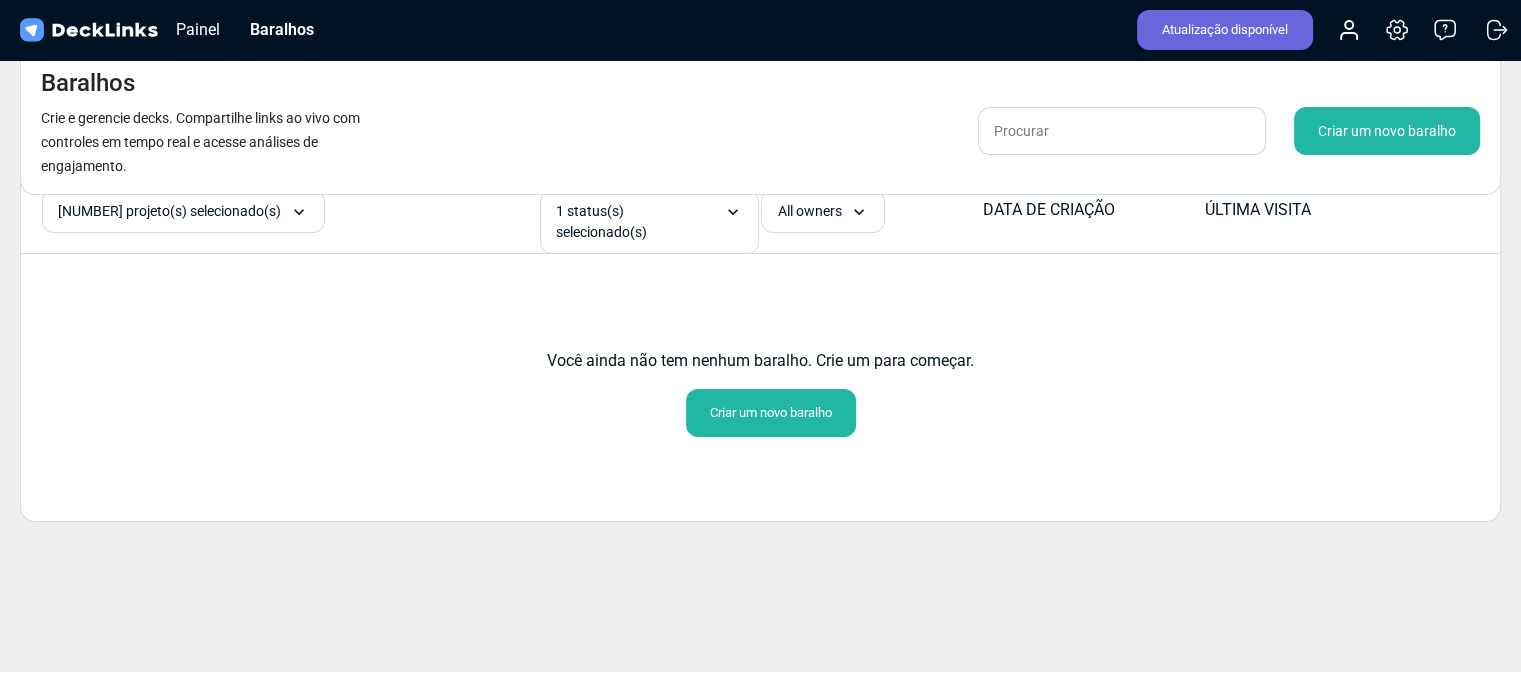 click on "Você ainda não tem nenhum baralho. Crie um para começar. Criar um novo baralho" at bounding box center [760, 369] 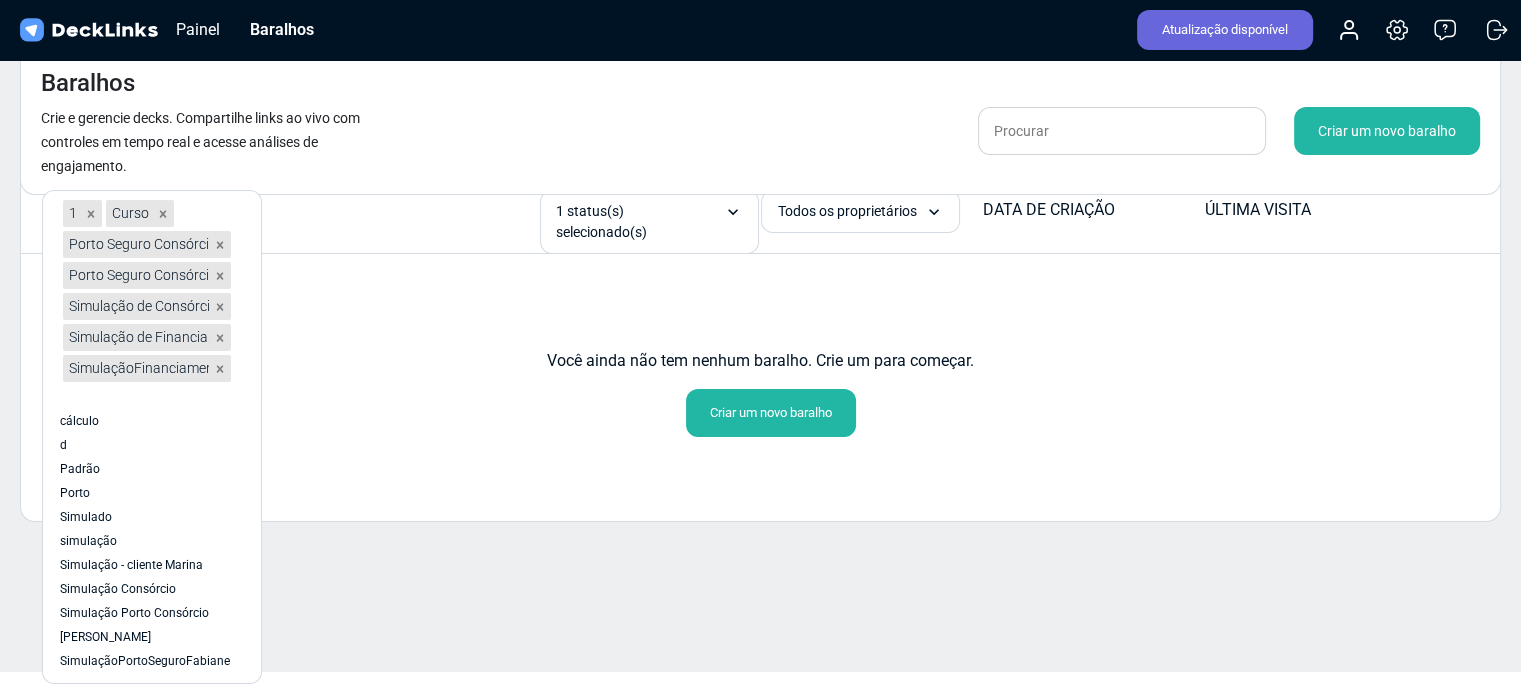 click on "Porto Seguro Consórcio" at bounding box center [73, 213] 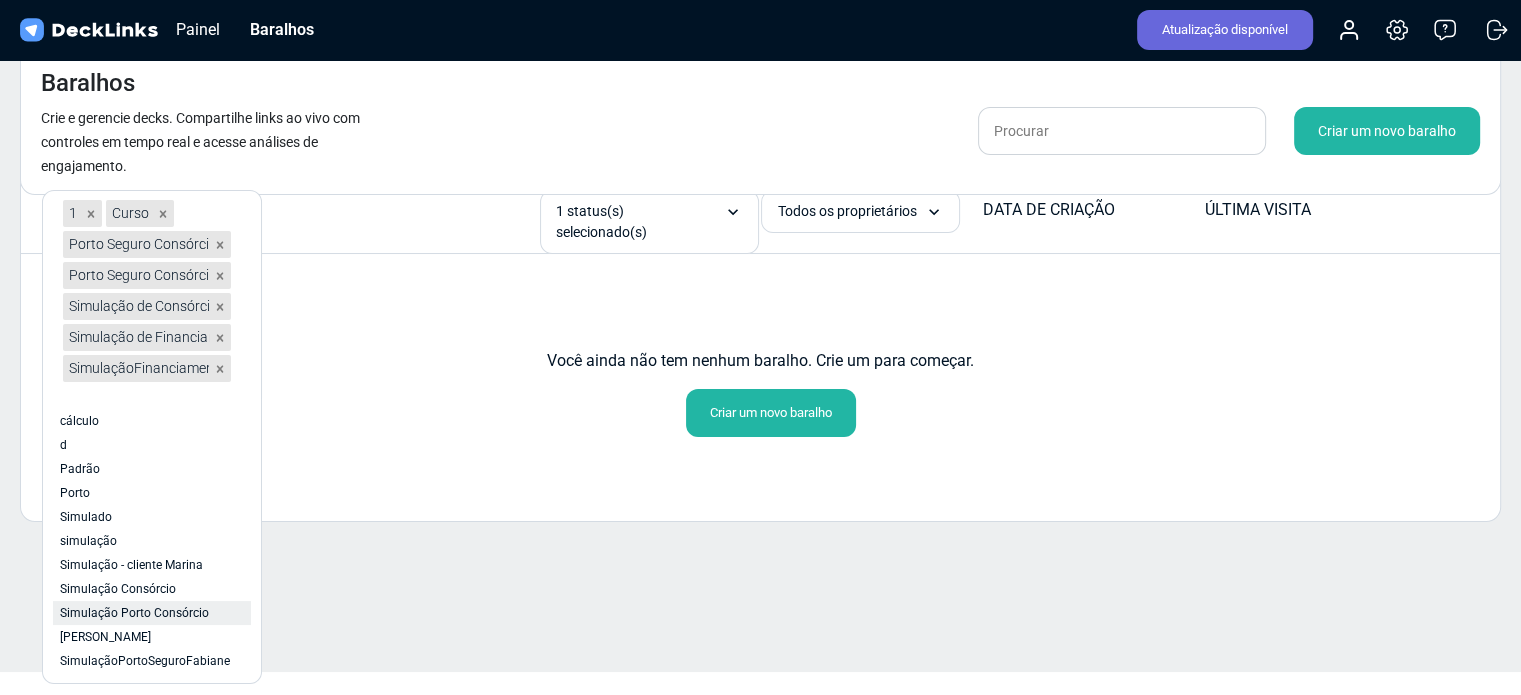 click on "Simulação Porto Consórcio" at bounding box center (134, 613) 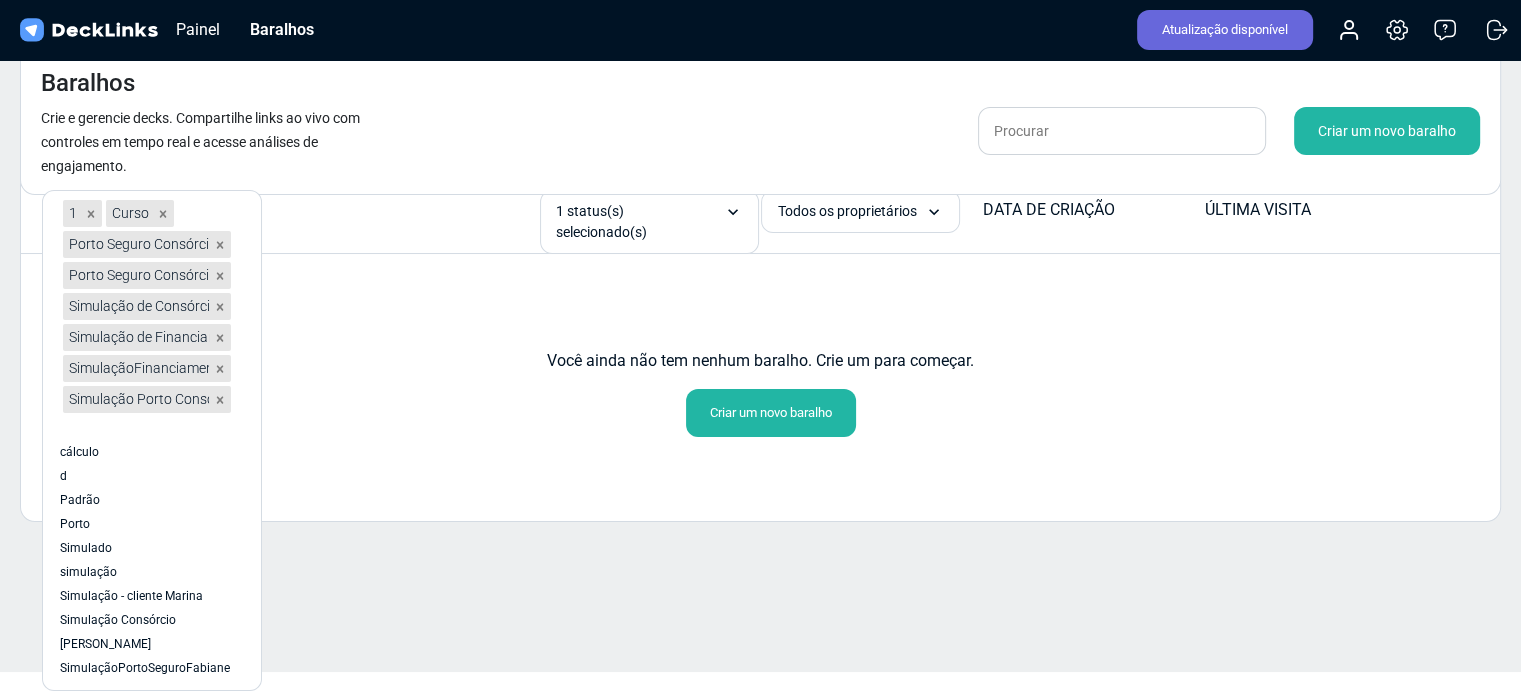 click on "opção 1, selecionada.    option cálculo focused, 3 of 18. 10 results available. Select is focused , press Down to open the menu,  press left to focus selected values 1 Curso Porto Seguro Consórcio Porto Seguro Consórcio Simulação de Consórcio - cliente Marina Simulação de Financiamento X Consórcio SimulaçãoFinanciamentoxConsócio Simulação Porto Consórcio cálculo d Padrão Porto Simulado simulação Simulação - cliente Marina Simulação Consórcio SimulaçãoPortoBankFabiane SimulaçãoPortoSeguroFabiane 1 status(s) selecionado(s)   opção Rascunho, selecionada.    option Accepted focused, 2 of 4. 3 results available. Select is focused , press Down to open the menu,  press left to focus selected values Rascunho Aceito Enviado Recusado Todos os proprietários      option Douglas  Porto Seguro focused, 1 of 1. 1 result available. Select is focused , press Down to open the menu,  press left to focus selected values Todos os proprietários Douglas Porto Seguro DATA DE CRIAÇÃO" at bounding box center (760, 345) 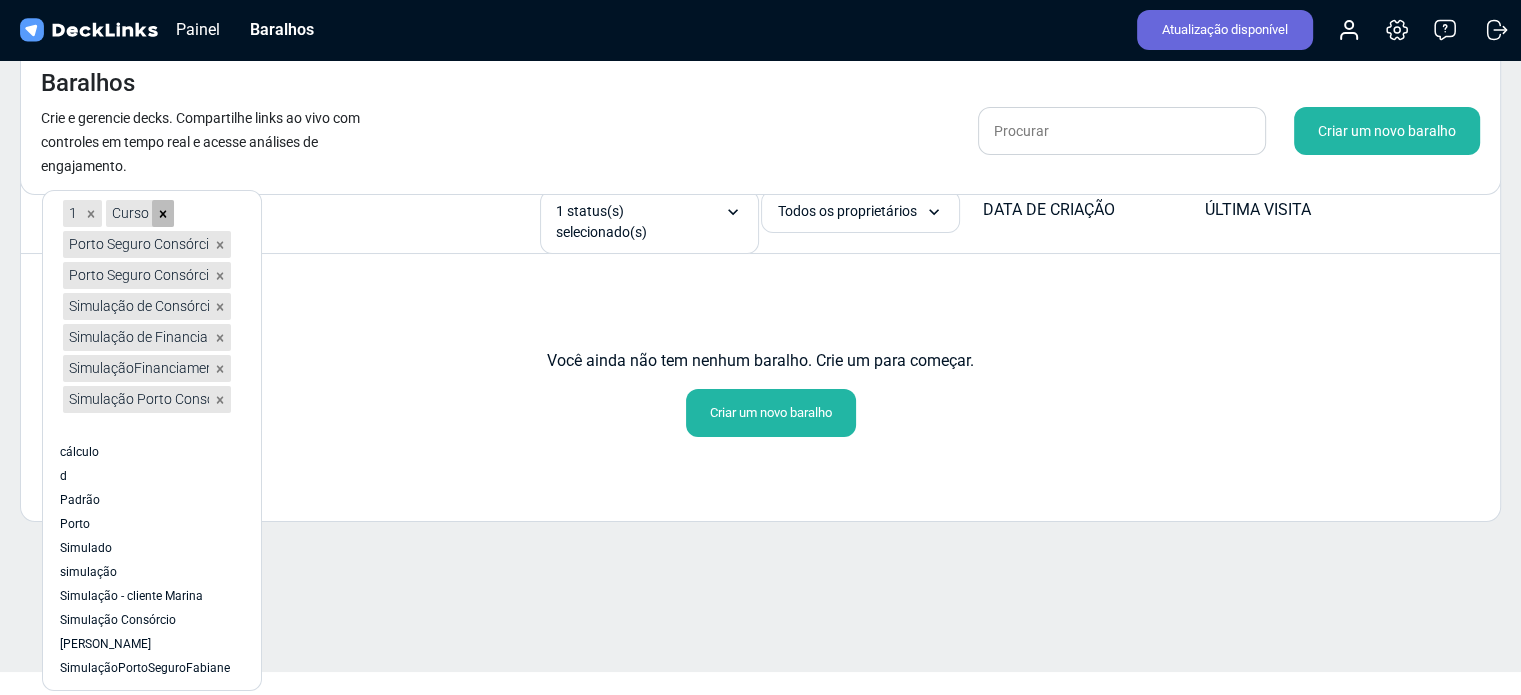 click at bounding box center (91, 213) 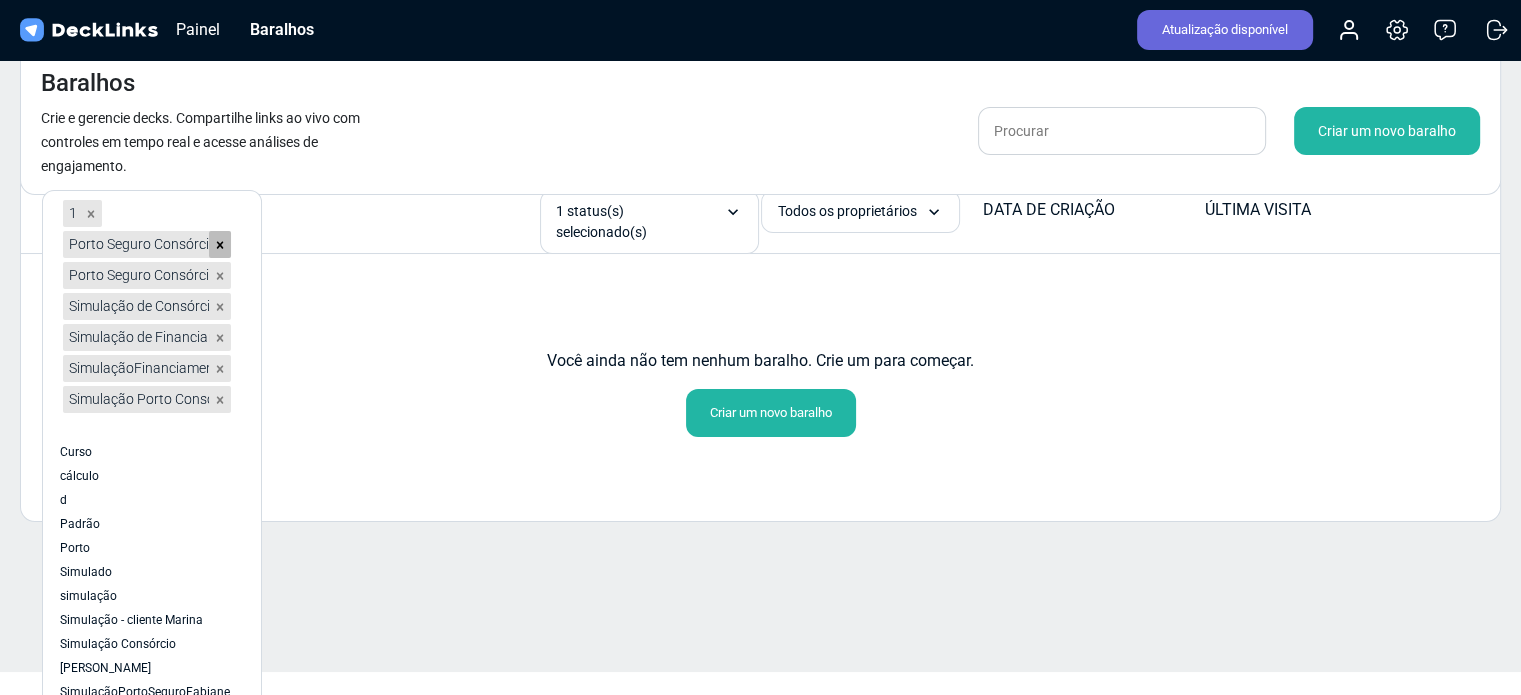 click at bounding box center [91, 214] 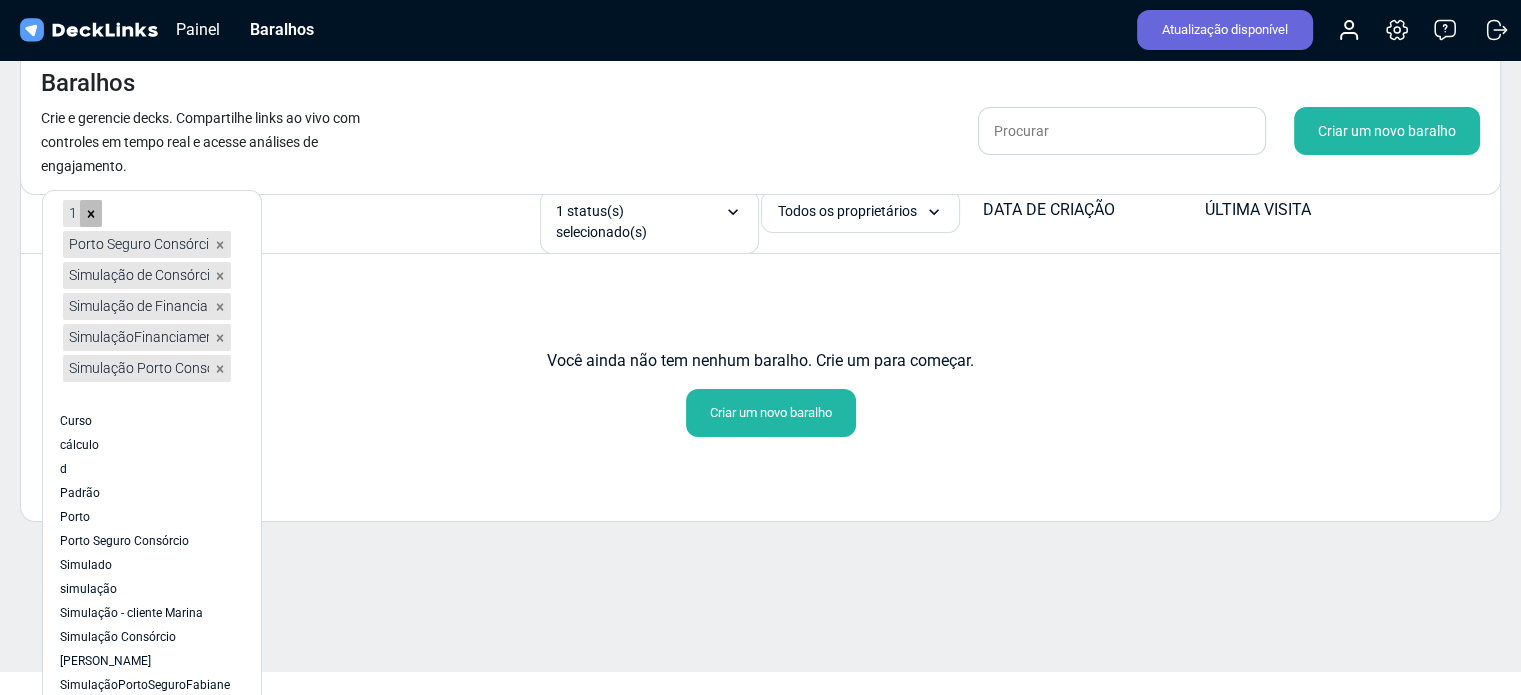 click at bounding box center (91, 213) 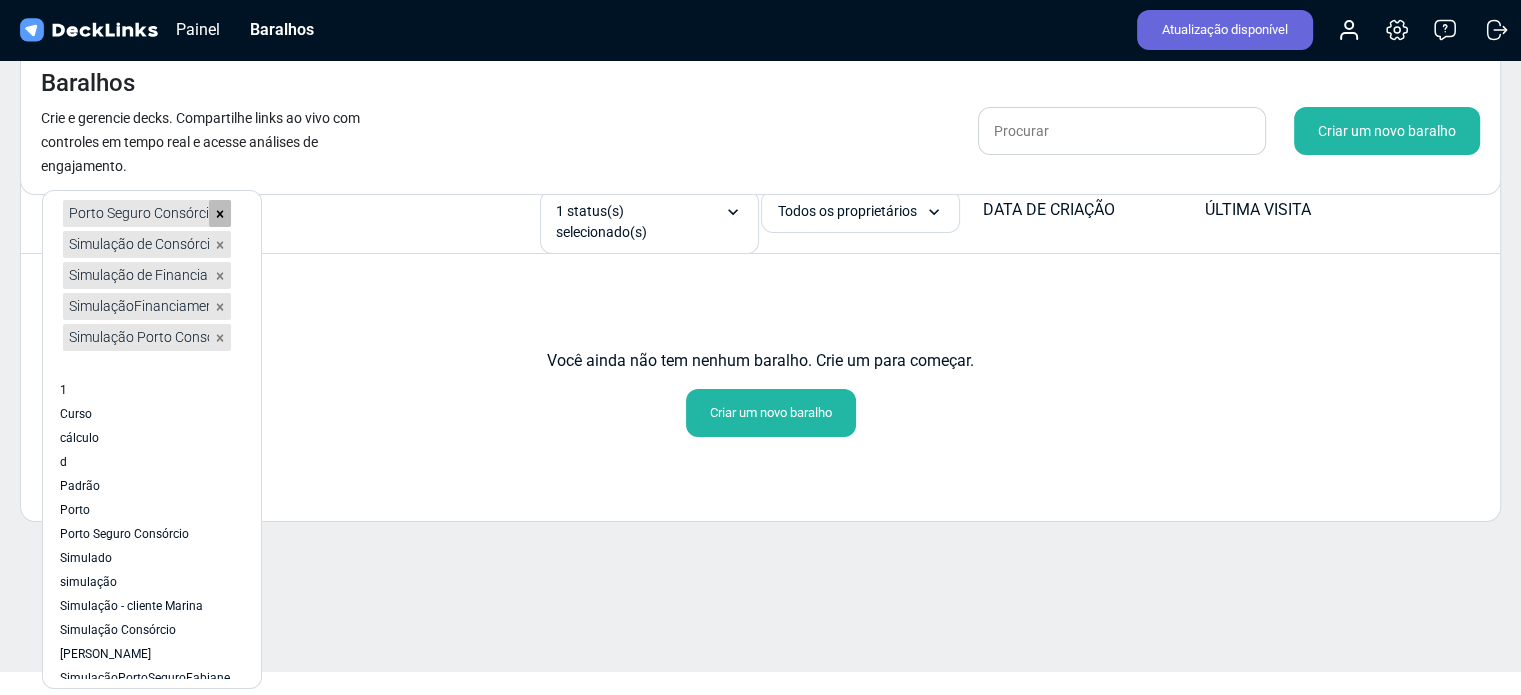click at bounding box center (220, 213) 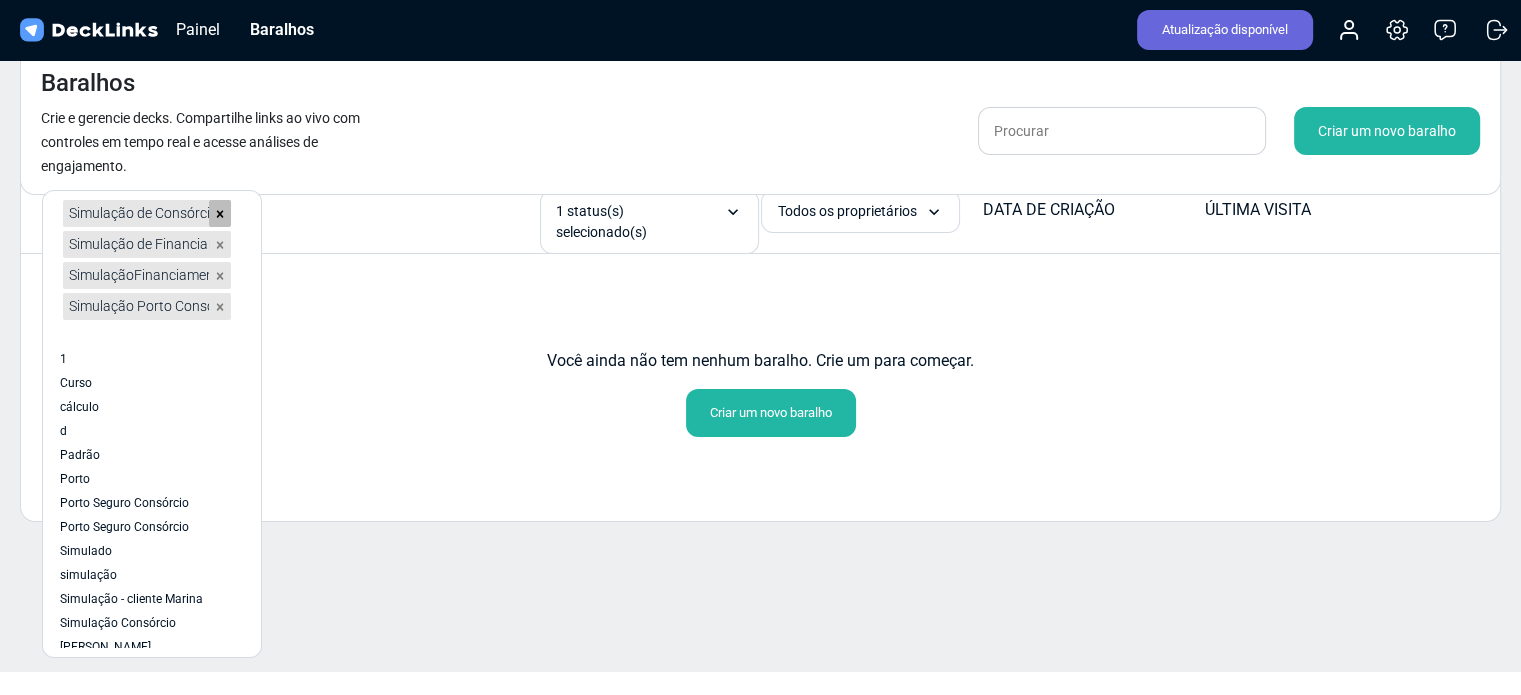 click at bounding box center [220, 214] 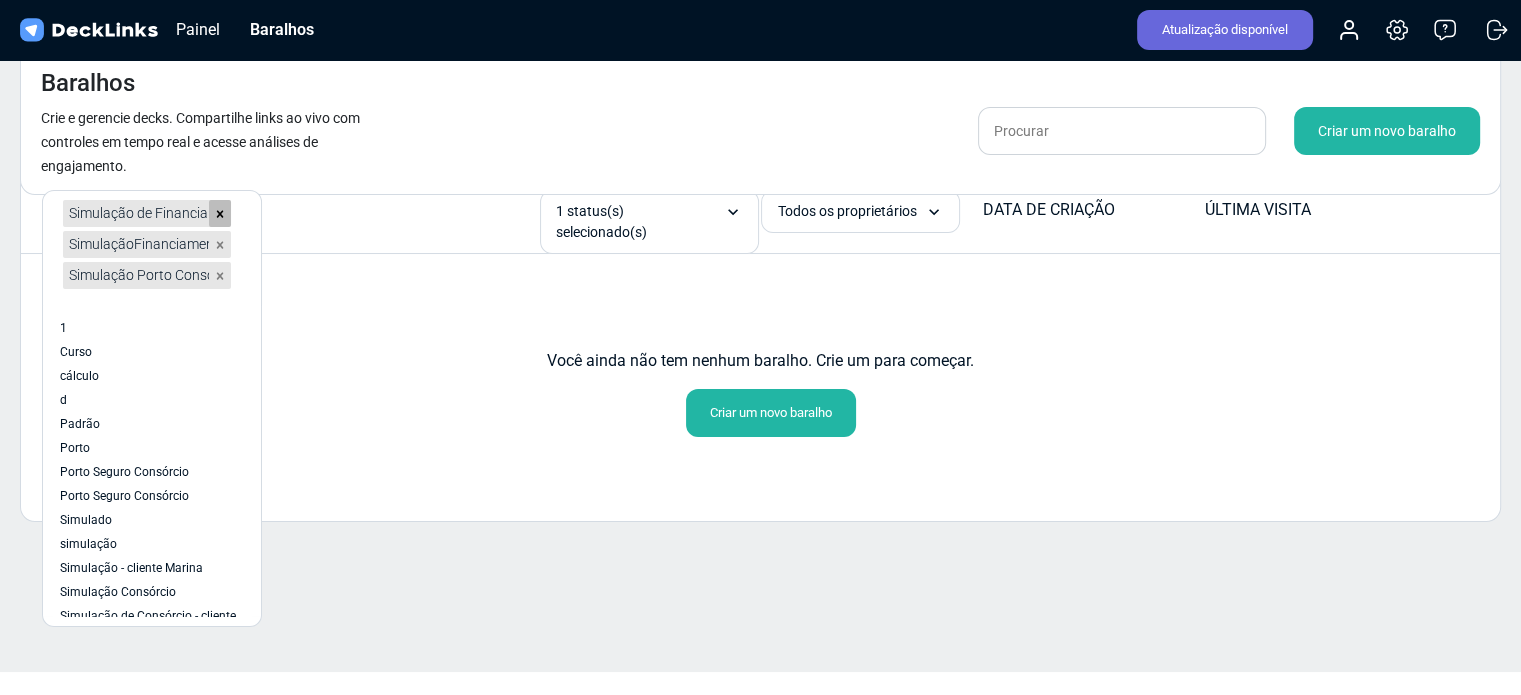click at bounding box center [220, 214] 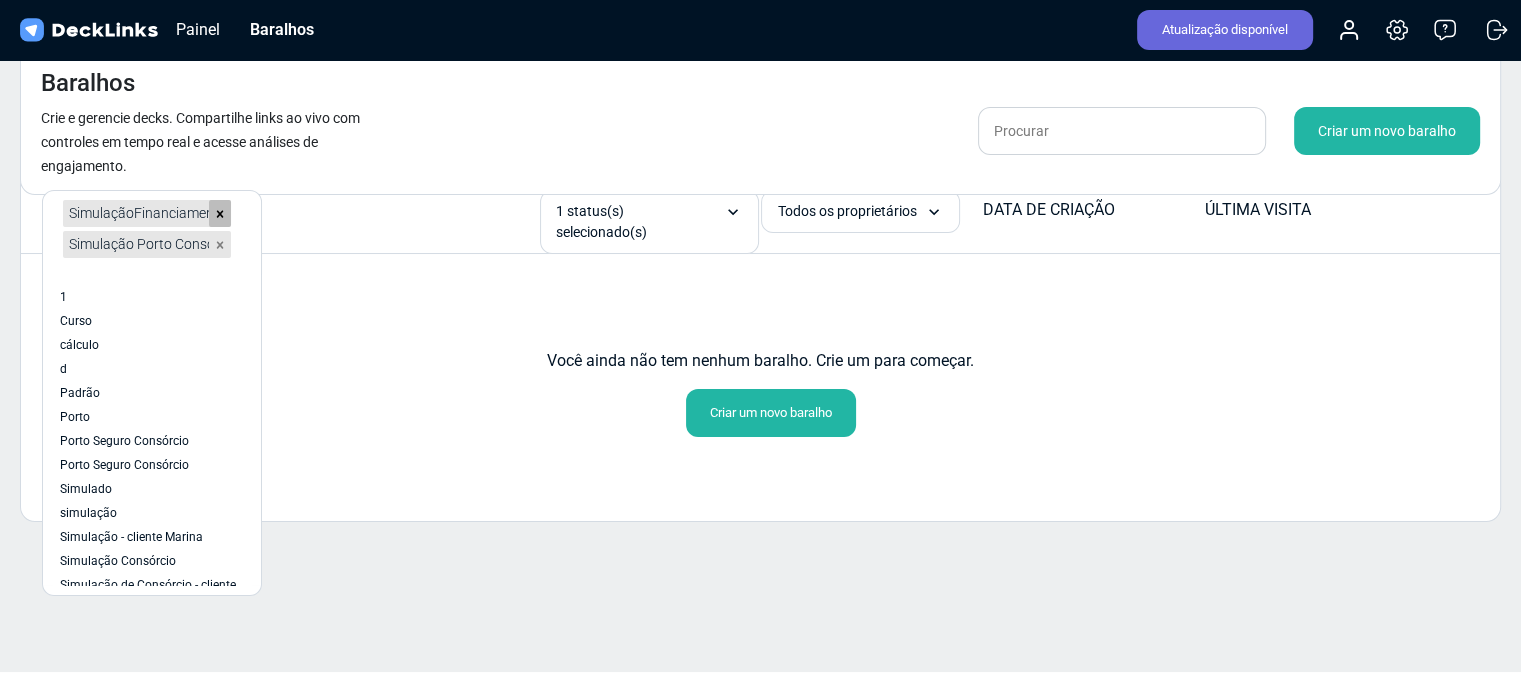 click at bounding box center (220, 213) 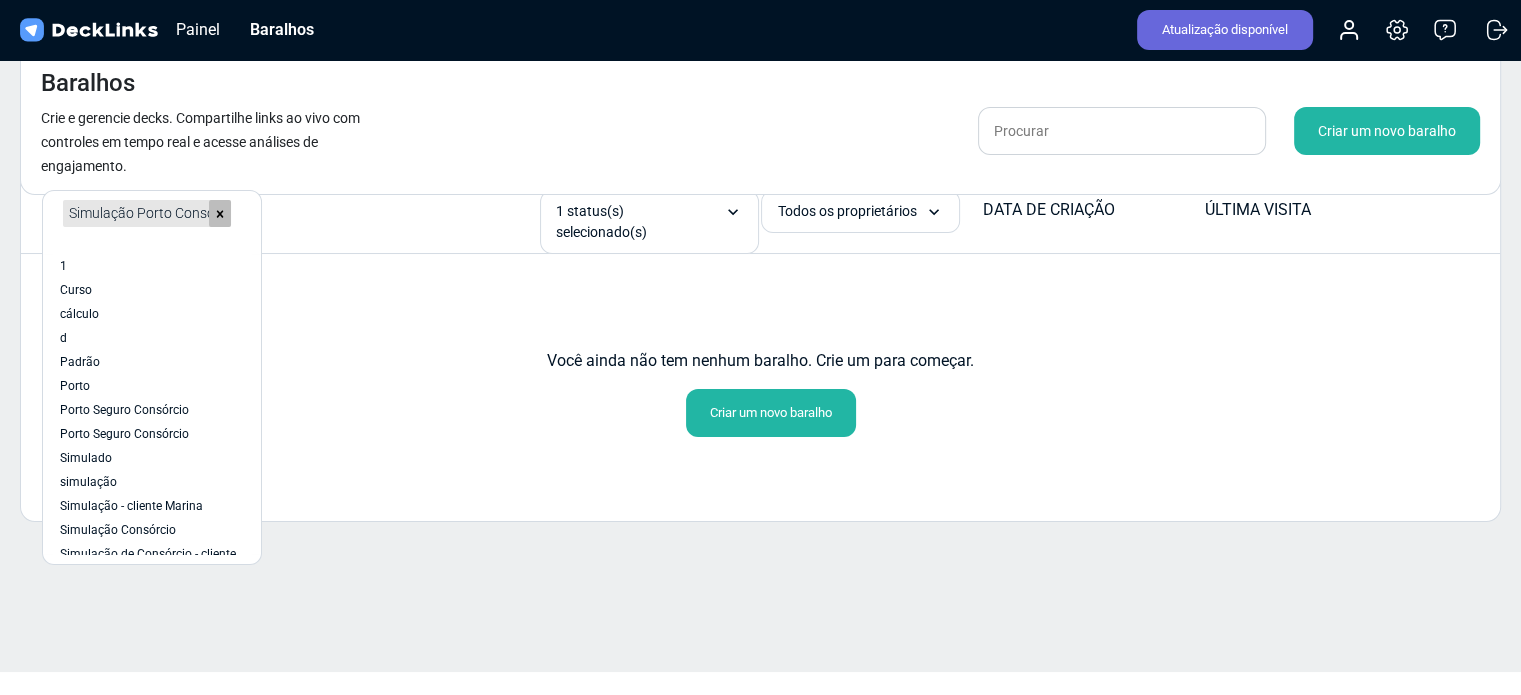click at bounding box center (220, 213) 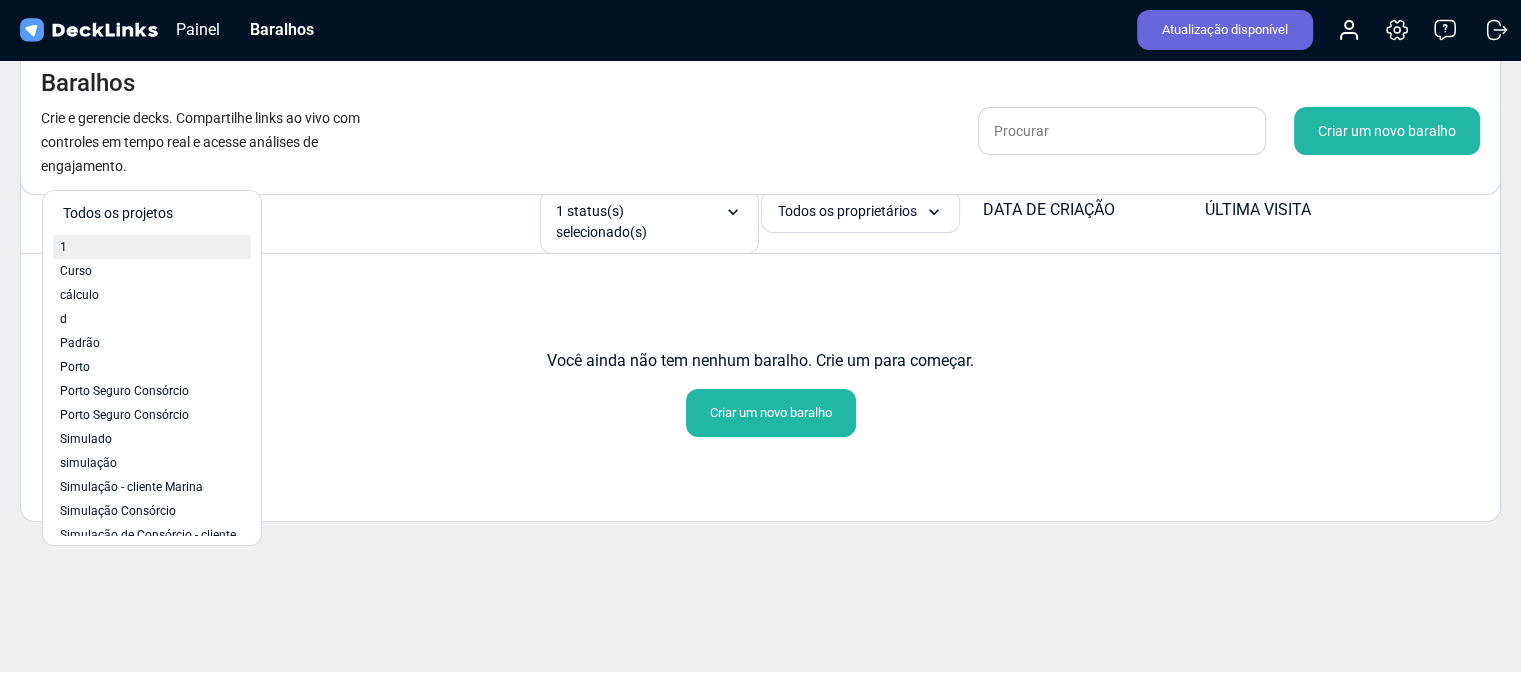 scroll, scrollTop: 24, scrollLeft: 0, axis: vertical 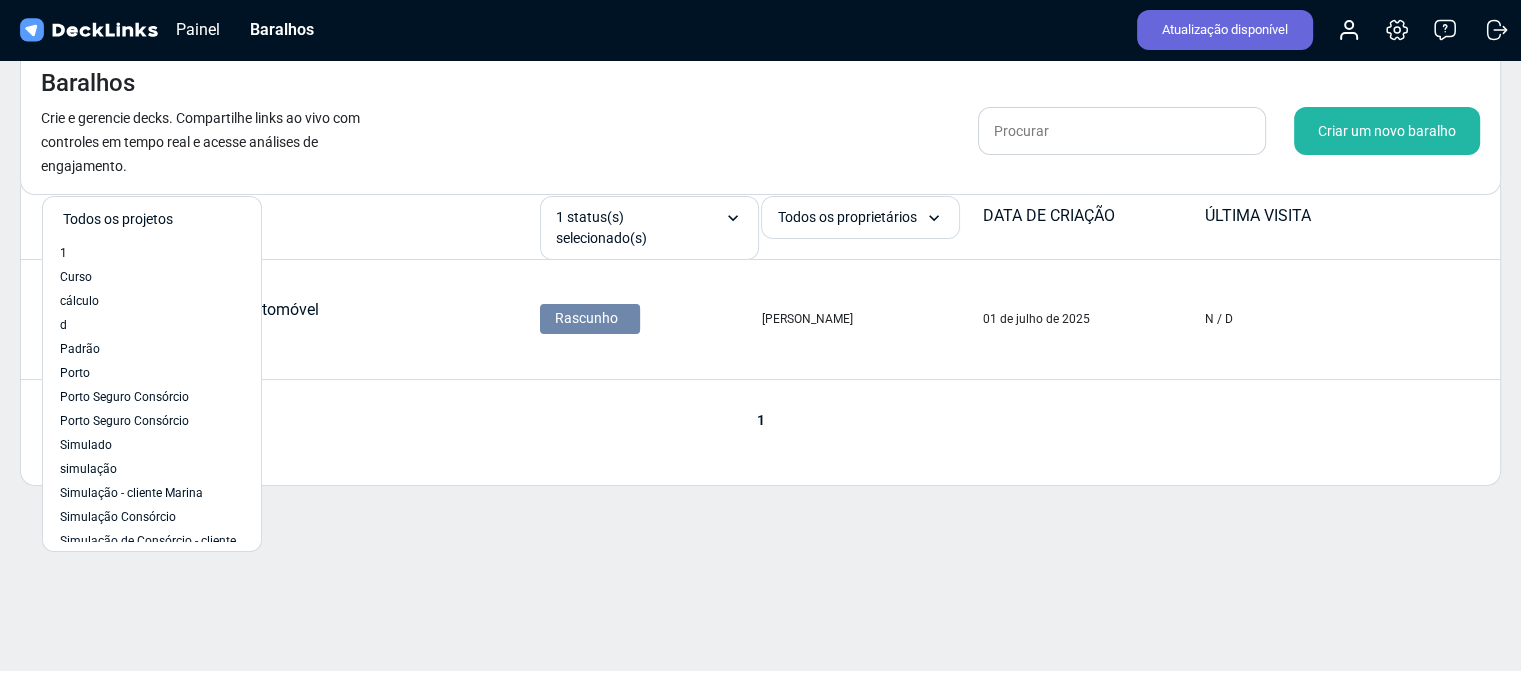 click on "Baralhos Crie e gerencie decks. Compartilhe links ao vivo com controles em tempo real e acesse análises de engajamento. Criar um novo baralho   opção 1, selecionada.    option Curso focused, 2 of 18. 18 results available. Select is focused , press Down to open the menu,  press left to focus selected values Todos os projetos 1 Curso cálculo d Padrão Porto Porto Seguro Consórcio Porto Seguro Consórcio Simulado simulação Simulação - cliente Marina Simulação Consórcio Simulação de Consórcio - cliente Marina Simulação de Financiamento X Consórcio Simulação Porto Consórcio SimulaçãoFinanciamentoxConsócio SimulaçãoPortoBankFabiane SimulaçãoPortoSeguroFabiane 1 status(s) selecionado(s)   opção Rascunho, selecionada.    option Accepted focused, 2 of 4. 3 results available. Select is focused , press Down to open the menu,  press left to focus selected values Rascunho Aceito Enviado Recusado Todos os proprietários     Todos os proprietários Douglas Porto Seguro DATA DE CRIAÇÃO 1" at bounding box center (760, 323) 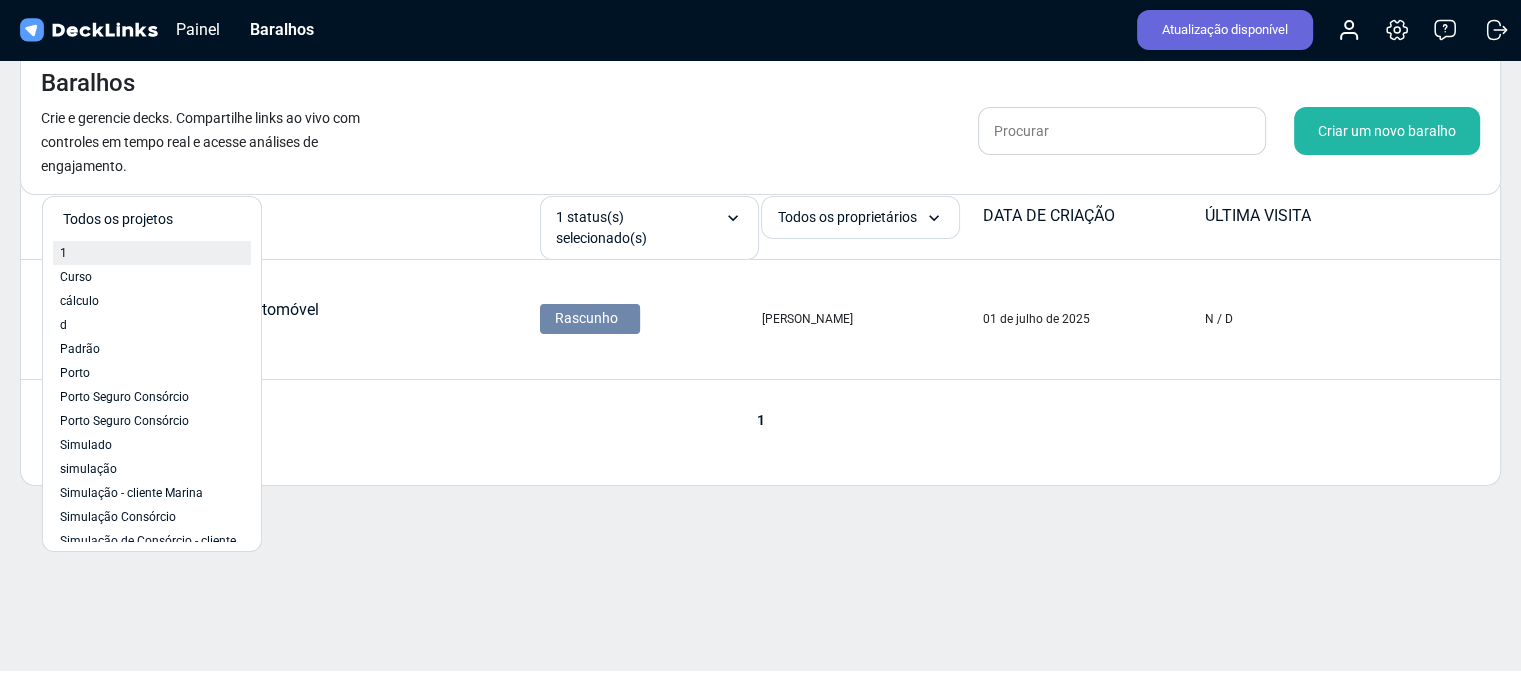 click on "1" at bounding box center (152, 253) 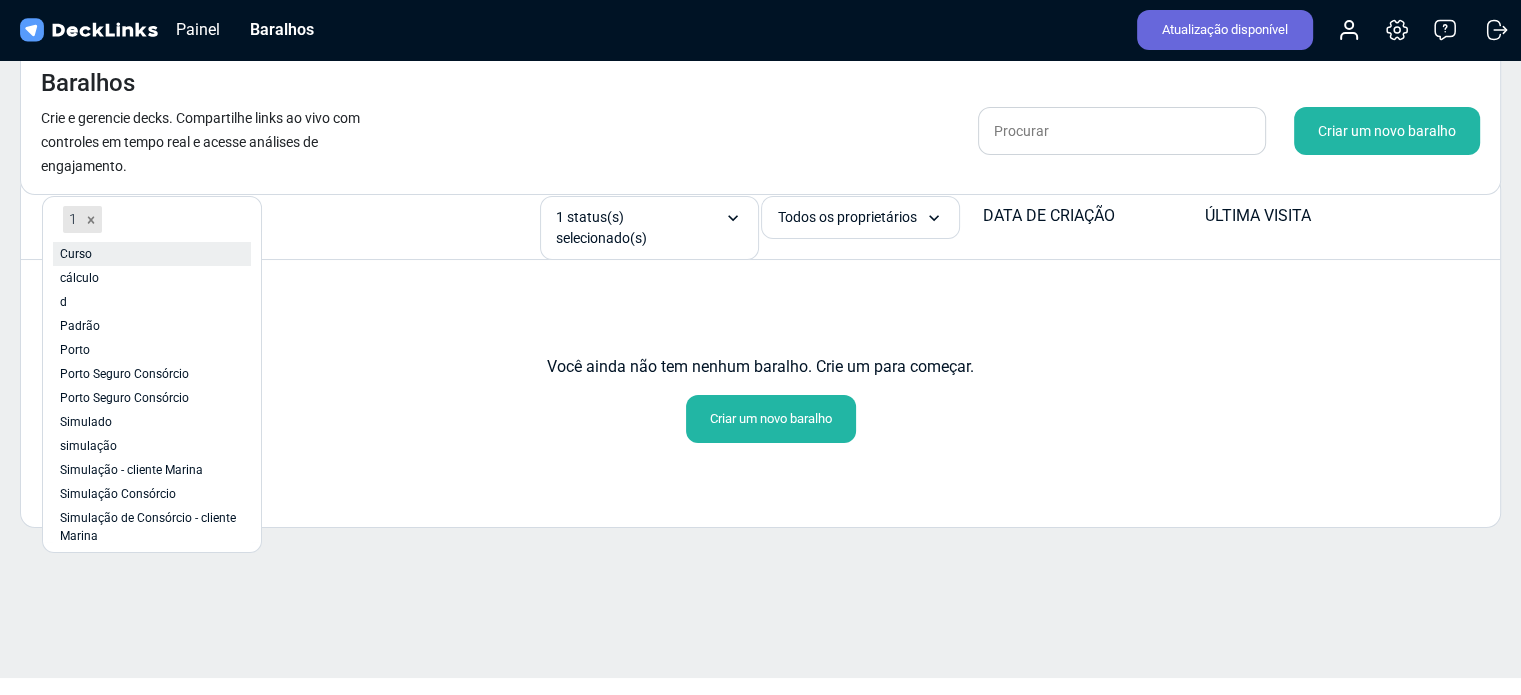click on "Curso" at bounding box center [152, 254] 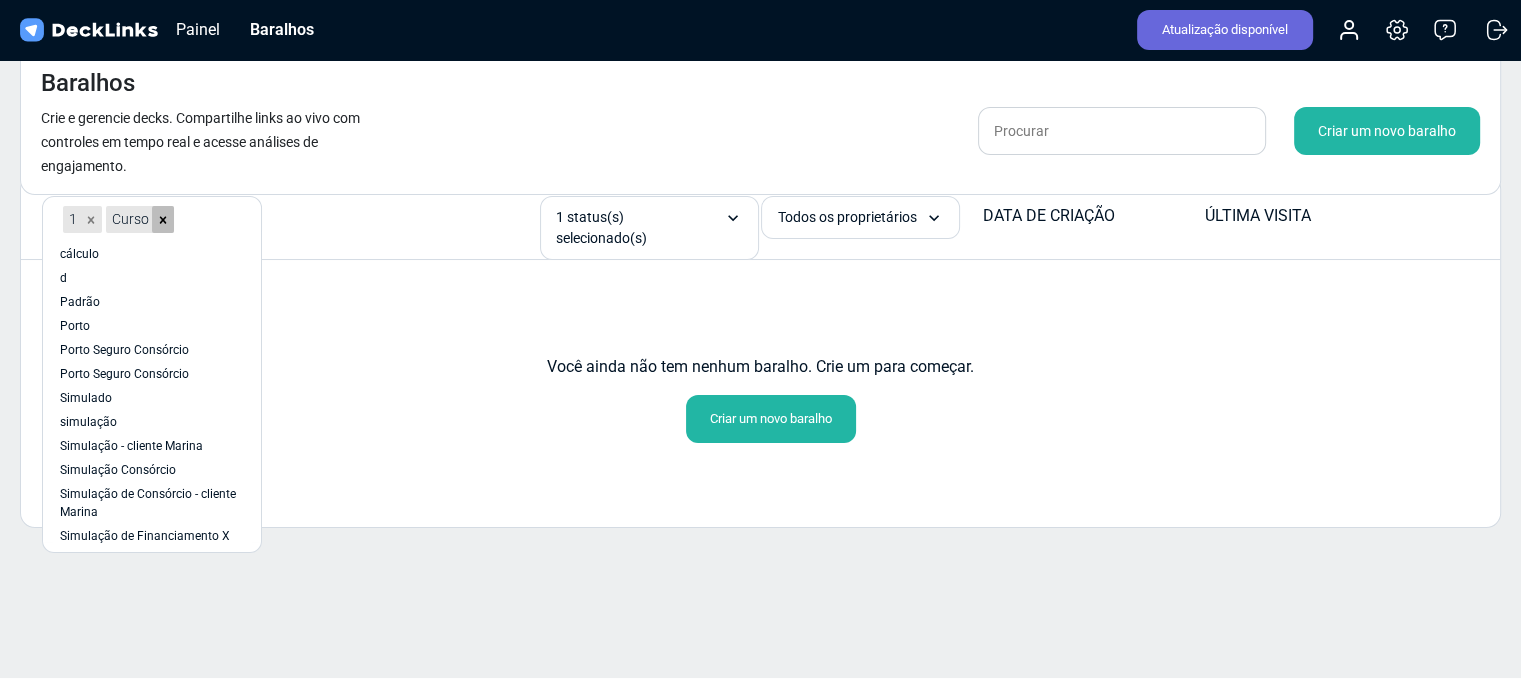 click at bounding box center [91, 220] 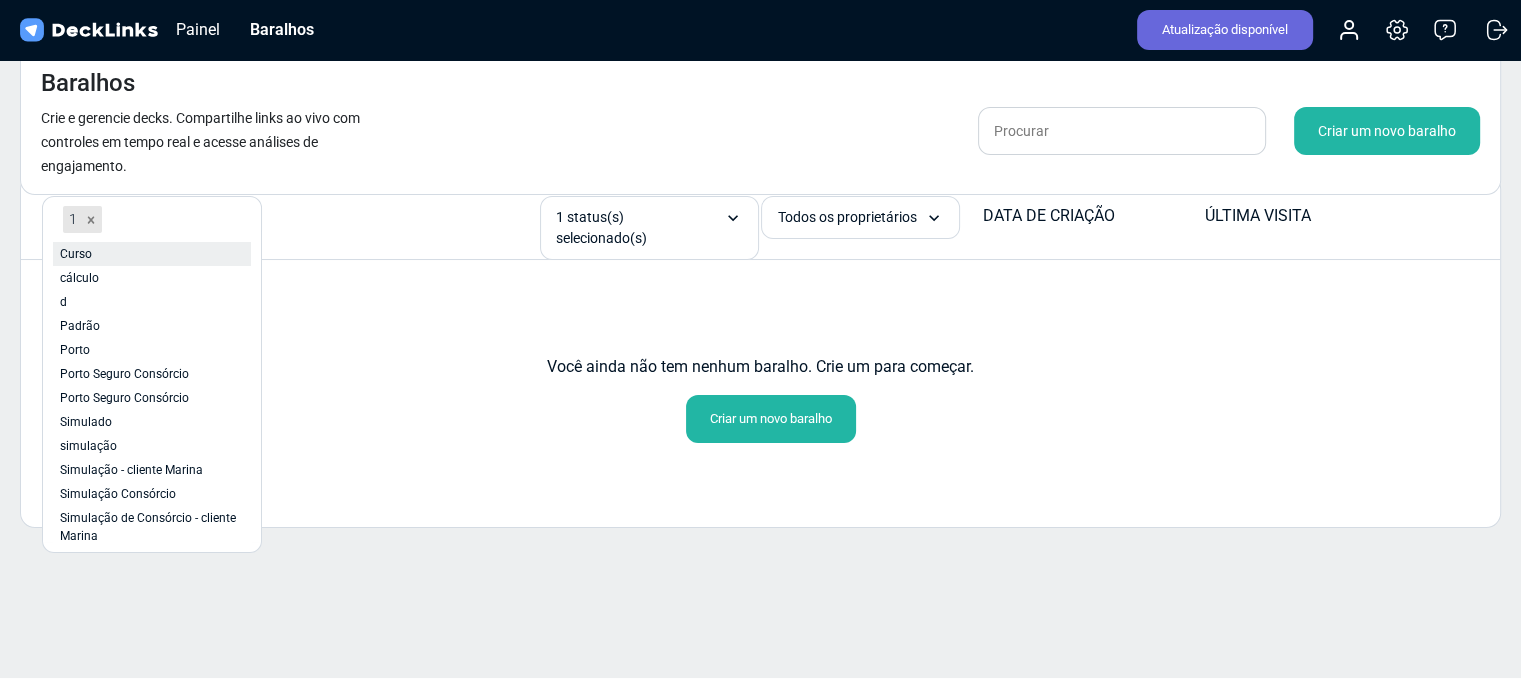 click on "Curso" at bounding box center [152, 254] 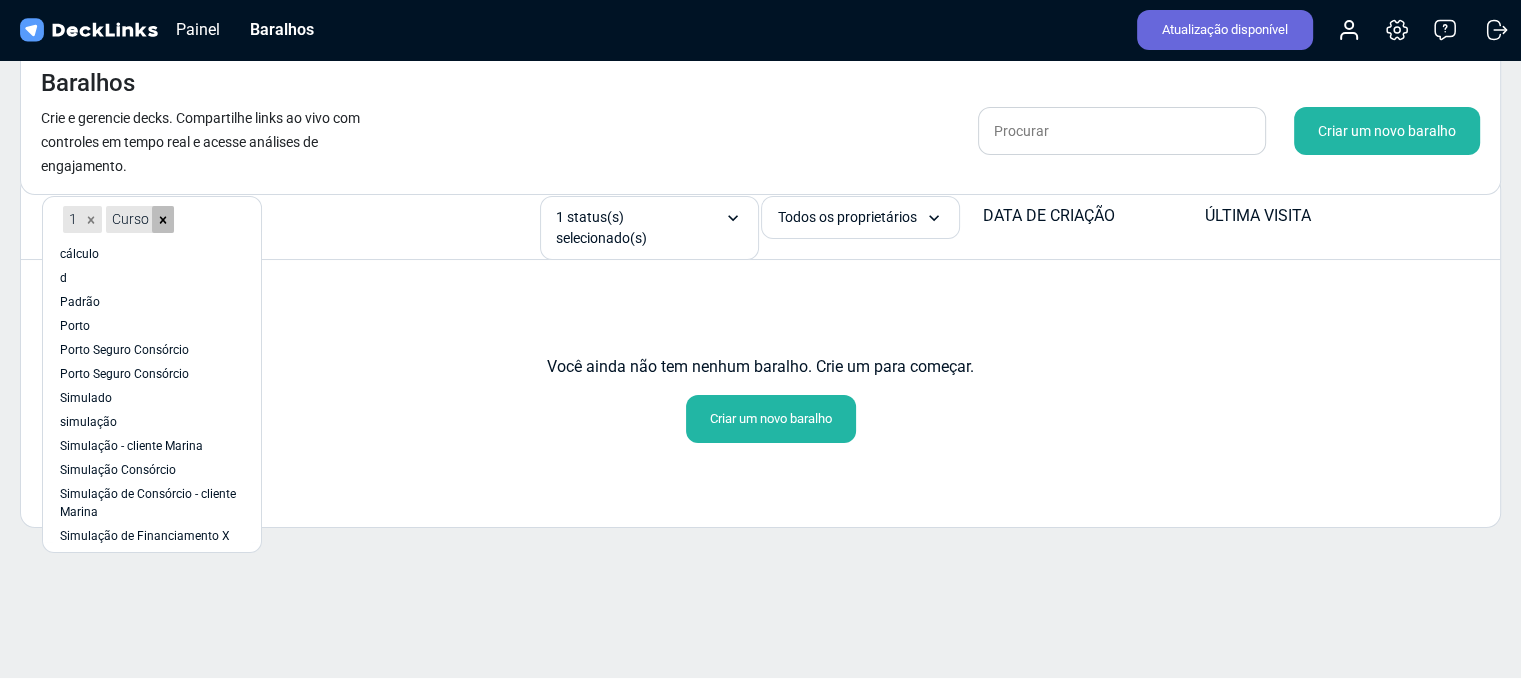 click at bounding box center [91, 220] 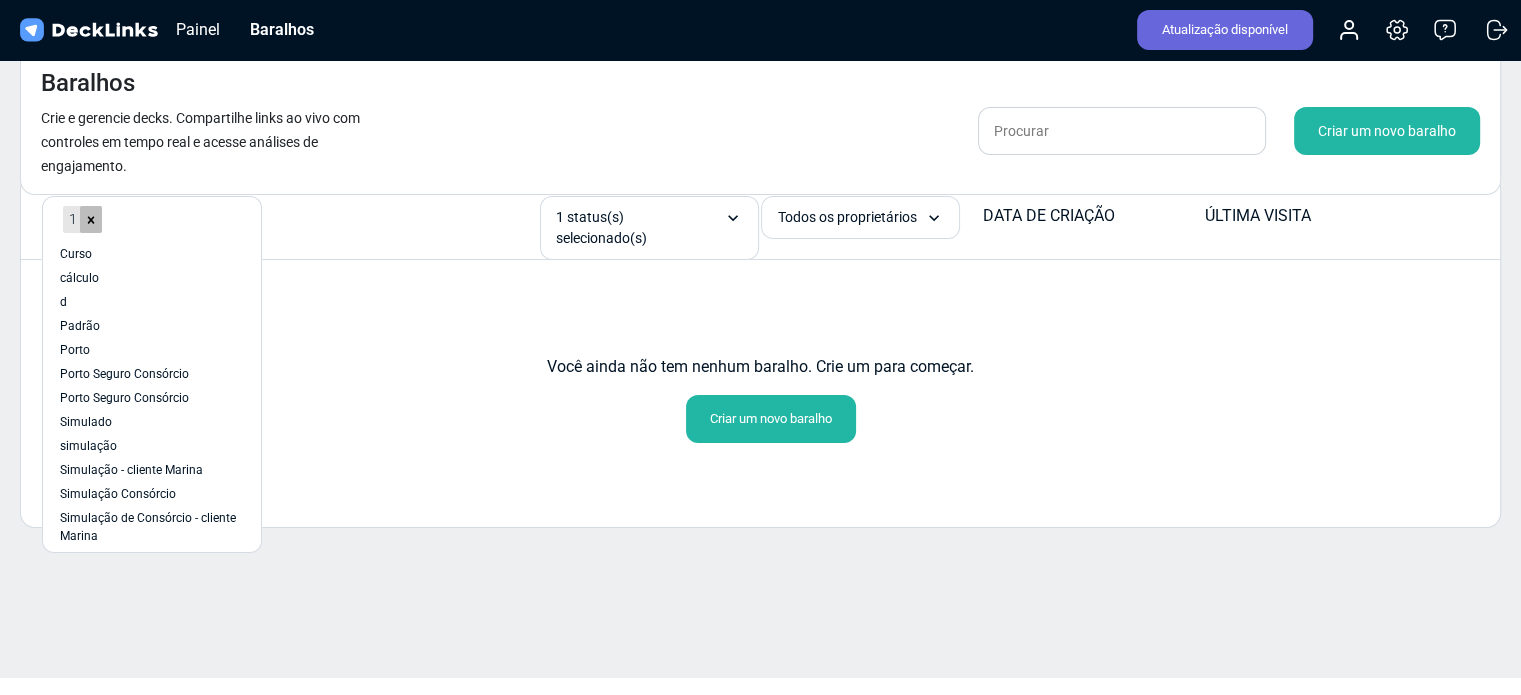 click at bounding box center [91, 220] 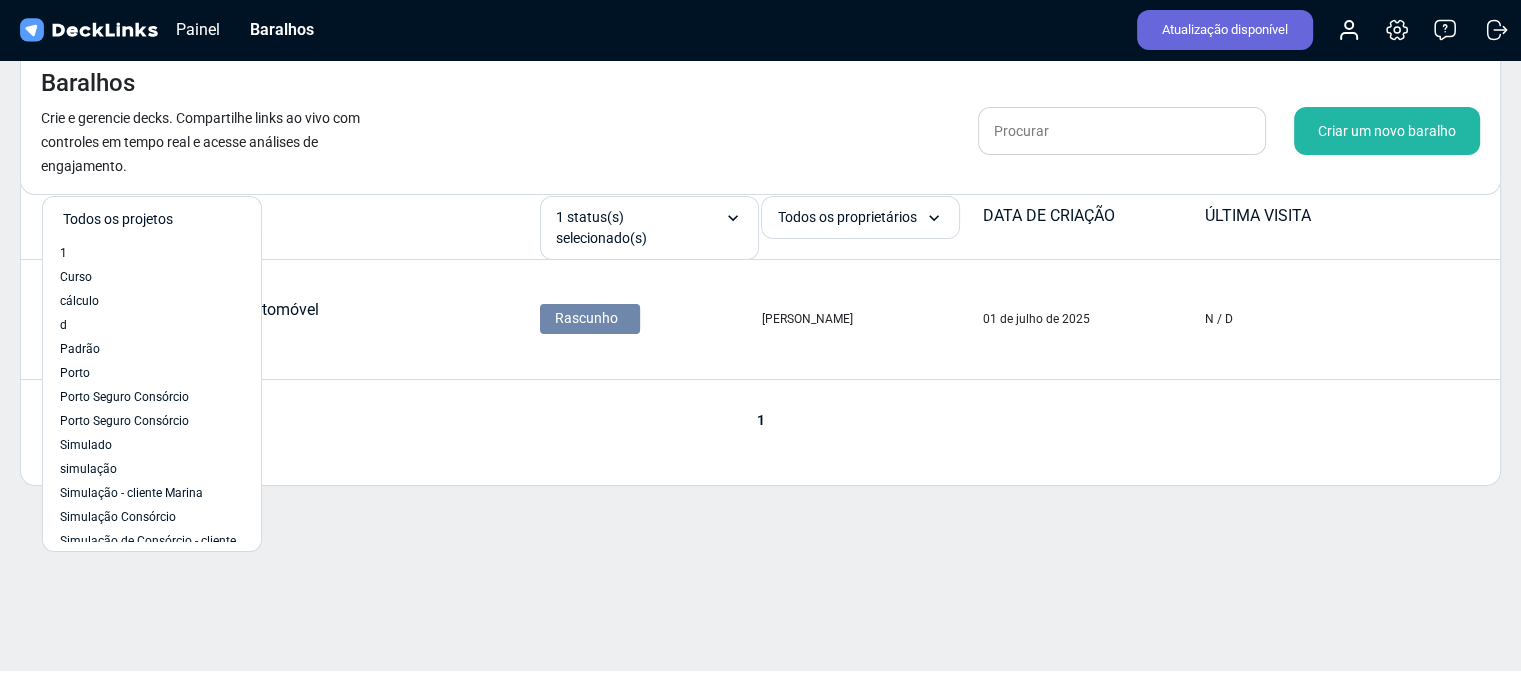 click on "Todos os projetos" at bounding box center (118, 219) 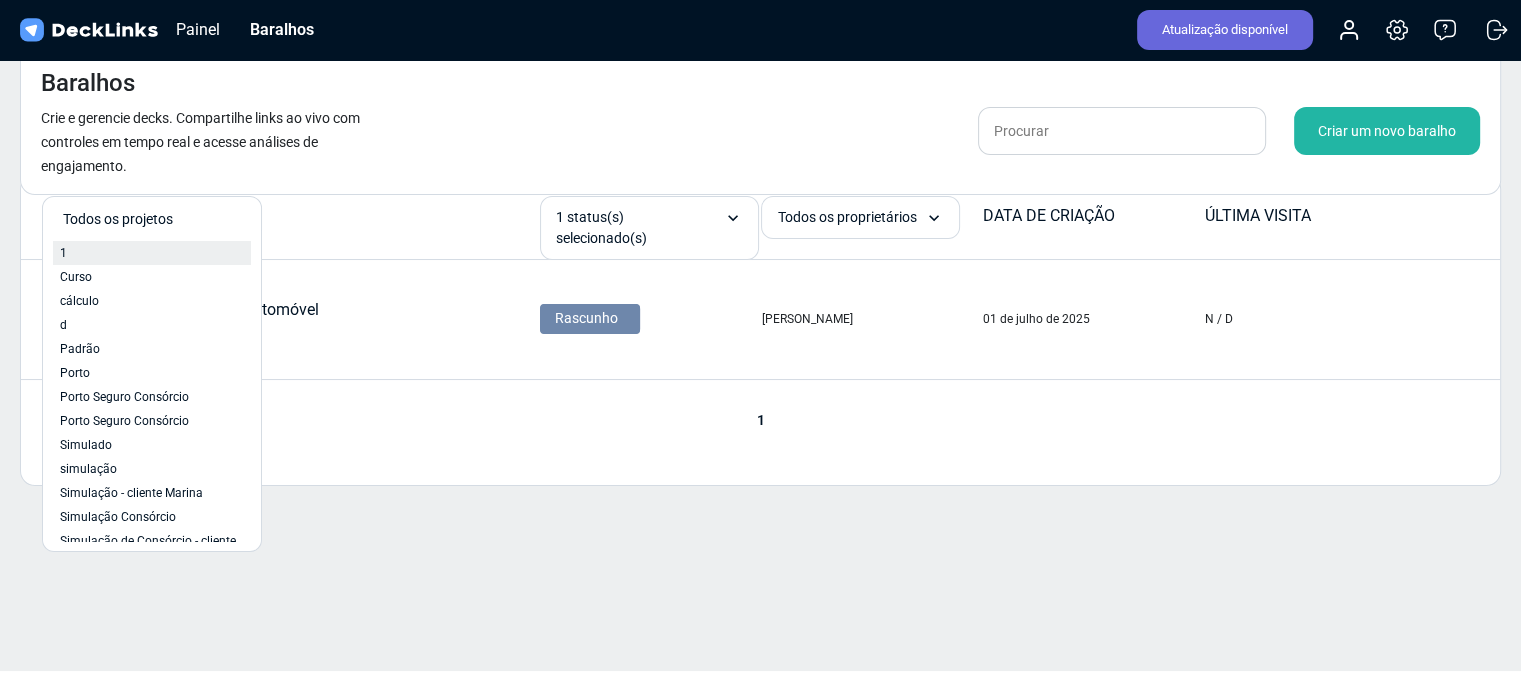 click on "1" at bounding box center (152, 253) 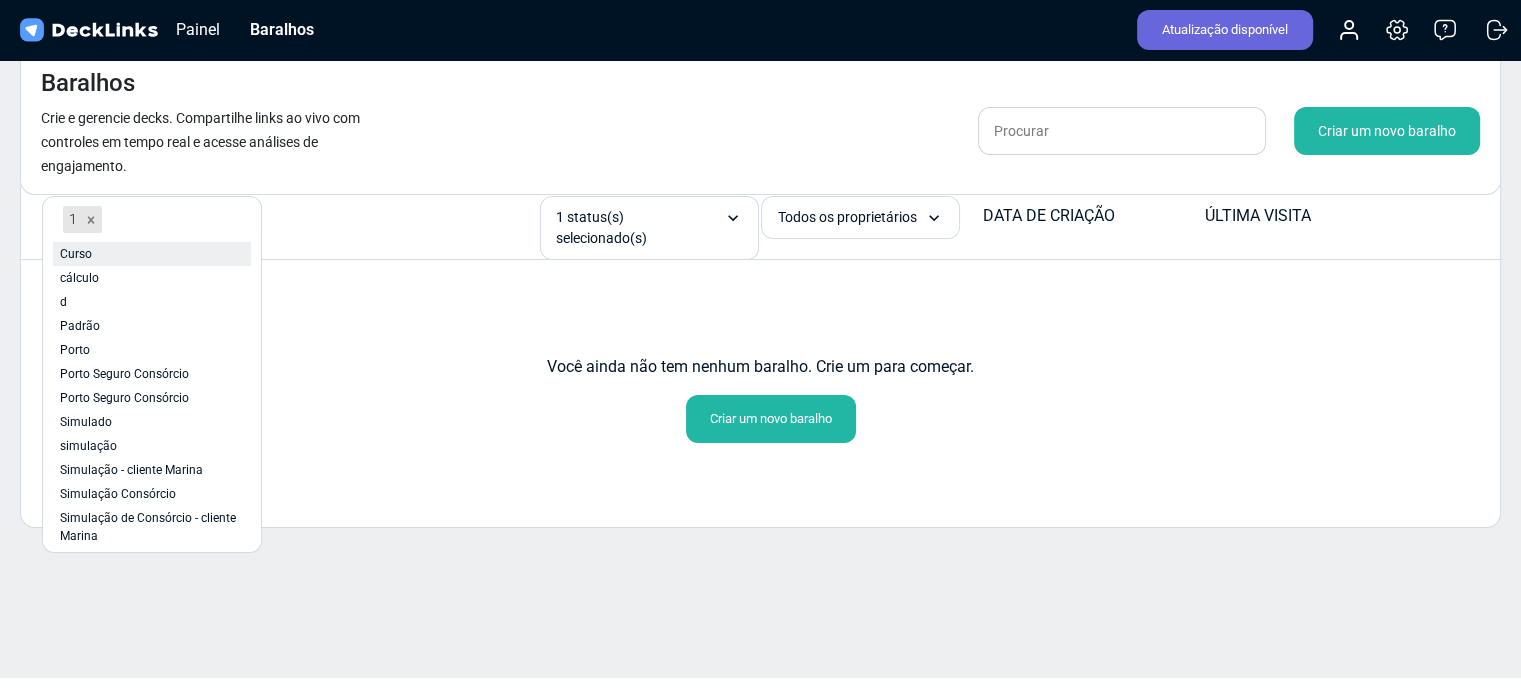click on "Curso" at bounding box center [152, 254] 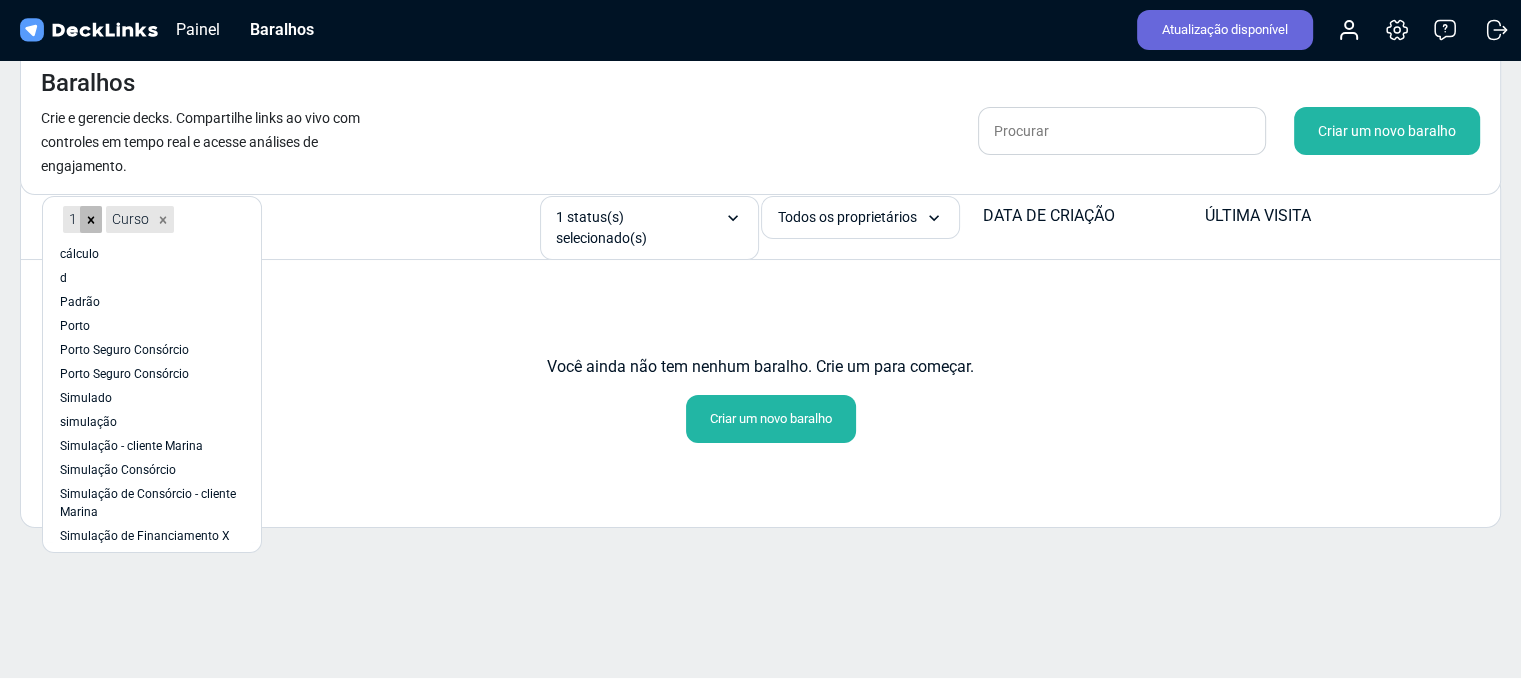 click at bounding box center [91, 219] 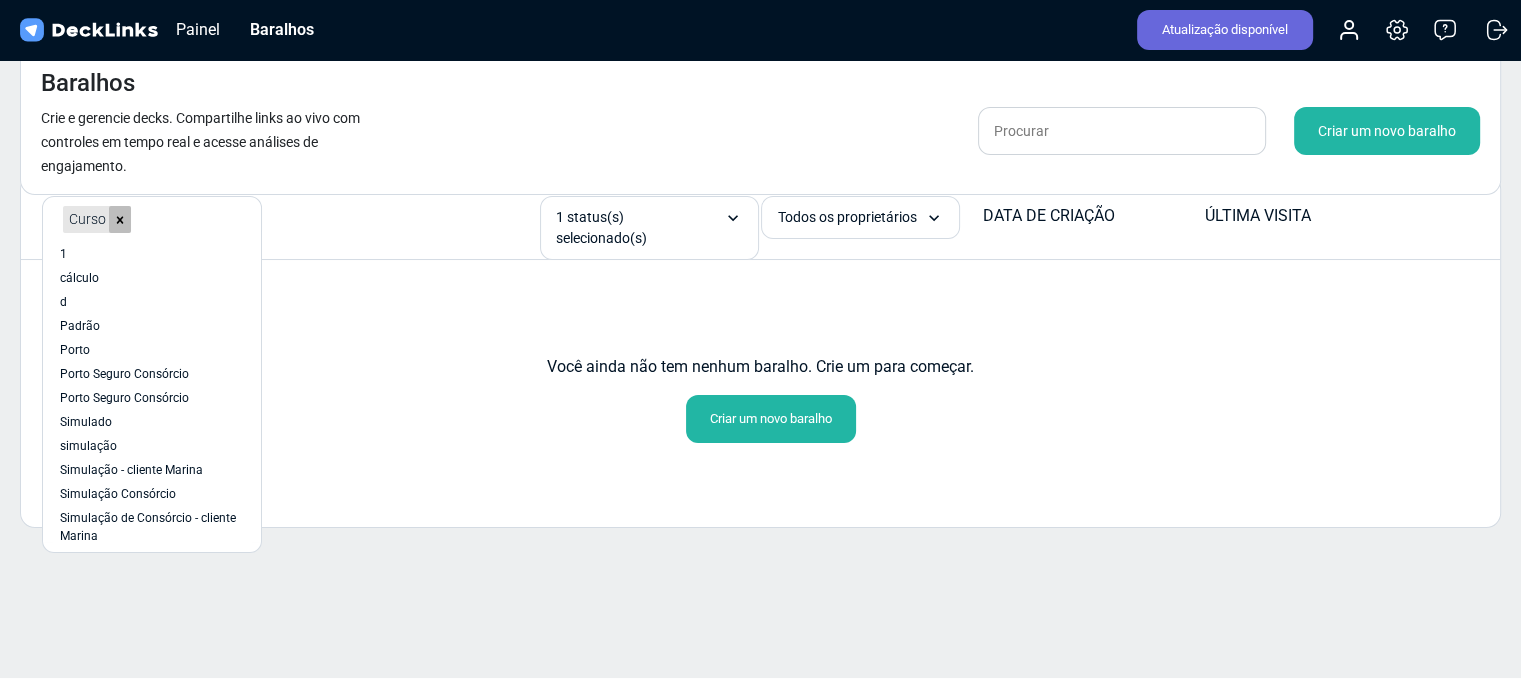 click at bounding box center [120, 220] 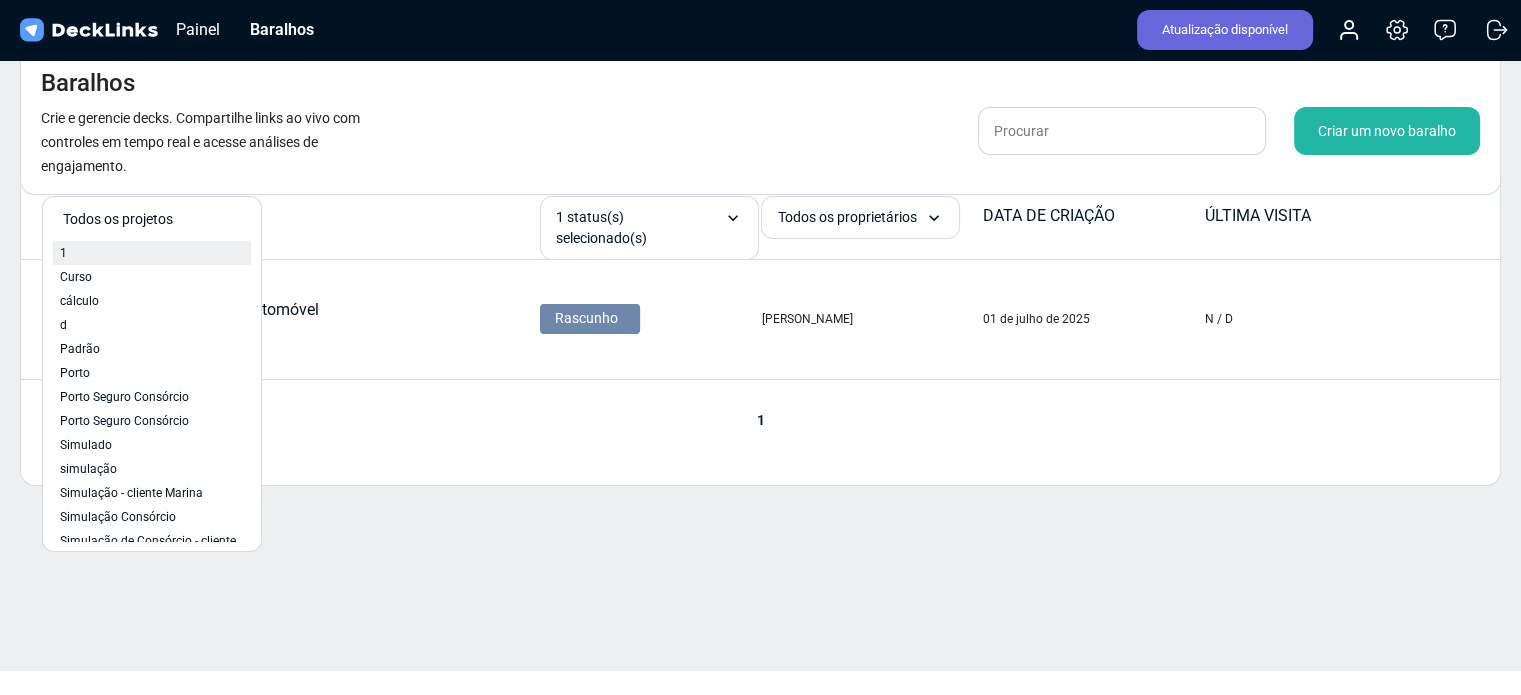 click on "1" at bounding box center [152, 253] 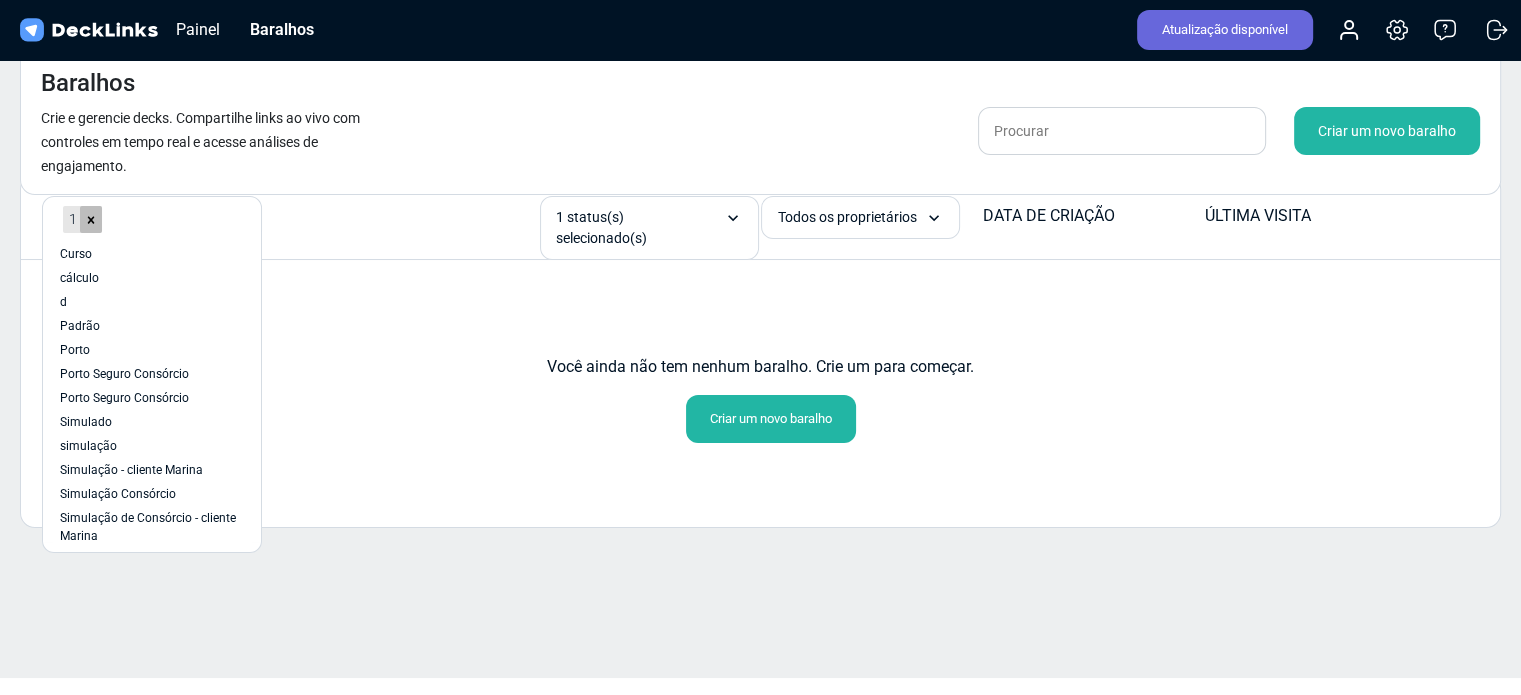 click at bounding box center [91, 219] 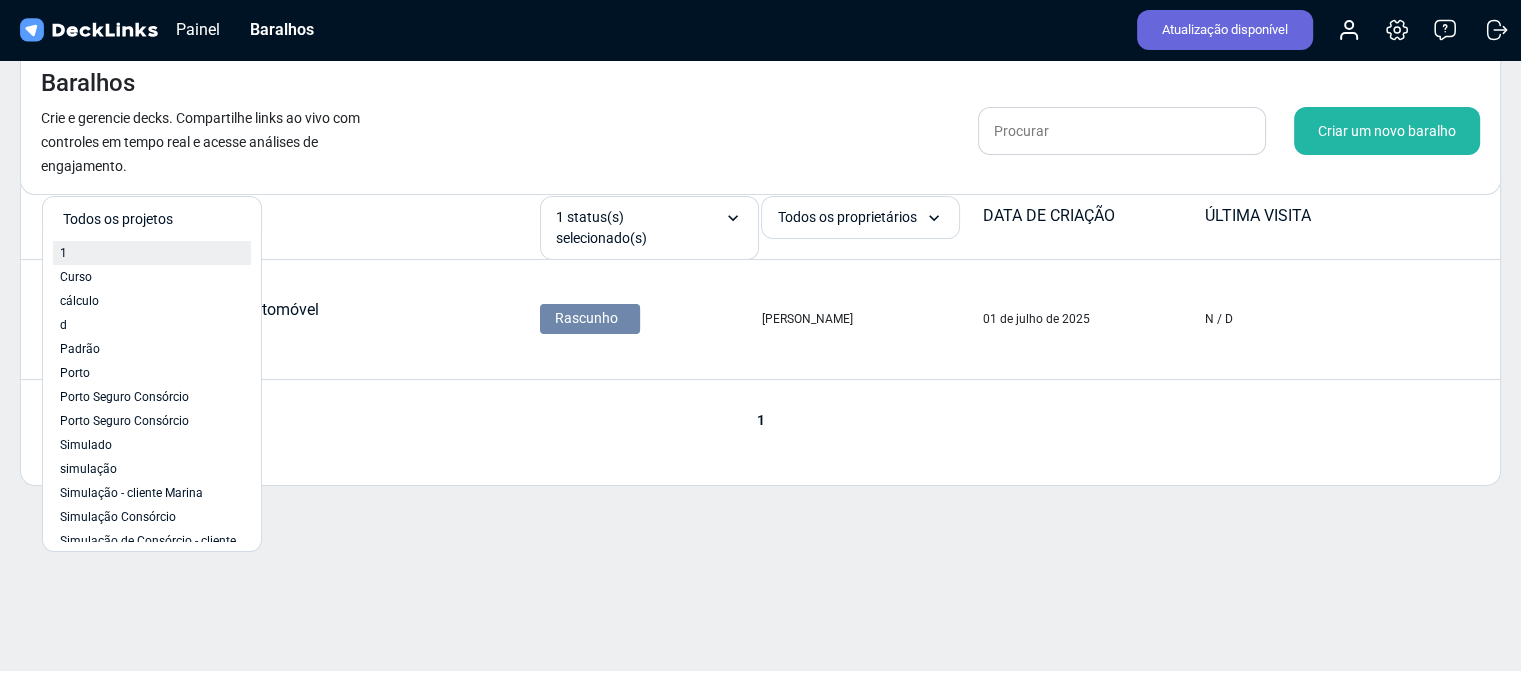 click on "1" at bounding box center (152, 253) 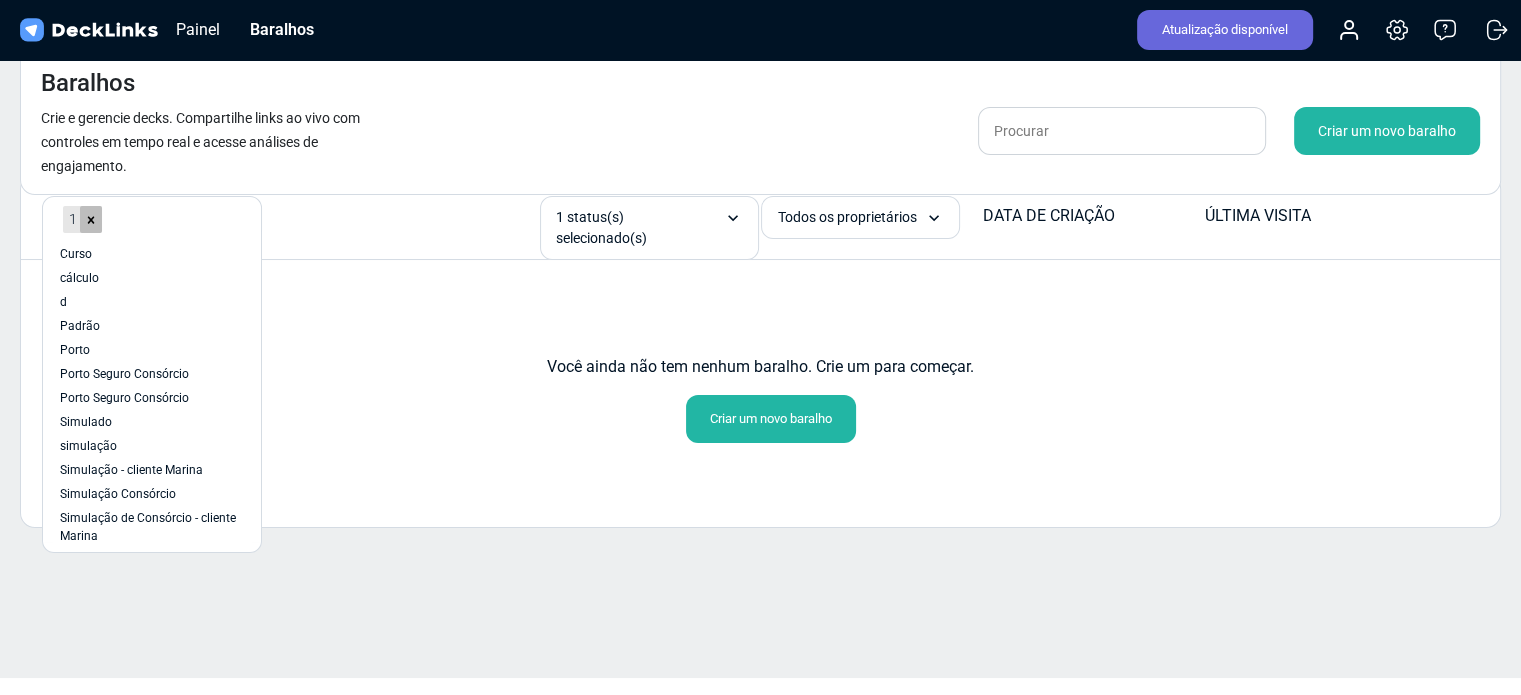 click at bounding box center (91, 220) 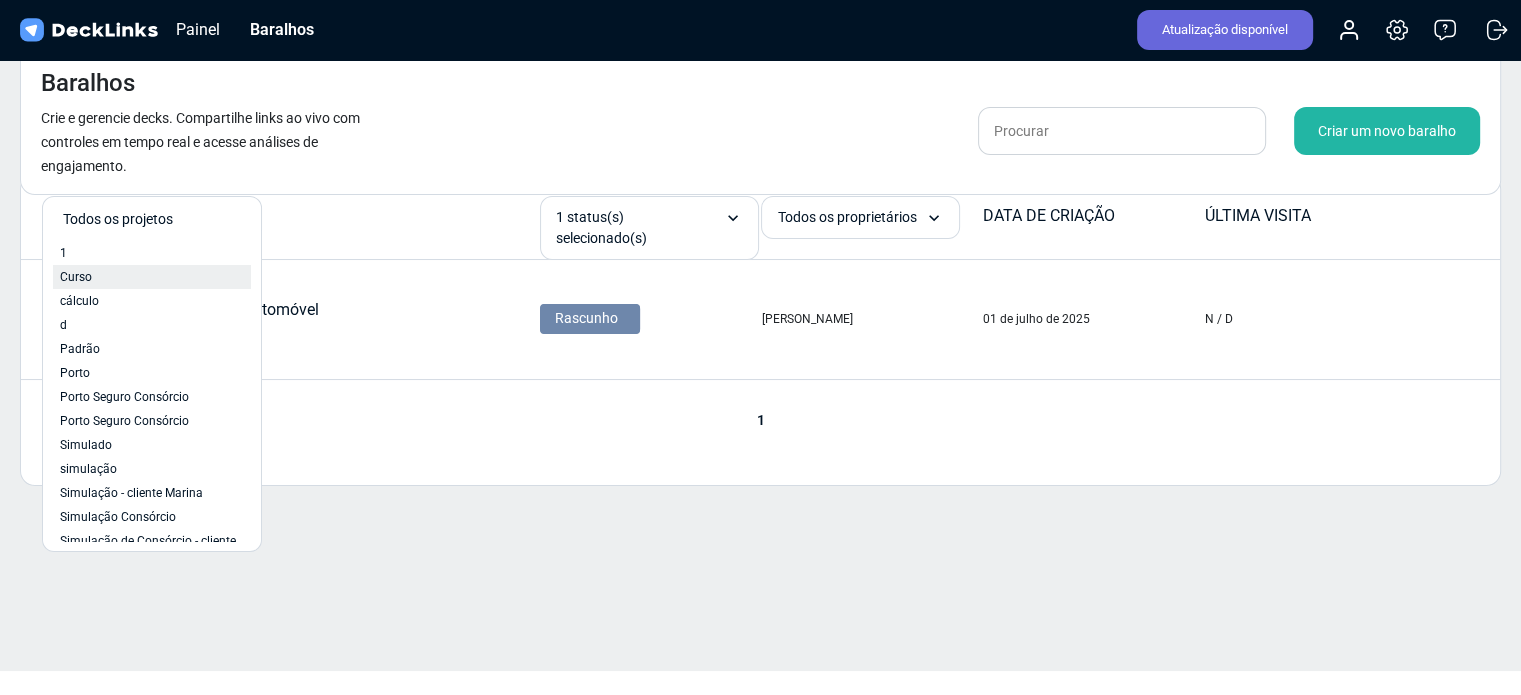 click on "Curso" at bounding box center (152, 277) 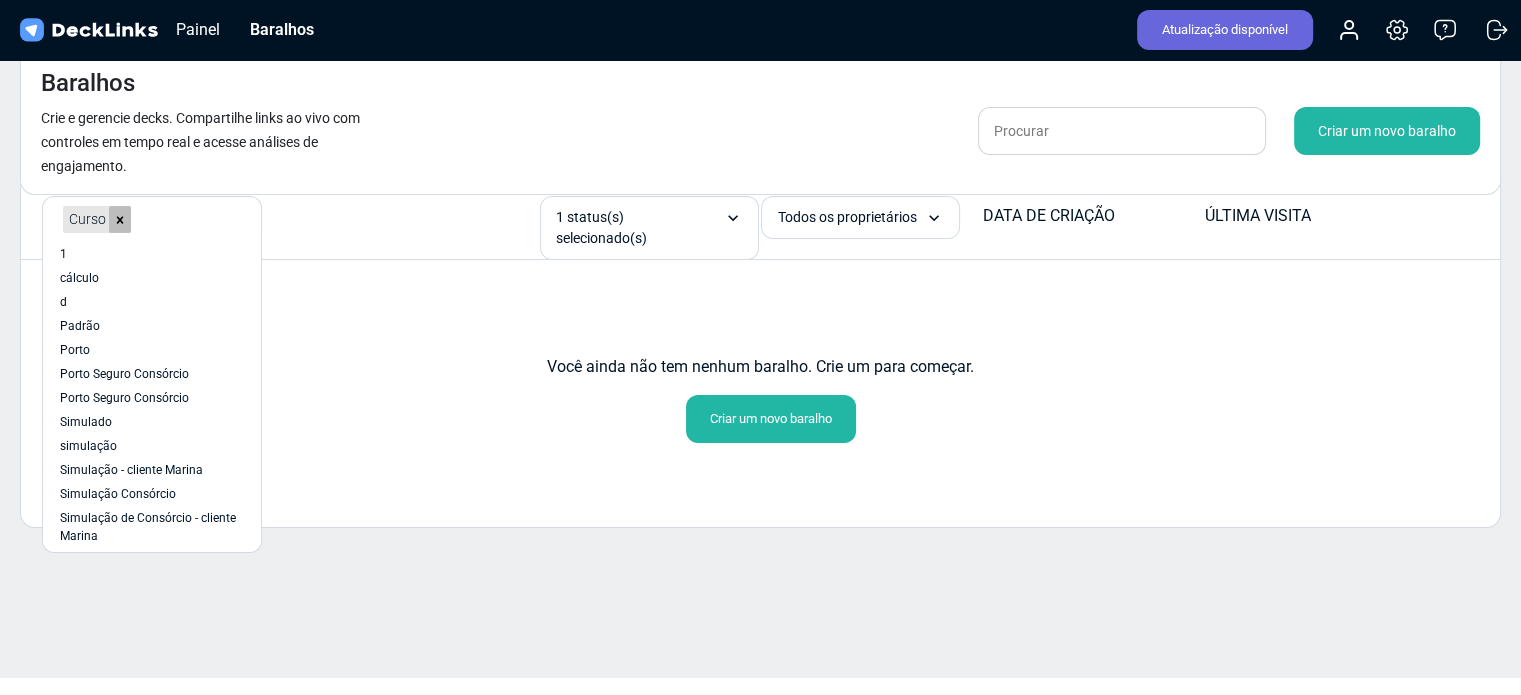 click at bounding box center [120, 220] 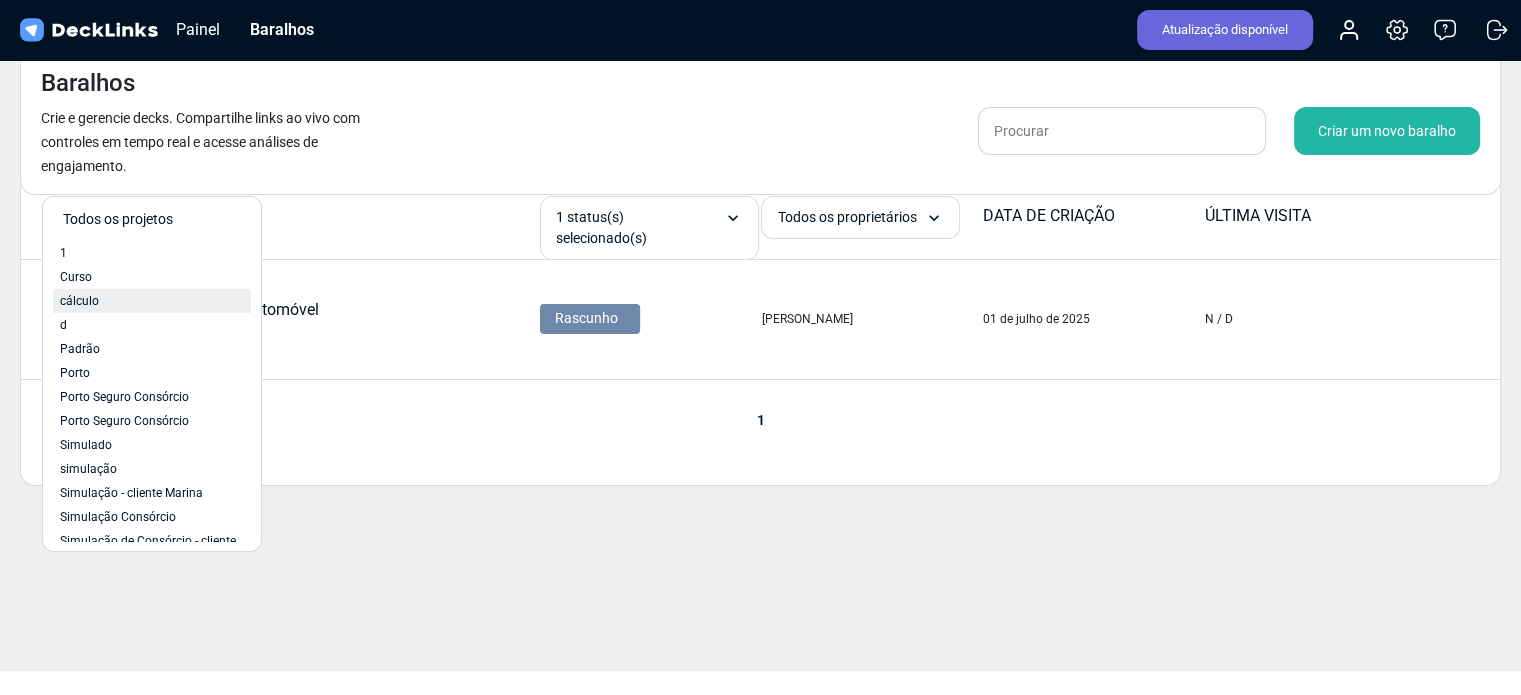 click on "cálculo" at bounding box center (152, 301) 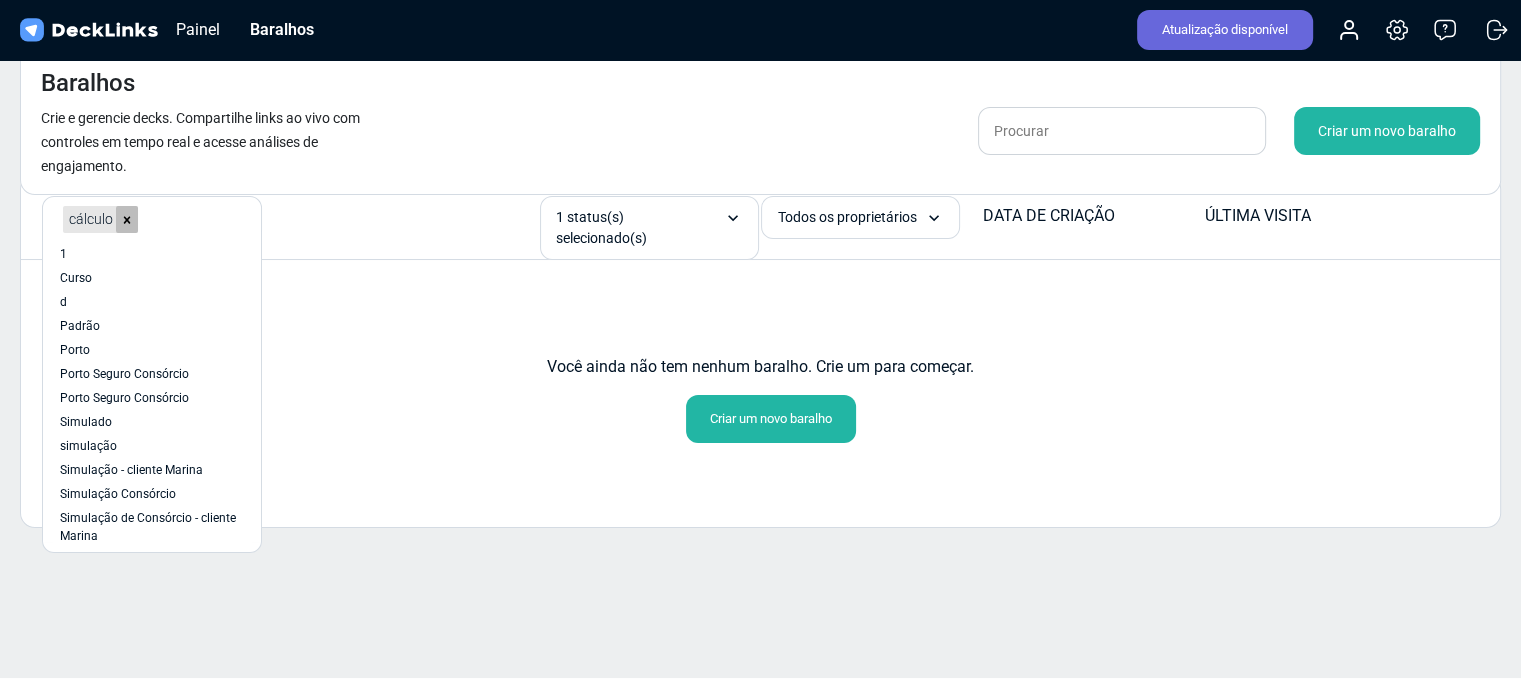 click at bounding box center [127, 219] 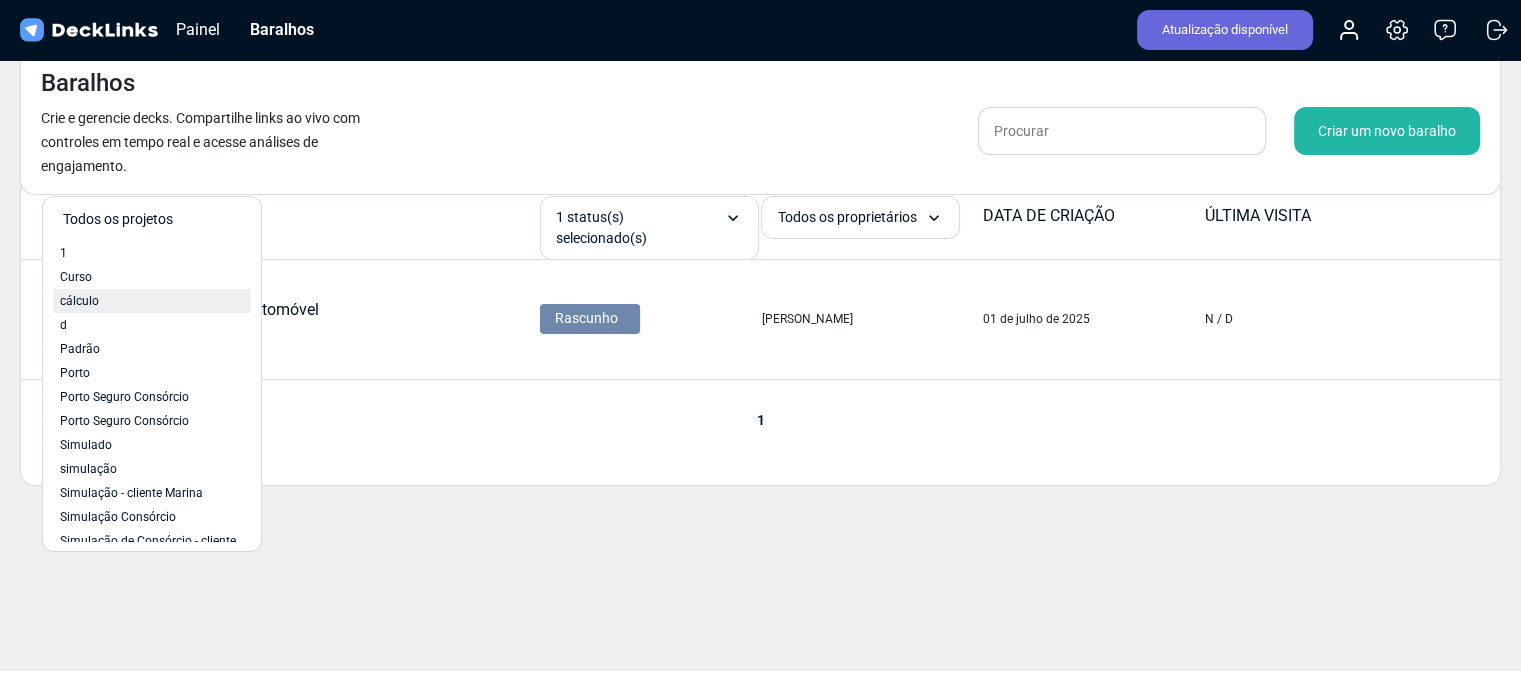 click on "cálculo" at bounding box center [152, 301] 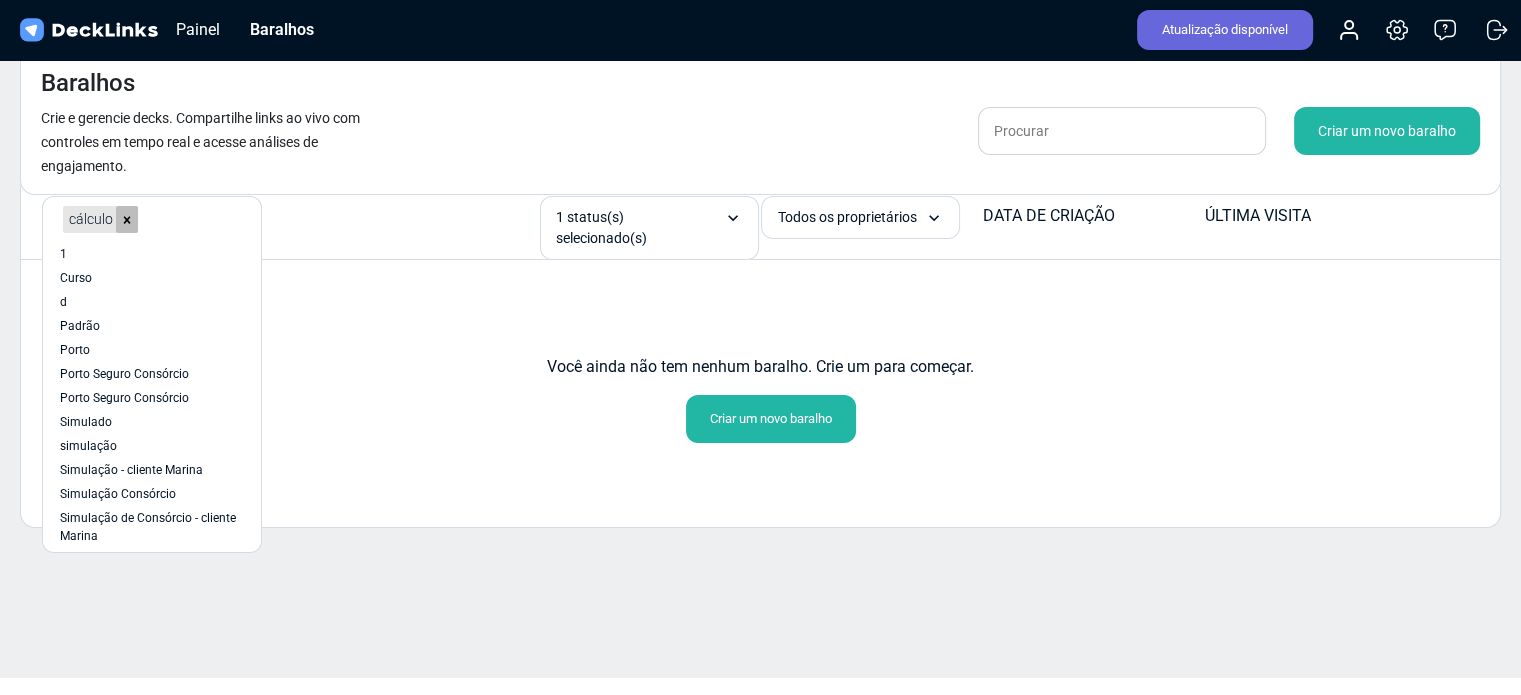 click at bounding box center [127, 219] 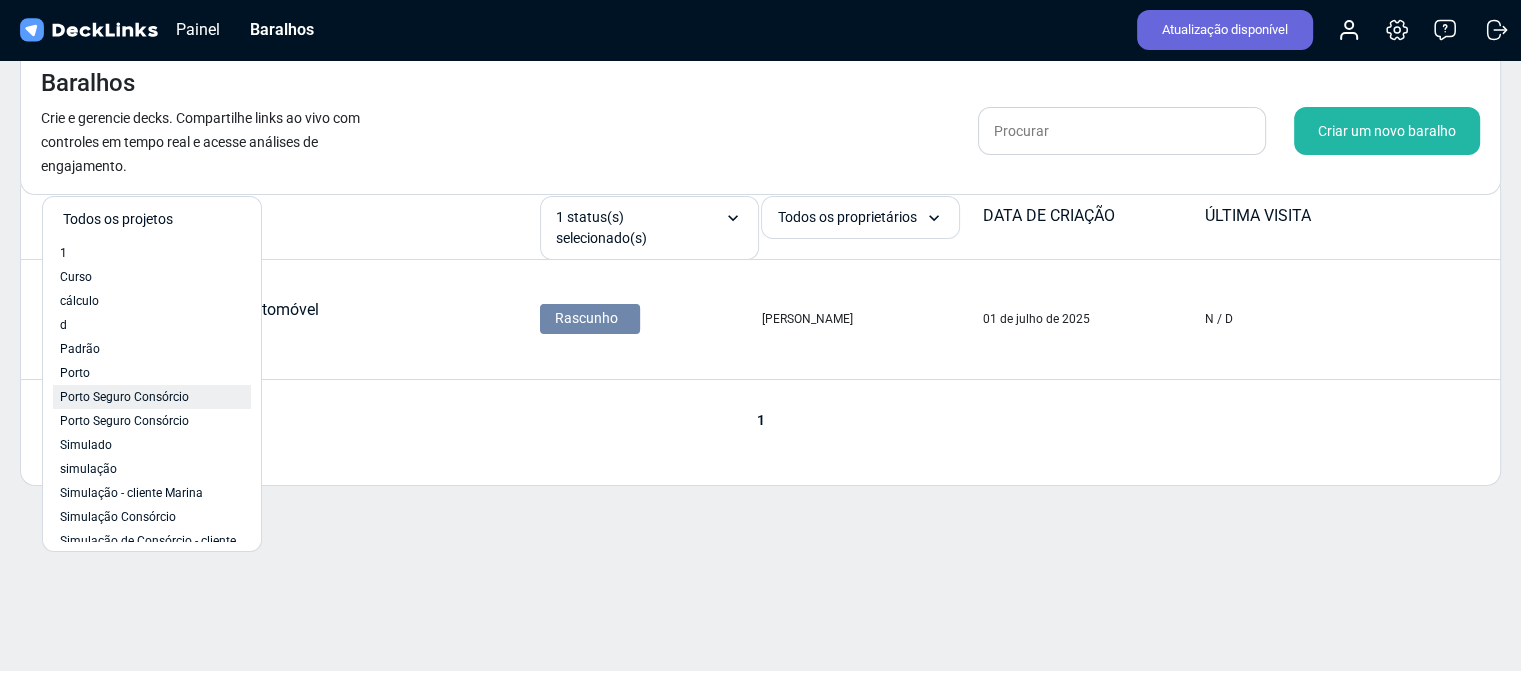 click on "Porto Seguro Consórcio" at bounding box center [124, 397] 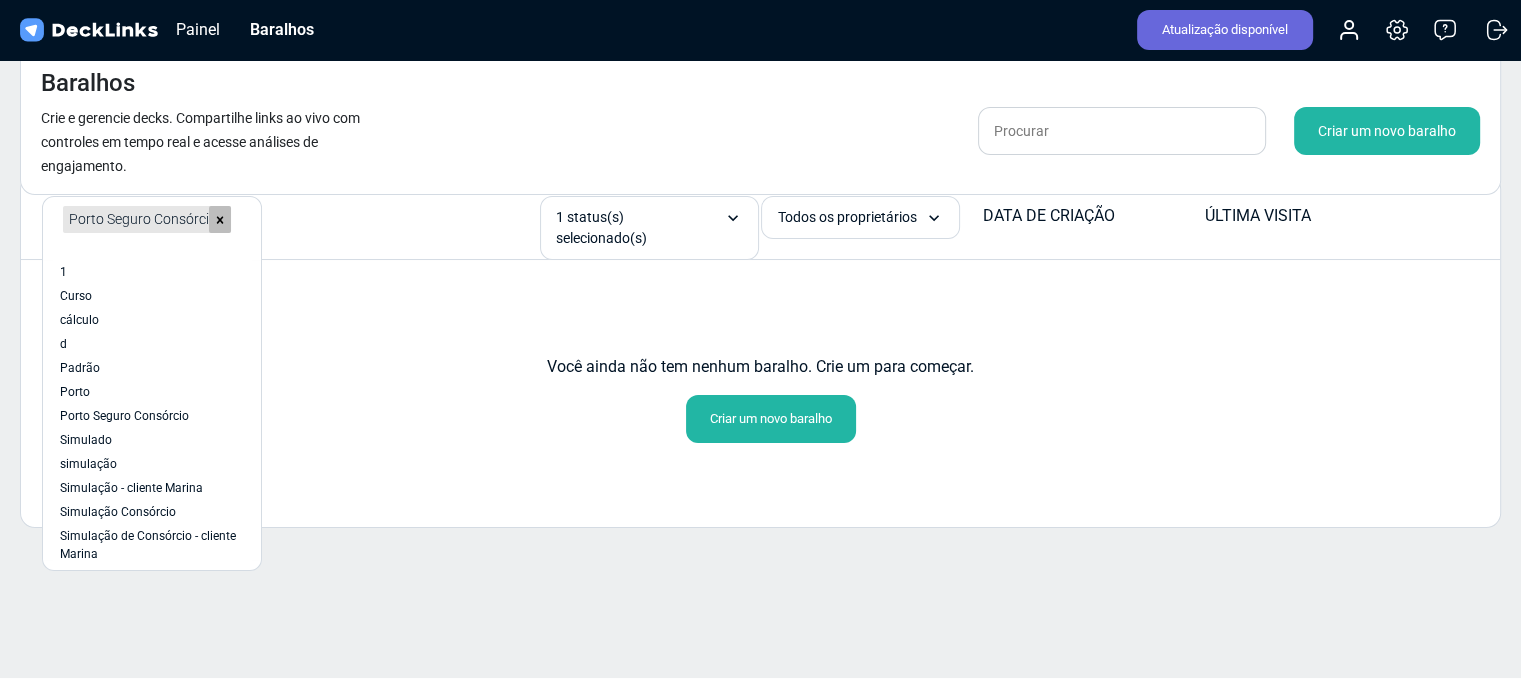 click at bounding box center [220, 219] 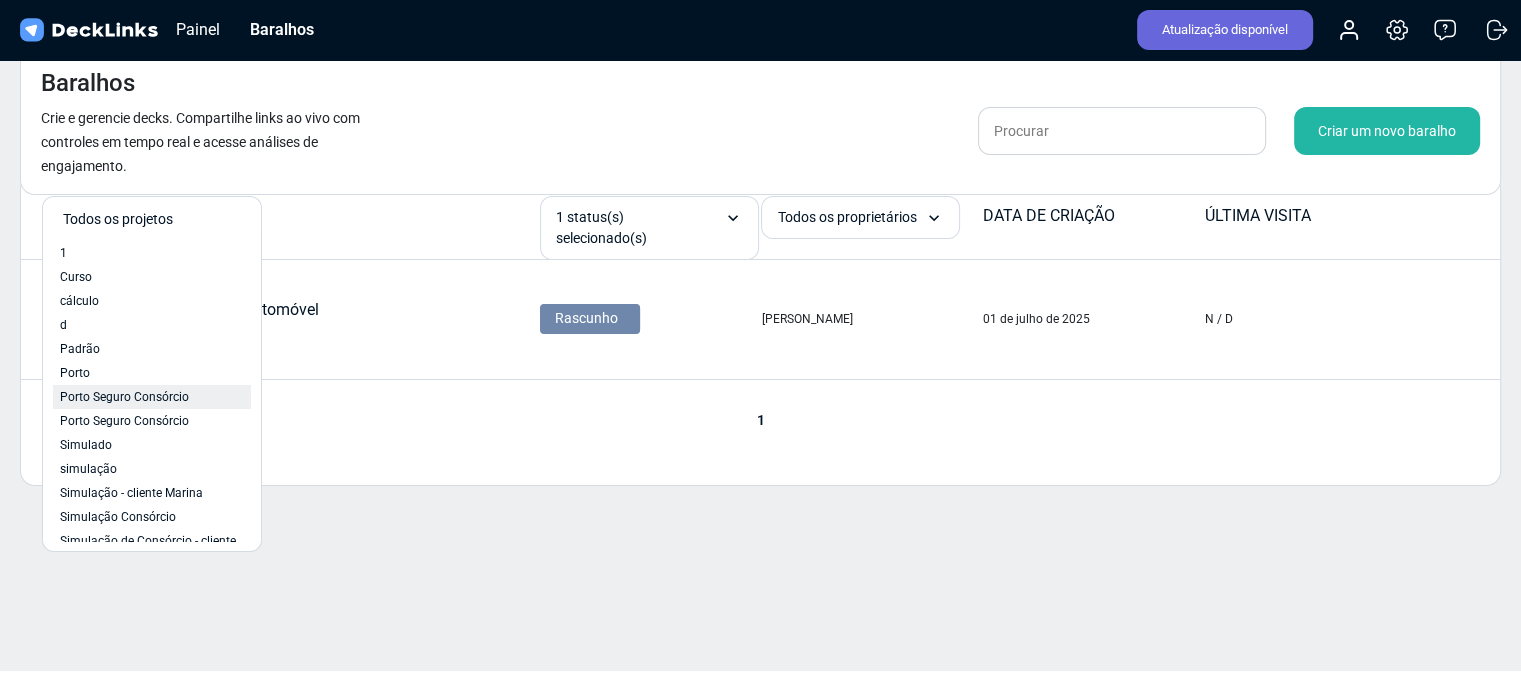 click on "Porto Seguro Consórcio" at bounding box center [124, 397] 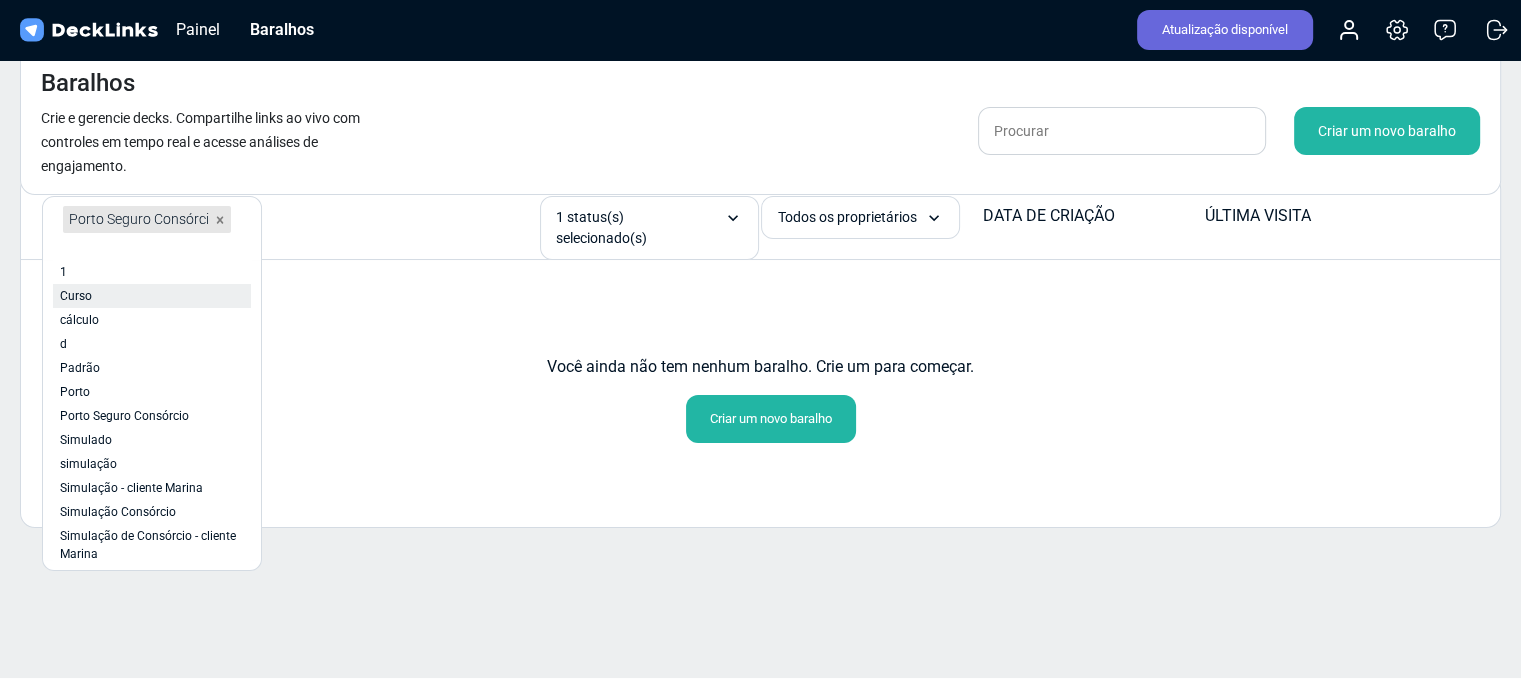 drag, startPoint x: 213, startPoint y: 210, endPoint x: 212, endPoint y: 271, distance: 61.008198 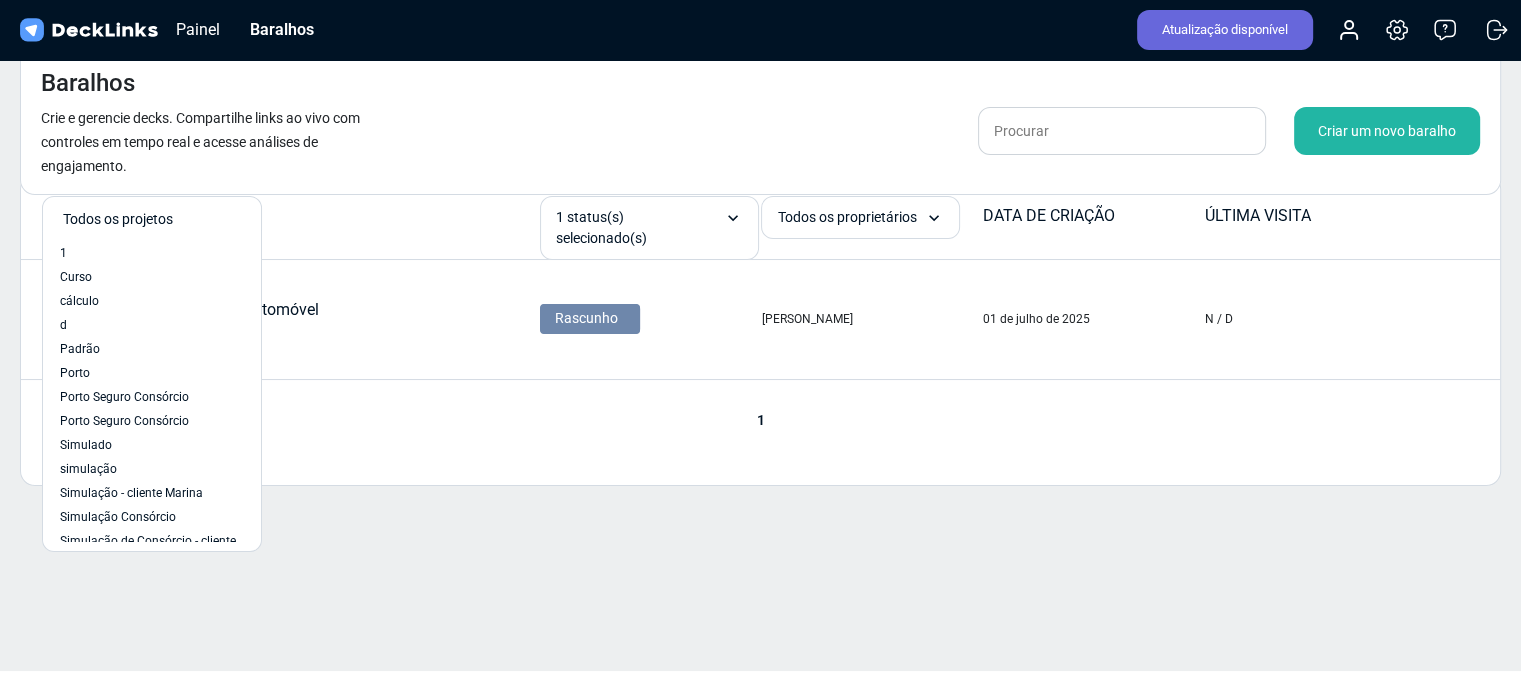 scroll, scrollTop: 183, scrollLeft: 0, axis: vertical 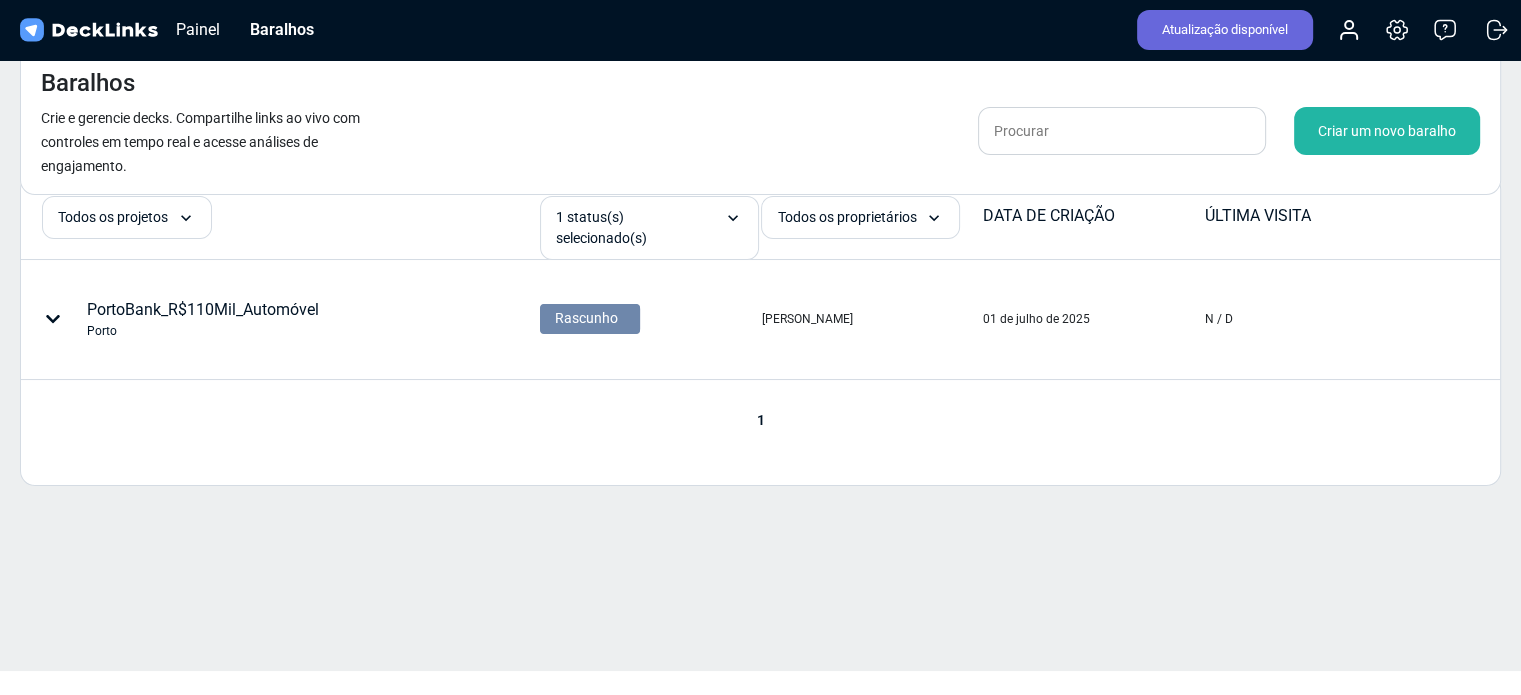 drag, startPoint x: 140, startPoint y: 441, endPoint x: 118, endPoint y: 514, distance: 76.243034 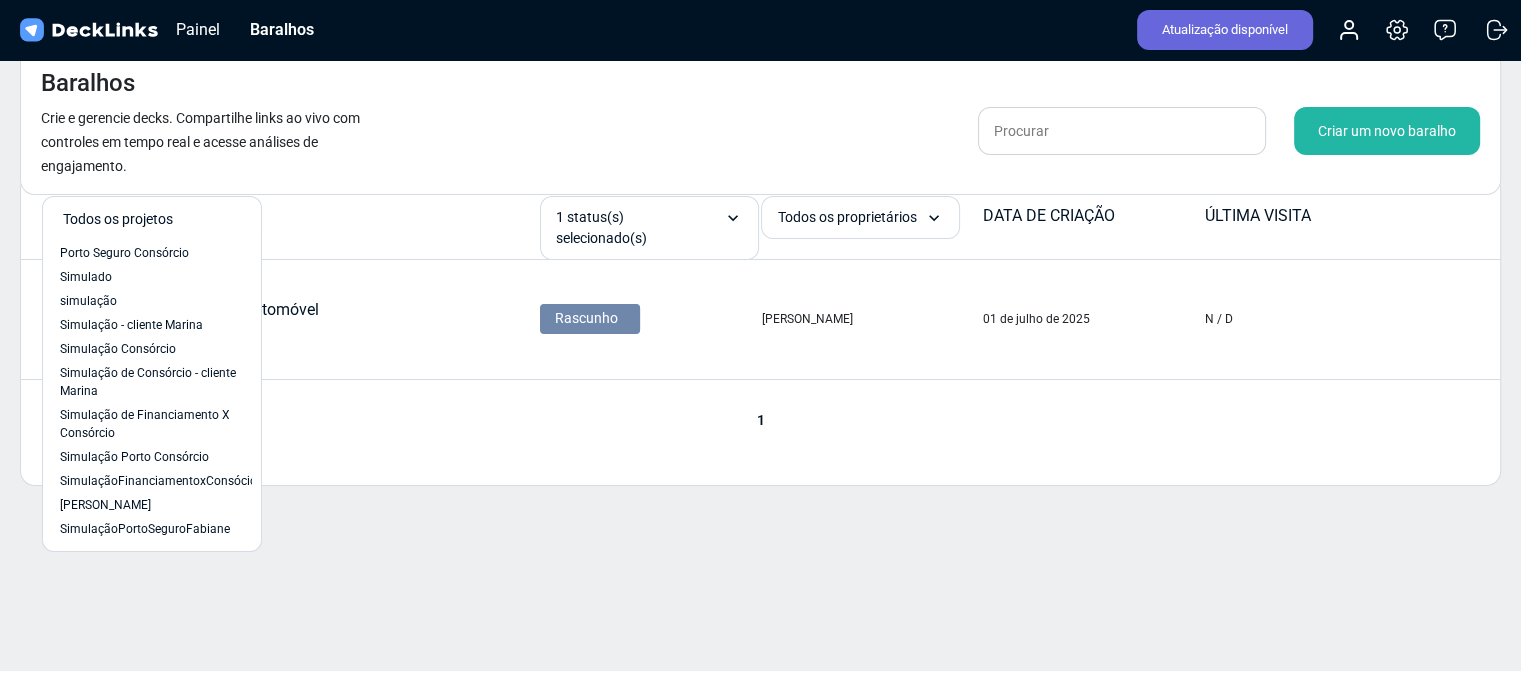 drag, startPoint x: 140, startPoint y: 301, endPoint x: 623, endPoint y: 555, distance: 545.71515 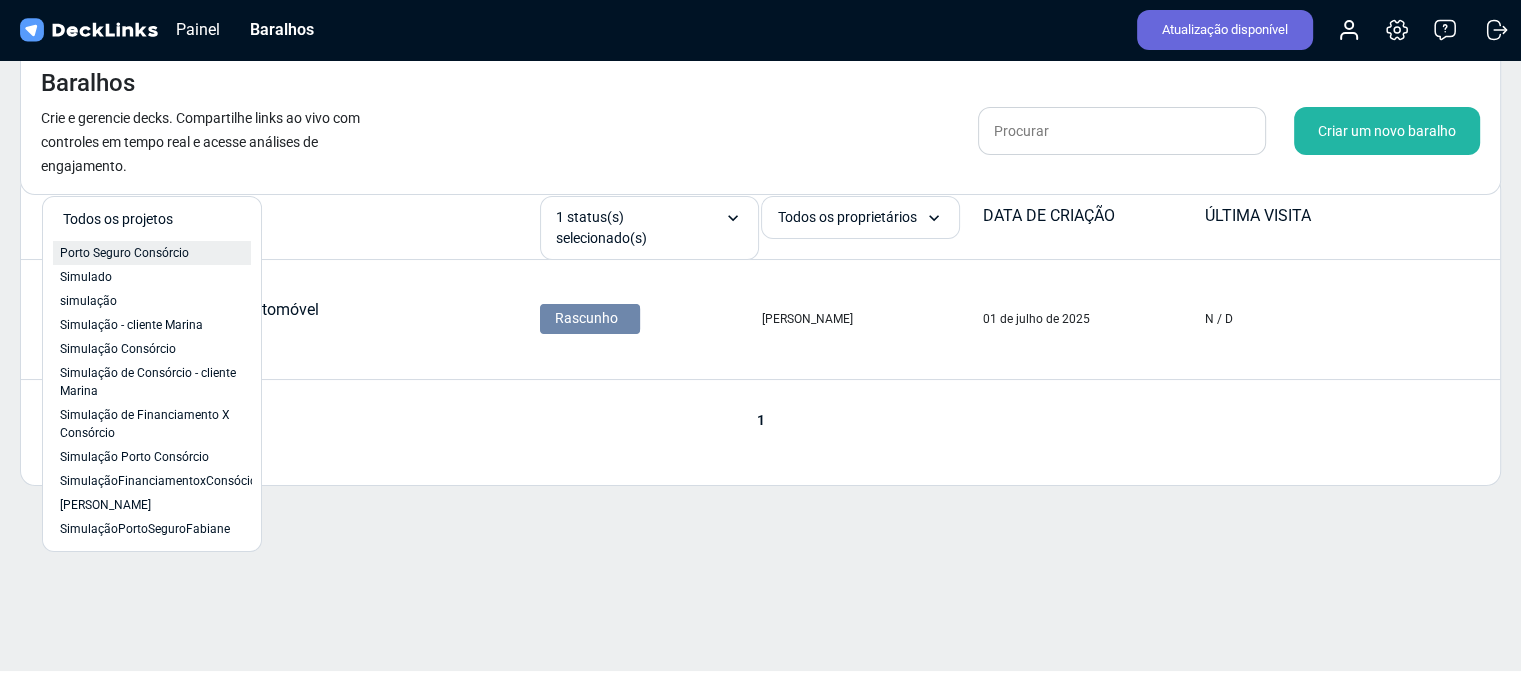 scroll, scrollTop: 0, scrollLeft: 0, axis: both 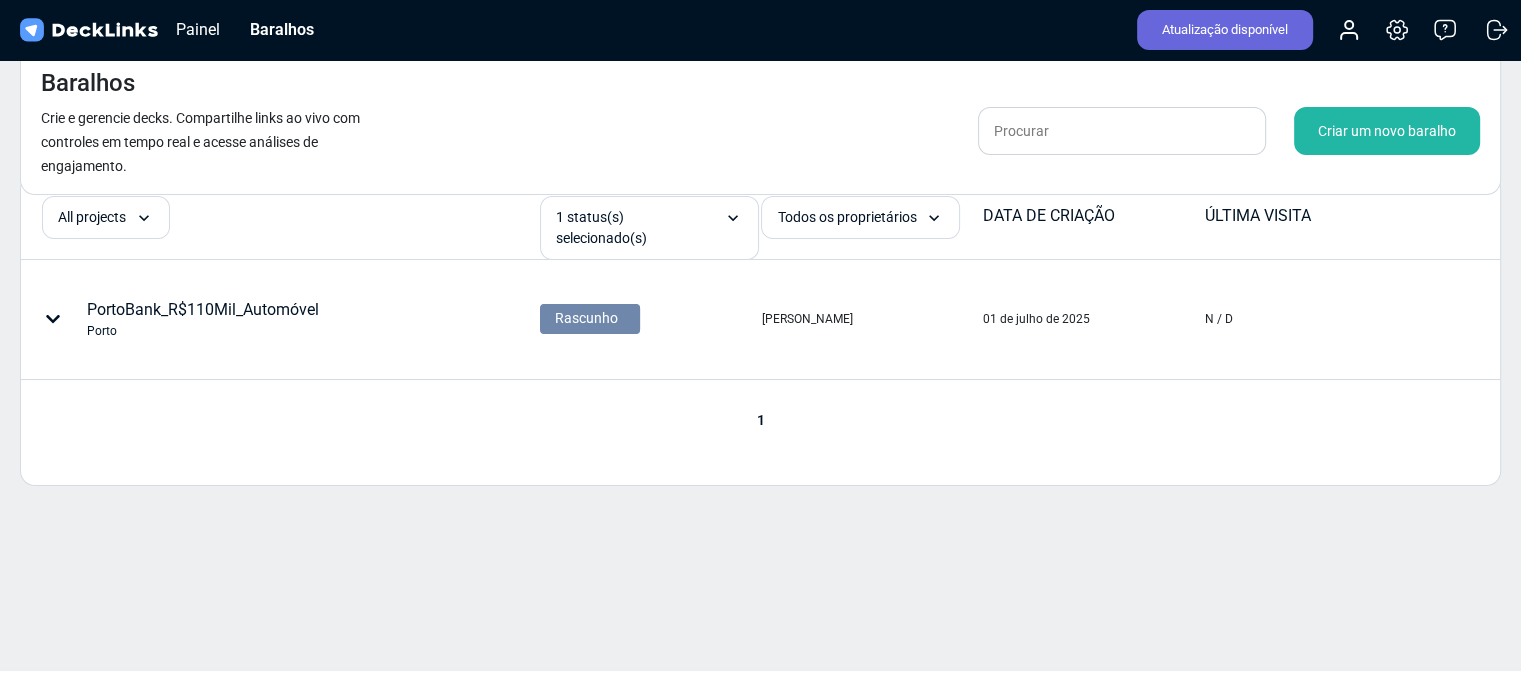 click on "All projects   opção 1, selecionada.    option Porto focused, 6 of 18. 18 results available. Select is focused , press Down to open the menu,  press left to focus selected values Todos os projetos 1 Curso cálculo d Padrão Porto Porto Seguro Consórcio Porto Seguro Consórcio Simulado simulação Simulação - cliente Marina Simulação Consórcio Simulação de Consórcio - cliente Marina Simulação de Financiamento X Consórcio Simulação Porto Consórcio SimulaçãoFinanciamentoxConsócio SimulaçãoPortoBankFabiane SimulaçãoPortoSeguroFabiane 1 status(s) selecionado(s)   opção Rascunho, selecionada.    option Accepted focused, 2 of 4. 3 results available. Select is focused , press Down to open the menu,  press left to focus selected values Rascunho Aceito Enviado Recusado Todos os proprietários      option Douglas  Porto Seguro focused, 1 of 1. 1 result available. Select is focused , press Down to open the menu,  press left to focus selected values Todos os proprietários DATA DE CRIAÇÃO" at bounding box center [760, 330] 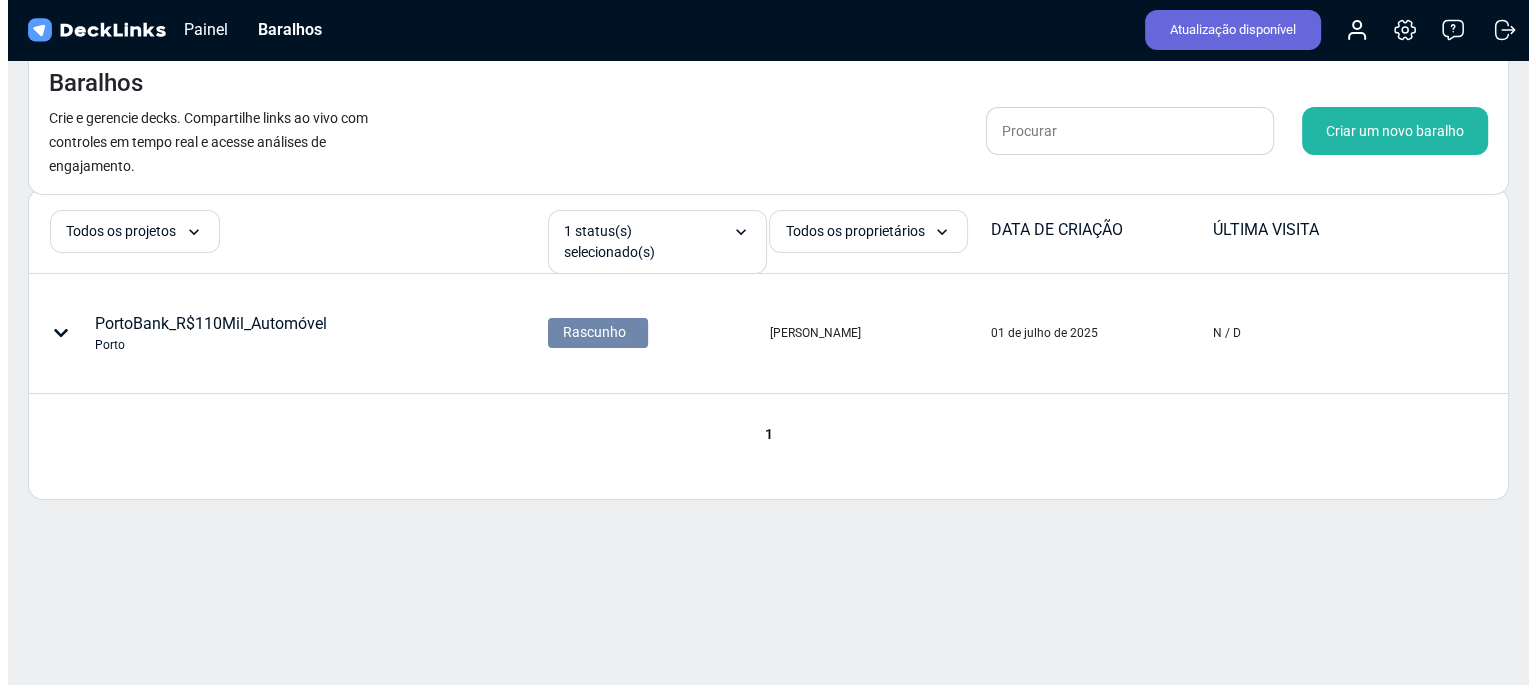 scroll, scrollTop: 0, scrollLeft: 0, axis: both 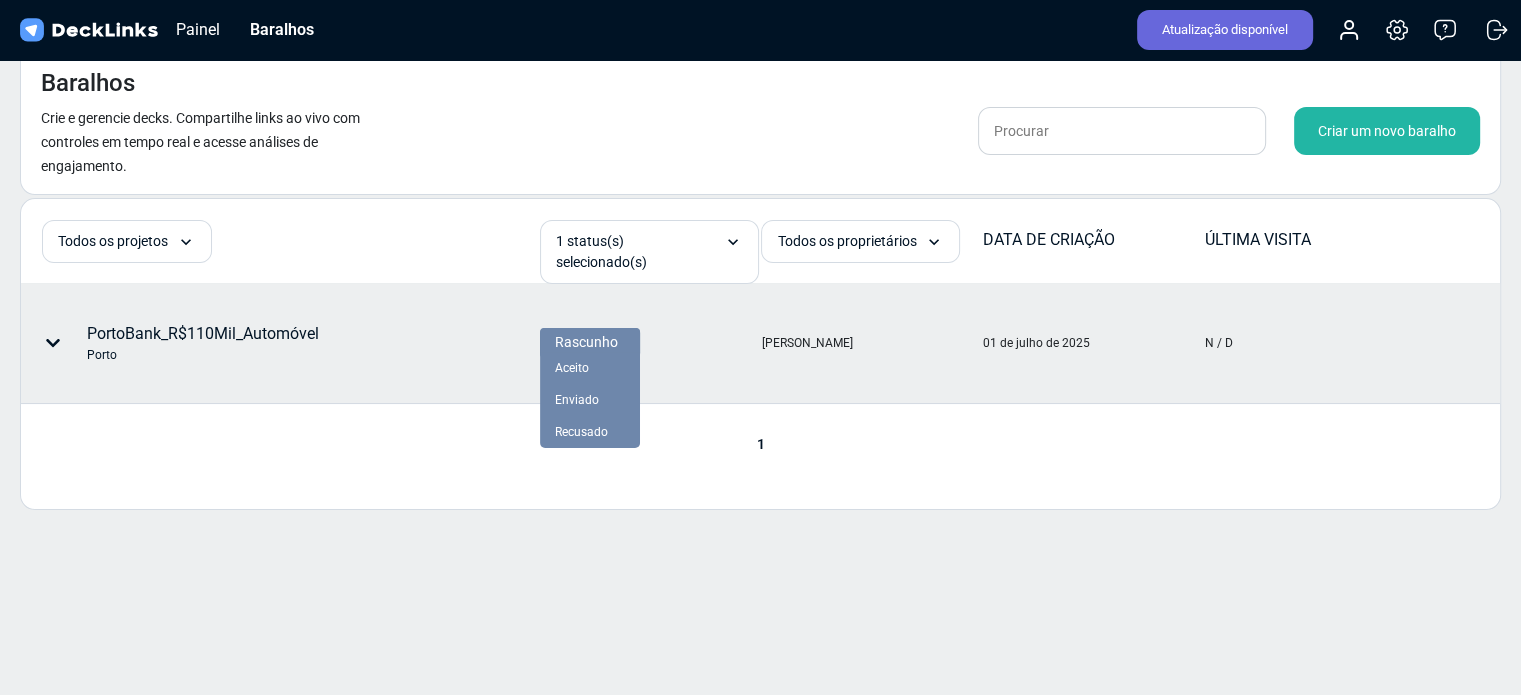 click on "Rascunho" at bounding box center (586, 342) 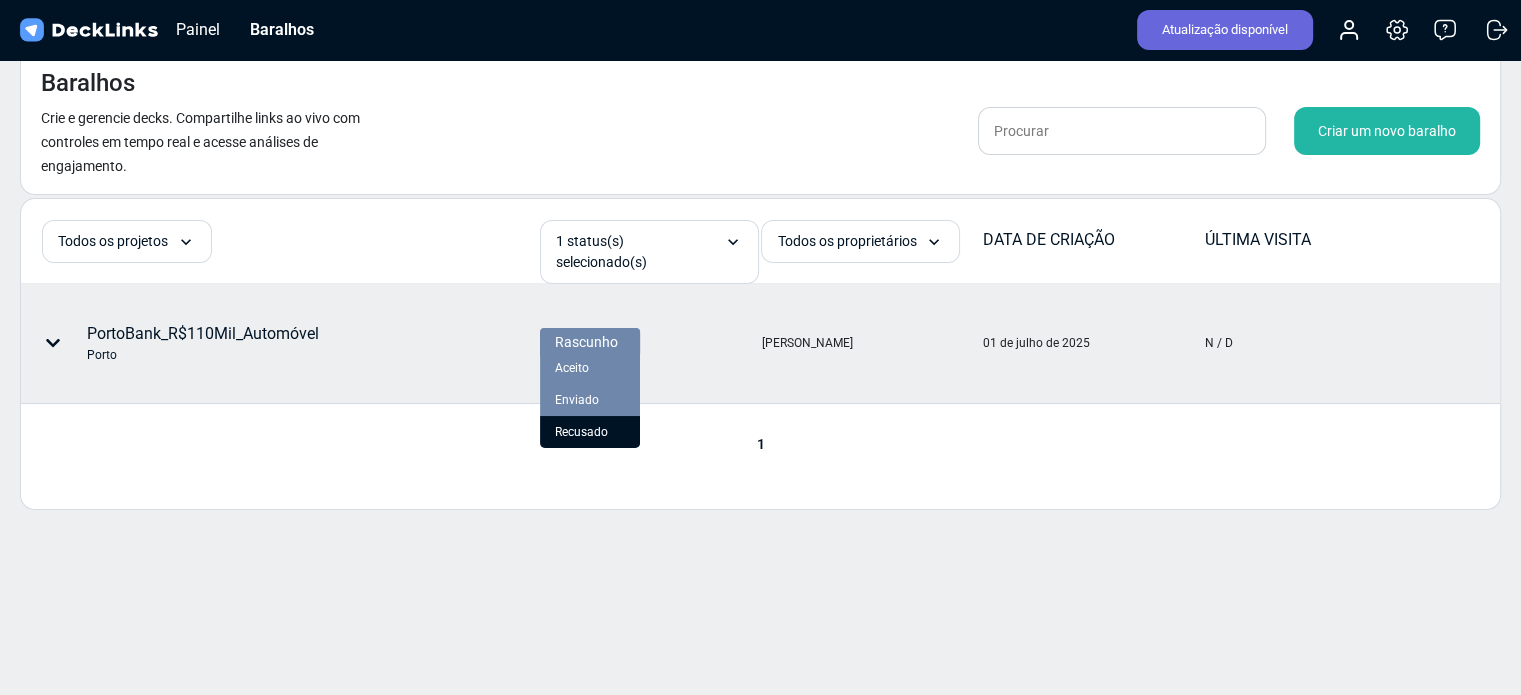 click on "Recusado" at bounding box center (581, 432) 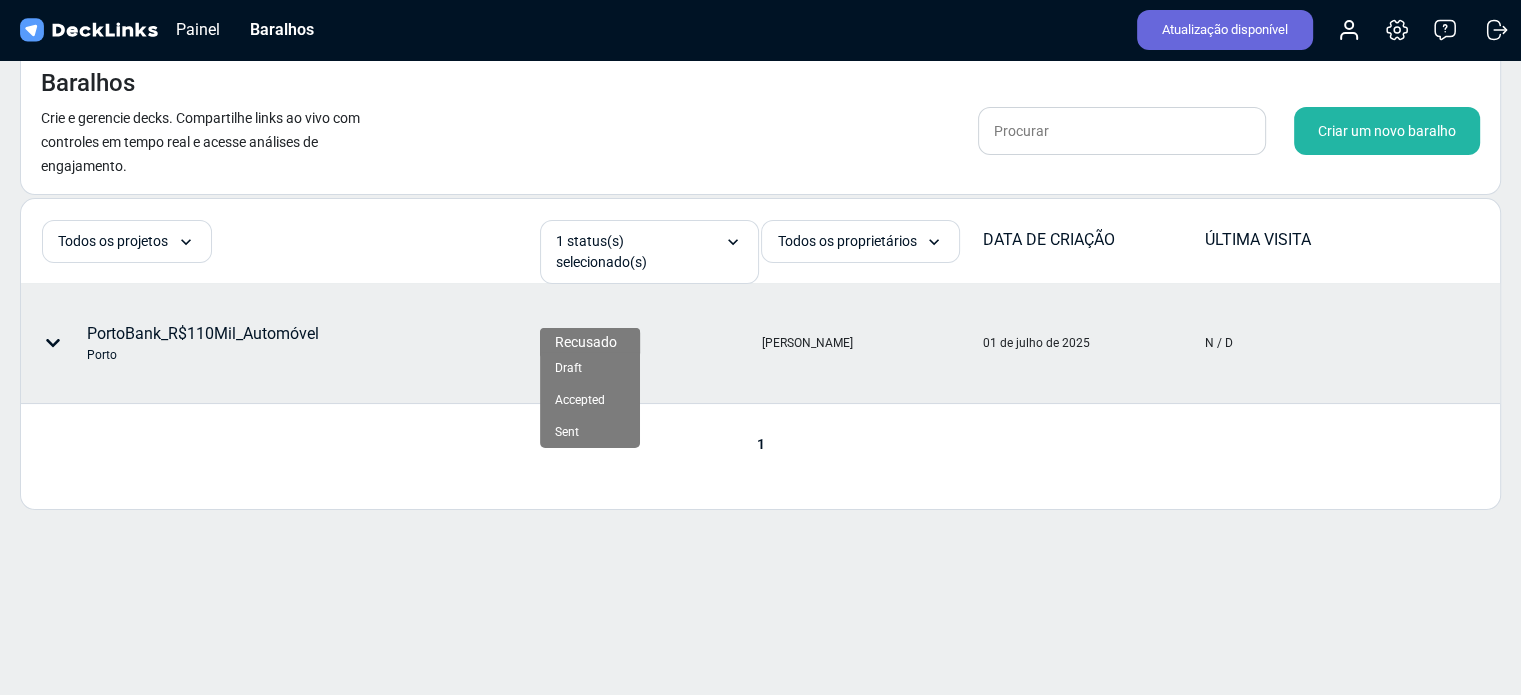 click on "Recusado" at bounding box center (586, 342) 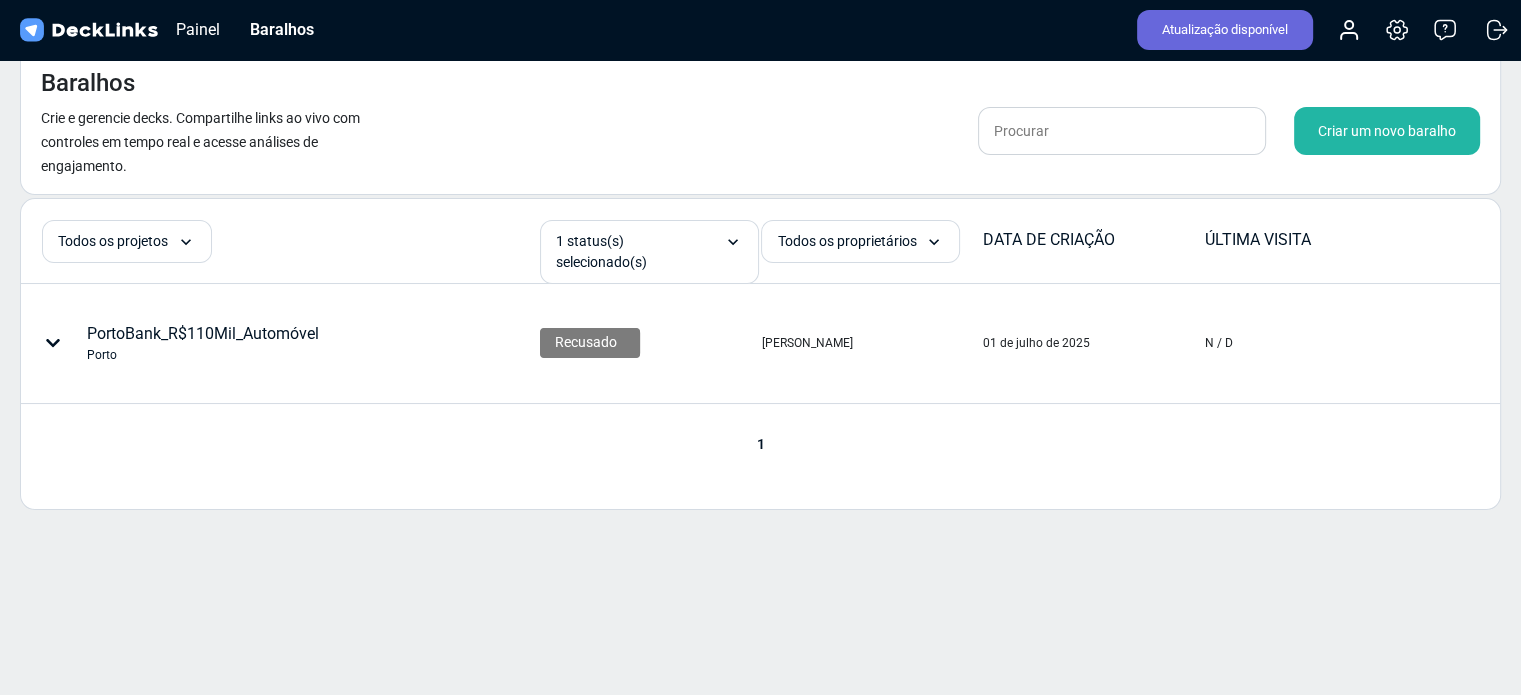 click on "Todos os projetos   opção 1, selecionada.    option 1 focused, 1 of 18. 18 results available. Select is focused , press Down to open the menu,  press left to focus selected values Todos os projetos 1 Curso cálculo d Padrão Porto Porto Seguro Consórcio Porto Seguro Consórcio Simulado simulação Simulação - cliente Marina Simulação Consórcio Simulação de Consórcio - cliente Marina Simulação de Financiamento X Consórcio Simulação Porto Consórcio SimulaçãoFinanciamentoxConsócio SimulaçãoPortoBankFabiane SimulaçãoPortoSeguroFabiane 1 status(s) selecionado(s)   opção Rascunho, selecionada.    option Accepted focused, 2 of 4. 3 results available. Select is focused , press Down to open the menu,  press left to focus selected values Rascunho Aceito Enviado Recusado Todos os proprietários      option Douglas  Porto Seguro focused, 1 of 1. 1 result available. Select is focused , press Down to open the menu,  press left to focus selected values Todos os proprietários ÚLTIMA VISITA 1" at bounding box center [760, 354] 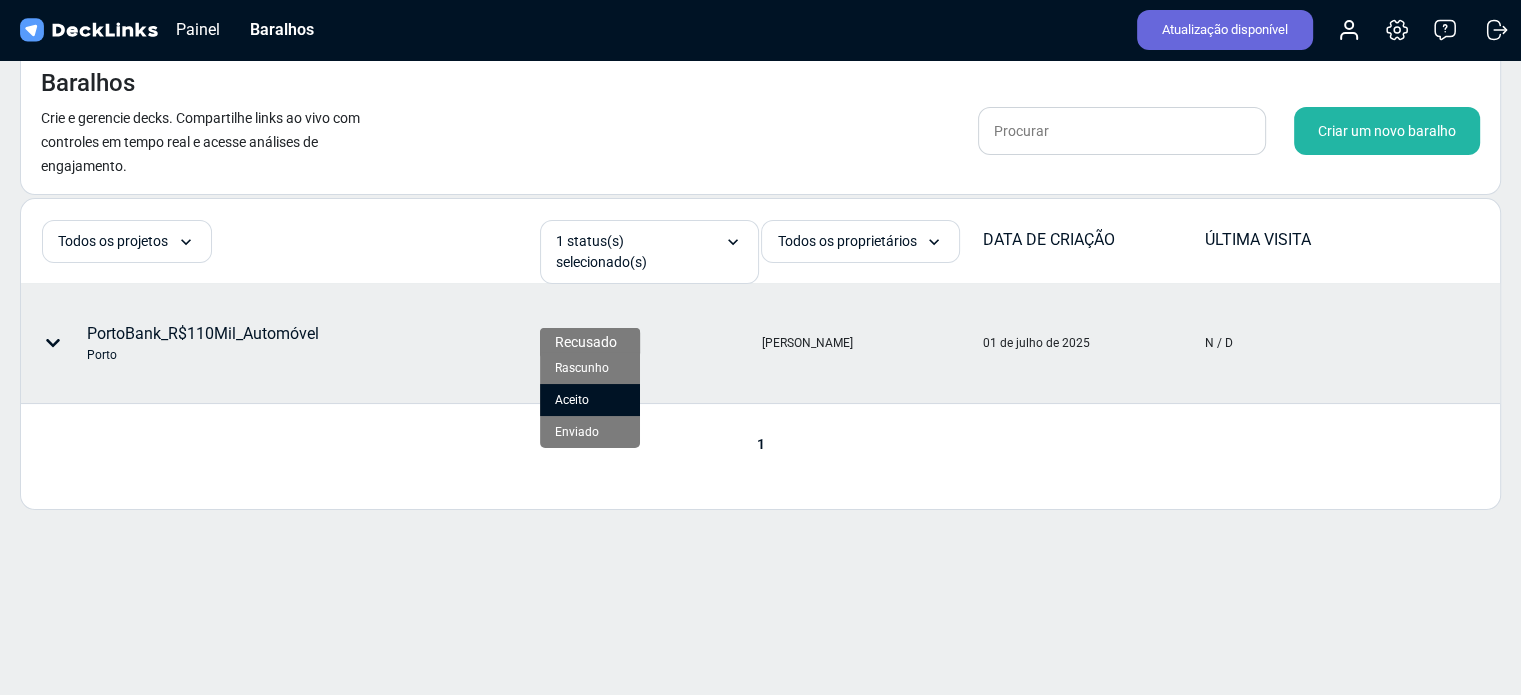drag, startPoint x: 575, startPoint y: 338, endPoint x: 583, endPoint y: 397, distance: 59.5399 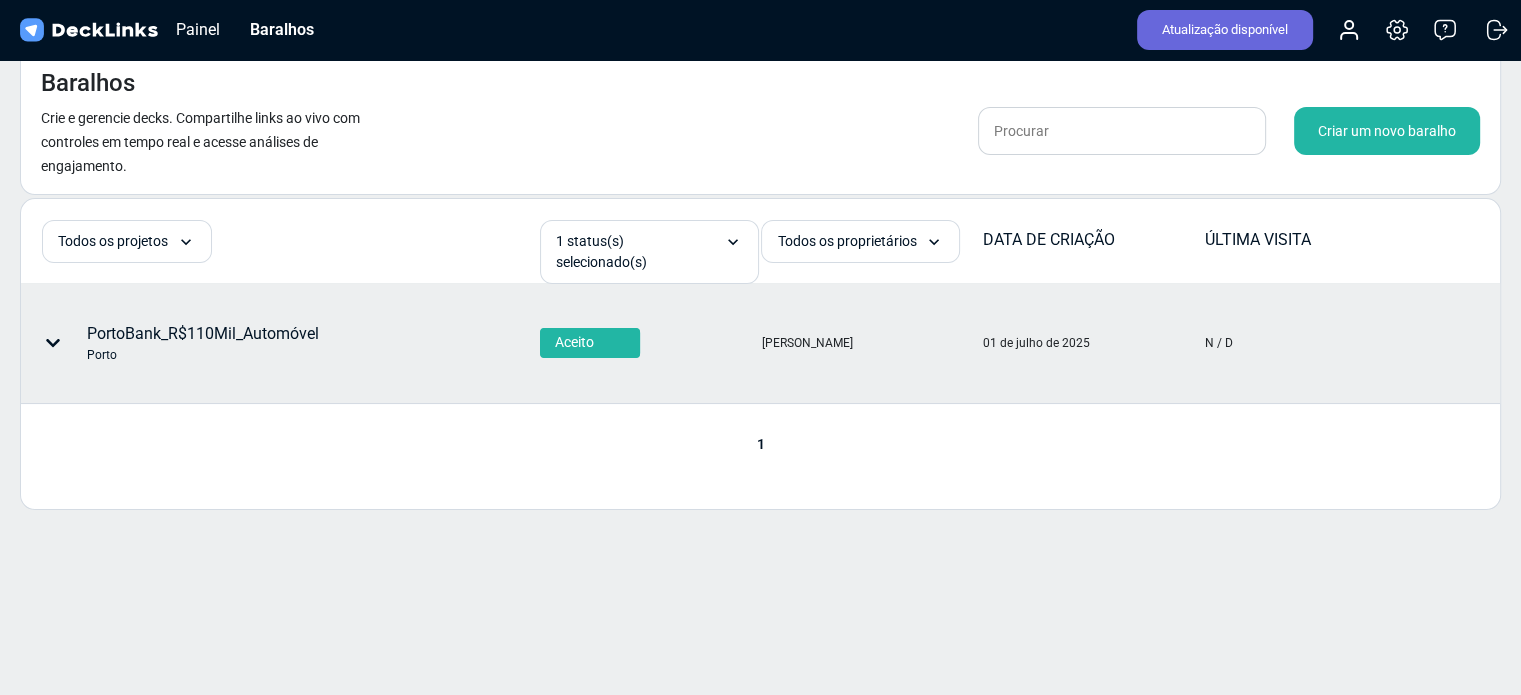 drag, startPoint x: 1148, startPoint y: 341, endPoint x: 1195, endPoint y: 339, distance: 47.042534 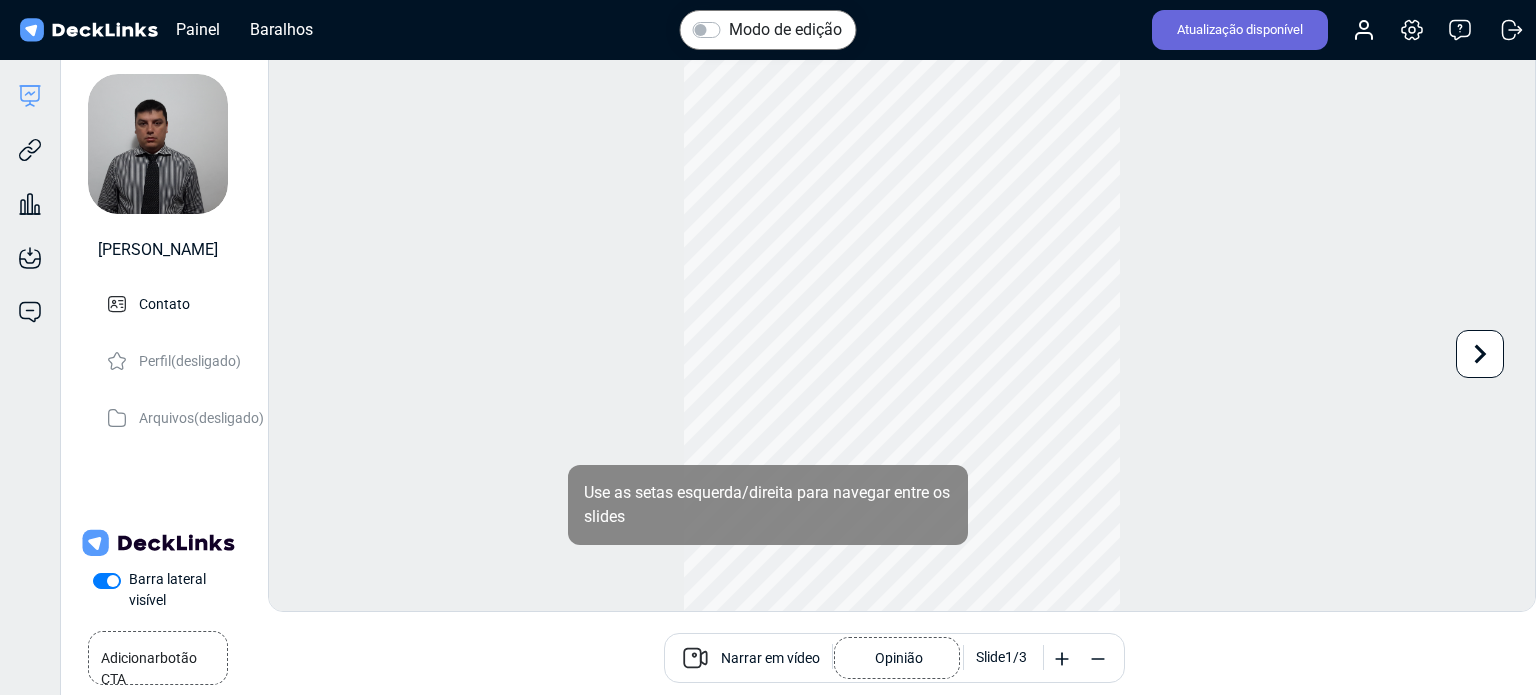 click at bounding box center [703, 657] 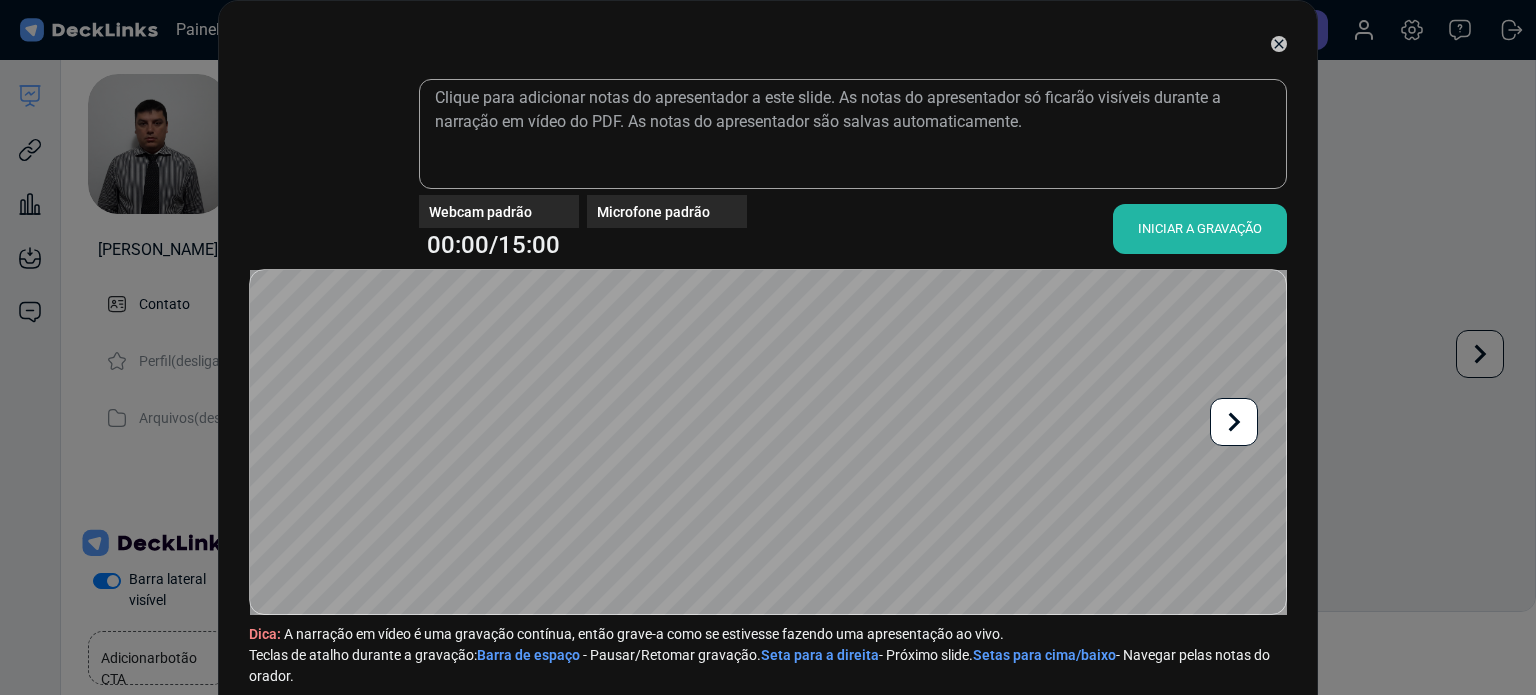 click on "INICIAR A GRAVAÇÃO" at bounding box center [1200, 229] 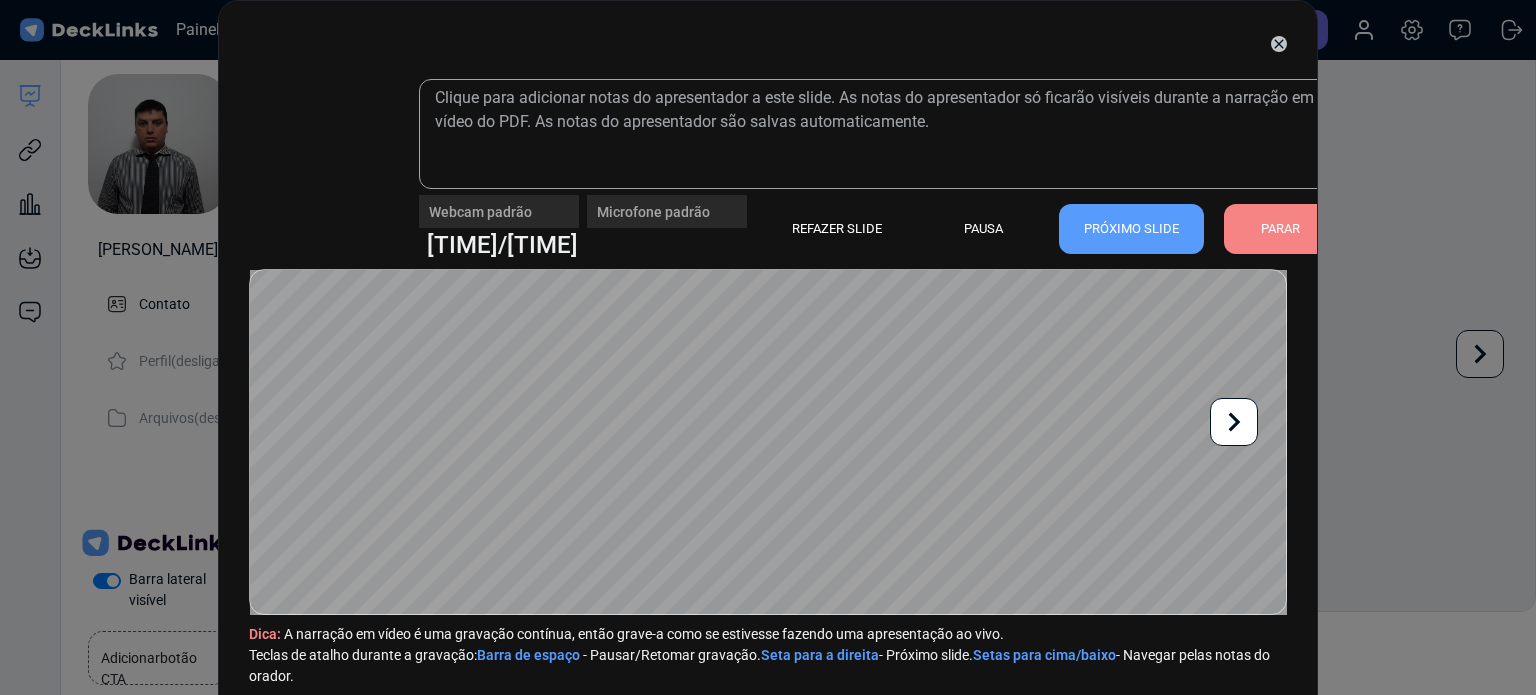 click at bounding box center [1234, 422] 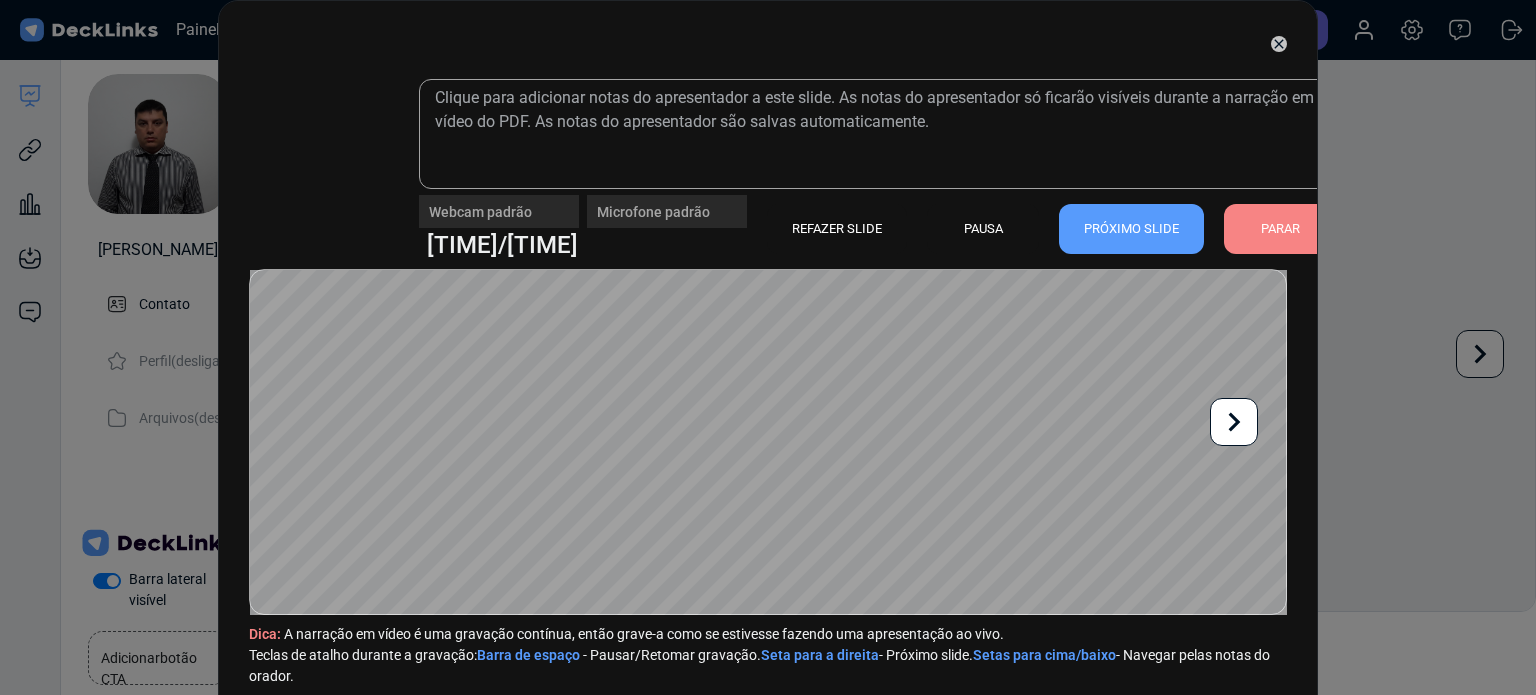 click at bounding box center [1234, 422] 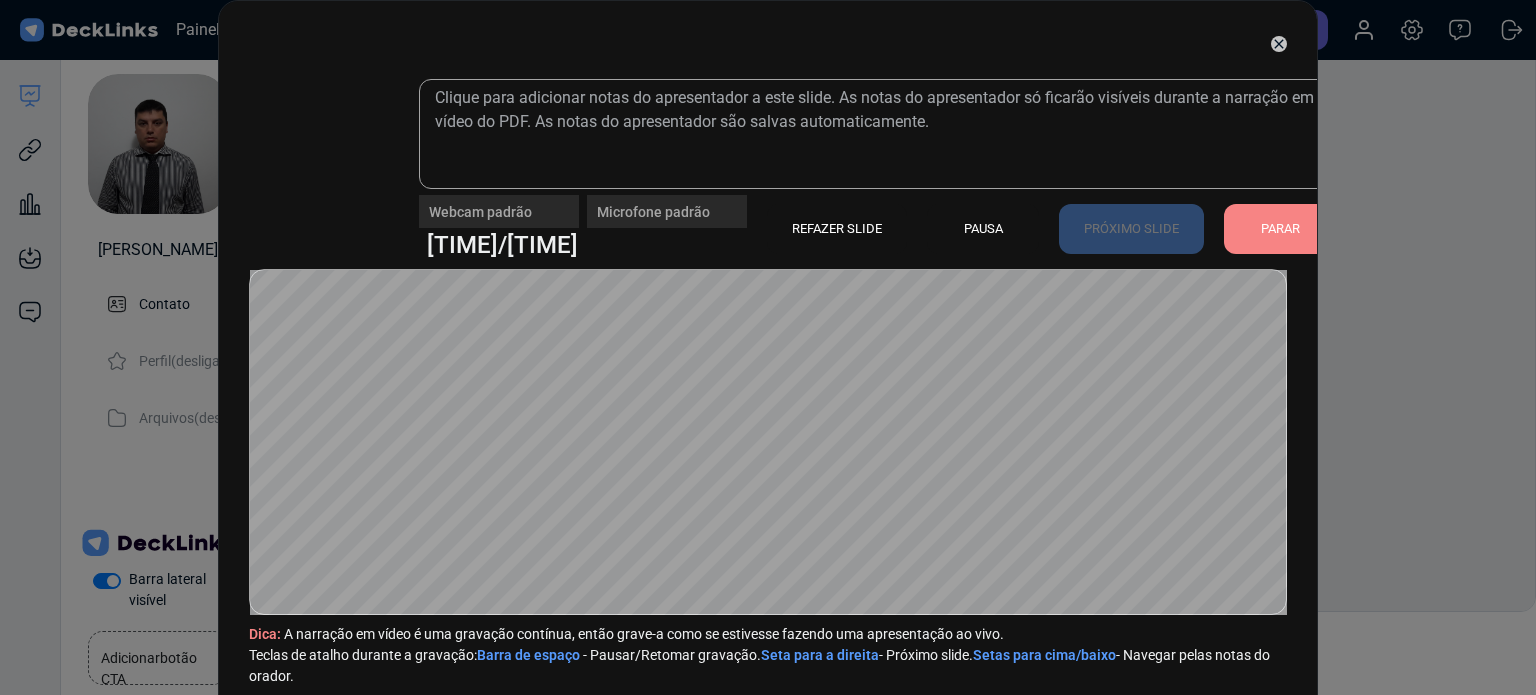 click on "PARAR" at bounding box center (1280, 228) 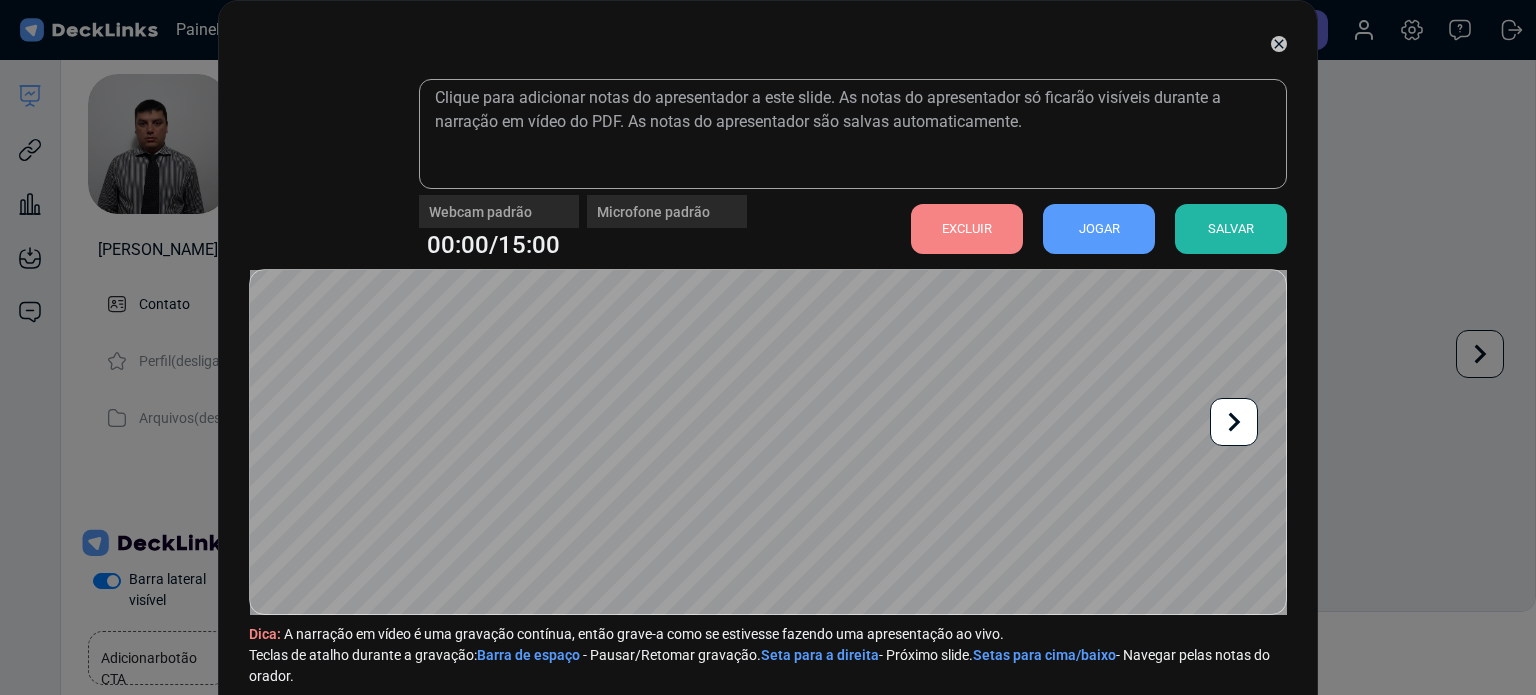 click on "SALVAR" at bounding box center (1231, 229) 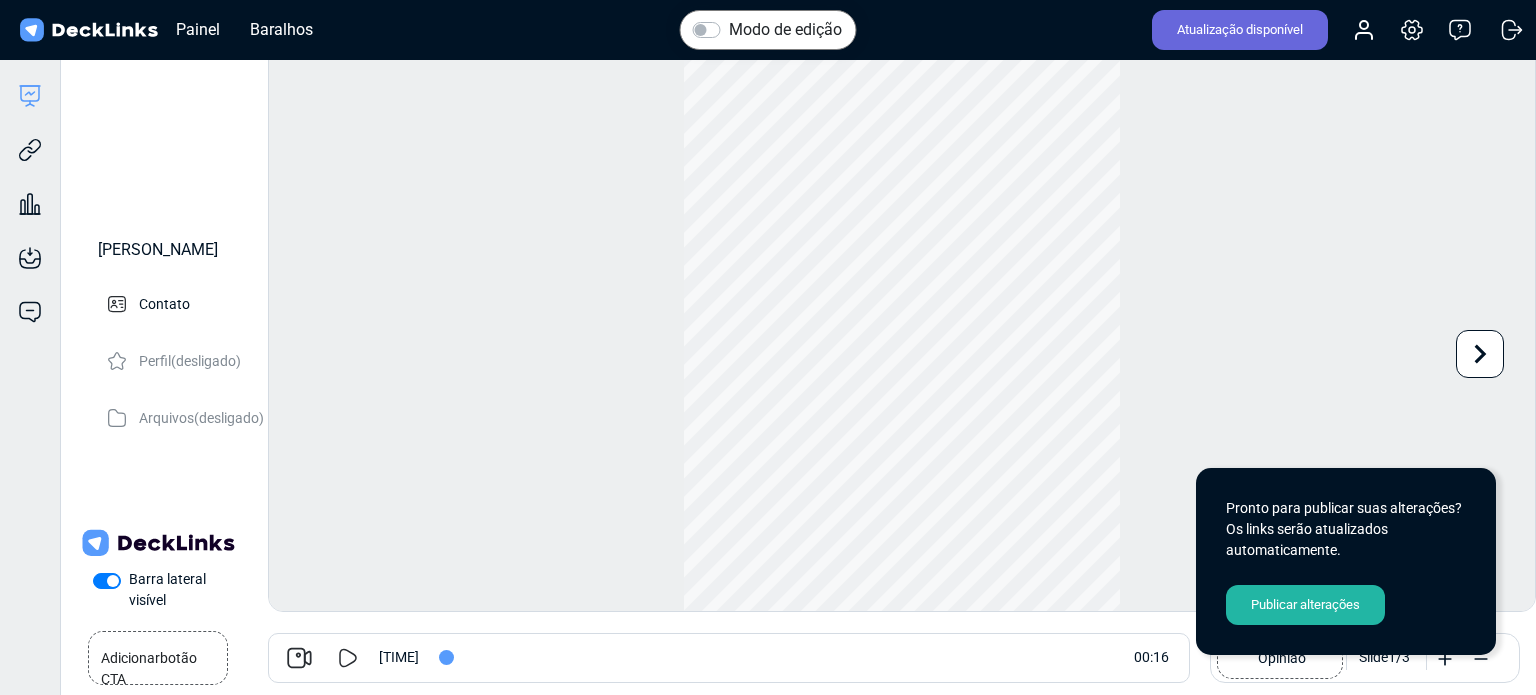 click on "Publicar alterações" at bounding box center (1305, 604) 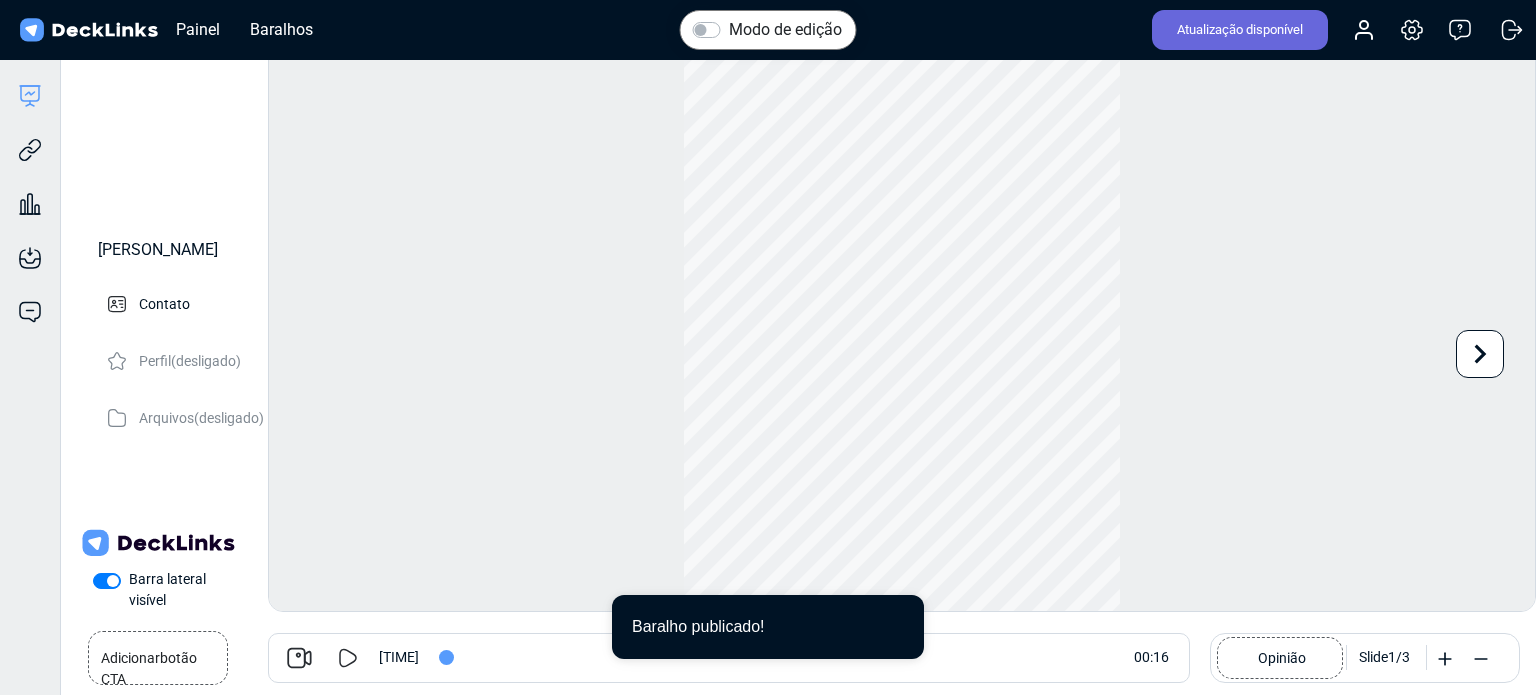 click on "Baralho publicado!" at bounding box center (698, 626) 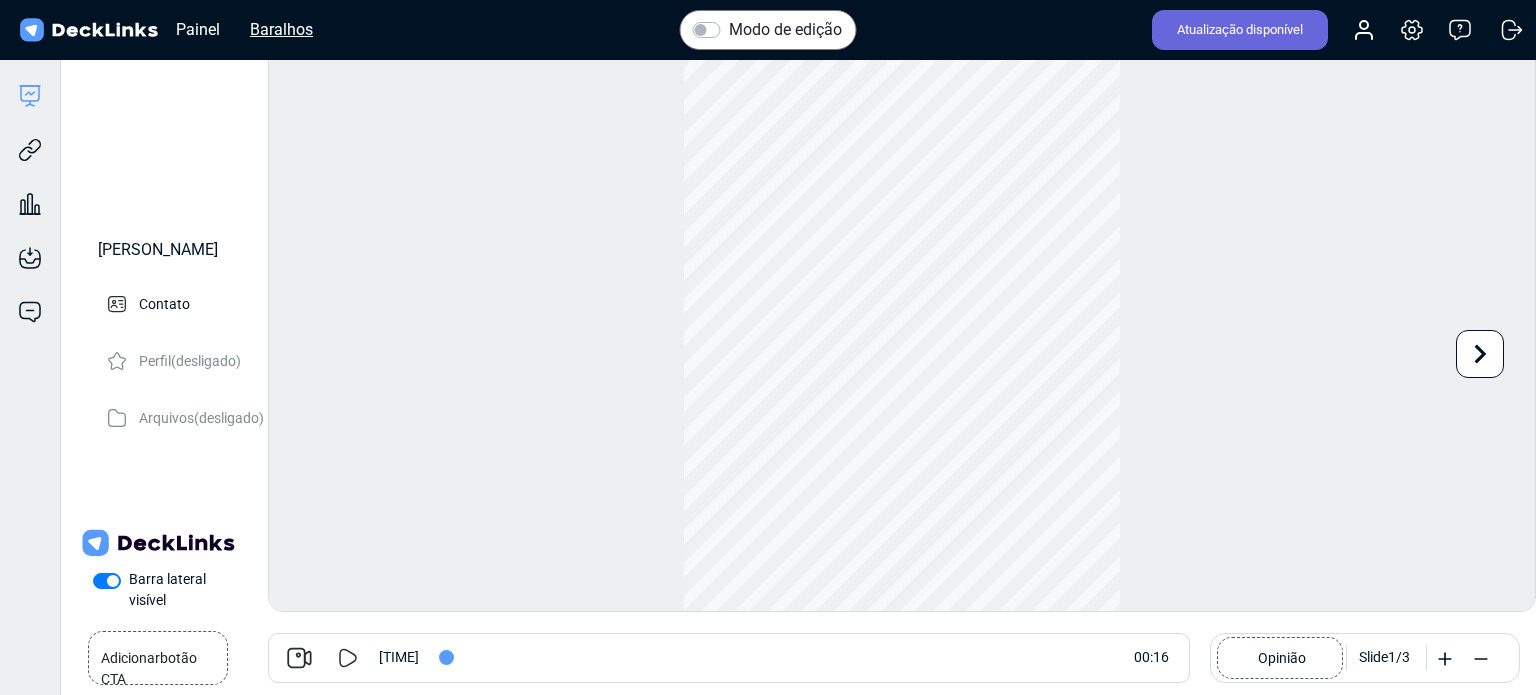 click on "Baralhos" at bounding box center (198, 29) 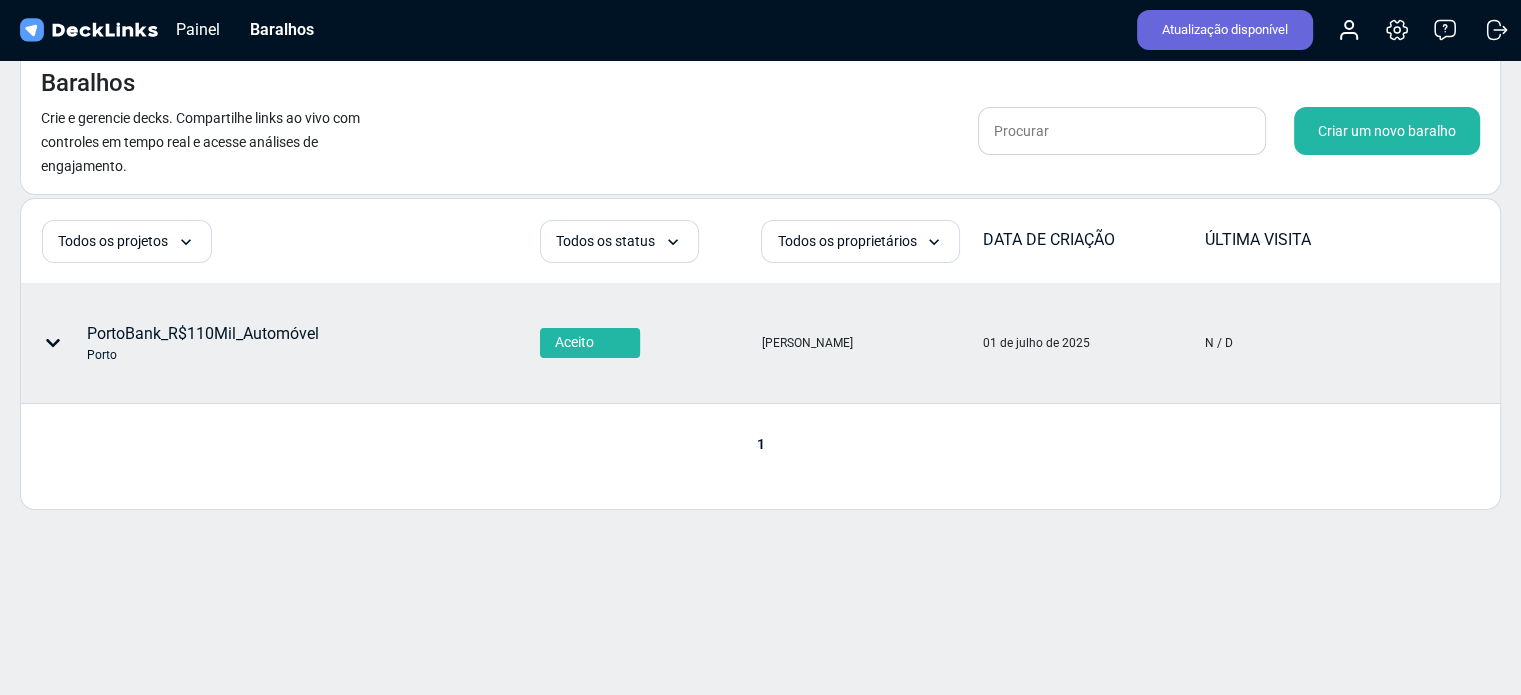 click on "PortoBank_R$110Mil_Automóvel" at bounding box center (203, 333) 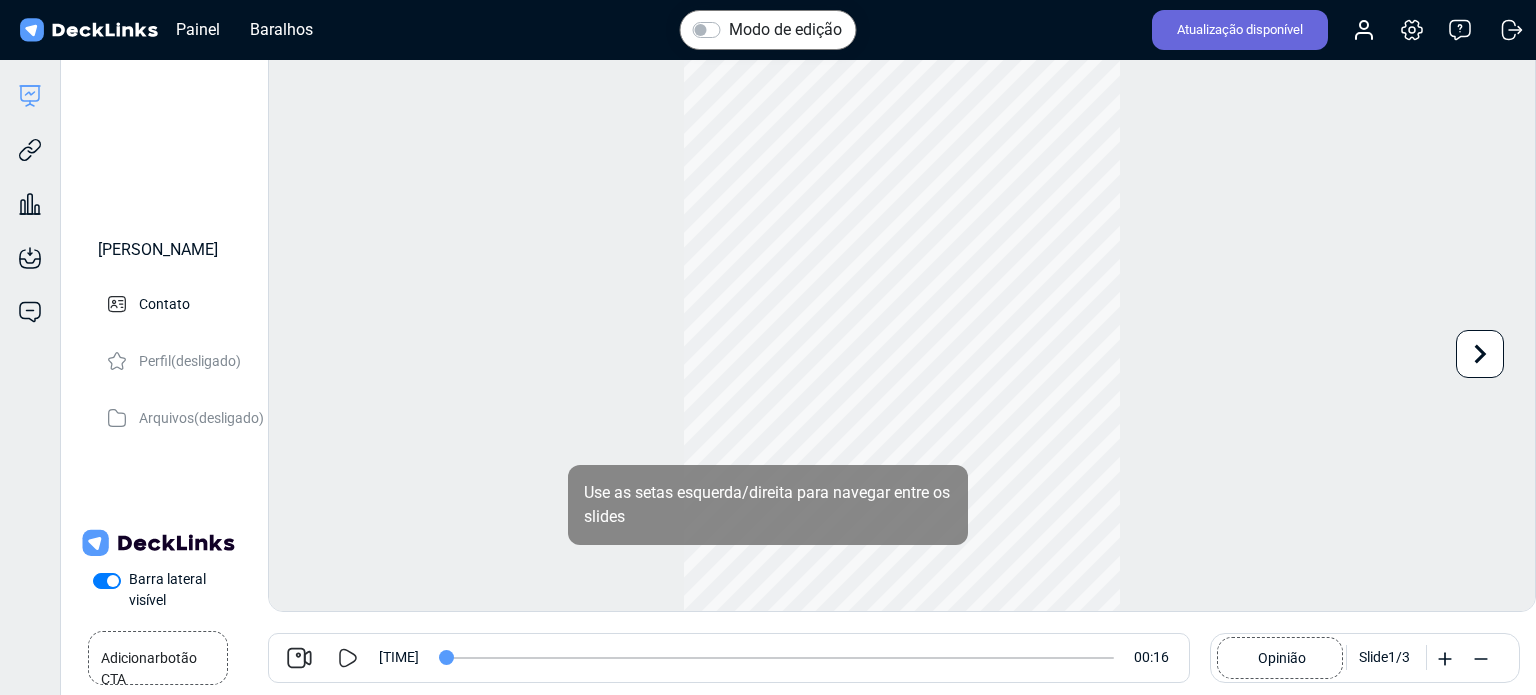click on "Modo de edição Reproduzir vídeo Jogar Hora atual  0:00 / Tempo de duração  -:- Loaded: 0% Progresso: NaN% Não tela cheia Use as setas esquerda/direita para navegar entre os slides Adicionar  botão CTA Agende uma ligação 00:00 00:16 Opinião Slide  1  /  3" at bounding box center [902, 330] 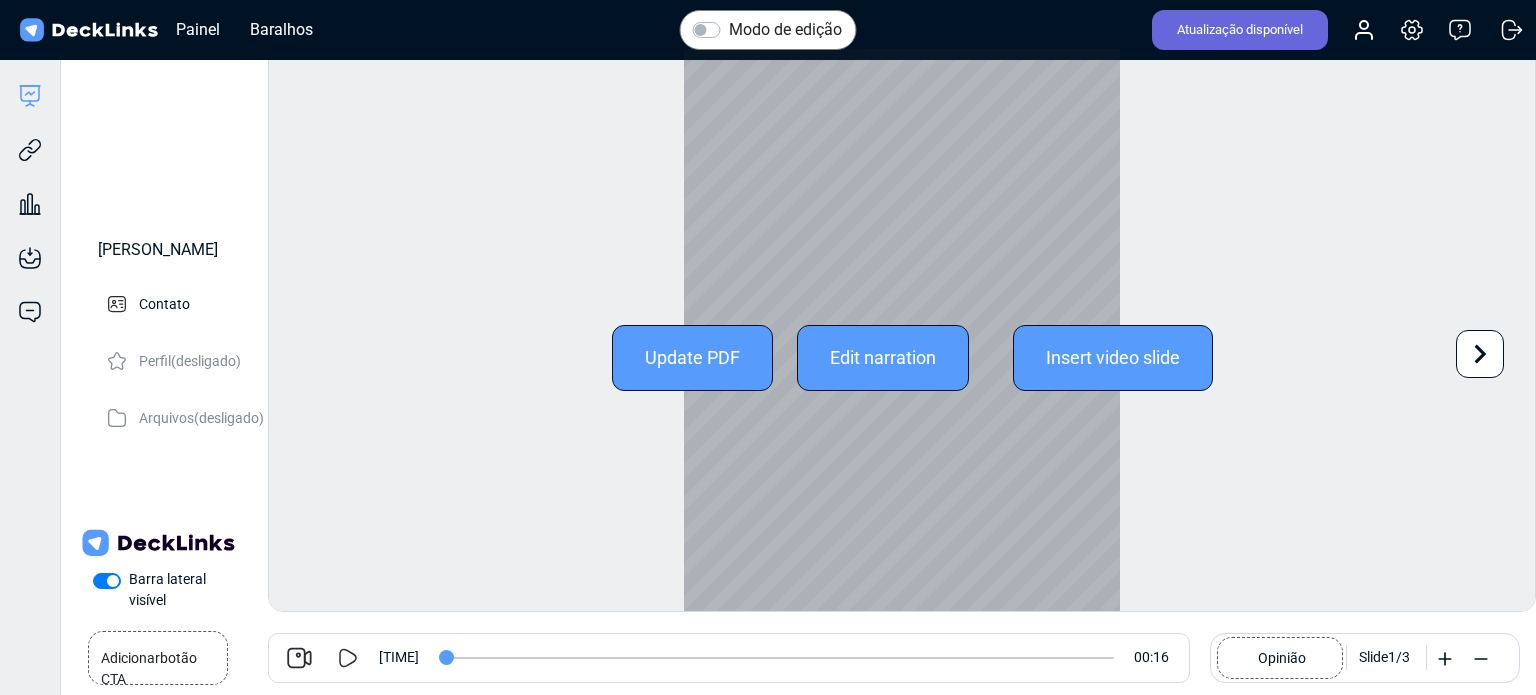 click at bounding box center (1481, 353) 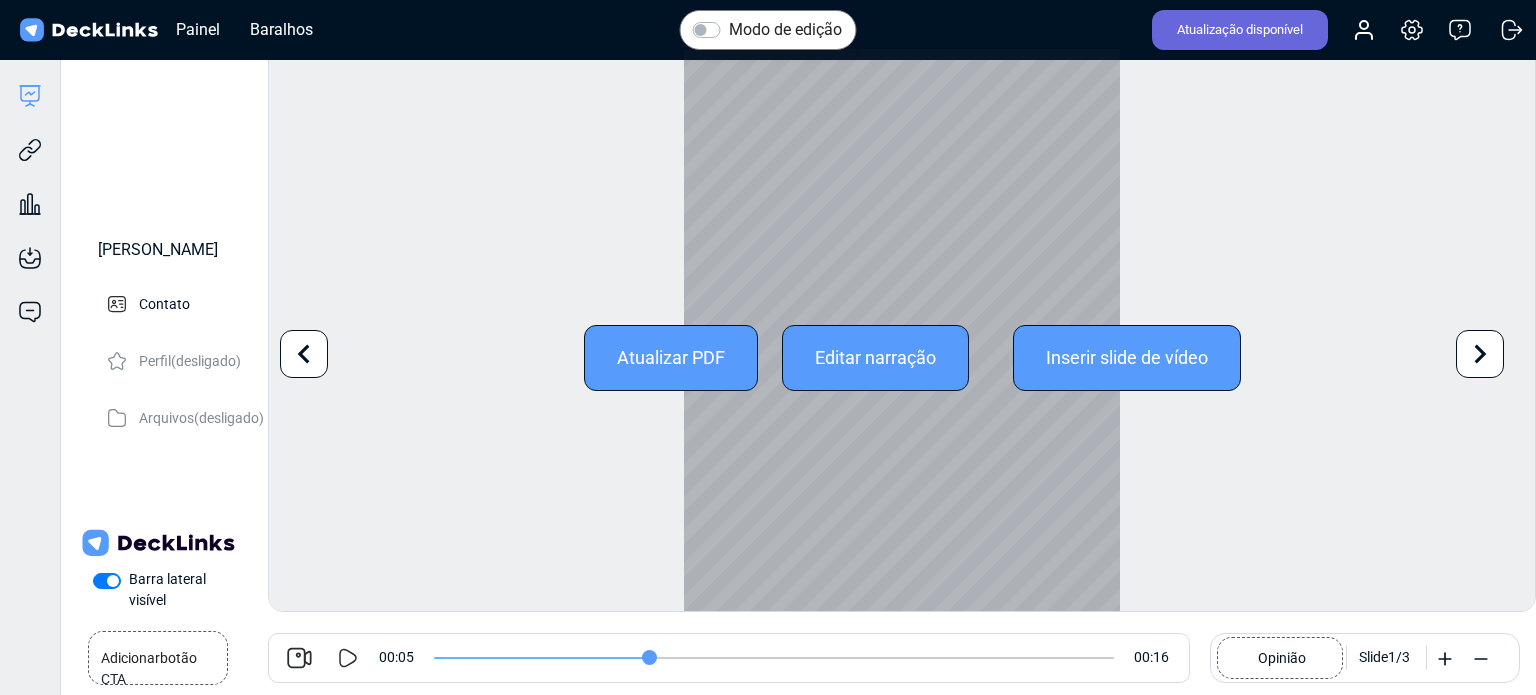 click at bounding box center [1481, 353] 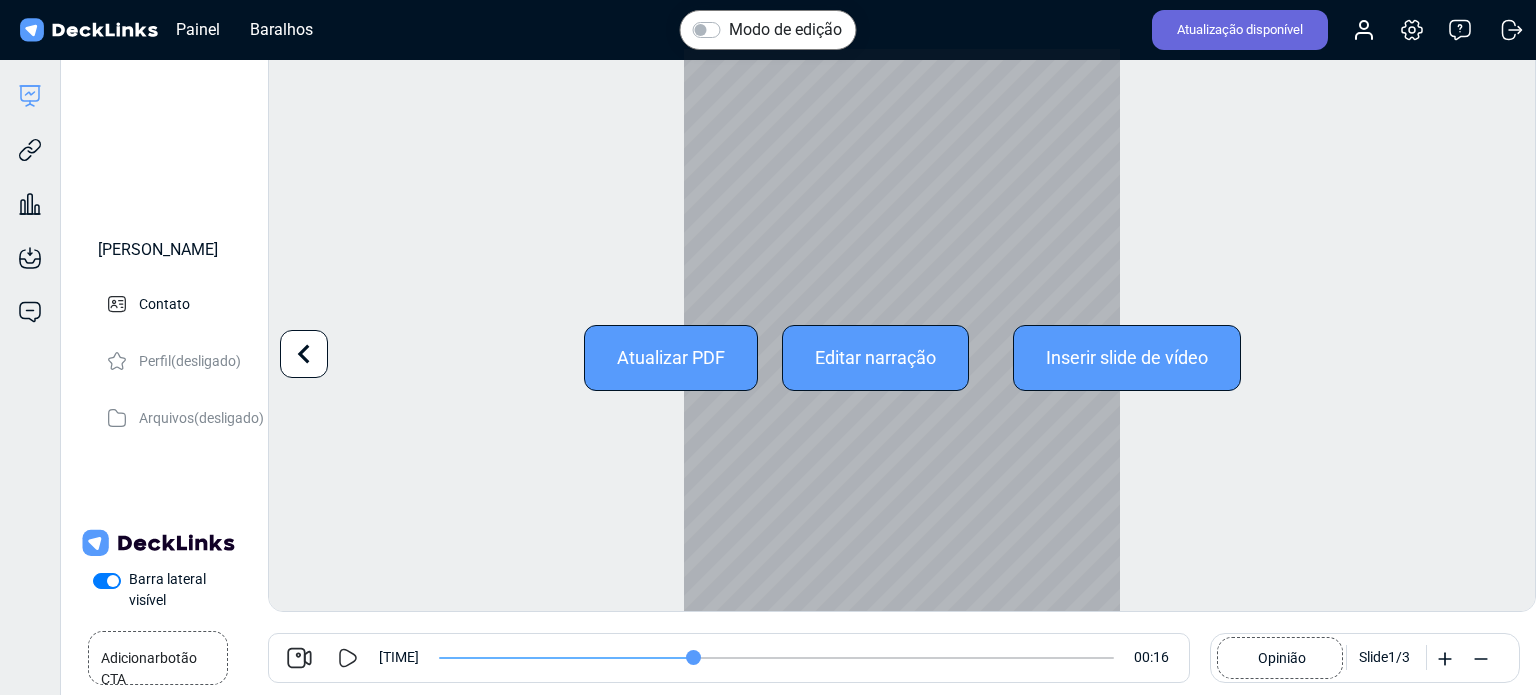 click on "Modo de edição Reproduzir vídeo Jogar Hora atual  0:00 / Tempo de duração  -:- Loaded: 0% Progresso: NaN% Não tela cheia Atualizar PDF Editar narração Inserir slide de vídeo Use as setas esquerda/direita para navegar entre os slides Adicionar  botão CTA Agende uma ligação 00:06 00:16 Opinião Slide  1  /  3" at bounding box center [902, 330] 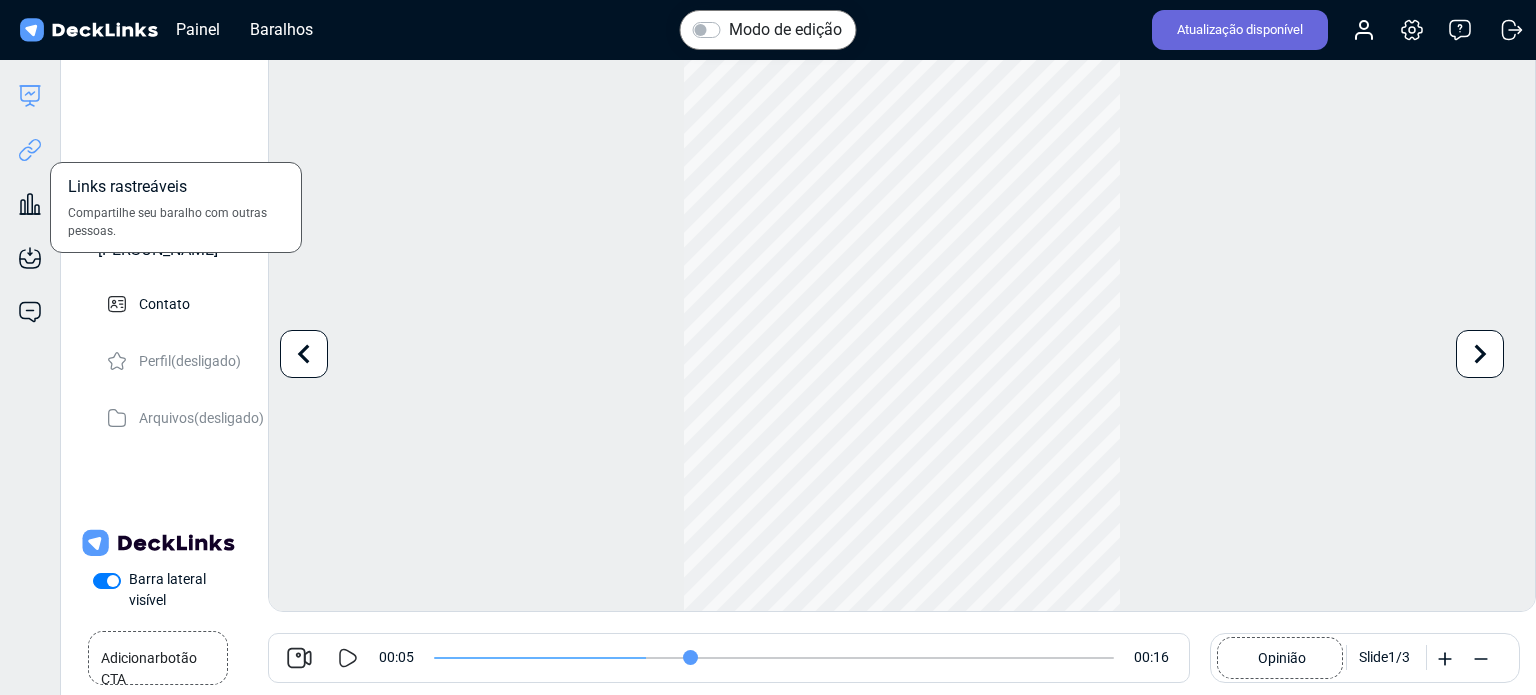 click at bounding box center (30, 150) 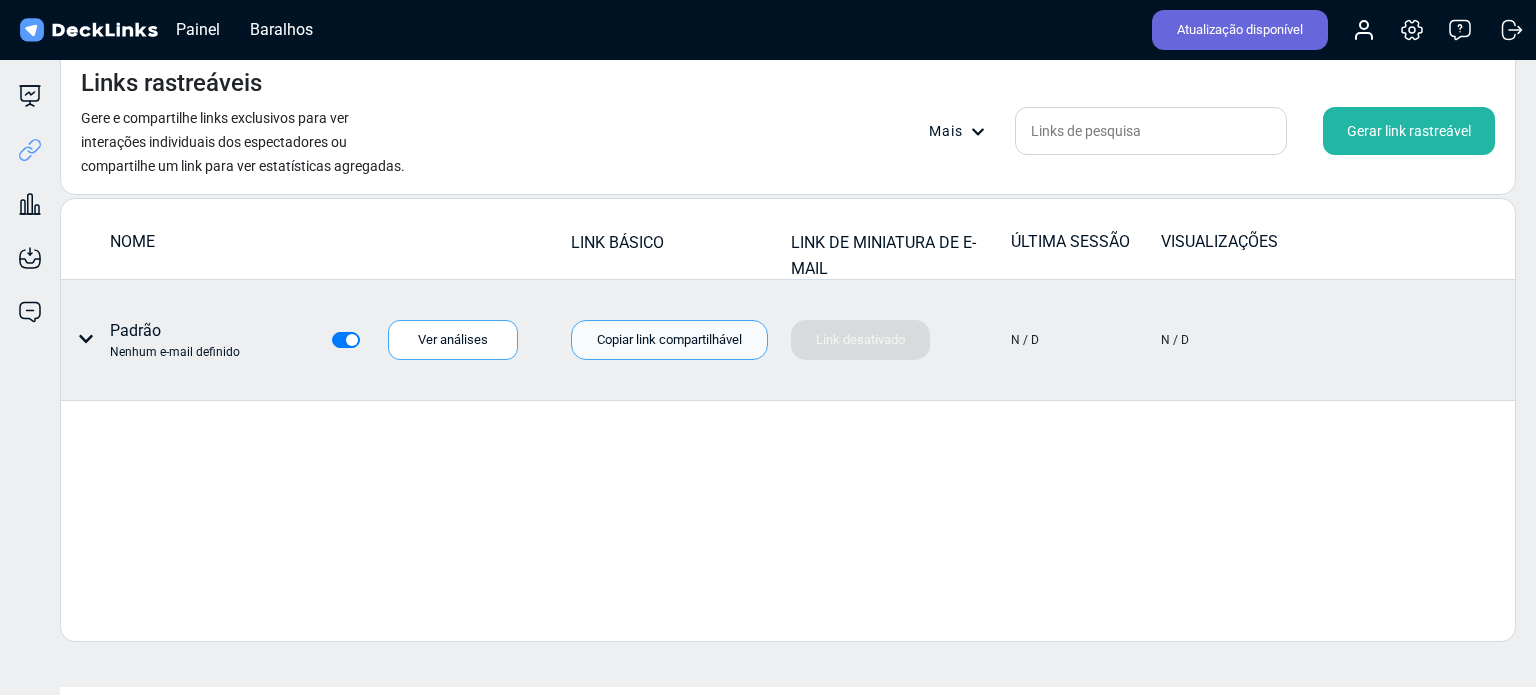 click on "Copiar link compartilhável" at bounding box center [669, 339] 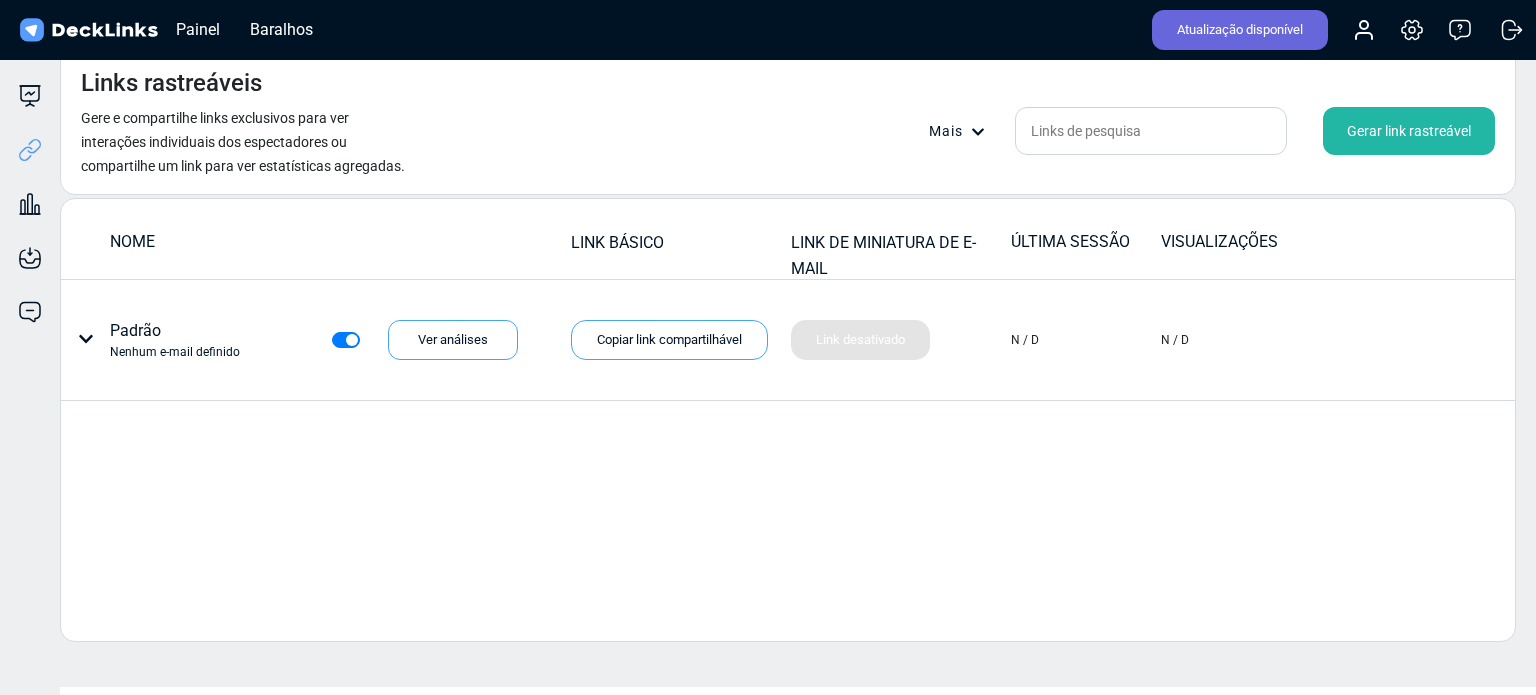 click on "Atualização disponível" at bounding box center (1240, 30) 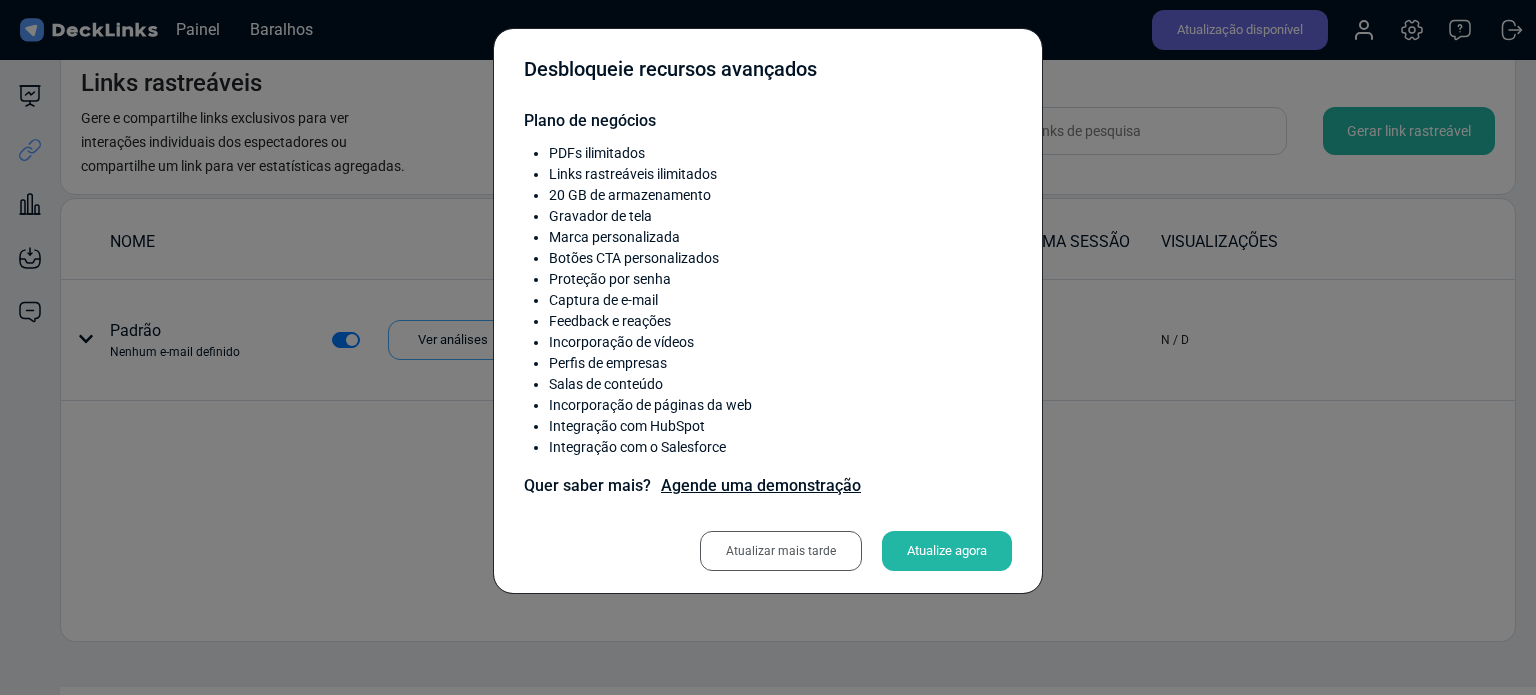 click on "Atualizar mais tarde" at bounding box center [781, 551] 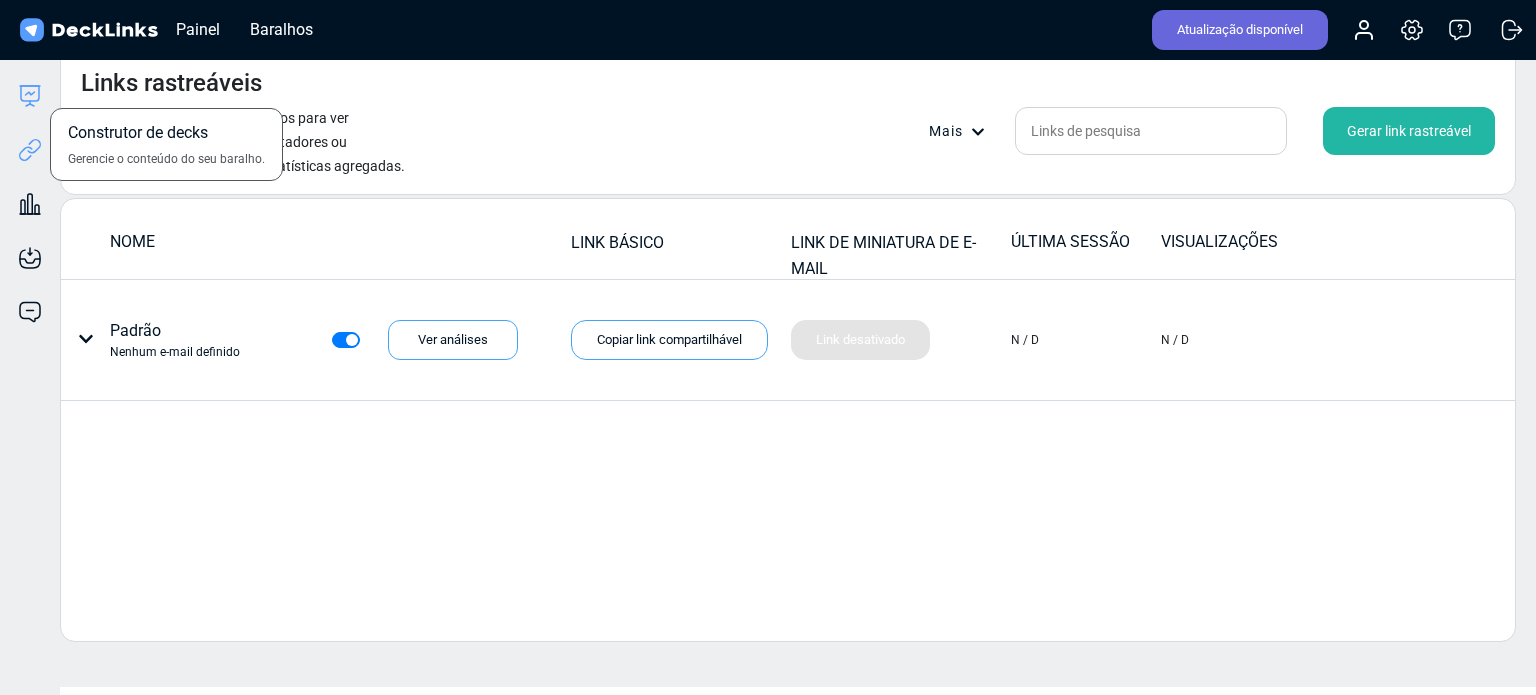 click at bounding box center (30, 96) 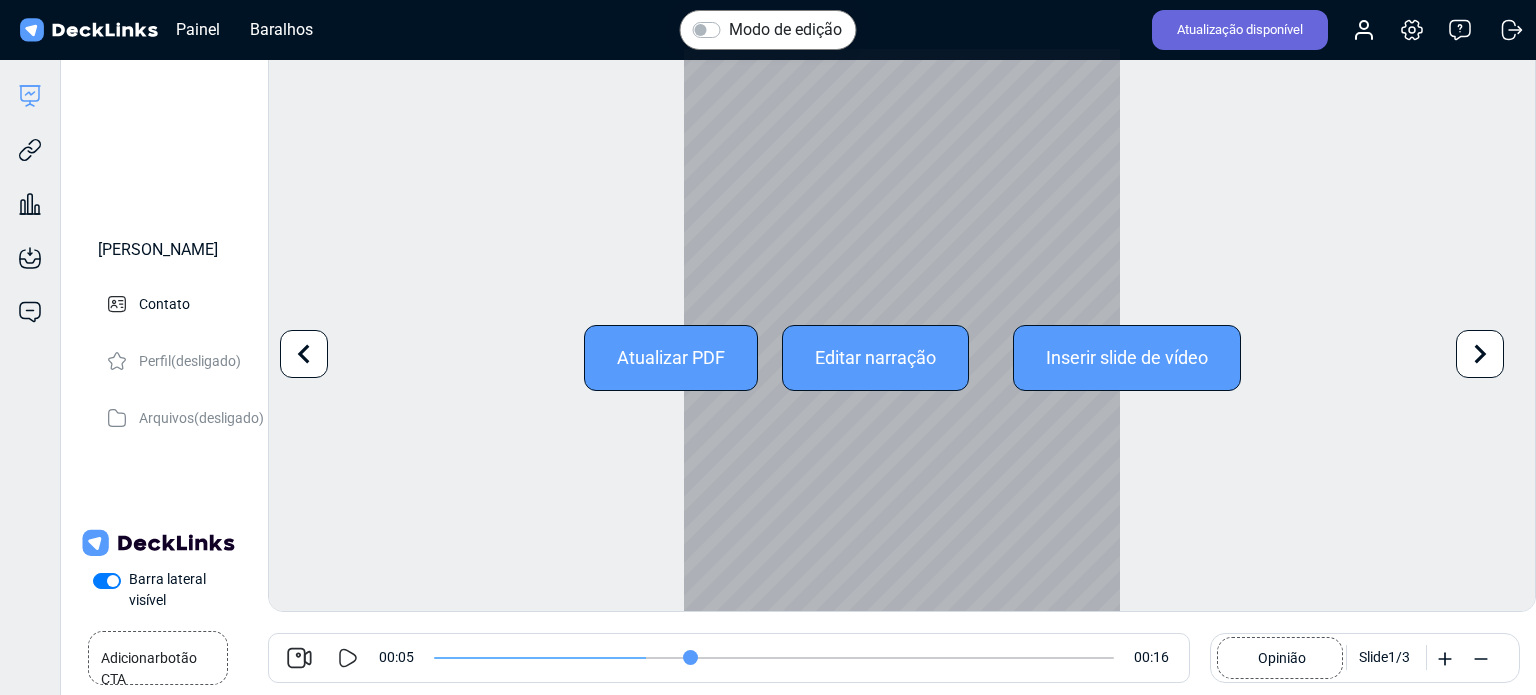 click on "Editar narração" at bounding box center (875, 357) 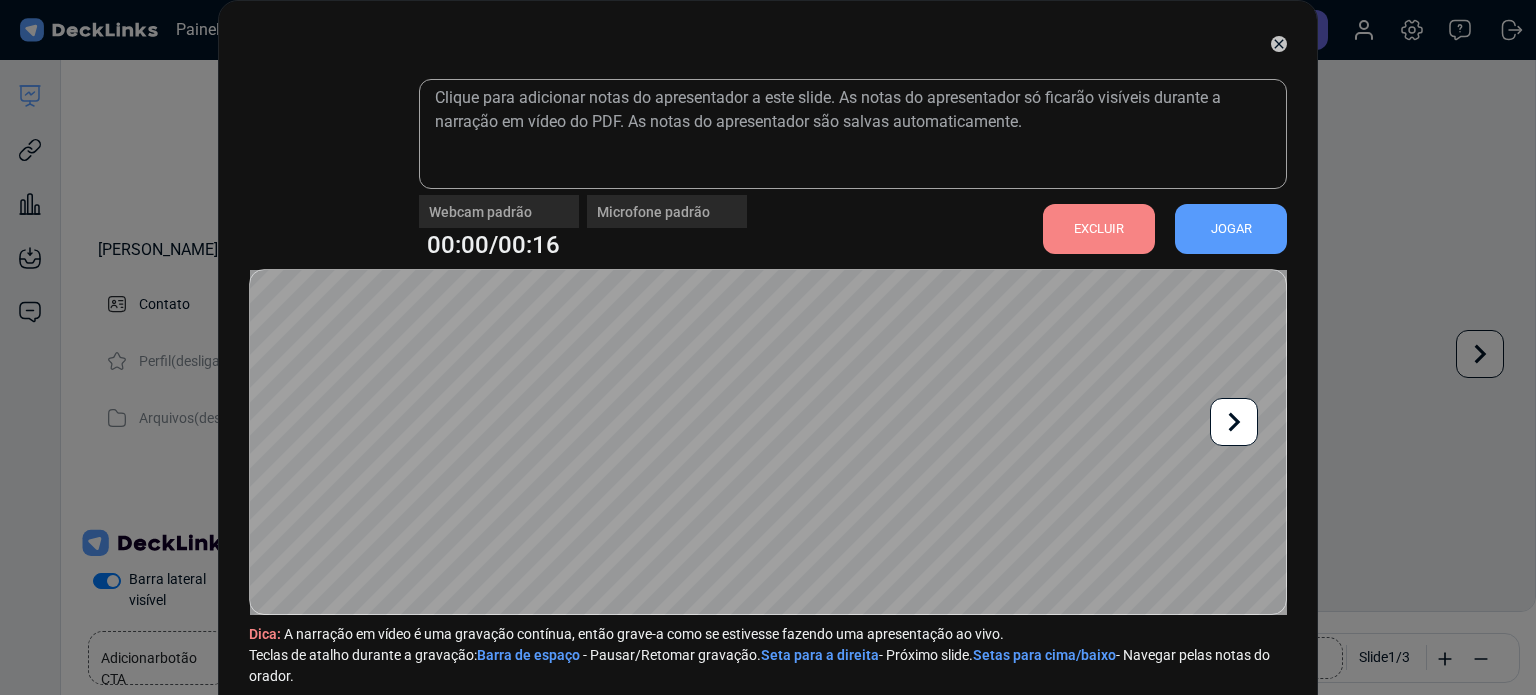 click on "JOGAR" at bounding box center (1231, 228) 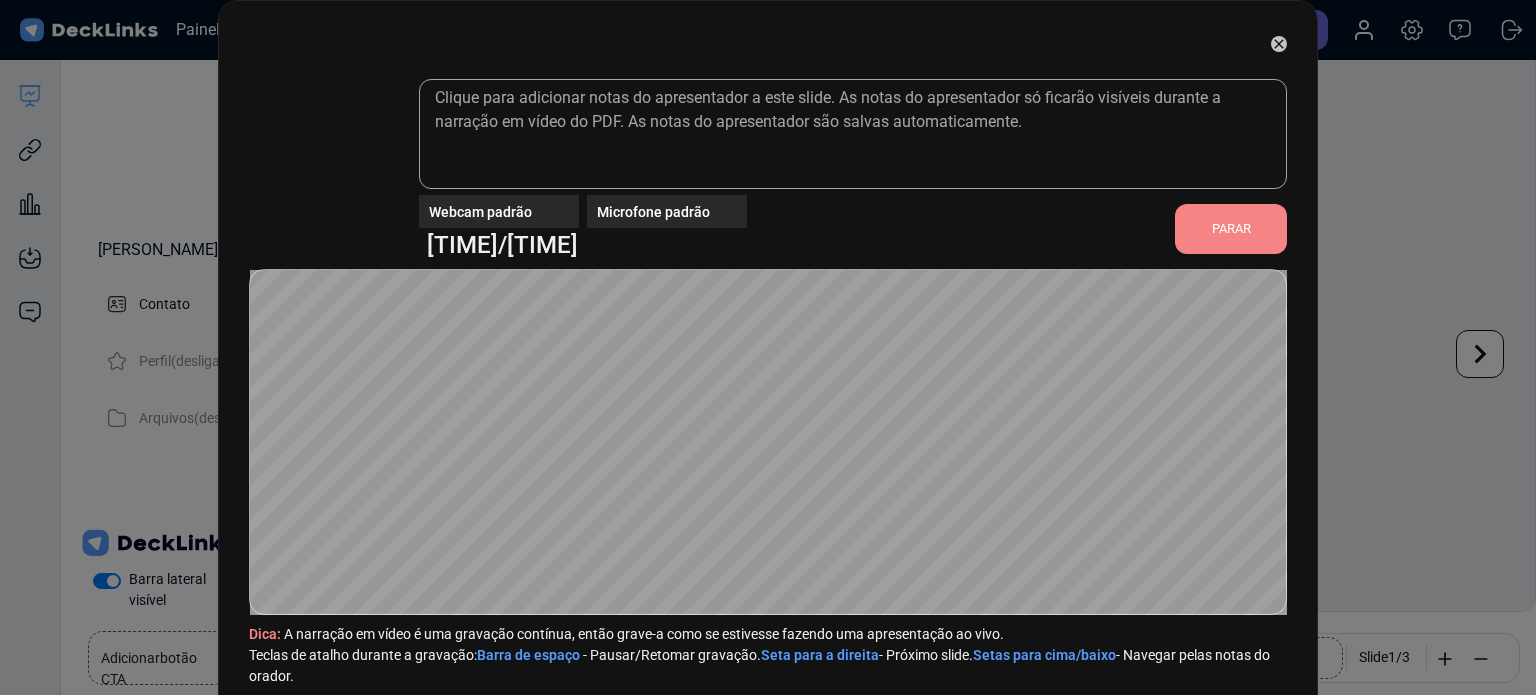 click on "PARAR" at bounding box center [1231, 228] 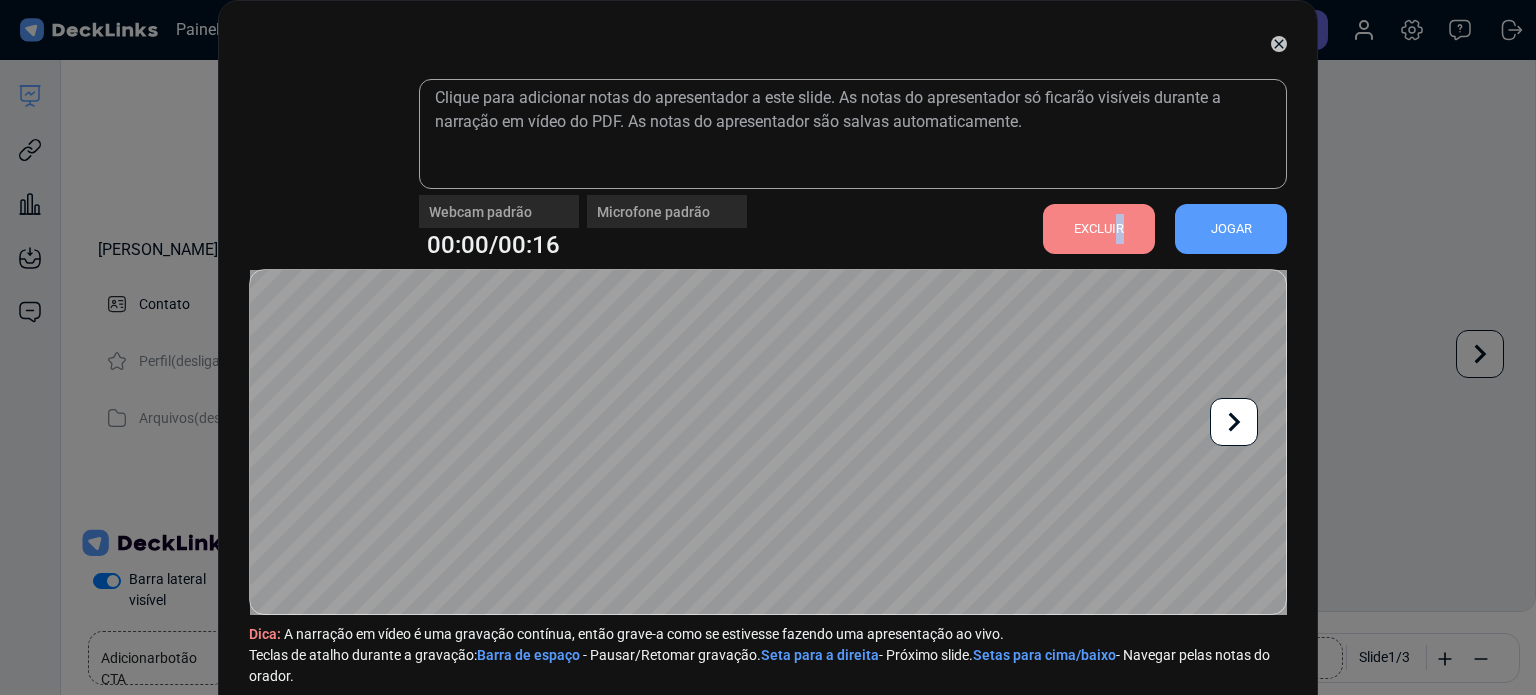drag, startPoint x: 1109, startPoint y: 228, endPoint x: 1116, endPoint y: 256, distance: 28.86174 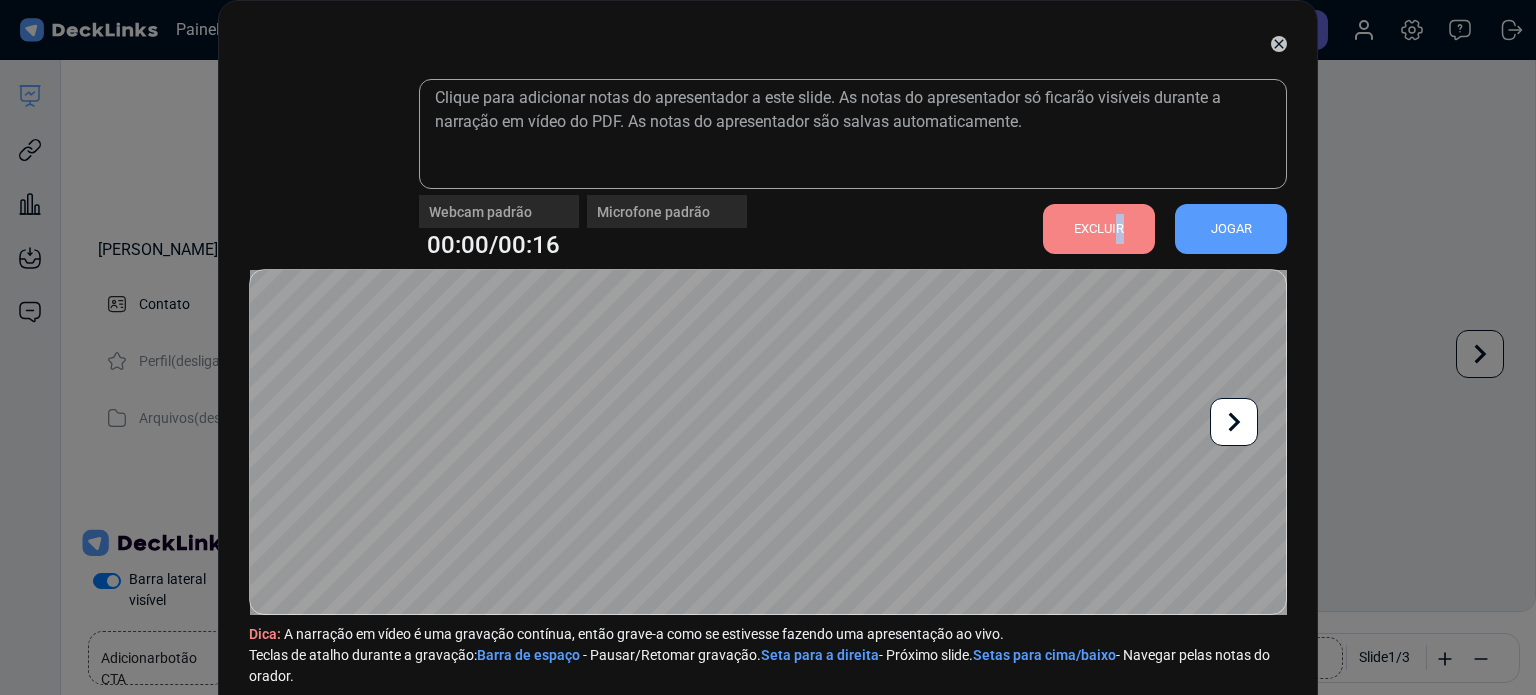 click on "EXCLUIR JOGAR" at bounding box center (1155, 229) 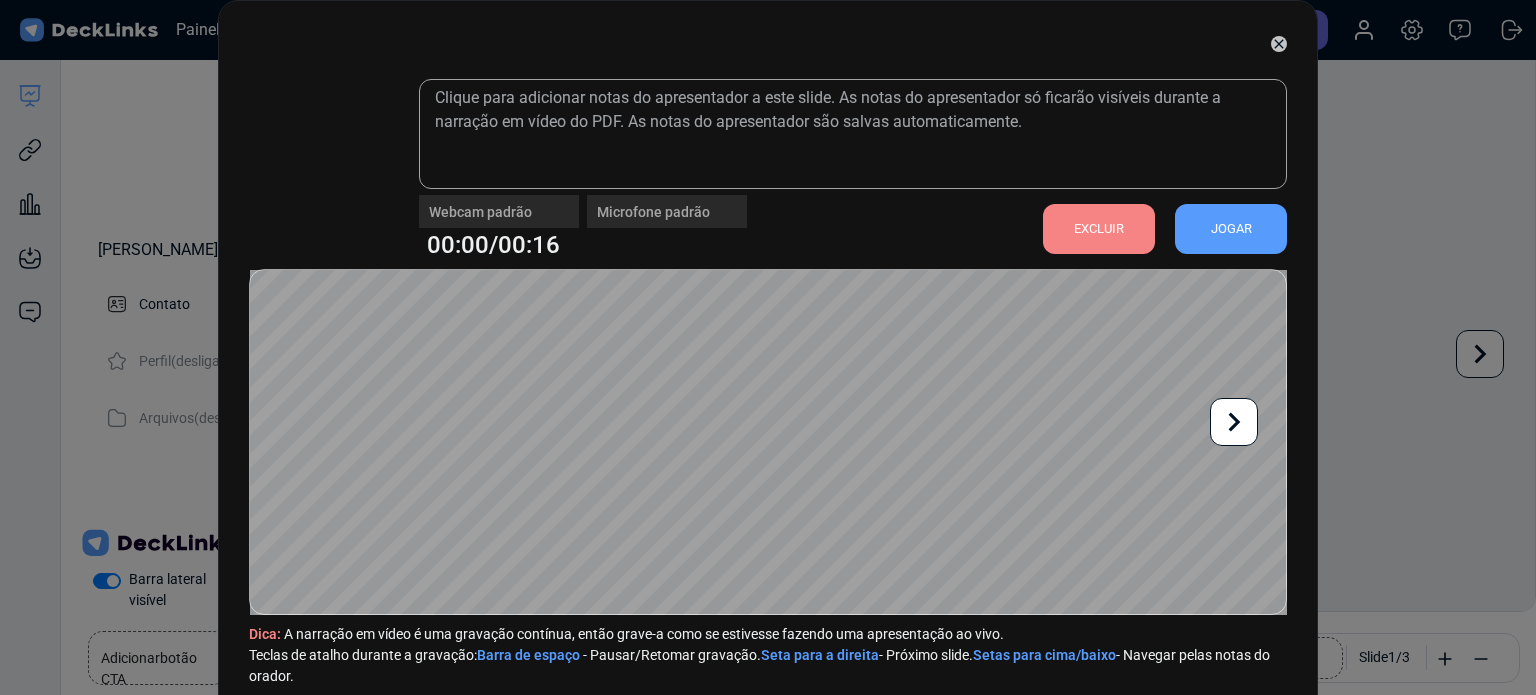 click on "EXCLUIR" at bounding box center (1099, 228) 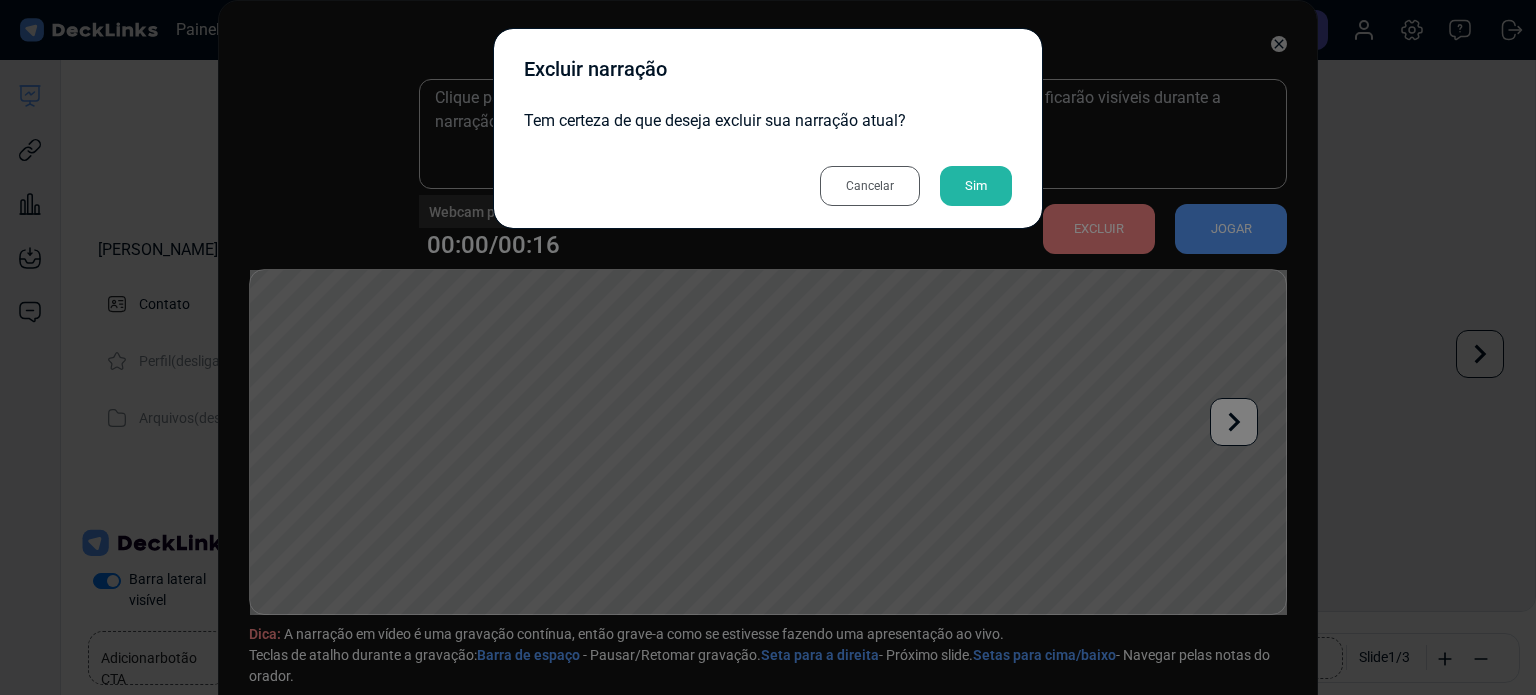 click on "Sim" at bounding box center [976, 185] 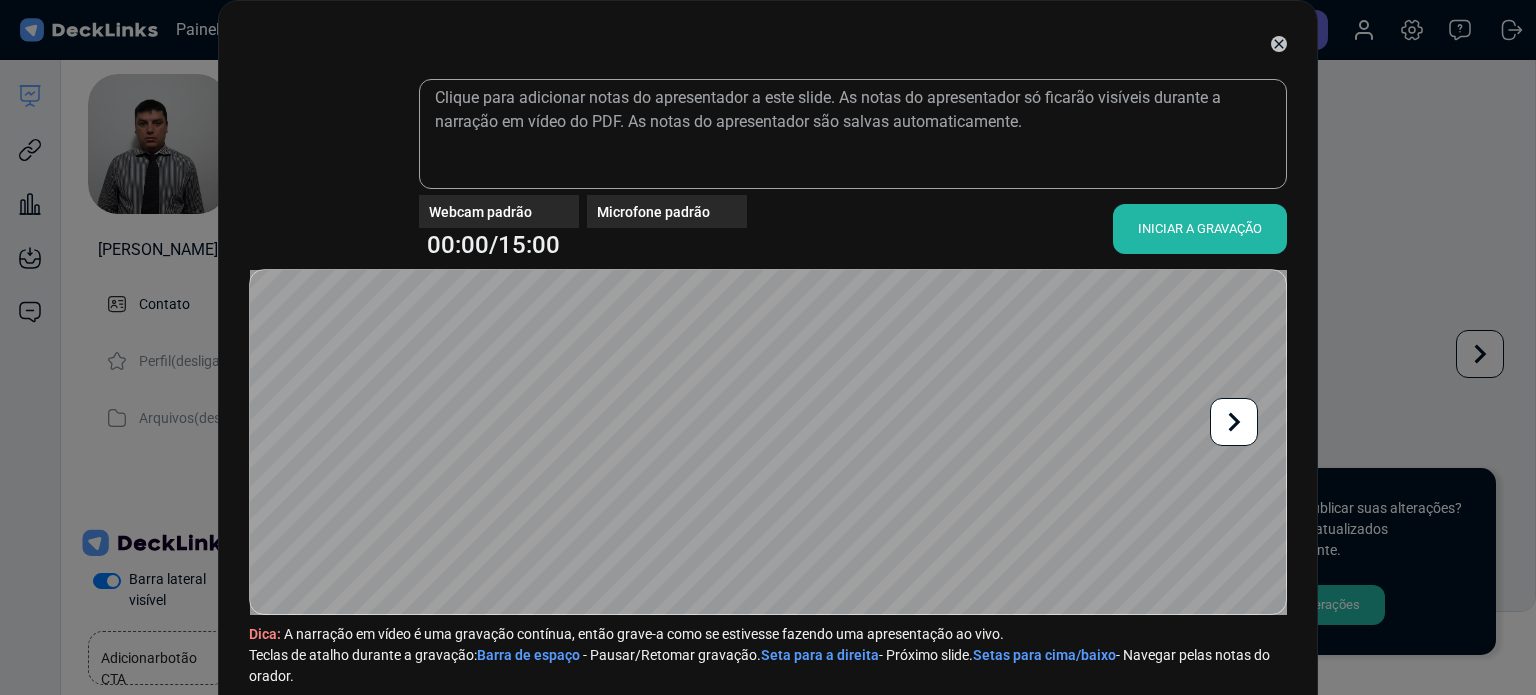 click on "INICIAR A GRAVAÇÃO" at bounding box center (1200, 228) 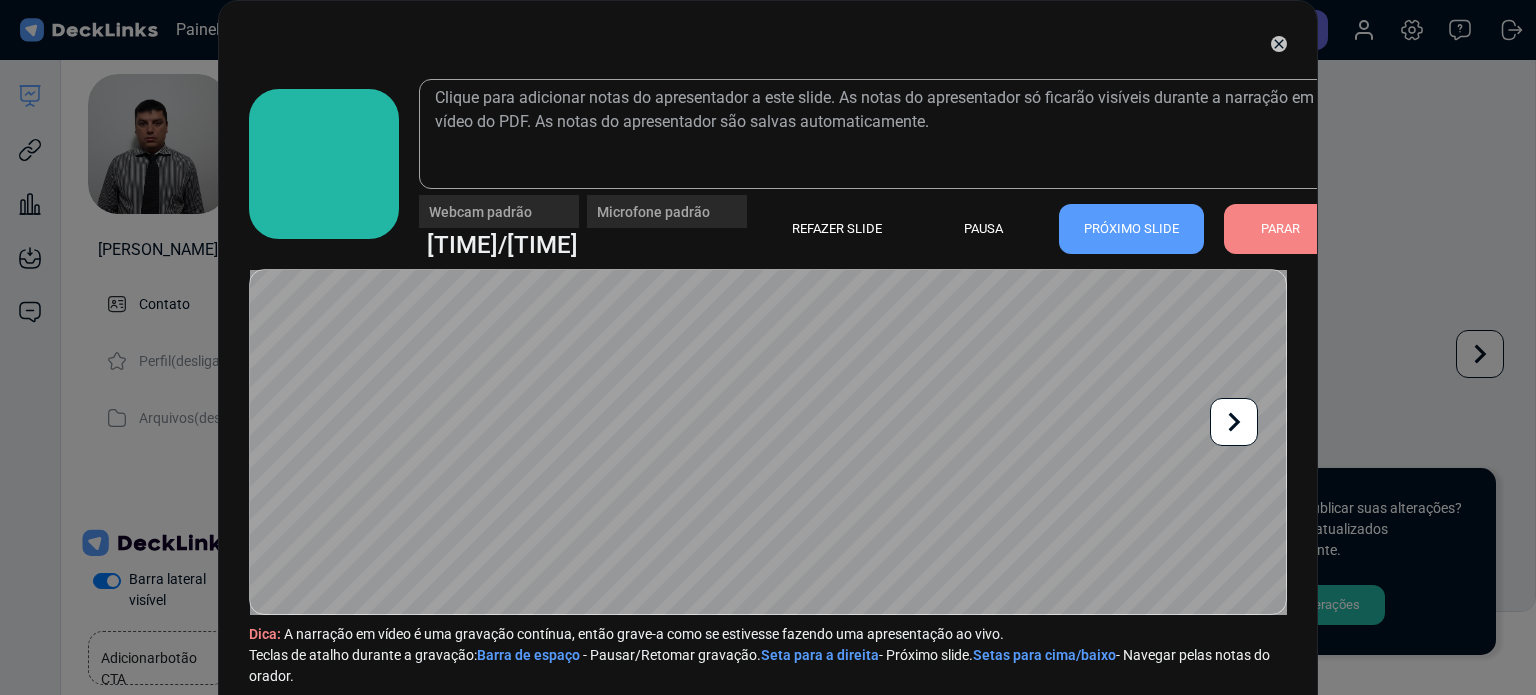 click on "PARAR" at bounding box center (1280, 229) 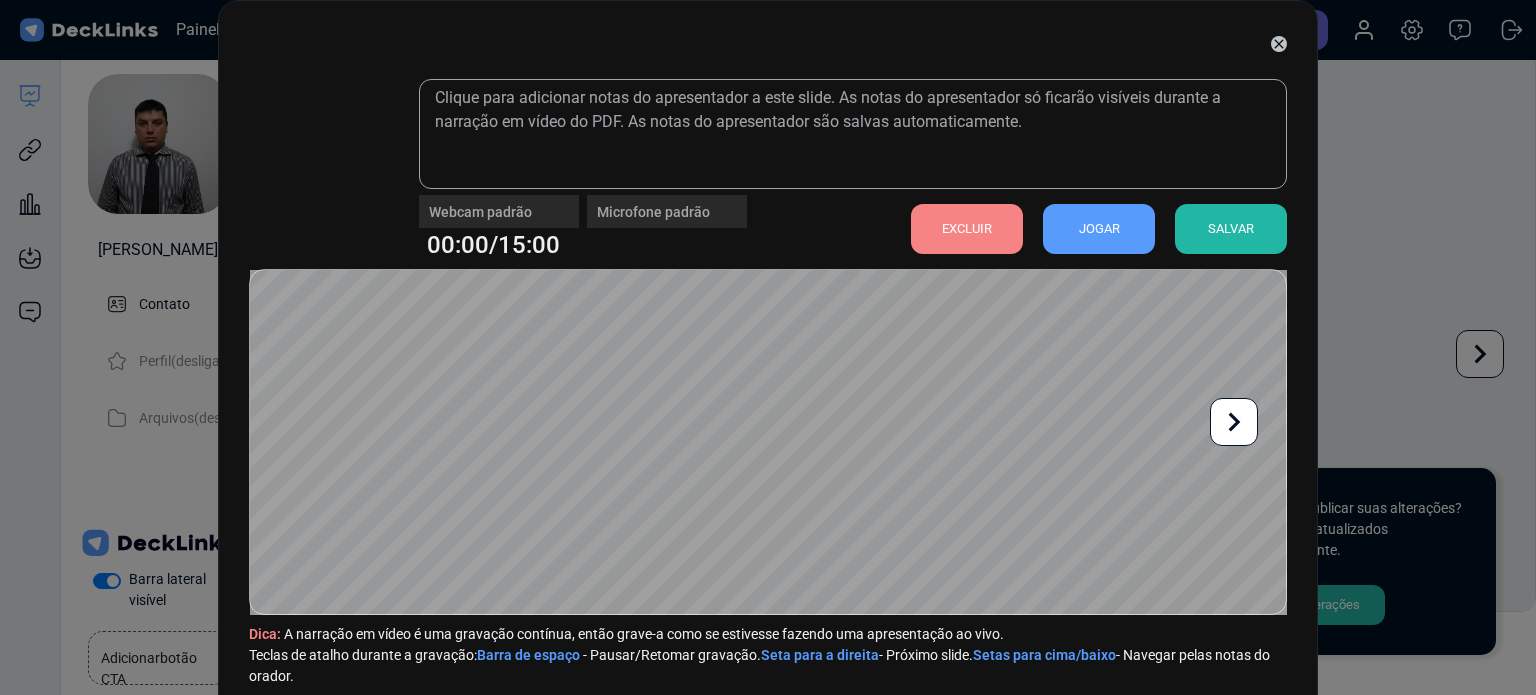 click on "JOGAR" at bounding box center (1099, 228) 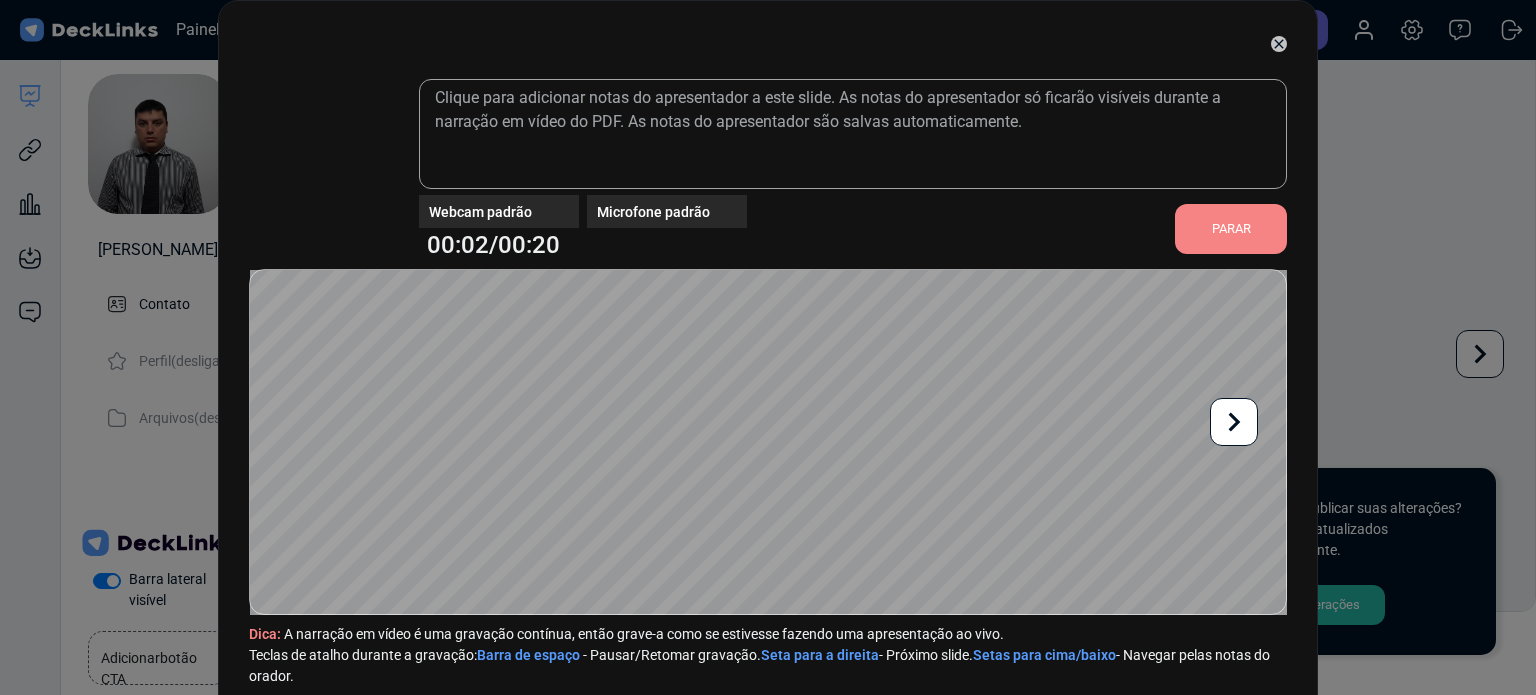 click on "PARAR" at bounding box center [1231, 228] 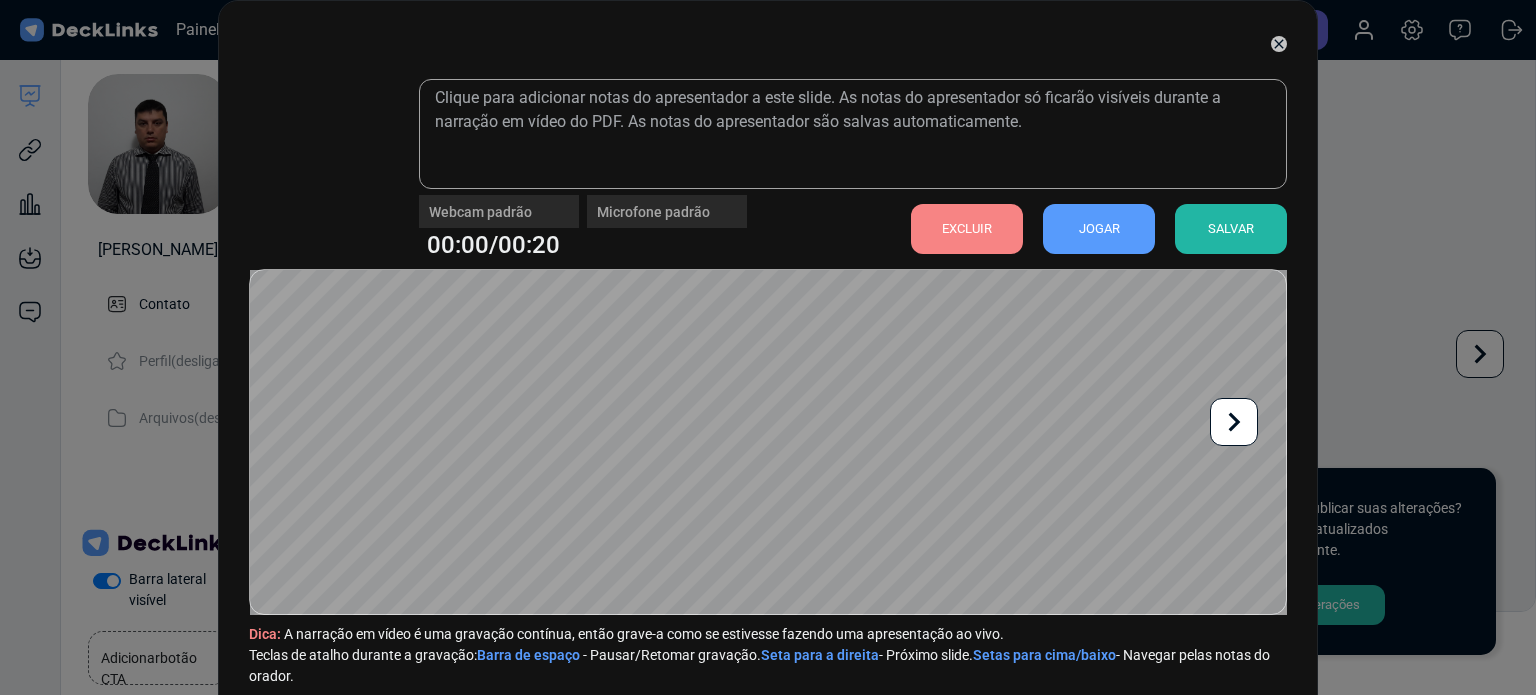 click on "EXCLUIR" at bounding box center (967, 228) 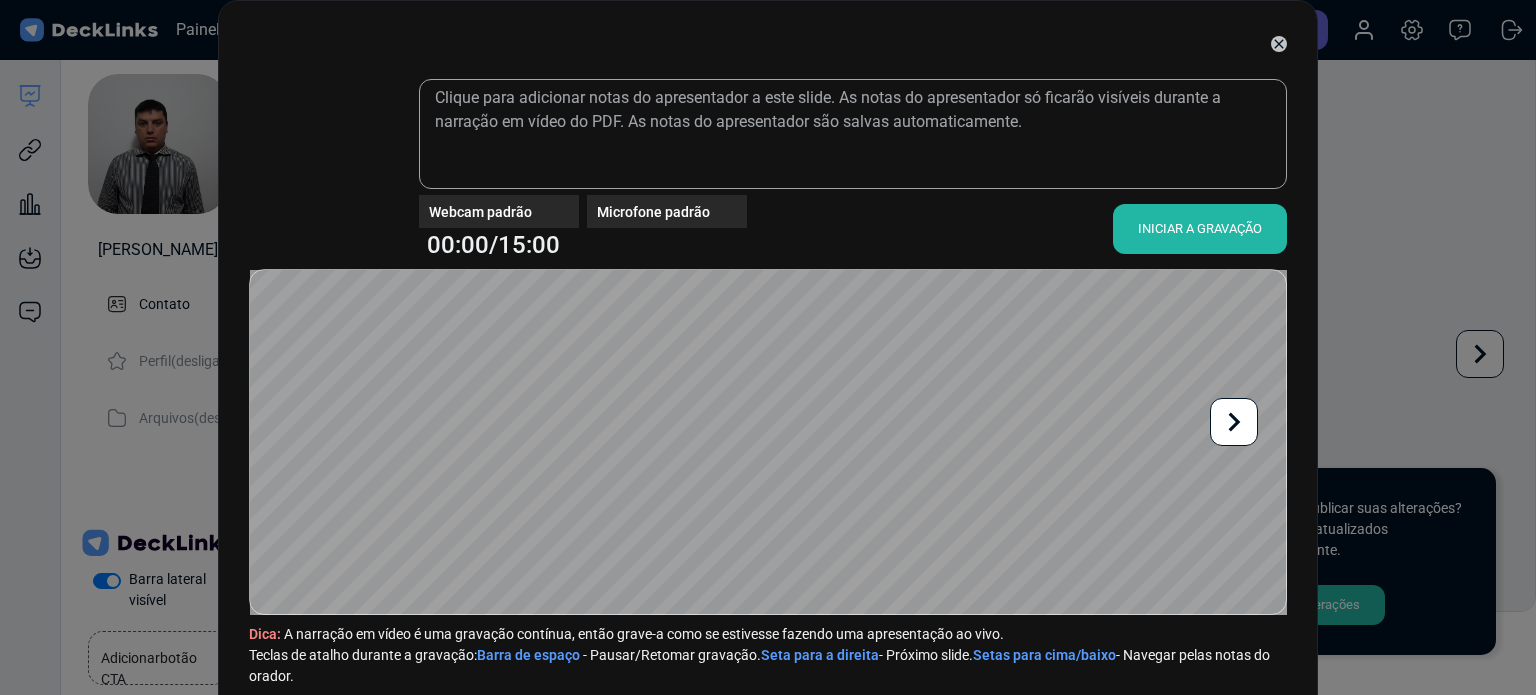 click on "INICIAR A GRAVAÇÃO" at bounding box center (1200, 228) 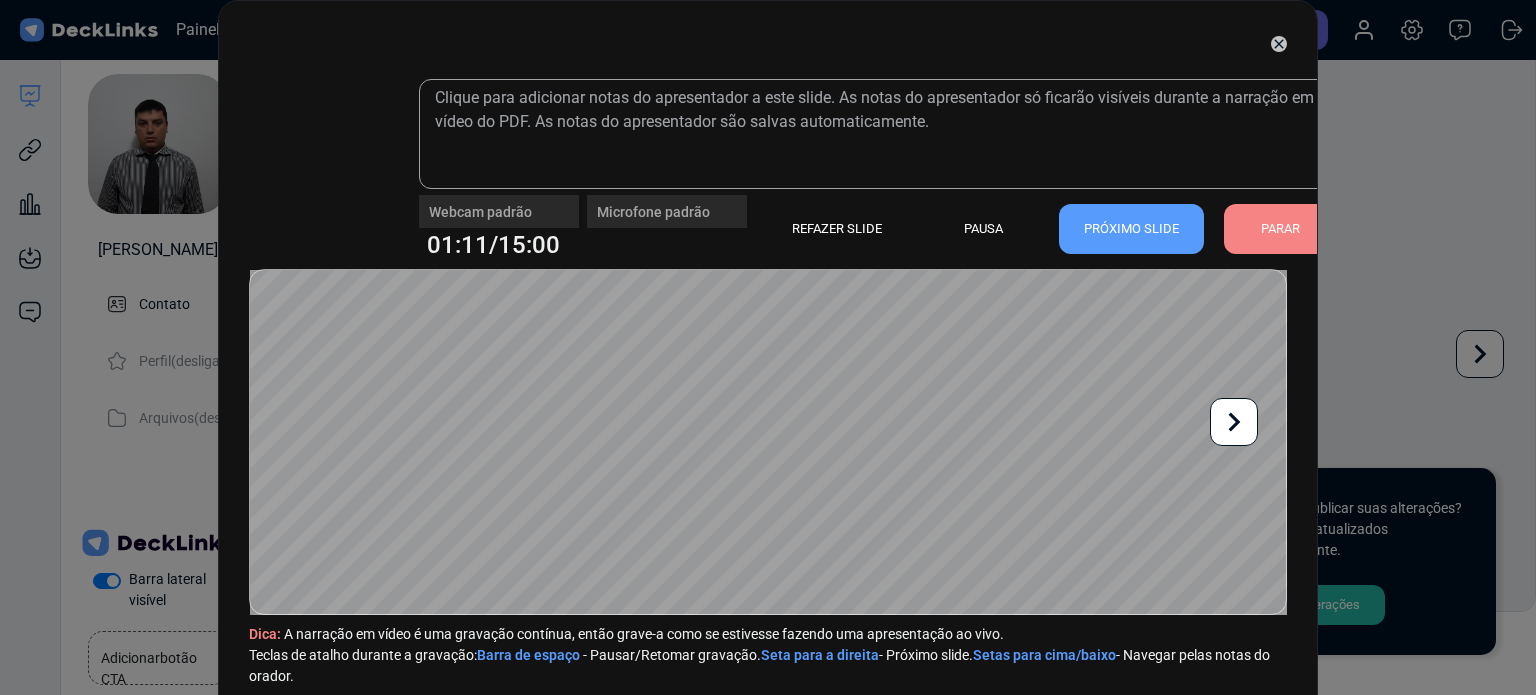 click on "PARAR" at bounding box center [1280, 229] 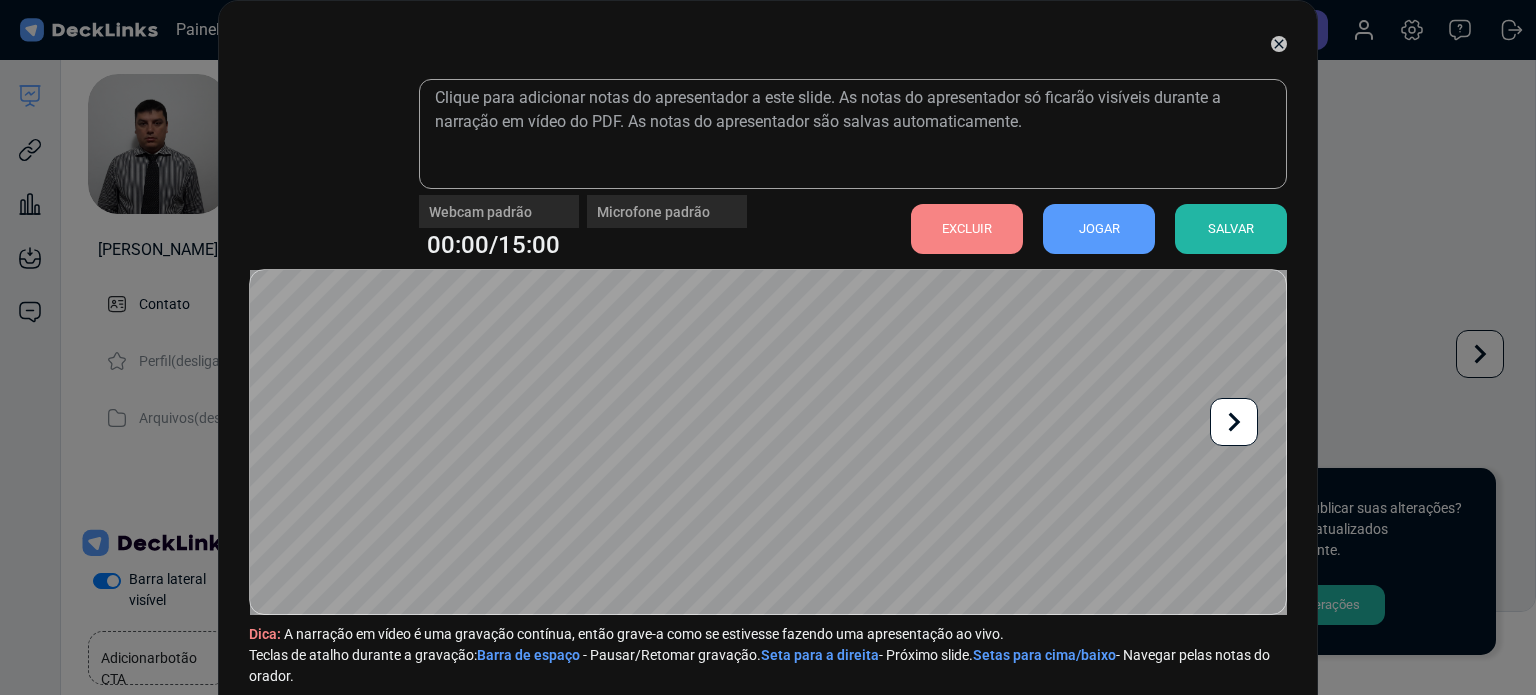 click on "SALVAR" at bounding box center (1231, 229) 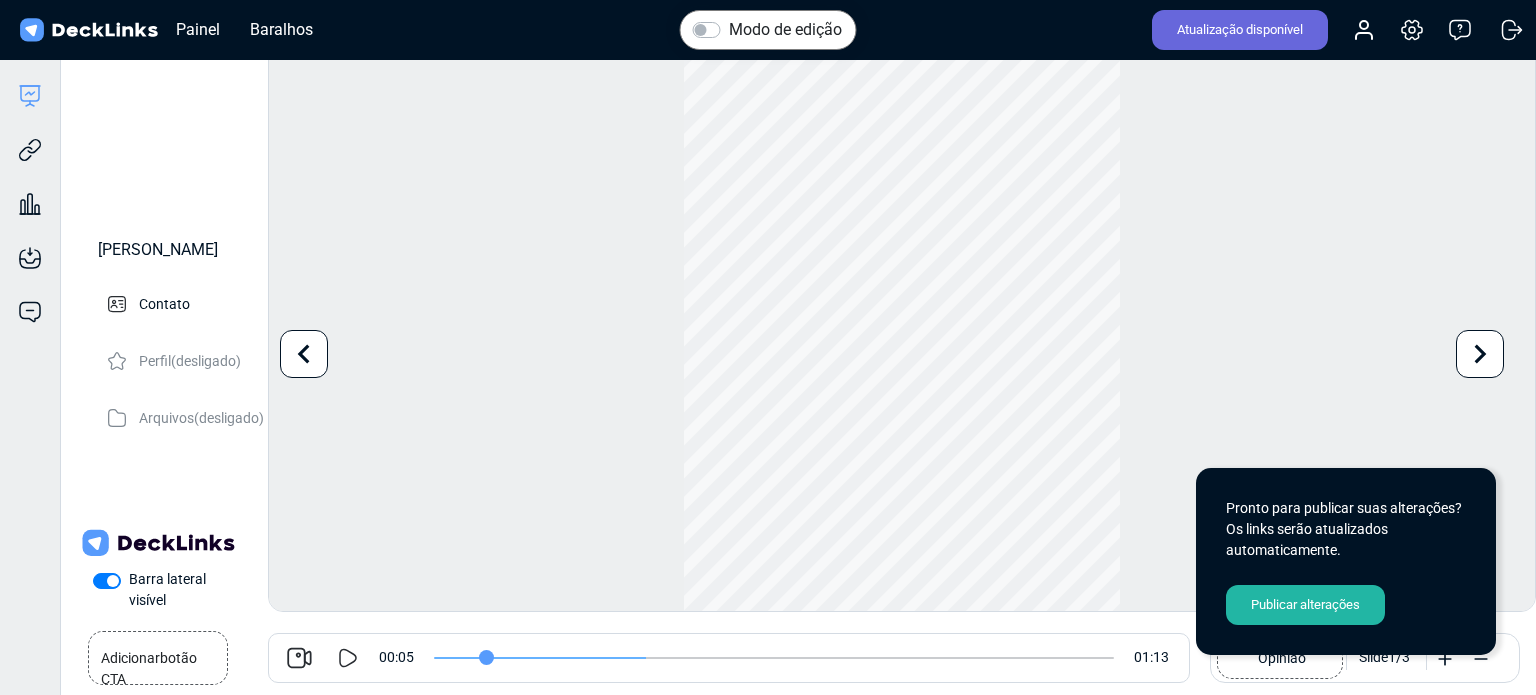 click on "Publicar alterações" at bounding box center [1305, 604] 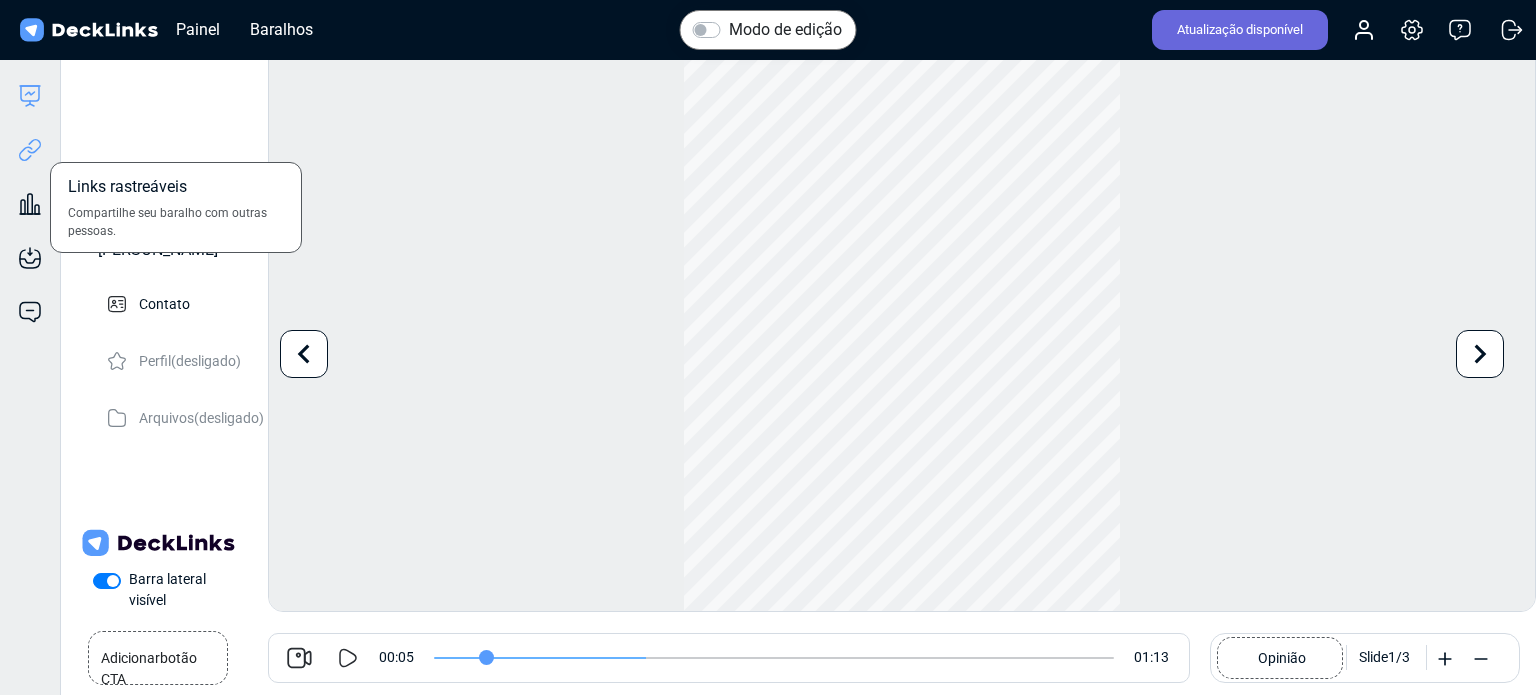 click at bounding box center (30, 150) 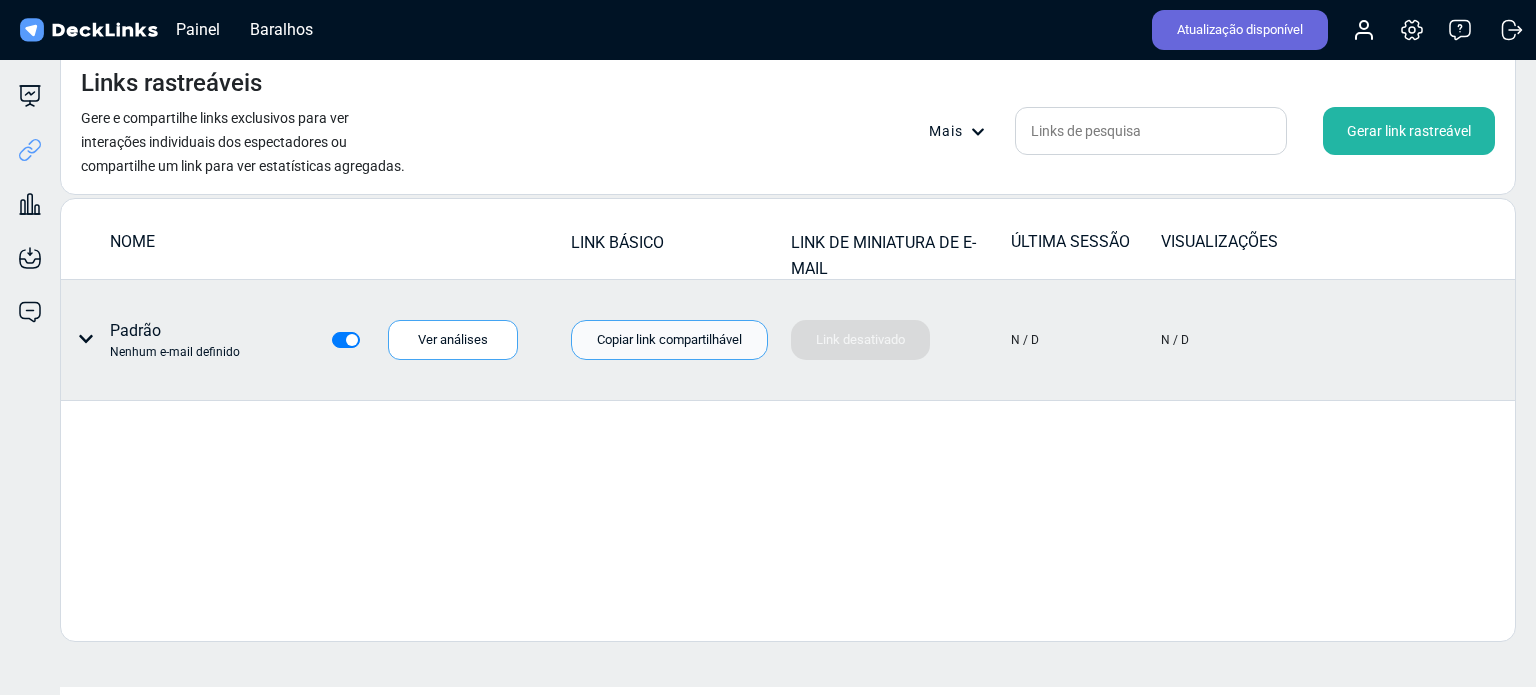 click on "Copiar link compartilhável" at bounding box center [669, 339] 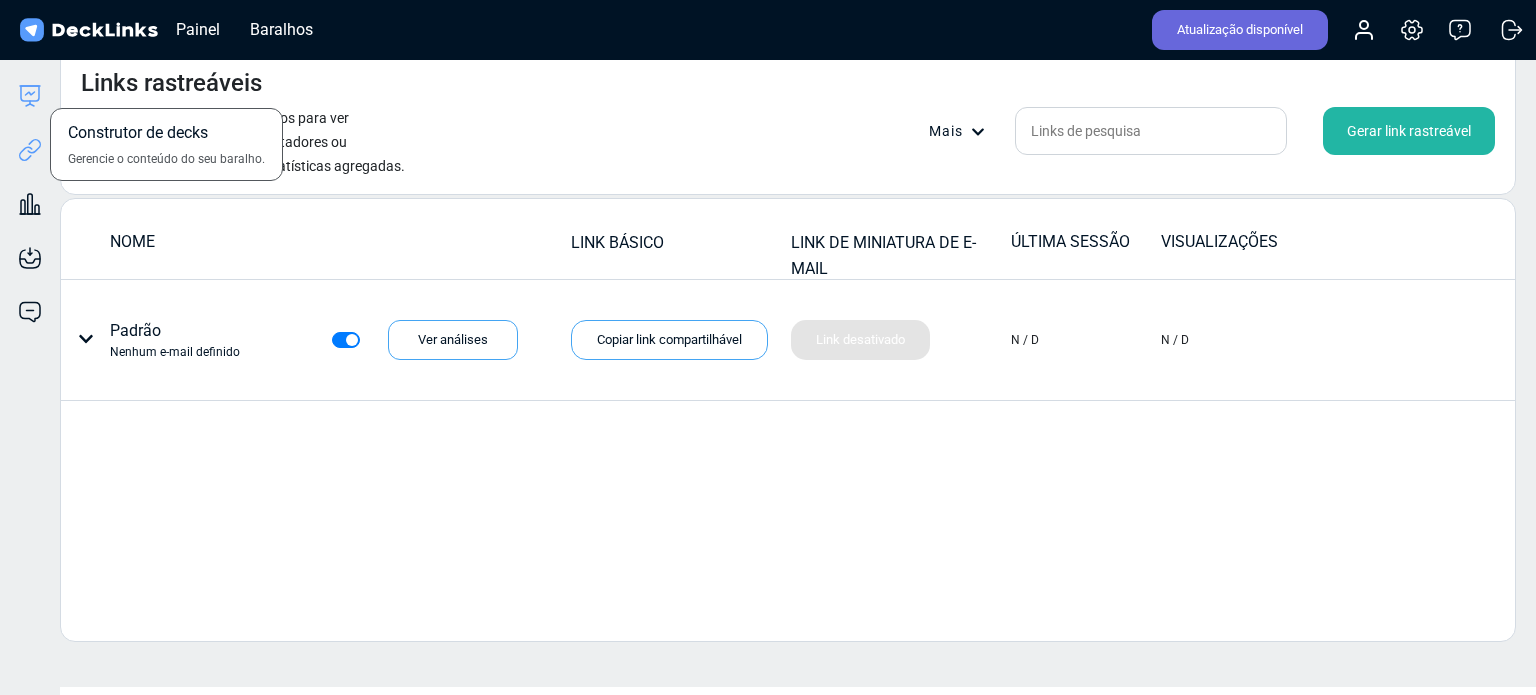 click at bounding box center (30, 93) 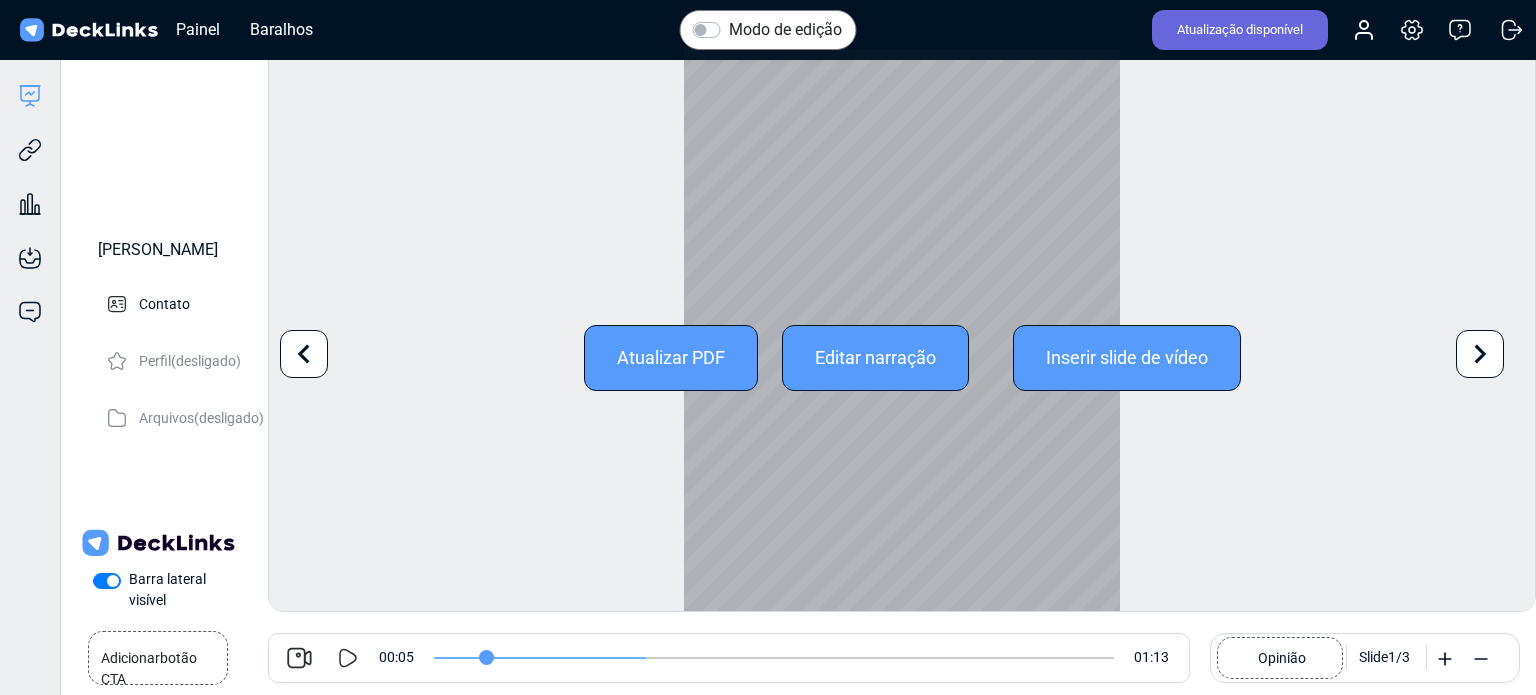 click on "Editar narração" at bounding box center (875, 357) 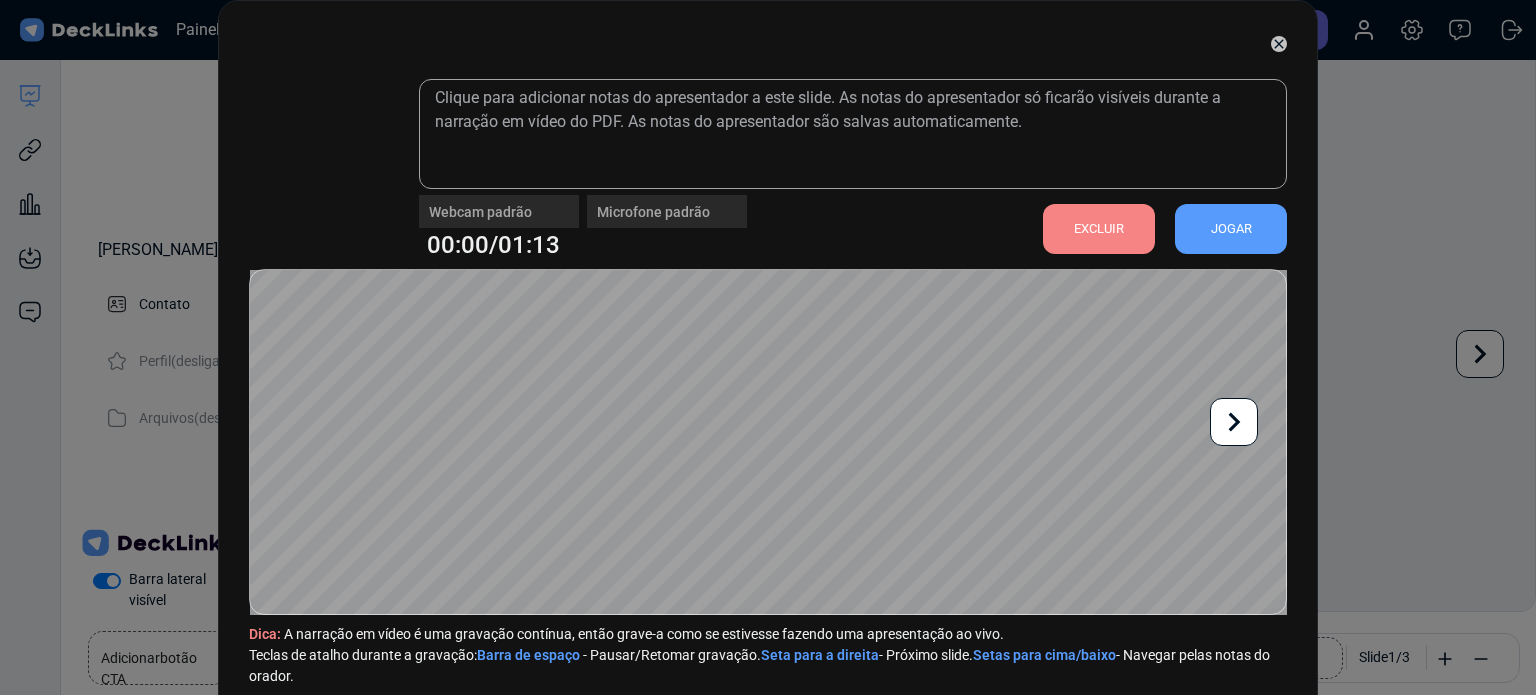 click on "EXCLUIR" at bounding box center (1099, 228) 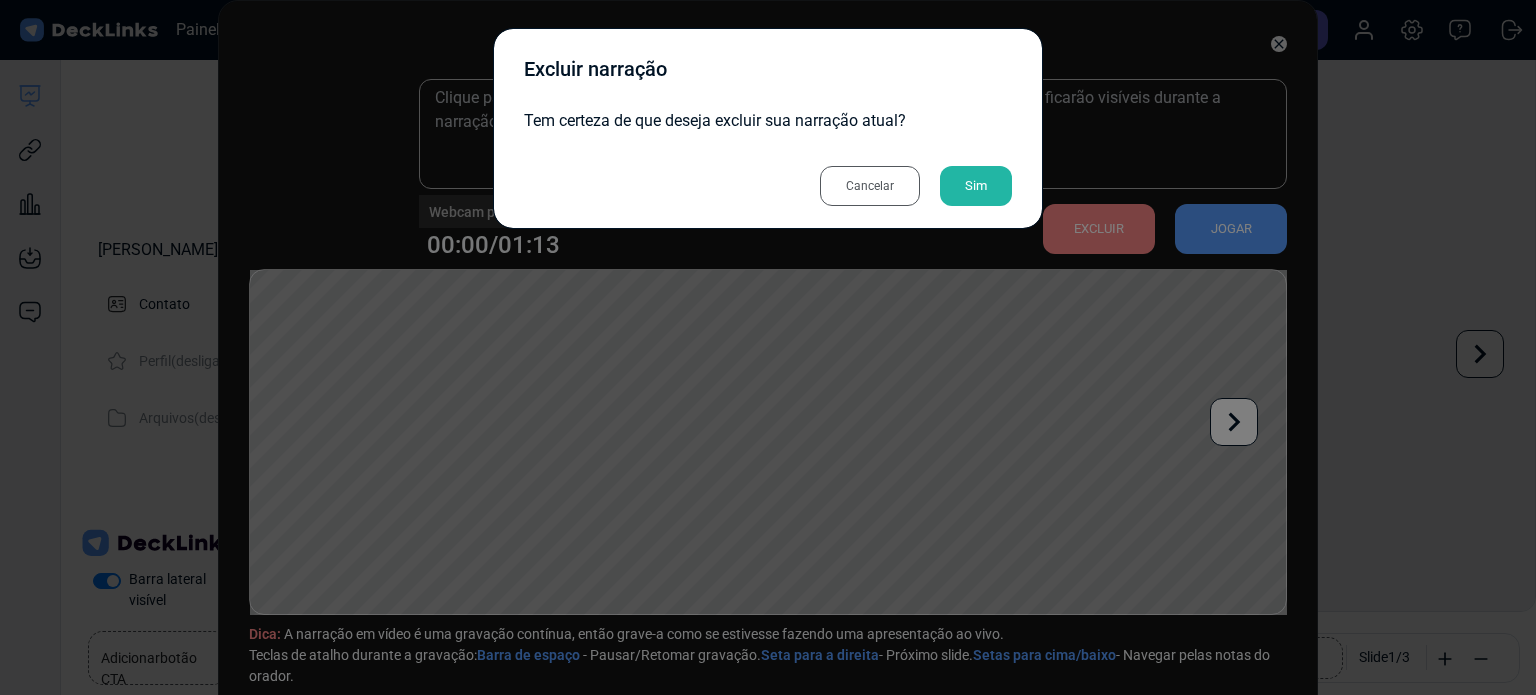 click on "Sim" at bounding box center (976, 186) 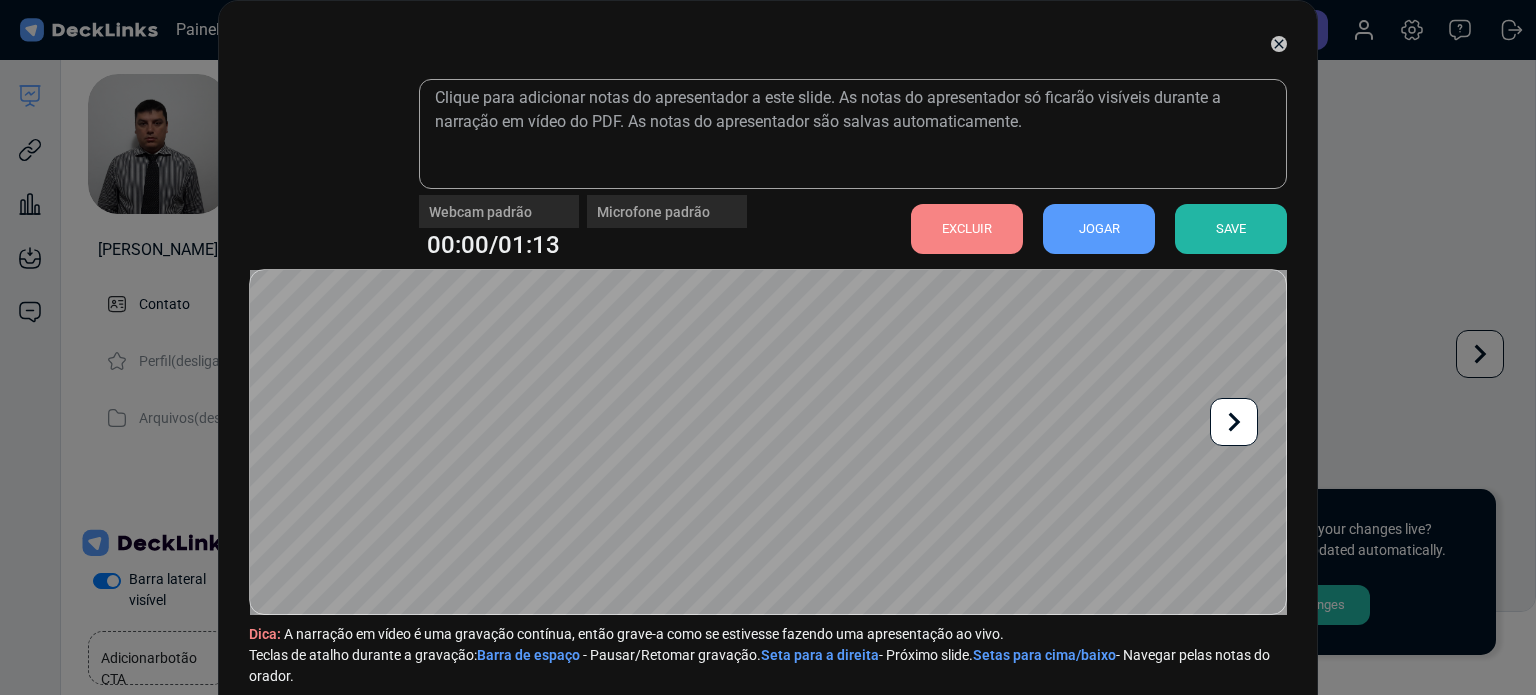 click on "Excluir narração Tem certeza de que deseja excluir sua narração atual? Cancelar Sim" at bounding box center [768, 78] 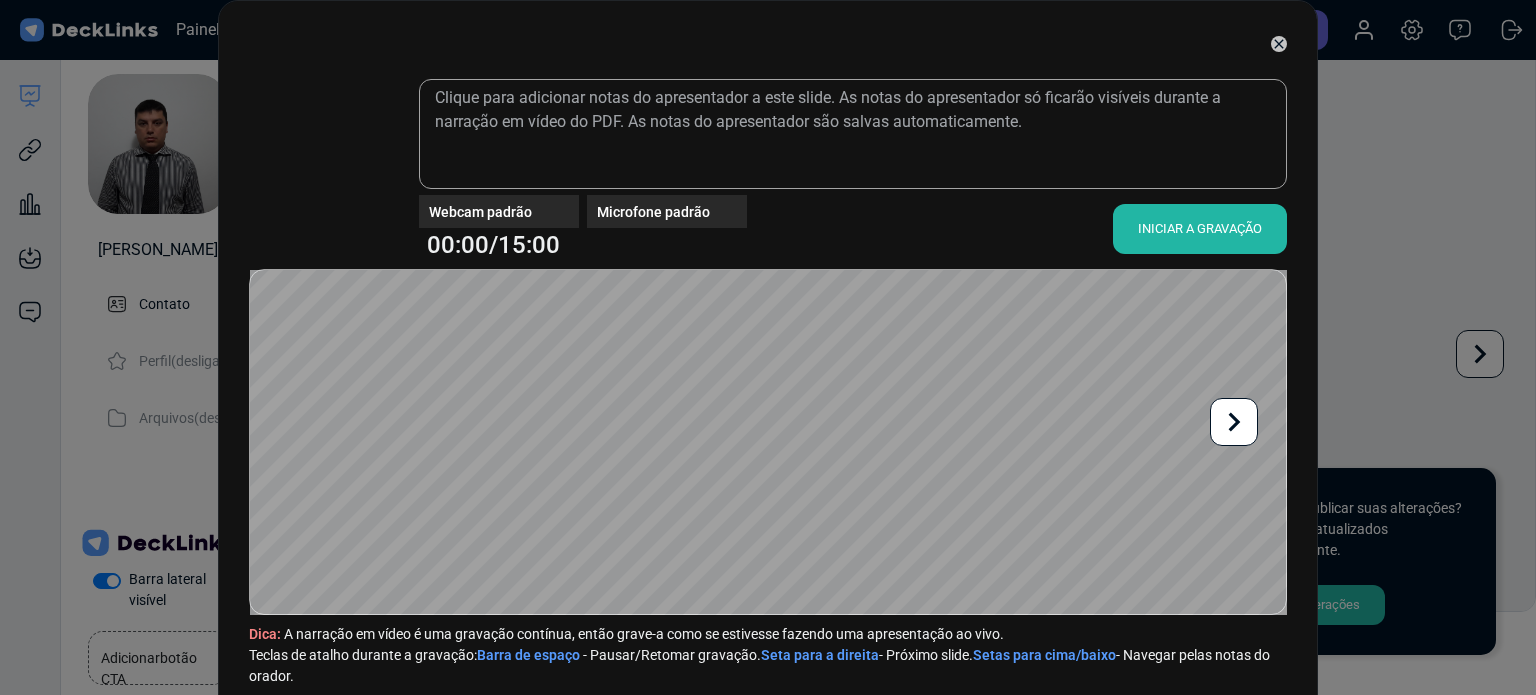 click at bounding box center (324, 164) 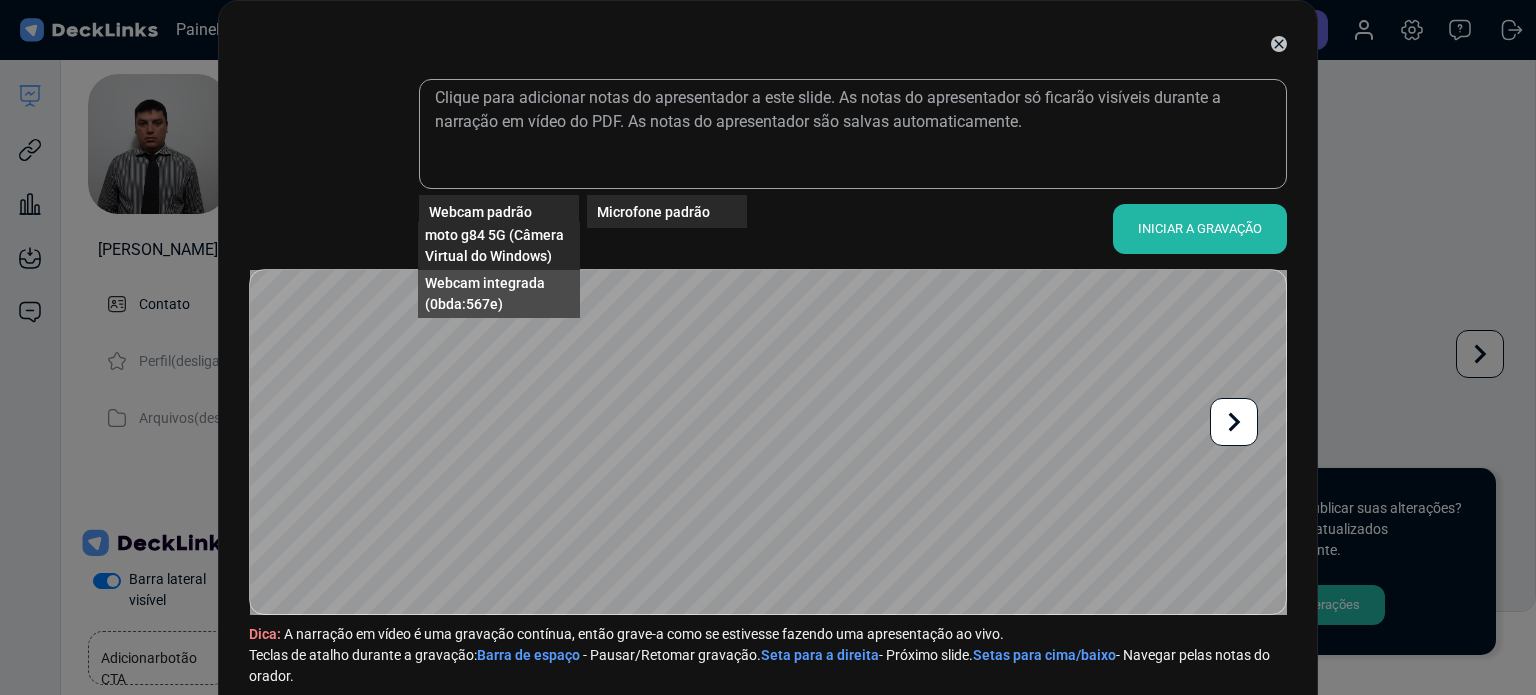 click on "Webcam integrada (0bda:567e)" at bounding box center (485, 293) 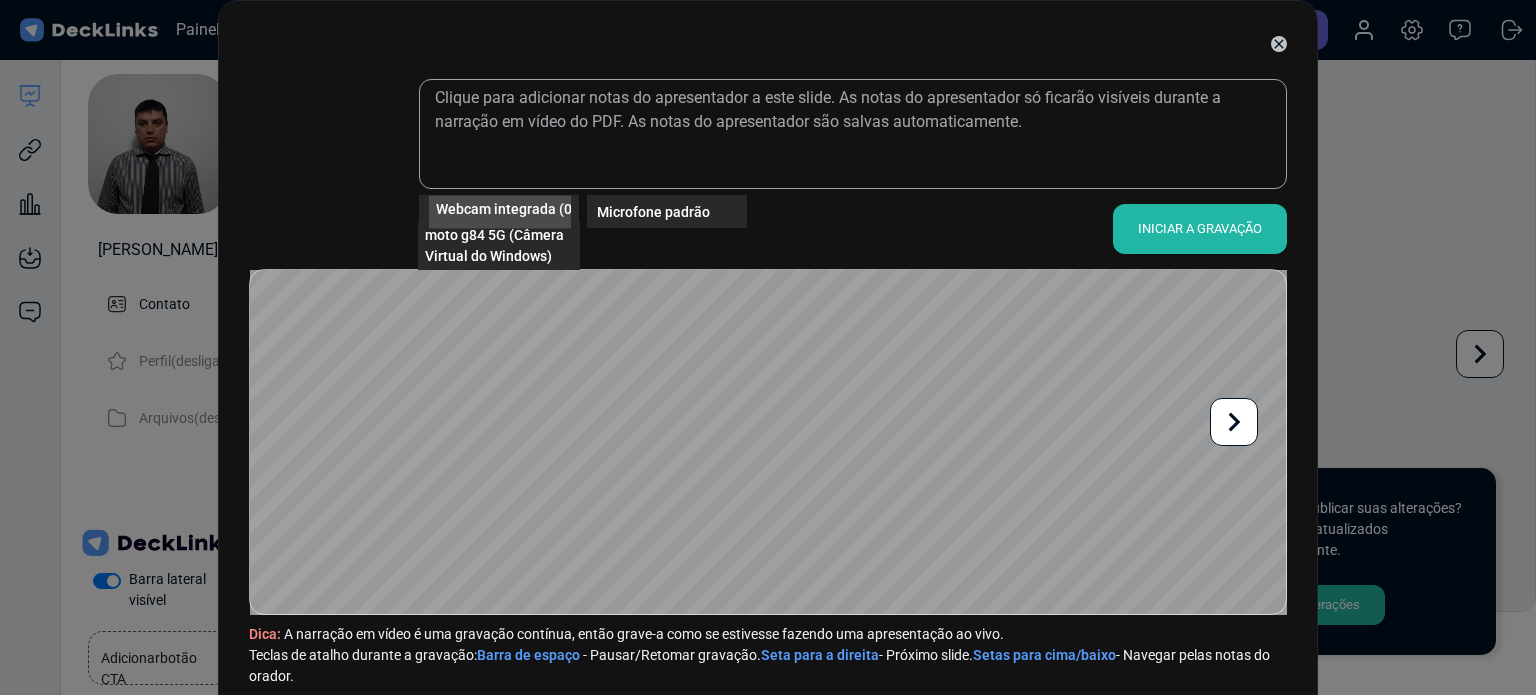 click on "Webcam integrada (0bda:567e)" at bounding box center (536, 208) 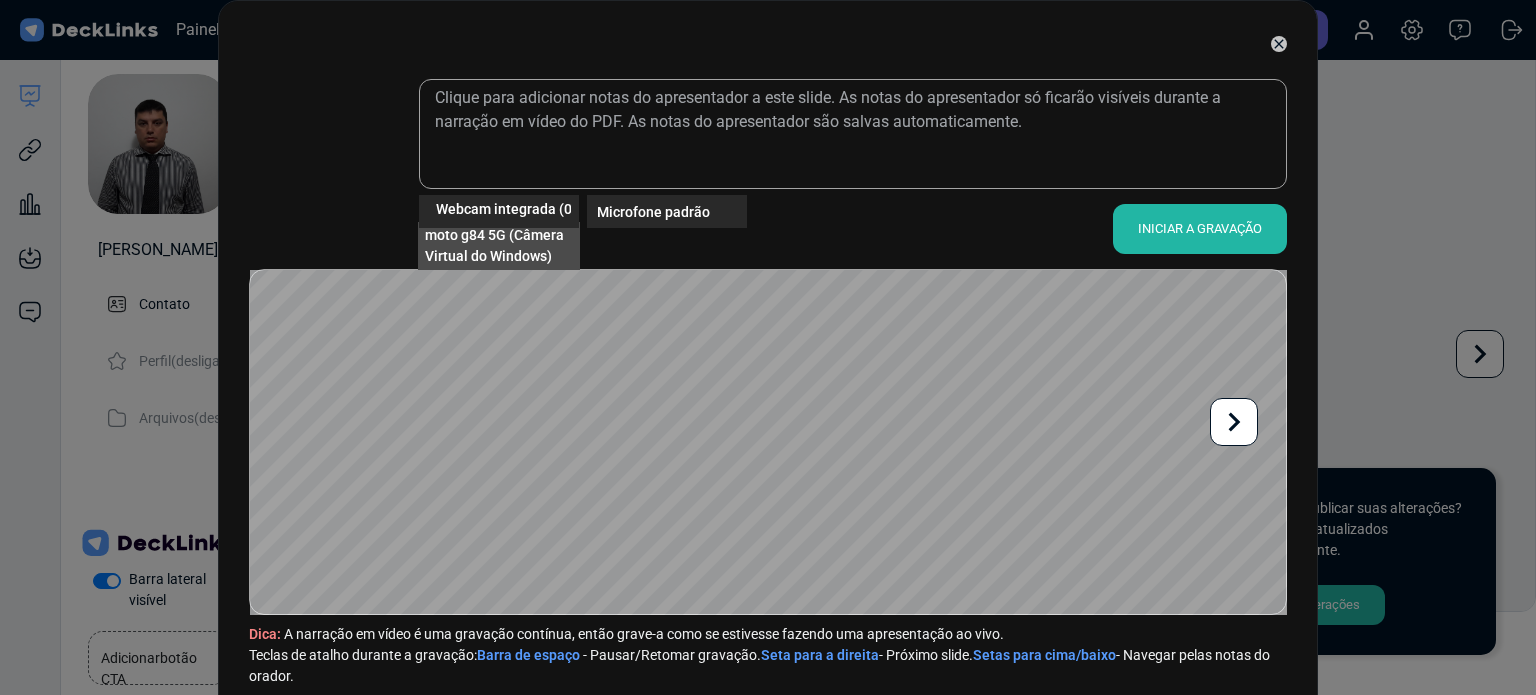 click on "moto g84 5G (Câmera Virtual do Windows)" at bounding box center [499, 246] 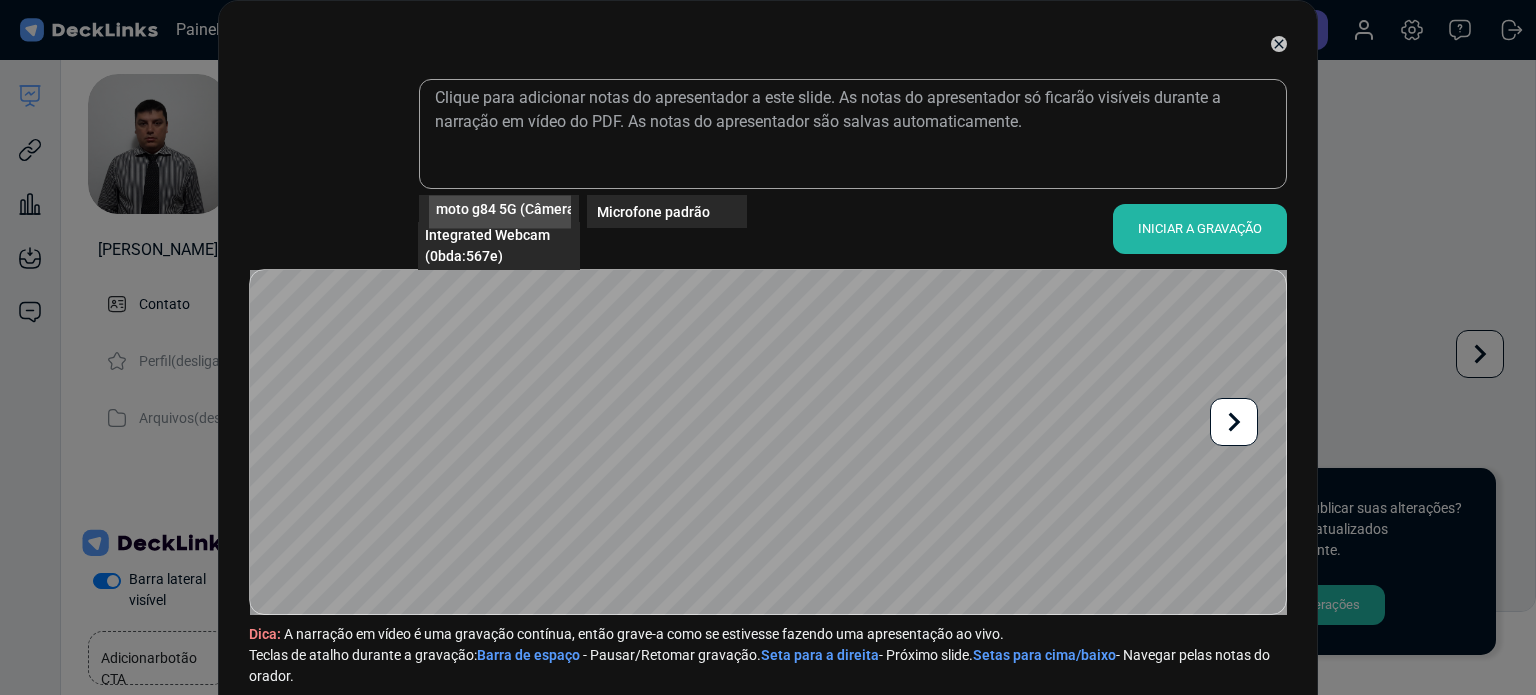 click on "moto g84 5G (Câmera Virtual do Windows)" at bounding box center (570, 208) 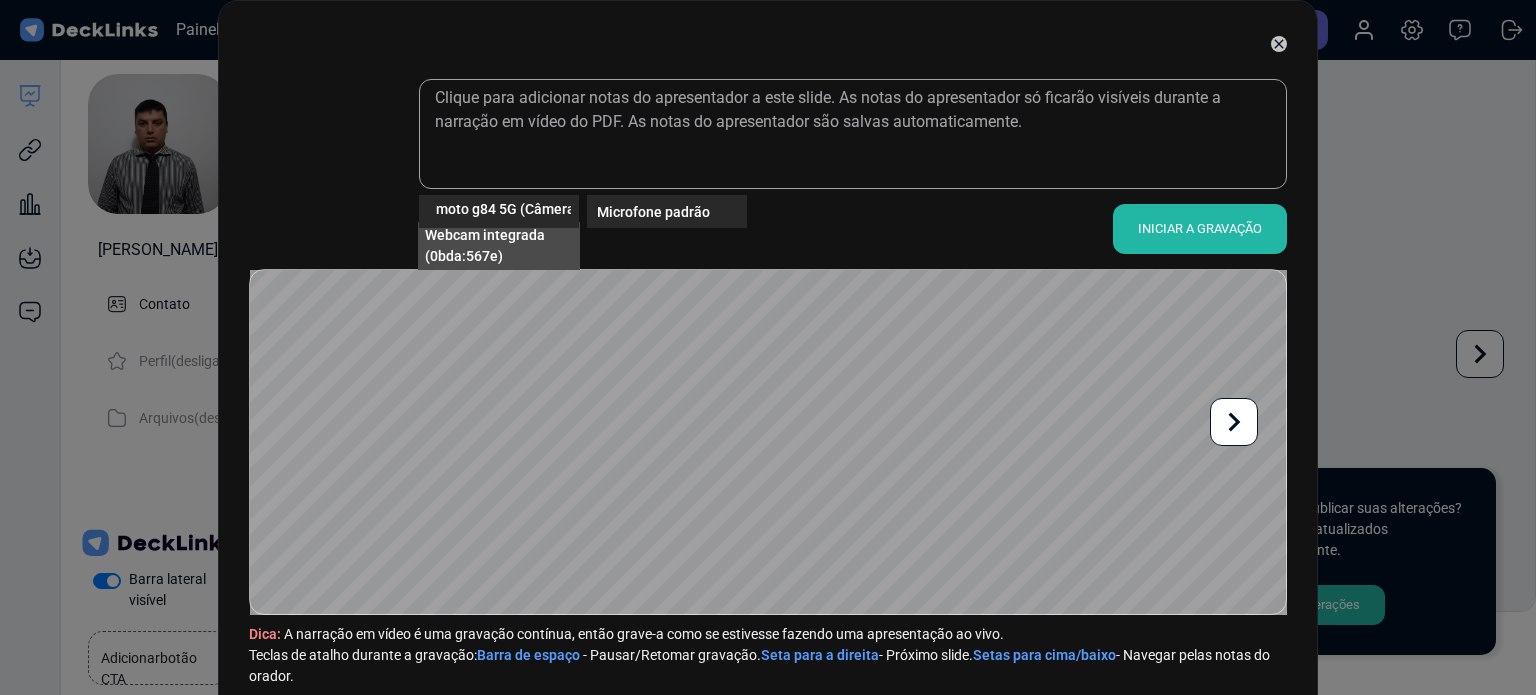 click on "Webcam integrada (0bda:567e)" at bounding box center [499, 246] 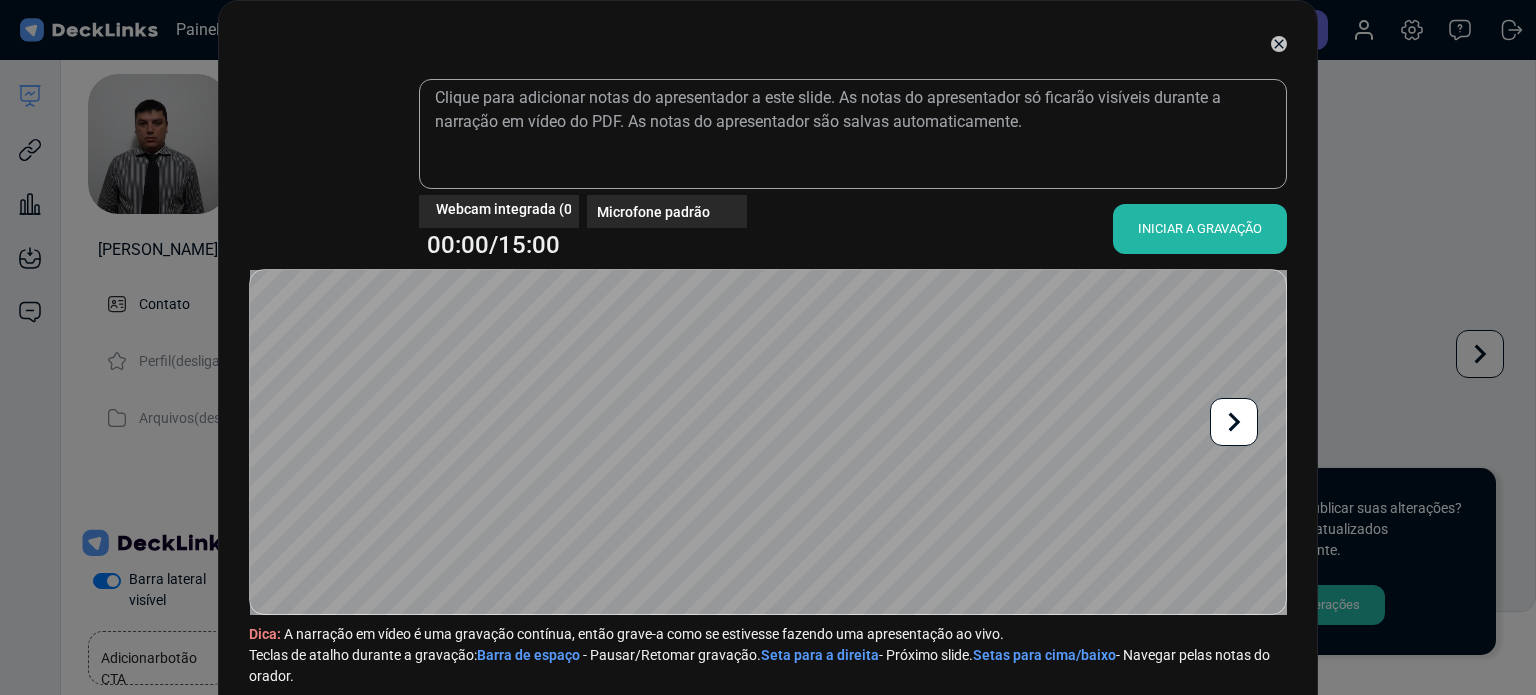 click on "INICIAR A GRAVAÇÃO" at bounding box center [1200, 229] 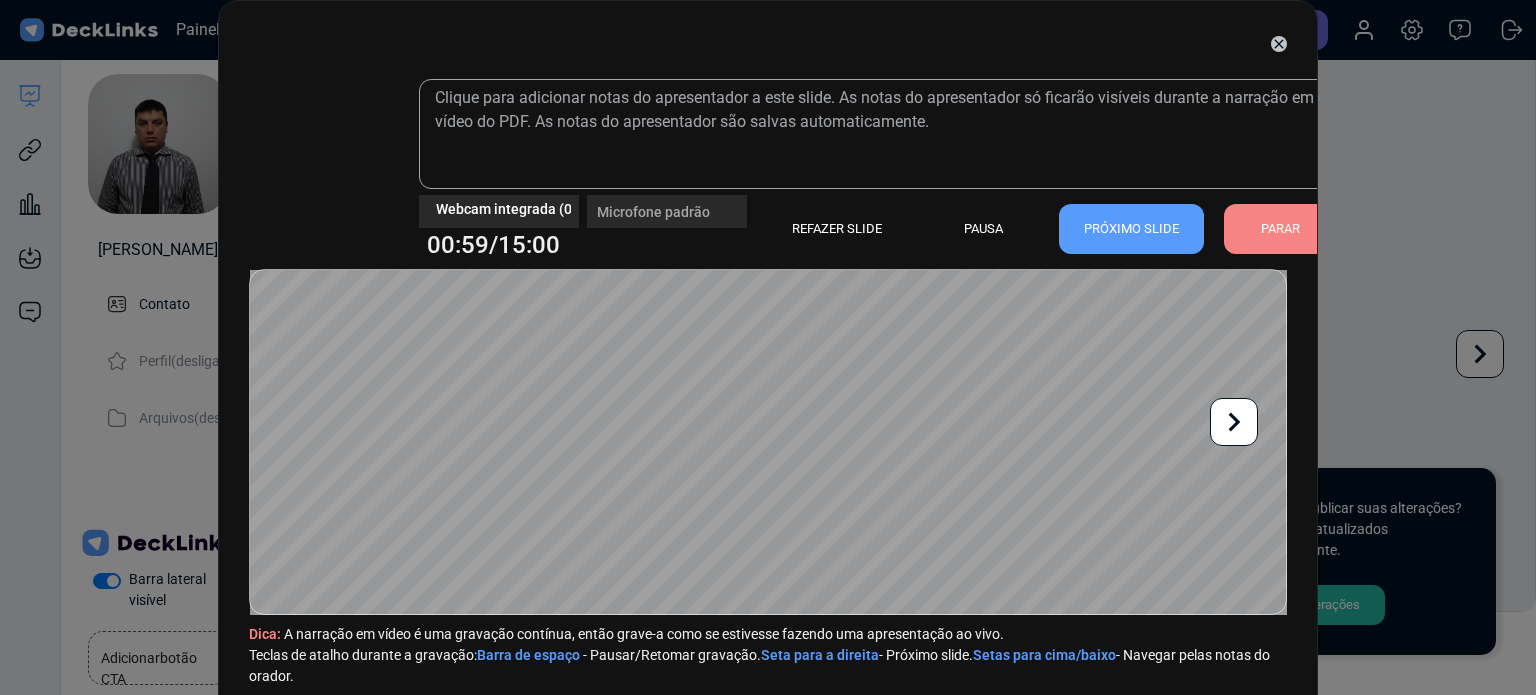 click on "PARAR" at bounding box center [1280, 228] 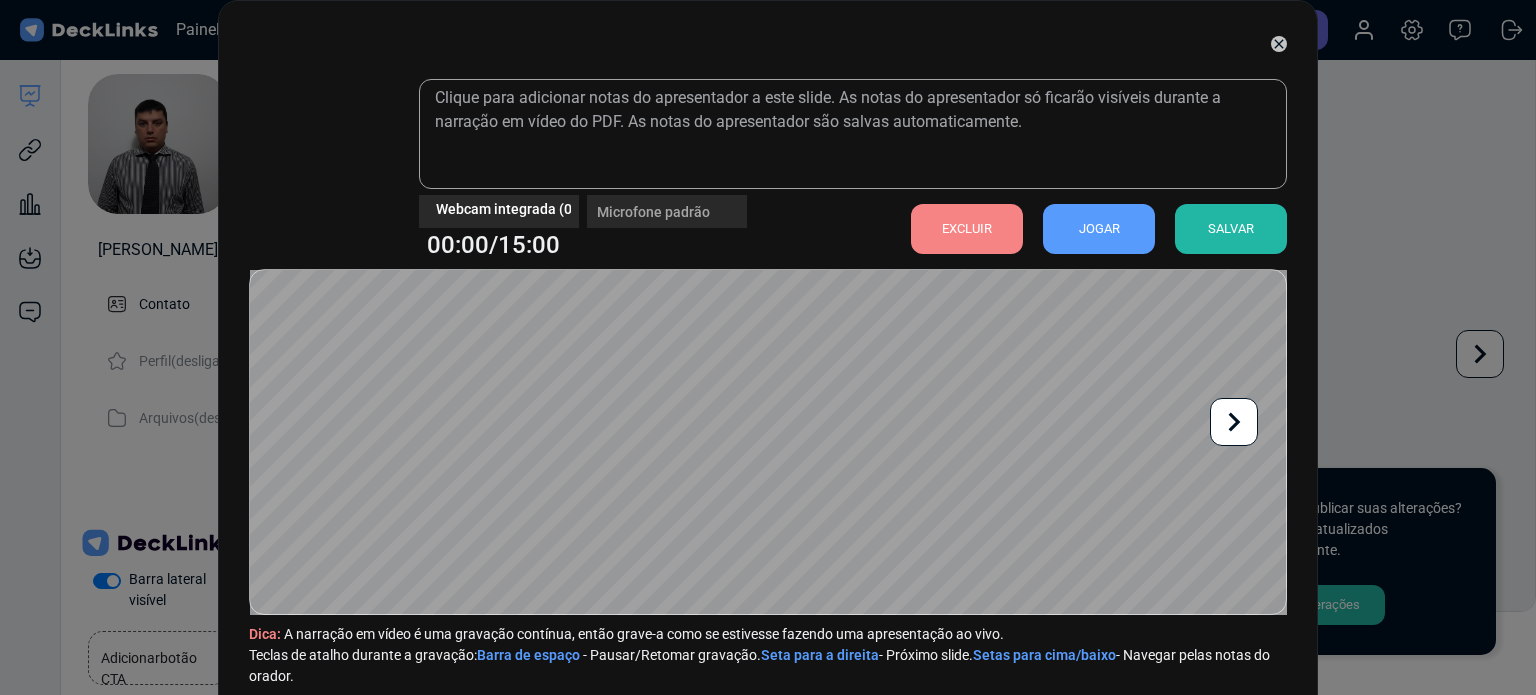 click on "EXCLUIR" at bounding box center [967, 228] 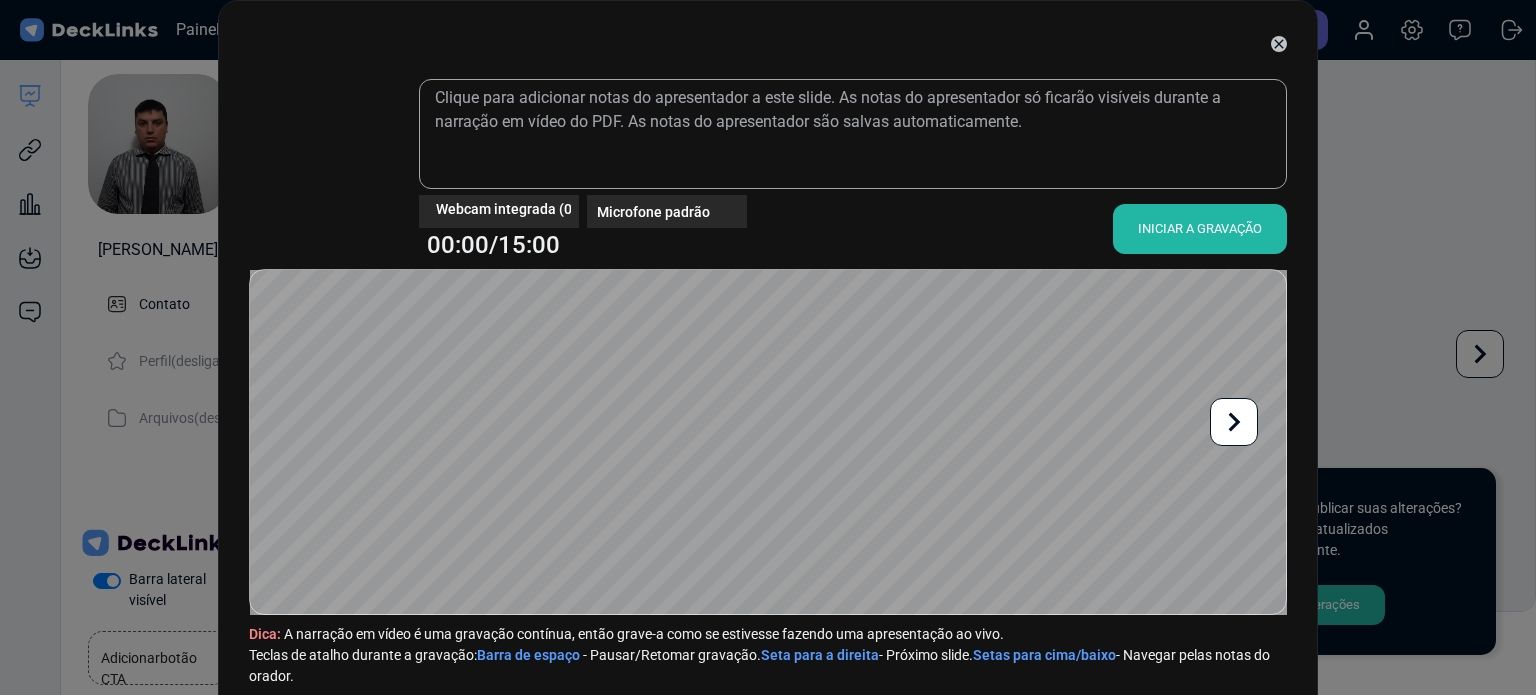 click on "INICIAR A GRAVAÇÃO" at bounding box center [1200, 228] 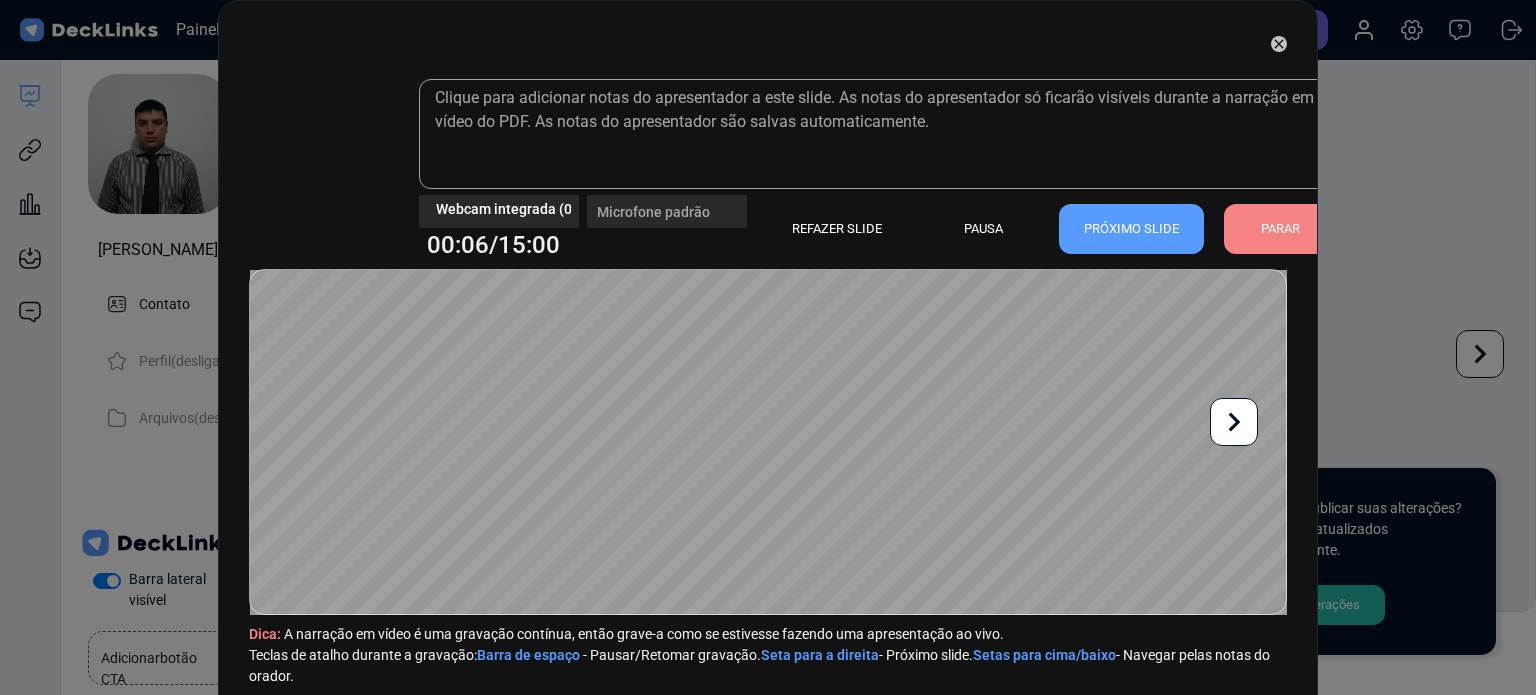 click on "PARAR" at bounding box center (1280, 229) 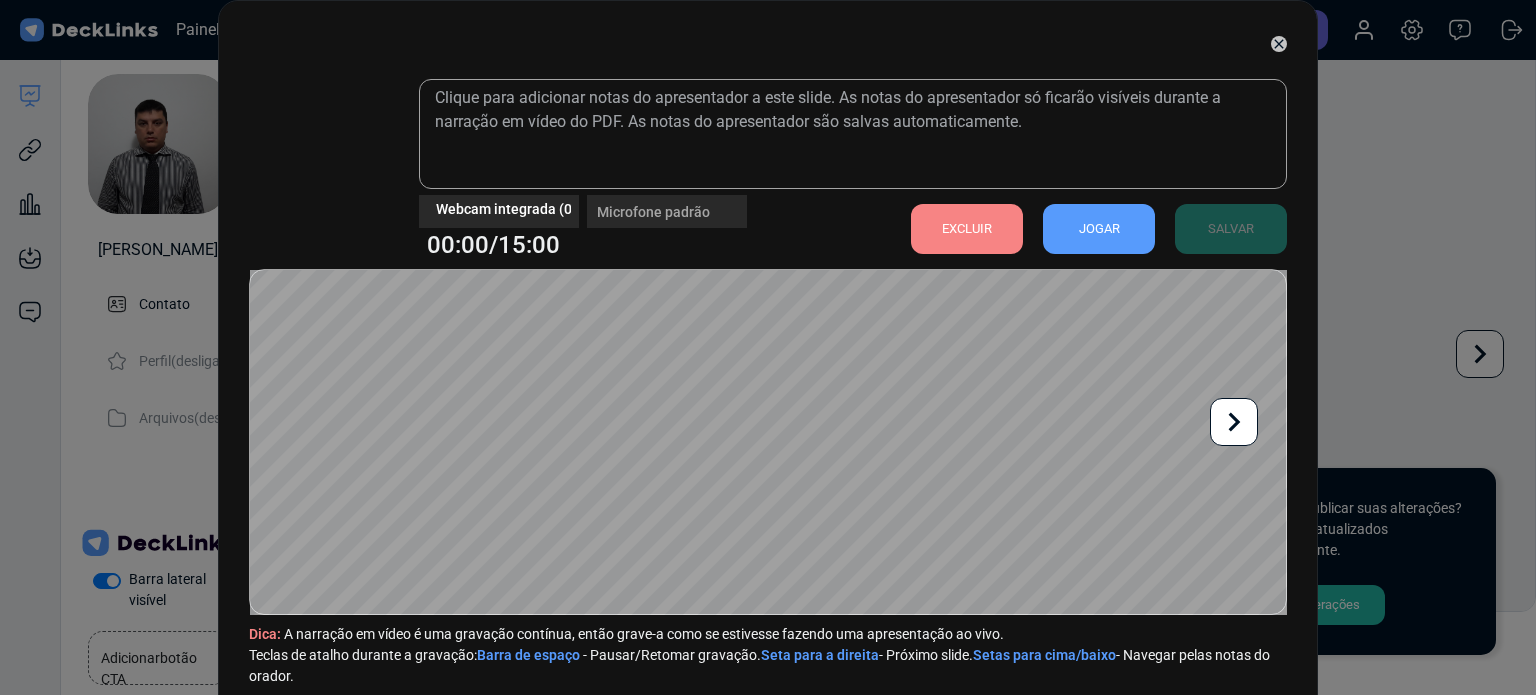 click on "EXCLUIR" at bounding box center (967, 228) 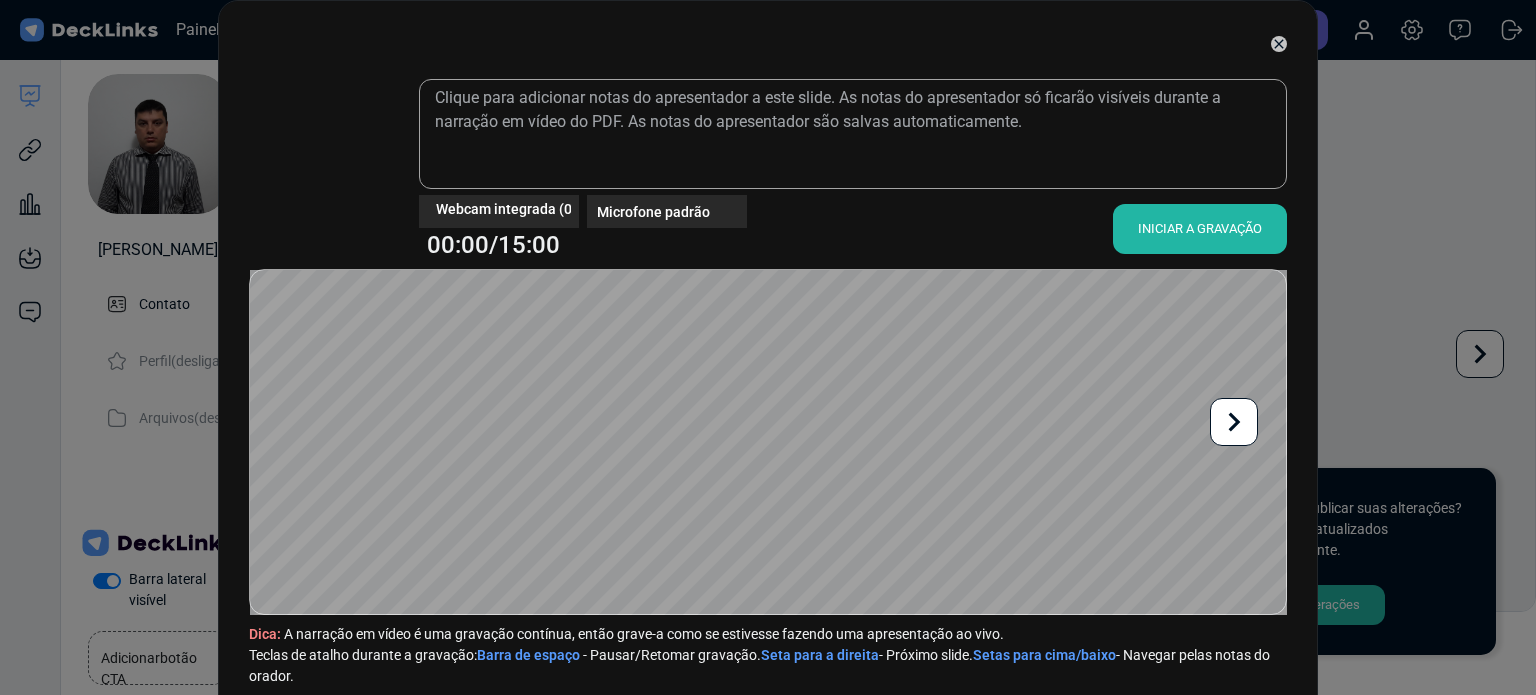 click on "INICIAR A GRAVAÇÃO" at bounding box center [1200, 228] 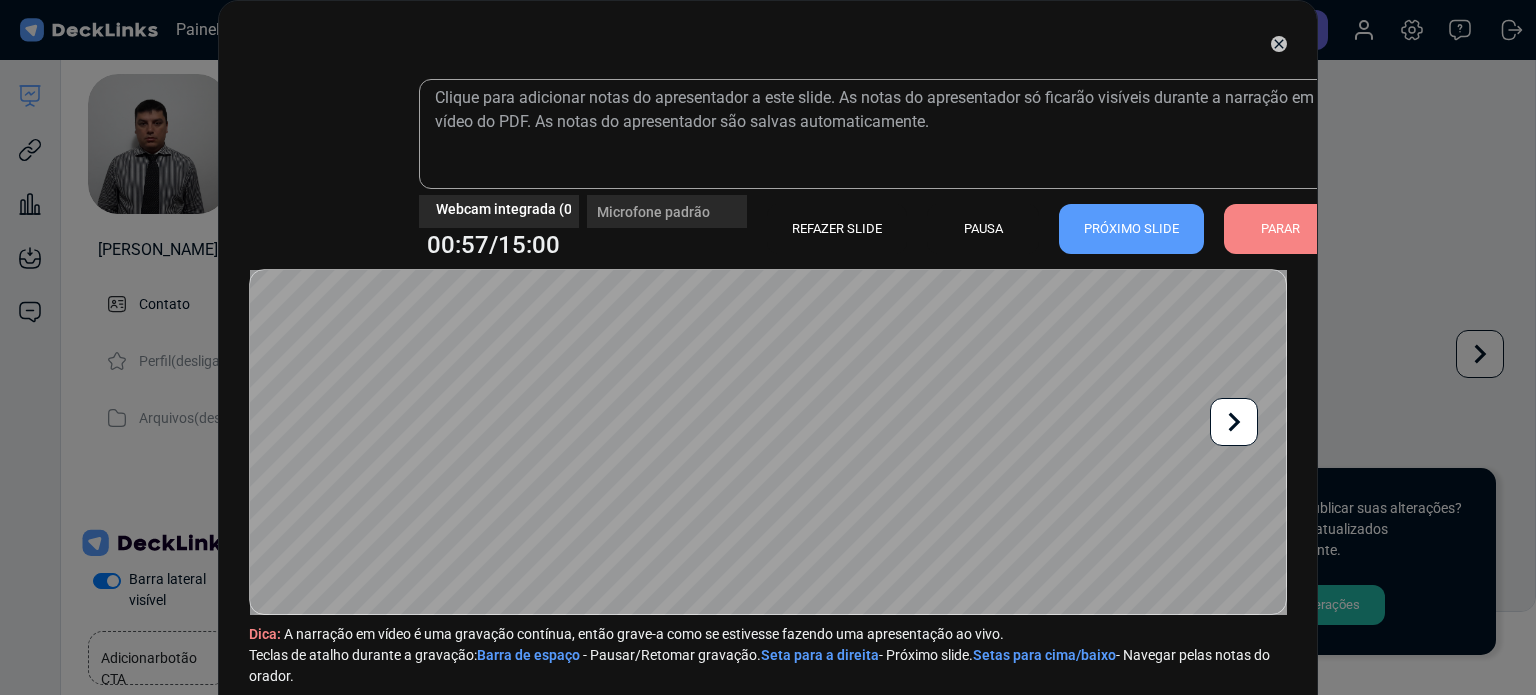 click on "PARAR" at bounding box center (1280, 229) 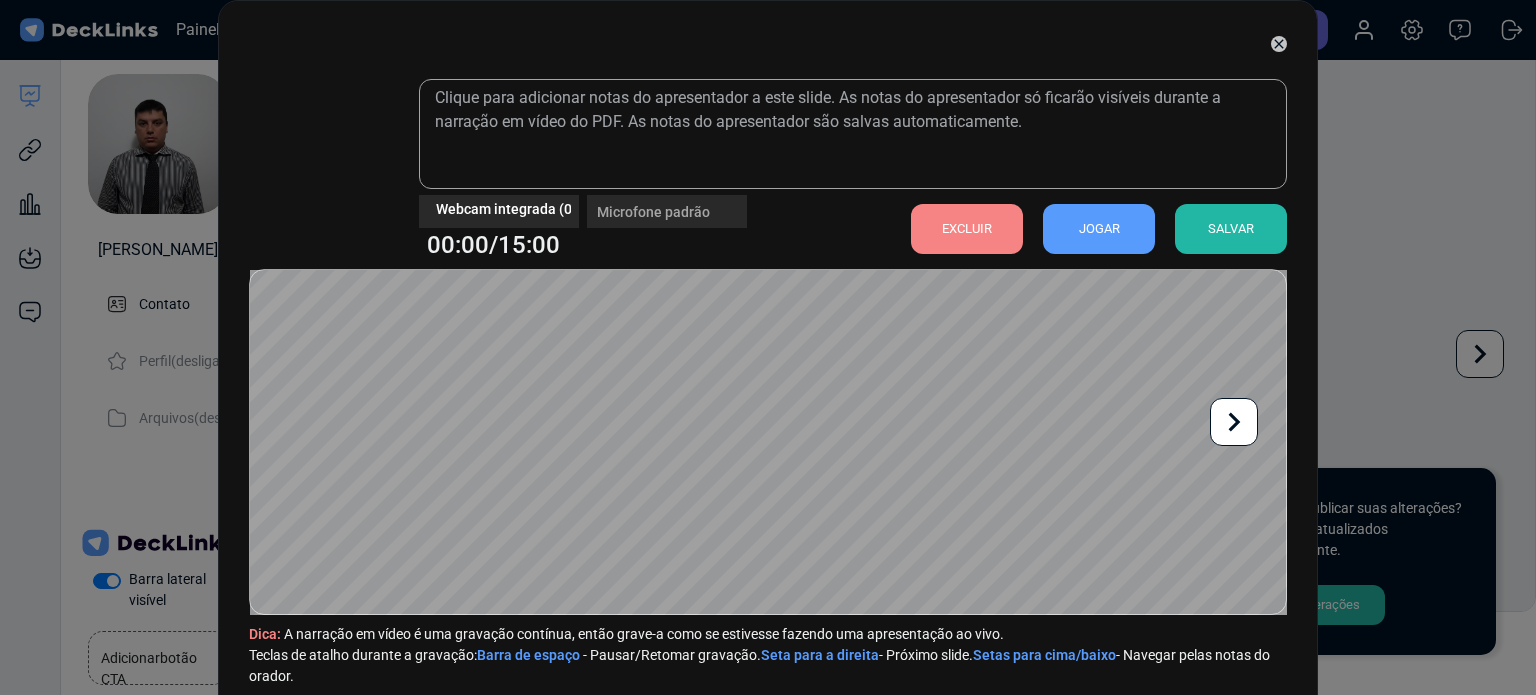 click on "EXCLUIR" at bounding box center [967, 228] 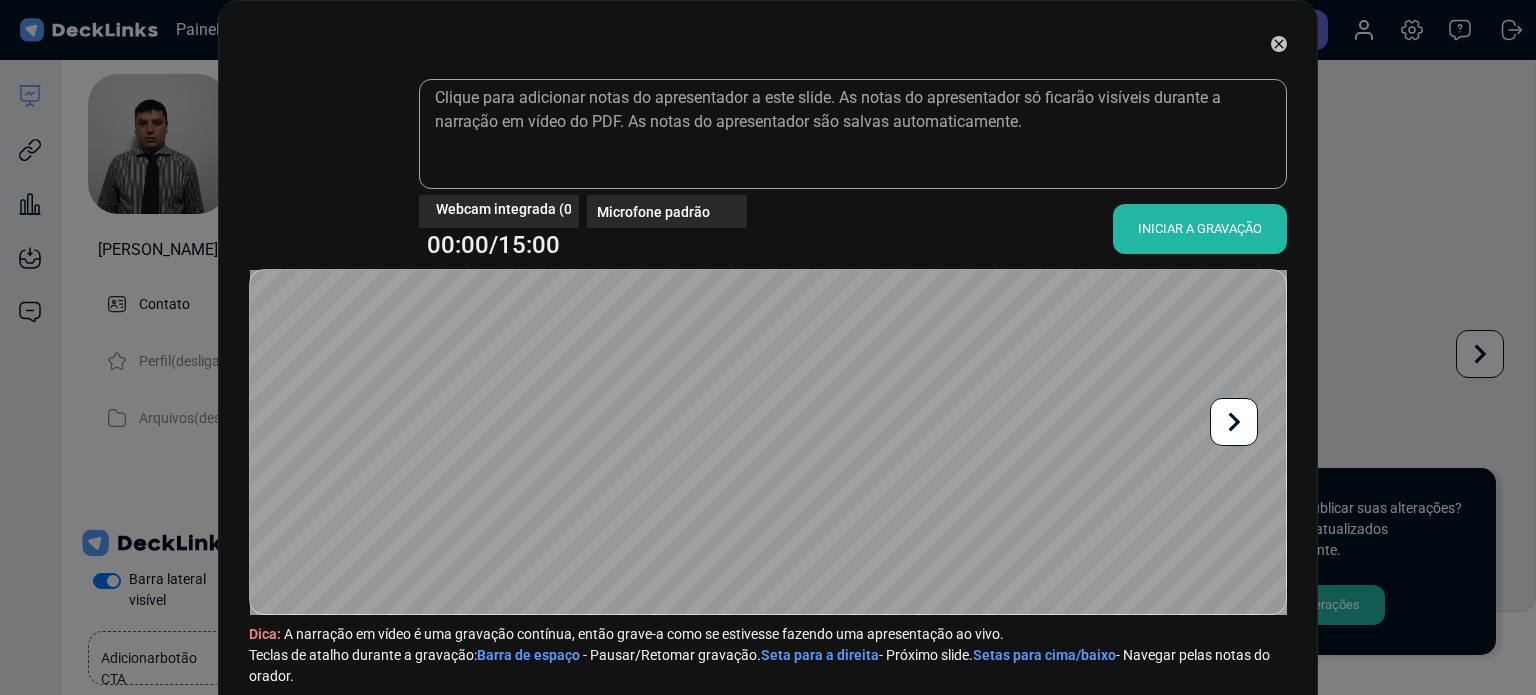 click on "INICIAR A GRAVAÇÃO" at bounding box center [1200, 228] 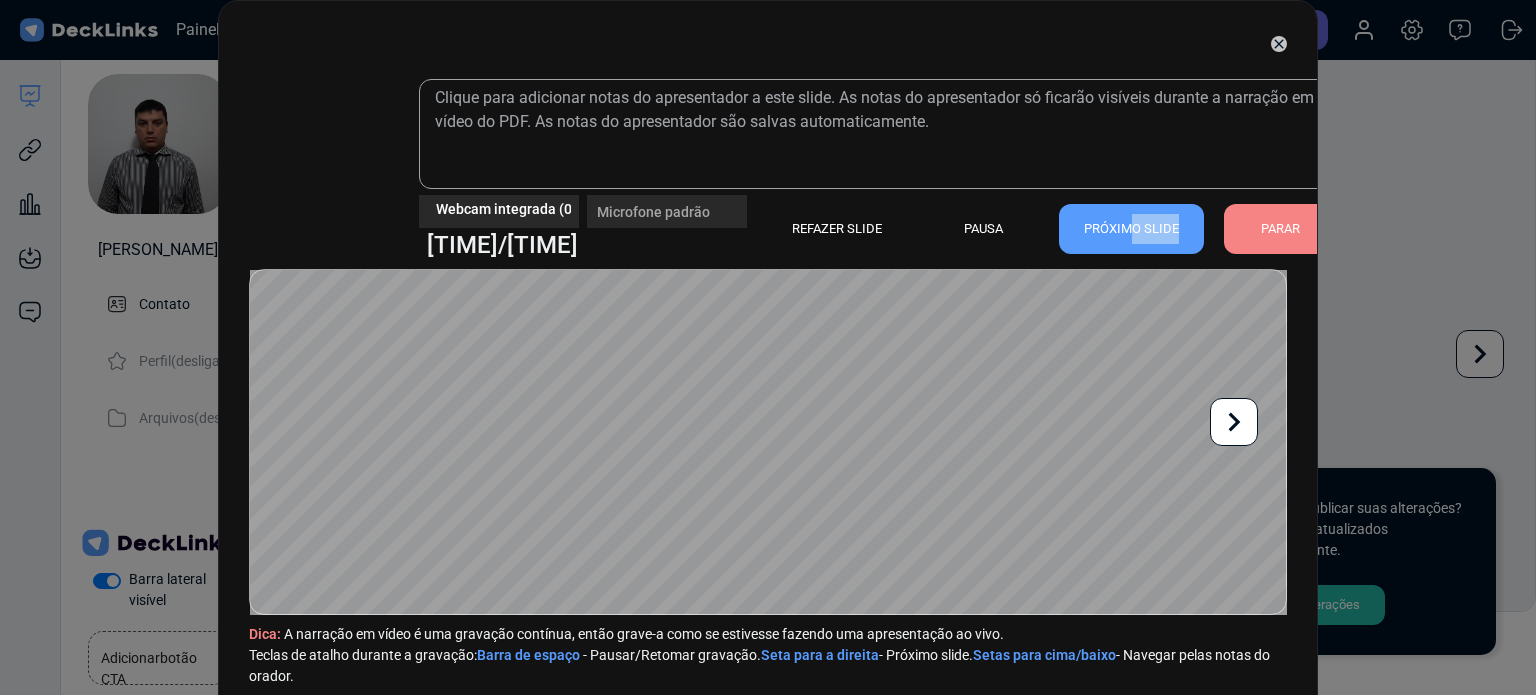 drag, startPoint x: 1121, startPoint y: 233, endPoint x: 1226, endPoint y: 236, distance: 105.04285 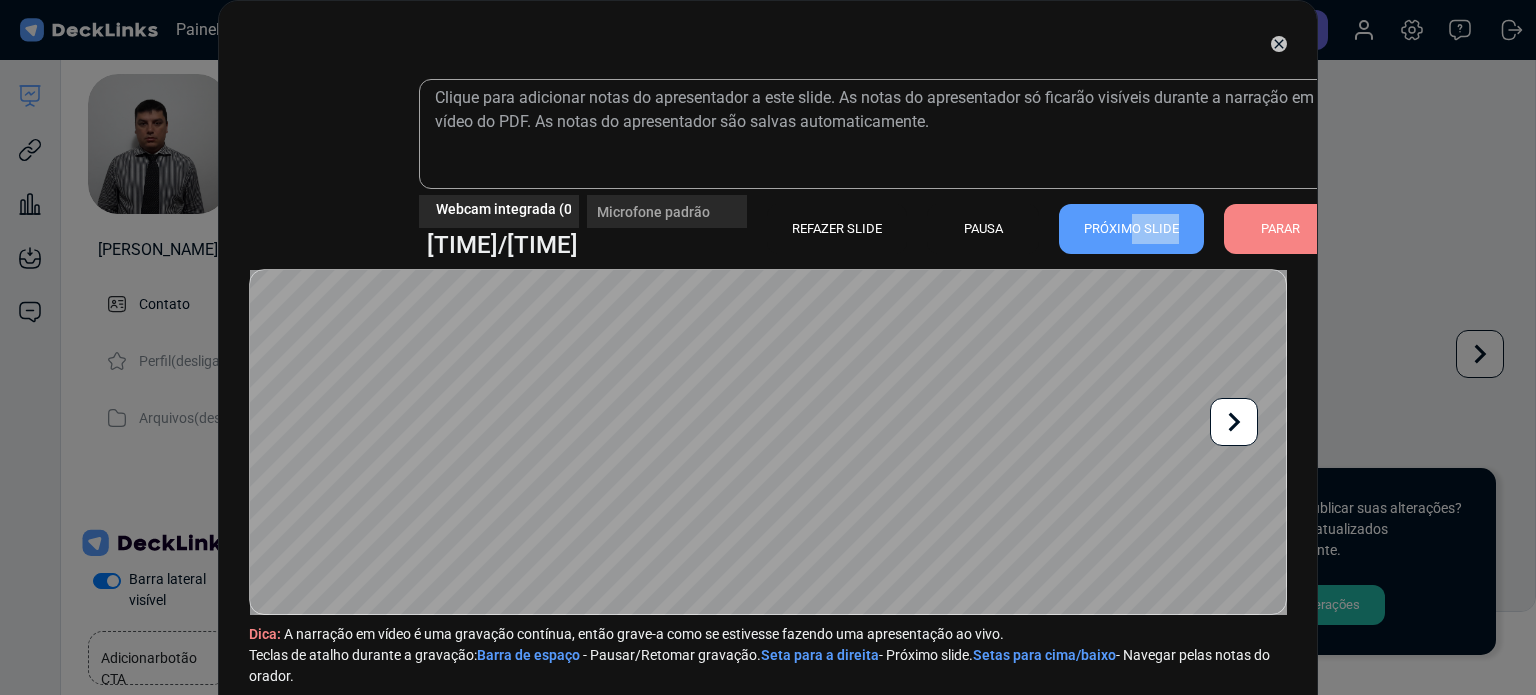 click on "REFAZER SLIDE PAUSA PRÓXIMO SLIDE PARAR" at bounding box center (1041, 229) 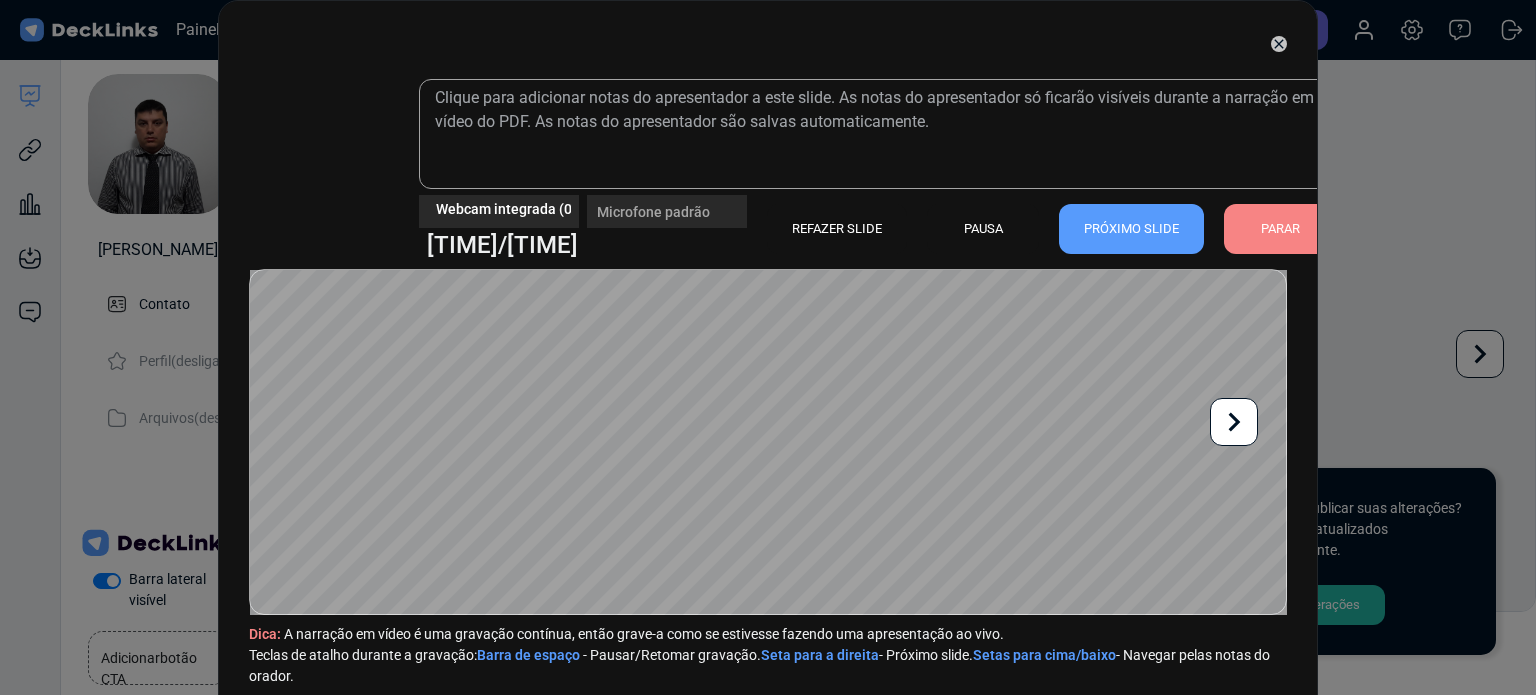 click on "PARAR" at bounding box center (1280, 228) 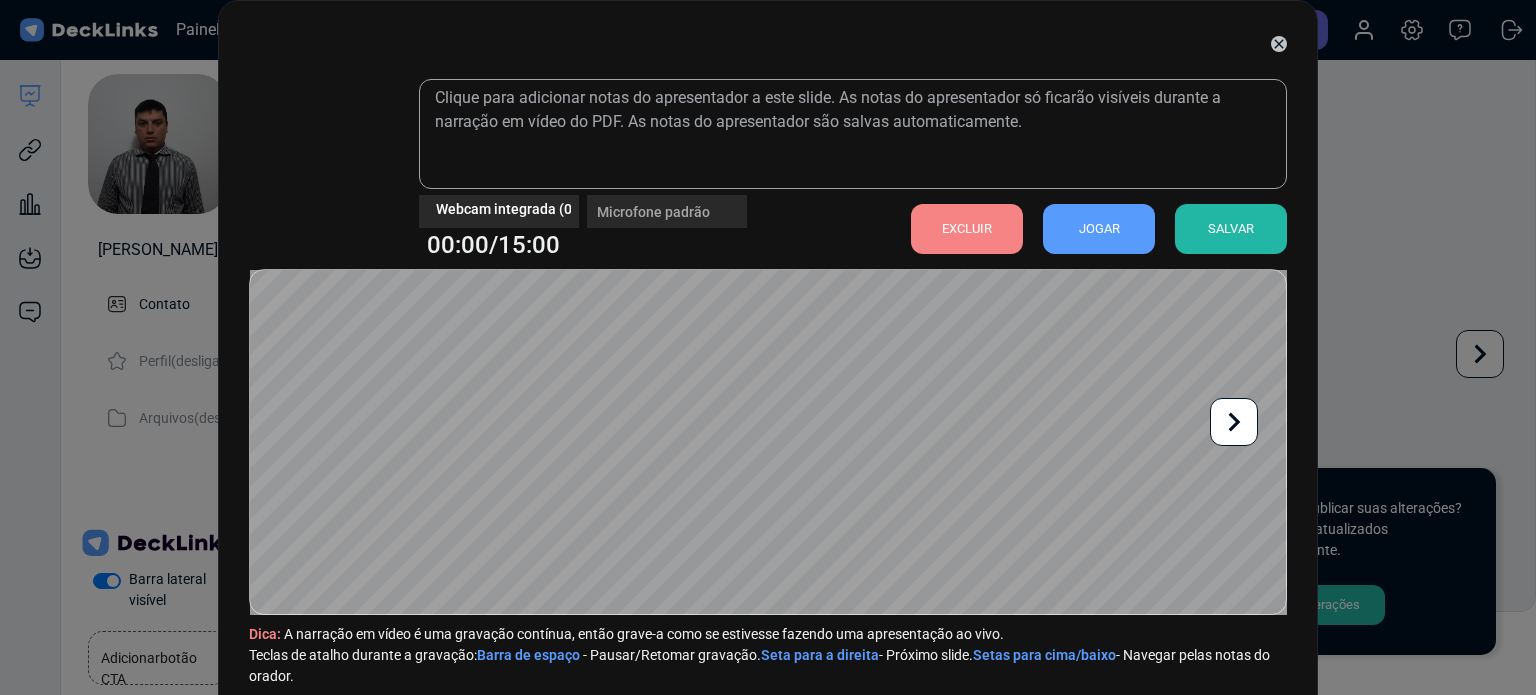 click on "SALVAR" at bounding box center [1231, 228] 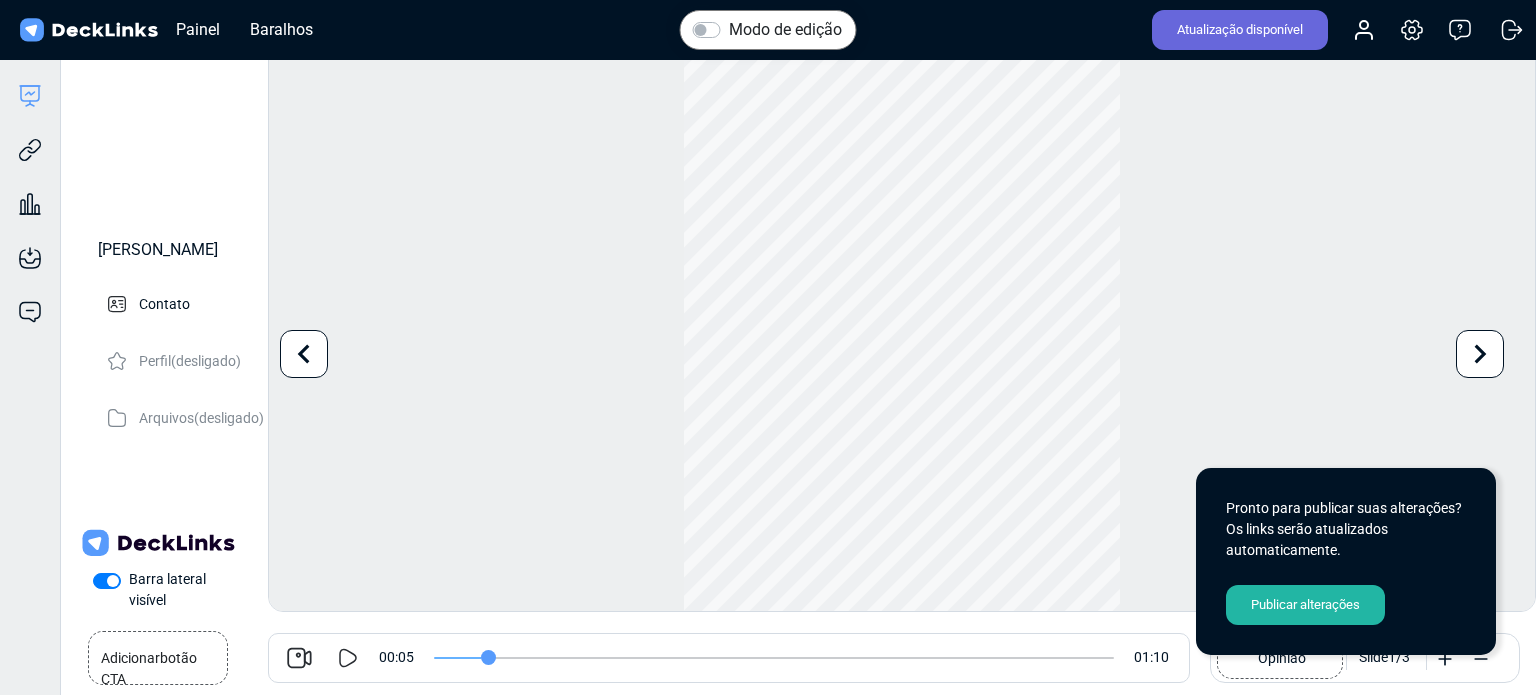 click on "Publicar alterações" at bounding box center [1305, 604] 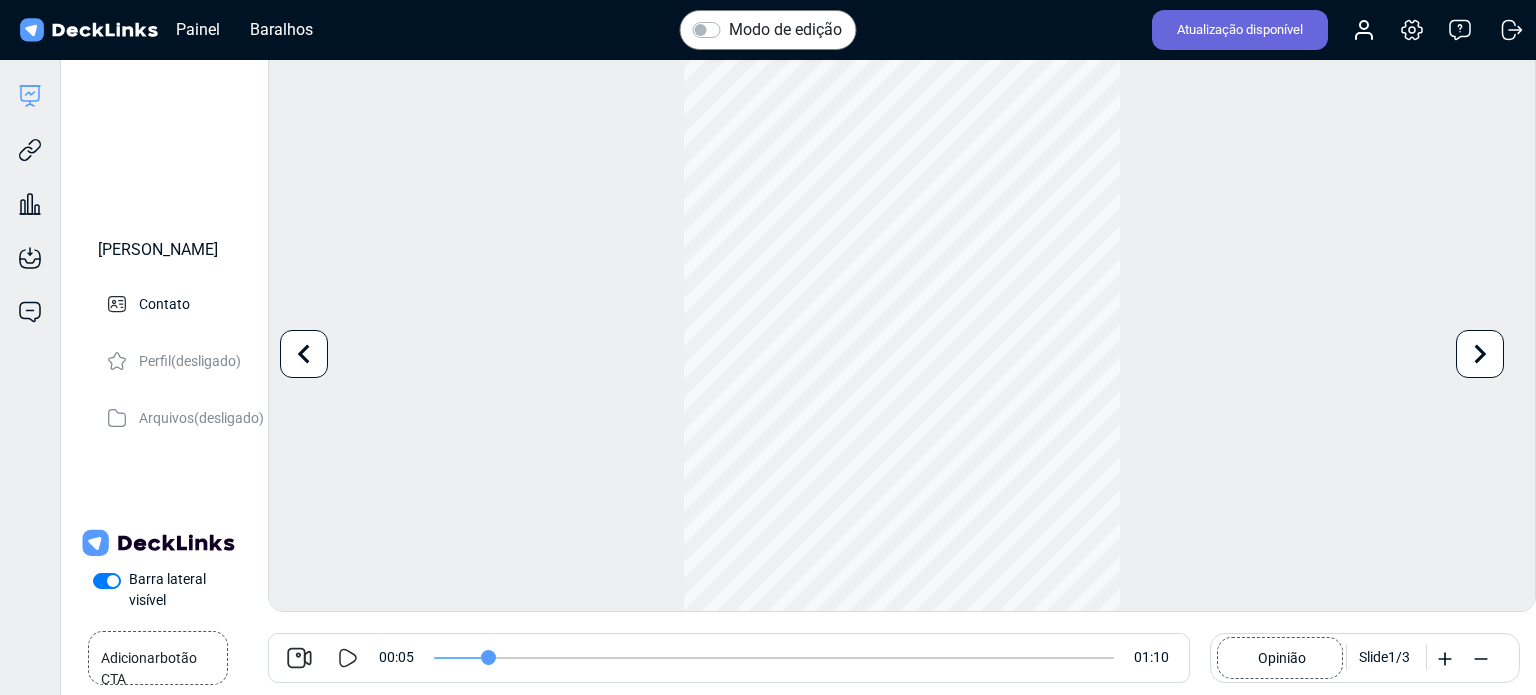 click at bounding box center [348, 658] 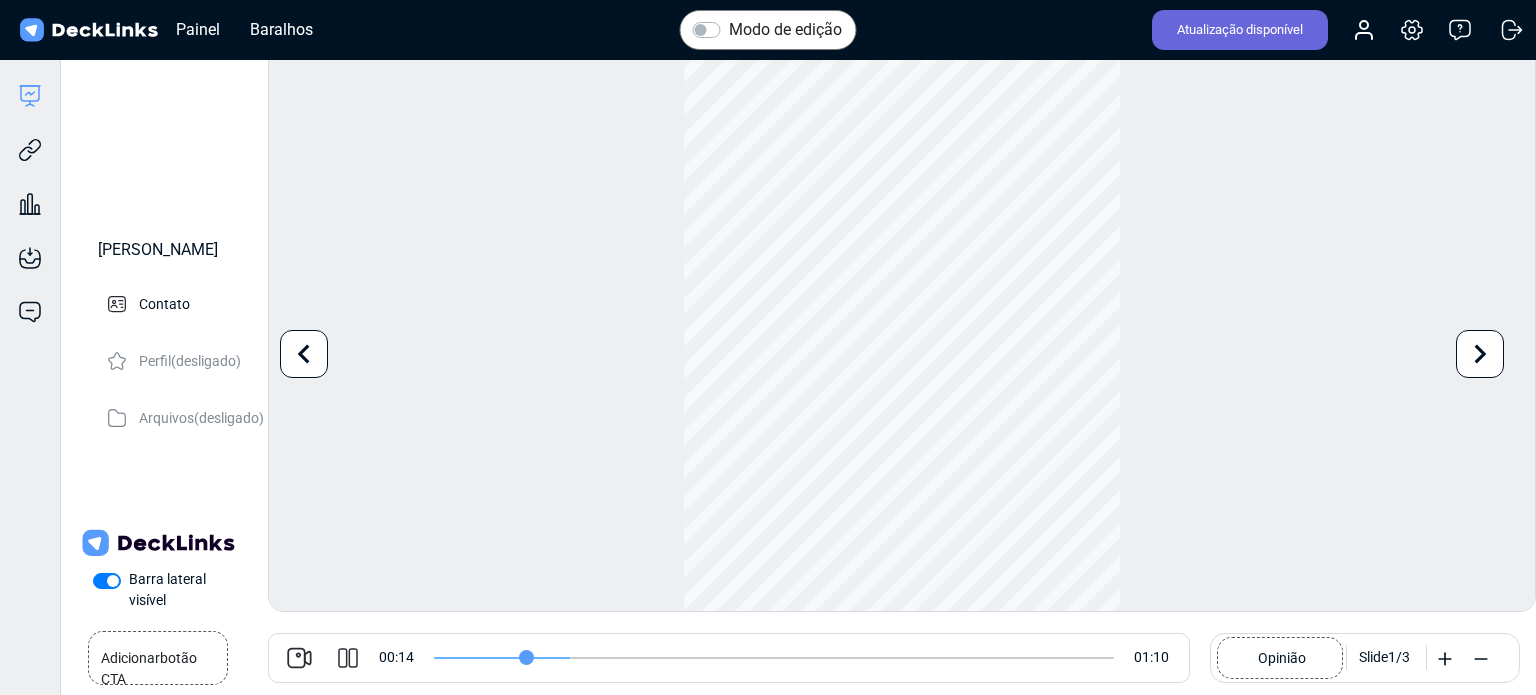 click at bounding box center (774, 658) 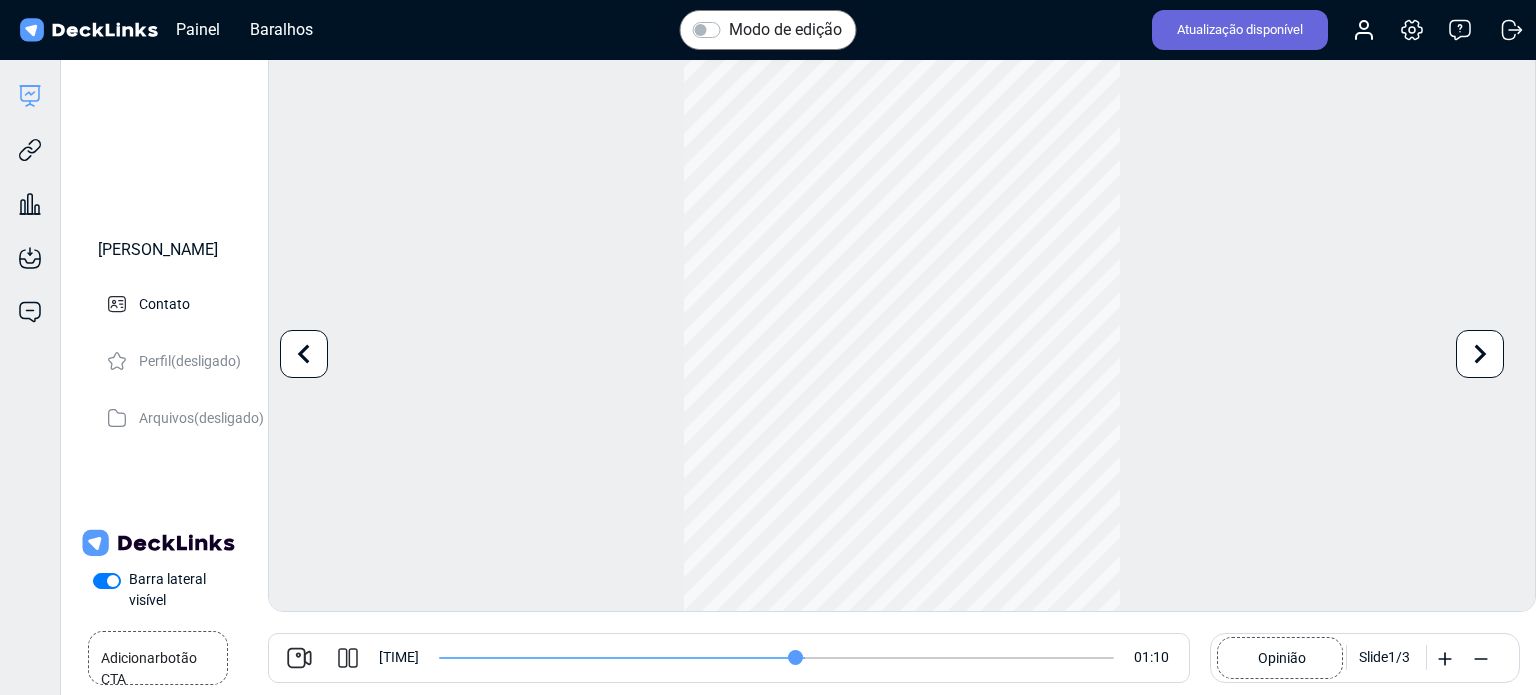 click at bounding box center [776, 658] 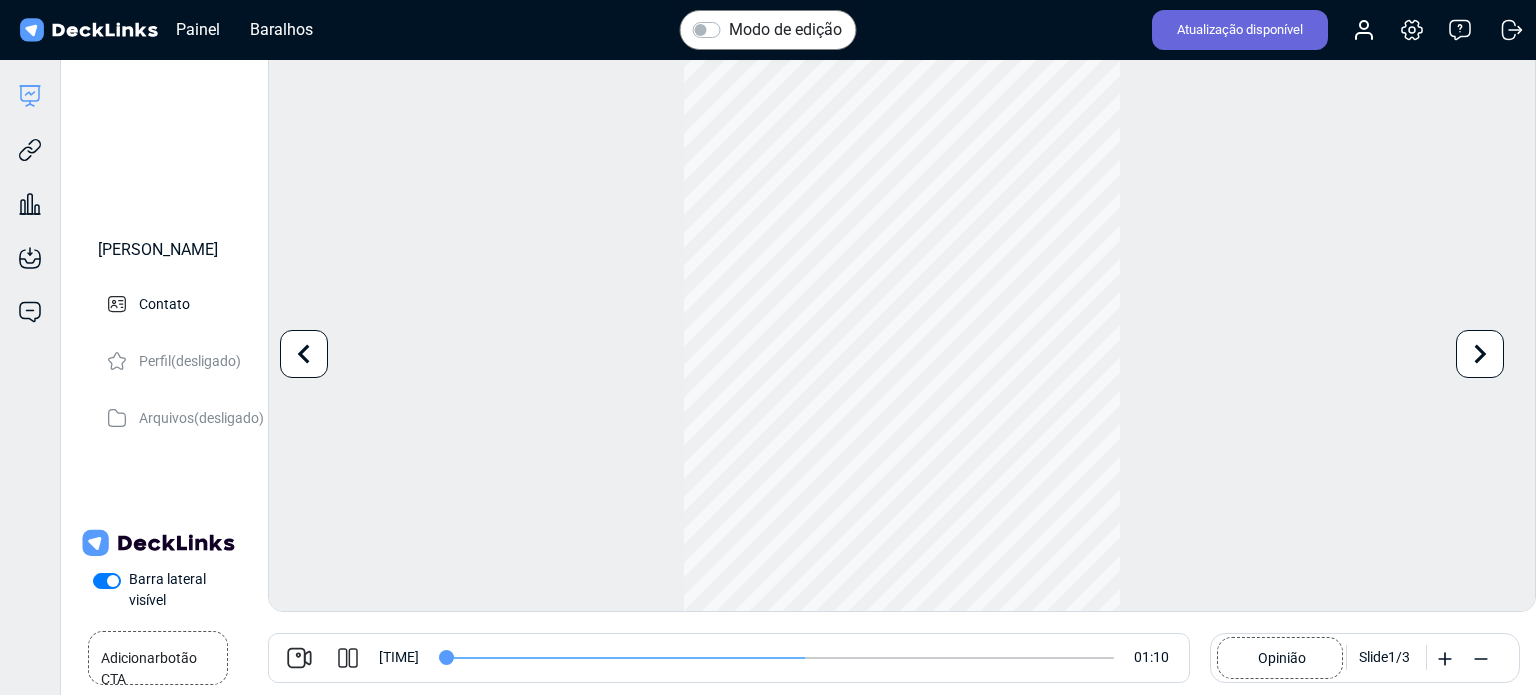 click at bounding box center [776, 658] 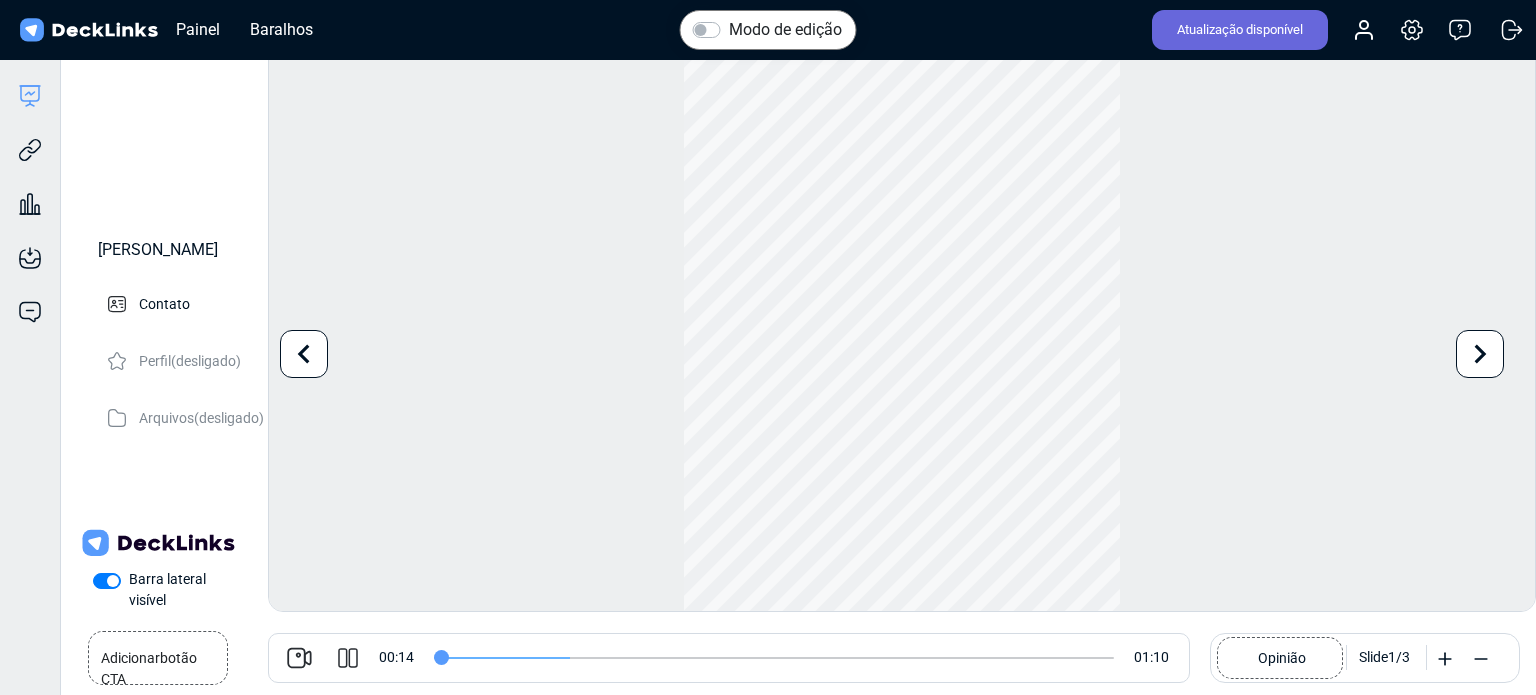 drag, startPoint x: 418, startPoint y: 655, endPoint x: 429, endPoint y: 659, distance: 11.7046995 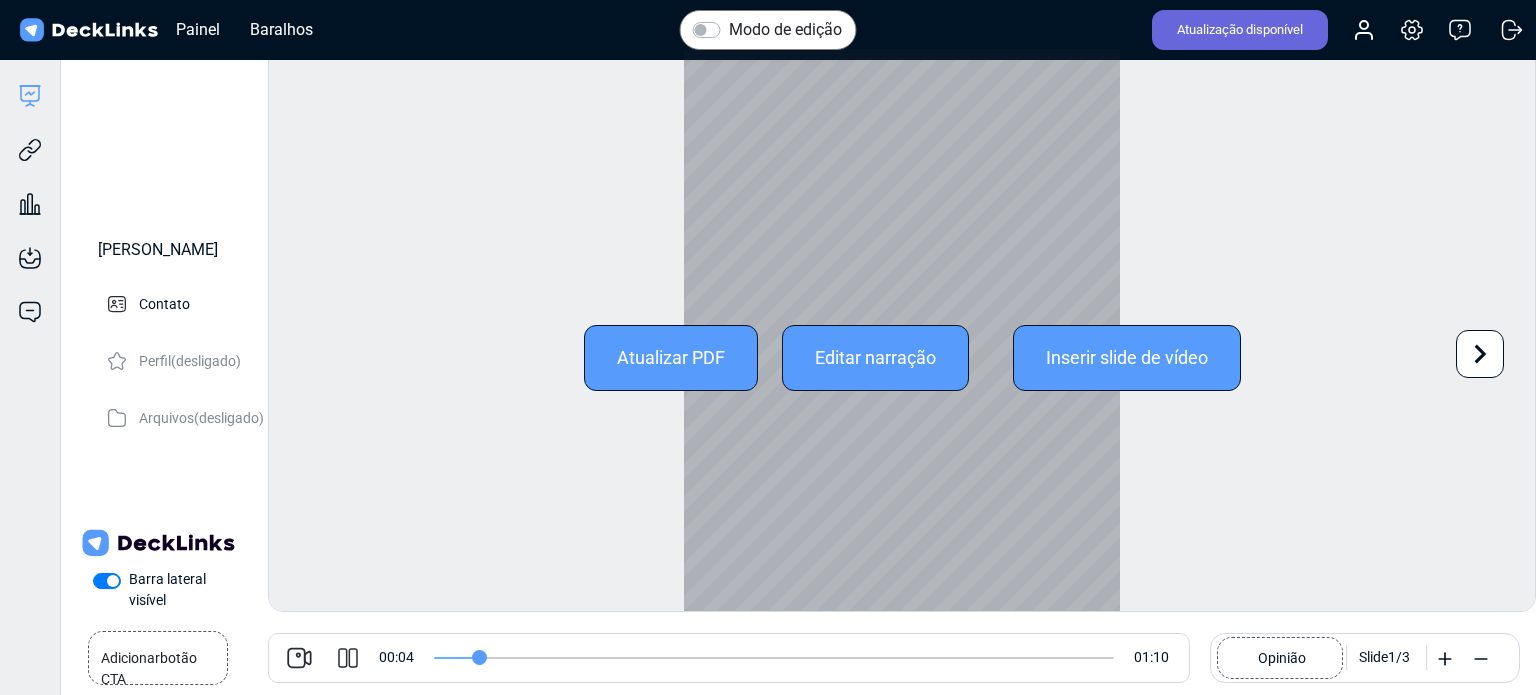 click on "Editar narração" at bounding box center (875, 357) 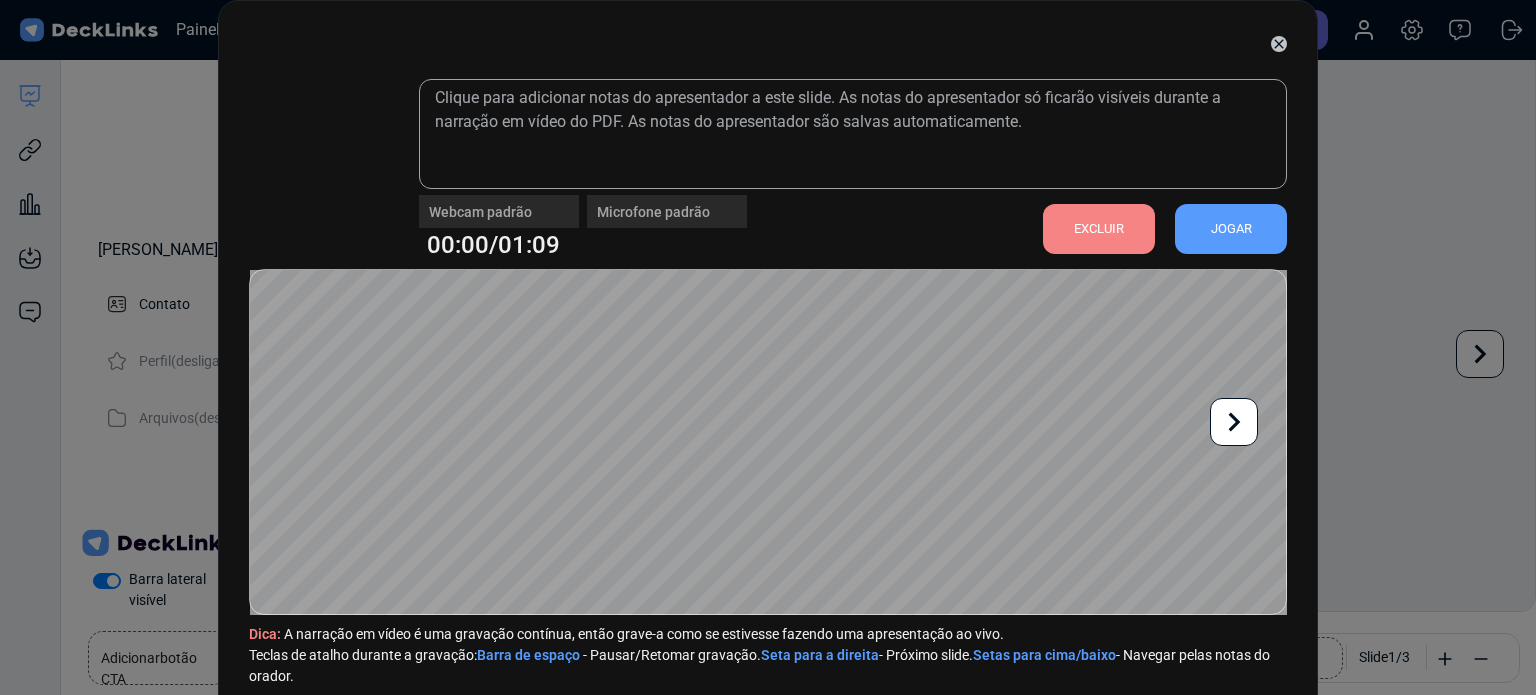 click on "EXCLUIR" at bounding box center [1099, 228] 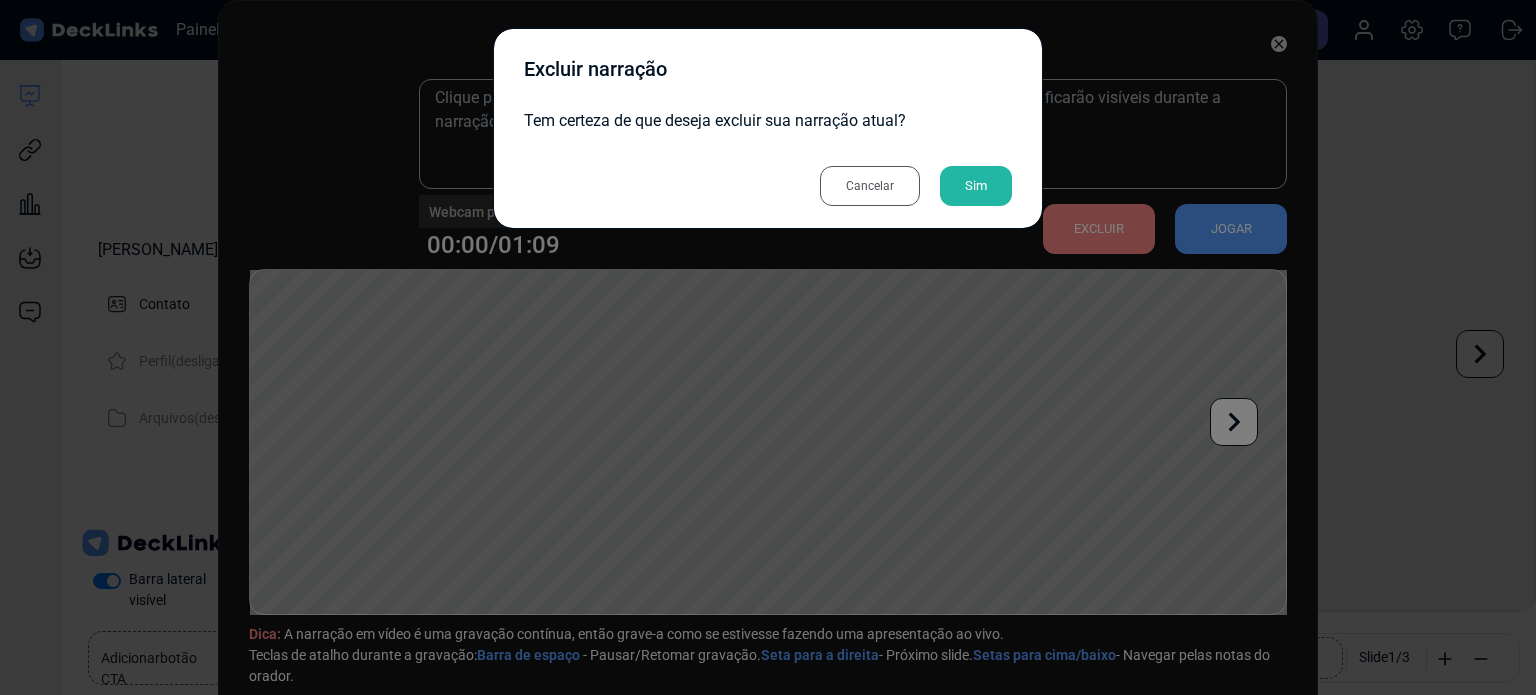 click on "Sim" at bounding box center [976, 185] 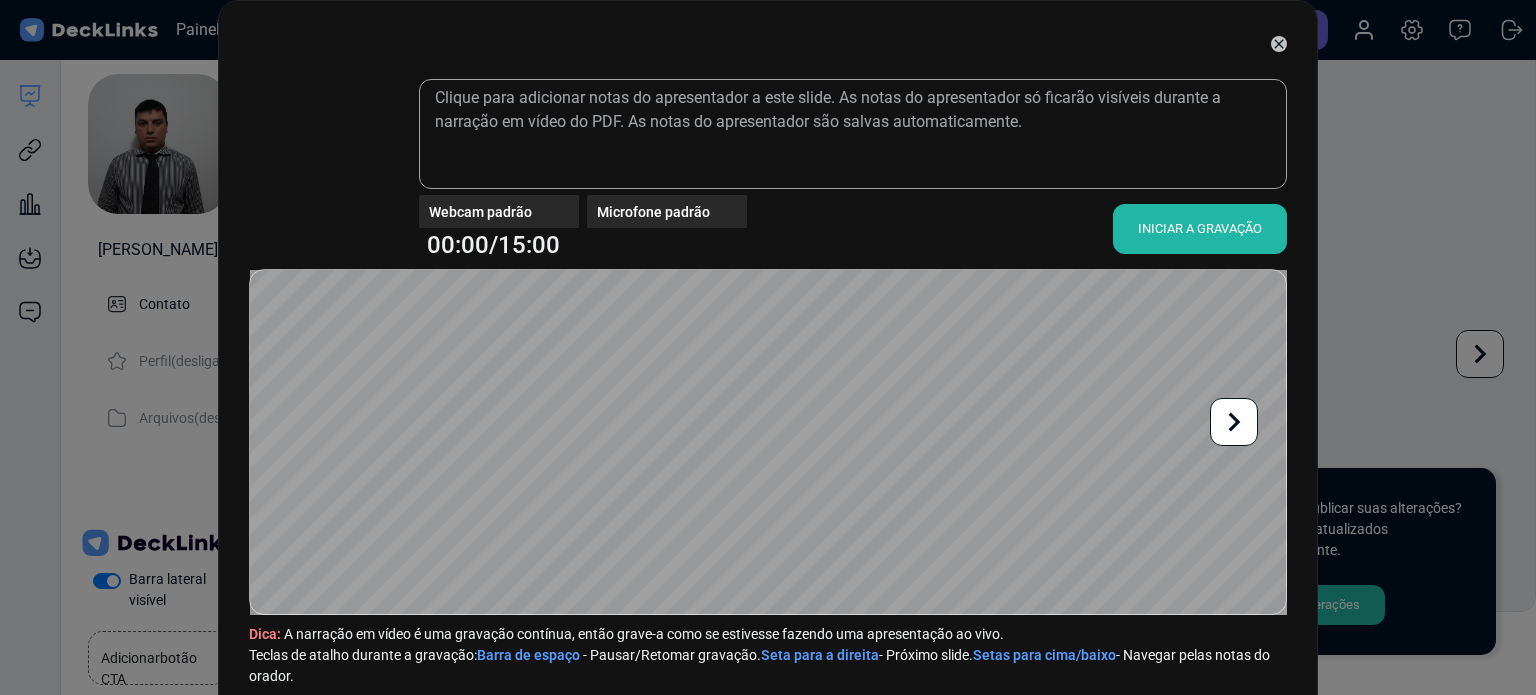 click on "INICIAR A GRAVAÇÃO" at bounding box center (1200, 228) 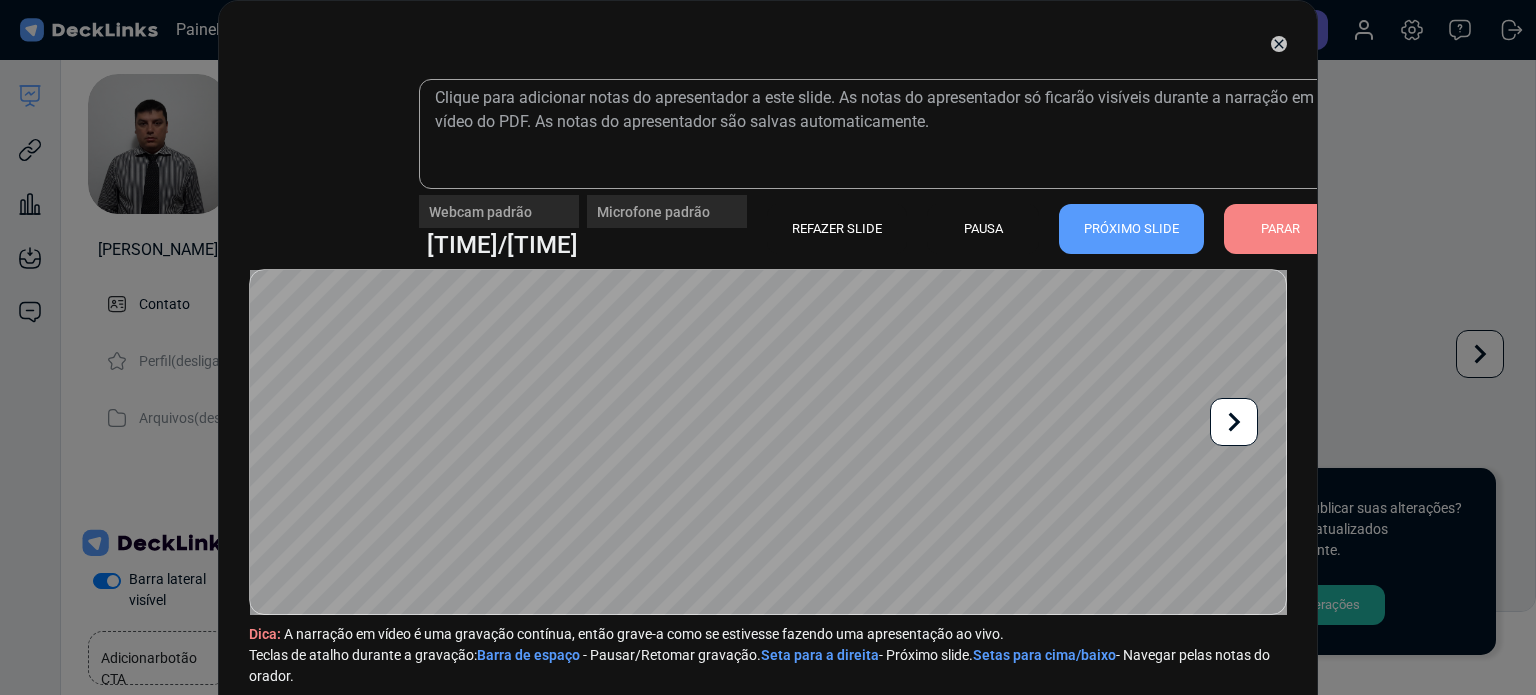 click on "Webcam padrão" at bounding box center (499, 211) 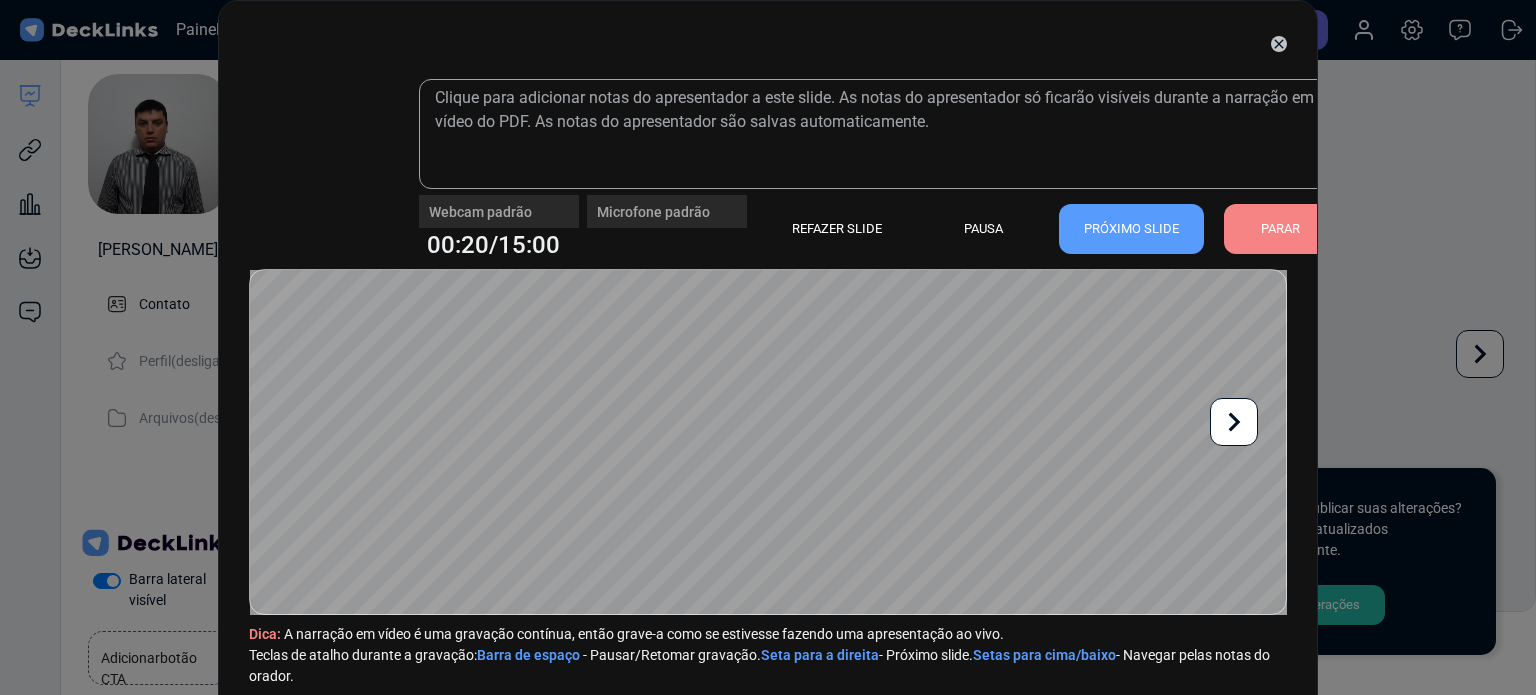 click on "Webcam padrão" at bounding box center [499, 203] 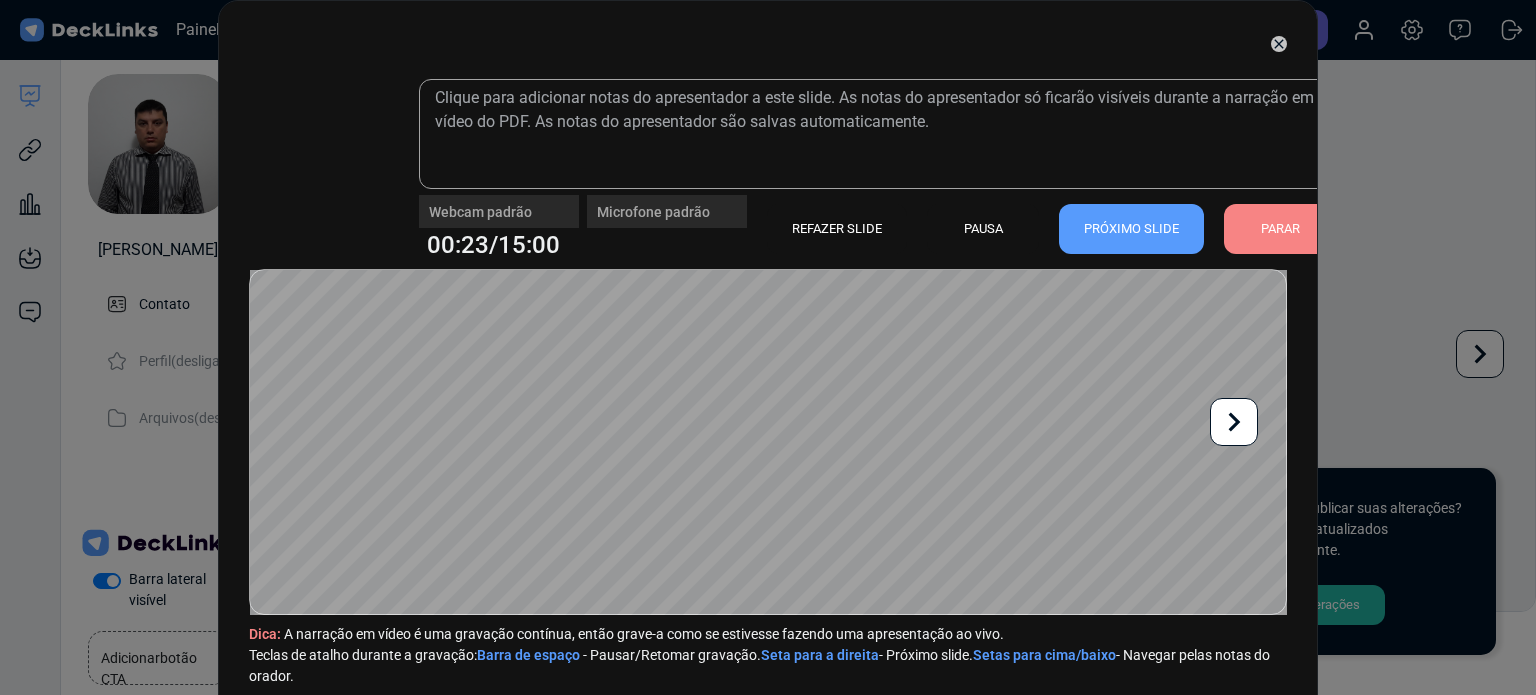 click on "Webcam padrão" at bounding box center (499, 211) 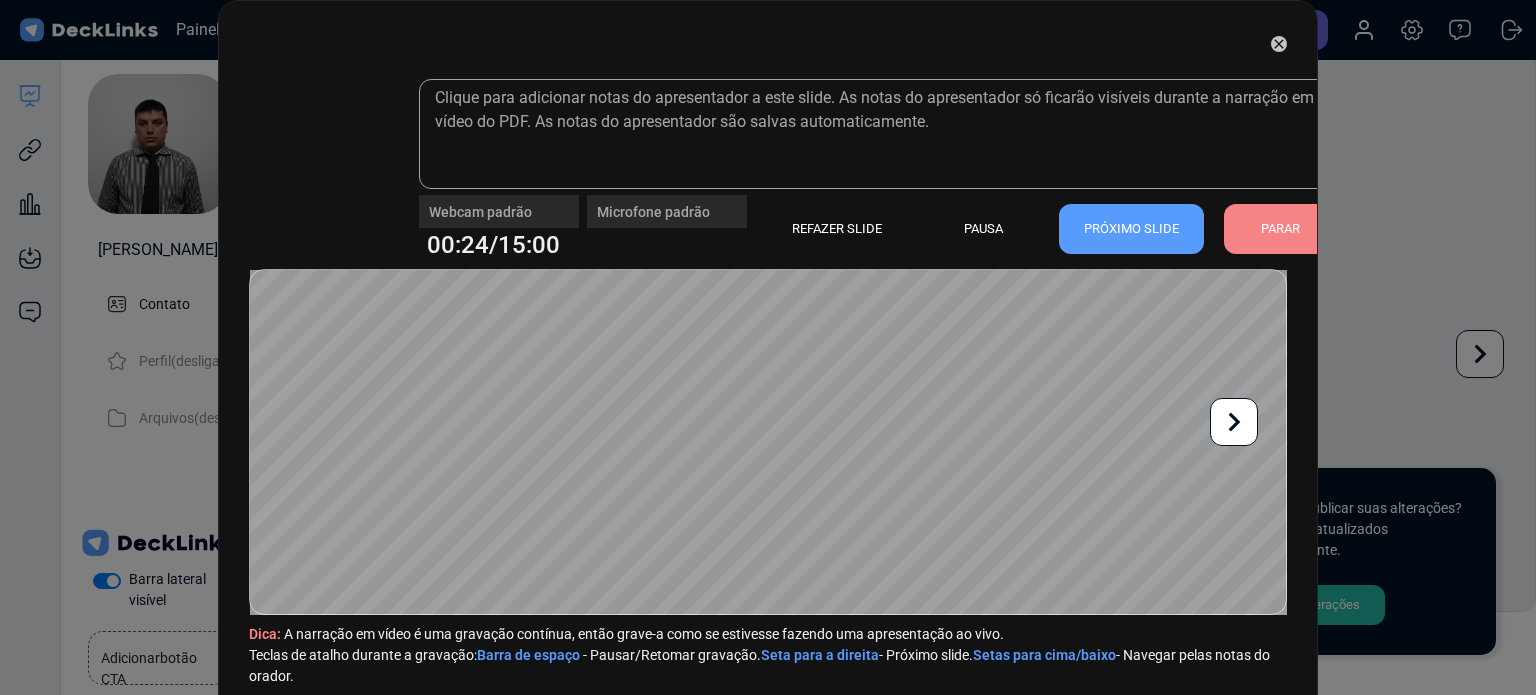 click on "PARAR" at bounding box center [1280, 228] 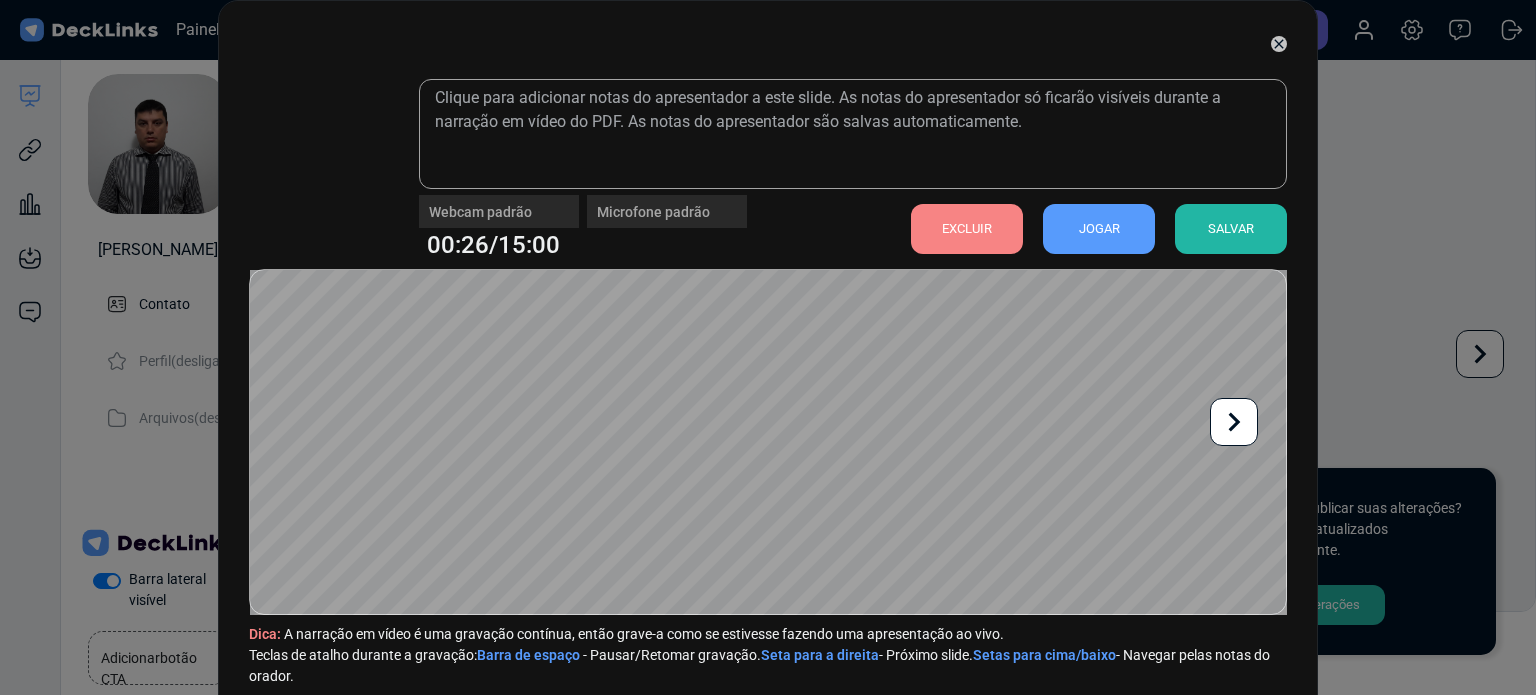 click on "EXCLUIR" at bounding box center (967, 228) 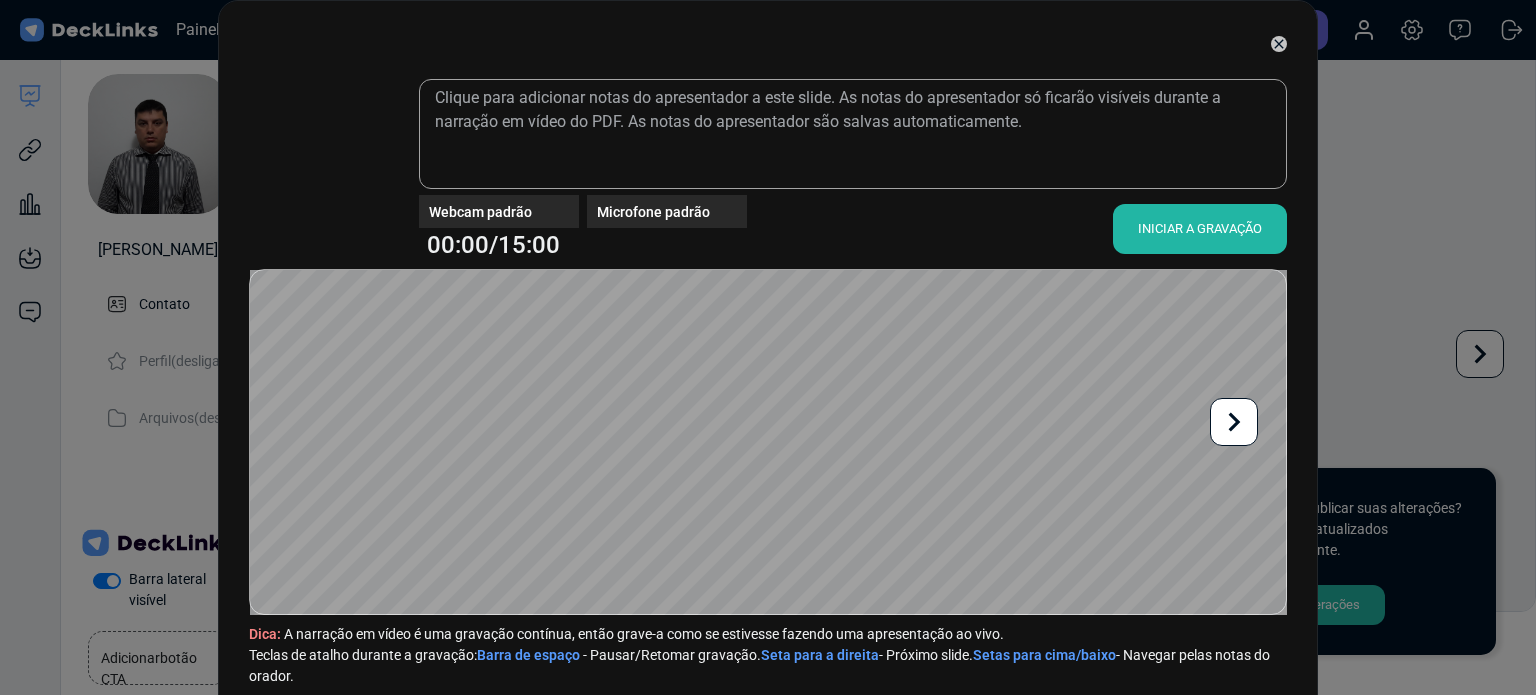 click on "Webcam padrão" at bounding box center (504, 211) 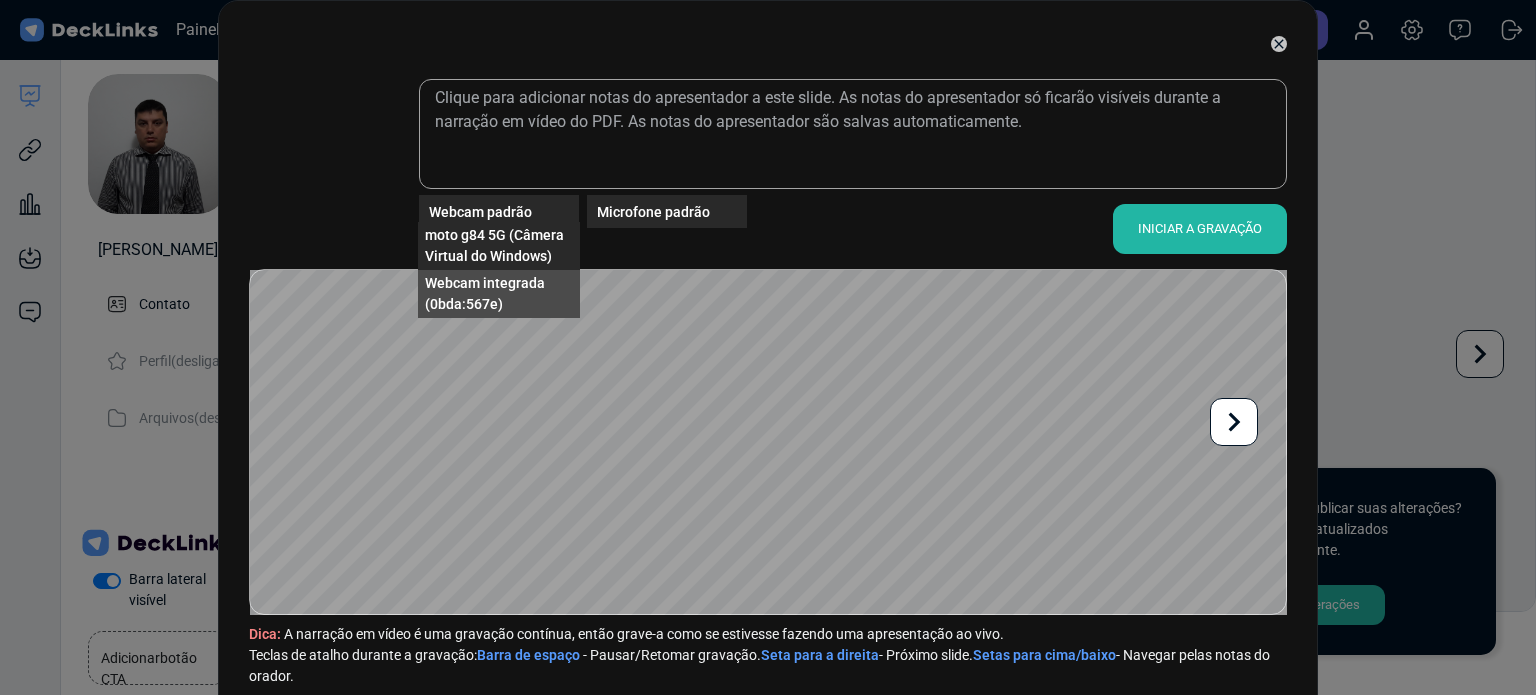 click on "Webcam integrada (0bda:567e)" at bounding box center [485, 293] 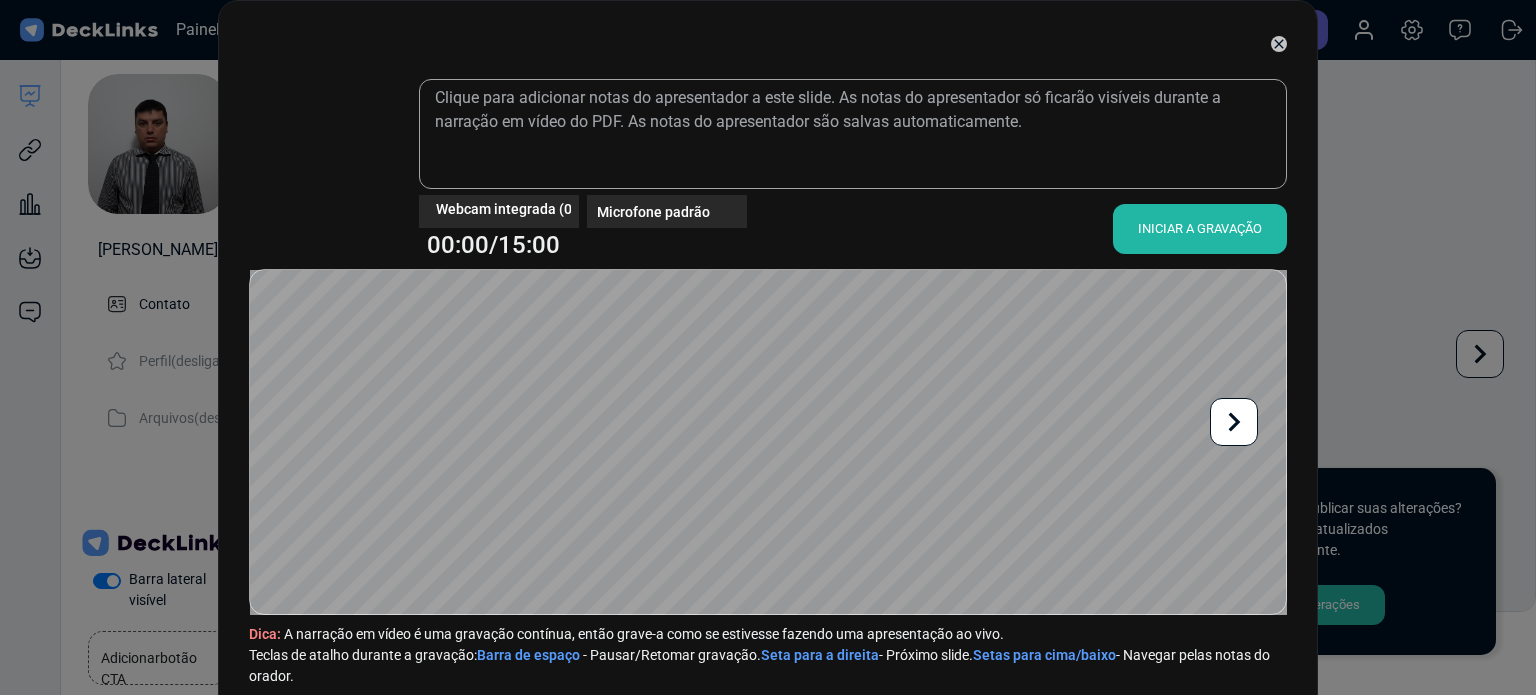 click on "INICIAR A GRAVAÇÃO" at bounding box center (1200, 228) 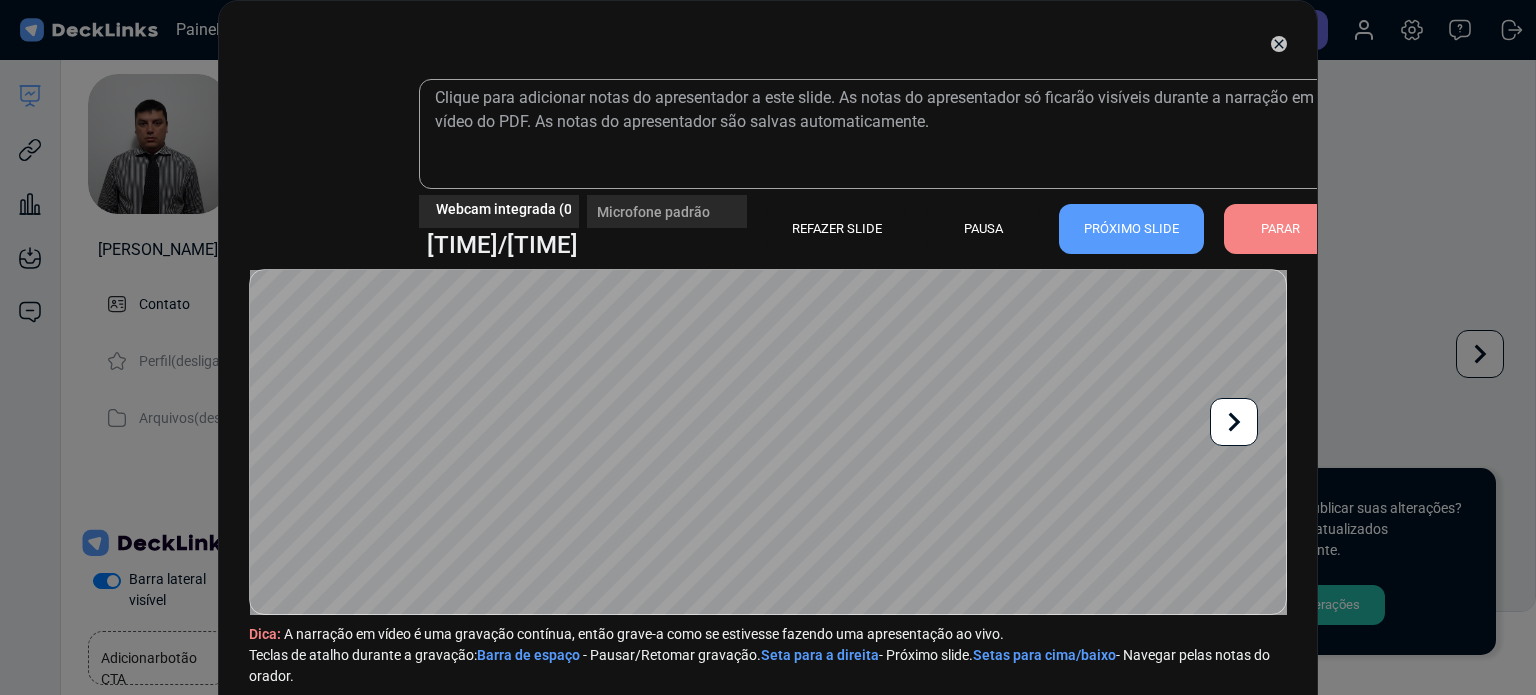 click on "PARAR" at bounding box center (1280, 229) 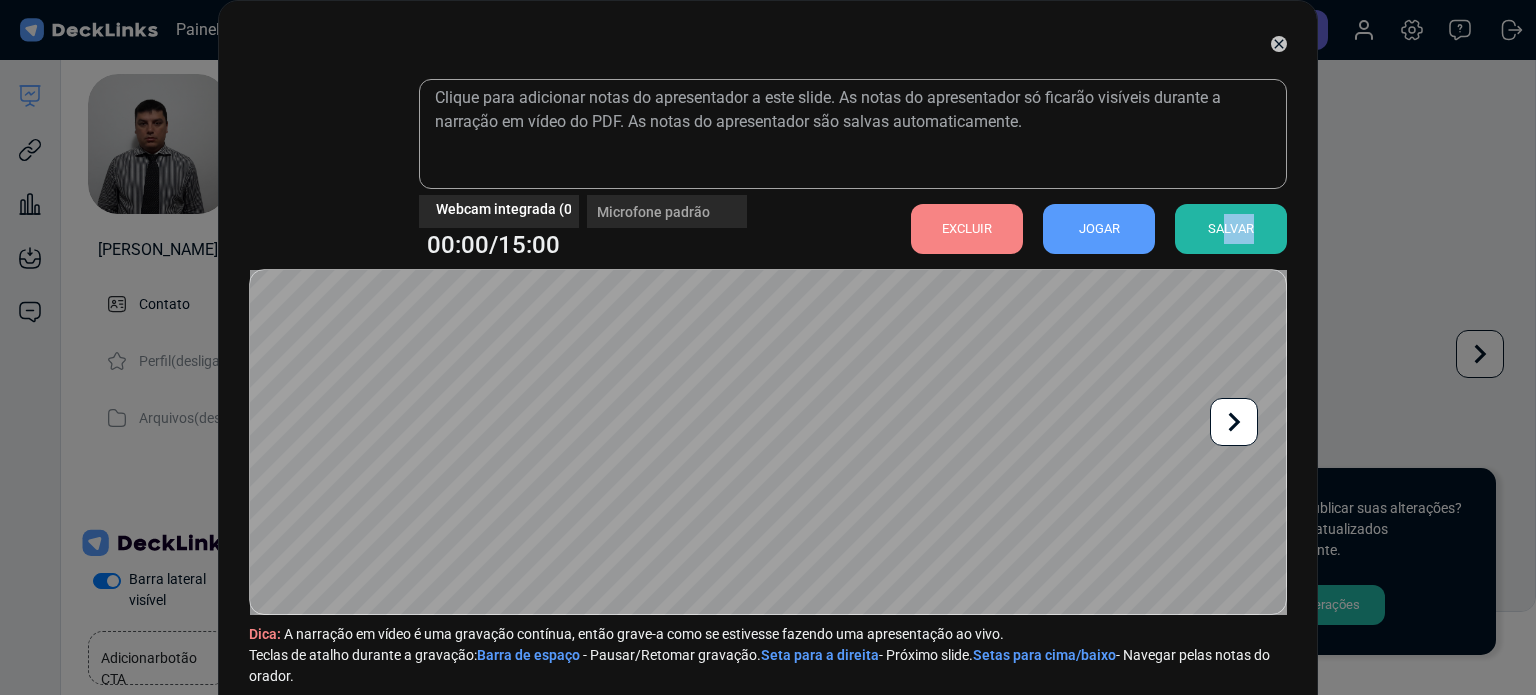 click on "Webcam integrada (0bda:567e) Microfone padrão 00:00/15:00 EXCLUIR JOGAR SALVAR Dica:    A narração em vídeo é uma gravação contínua, então grave-a como se estivesse fazendo uma apresentação ao vivo. Teclas de atalho durante a gravação:  Barra de espaço    - Pausar/Retomar gravação.  Seta para a direita  - Próximo slide.  Setas para cima/baixo  - Navegar pelas notas do orador." at bounding box center (768, 387) 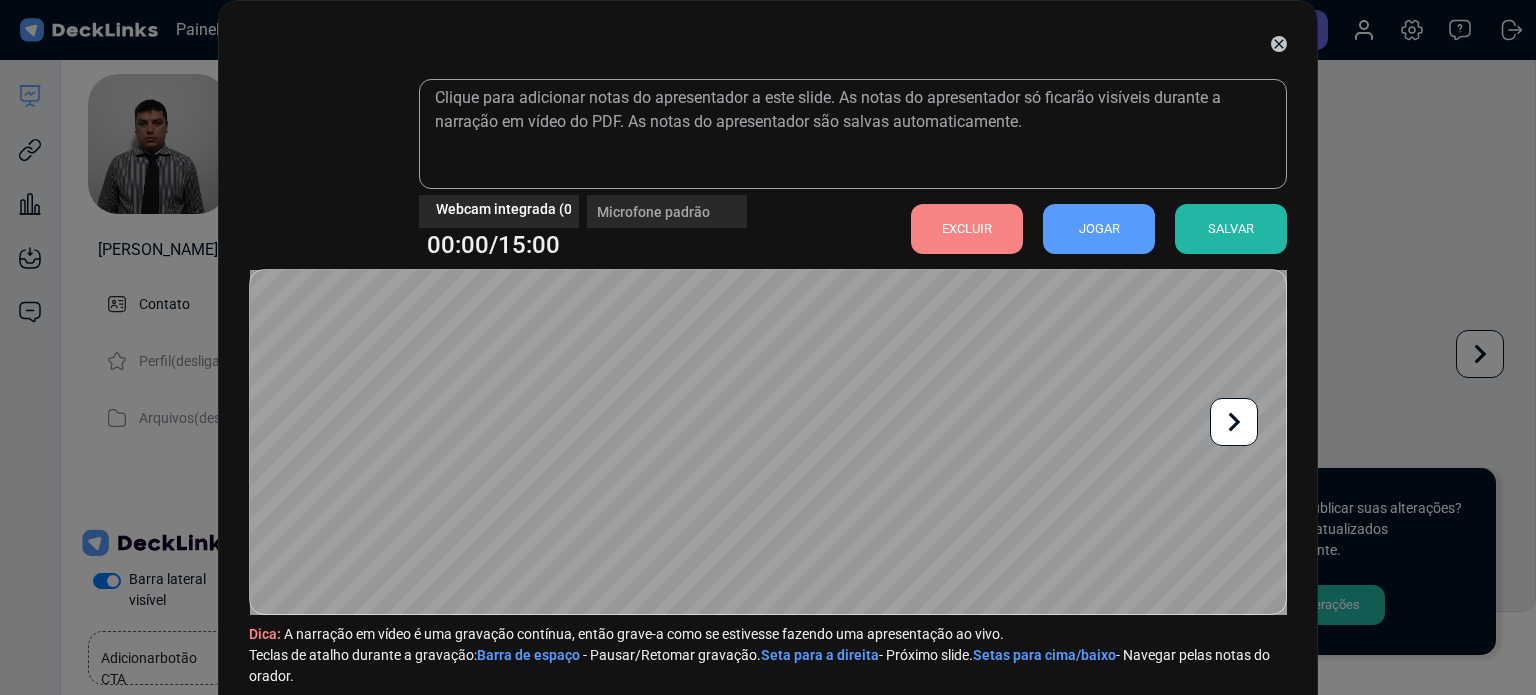 click on "EXCLUIR" at bounding box center [967, 228] 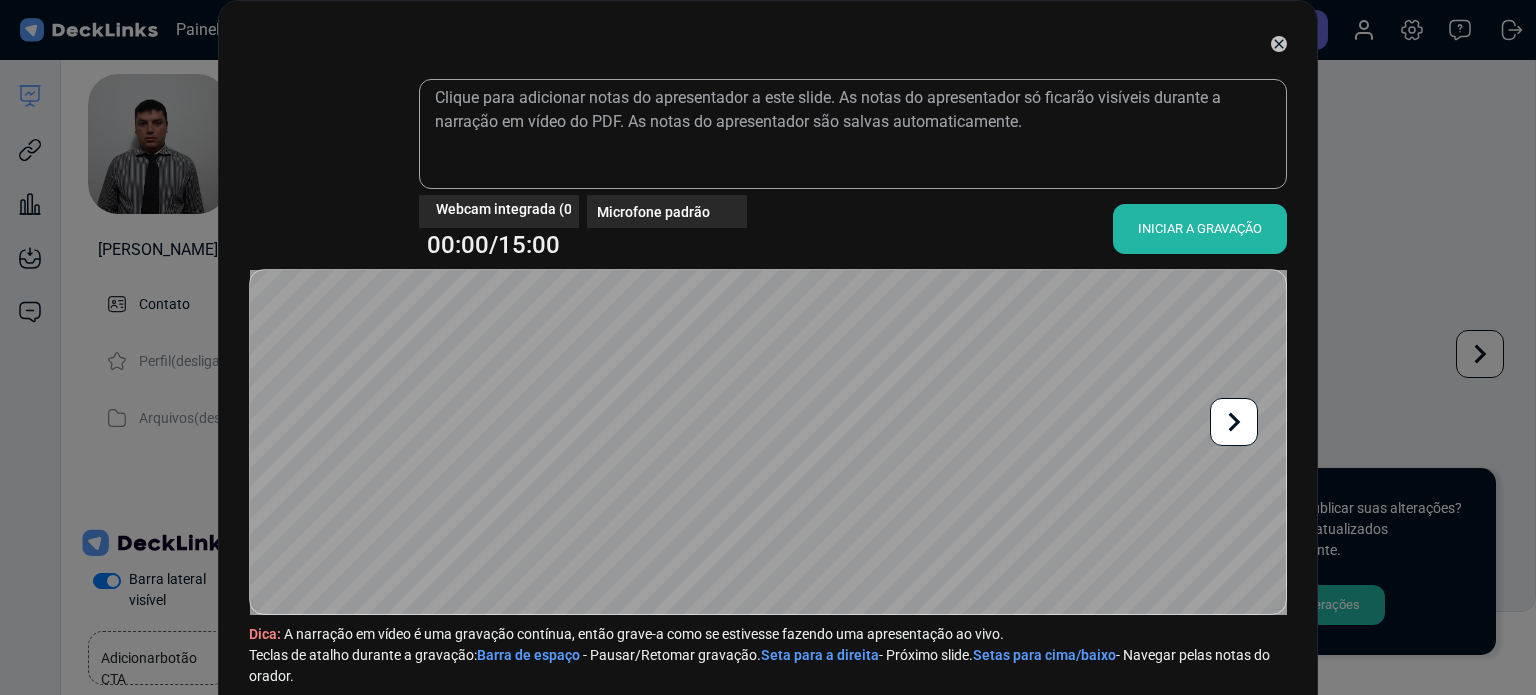 click on "INICIAR A GRAVAÇÃO" at bounding box center (1200, 228) 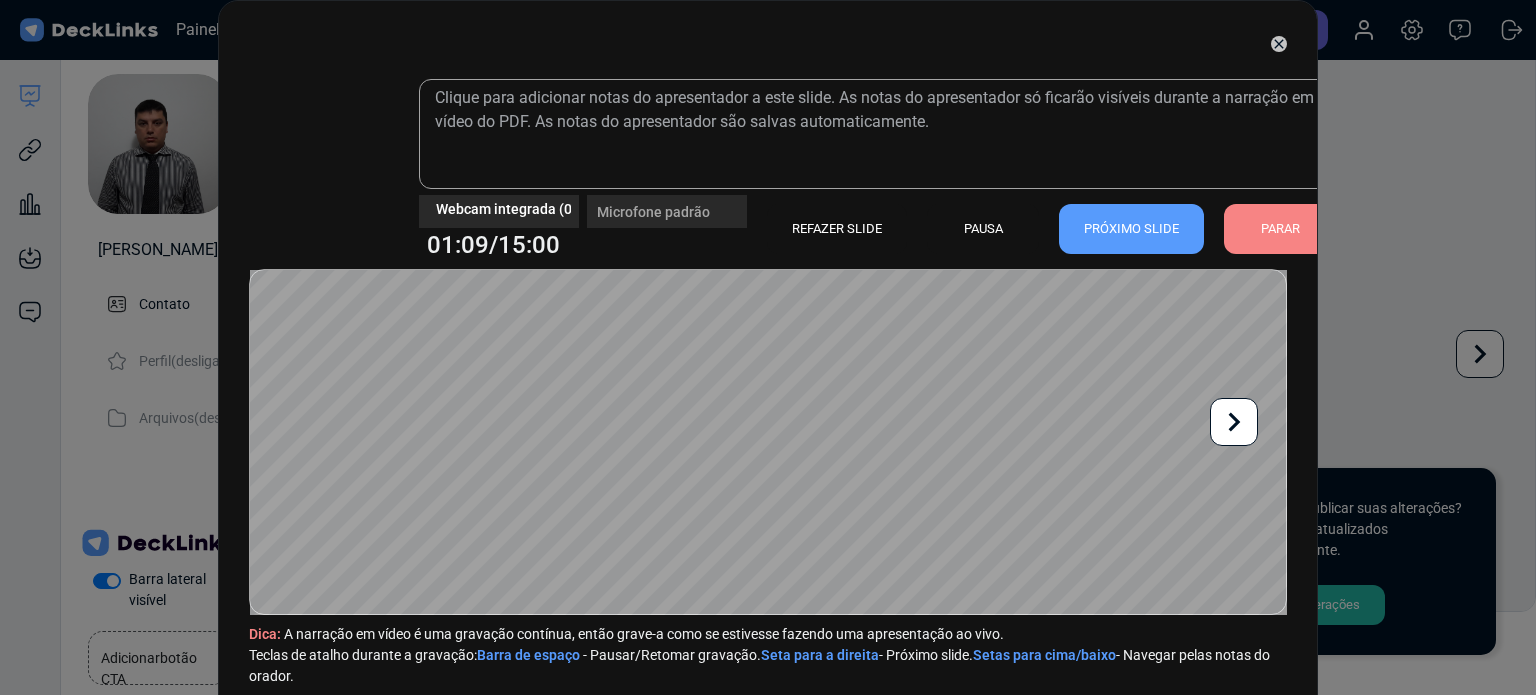 click on "PARAR" at bounding box center (1280, 228) 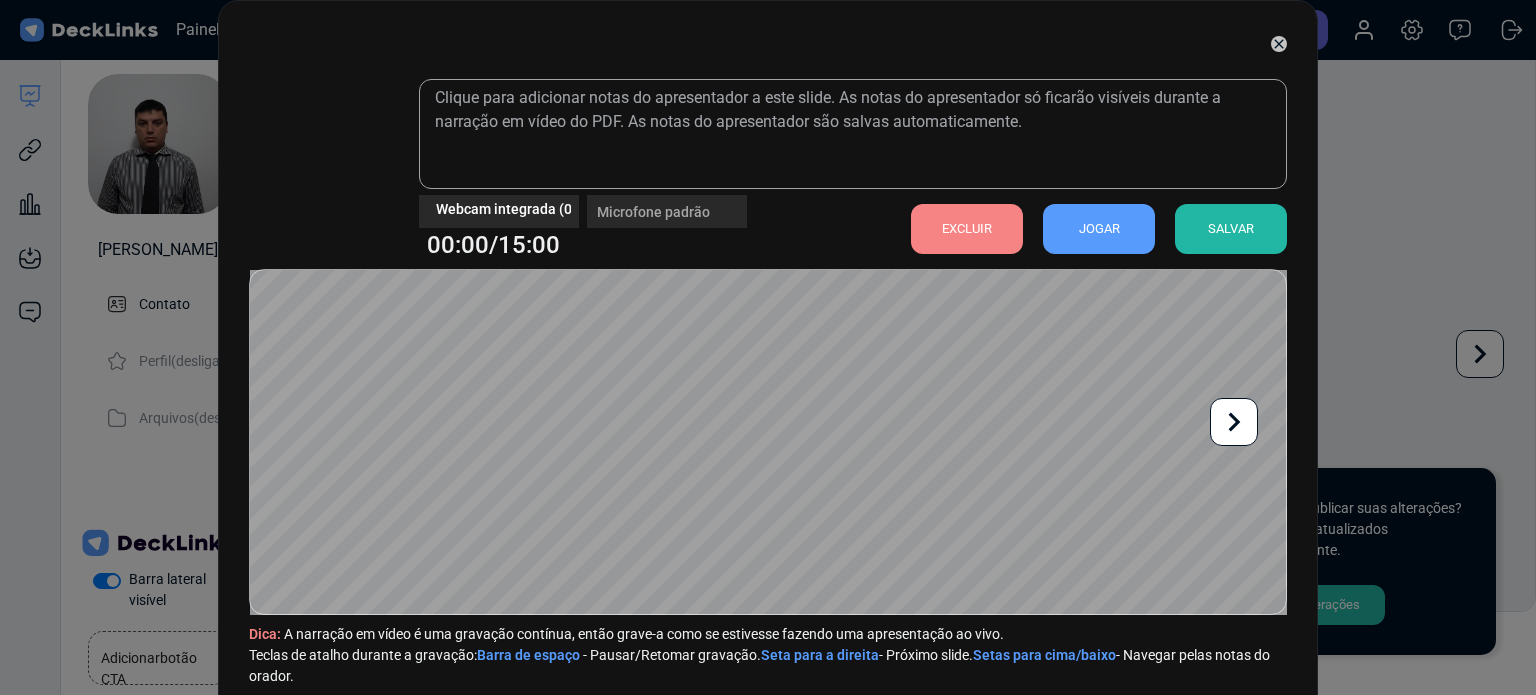 click on "SALVAR" at bounding box center [1231, 228] 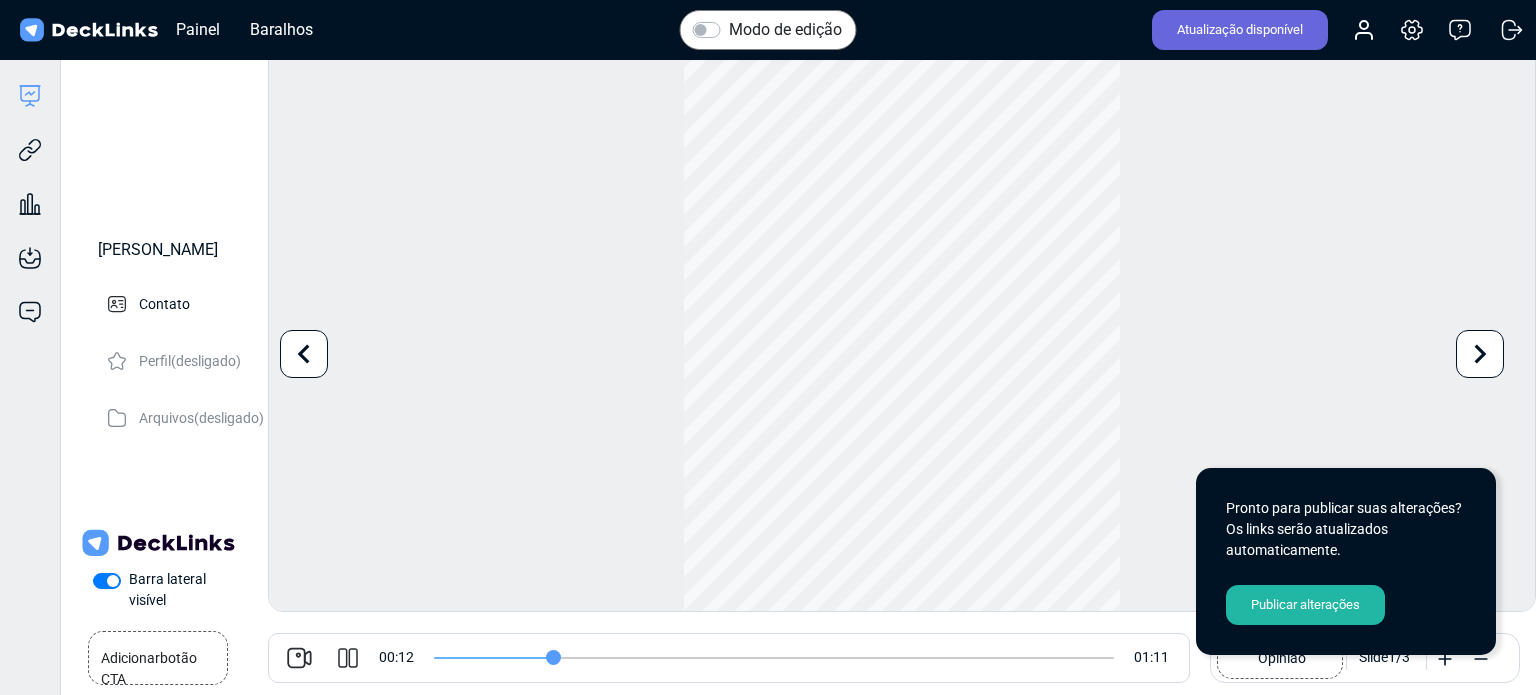 click on "00:12 01:11" at bounding box center [784, 658] 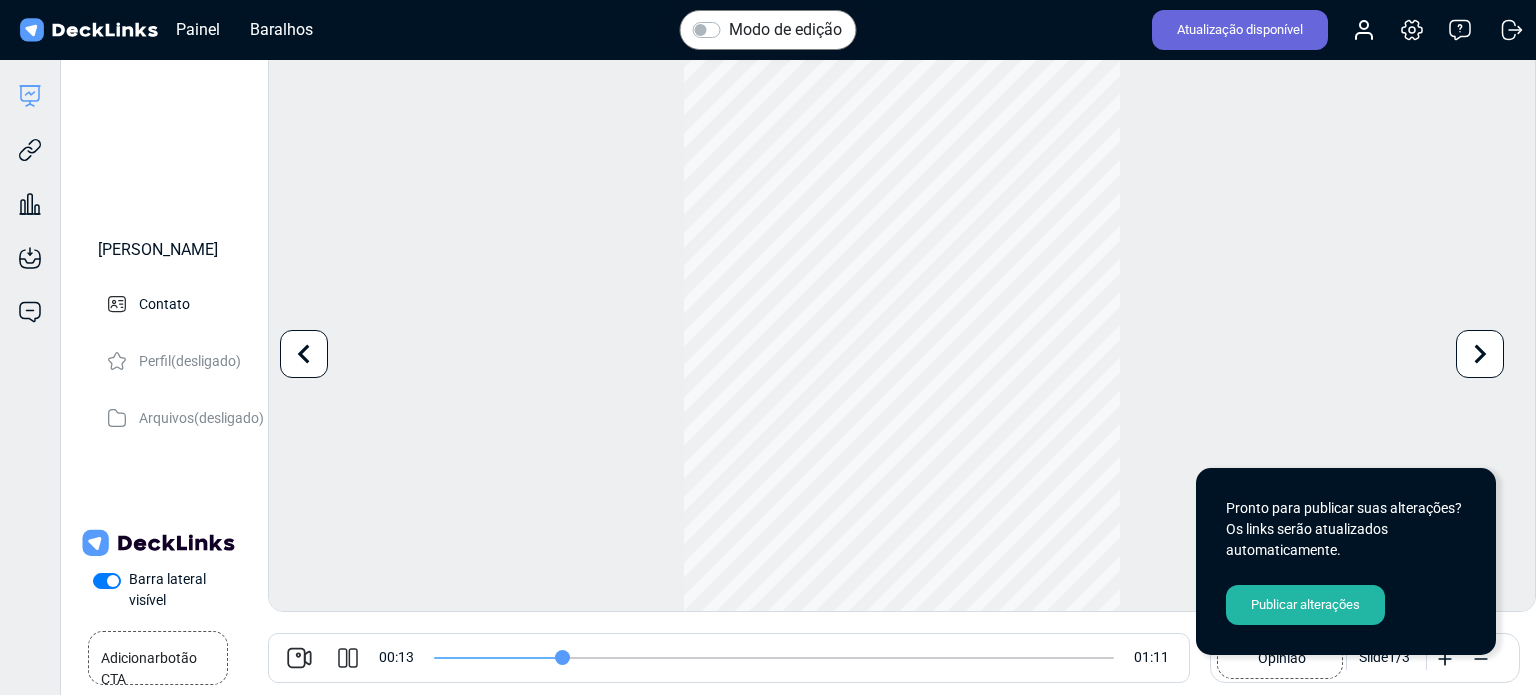 drag, startPoint x: 430, startPoint y: 653, endPoint x: 444, endPoint y: 662, distance: 16.643316 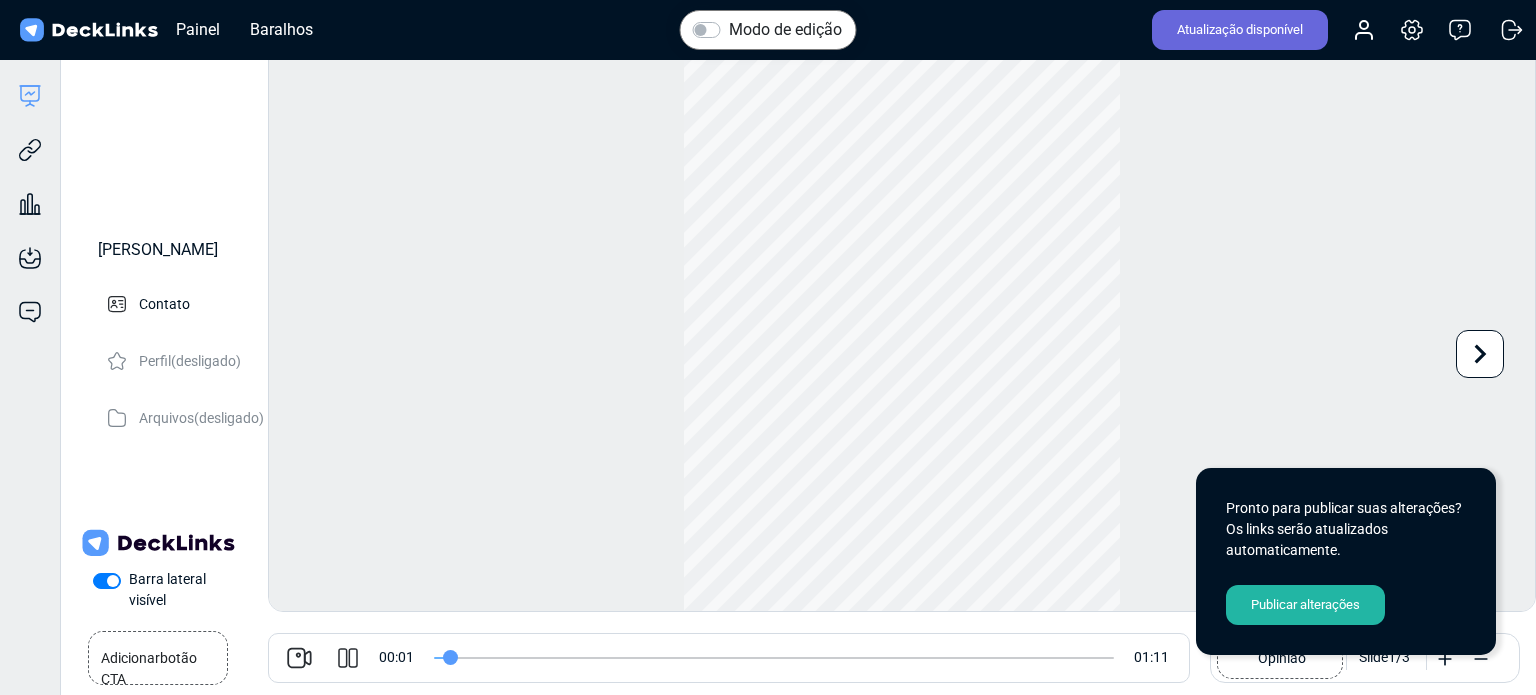 click at bounding box center [774, 658] 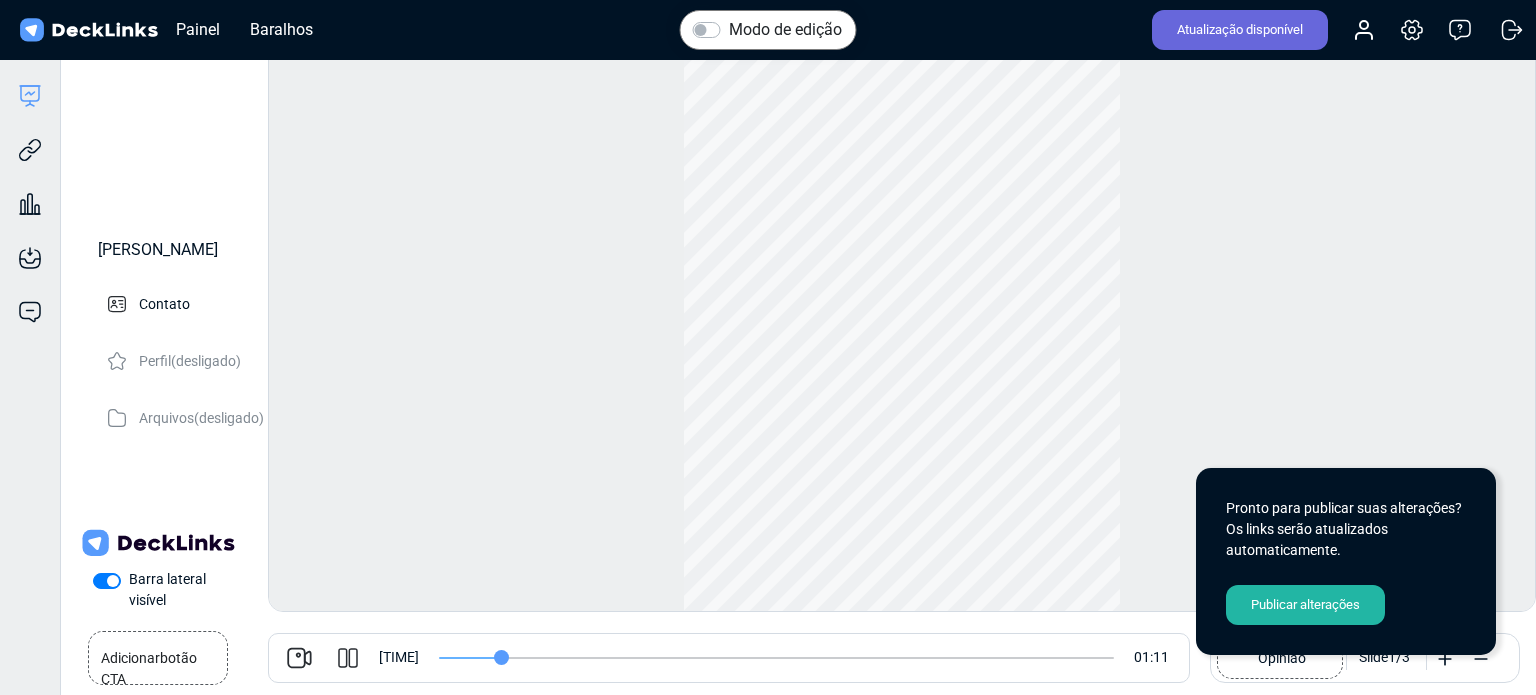 click on "Publicar alterações" at bounding box center [1305, 604] 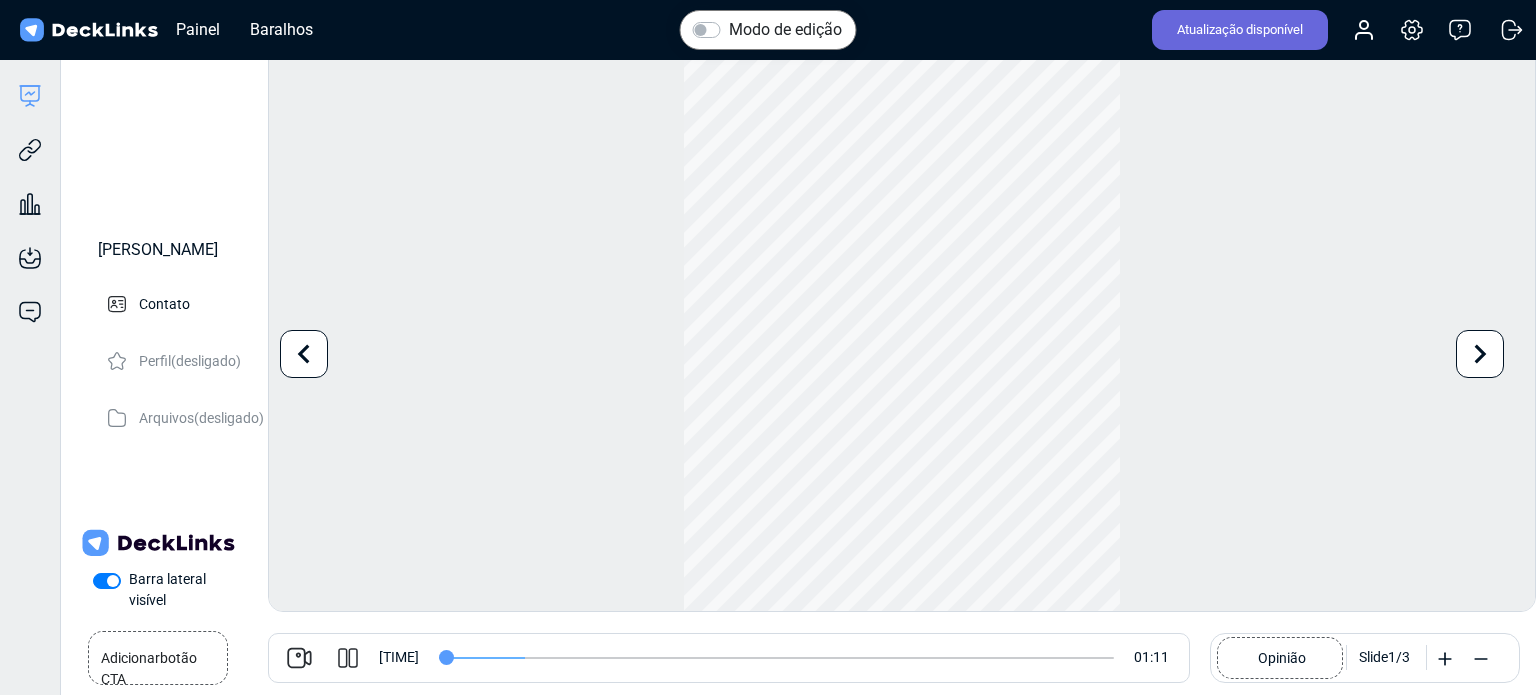 click at bounding box center (776, 658) 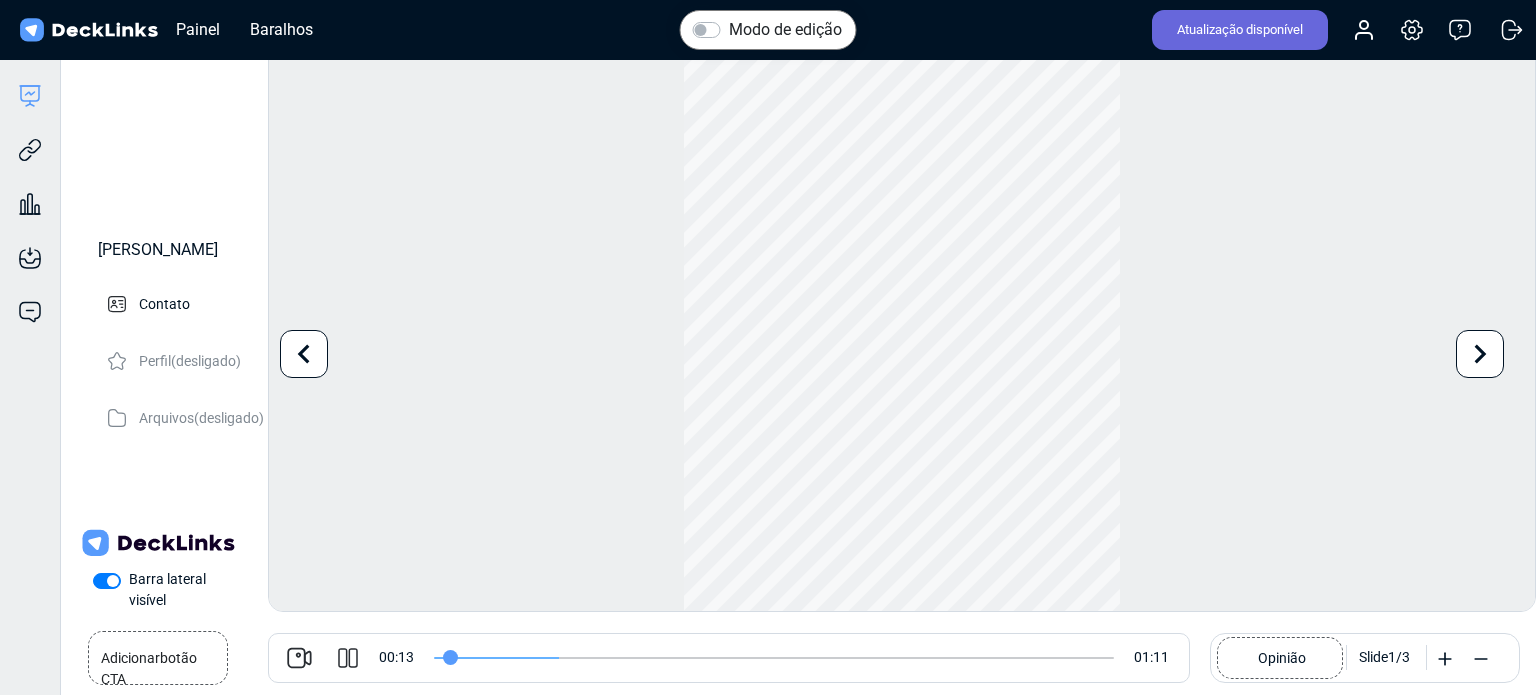 type on "1" 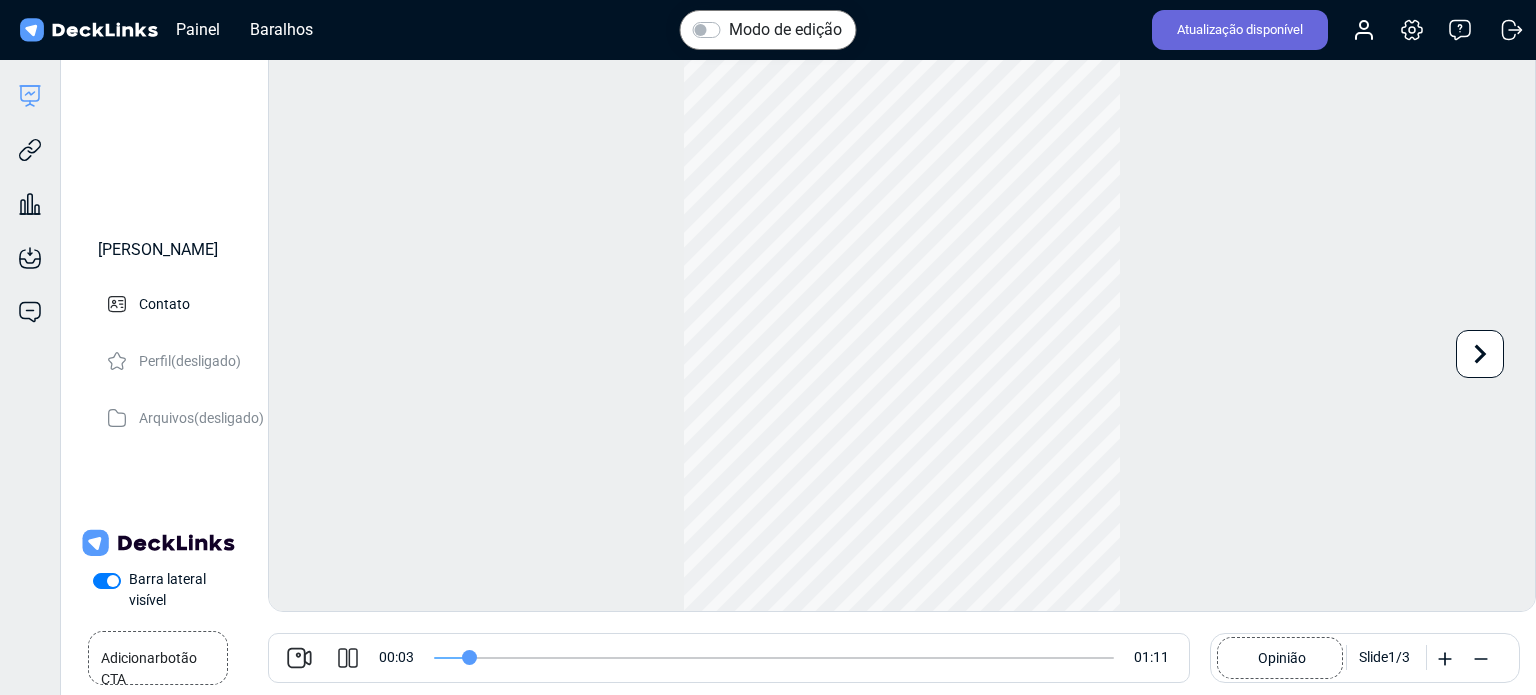 click at bounding box center (299, 658) 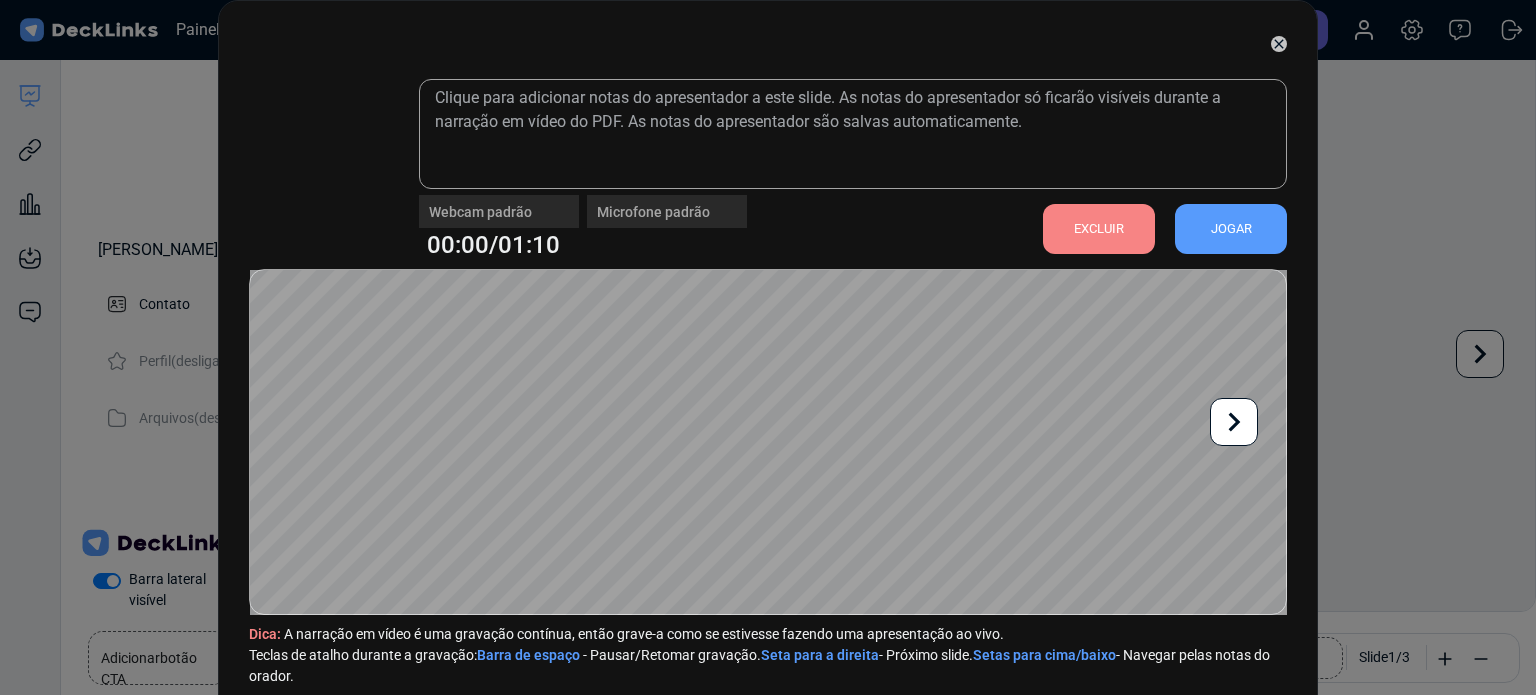 click on "EXCLUIR" at bounding box center [1099, 229] 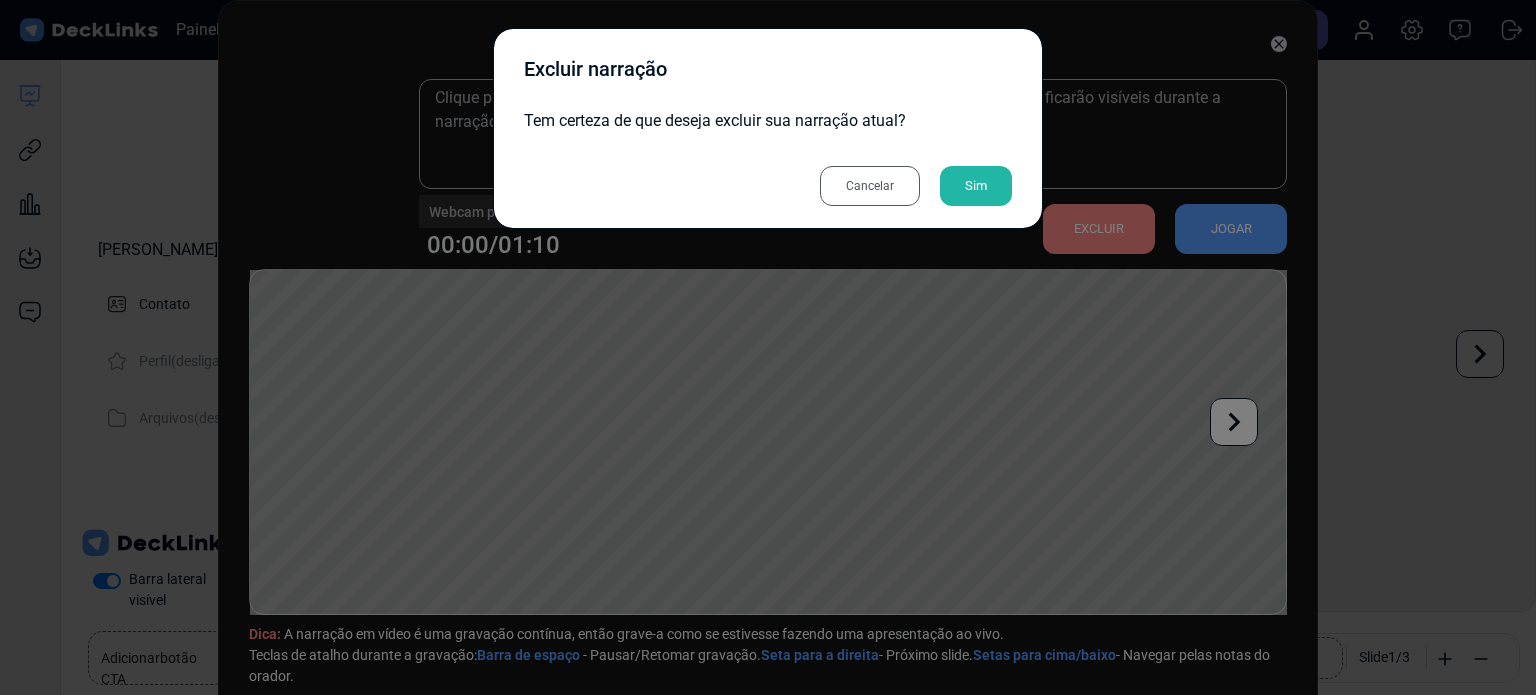 click on "Sim" at bounding box center (976, 185) 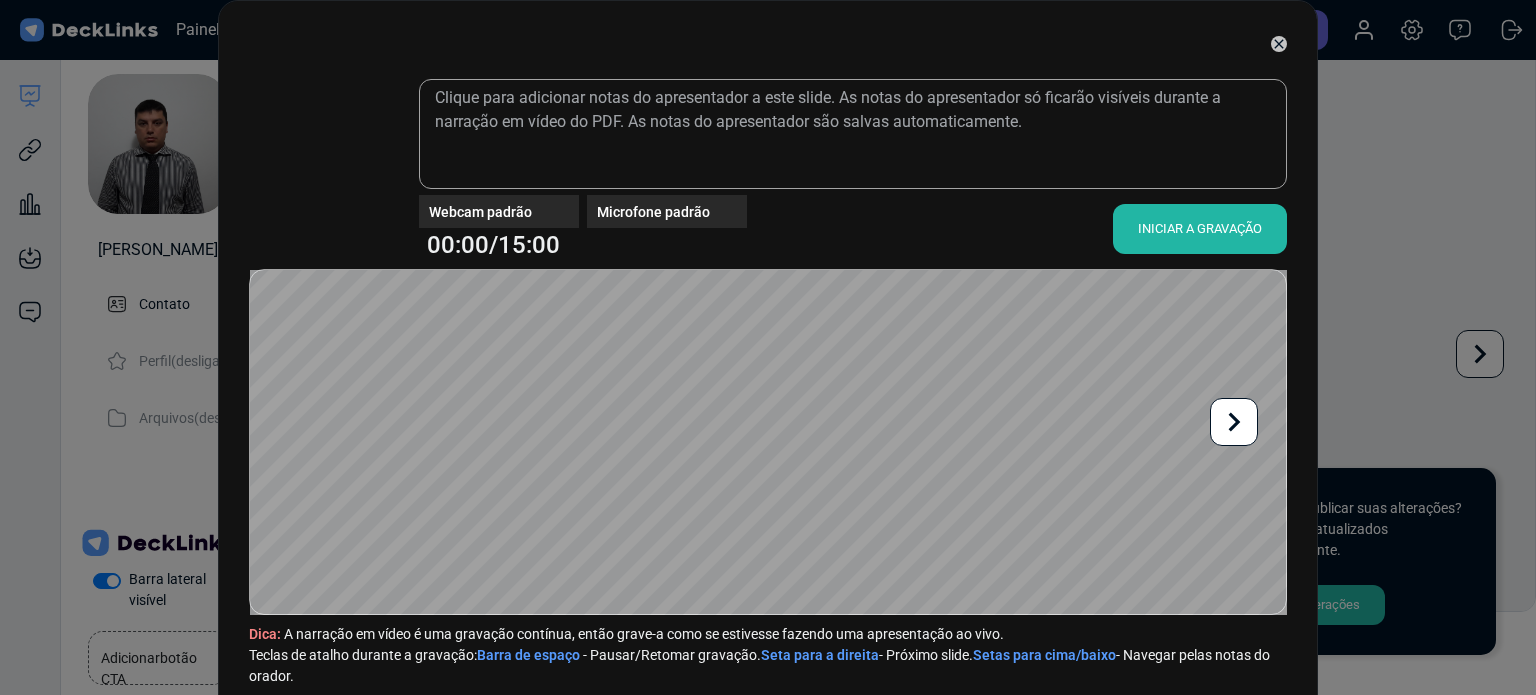 click on "Webcam padrão Microfone padrão 00:00/15:00 INICIAR A GRAVAÇÃO Dica:    A narração em vídeo é uma gravação contínua, então grave-a como se estivesse fazendo uma apresentação ao vivo. Teclas de atalho durante a gravação:  Barra de espaço    - Pausar/Retomar gravação.  Seta para a direita  - Próximo slide.  Setas para cima/baixo  - Navegar pelas notas do orador." at bounding box center (768, 347) 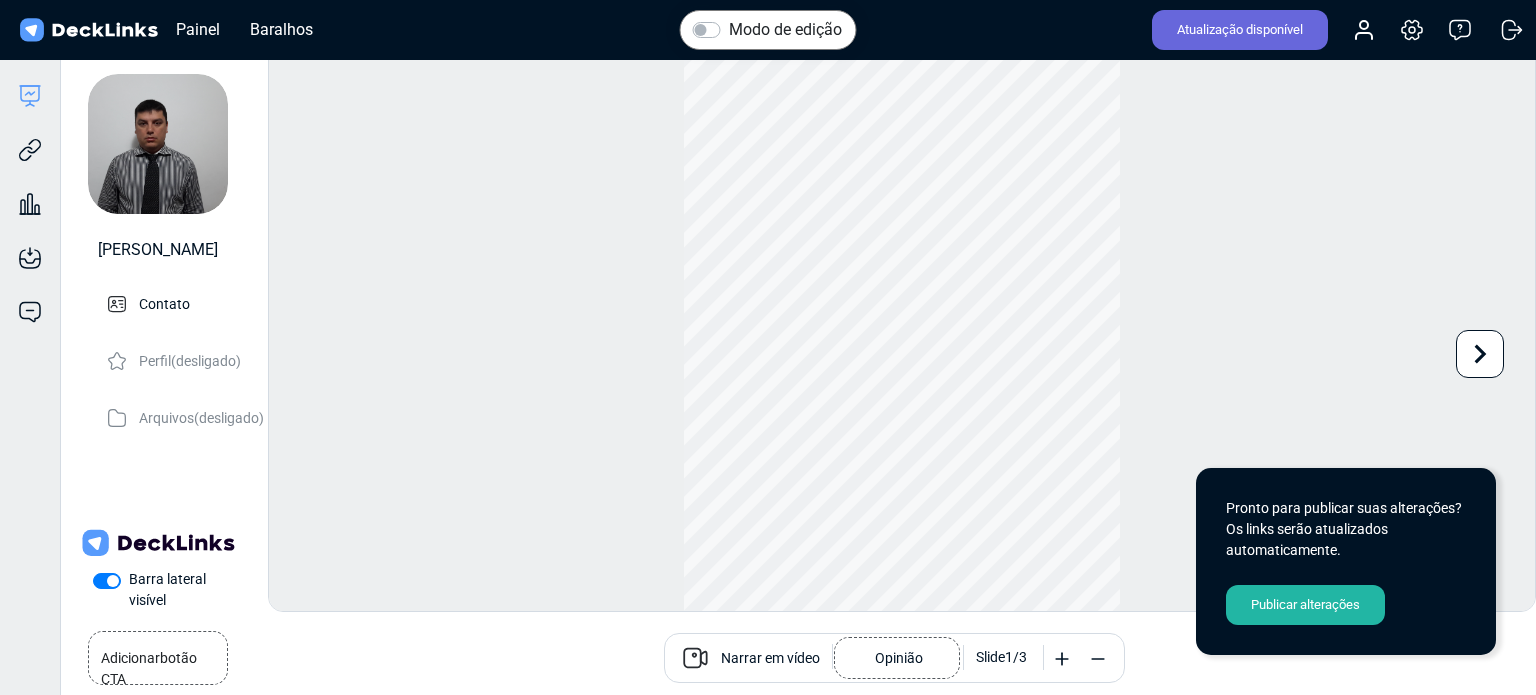 click on "Modo de edição Alterar foto A atualização desta imagem será aplicada imediatamente a todos os seus decks. Tamanho de foto recomendado: 300 x 300. Use as setas esquerda/direita para navegar entre os slides Adicionar  botão CTA Agende uma ligação Narrar em vídeo Opinião Slide  1  /  3" at bounding box center [902, 330] 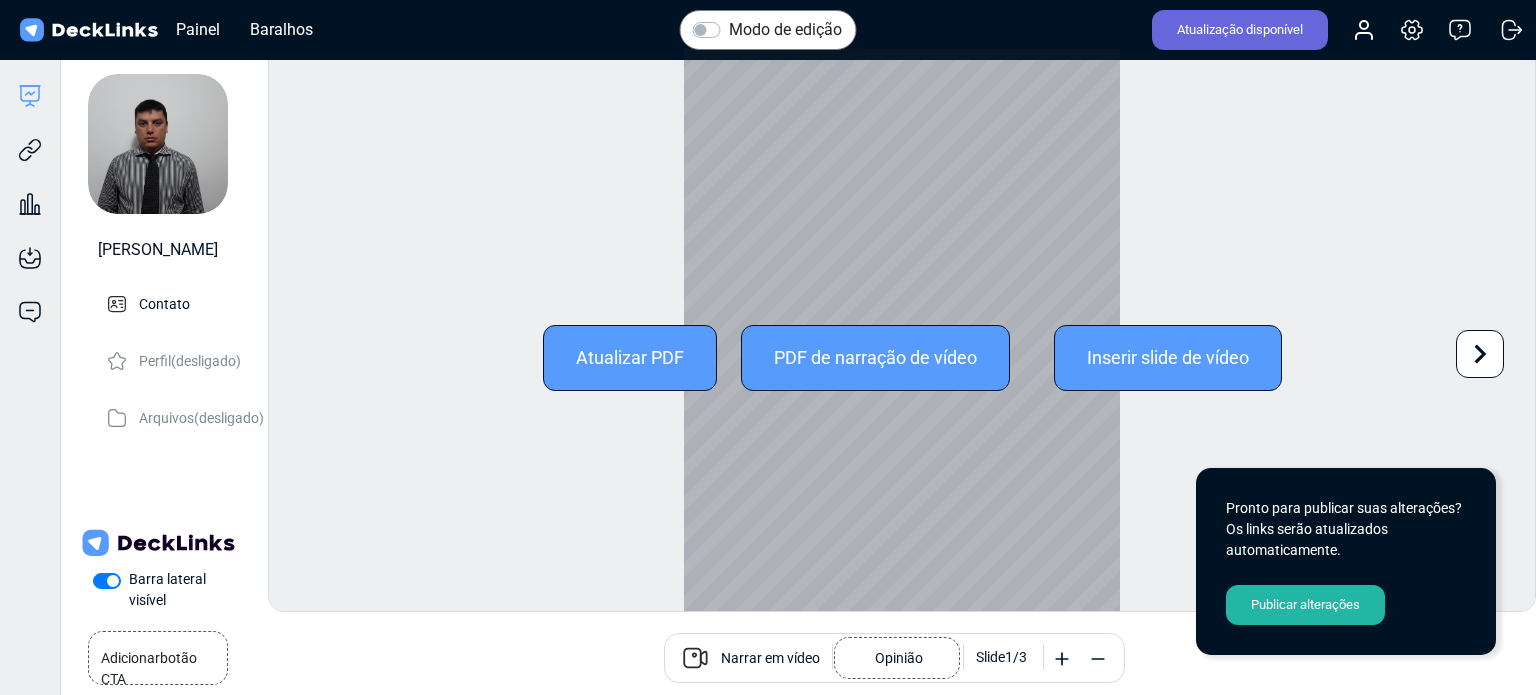 click on "PDF de narração de vídeo" at bounding box center [875, 357] 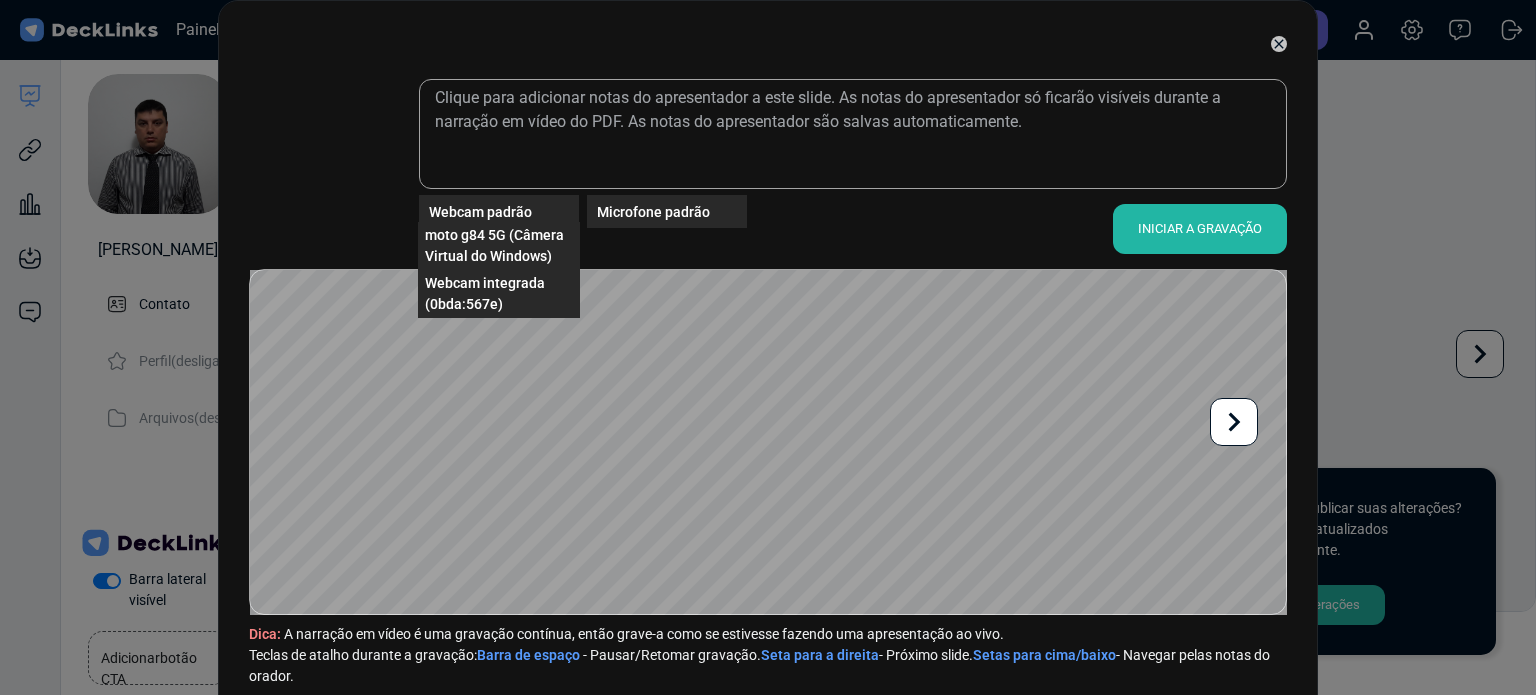click on "Webcam padrão" at bounding box center [504, 211] 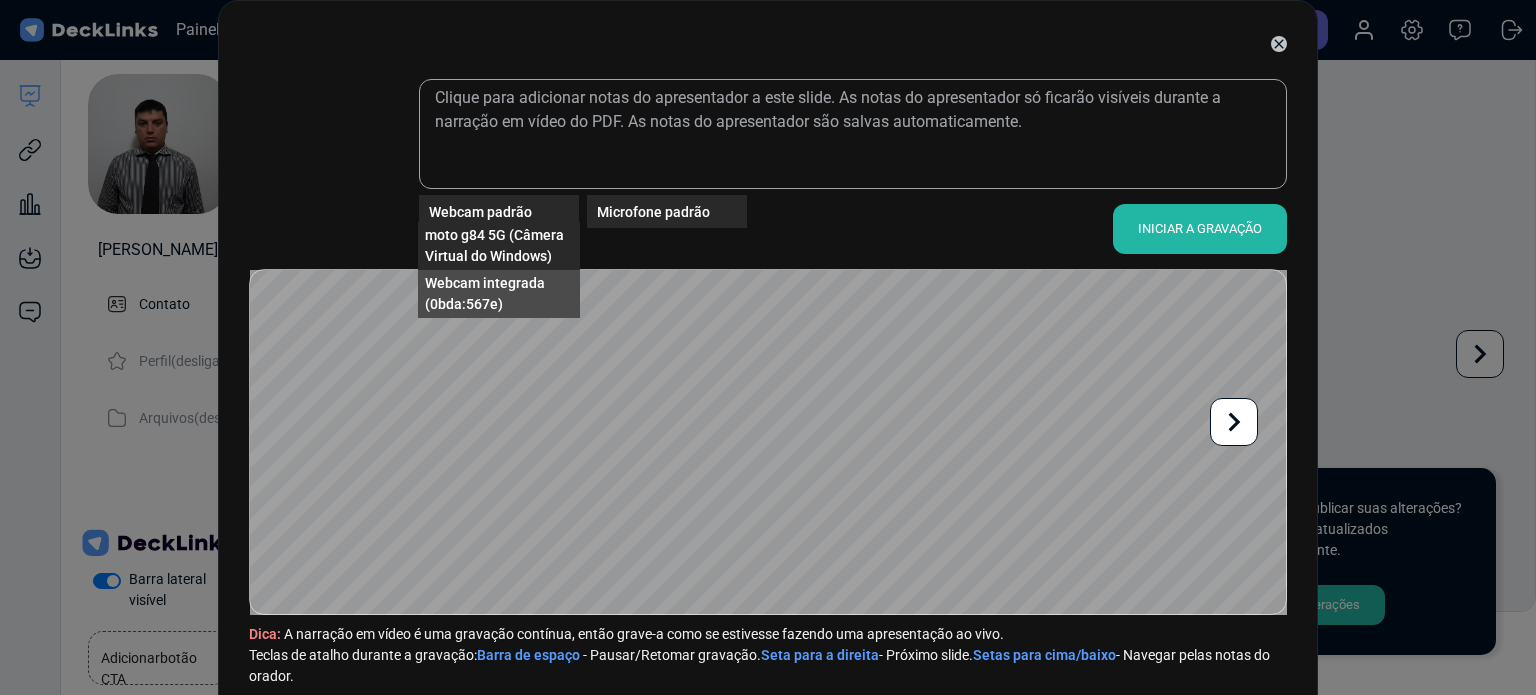 click on "Webcam integrada (0bda:567e)" at bounding box center [485, 293] 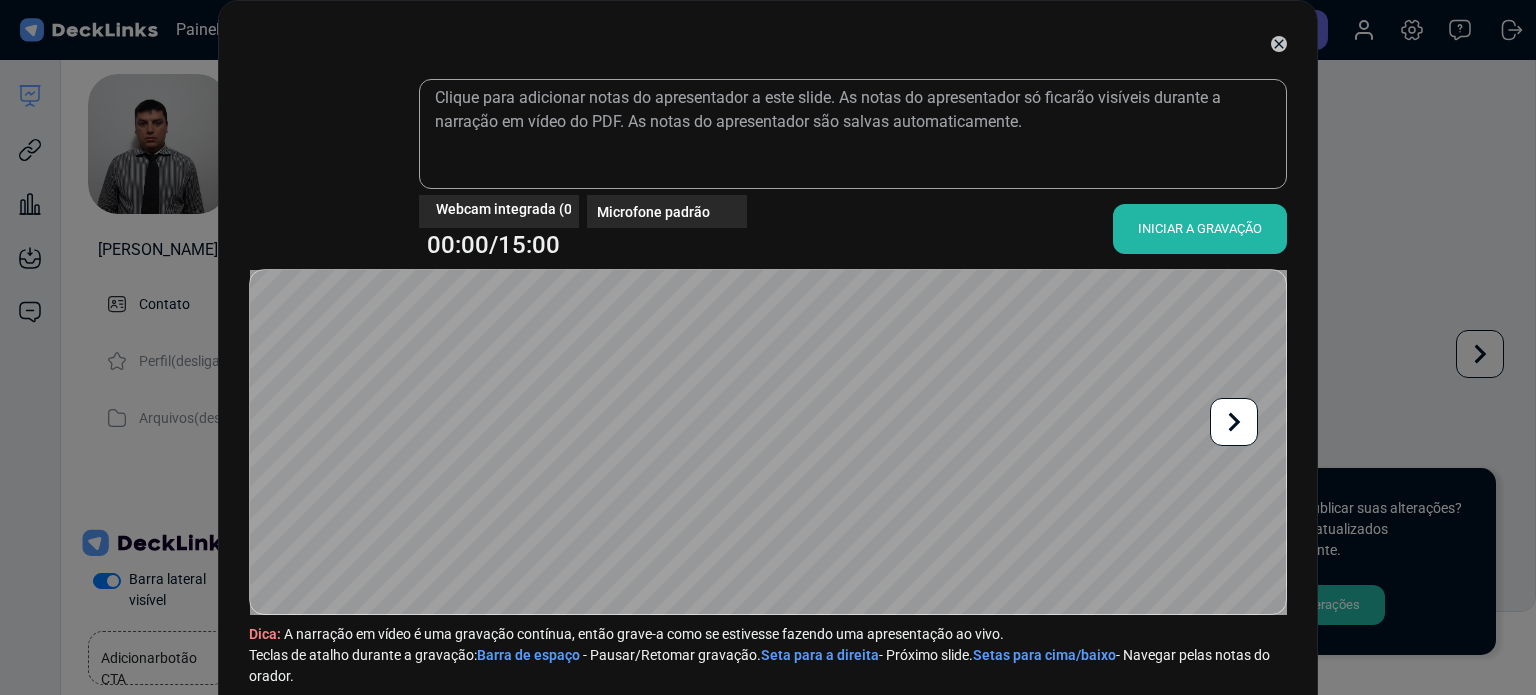 click on "INICIAR A GRAVAÇÃO" at bounding box center [1200, 228] 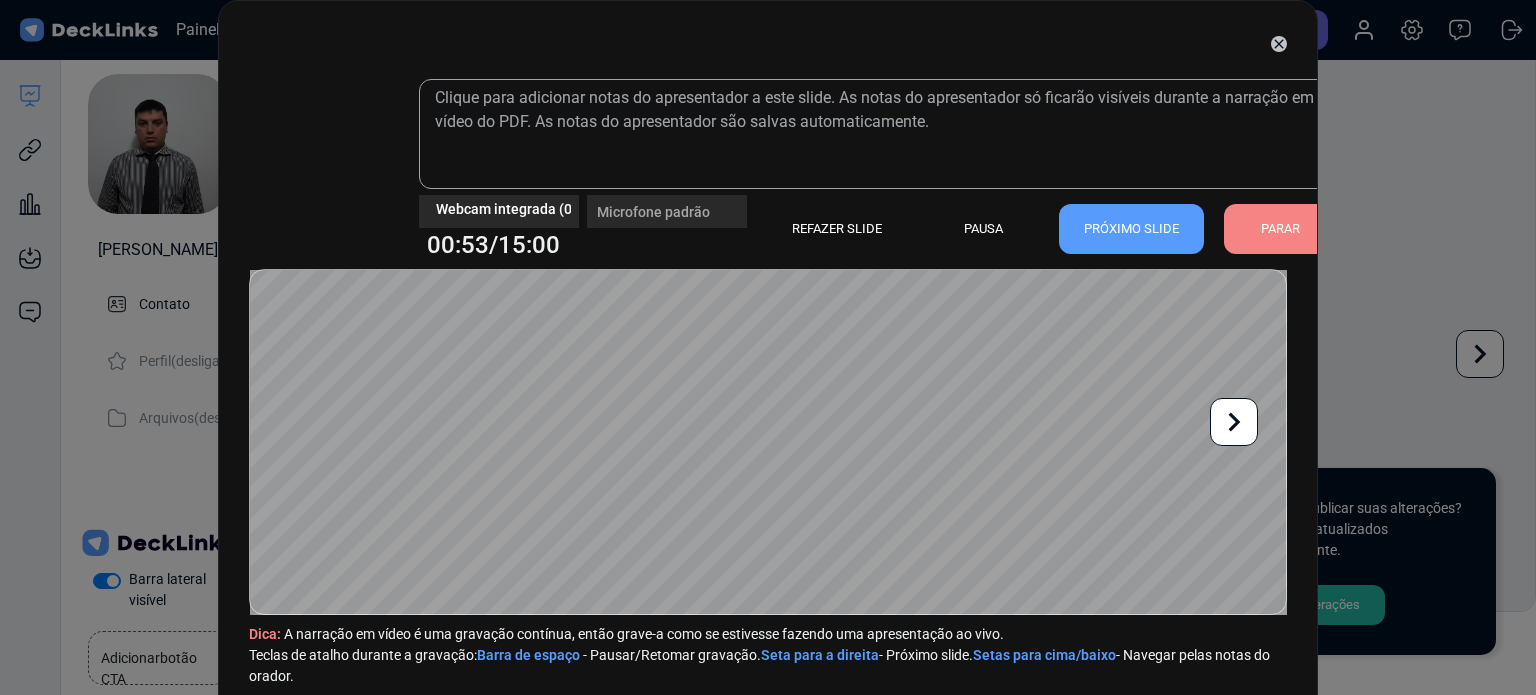 click on "PARAR" at bounding box center [1280, 228] 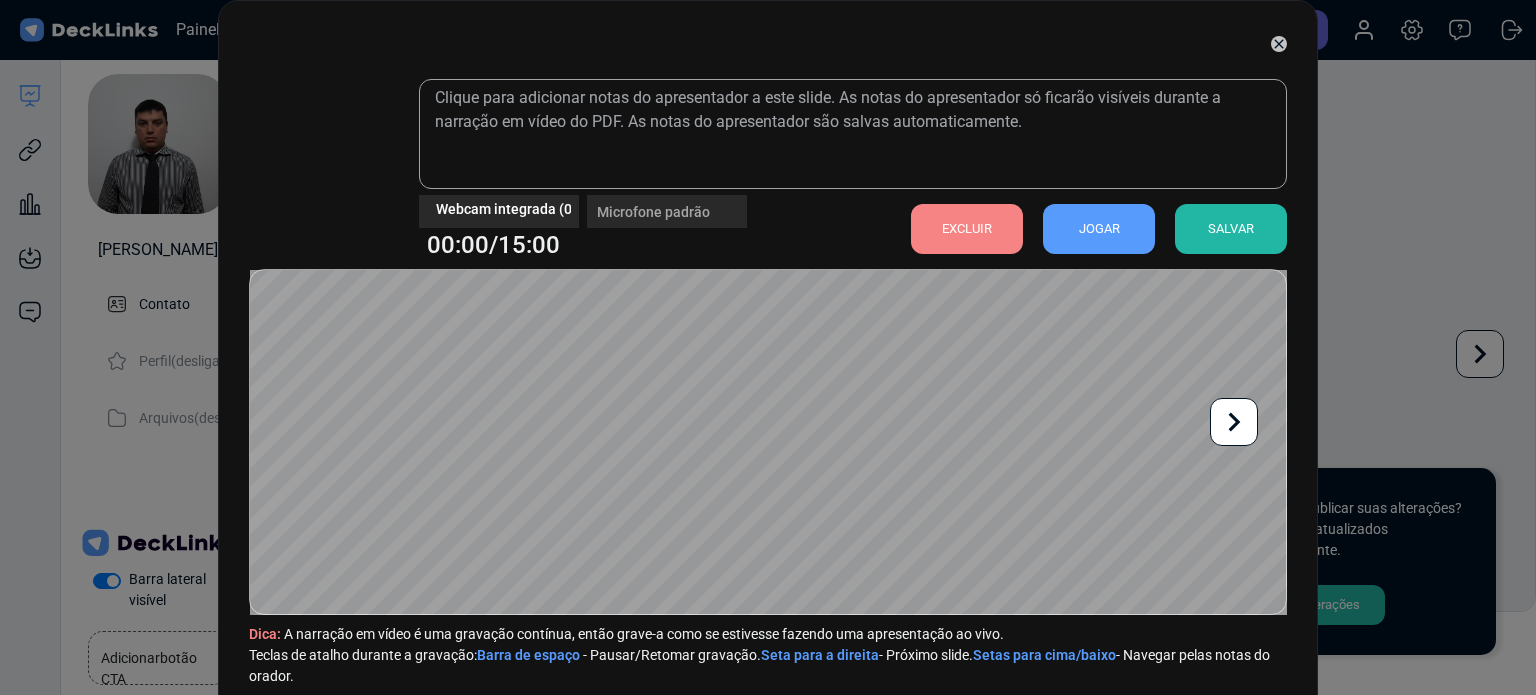 click on "SALVAR" at bounding box center [1231, 228] 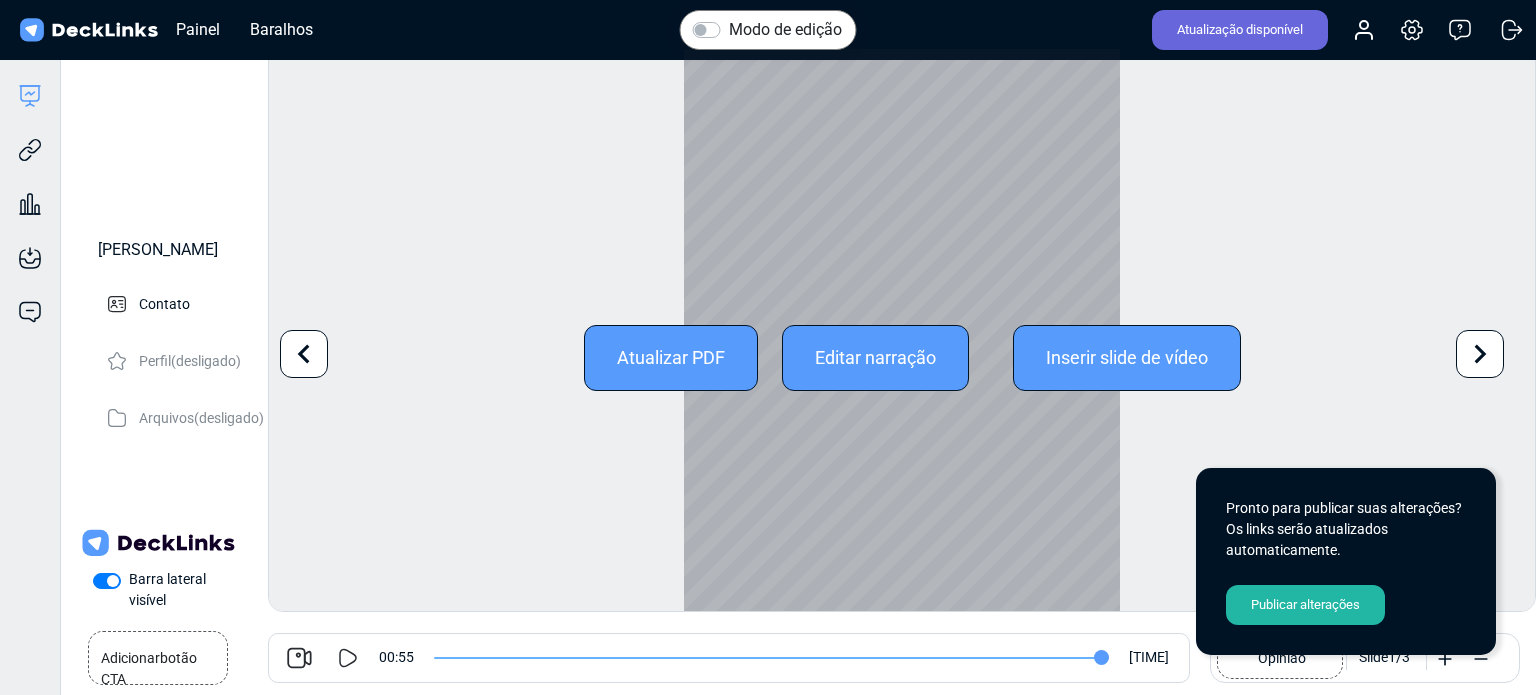 click on "Editar narração" at bounding box center [875, 357] 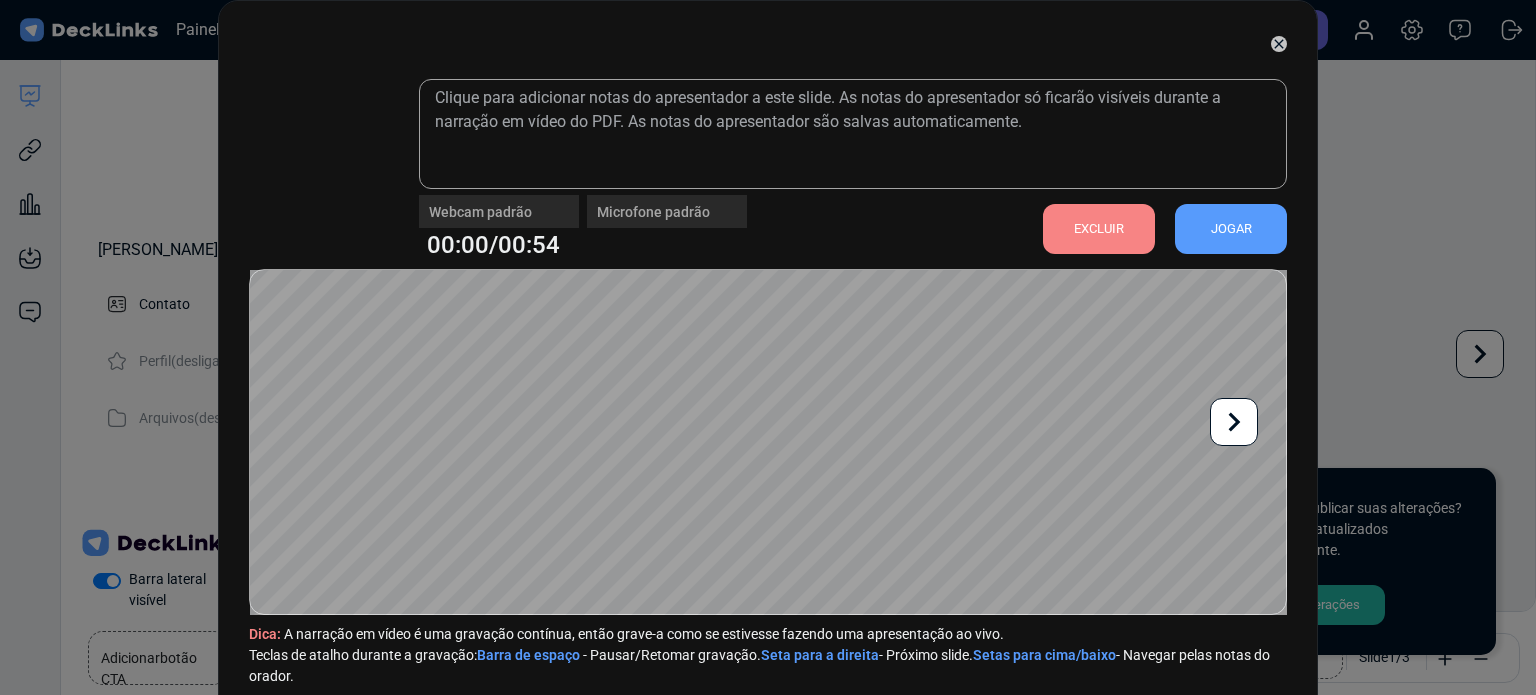 click on "EXCLUIR" at bounding box center (1099, 228) 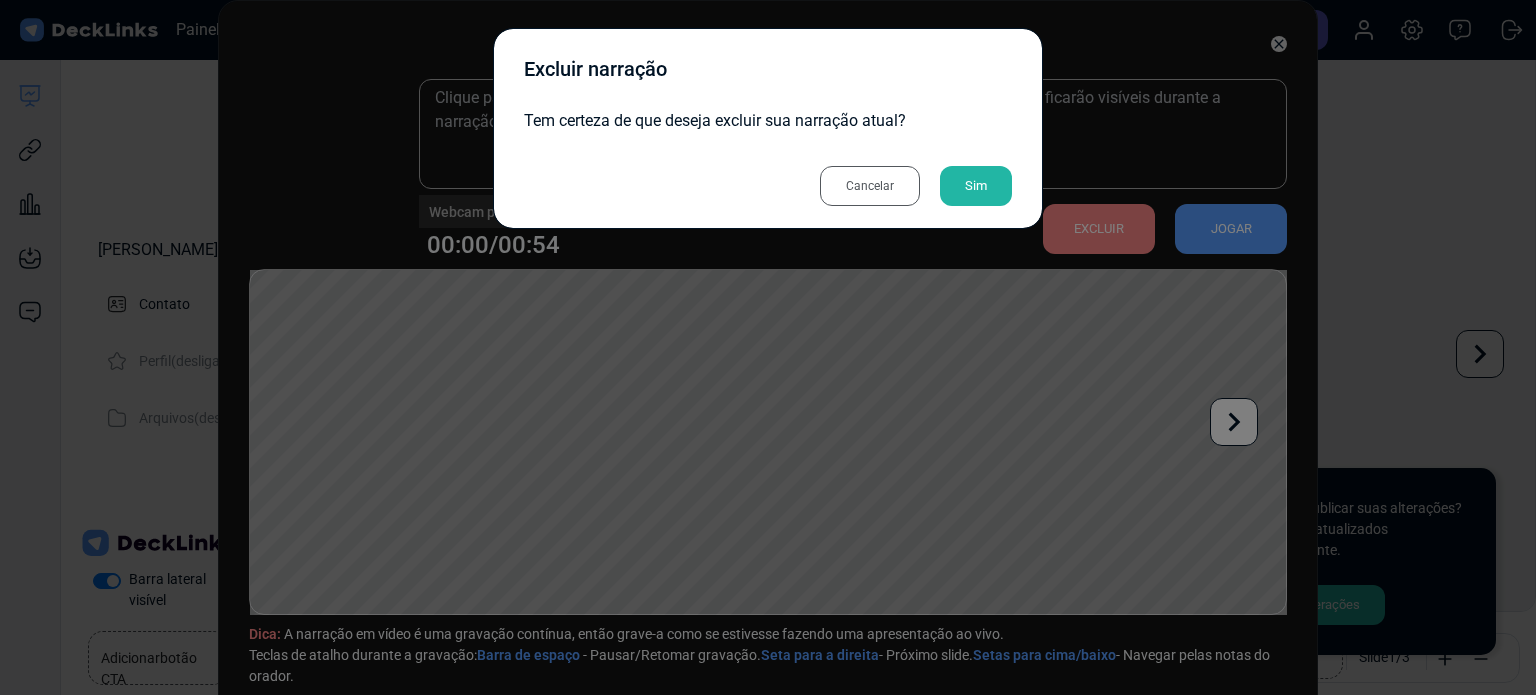 click on "Sim" at bounding box center [976, 186] 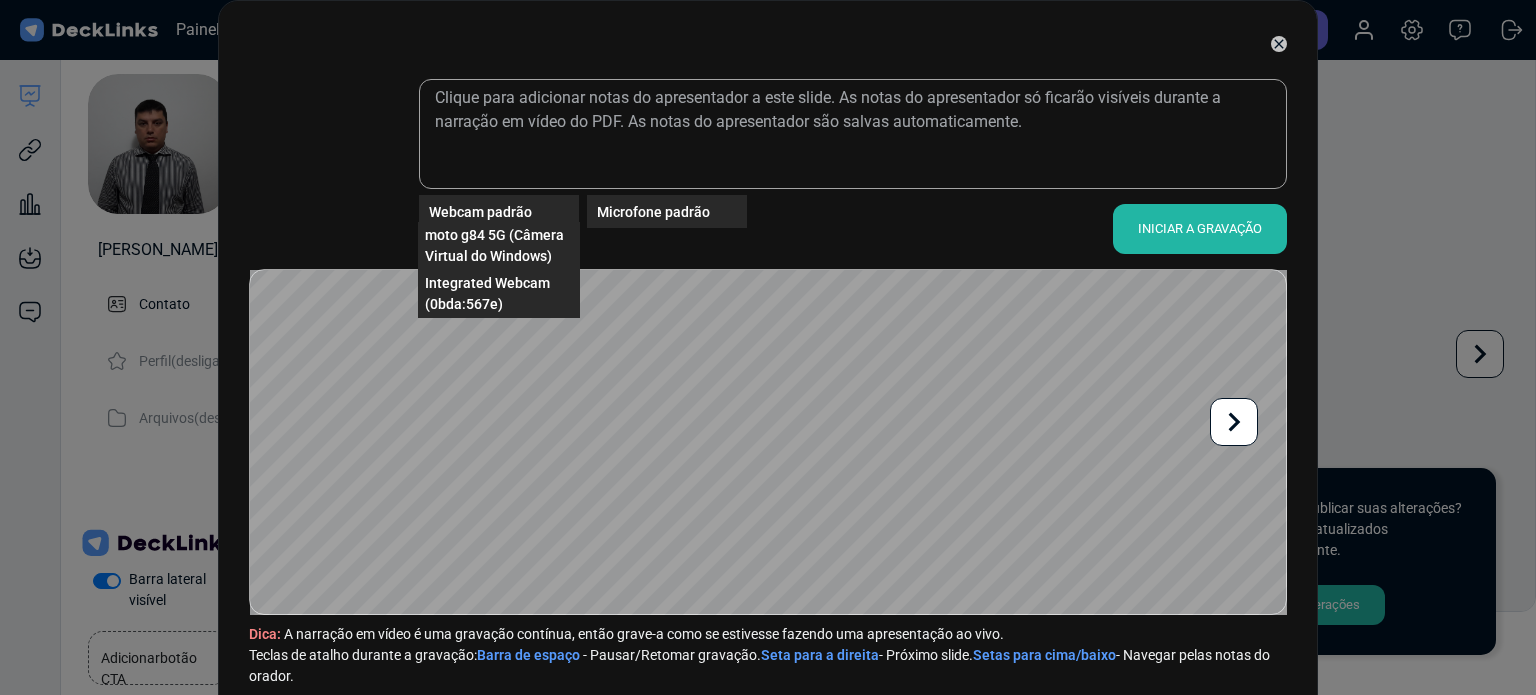 click on "Webcam padrão" at bounding box center (480, 211) 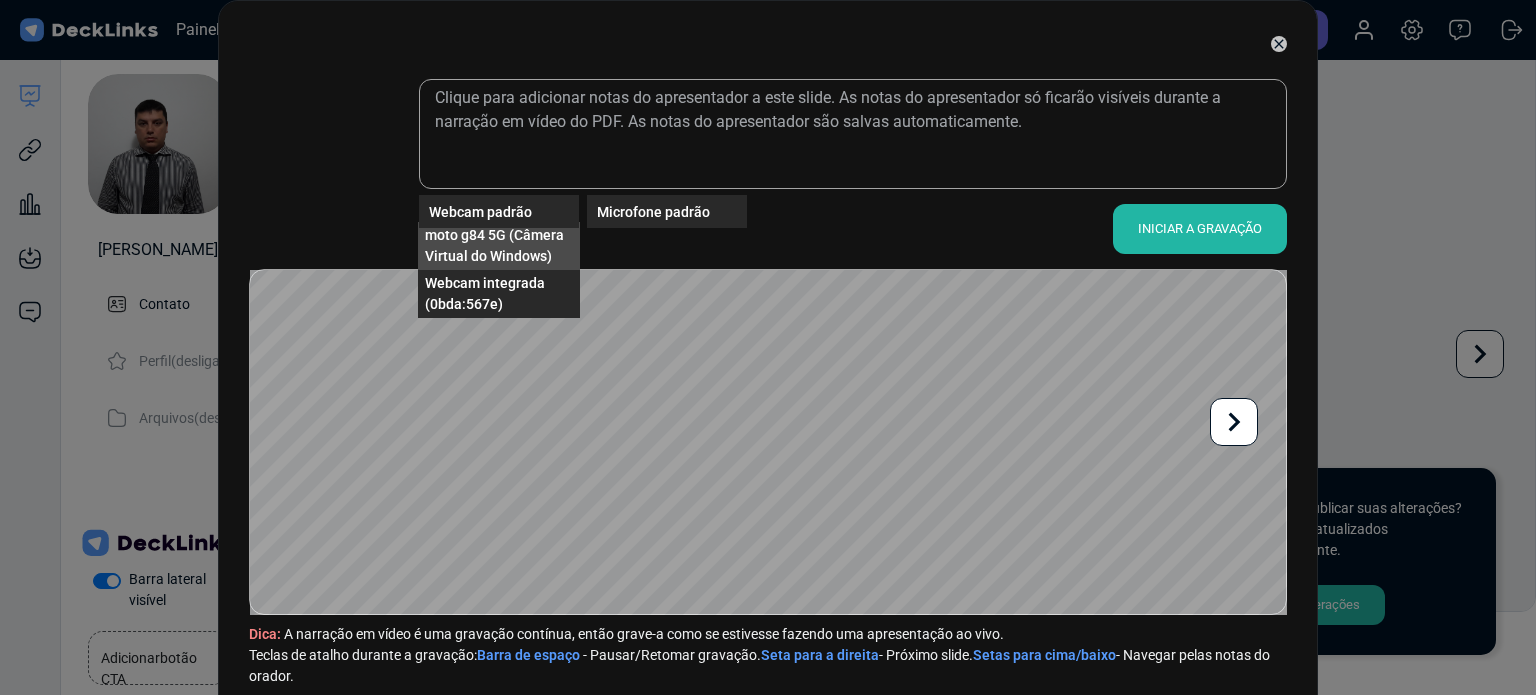 click on "moto g84 5G (Câmera Virtual do Windows)" at bounding box center (494, 245) 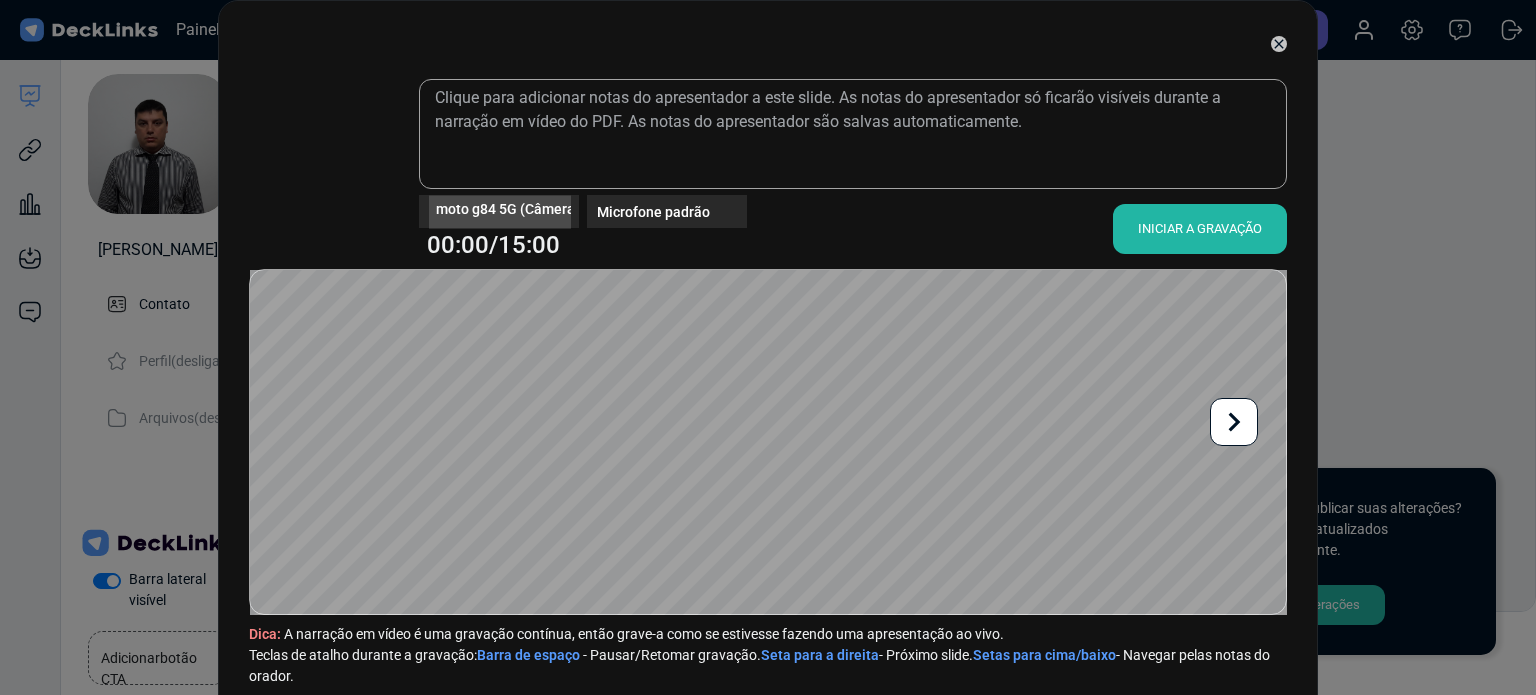 click on "moto g84 5G (Câmera Virtual do Windows)" at bounding box center (570, 208) 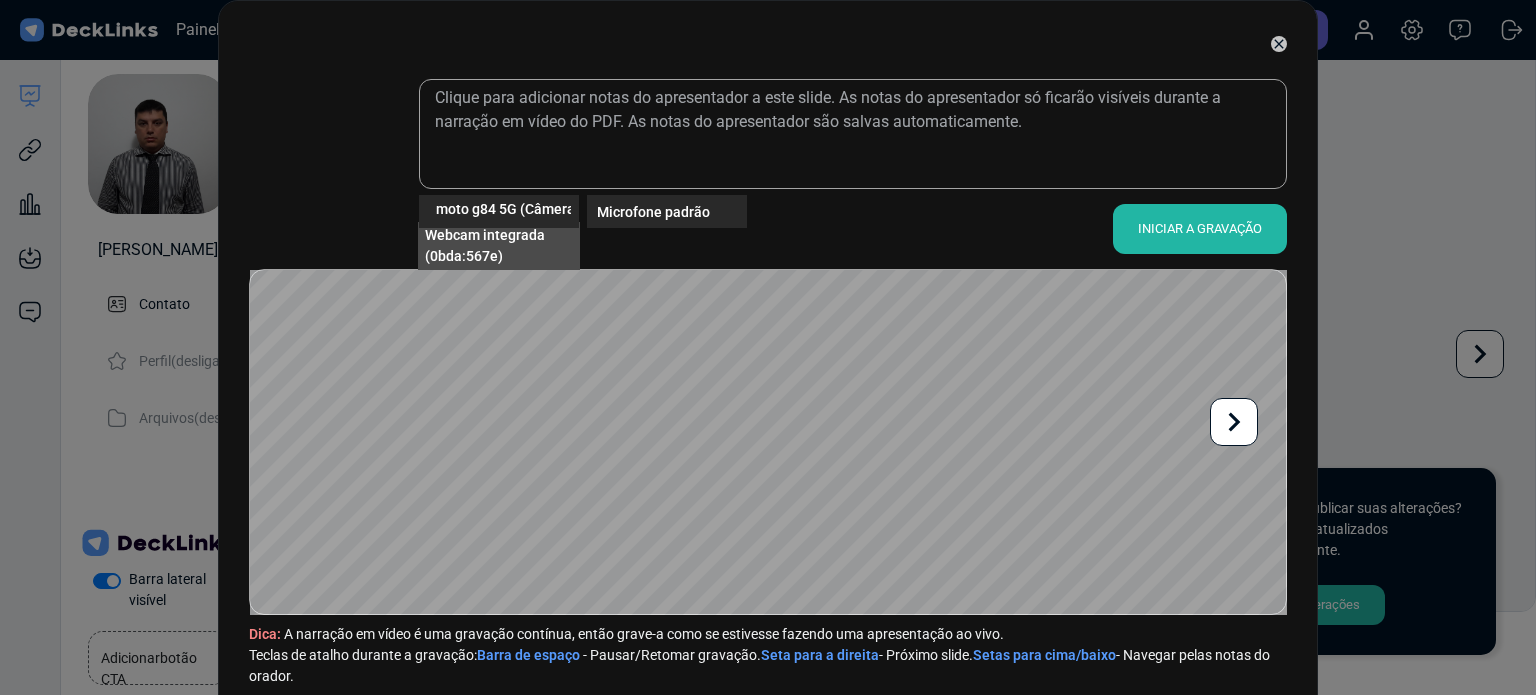click on "Webcam integrada (0bda:567e)" at bounding box center [485, 245] 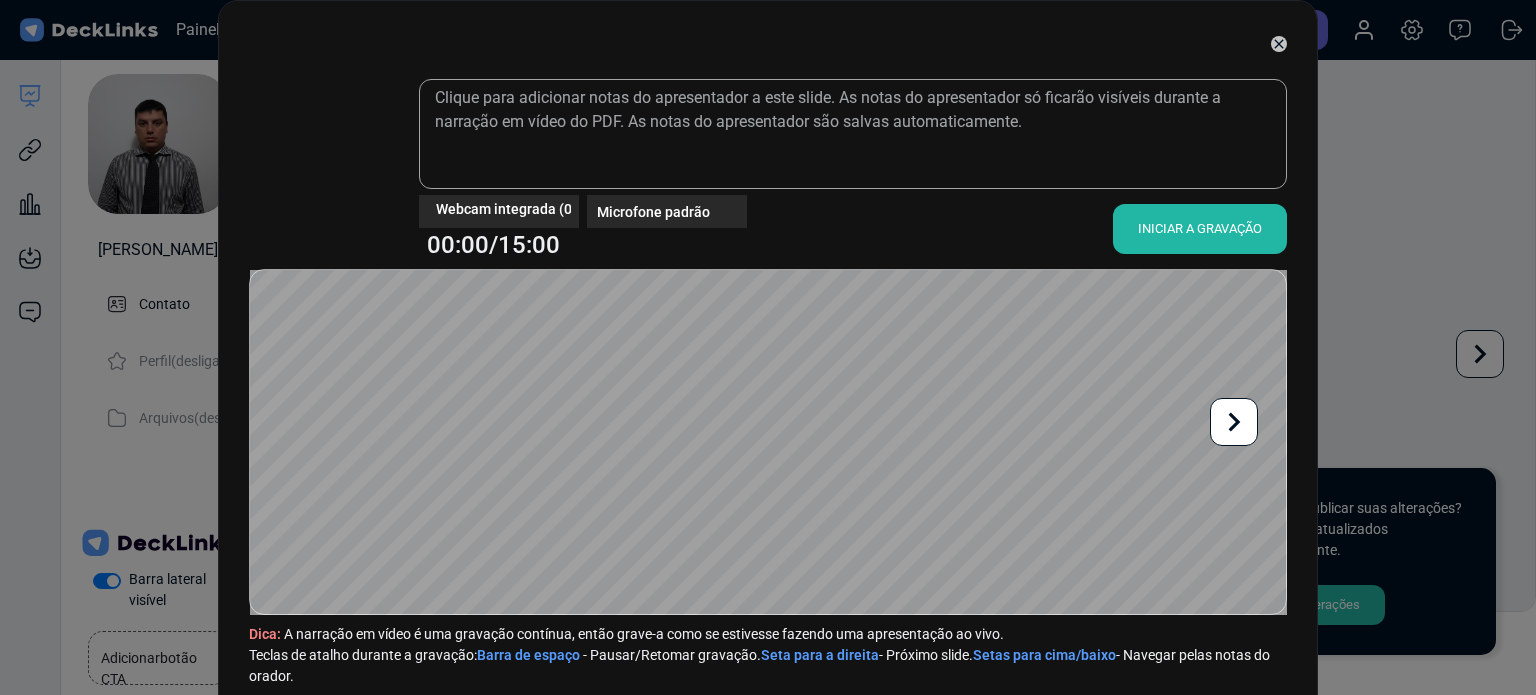 click on "INICIAR A GRAVAÇÃO" at bounding box center (1200, 228) 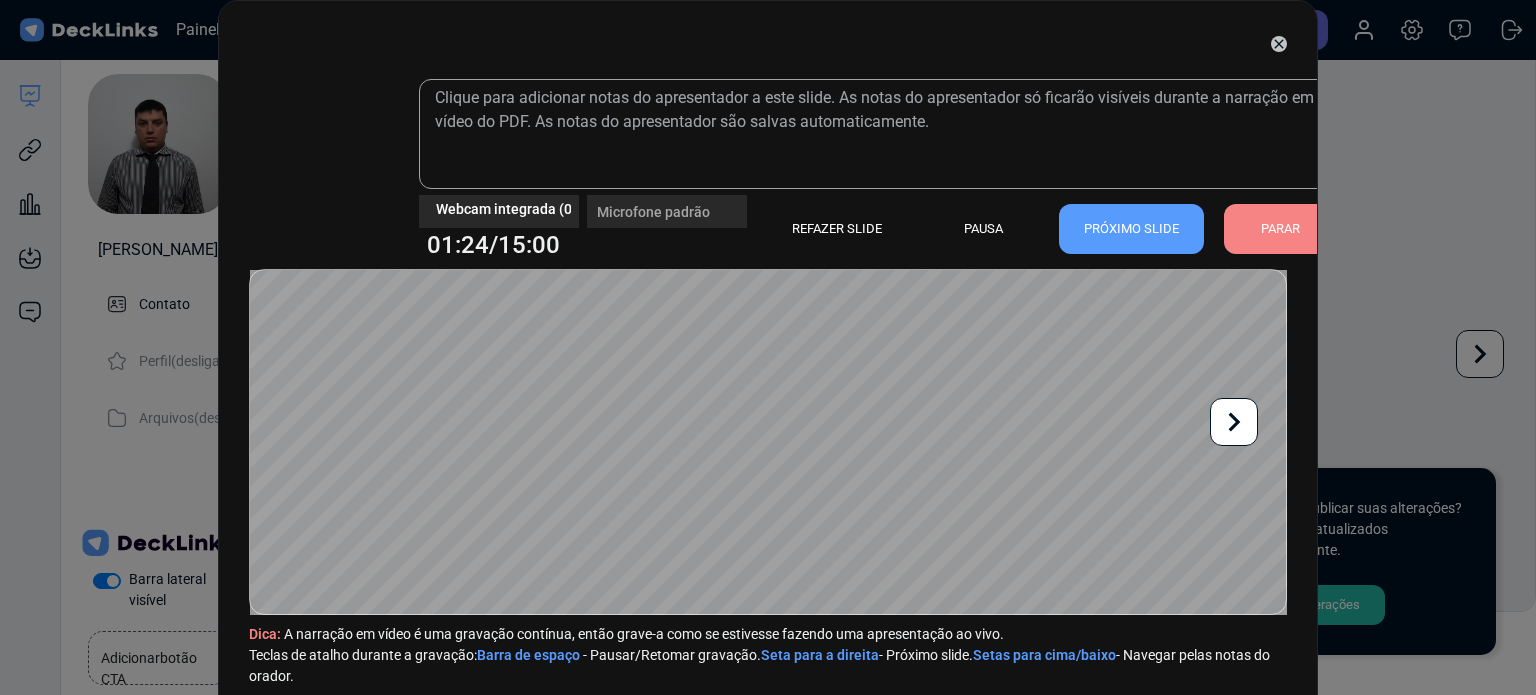 click on "PARAR" at bounding box center [1280, 228] 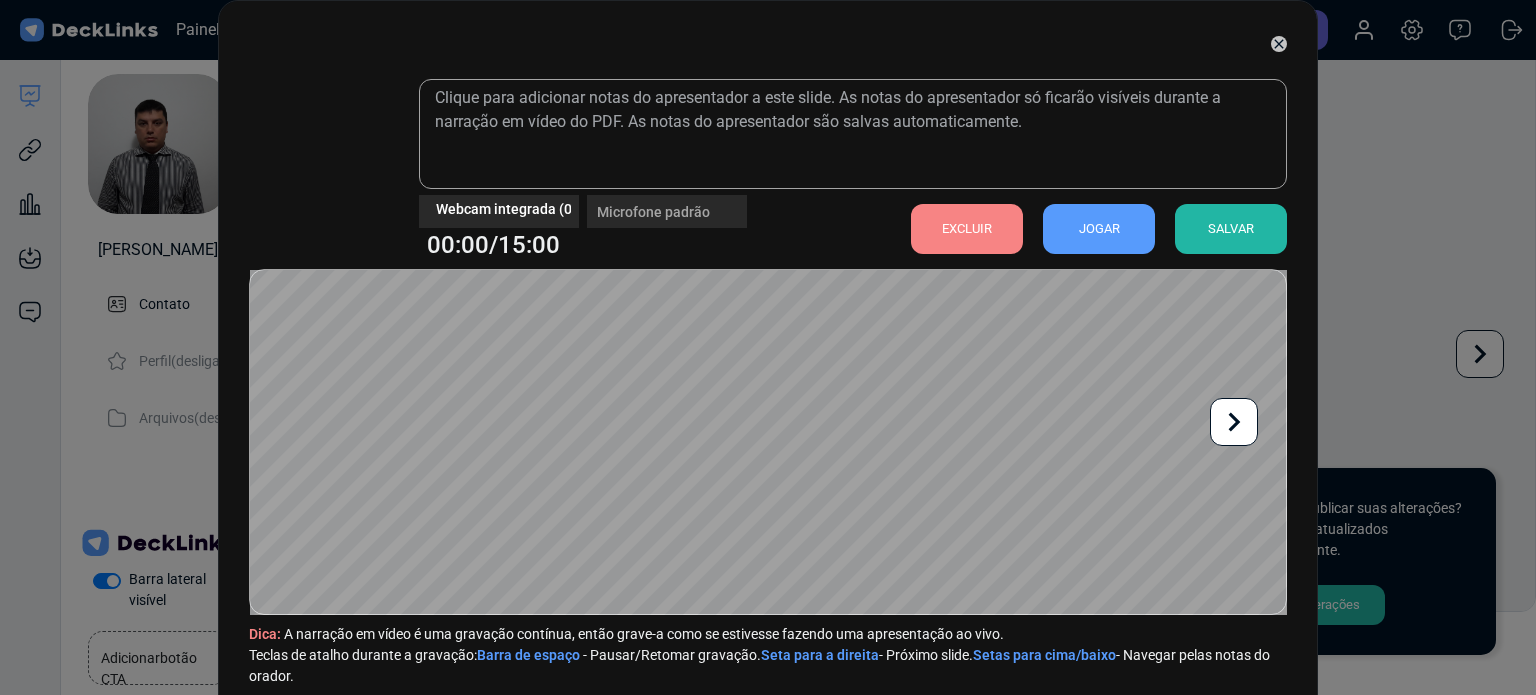 click on "SALVAR" at bounding box center (1231, 228) 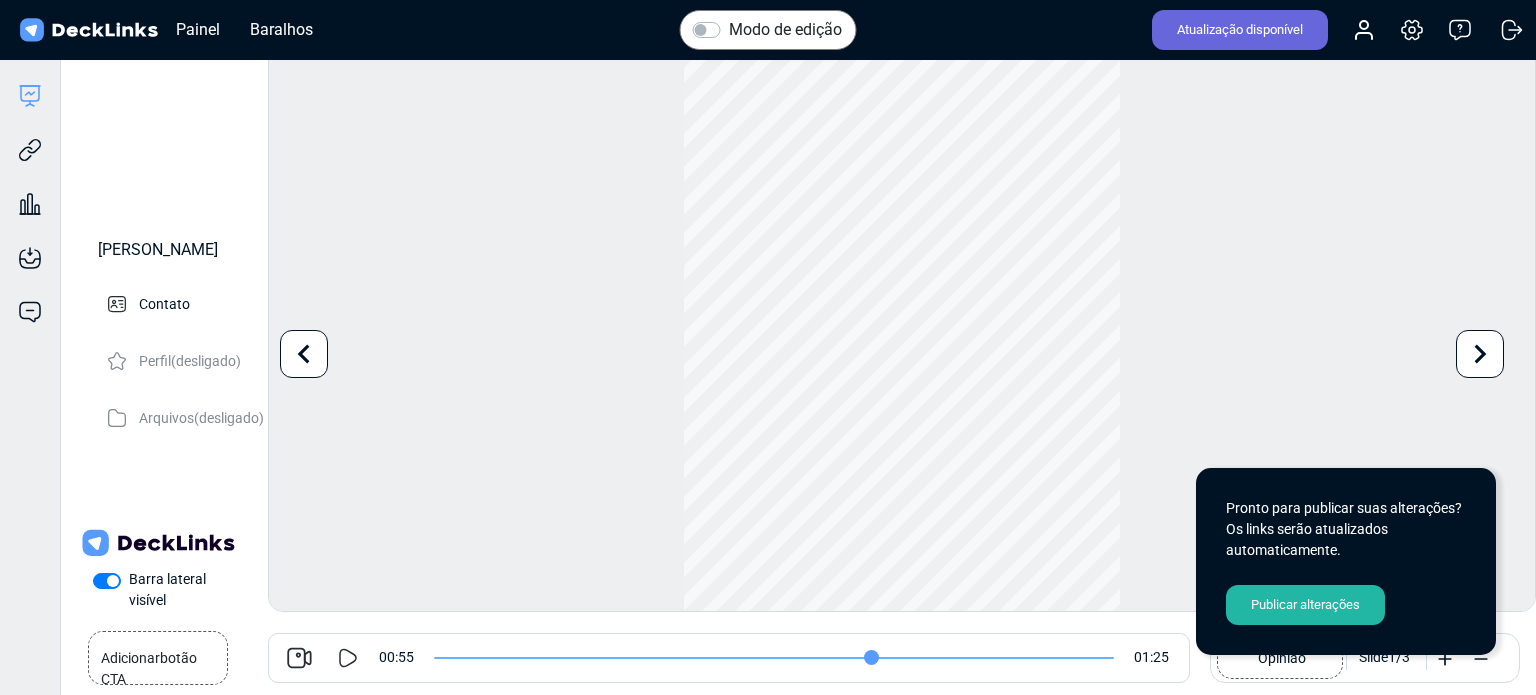 click on "Publicar alterações" at bounding box center [1305, 604] 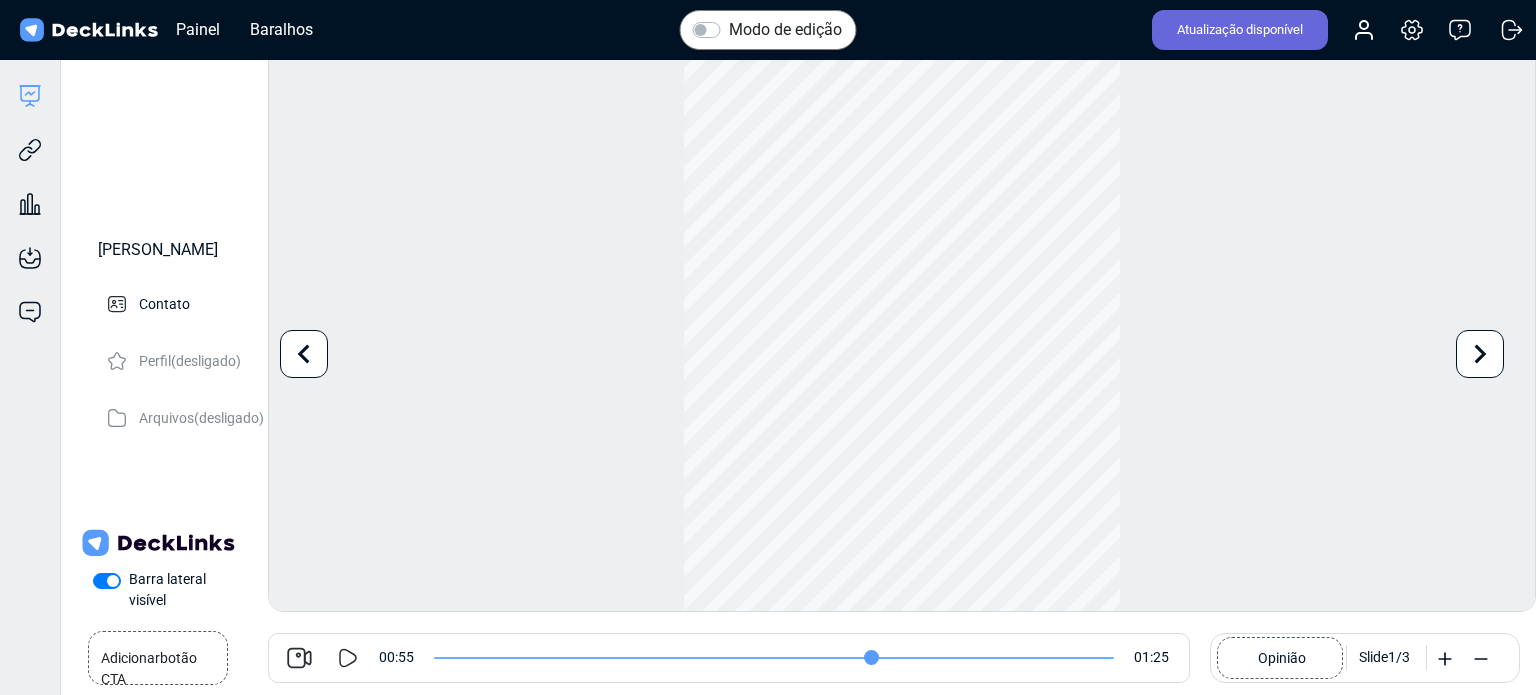 click at bounding box center [348, 658] 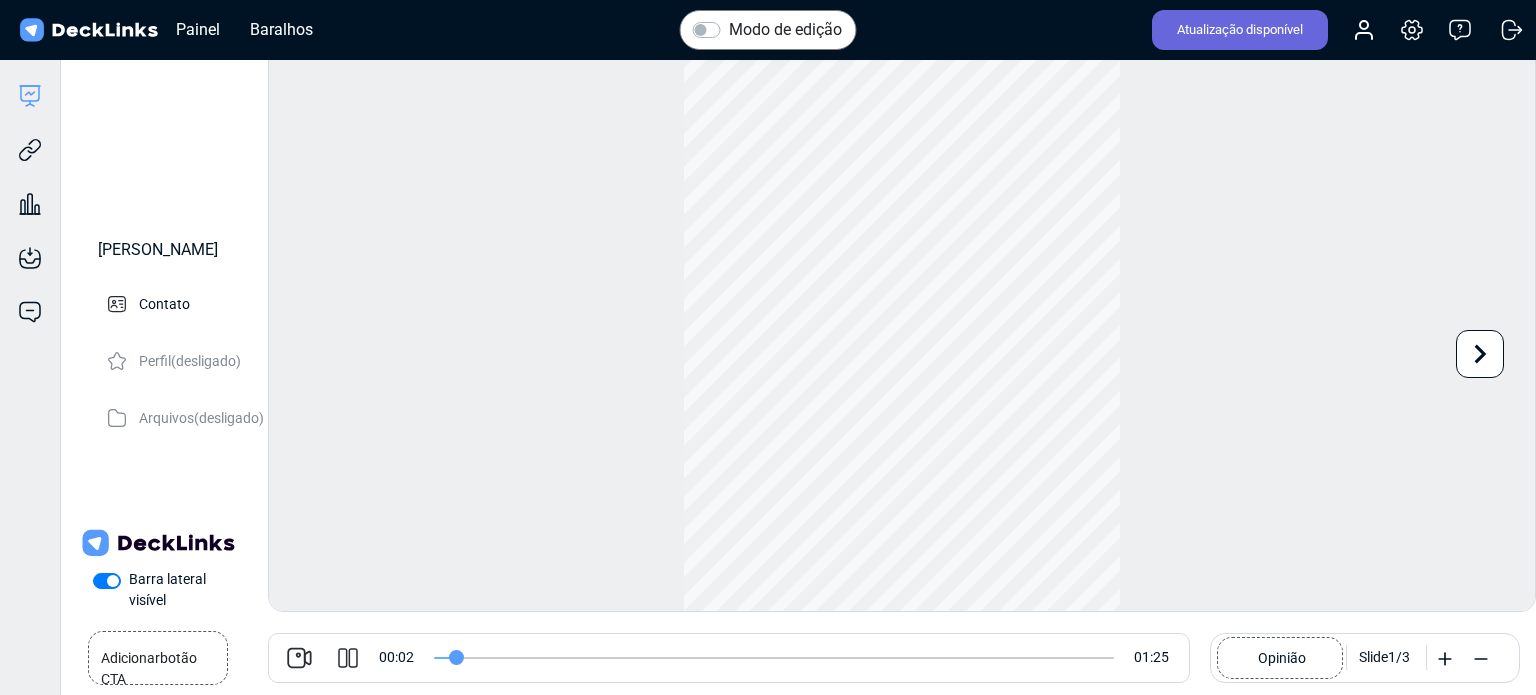 type on "2" 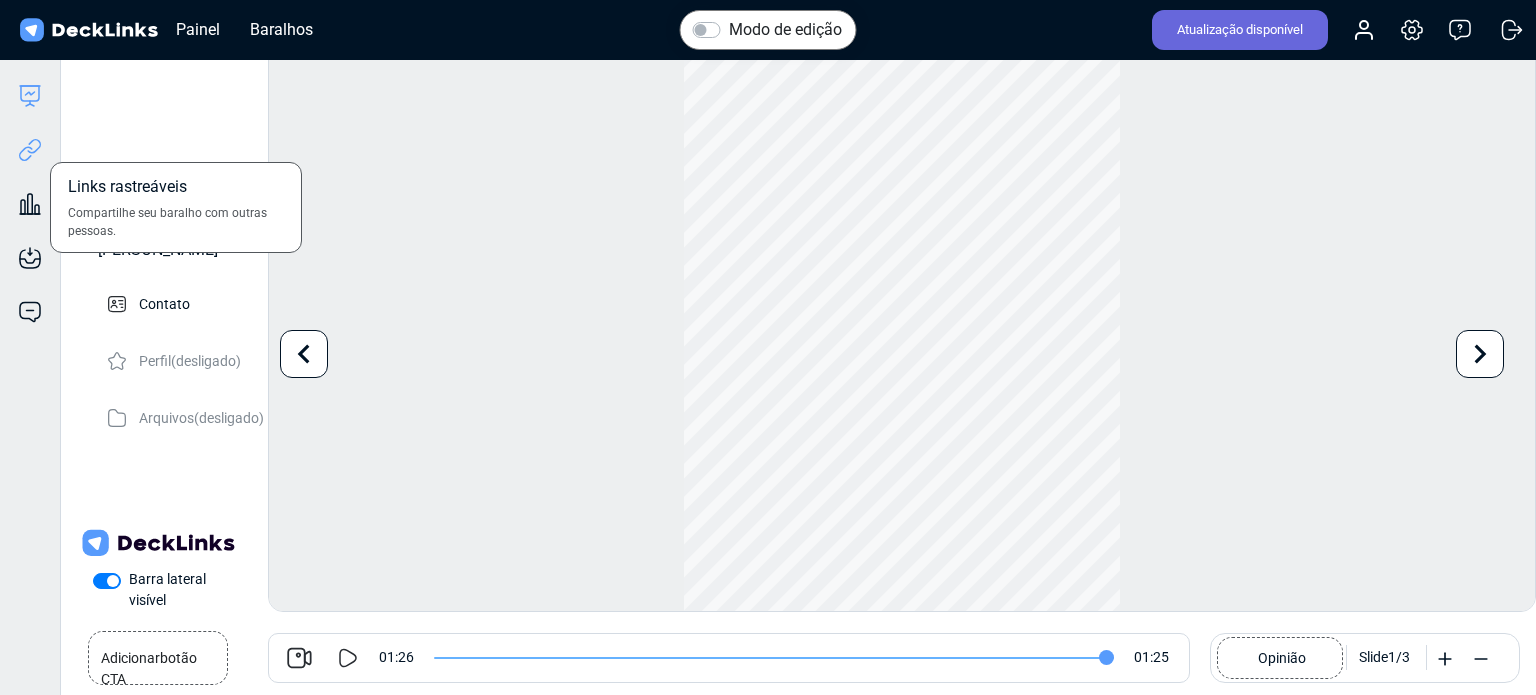 click at bounding box center (30, 150) 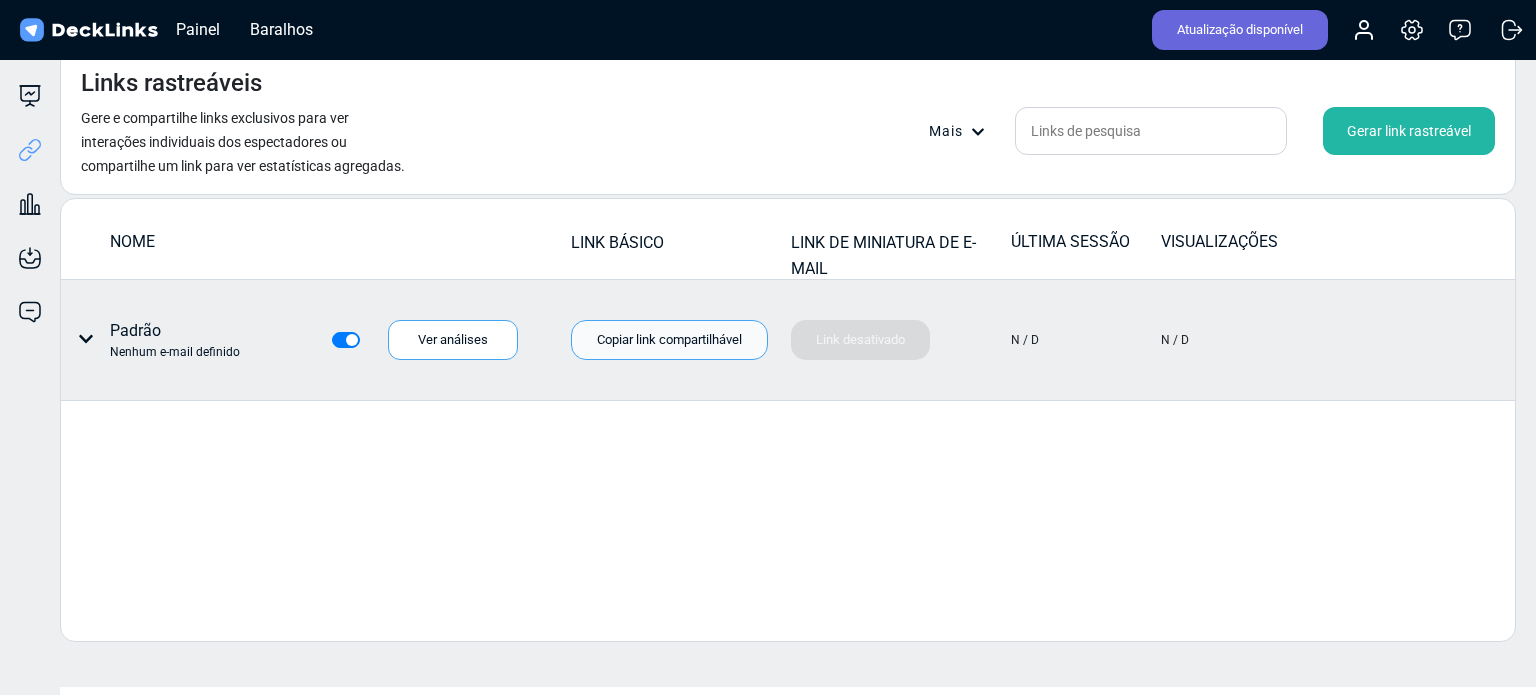 click on "Copiar link compartilhável" at bounding box center [669, 340] 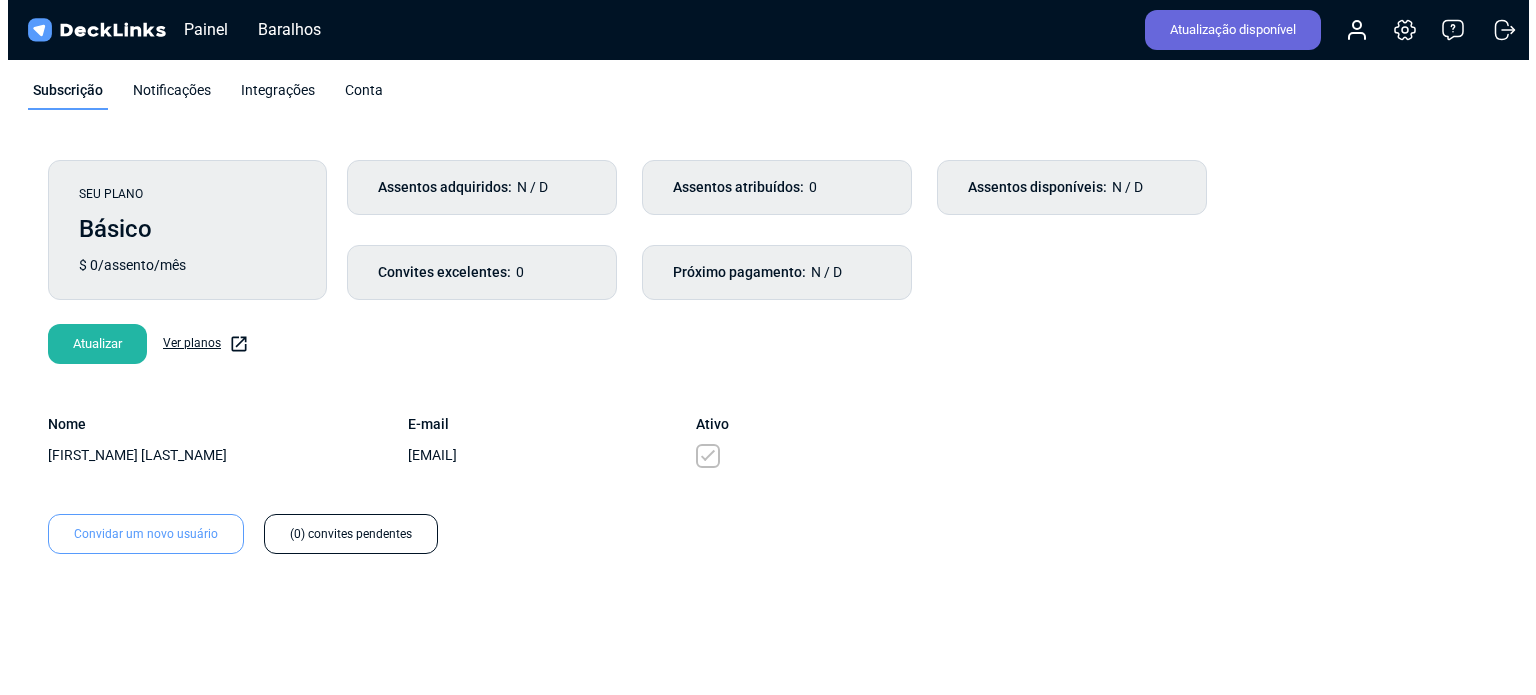scroll, scrollTop: 0, scrollLeft: 0, axis: both 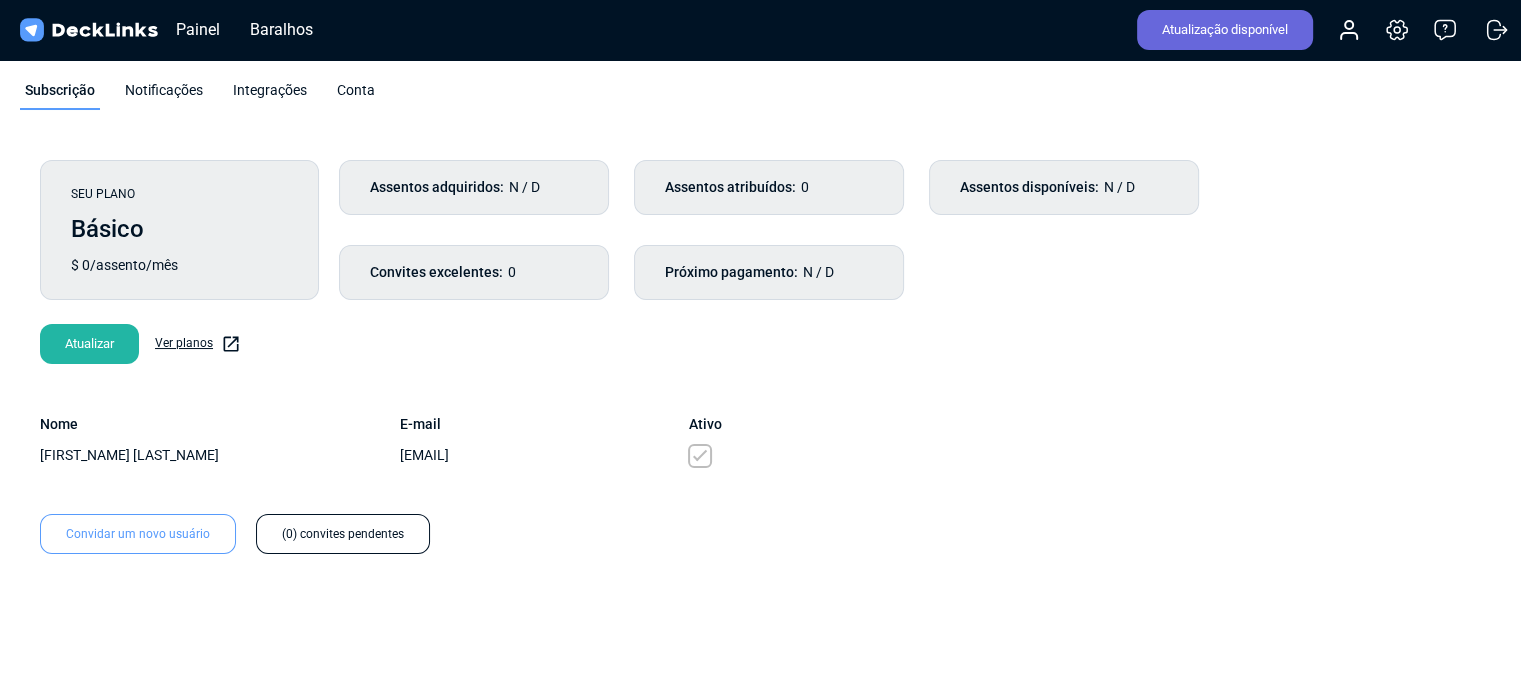 click on "Integrações" at bounding box center (60, 90) 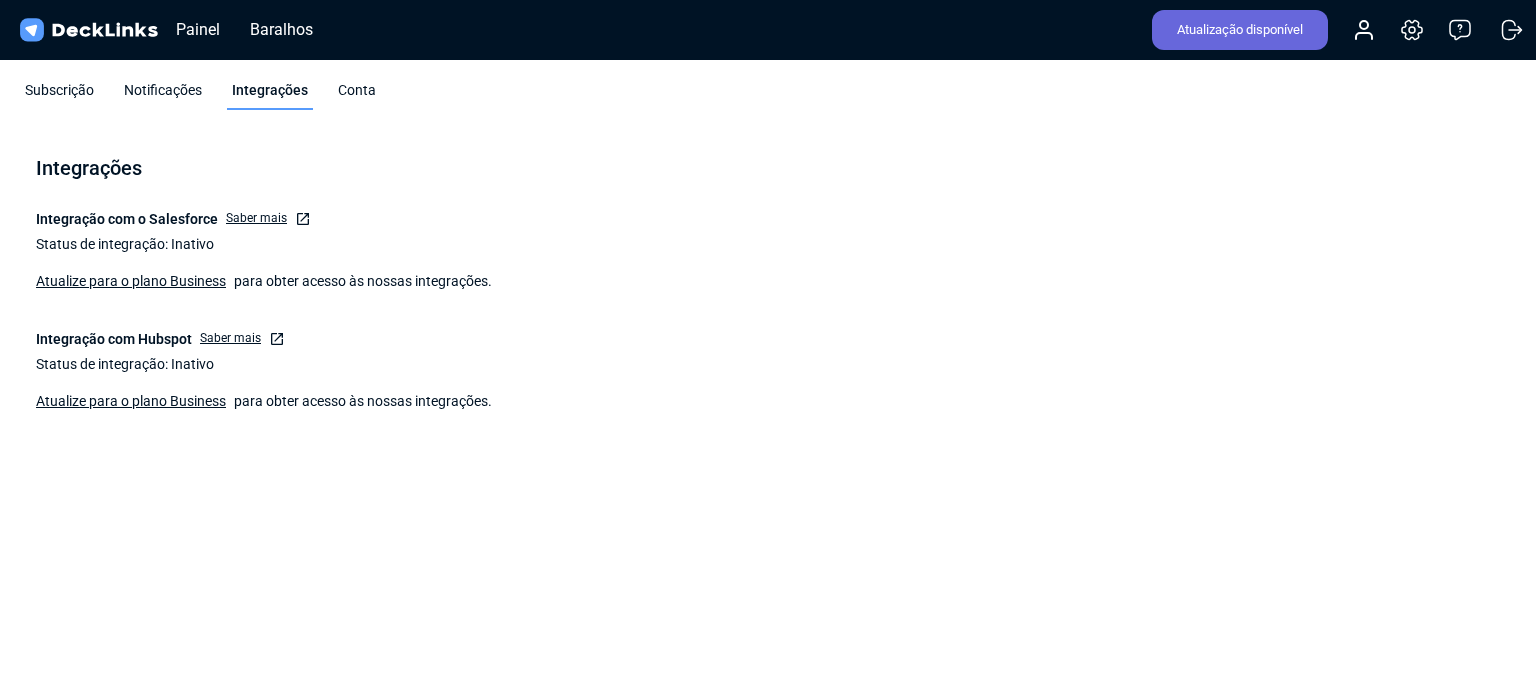 click on "Subscrição Notificações Integrações Conta" at bounding box center [768, 95] 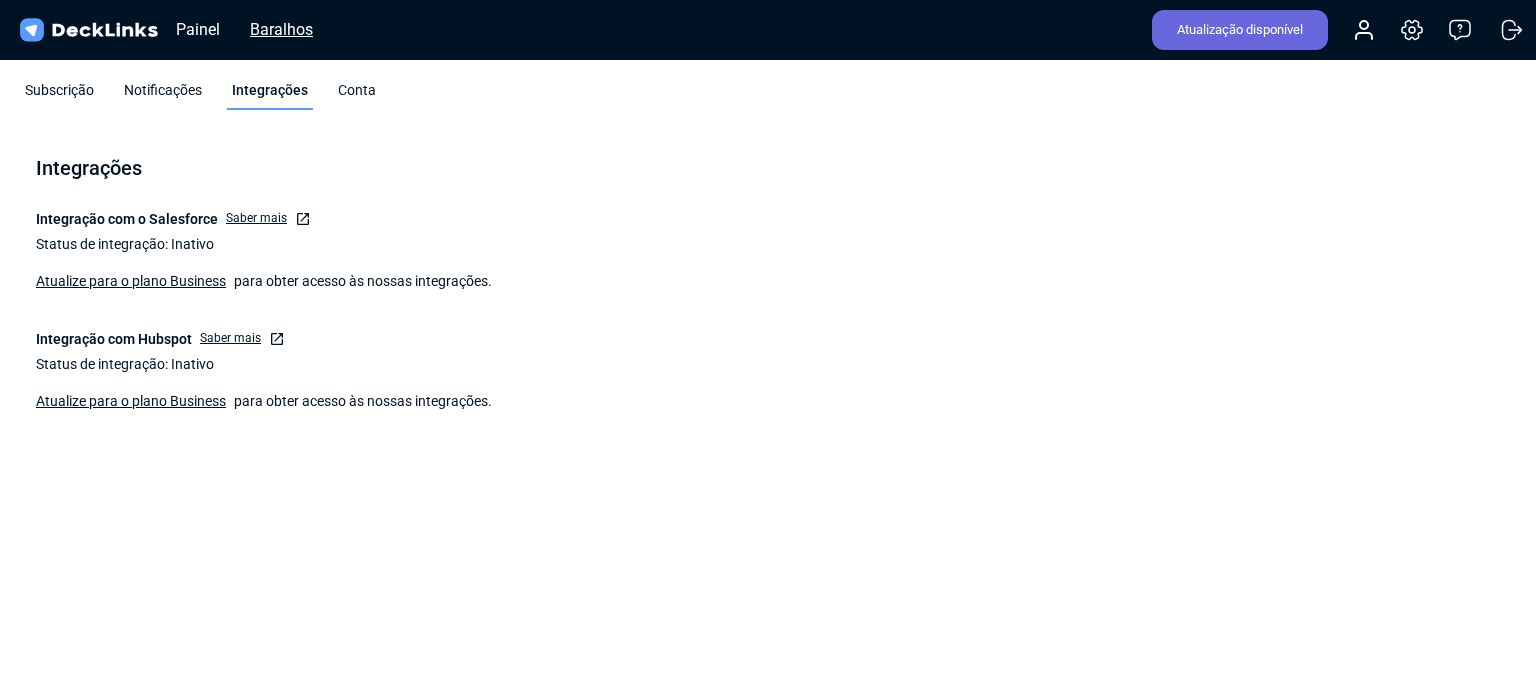 click on "Baralhos" at bounding box center [198, 29] 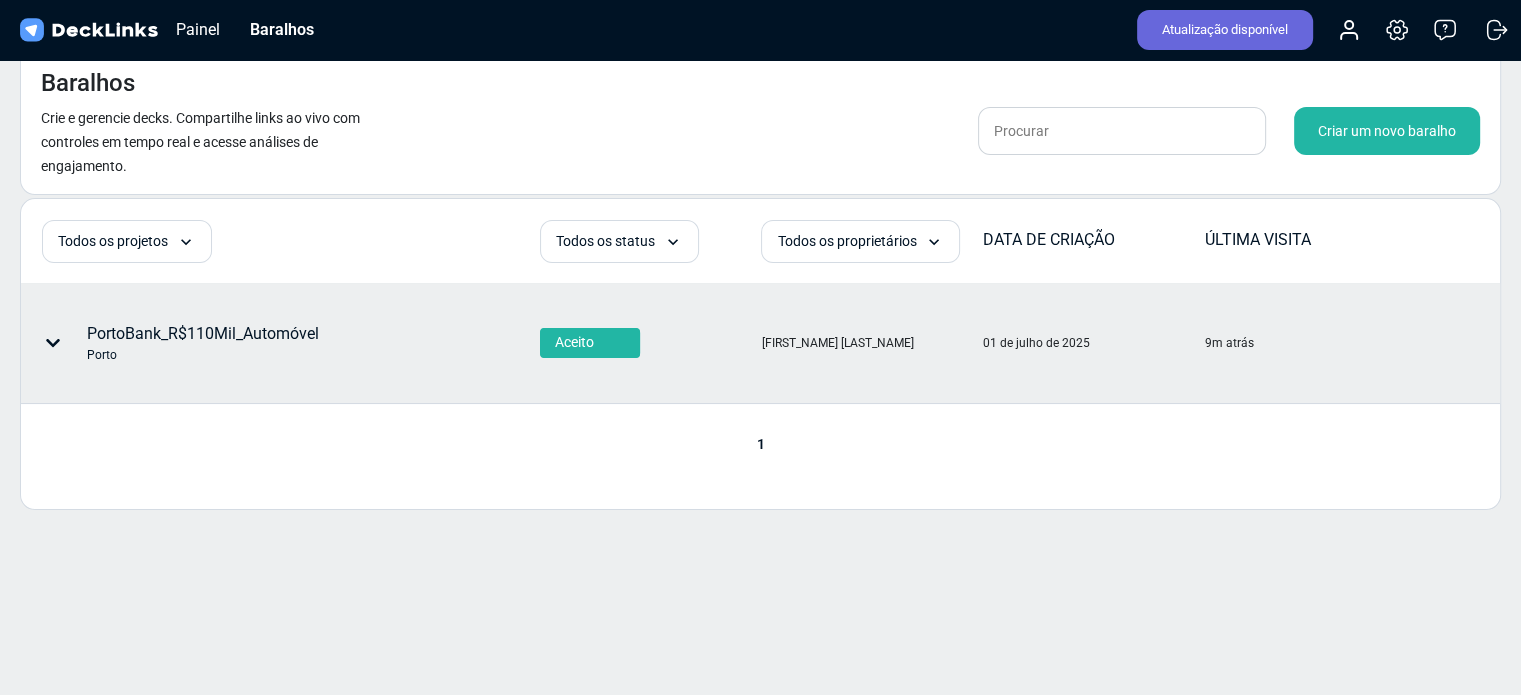 click on "PortoBank_R$110Mil_Automóvel" at bounding box center (203, 333) 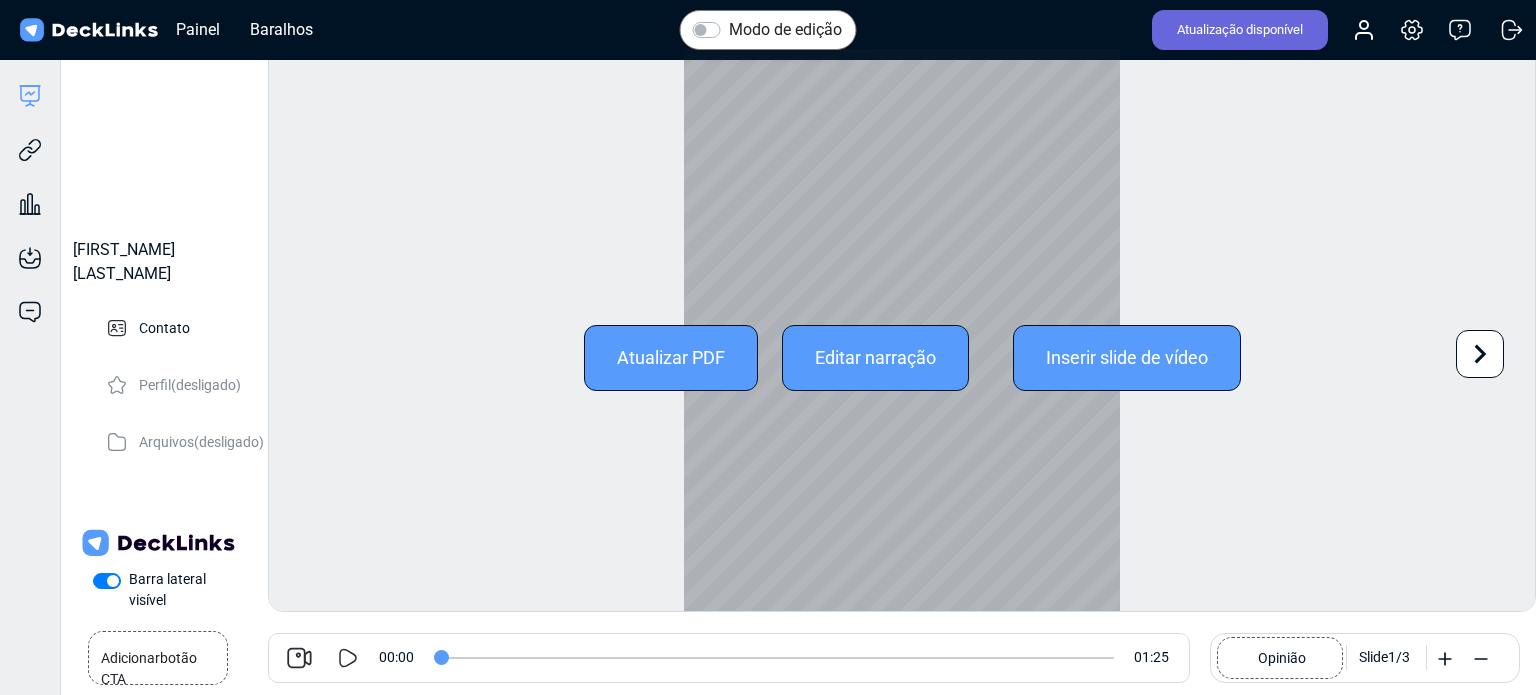 click on "Inserir slide de vídeo" at bounding box center (671, 357) 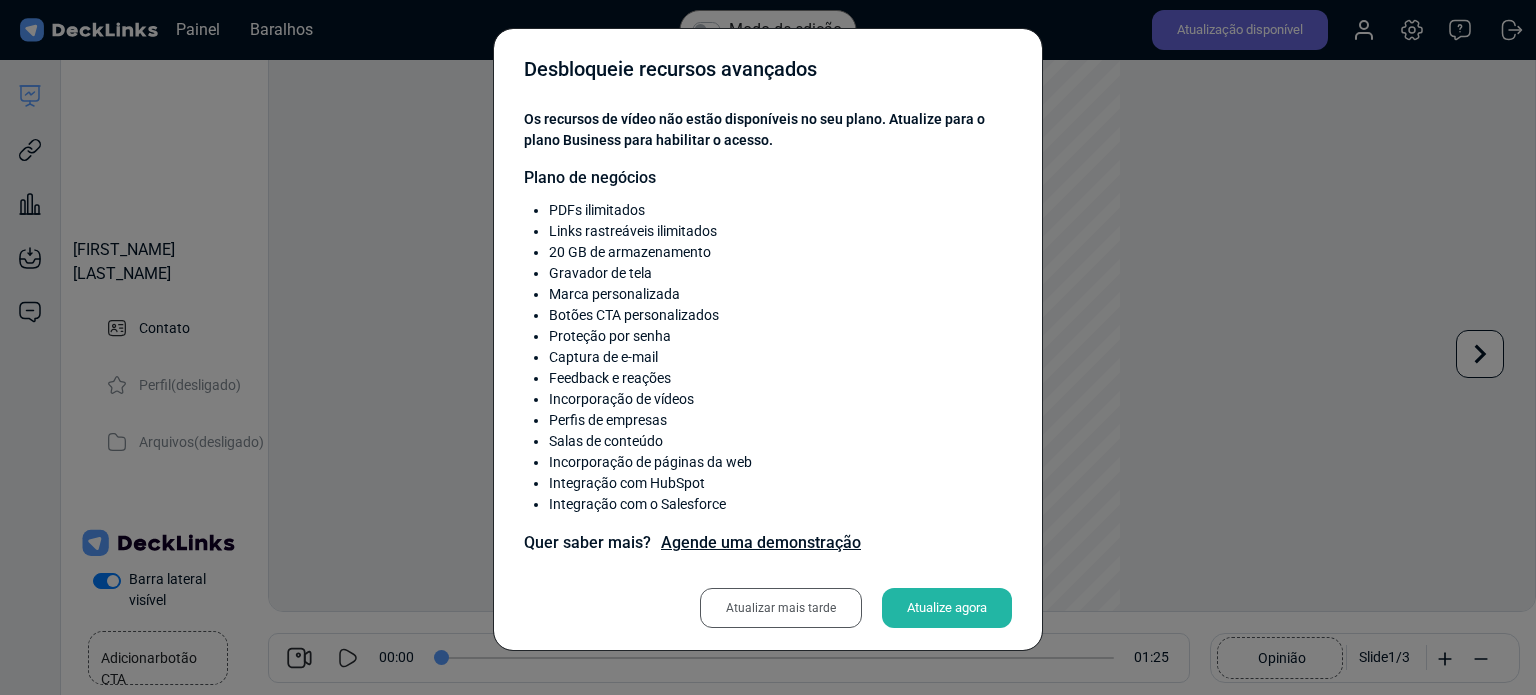 click on "Atualizar mais tarde" at bounding box center (781, 608) 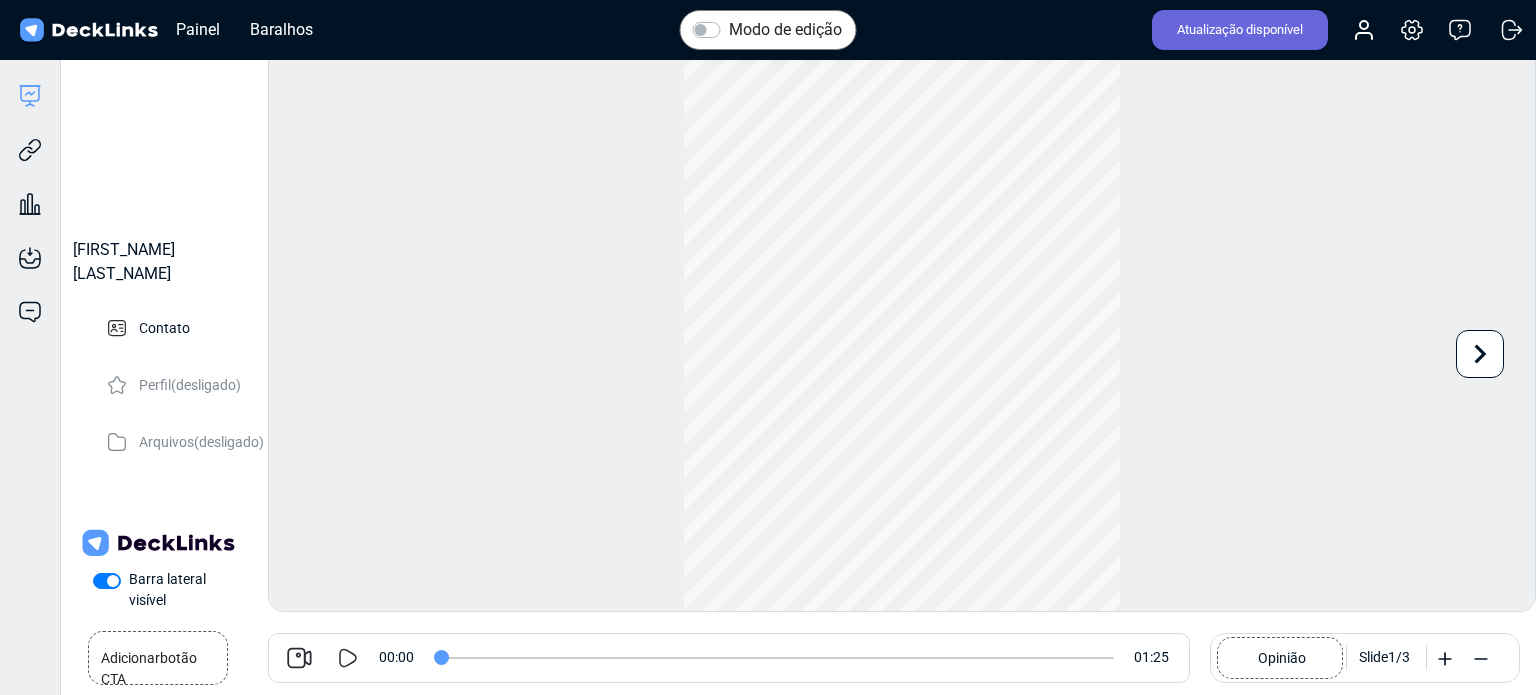 click at bounding box center [348, 658] 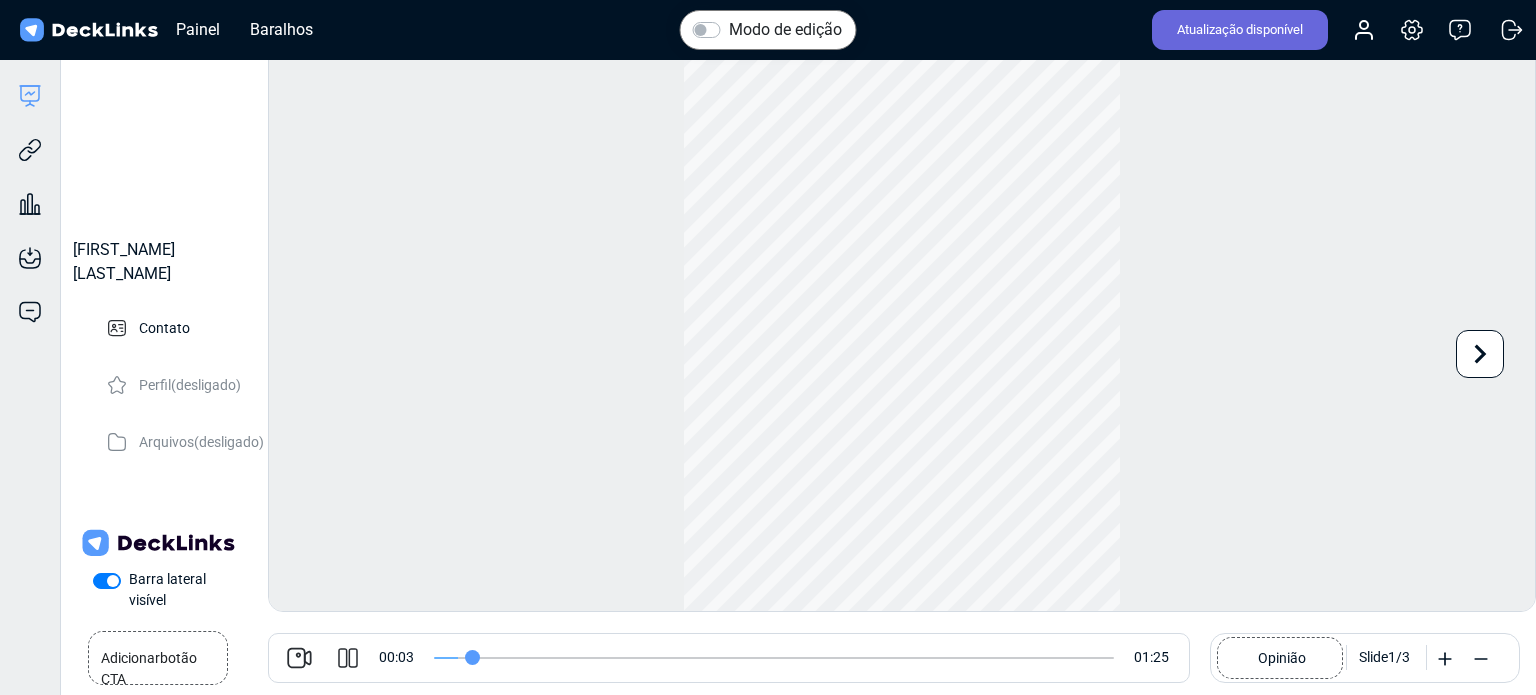 click at bounding box center [348, 658] 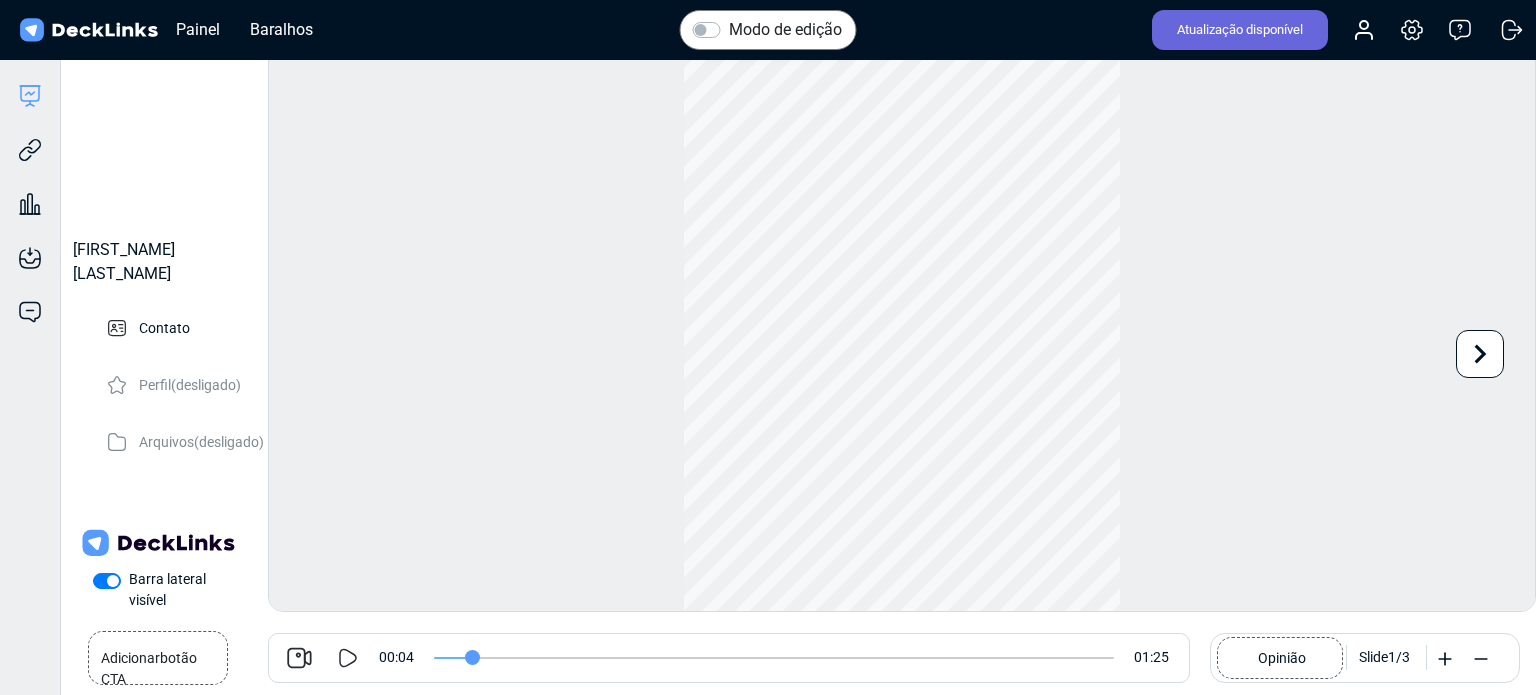 click at bounding box center (348, 658) 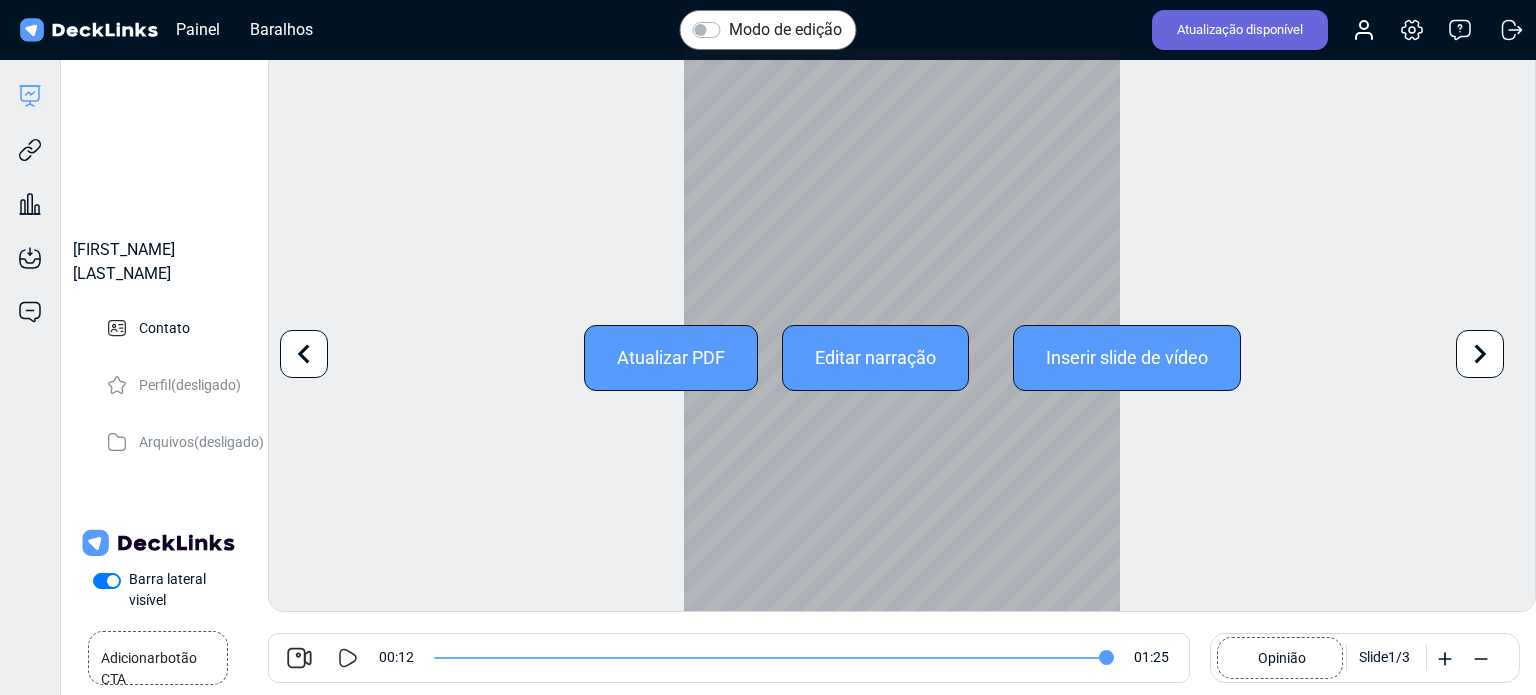 click at bounding box center (902, 357) 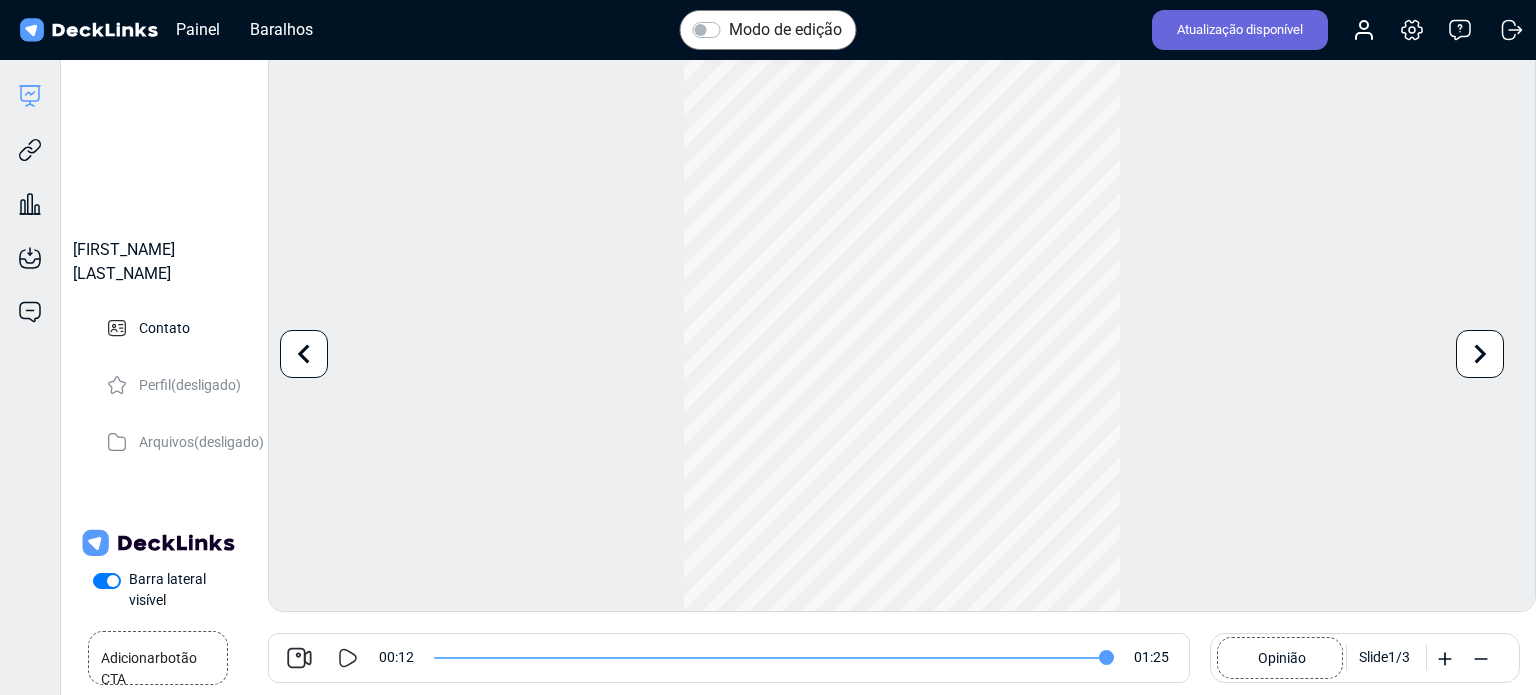click on "00:12 01:25" at bounding box center [784, 658] 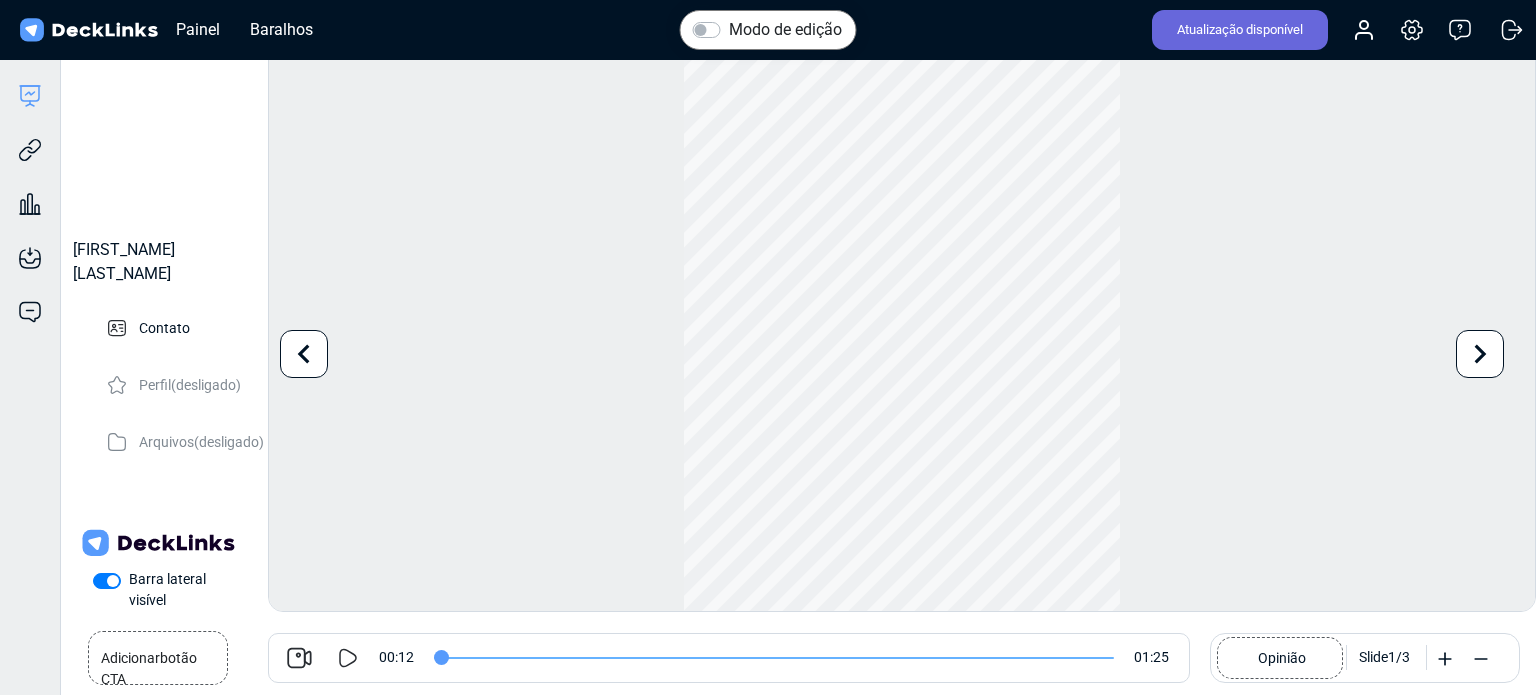 type on "0" 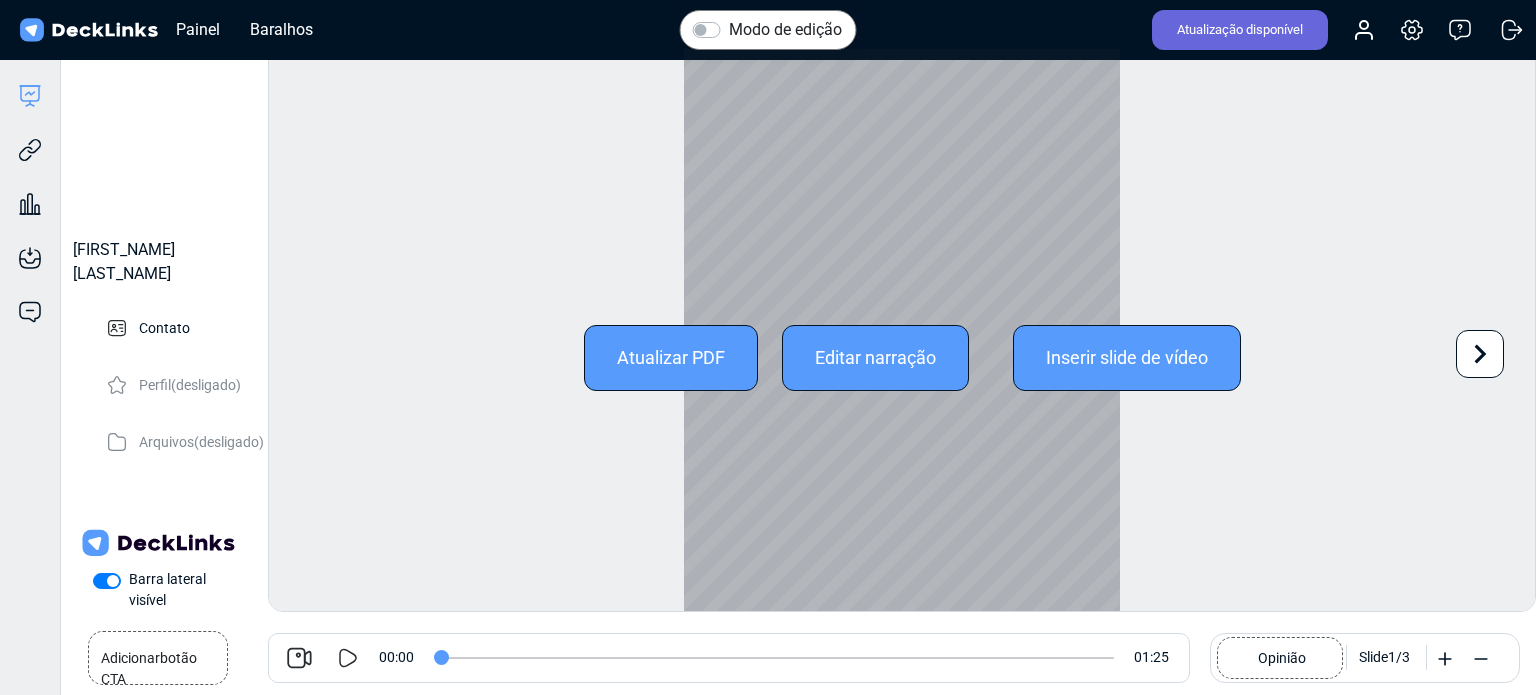 click at bounding box center [1480, 354] 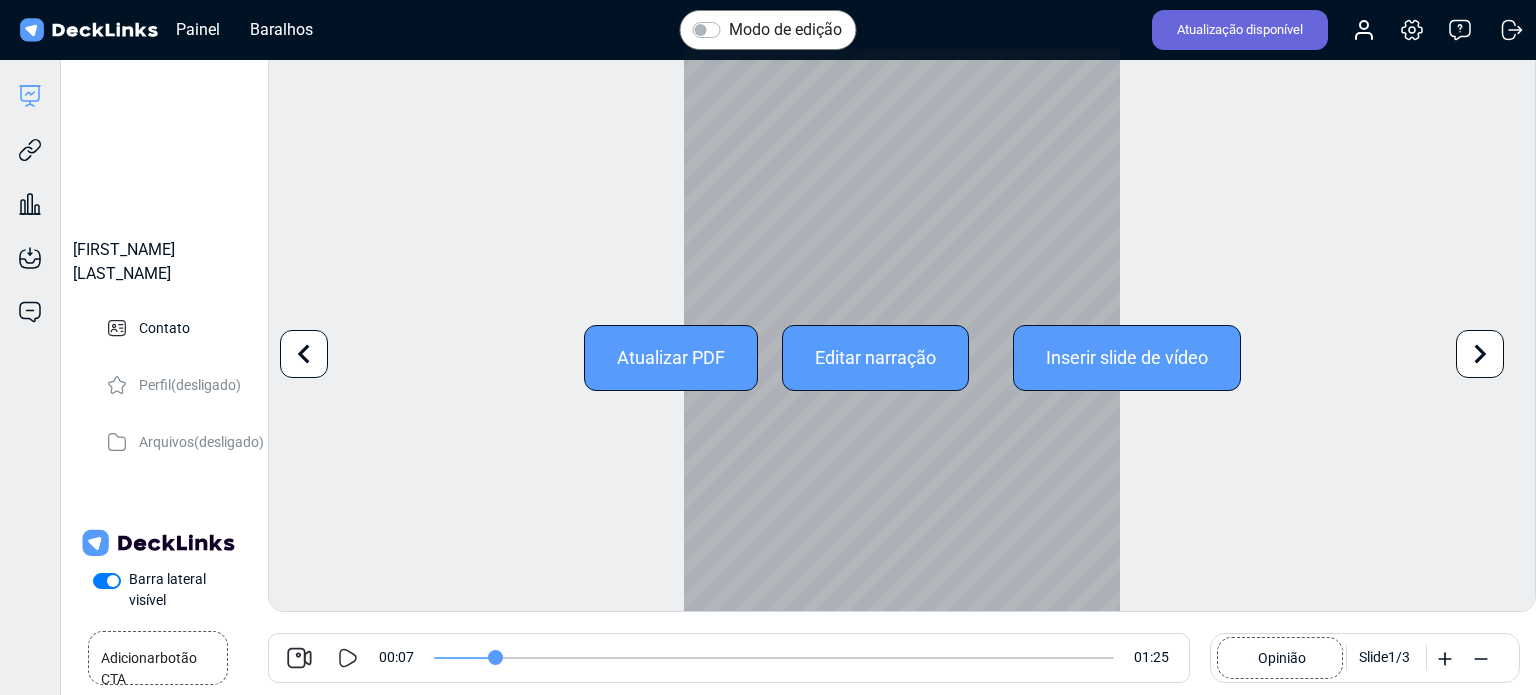 click at bounding box center (1480, 354) 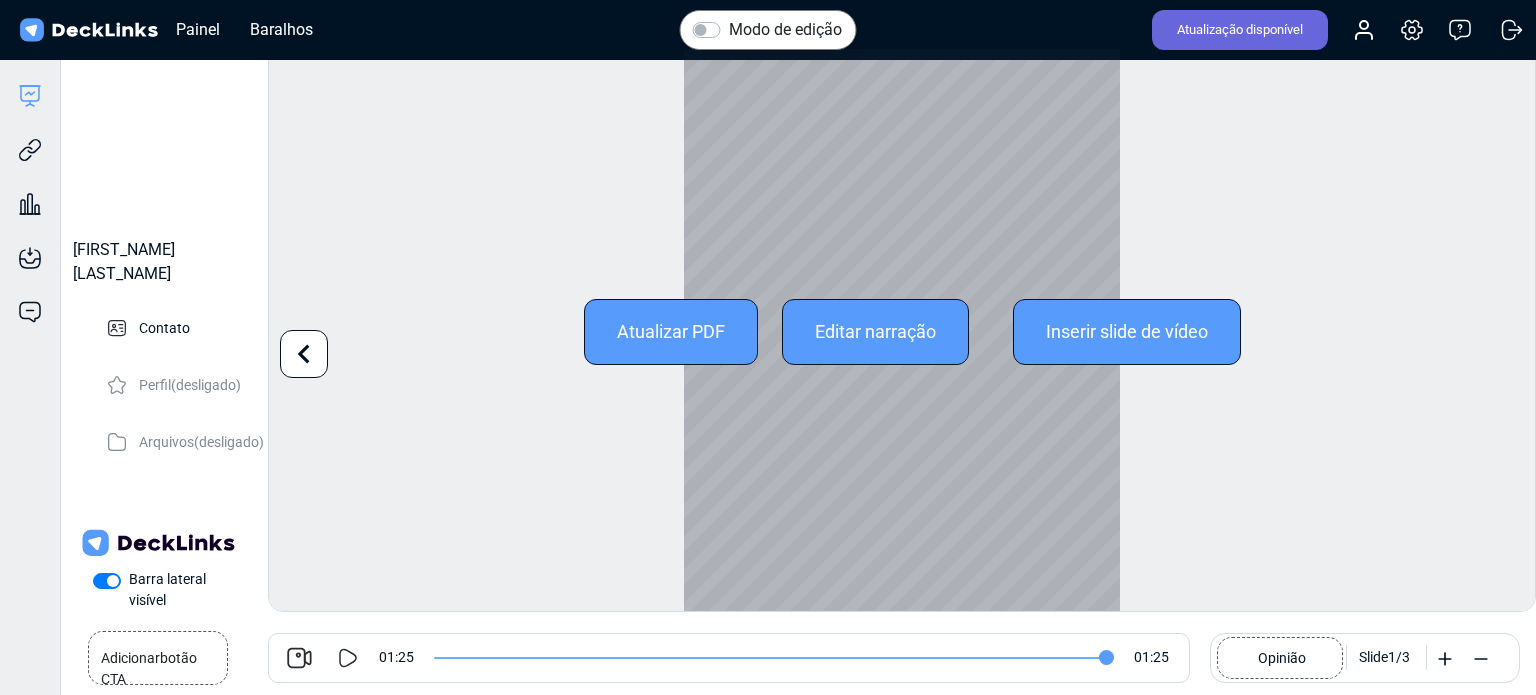 scroll, scrollTop: 54, scrollLeft: 0, axis: vertical 